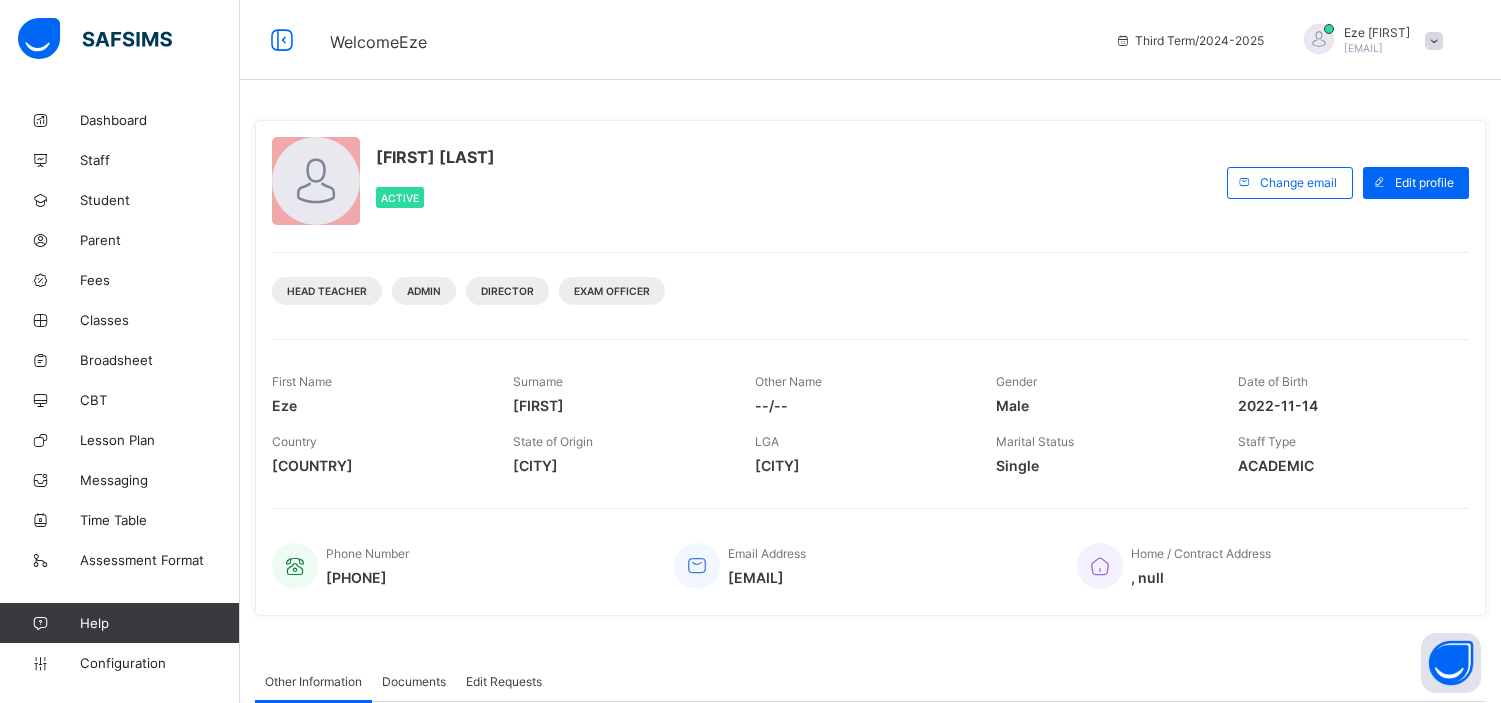 scroll, scrollTop: 0, scrollLeft: 0, axis: both 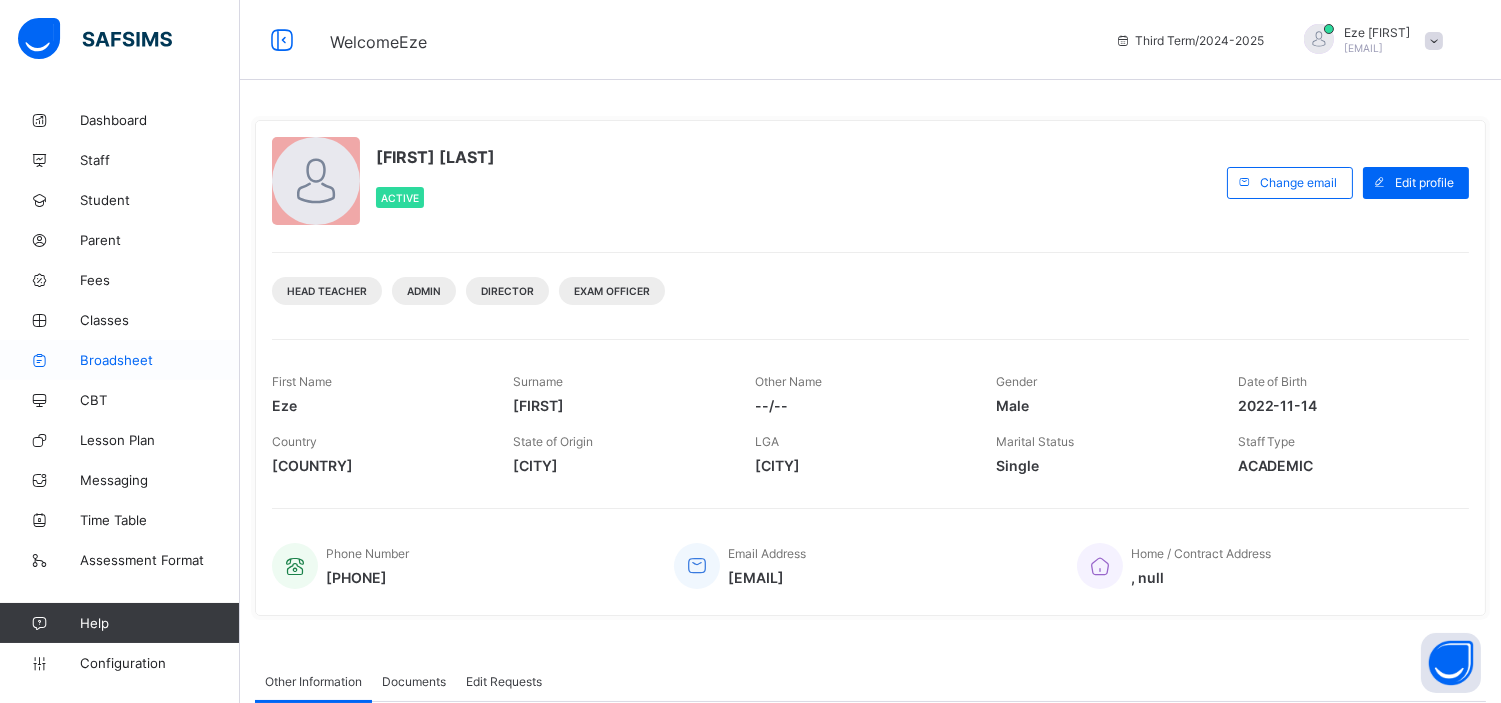 click on "Broadsheet" at bounding box center (160, 360) 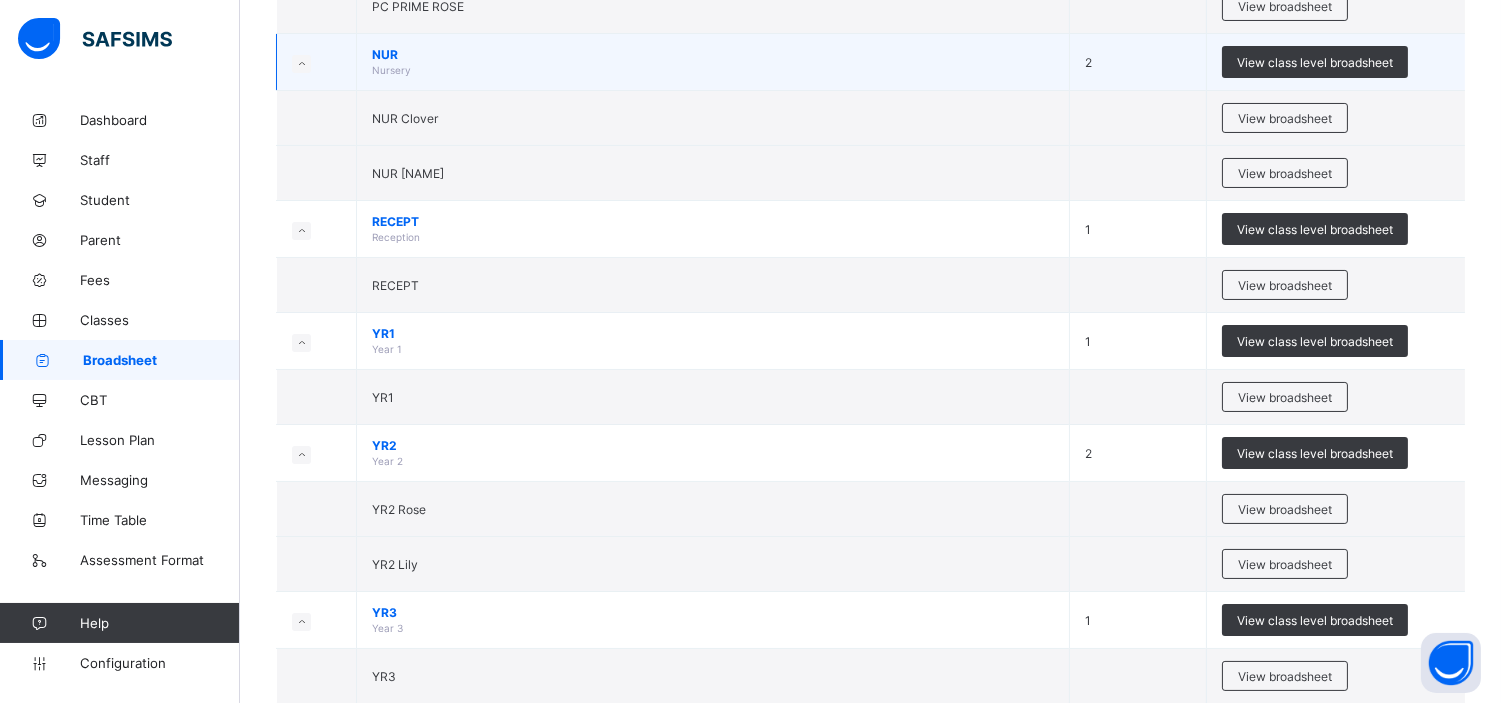 scroll, scrollTop: 425, scrollLeft: 0, axis: vertical 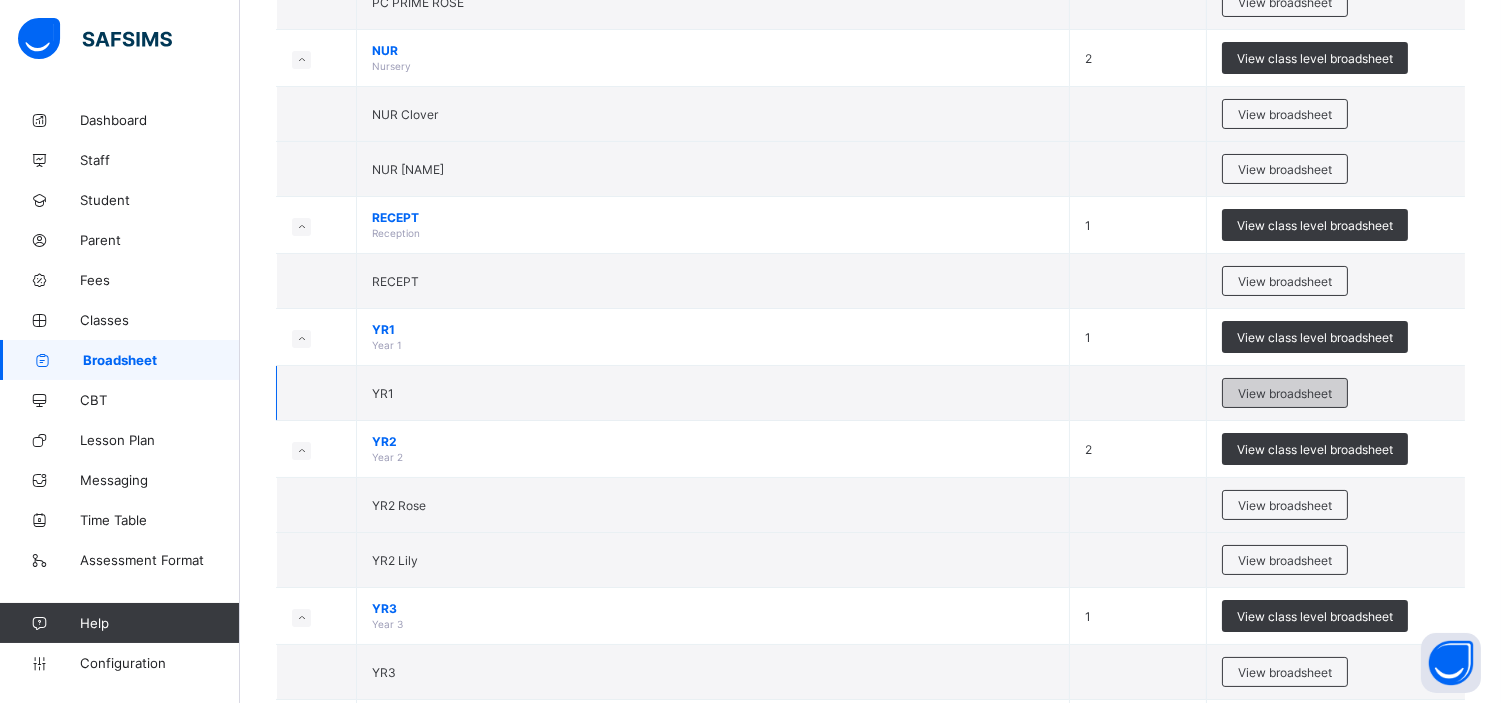 click on "View broadsheet" at bounding box center (1285, 393) 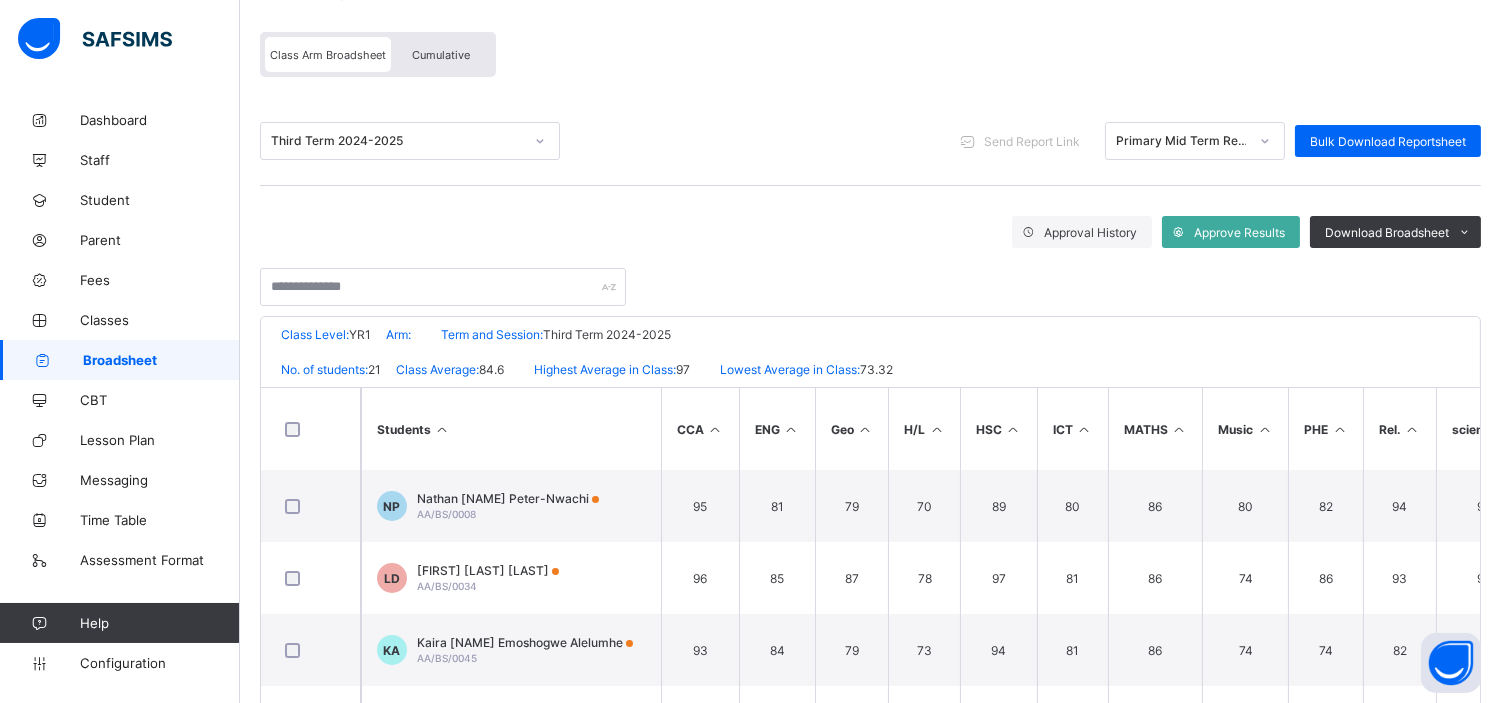 scroll, scrollTop: 156, scrollLeft: 0, axis: vertical 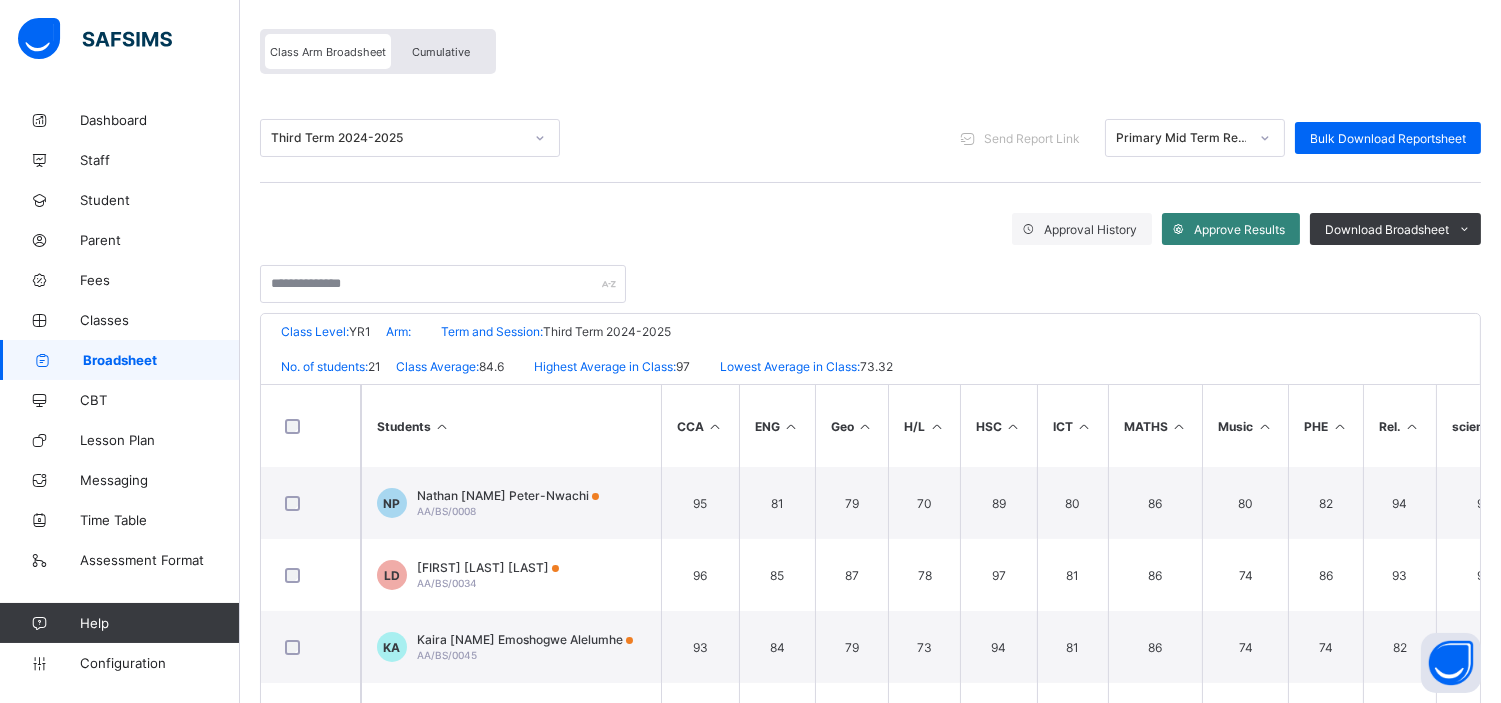 click on "Approve Results" at bounding box center (1231, 229) 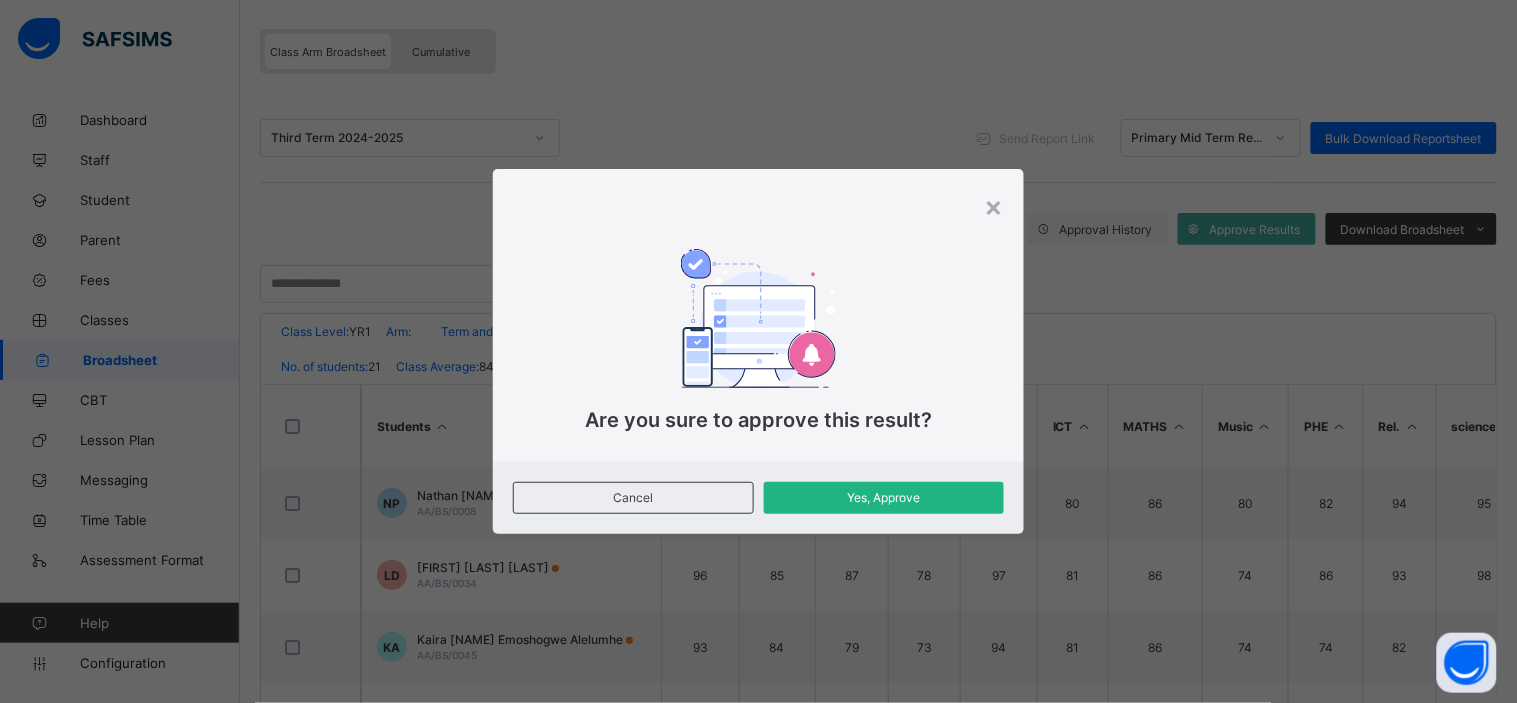 click on "Yes, Approve" at bounding box center (884, 498) 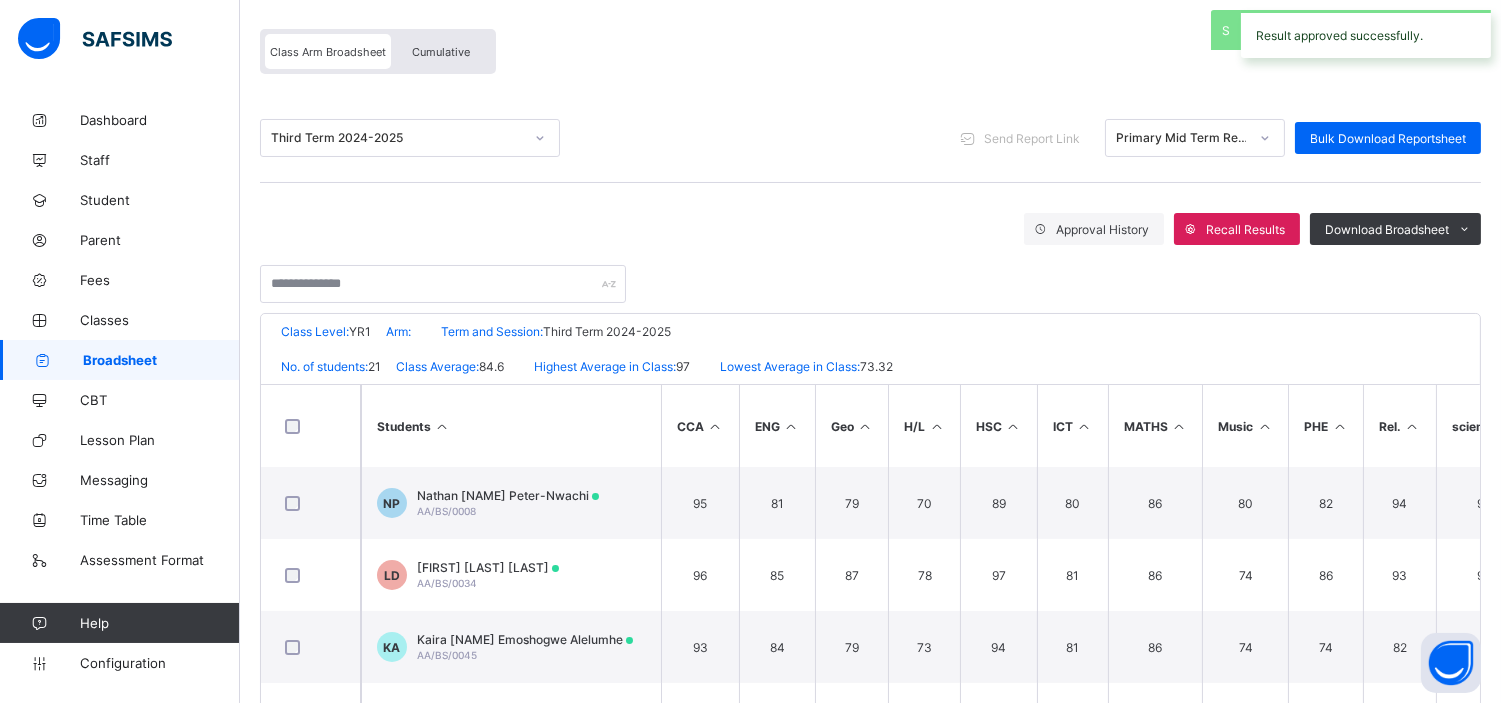 scroll, scrollTop: 0, scrollLeft: 0, axis: both 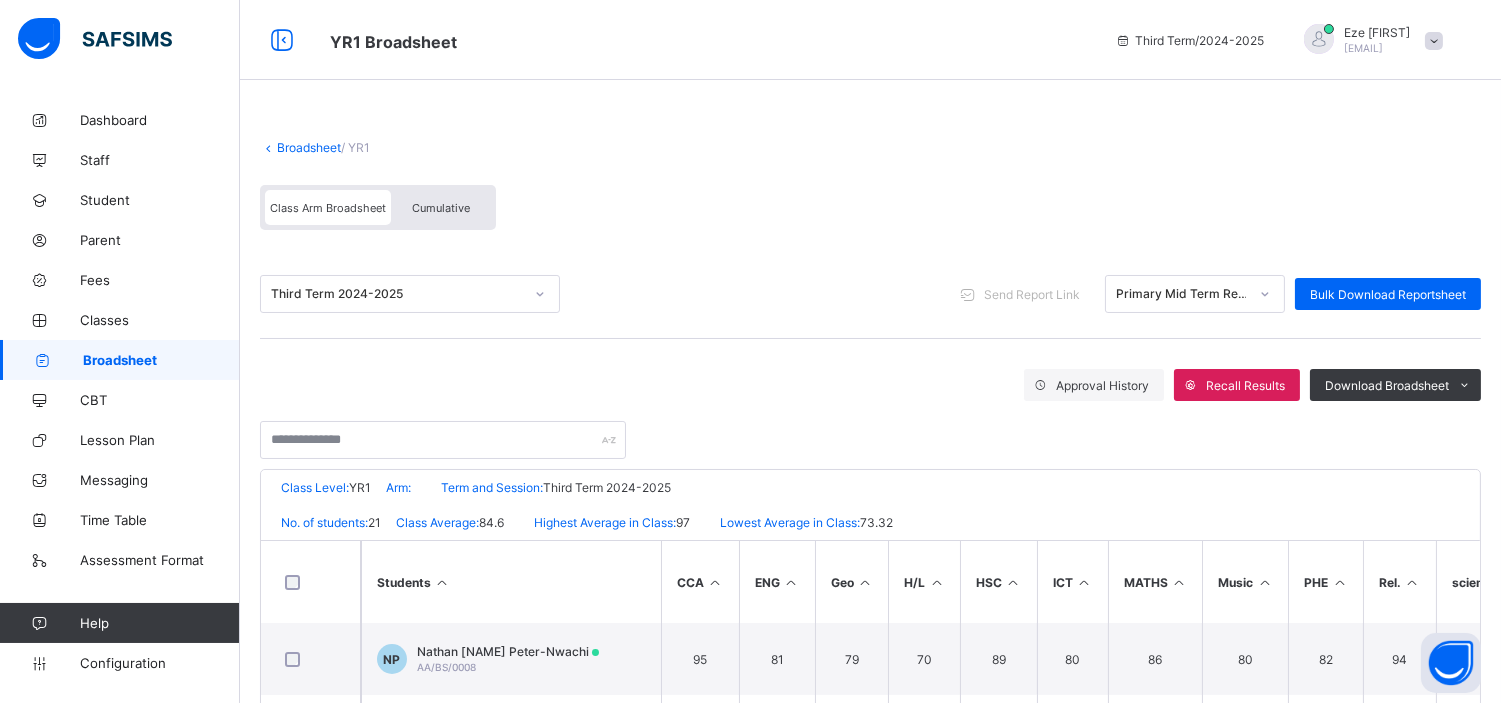 click on "Broadsheet" at bounding box center [309, 147] 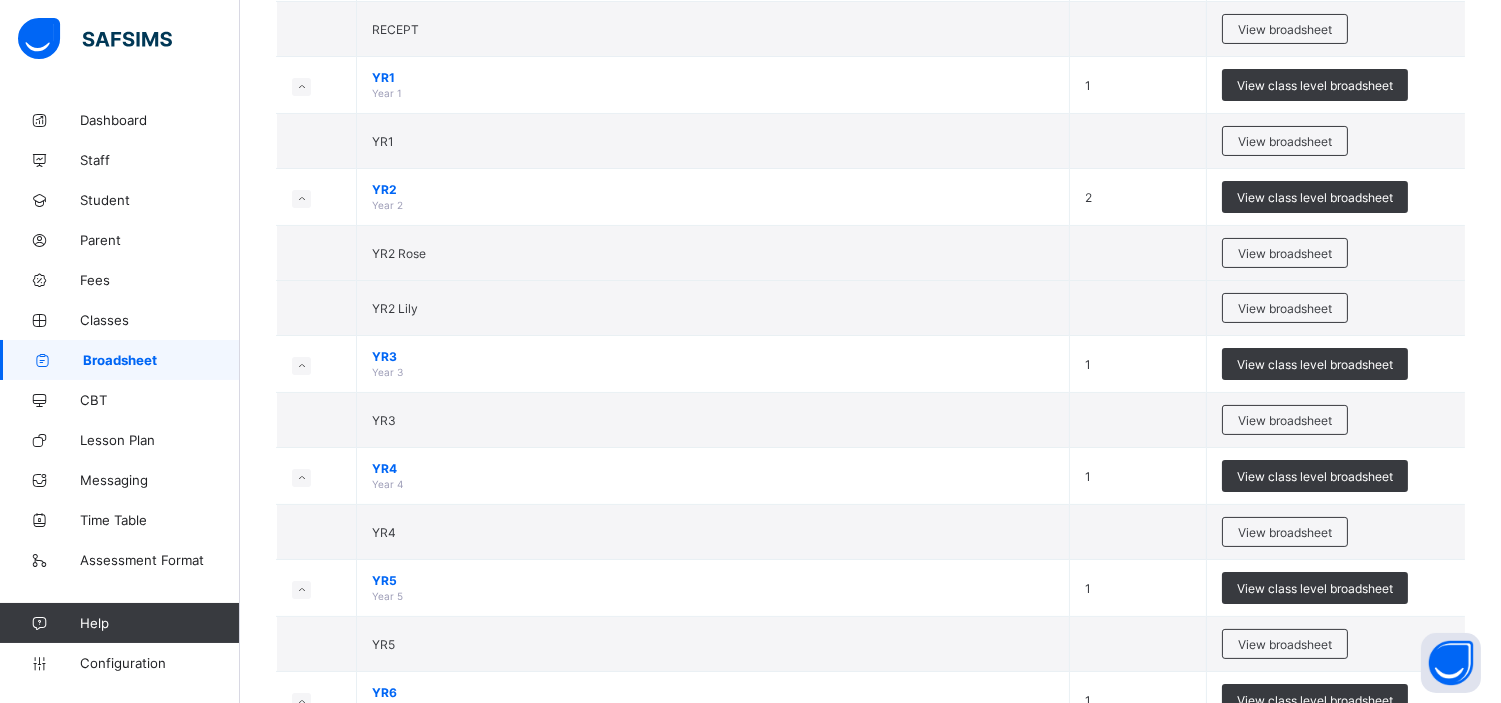 scroll, scrollTop: 697, scrollLeft: 0, axis: vertical 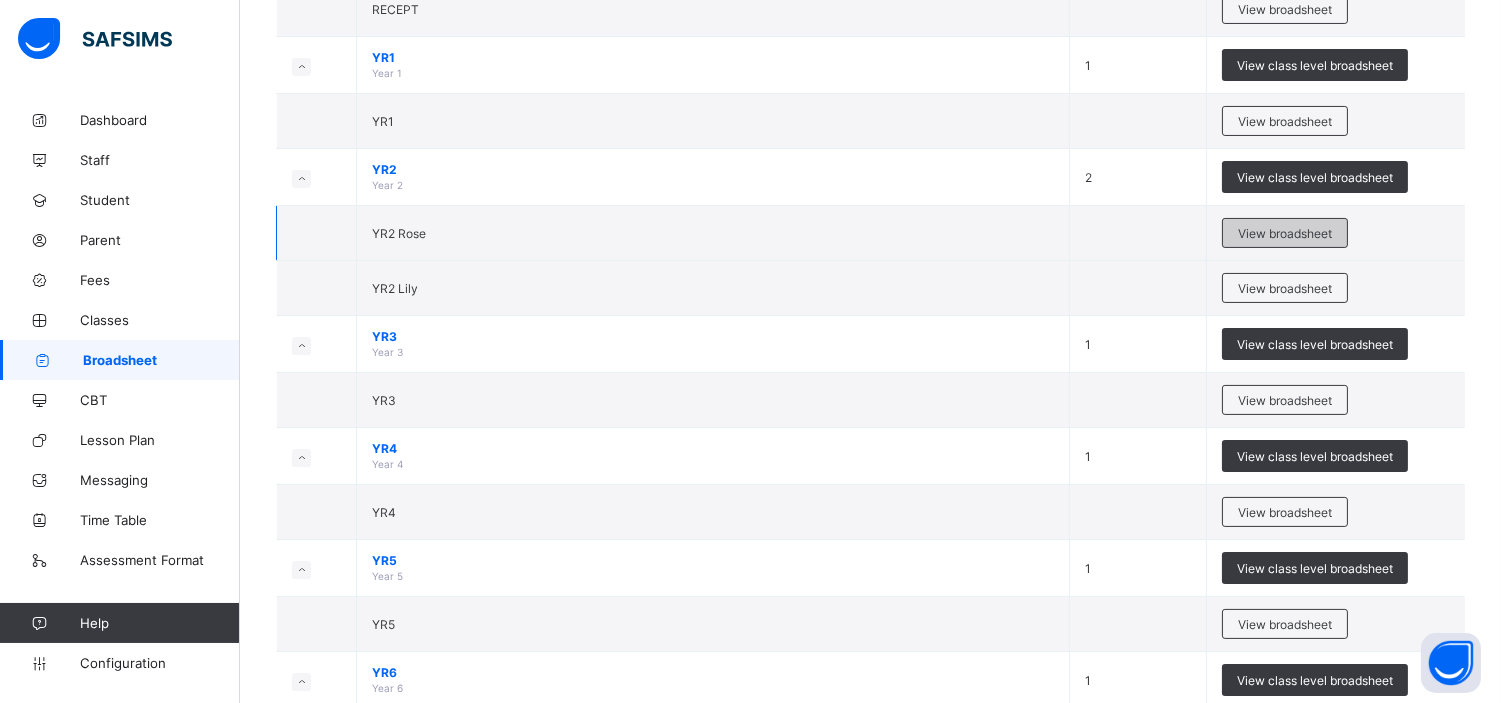 click on "View broadsheet" at bounding box center [1285, 233] 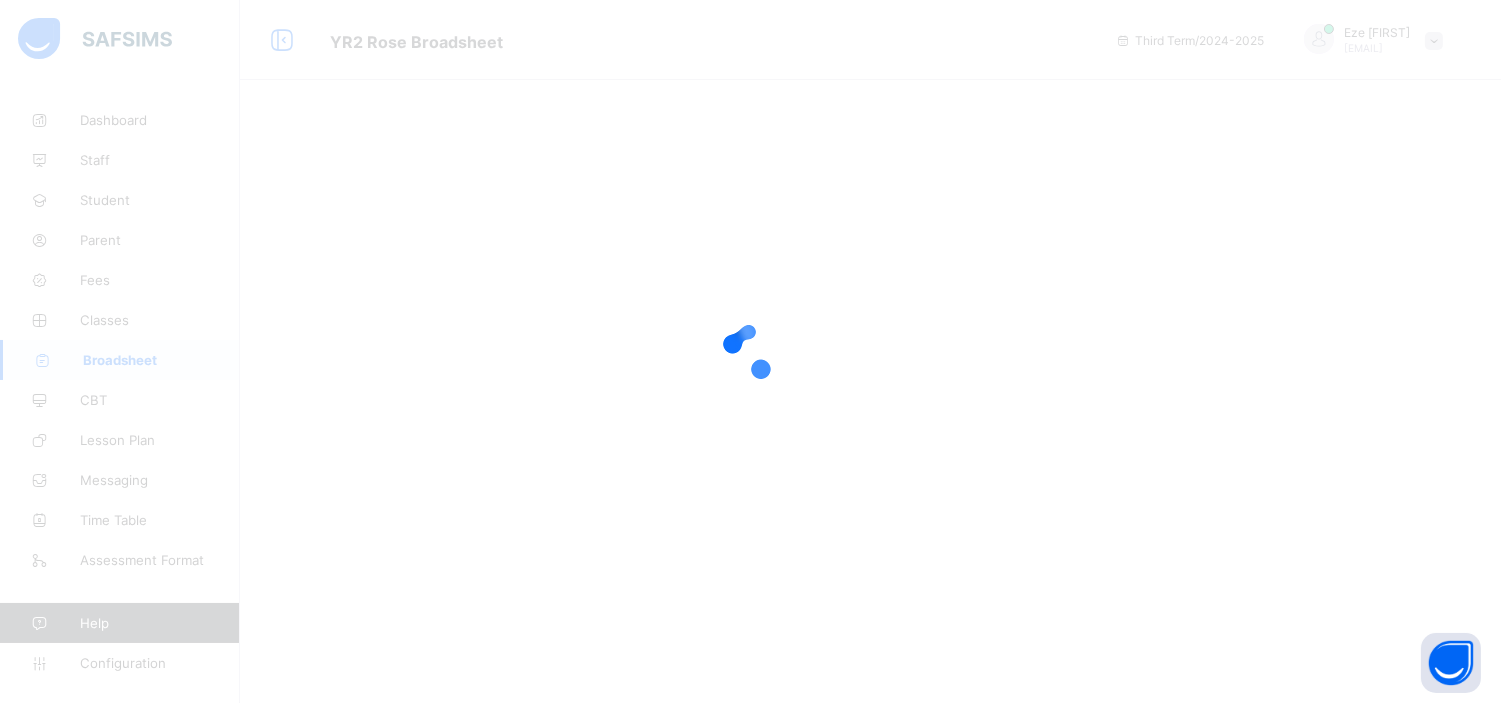 scroll, scrollTop: 0, scrollLeft: 0, axis: both 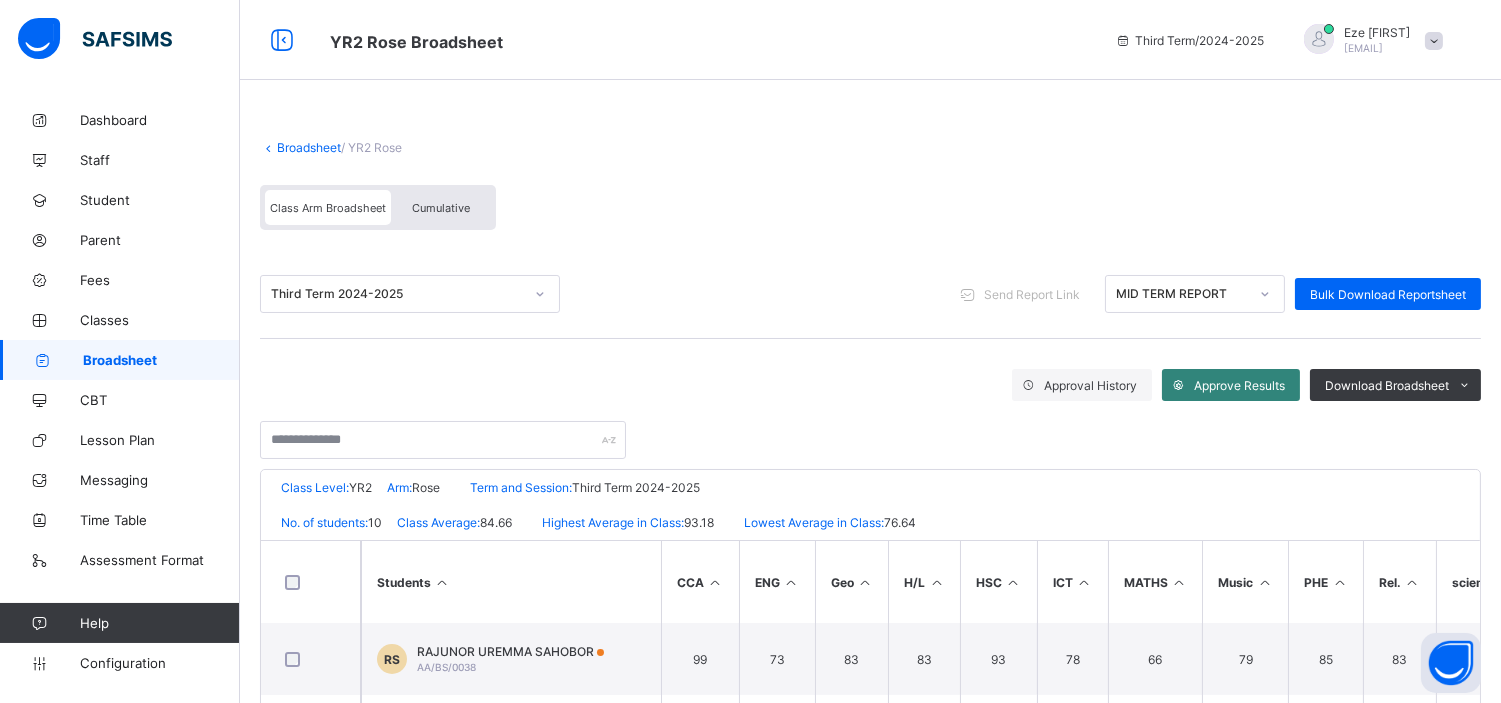click on "Approve Results" at bounding box center (1231, 385) 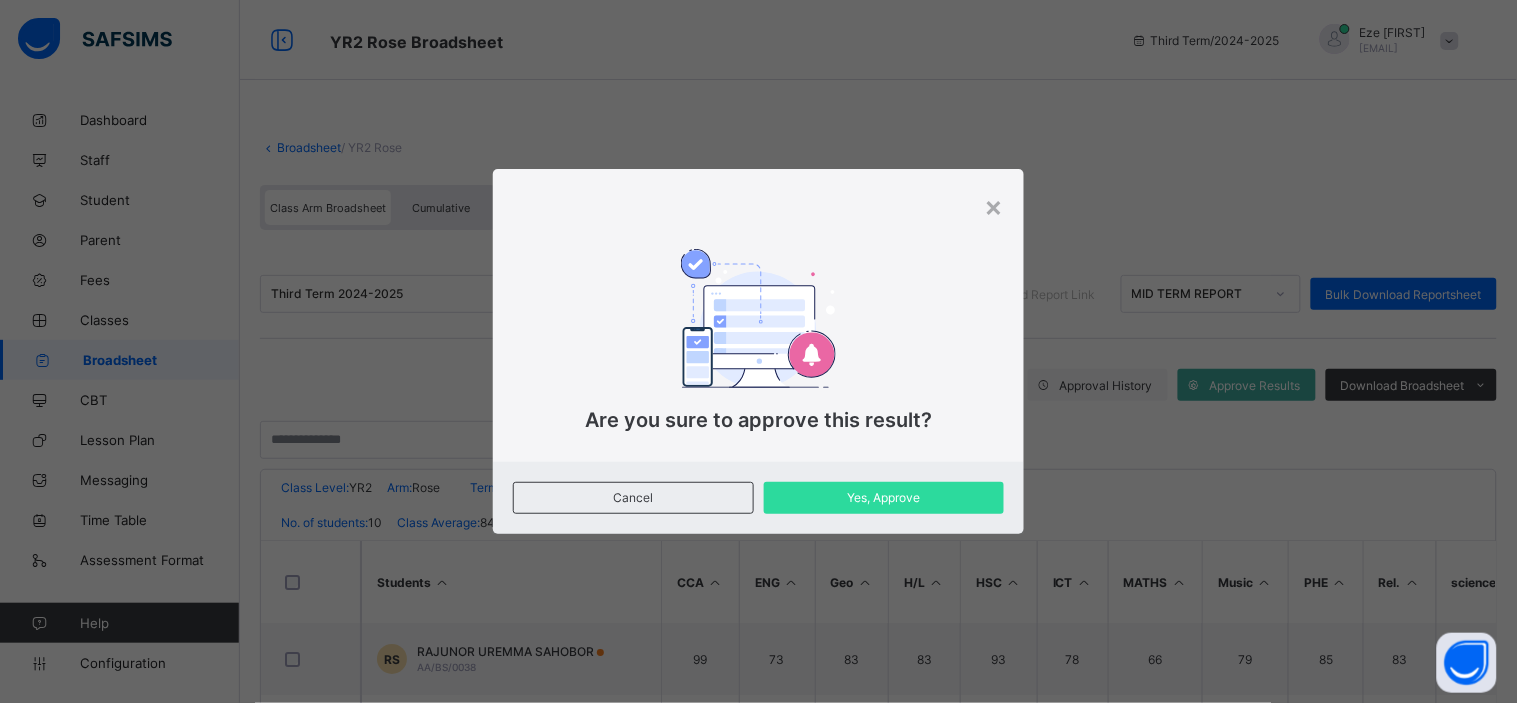 click on "Are you sure to approve this result?" at bounding box center [758, 330] 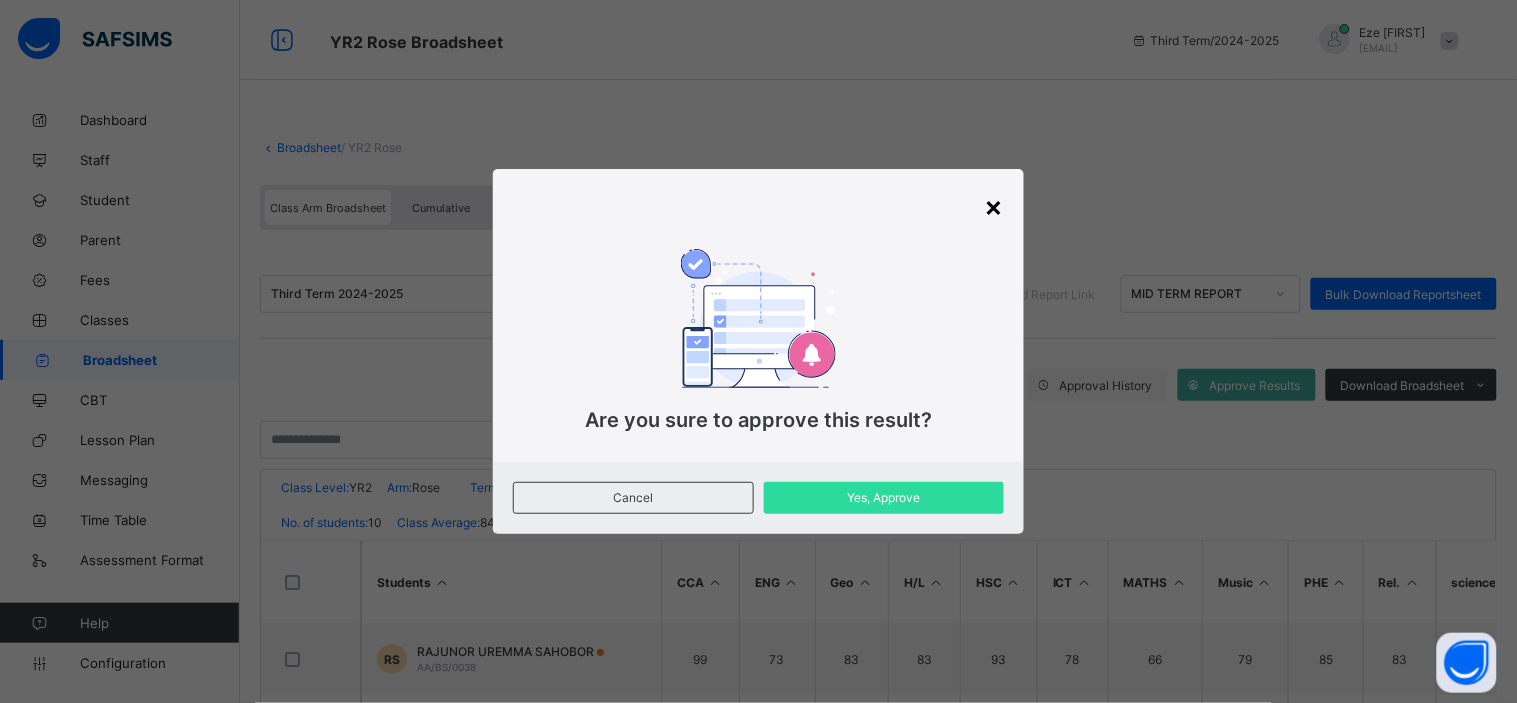 click on "×" at bounding box center [994, 206] 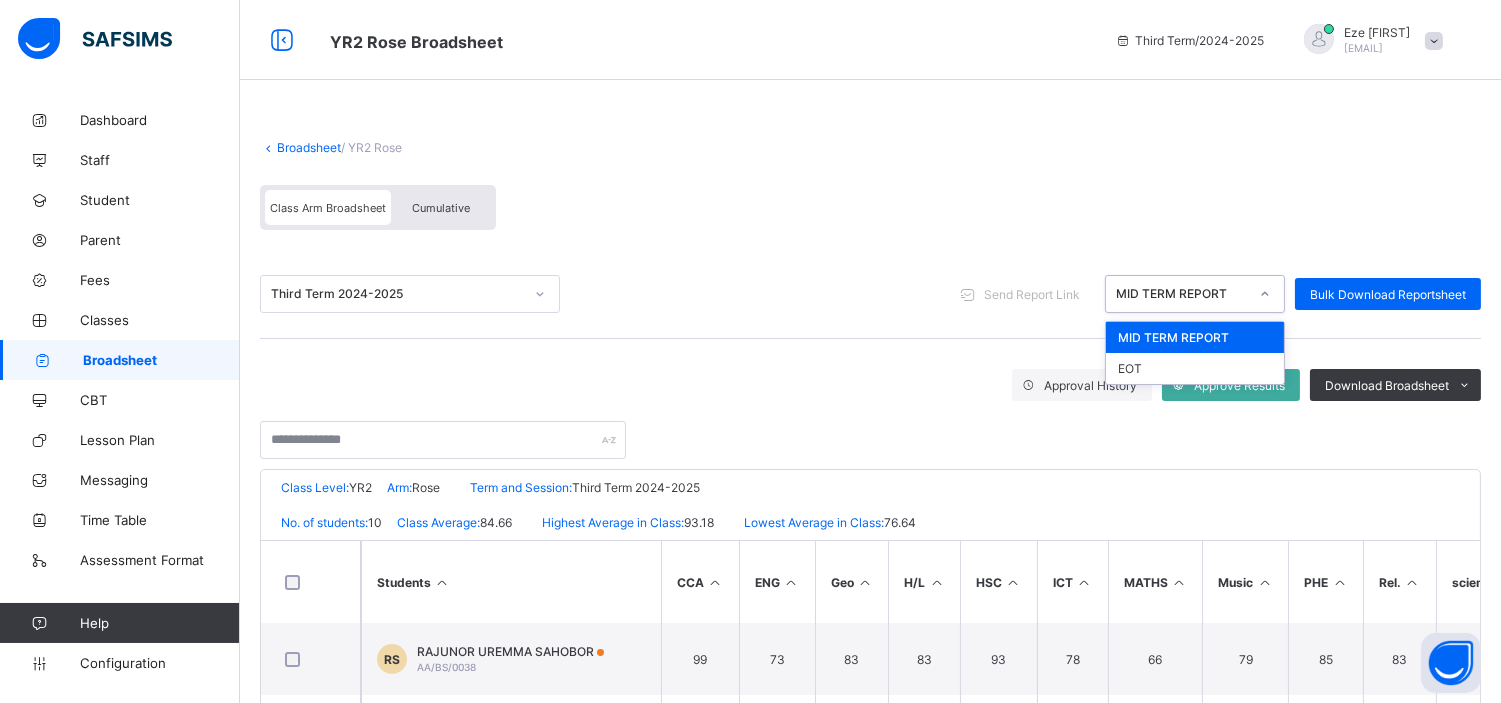click 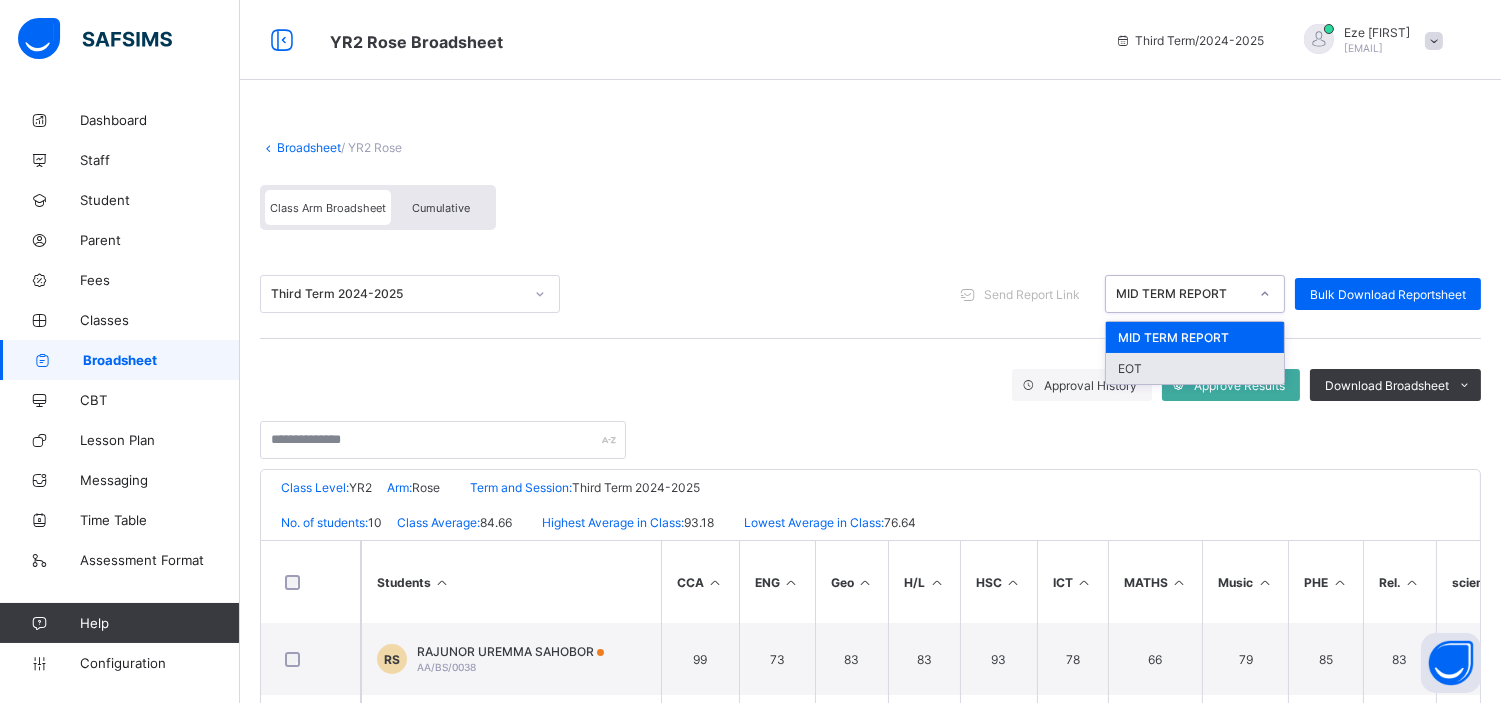 click on "EOT" at bounding box center (1195, 368) 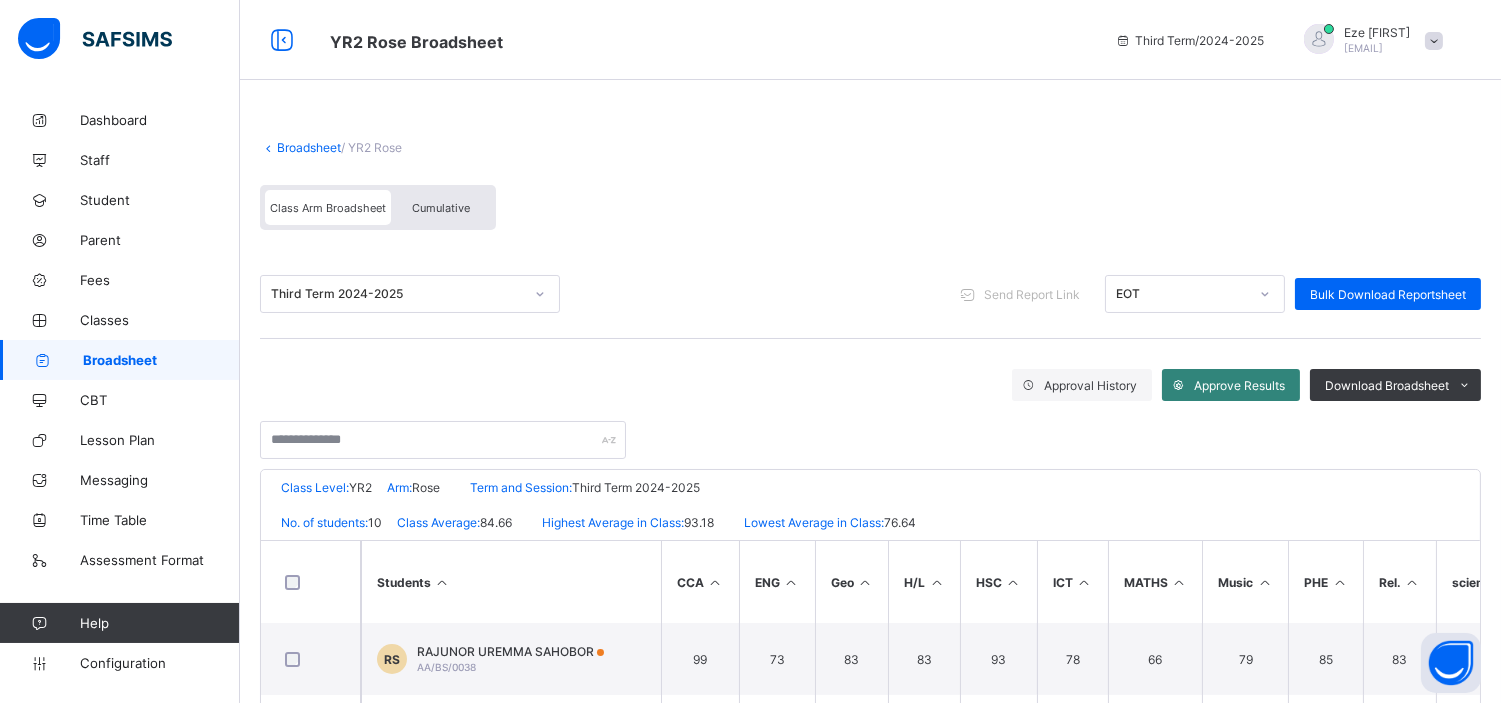 click on "Approve Results" at bounding box center (1239, 385) 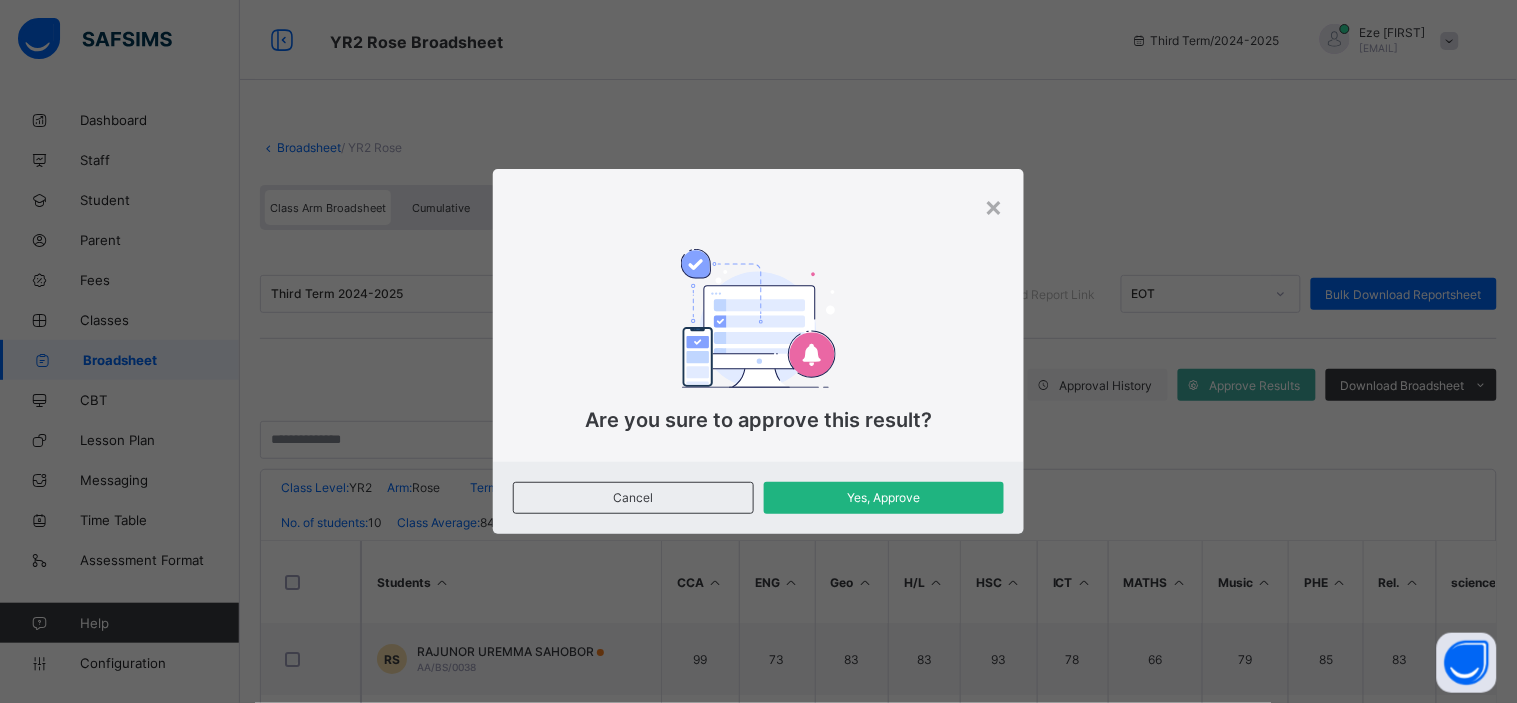 click on "Yes, Approve" at bounding box center [884, 497] 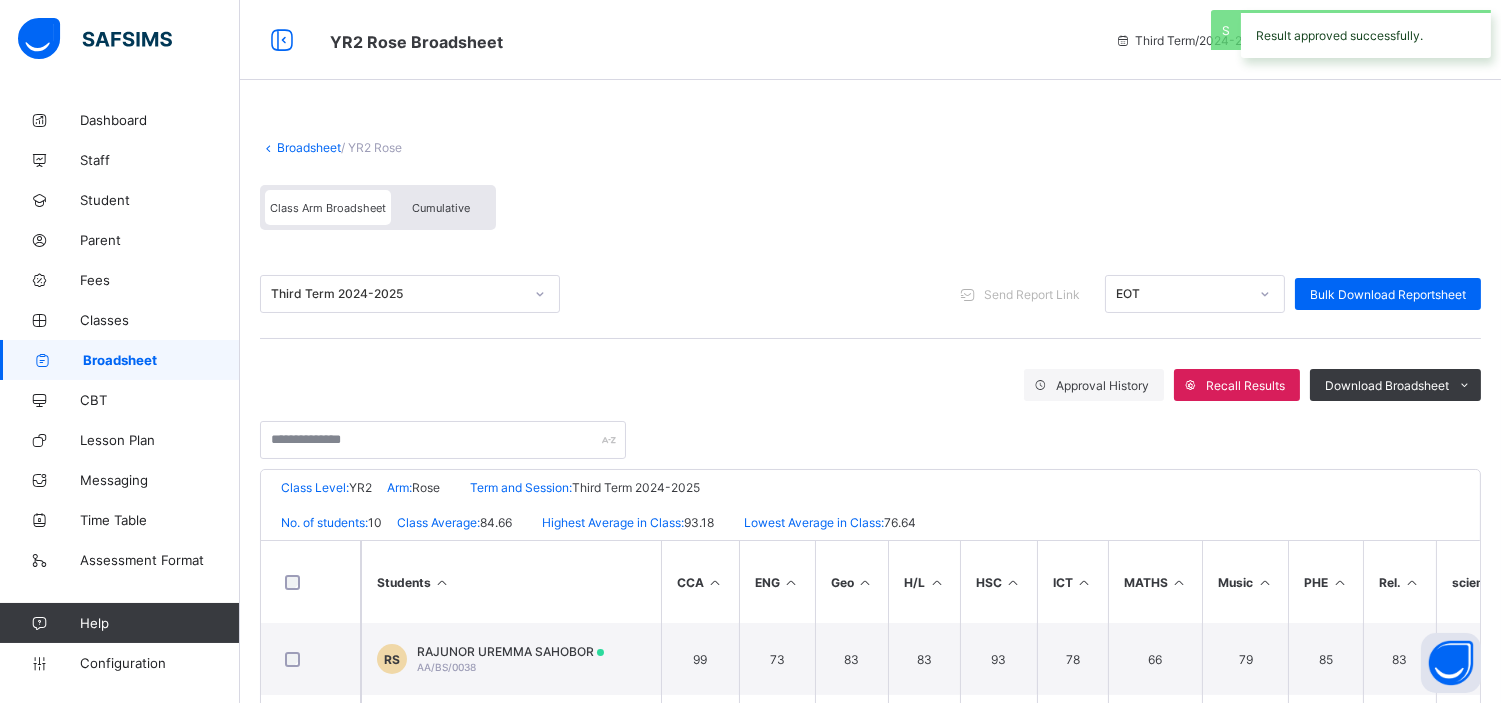 click on "Broadsheet" at bounding box center (309, 147) 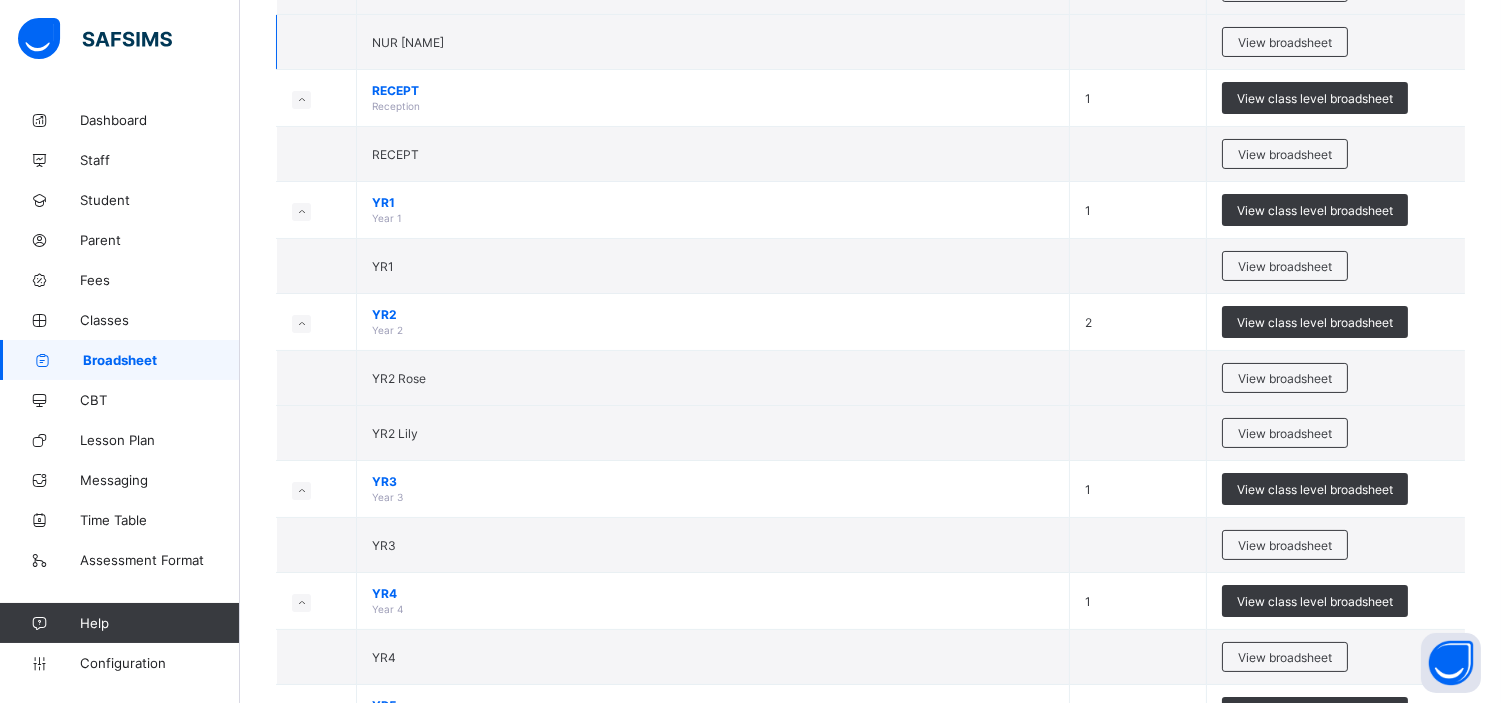 scroll, scrollTop: 561, scrollLeft: 0, axis: vertical 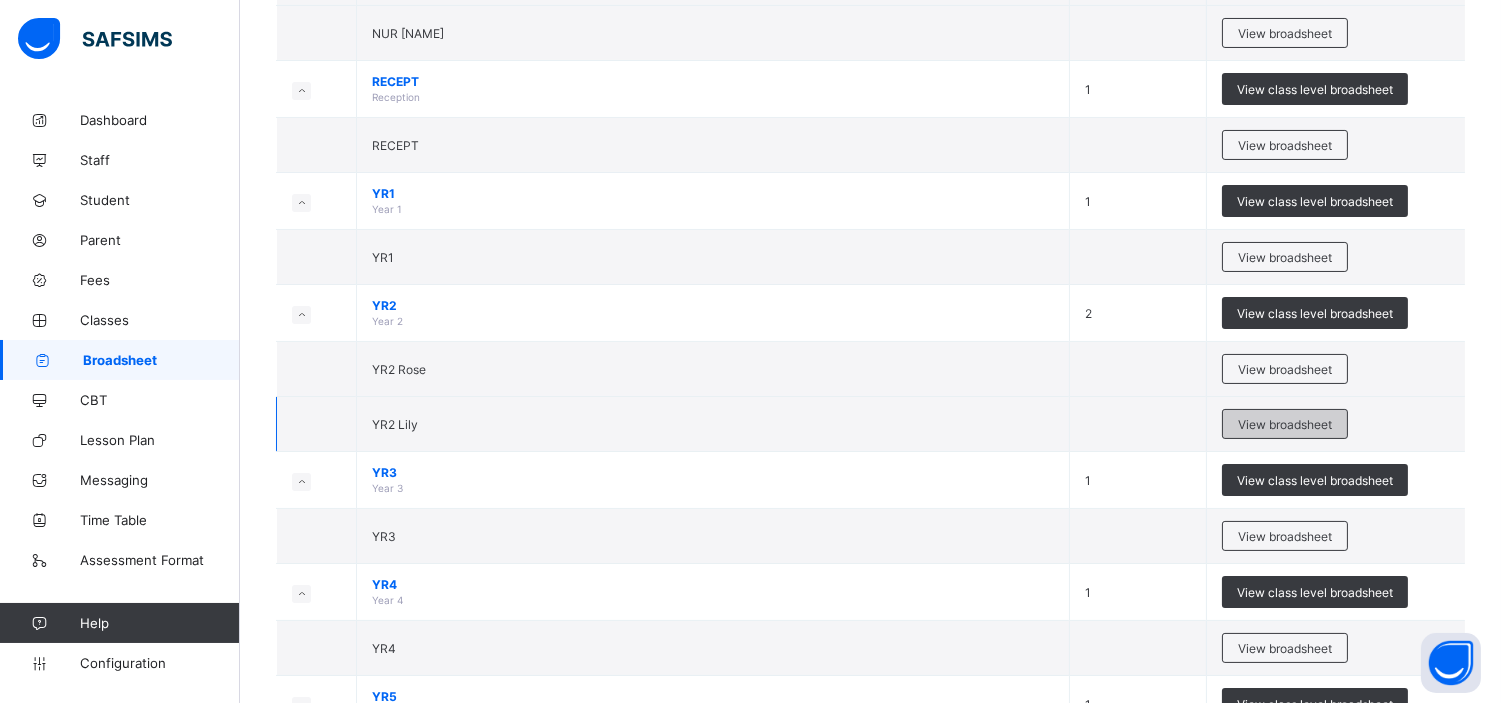 click on "View broadsheet" at bounding box center [1285, 424] 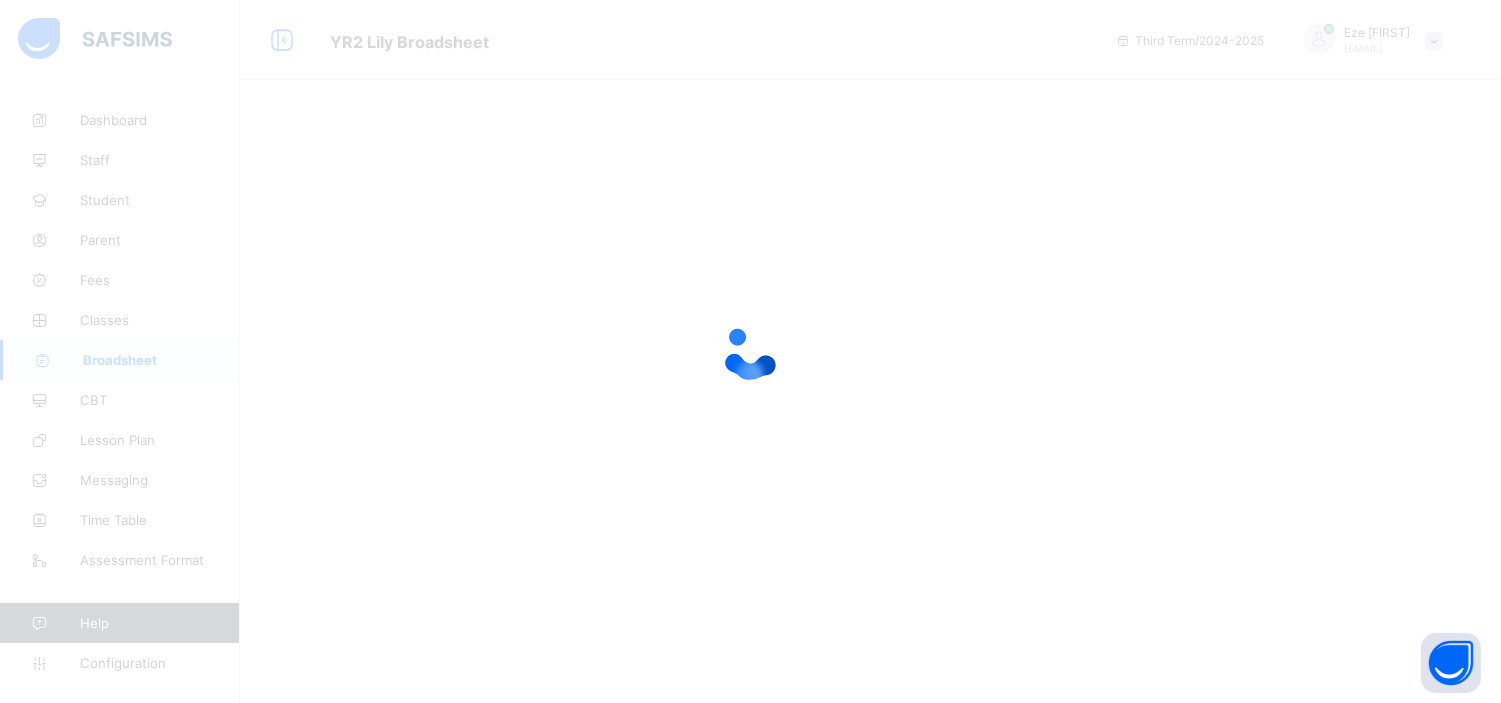 scroll, scrollTop: 0, scrollLeft: 0, axis: both 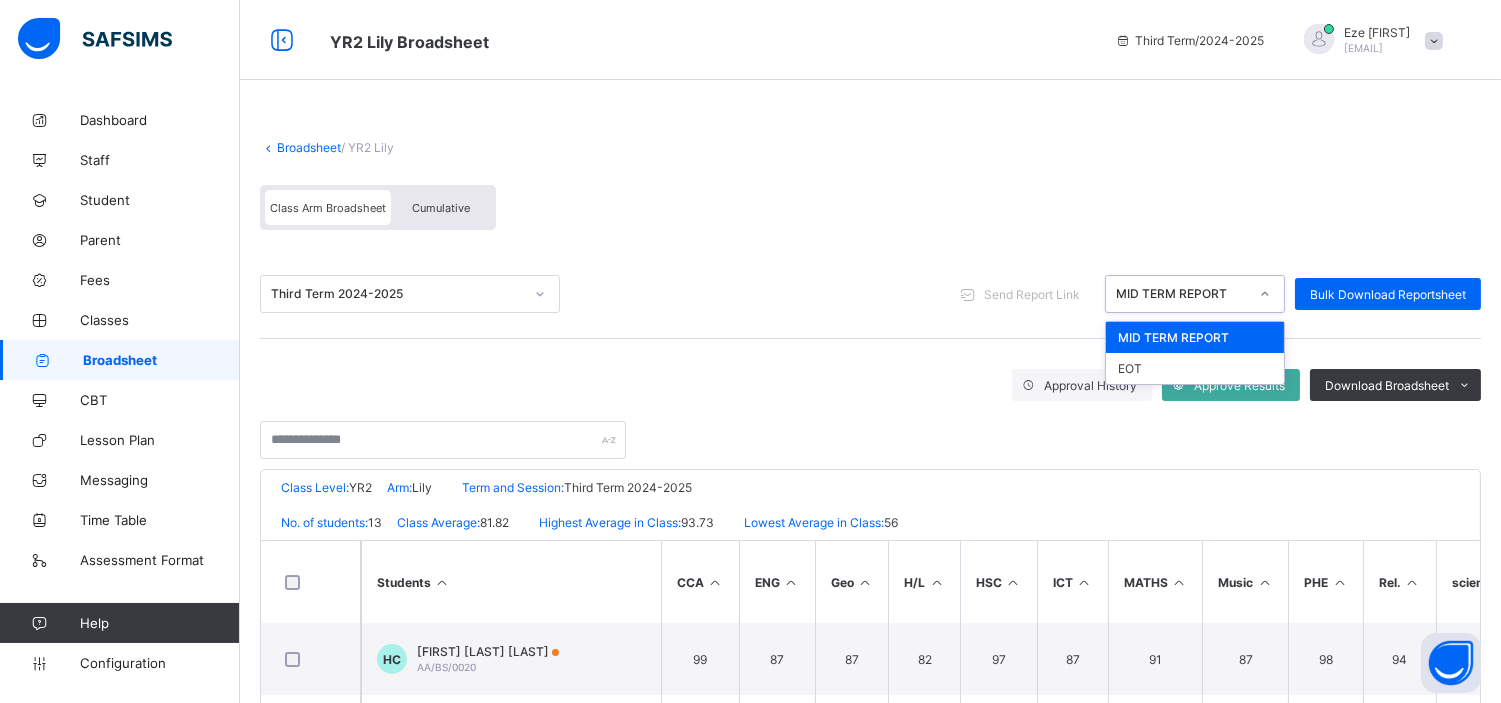 click 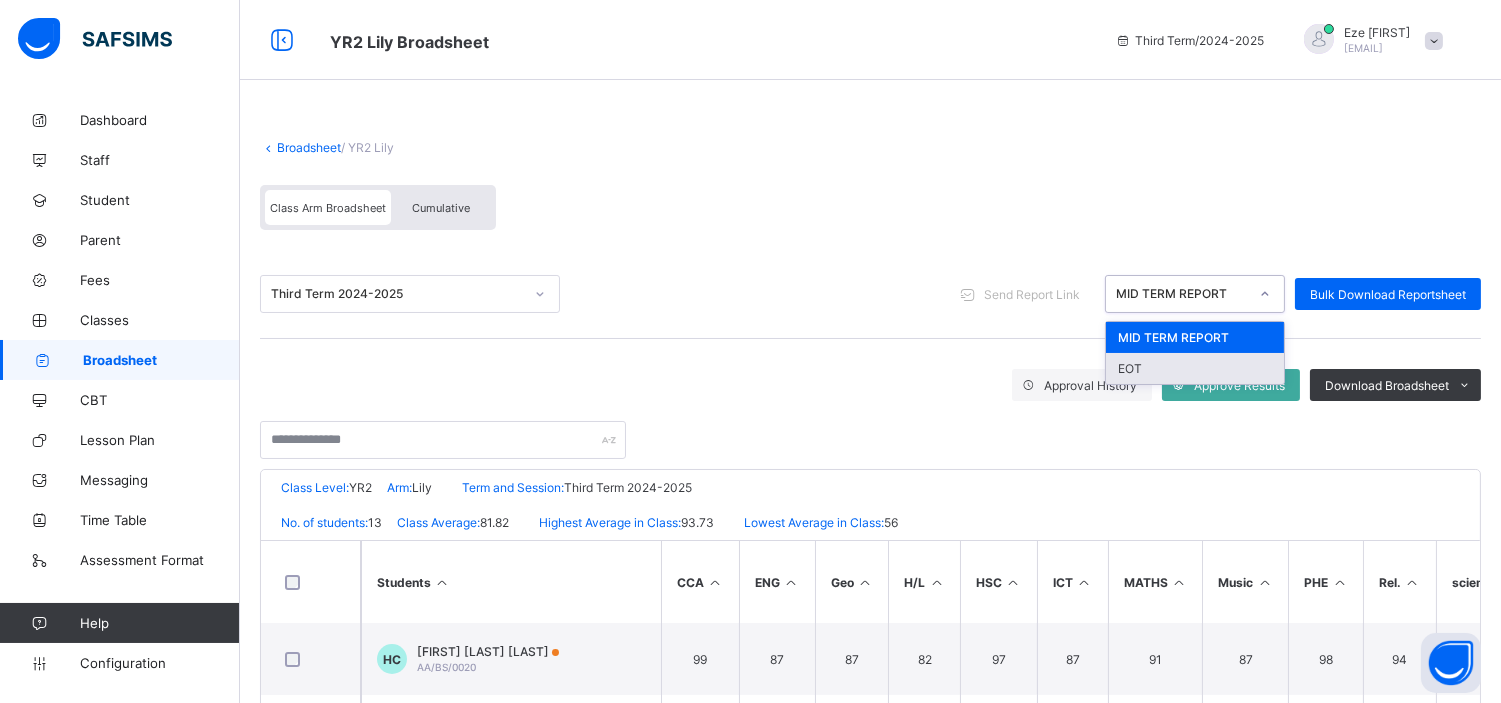 click on "EOT" at bounding box center (1195, 368) 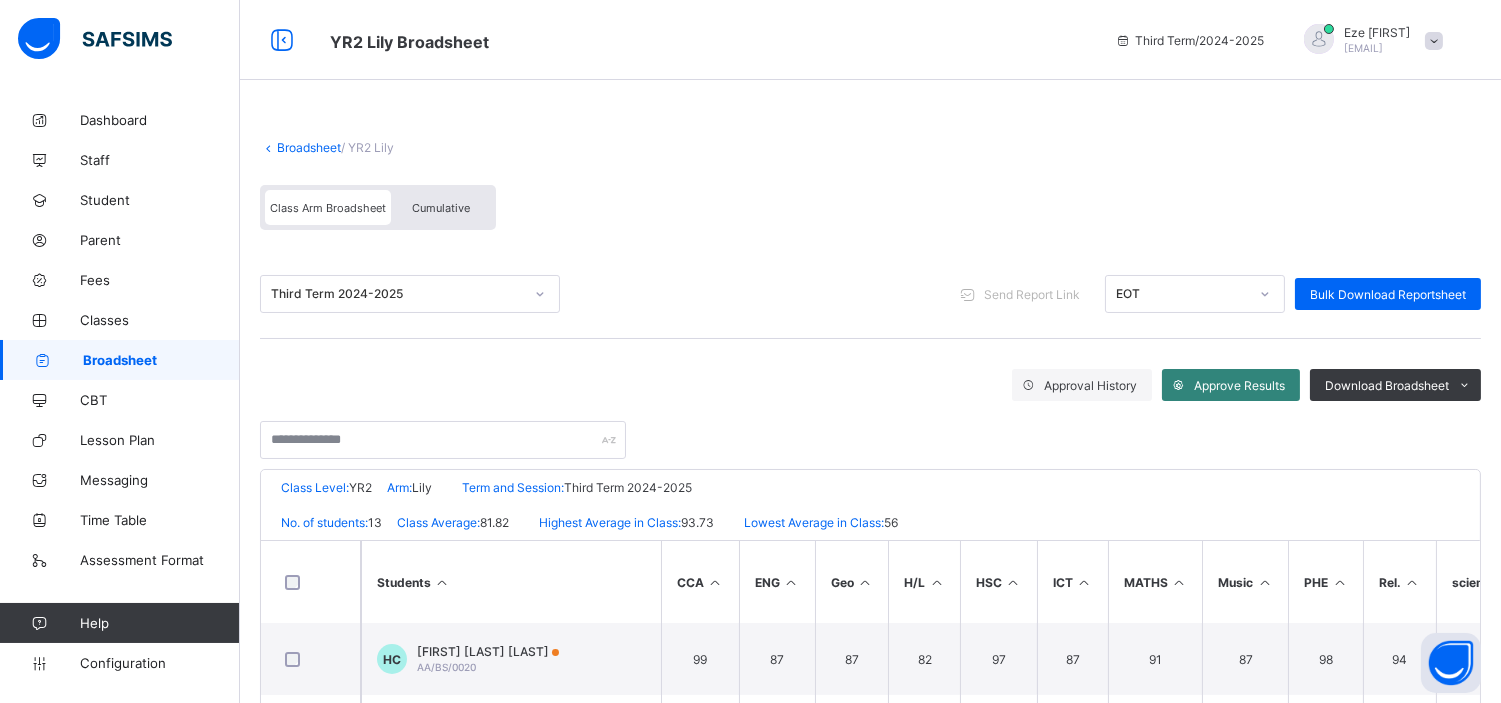 click on "Approve Results" at bounding box center [1239, 385] 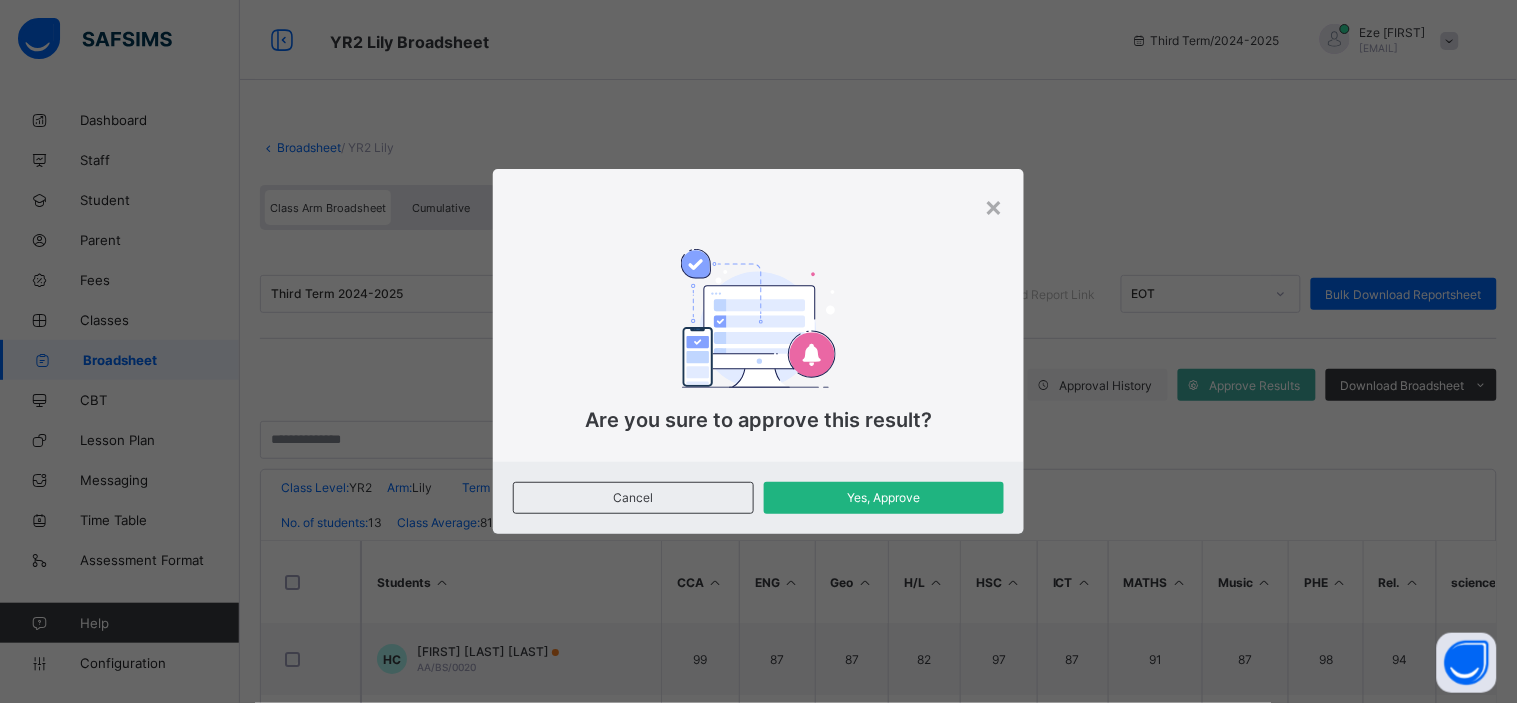 click on "Yes, Approve" at bounding box center (884, 497) 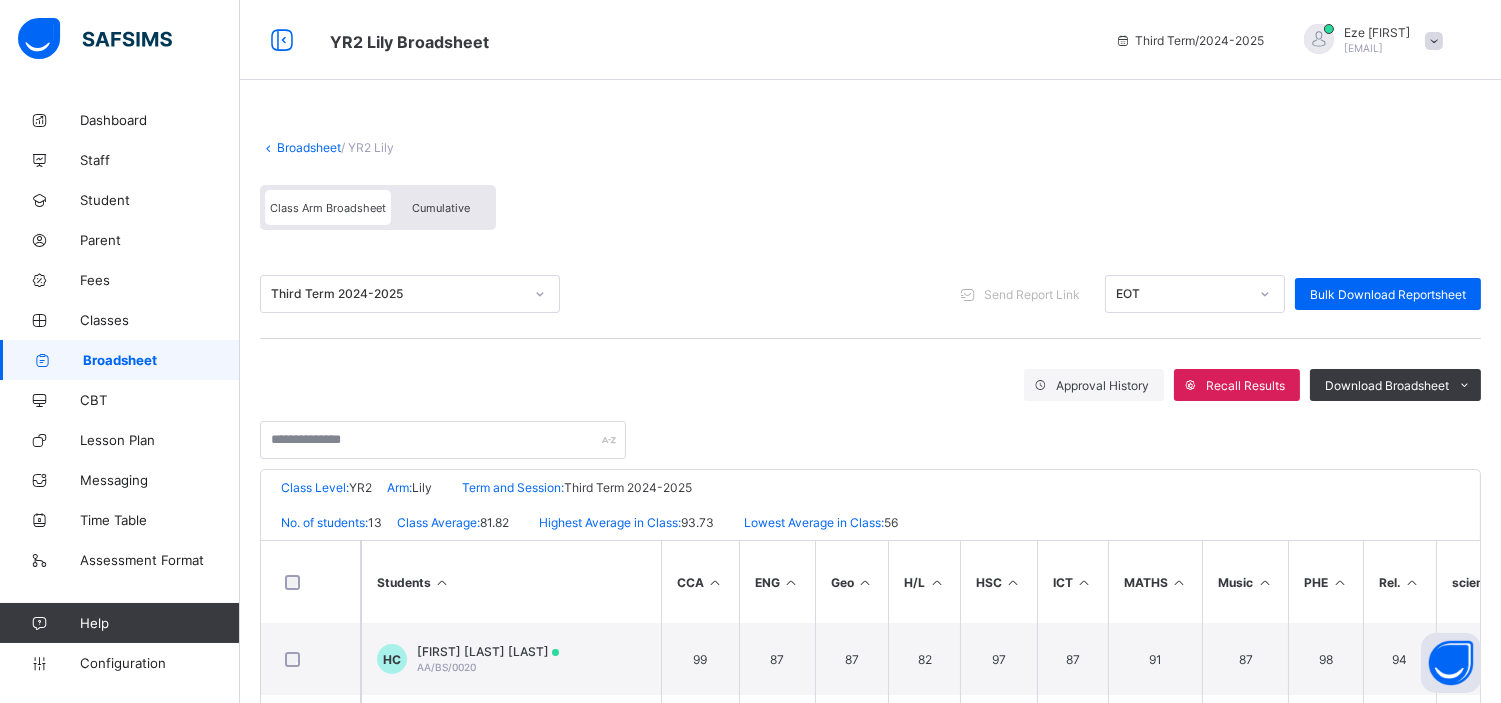 click on "Broadsheet" at bounding box center (309, 147) 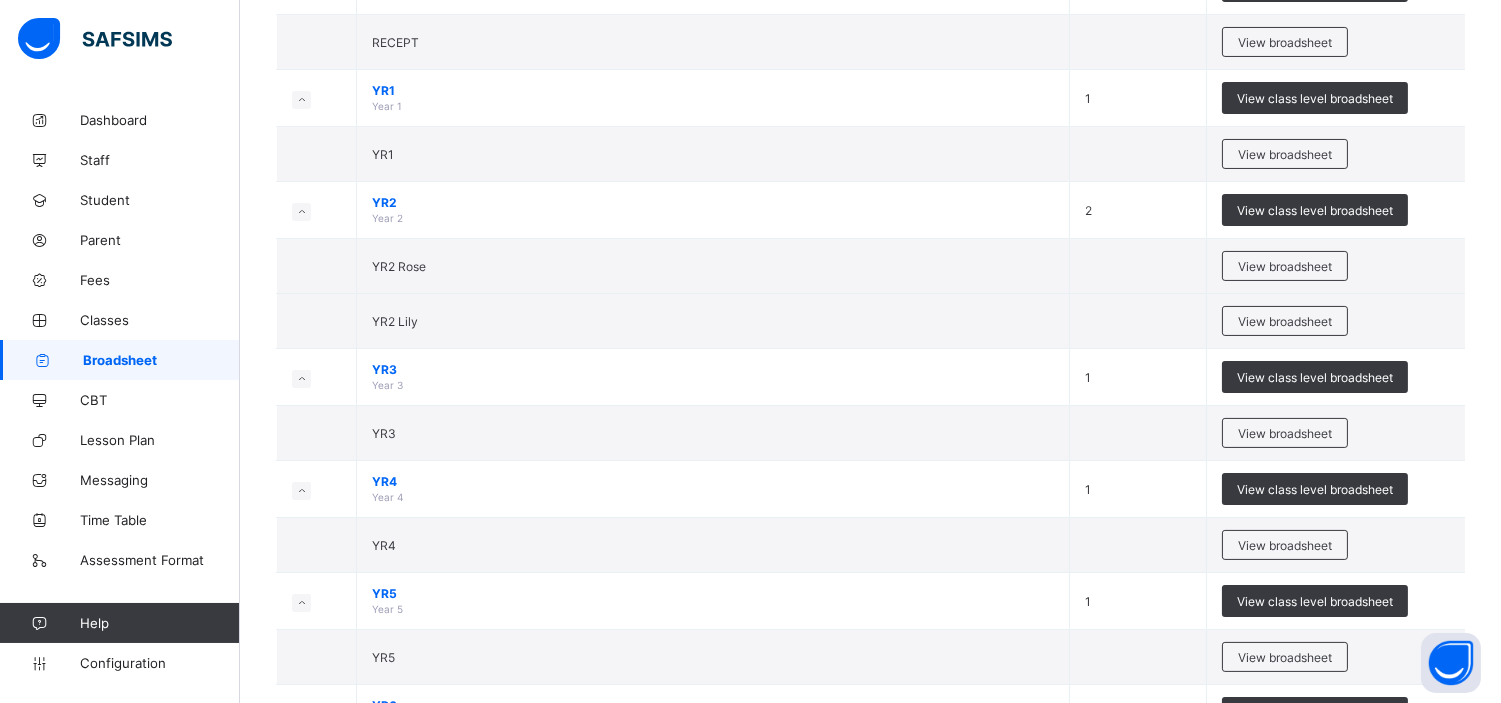 scroll, scrollTop: 668, scrollLeft: 0, axis: vertical 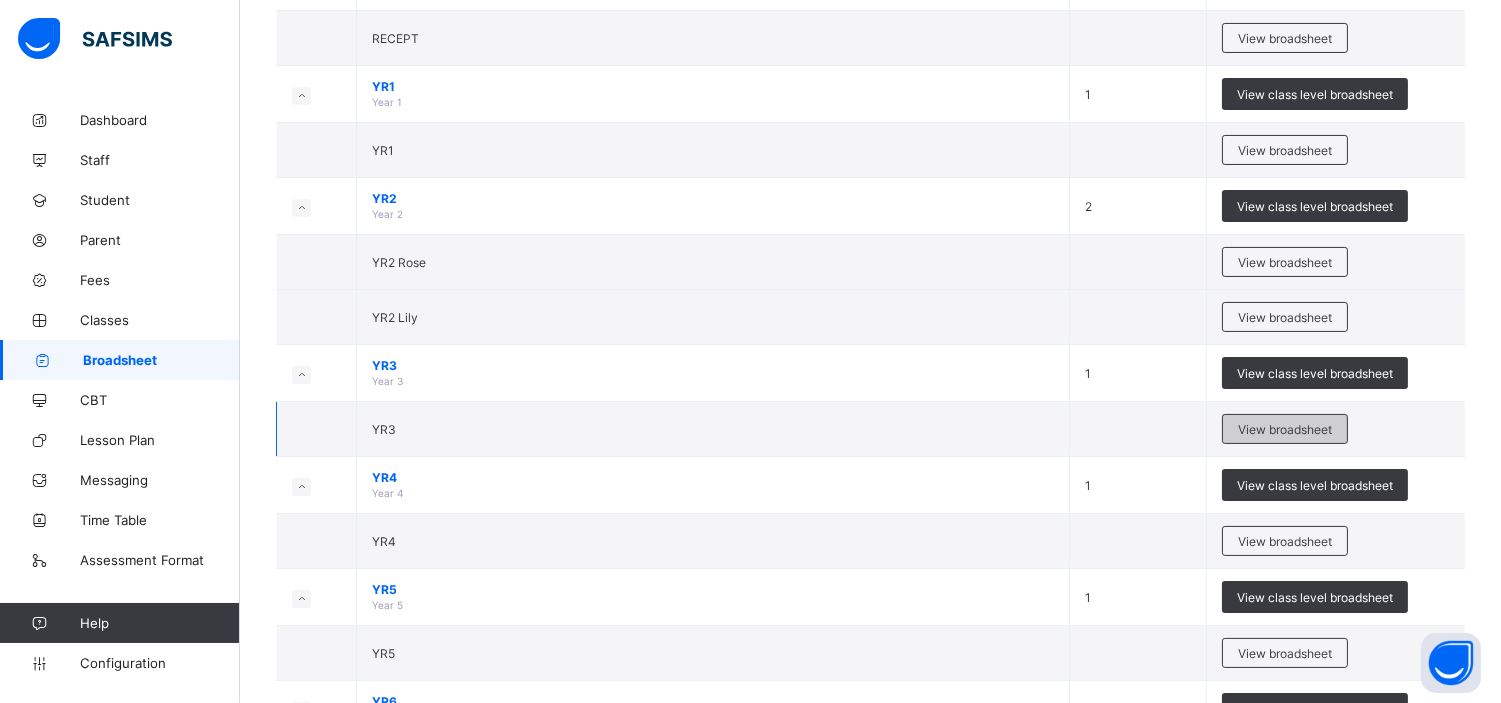 click on "View broadsheet" at bounding box center [1285, 429] 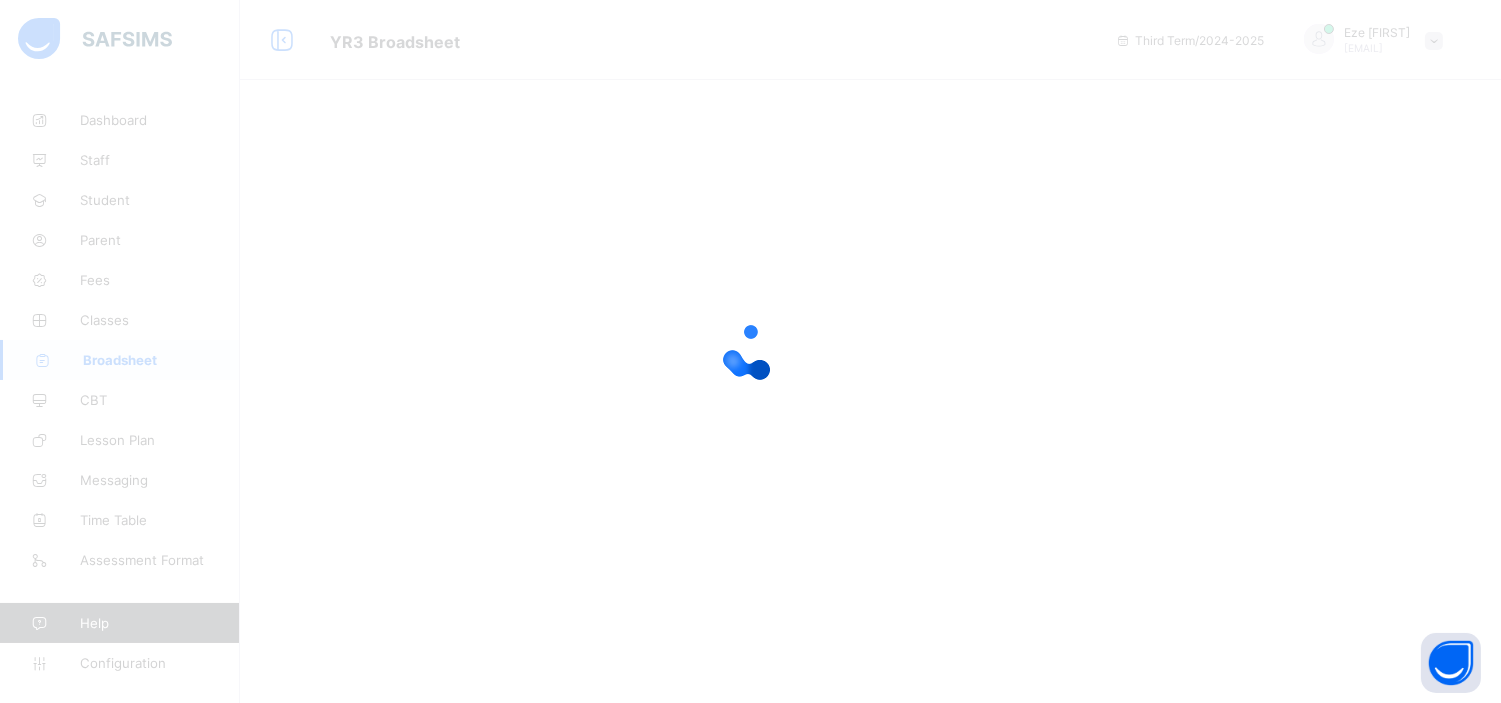 scroll, scrollTop: 0, scrollLeft: 0, axis: both 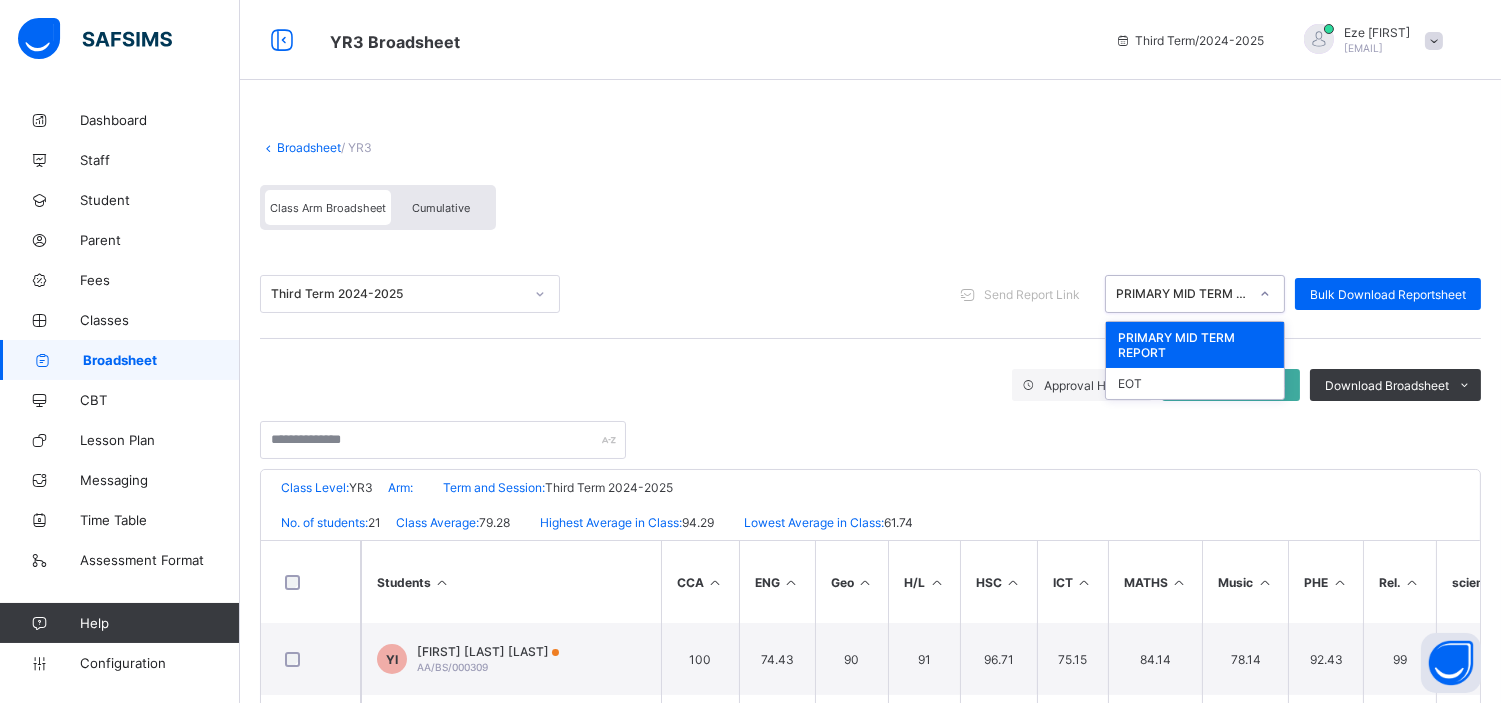 click 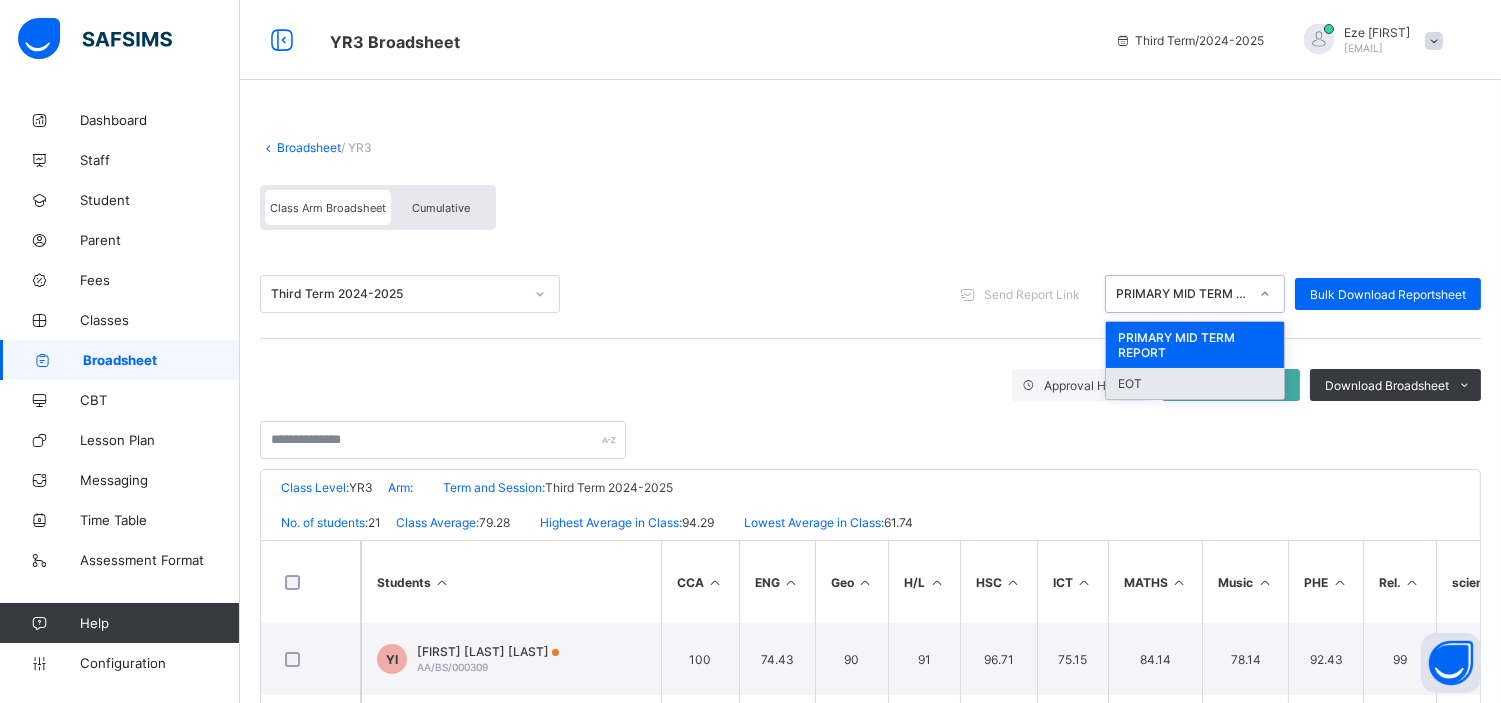 click on "EOT" at bounding box center (1195, 383) 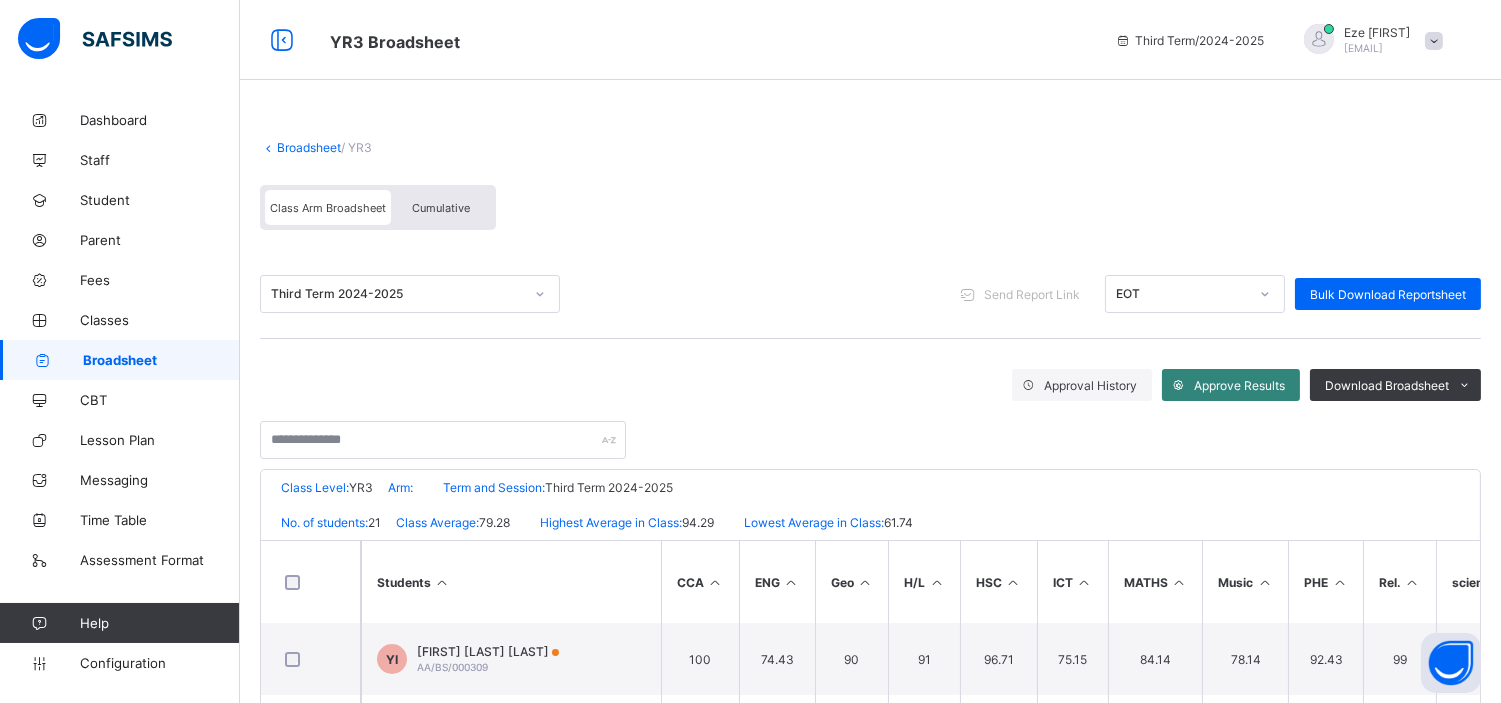 click on "Approve Results" at bounding box center [1231, 385] 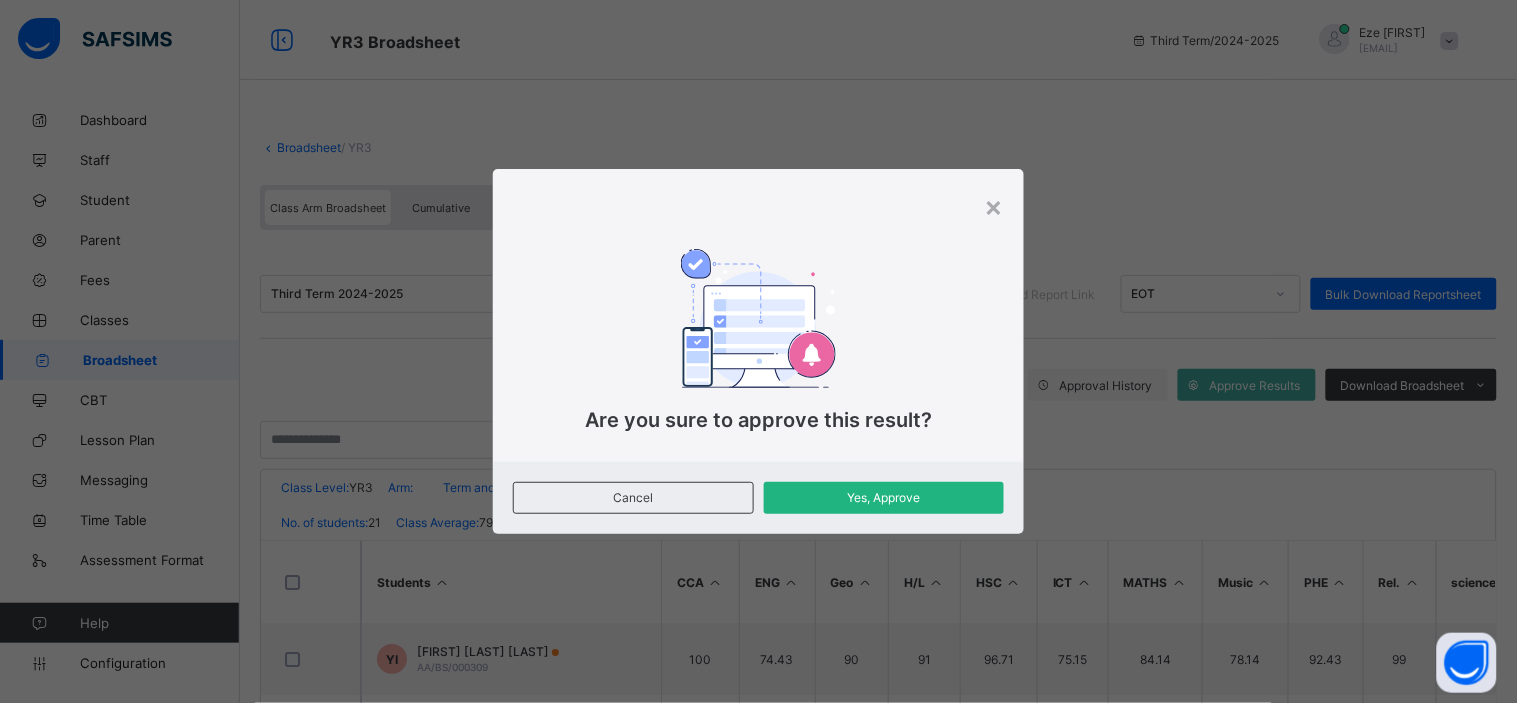 click on "Yes, Approve" at bounding box center [884, 498] 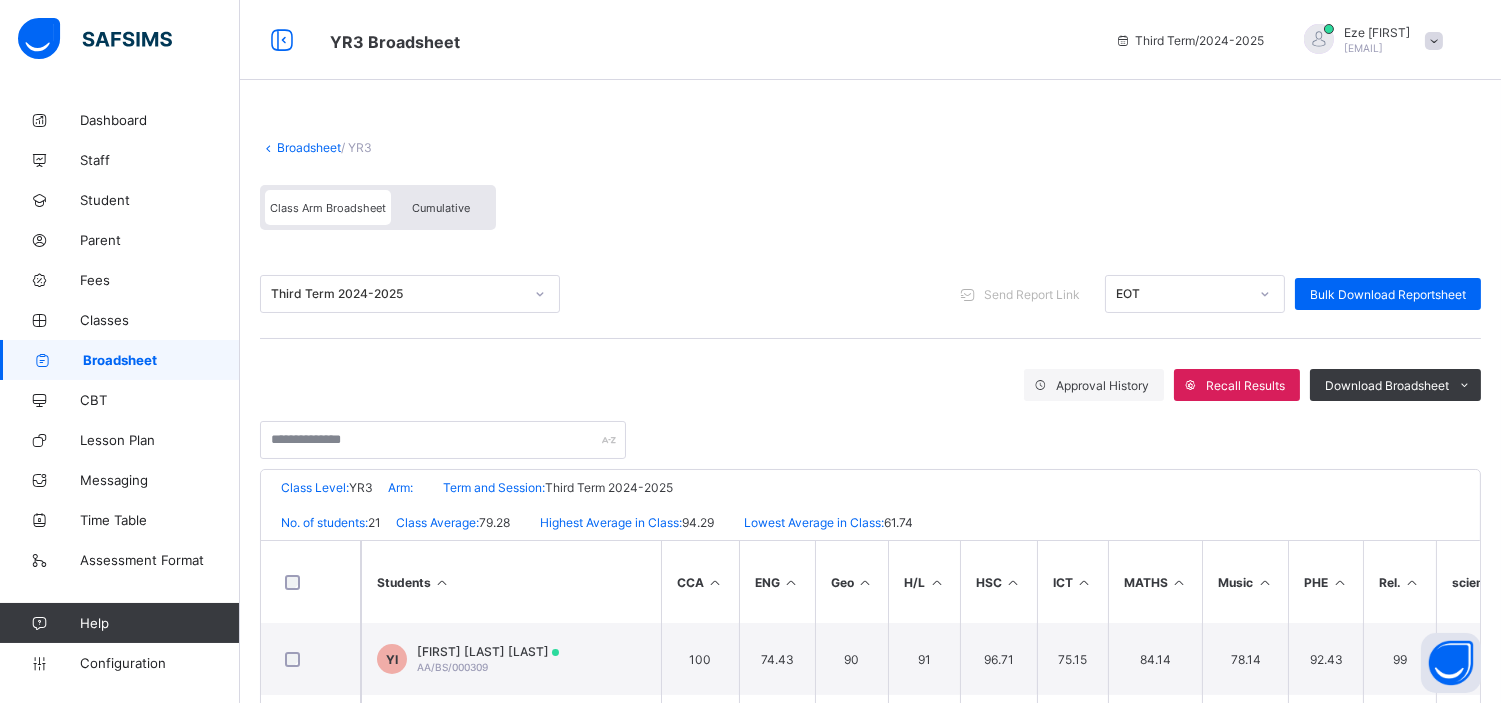 click on "Broadsheet" at bounding box center (309, 147) 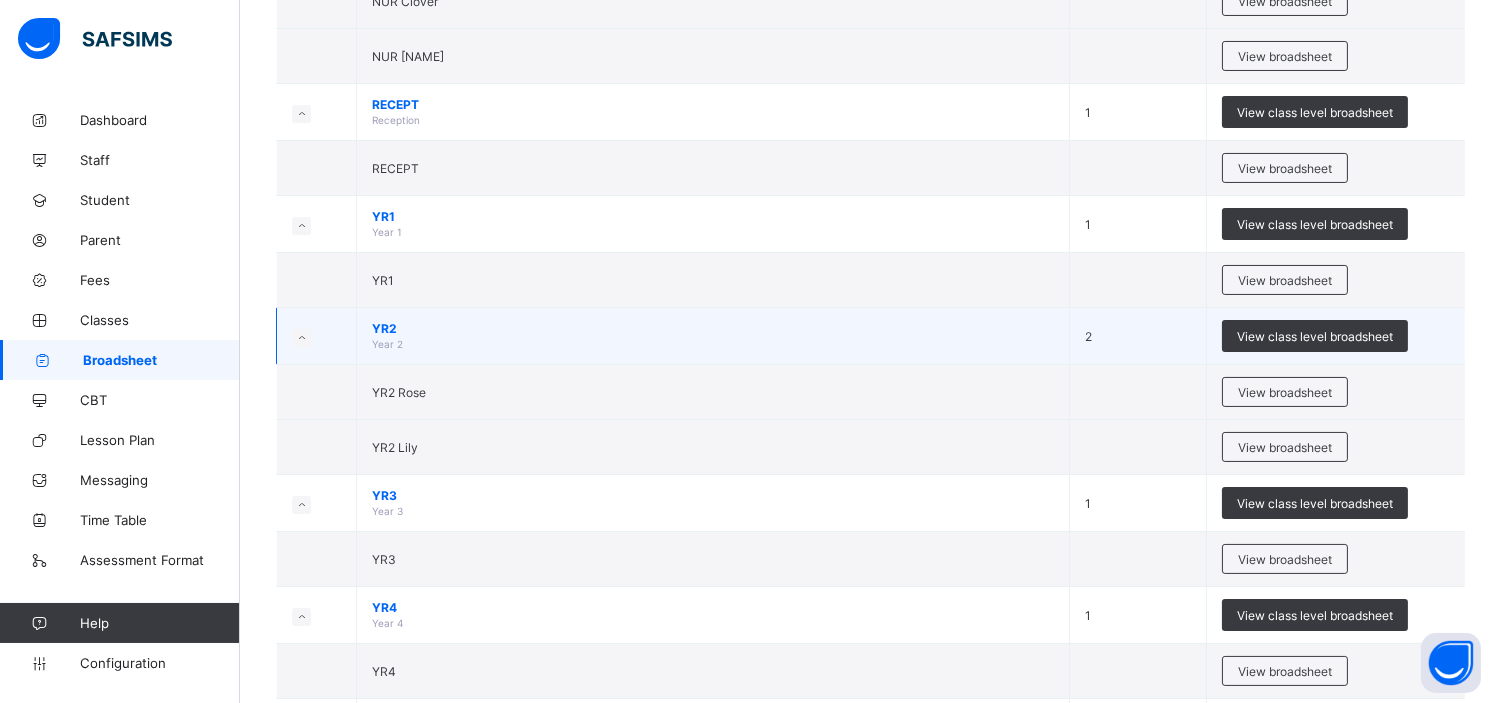 scroll, scrollTop: 541, scrollLeft: 0, axis: vertical 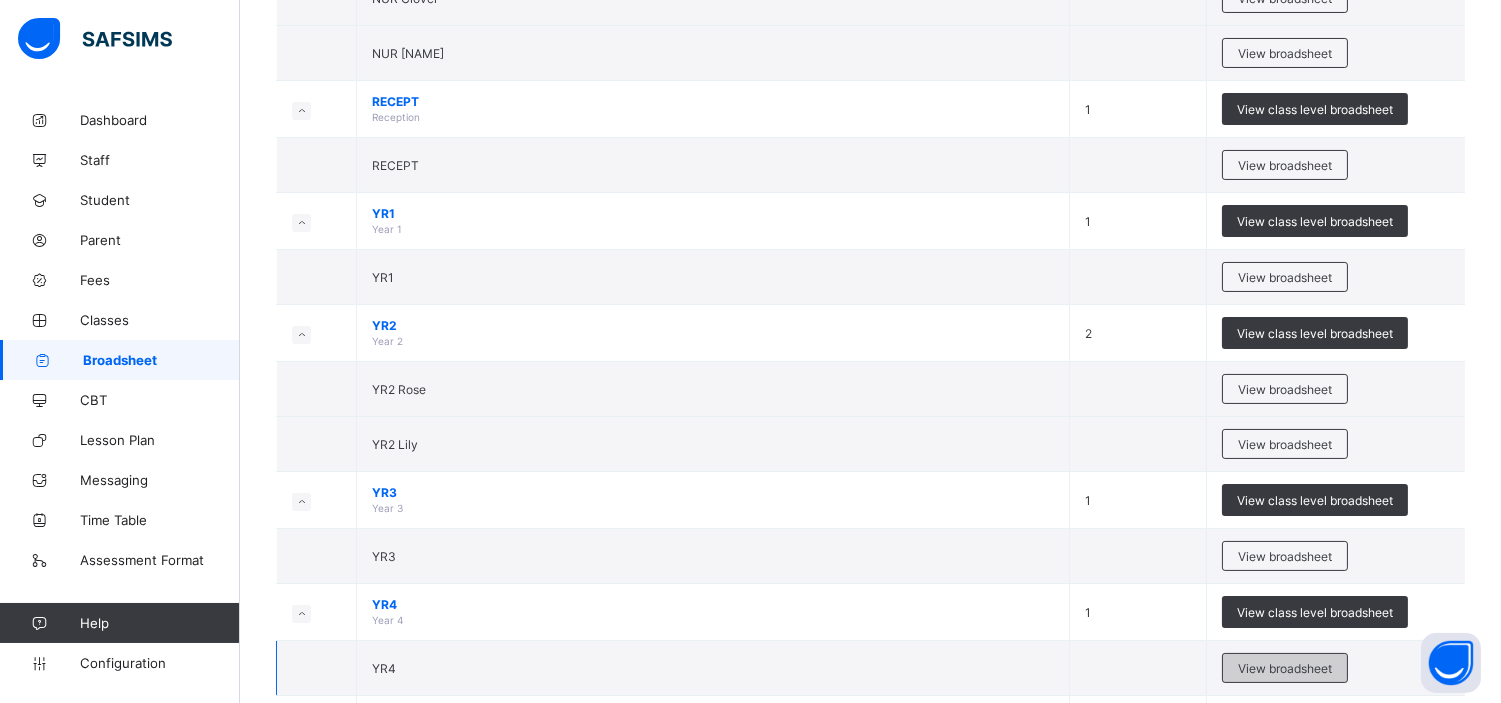 click on "View broadsheet" at bounding box center [1285, 668] 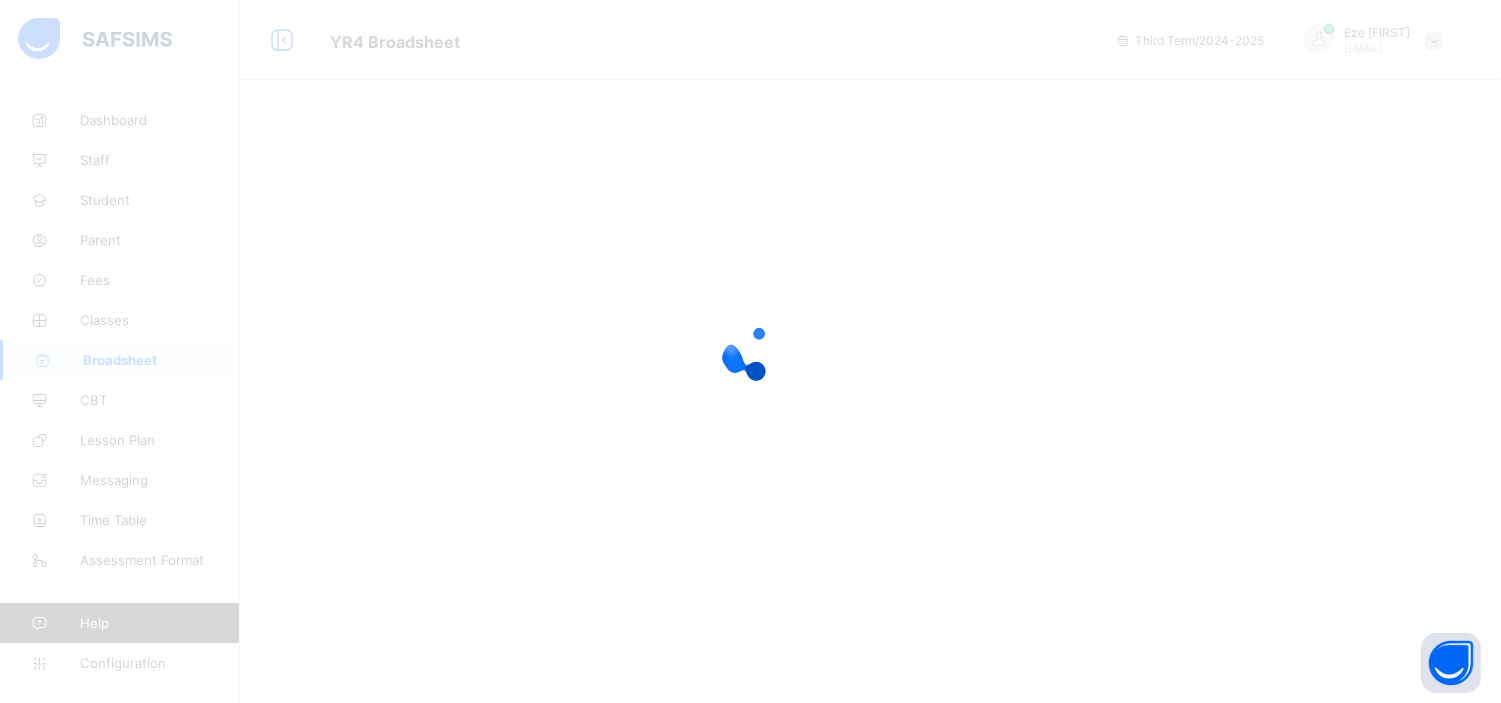 scroll, scrollTop: 0, scrollLeft: 0, axis: both 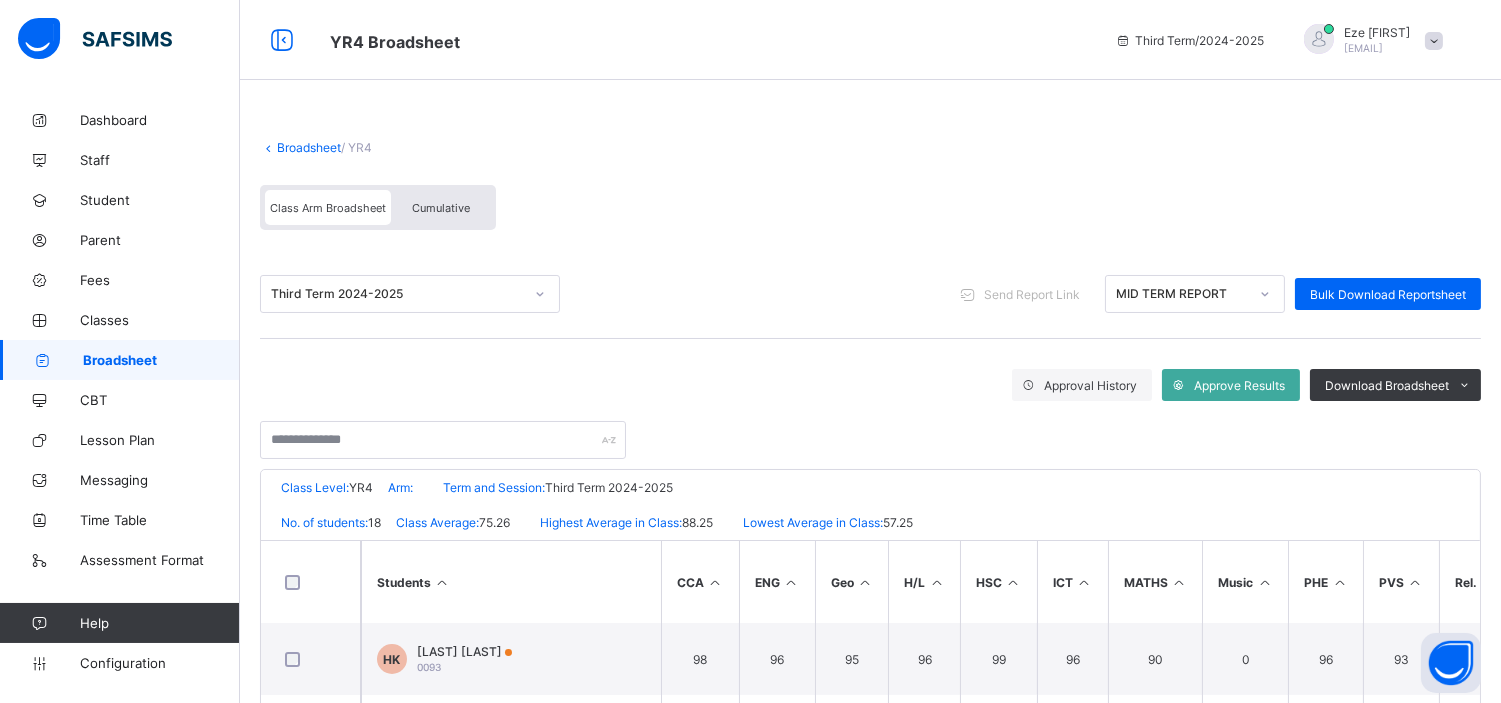 click 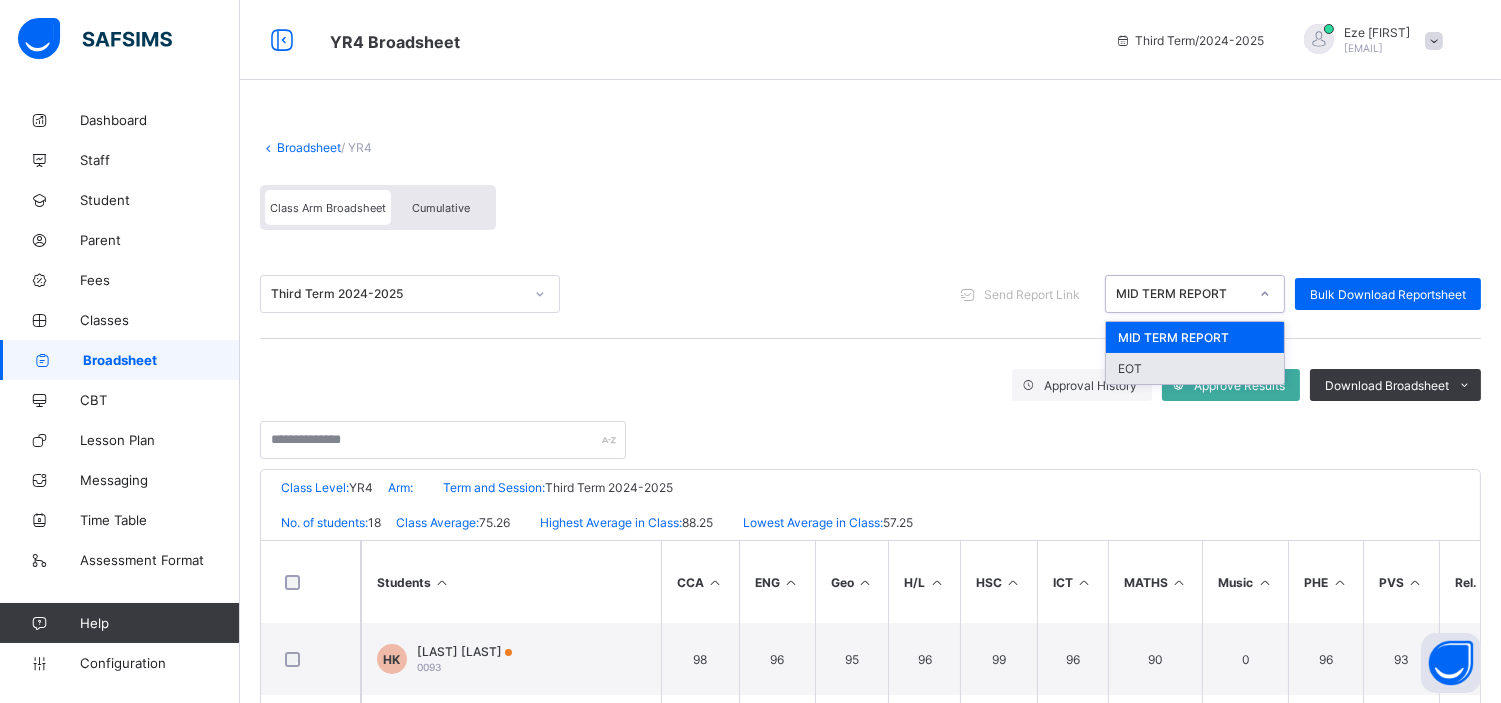 click on "EOT" at bounding box center [1195, 368] 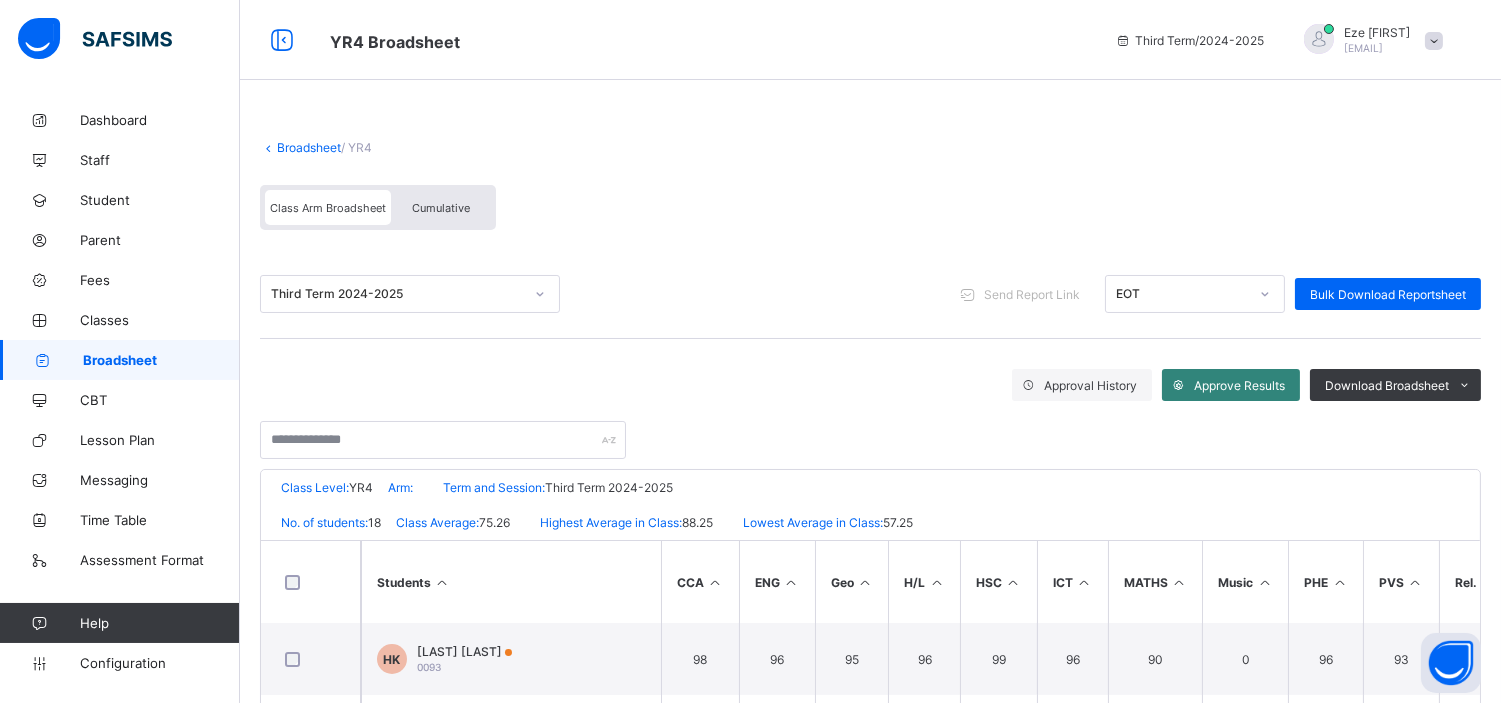click on "Approve Results" at bounding box center (1231, 385) 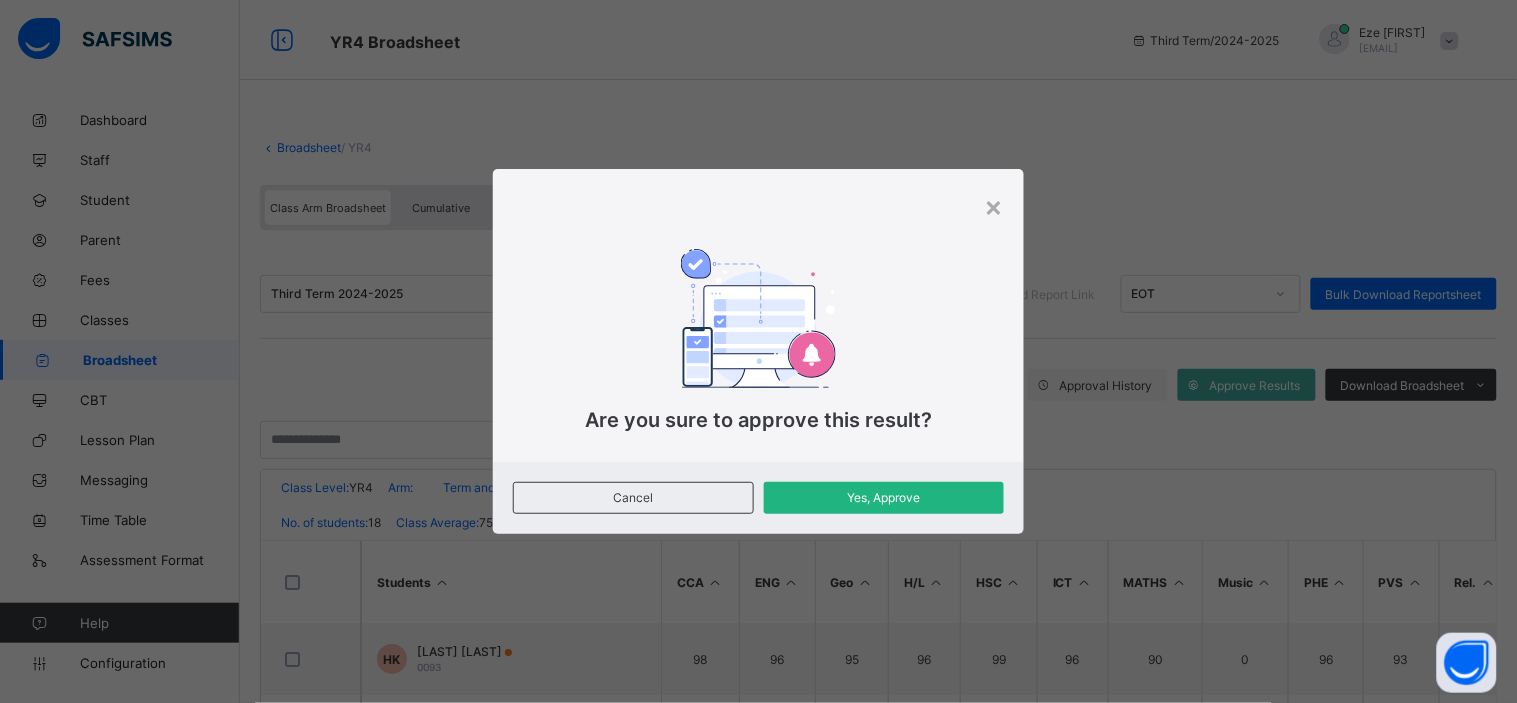 click on "Yes, Approve" at bounding box center (884, 497) 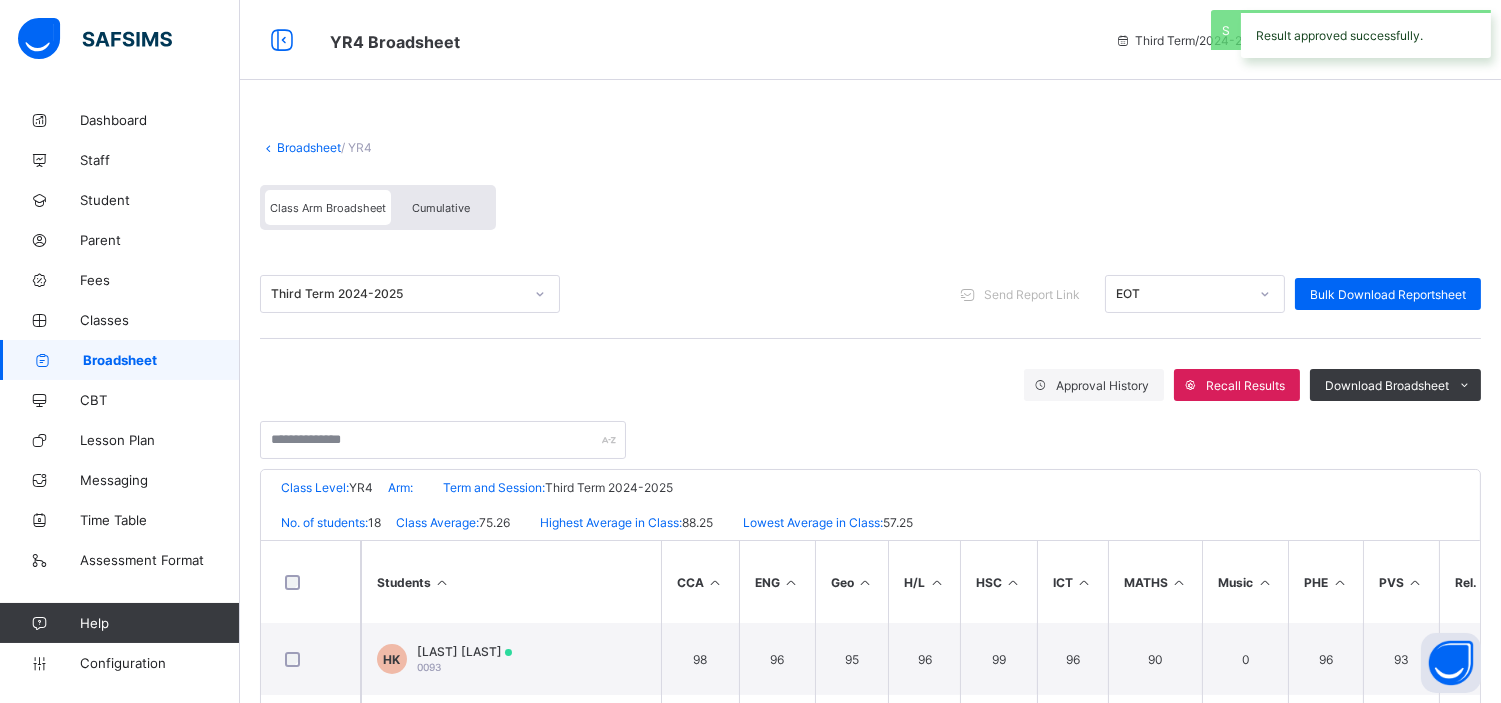 click on "Broadsheet" at bounding box center [309, 147] 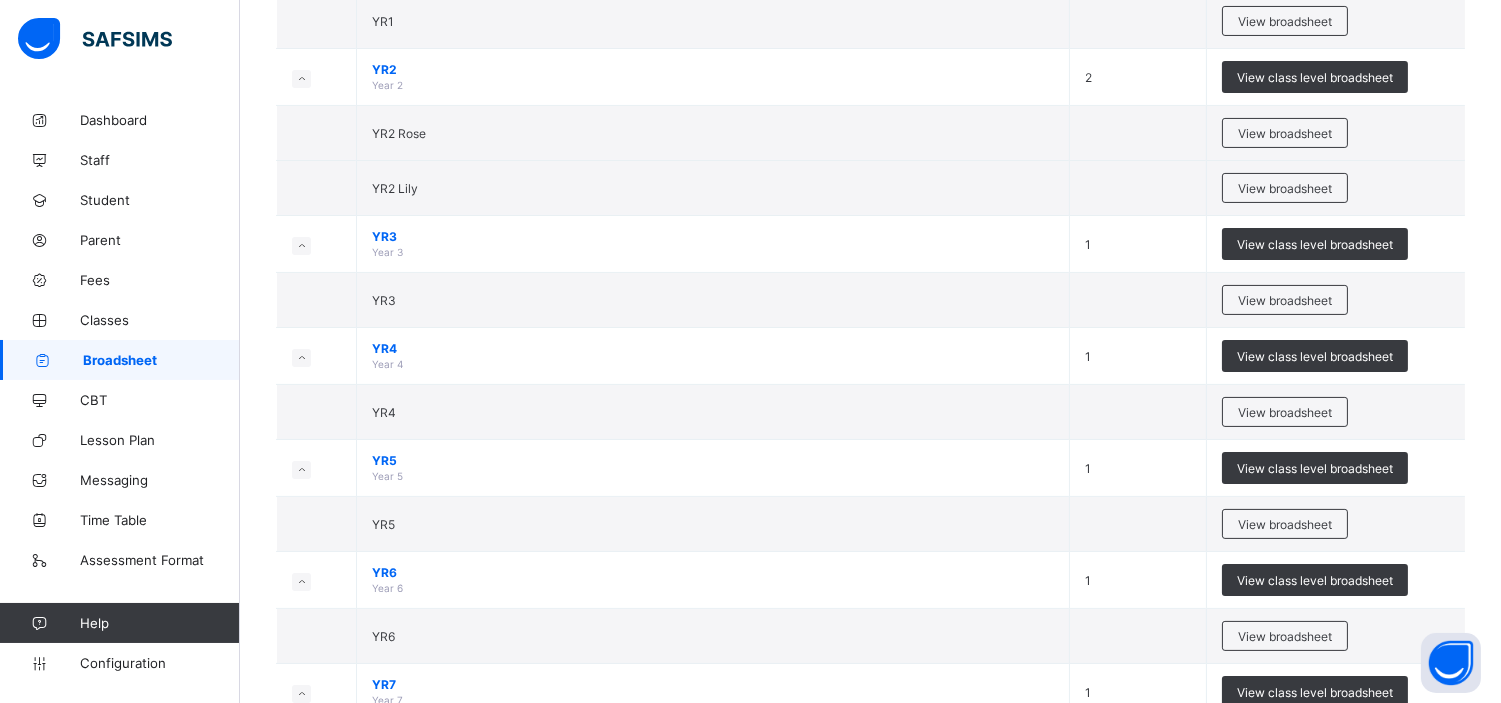 scroll, scrollTop: 798, scrollLeft: 0, axis: vertical 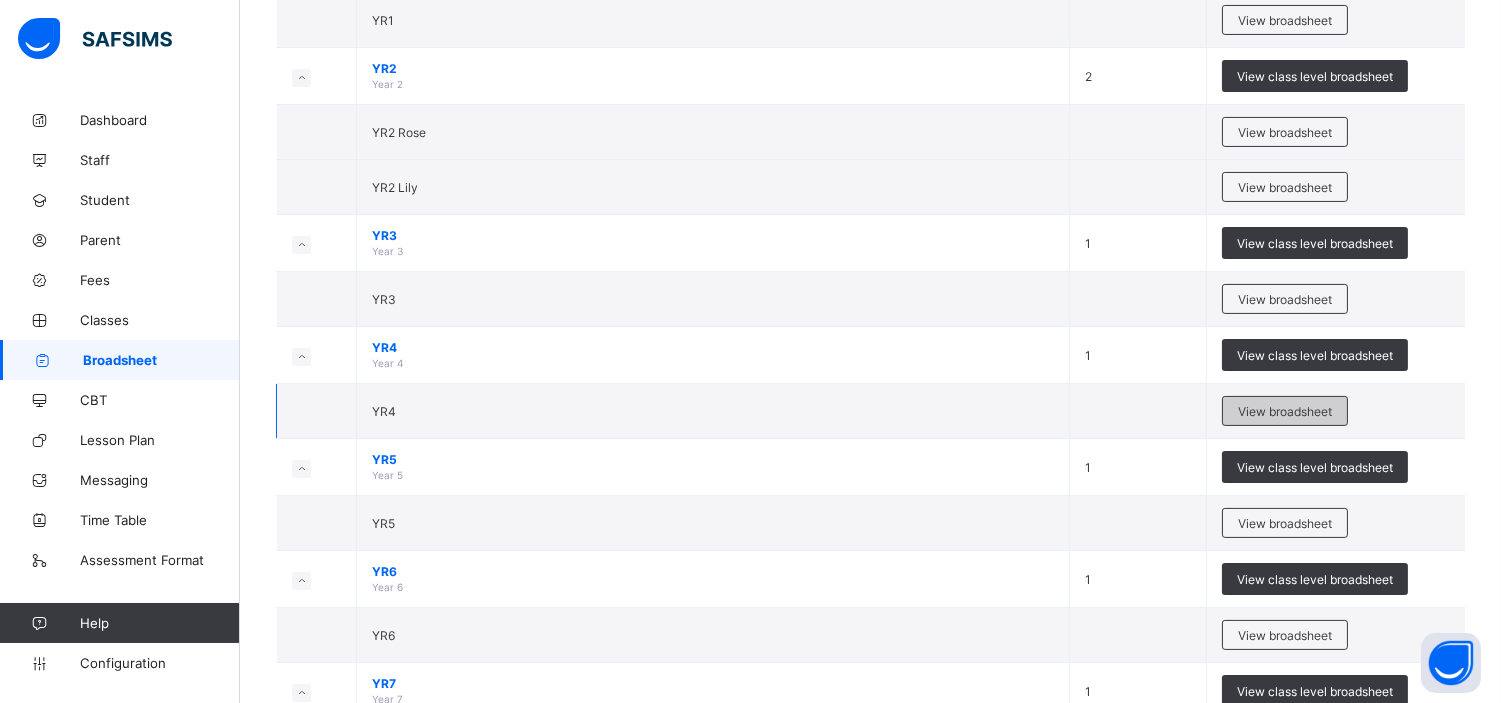 click on "View broadsheet" at bounding box center (1285, 411) 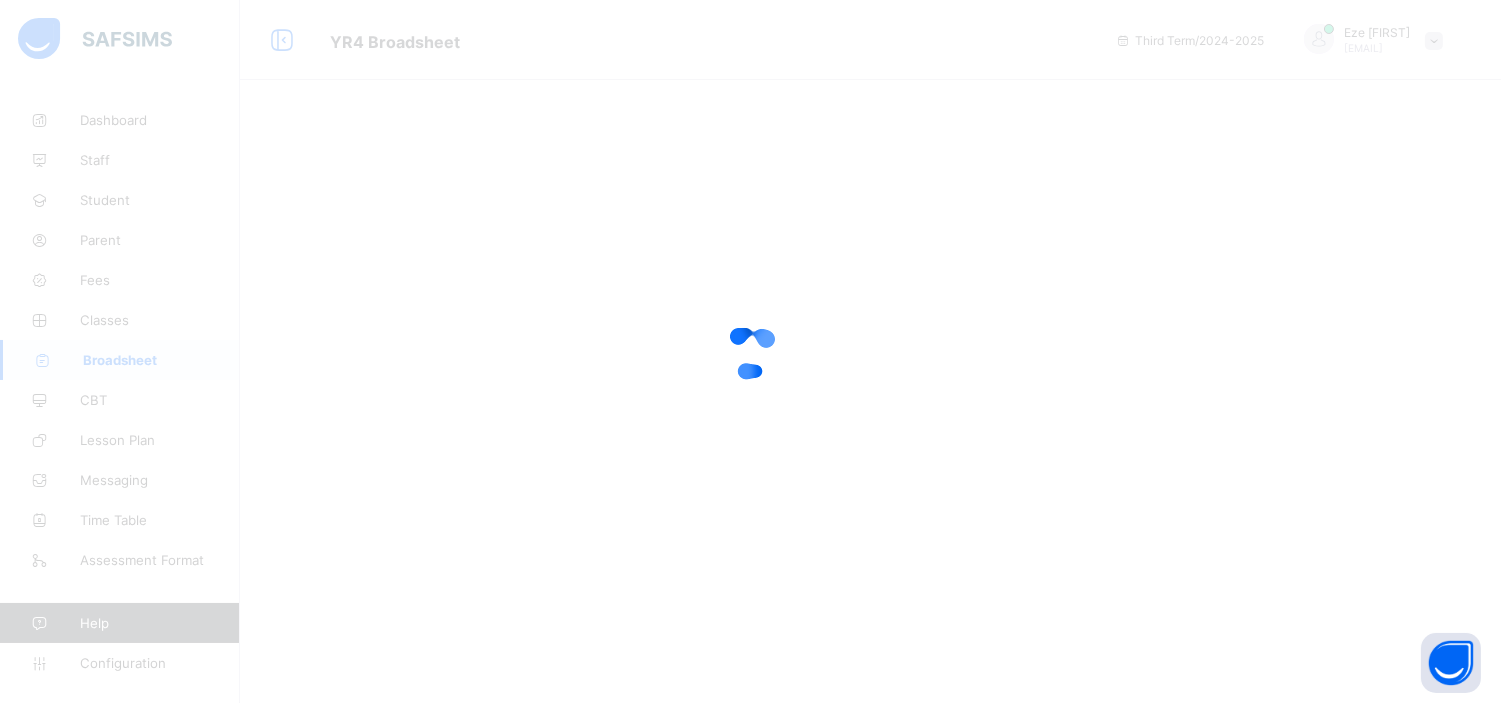 scroll, scrollTop: 0, scrollLeft: 0, axis: both 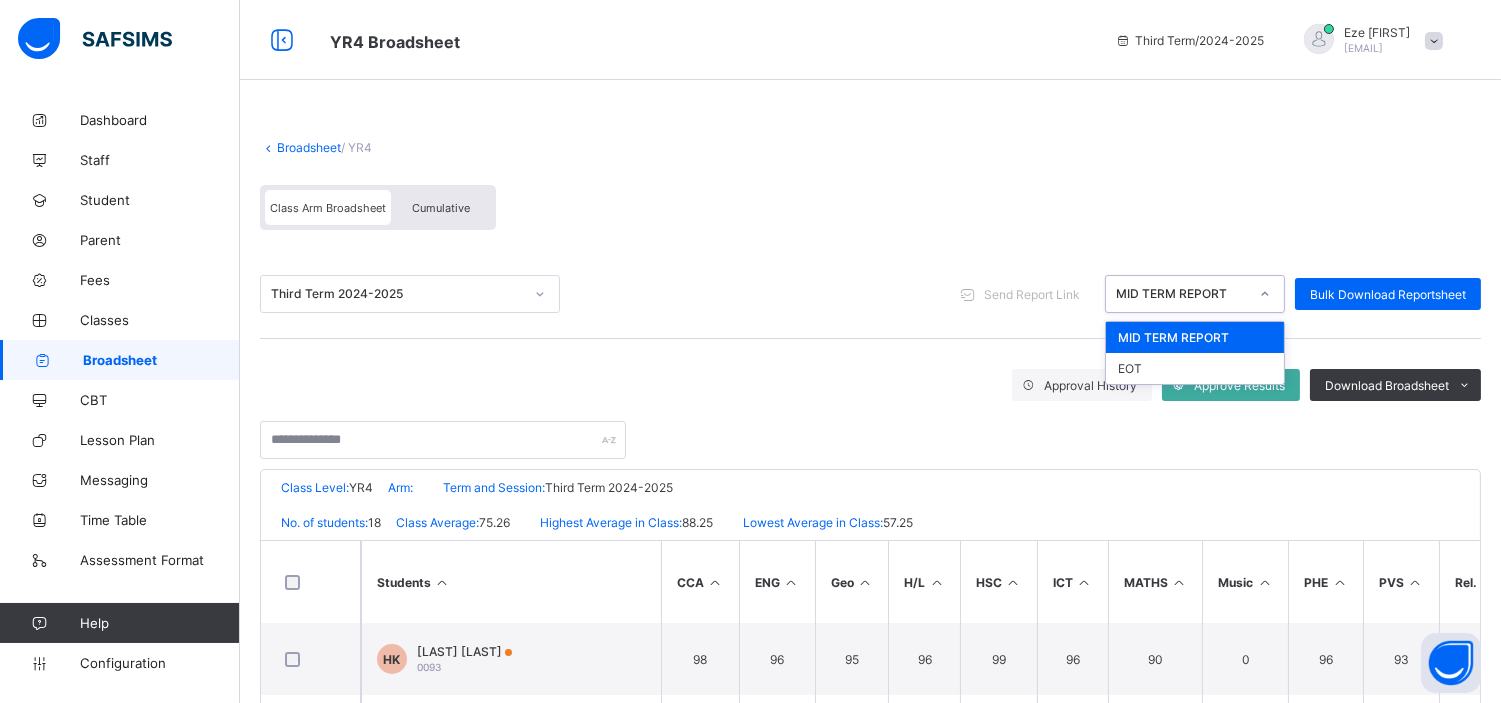 click 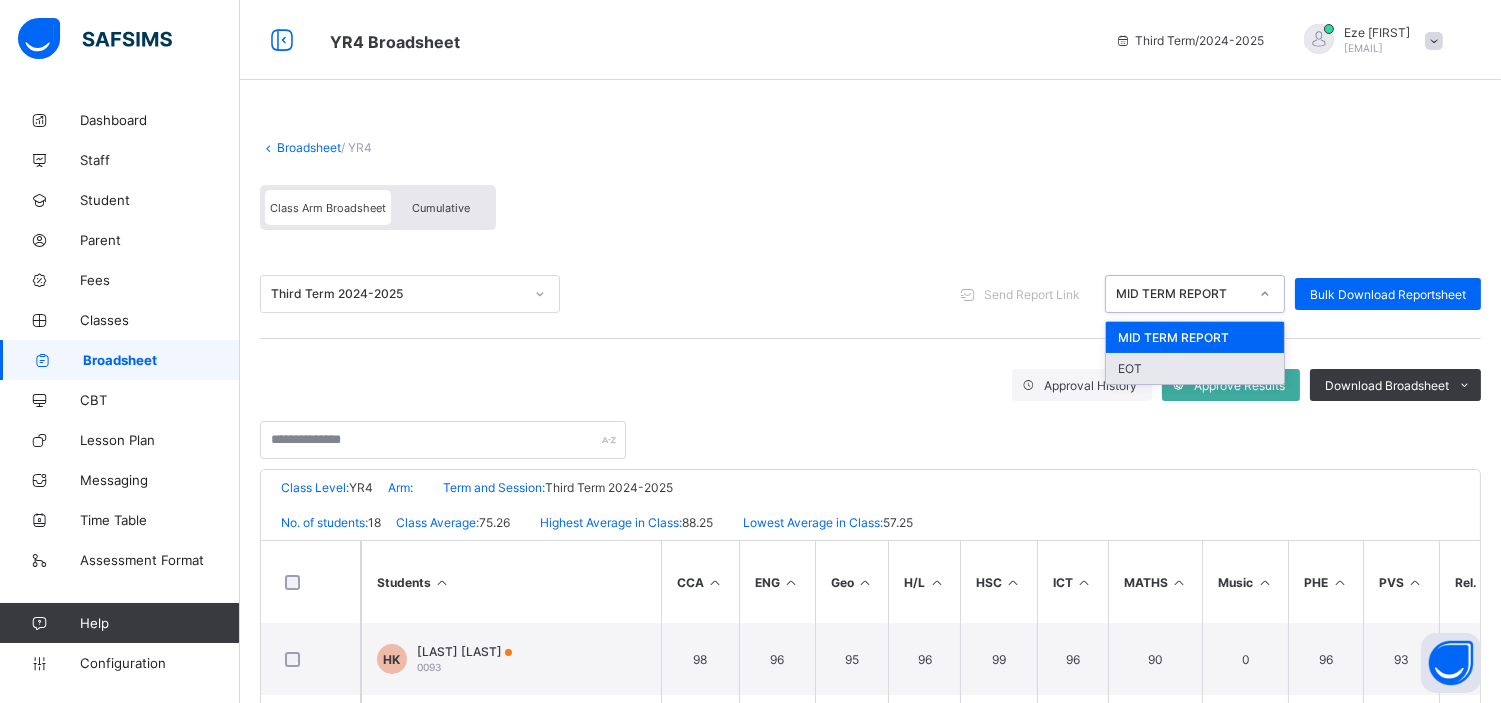click on "EOT" at bounding box center (1195, 368) 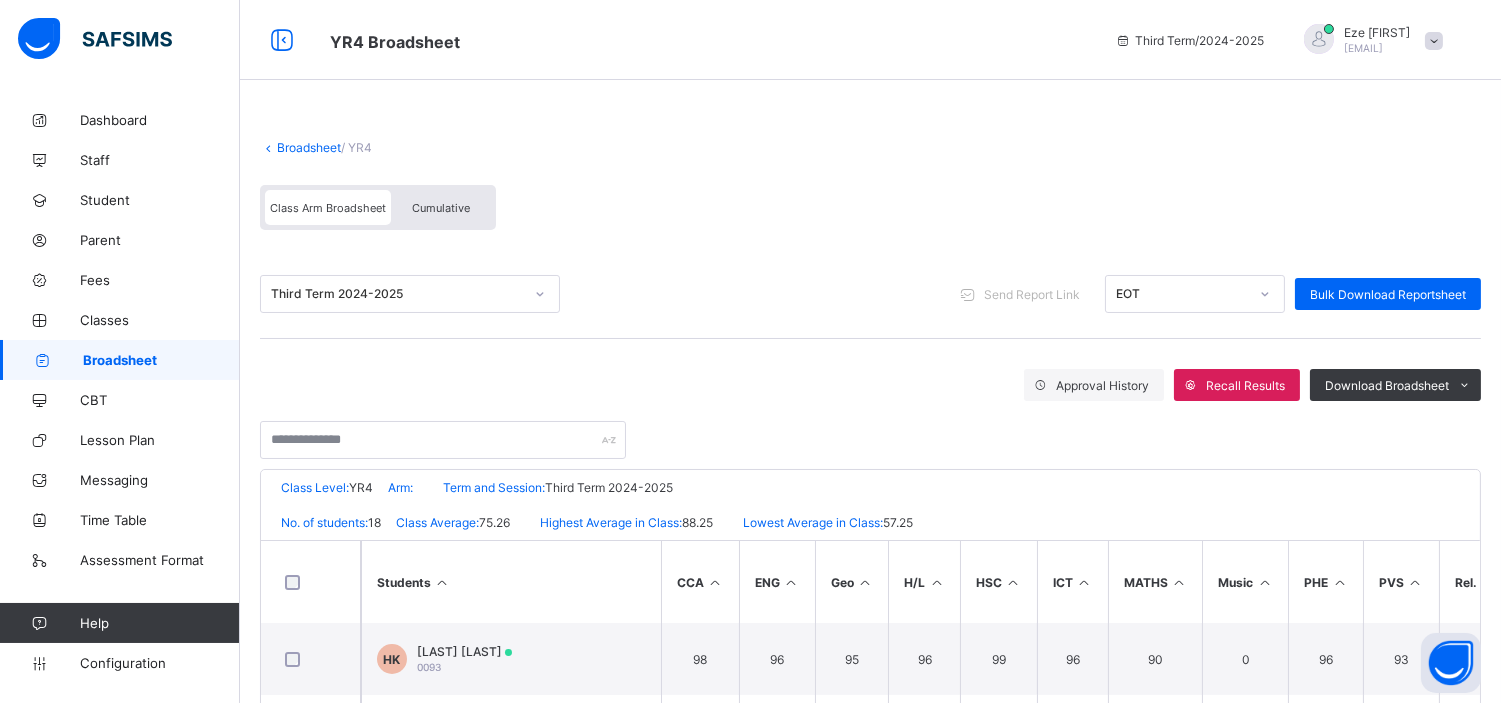 click on "Broadsheet" at bounding box center (309, 147) 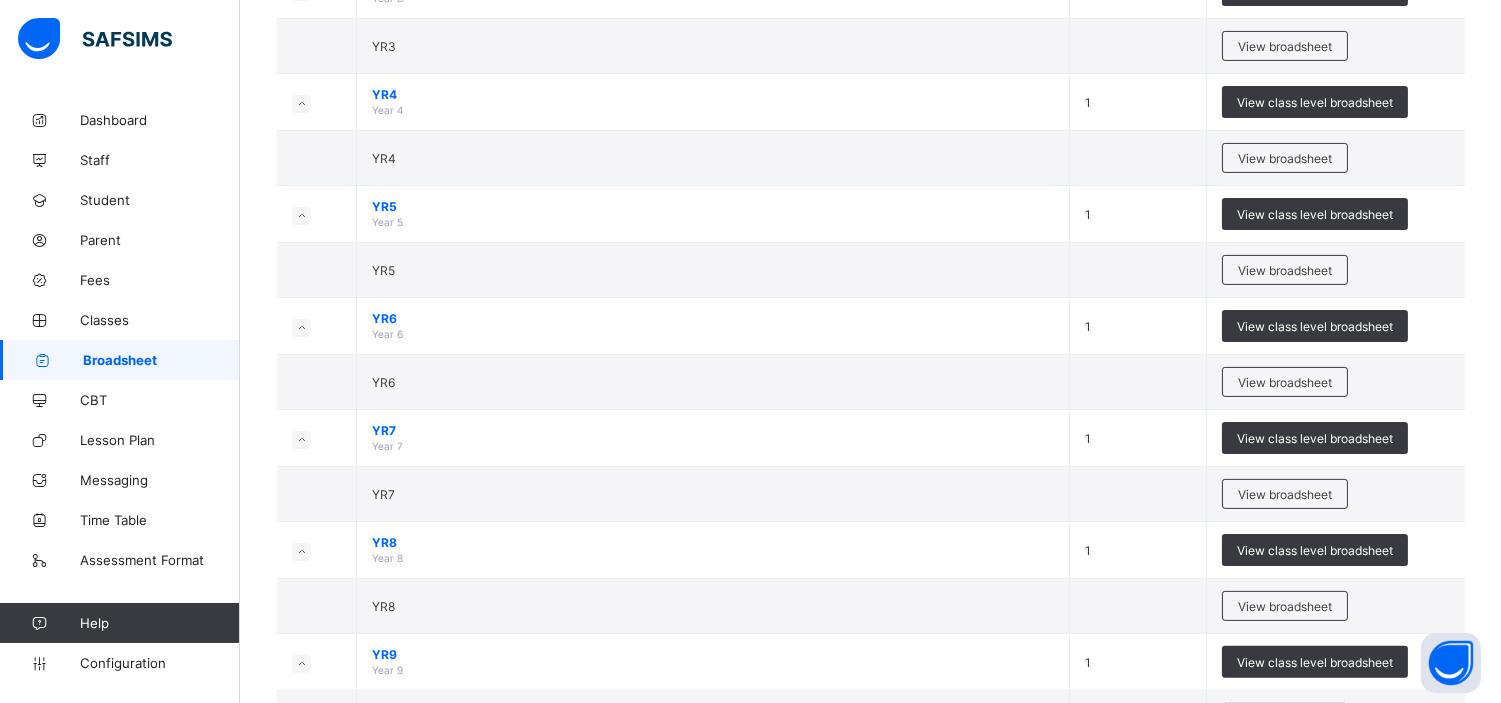 scroll, scrollTop: 1061, scrollLeft: 0, axis: vertical 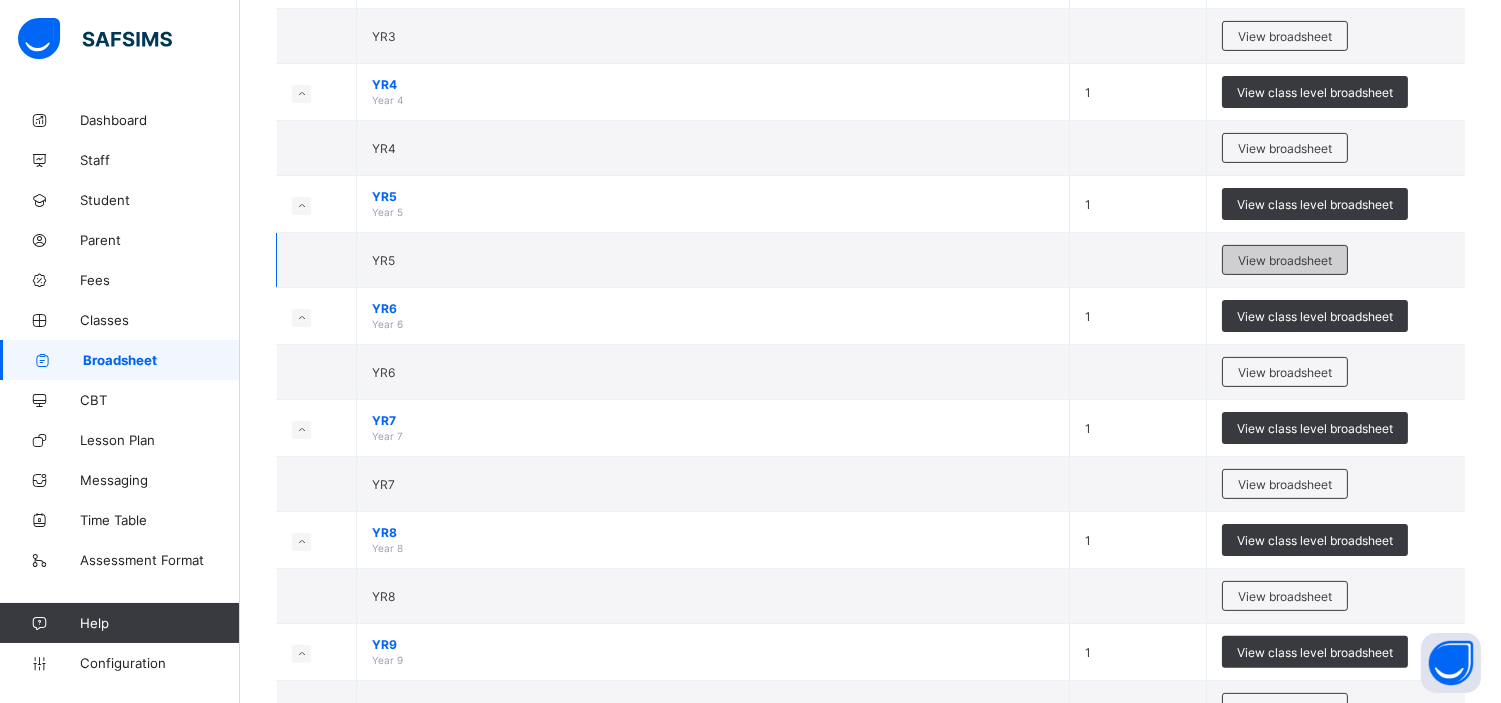 click on "View broadsheet" at bounding box center (1285, 260) 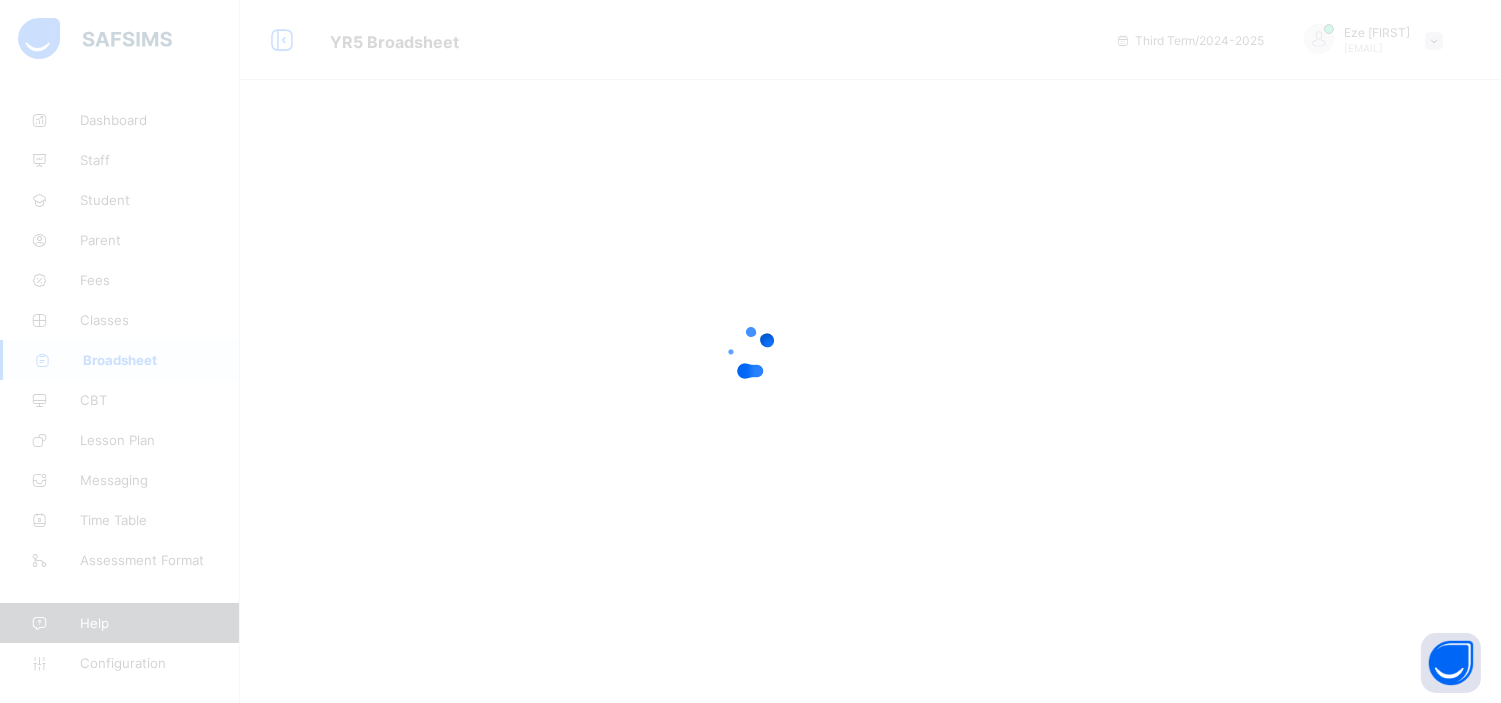 scroll, scrollTop: 0, scrollLeft: 0, axis: both 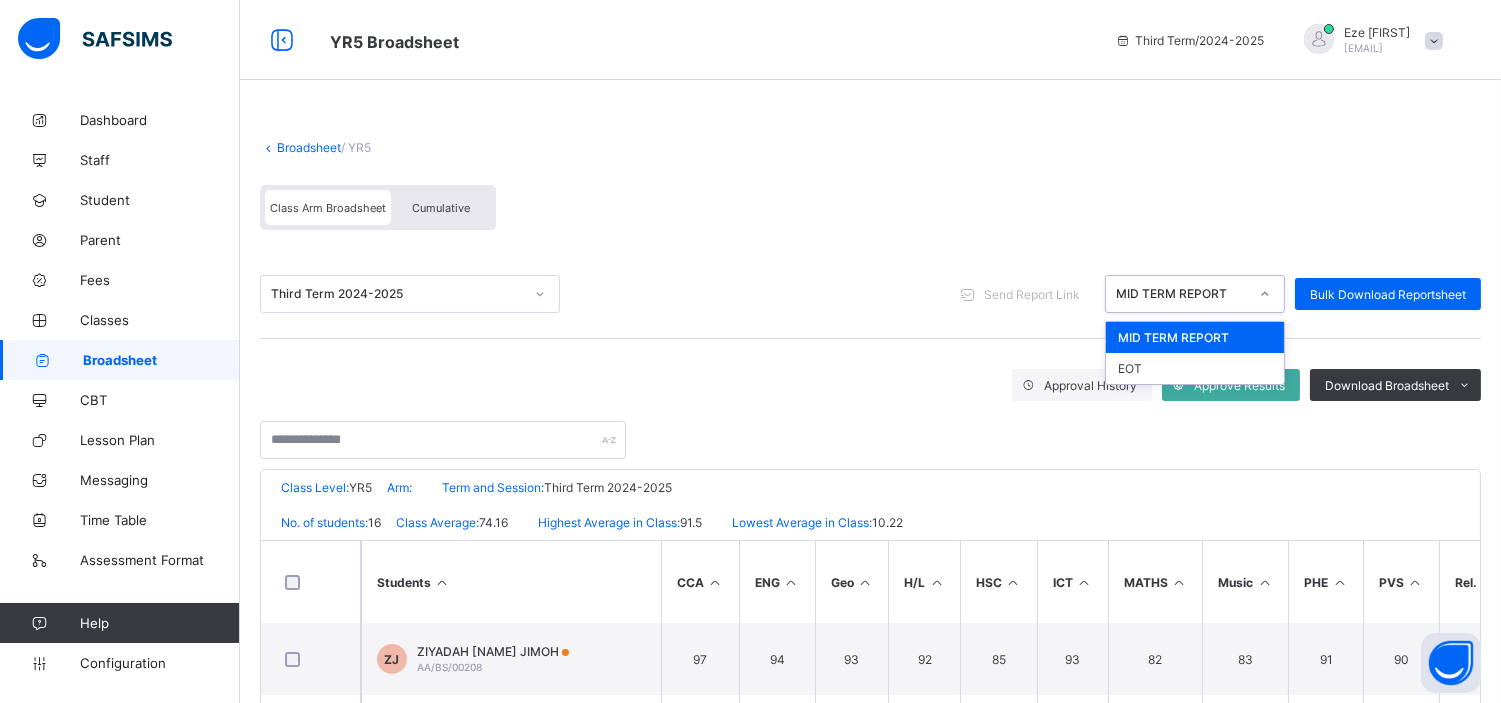 click at bounding box center [1265, 294] 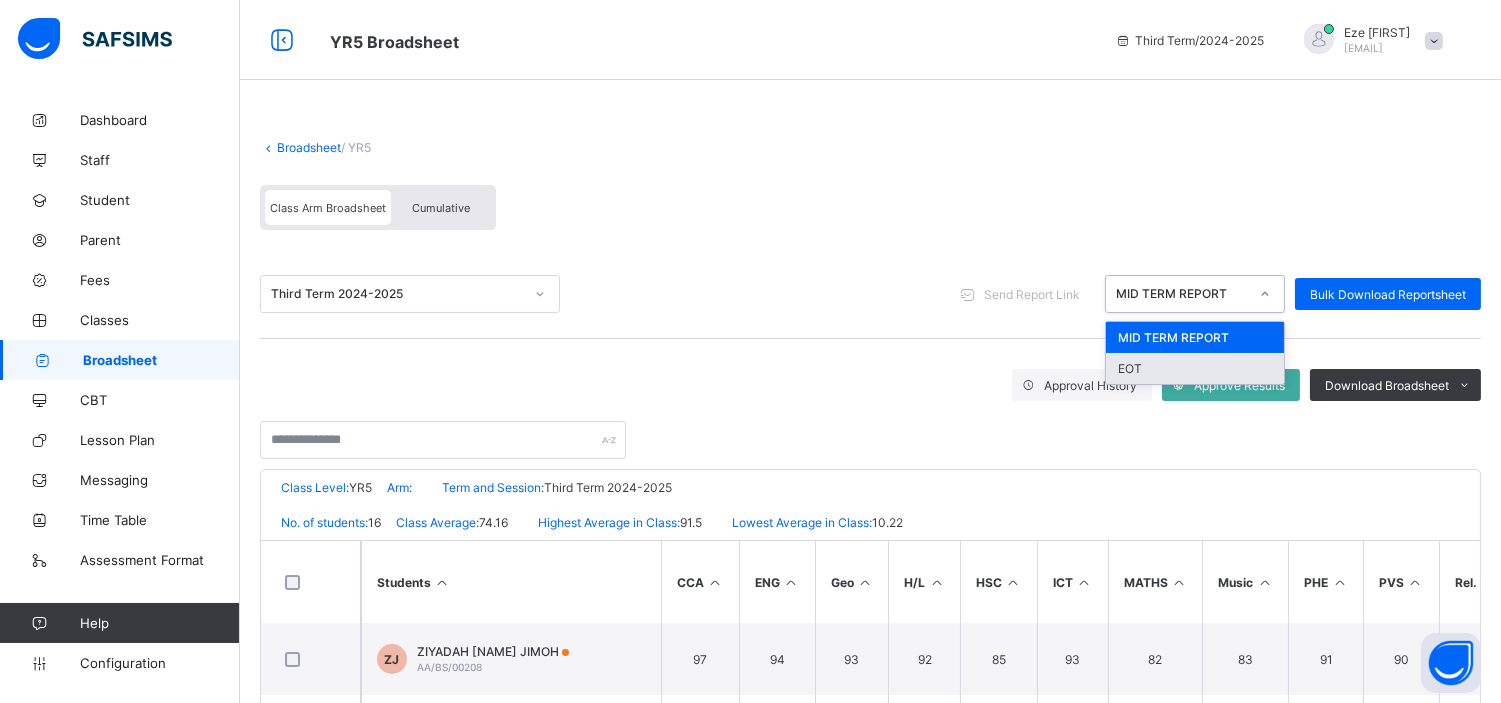 click on "EOT" at bounding box center [1195, 368] 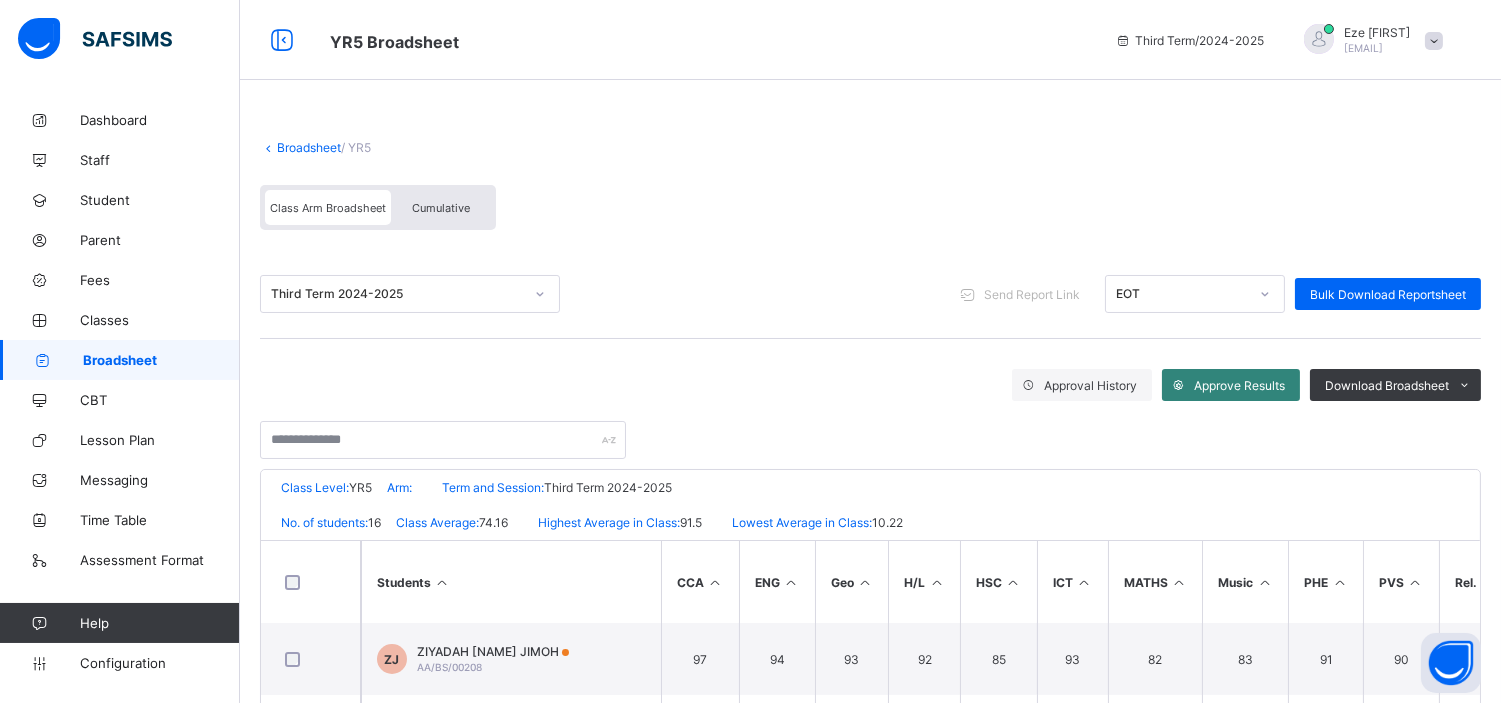 click on "Approve Results" at bounding box center [1239, 385] 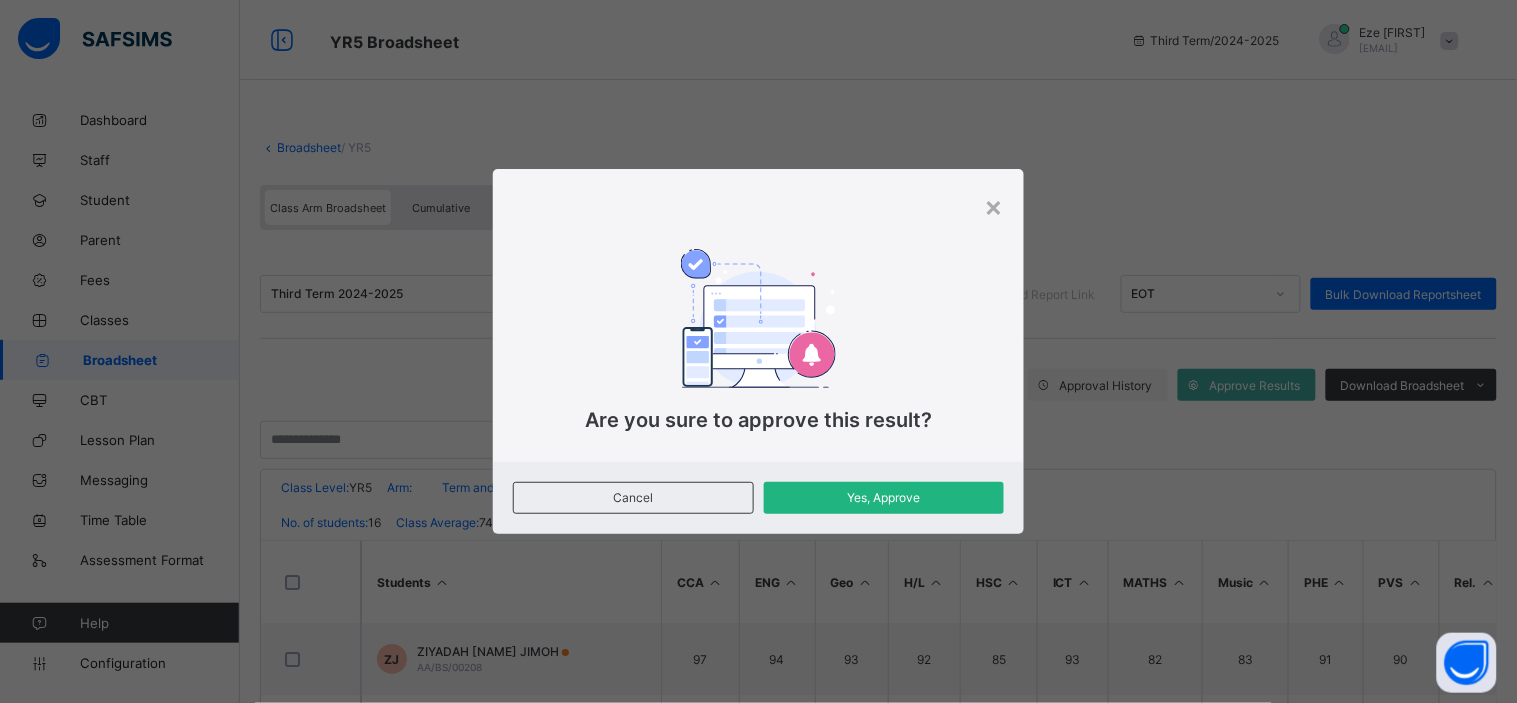 click on "Yes, Approve" at bounding box center (884, 497) 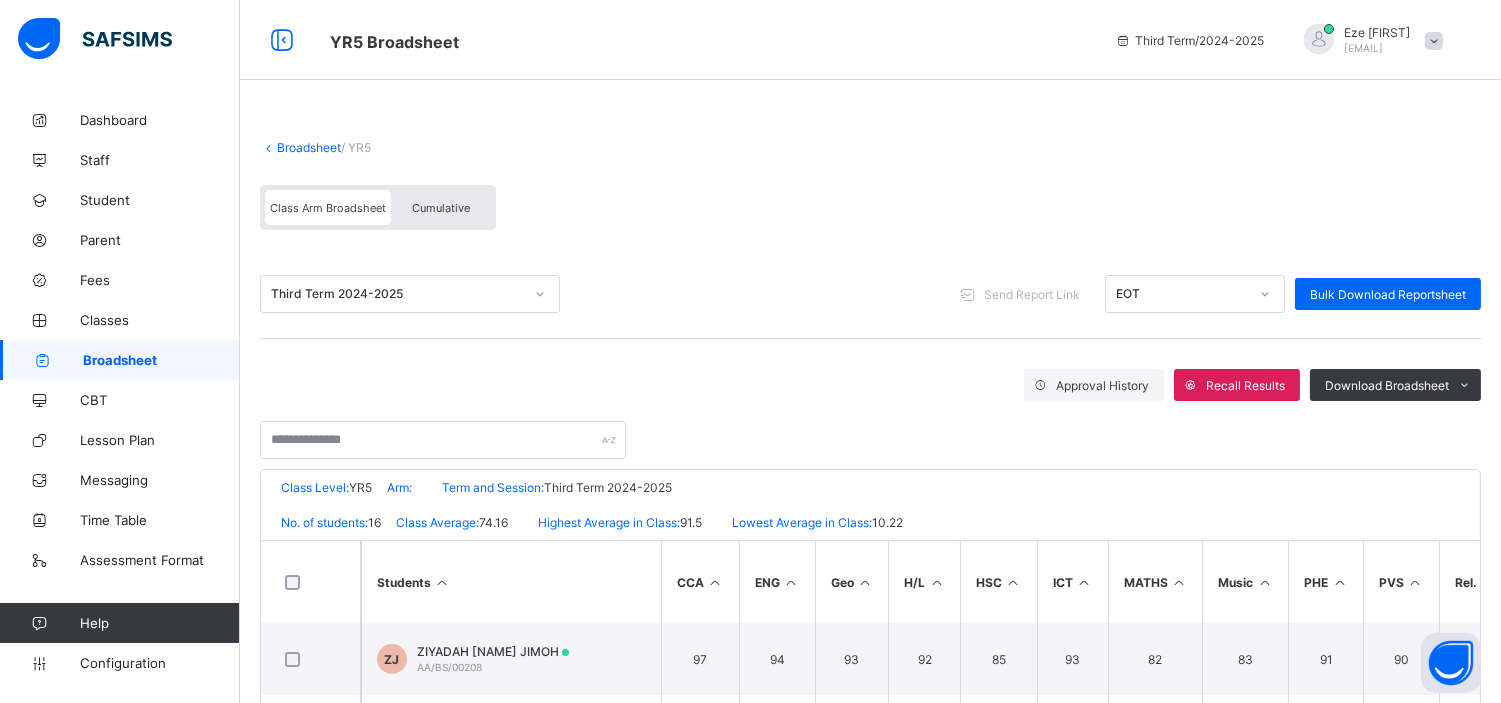 click on "Broadsheet" at bounding box center [309, 147] 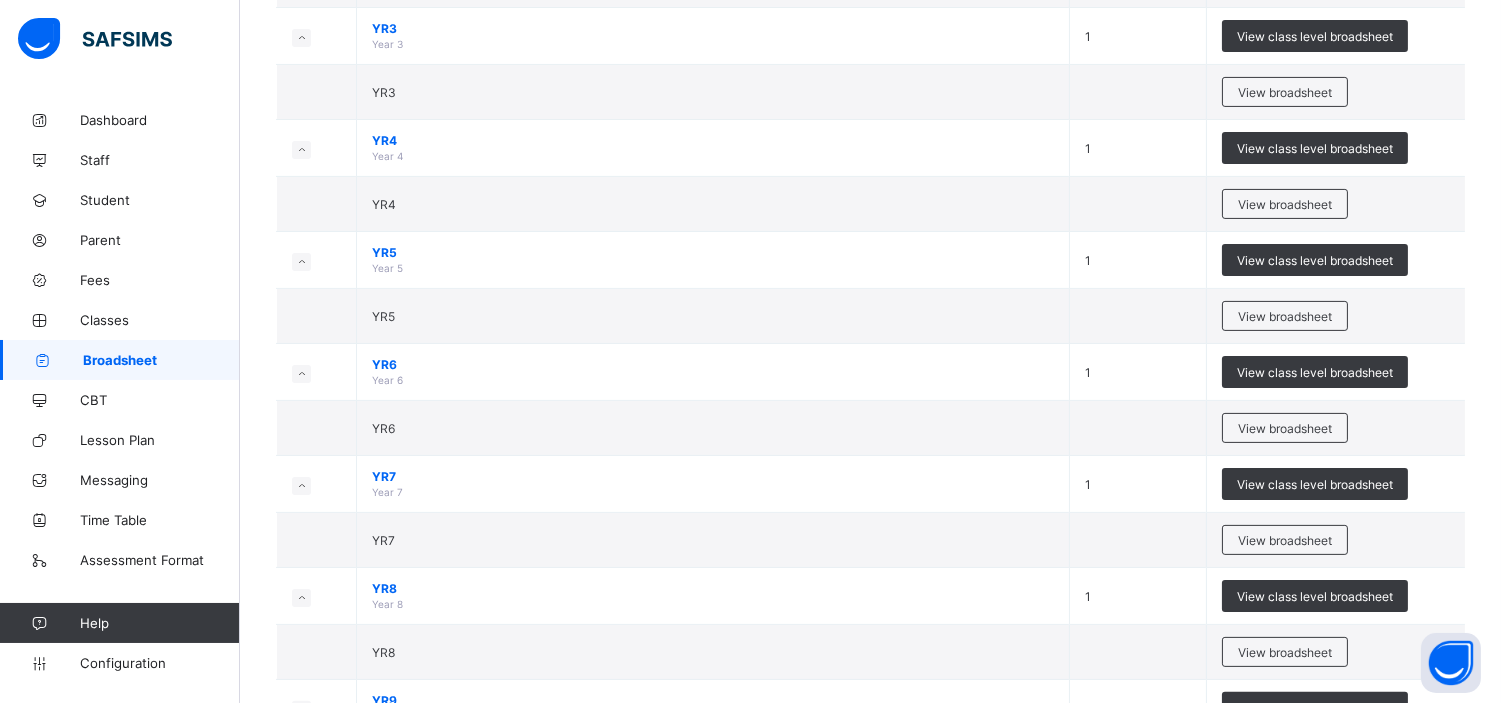 scroll, scrollTop: 1016, scrollLeft: 0, axis: vertical 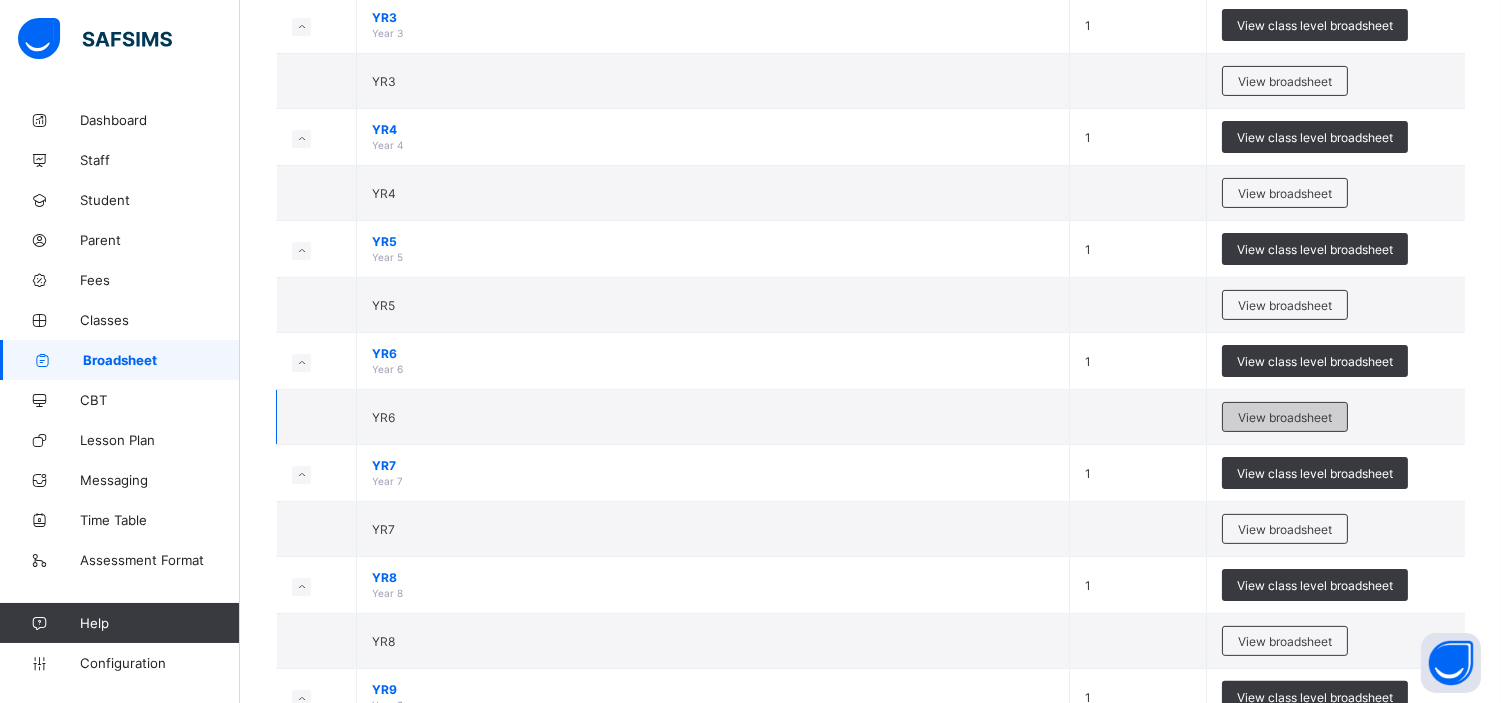 click on "View broadsheet" at bounding box center [1285, 417] 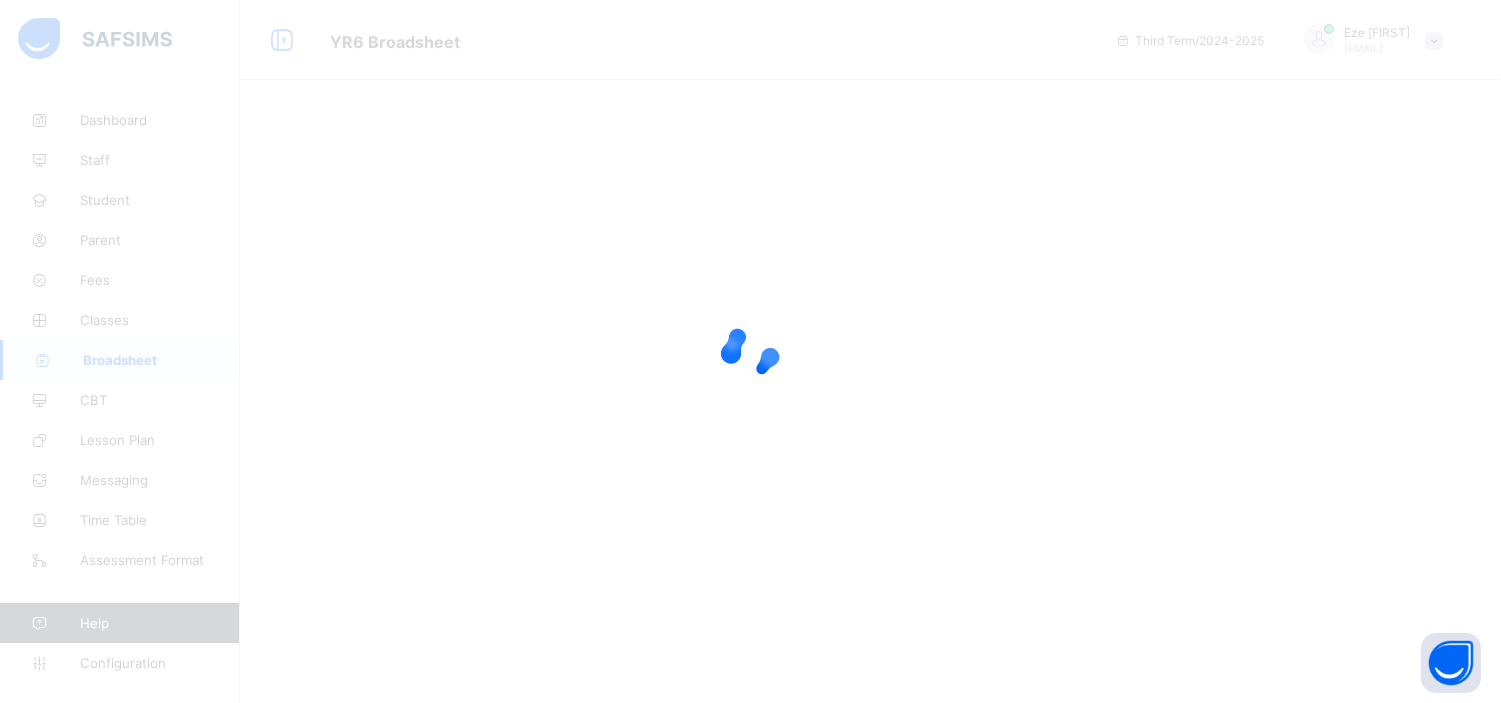 scroll, scrollTop: 0, scrollLeft: 0, axis: both 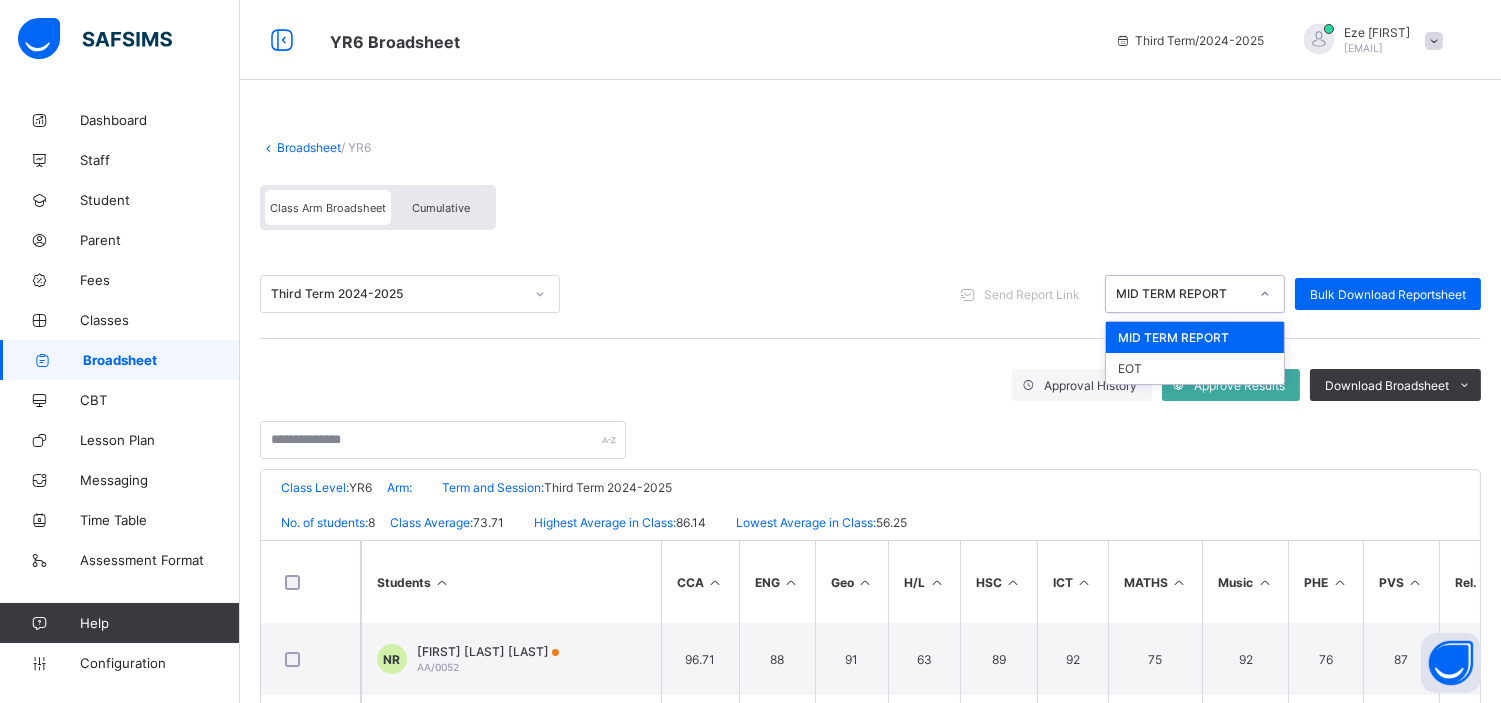 click 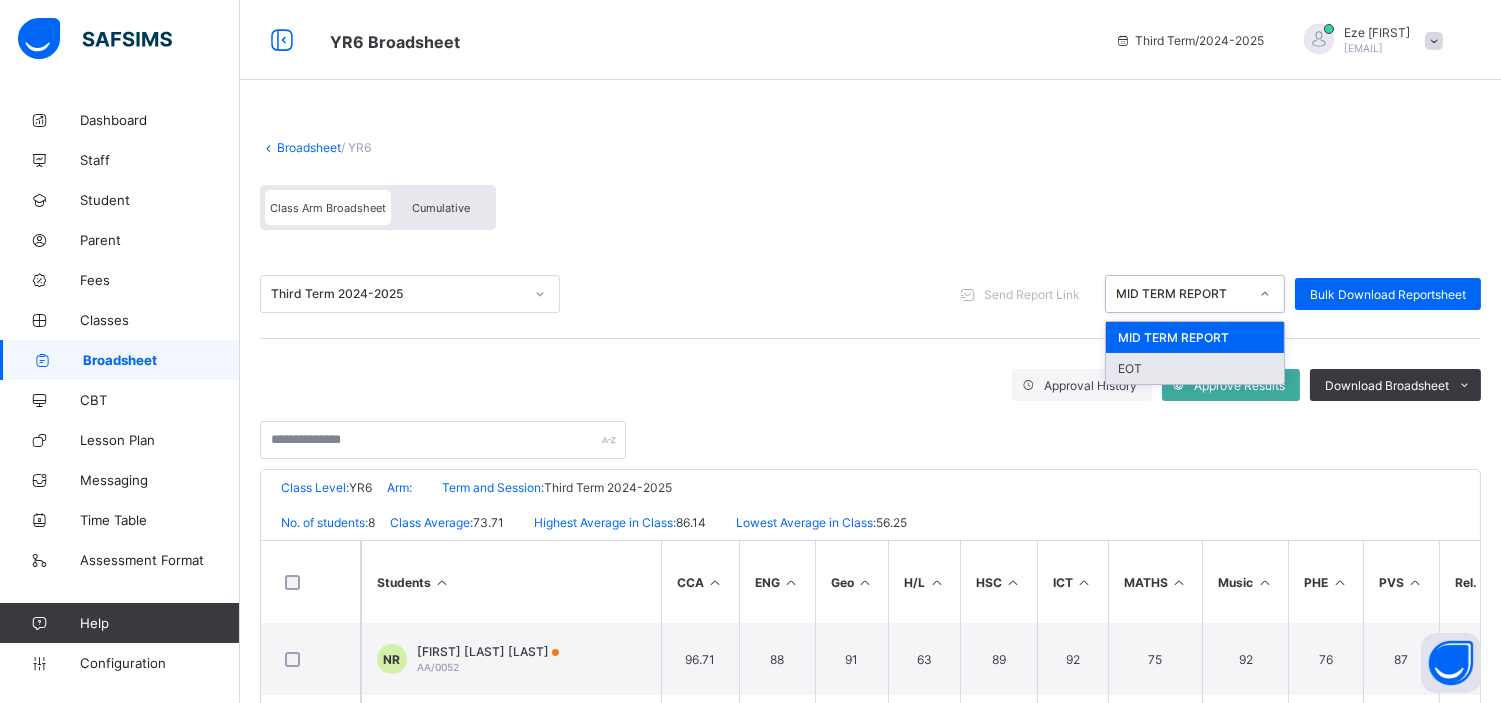 click on "EOT" at bounding box center (1195, 368) 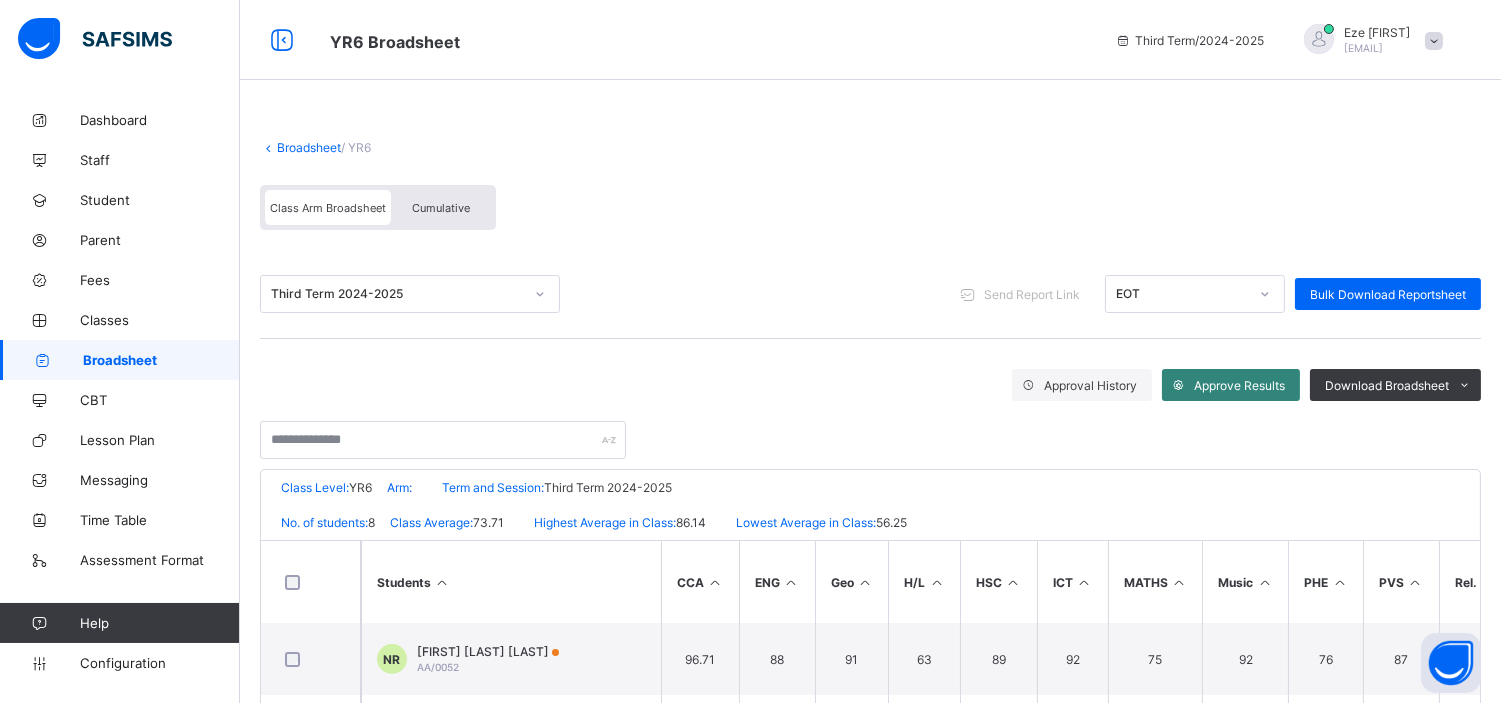 click on "Approve Results" at bounding box center [1239, 385] 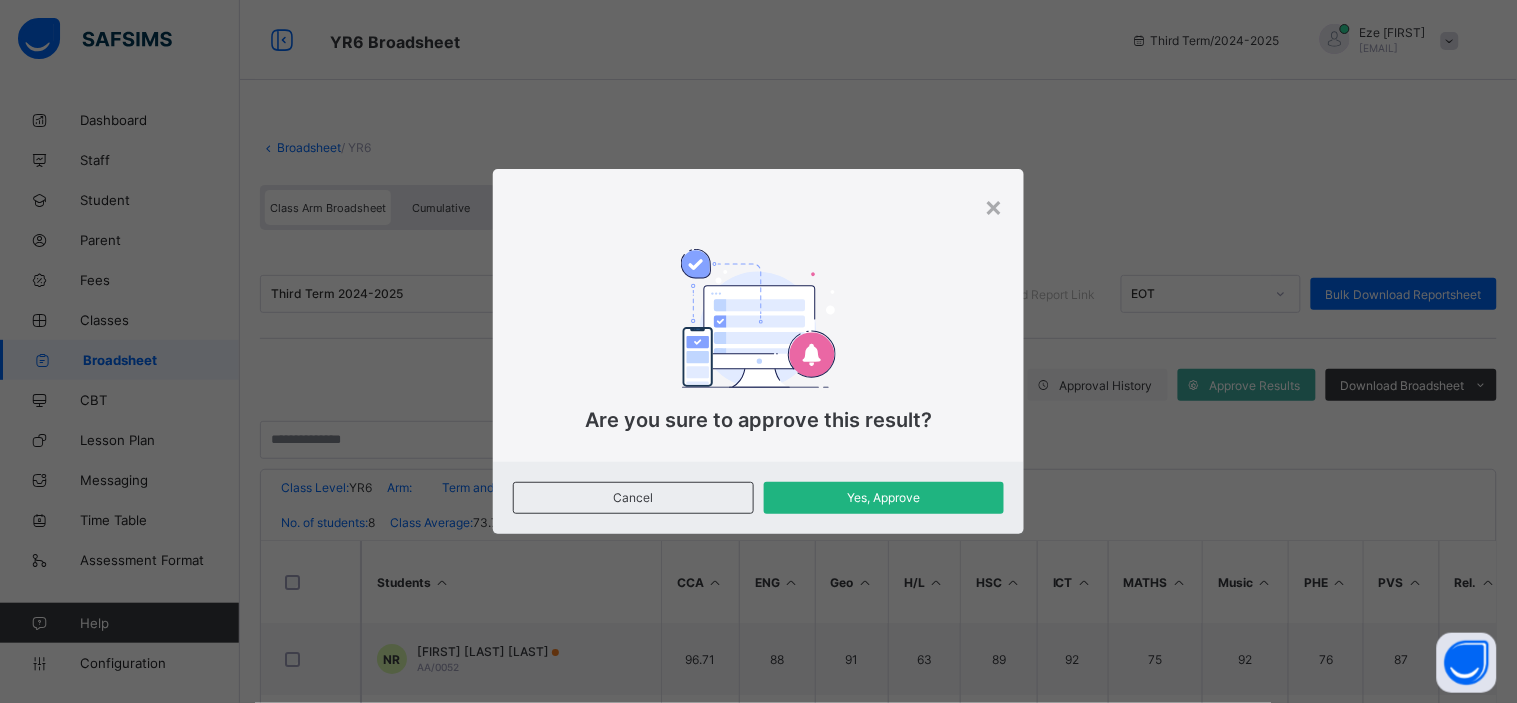 click on "Yes, Approve" at bounding box center [884, 497] 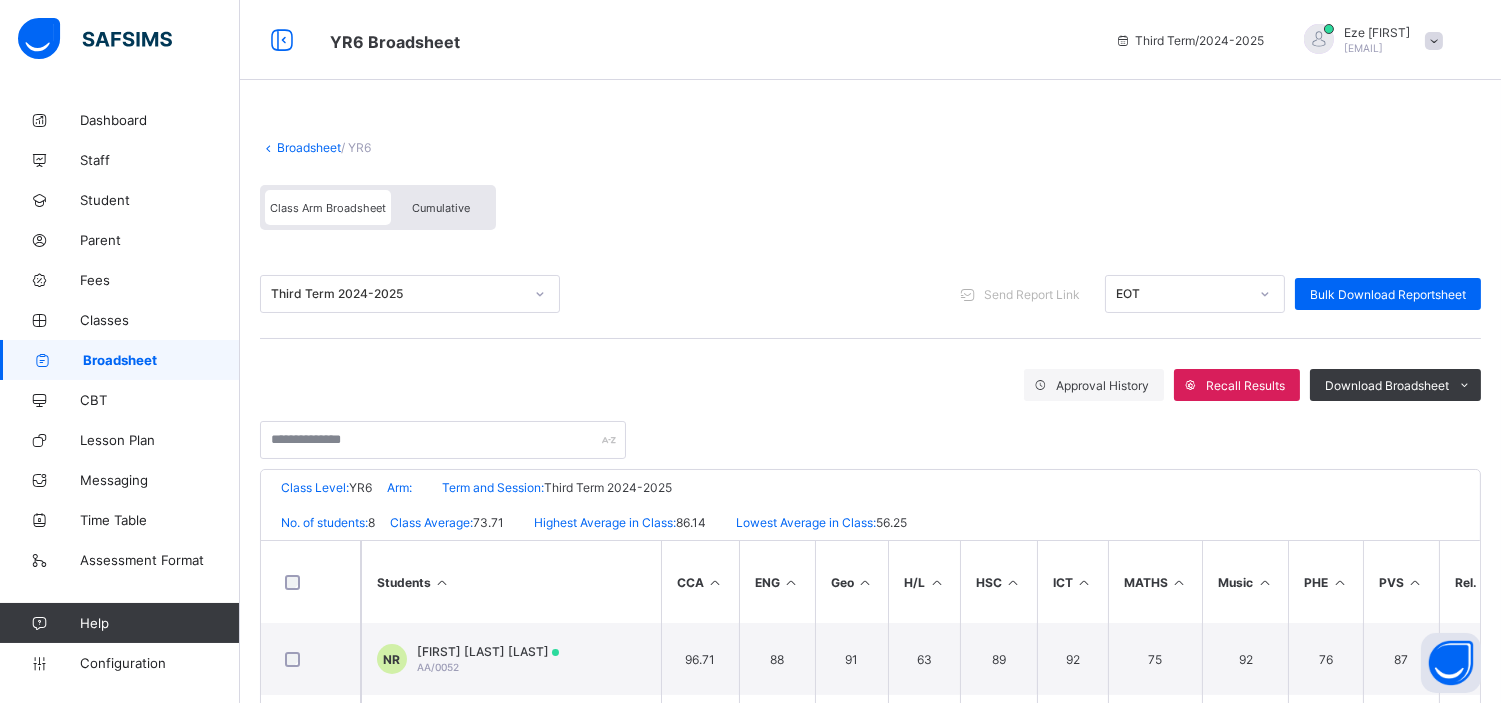 click on "Broadsheet" at bounding box center (309, 147) 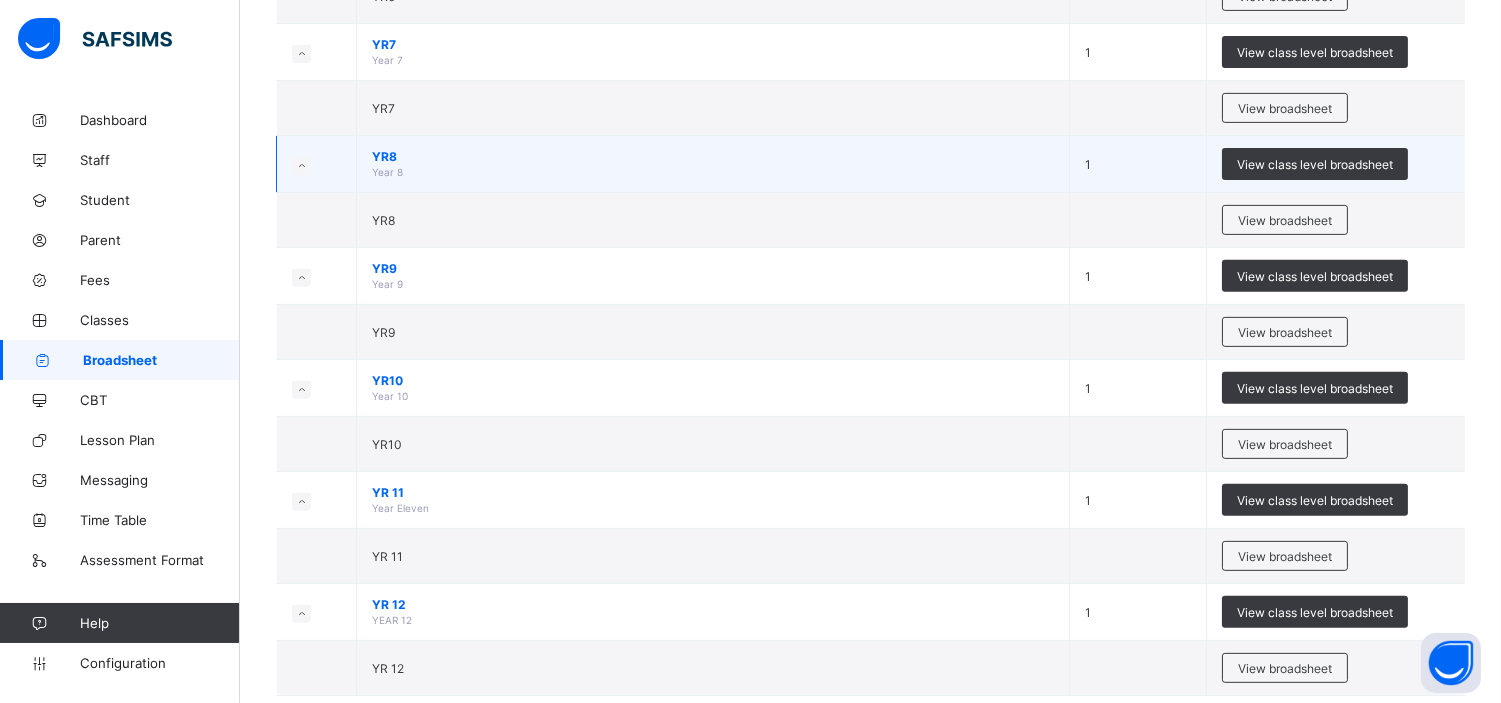 scroll, scrollTop: 1436, scrollLeft: 0, axis: vertical 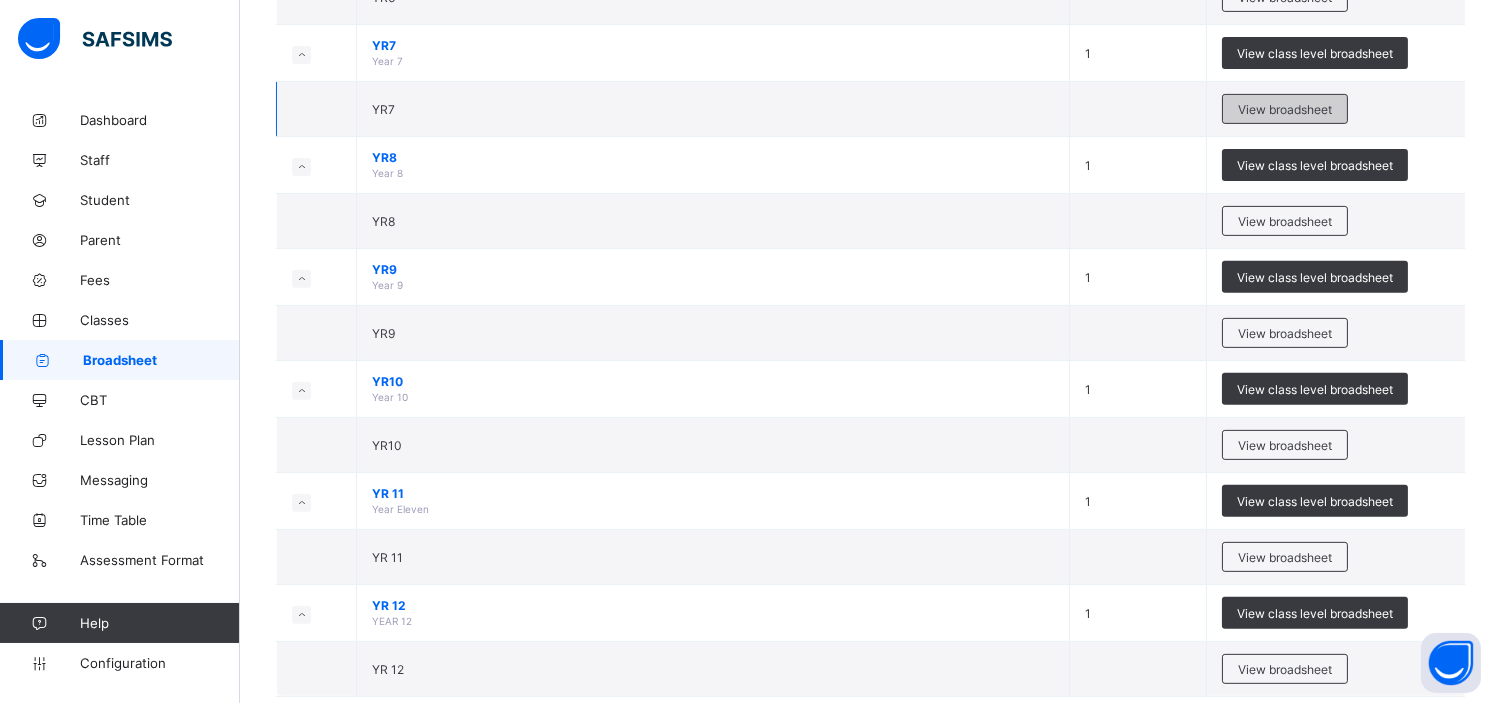 click on "View broadsheet" at bounding box center (1285, 109) 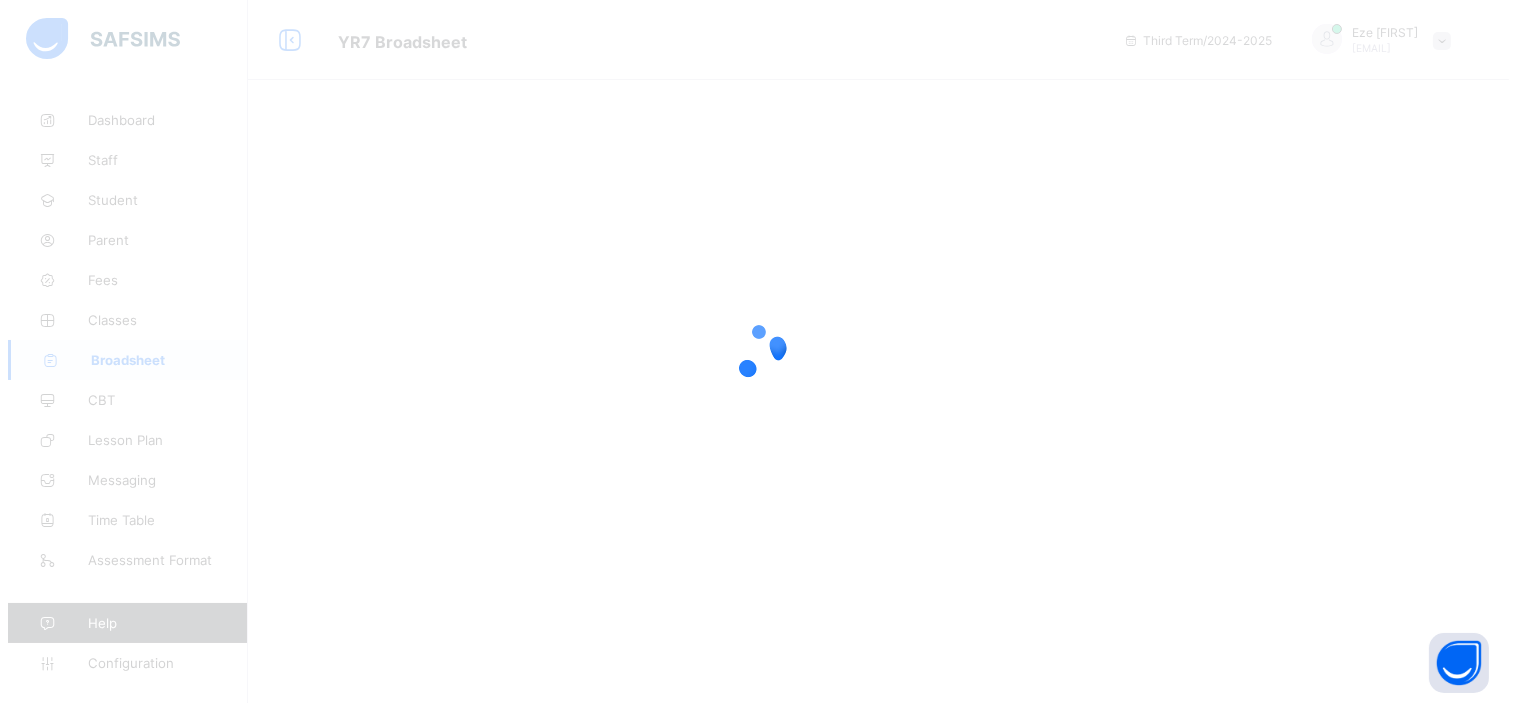 scroll, scrollTop: 0, scrollLeft: 0, axis: both 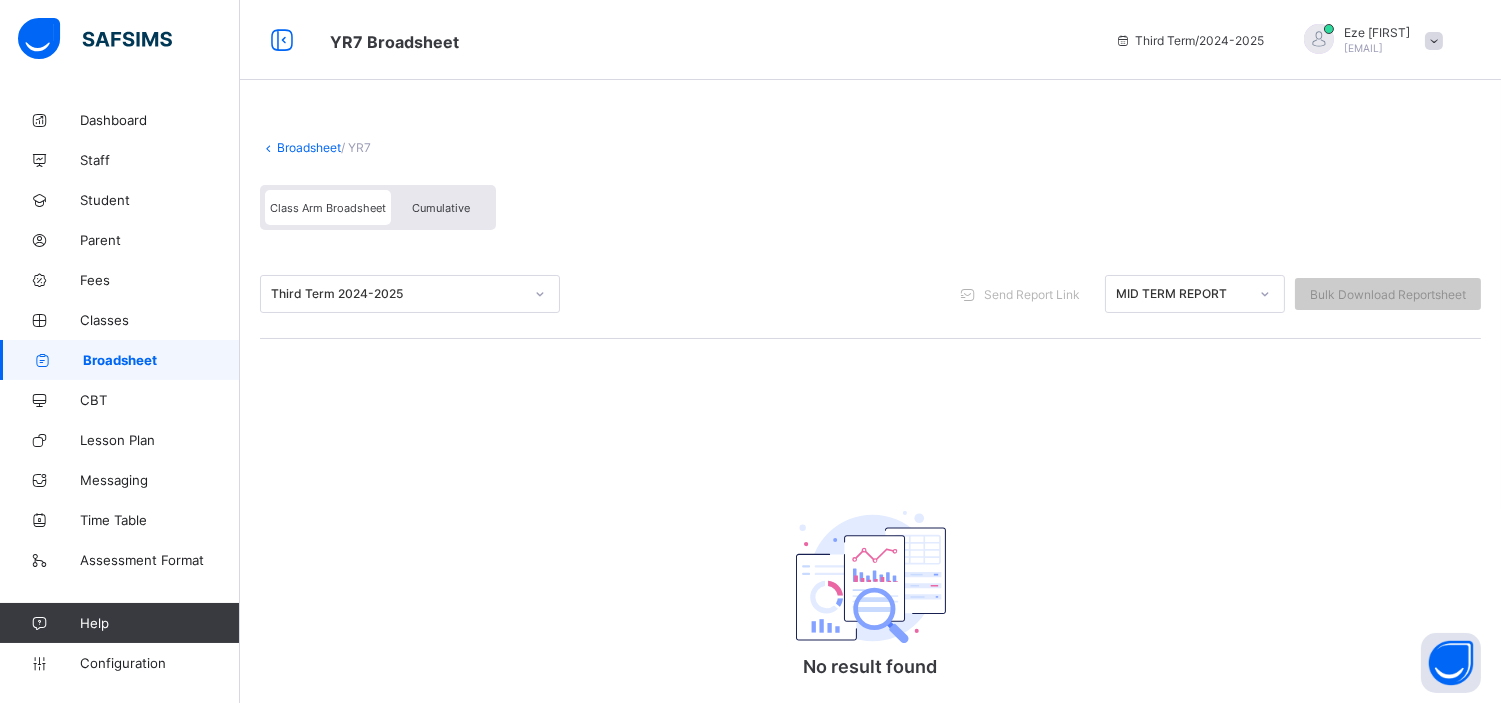 click on "Third Term 2024-2025 Send Report Link MID TERM REPORT Bulk Download Reportsheet" at bounding box center (870, 294) 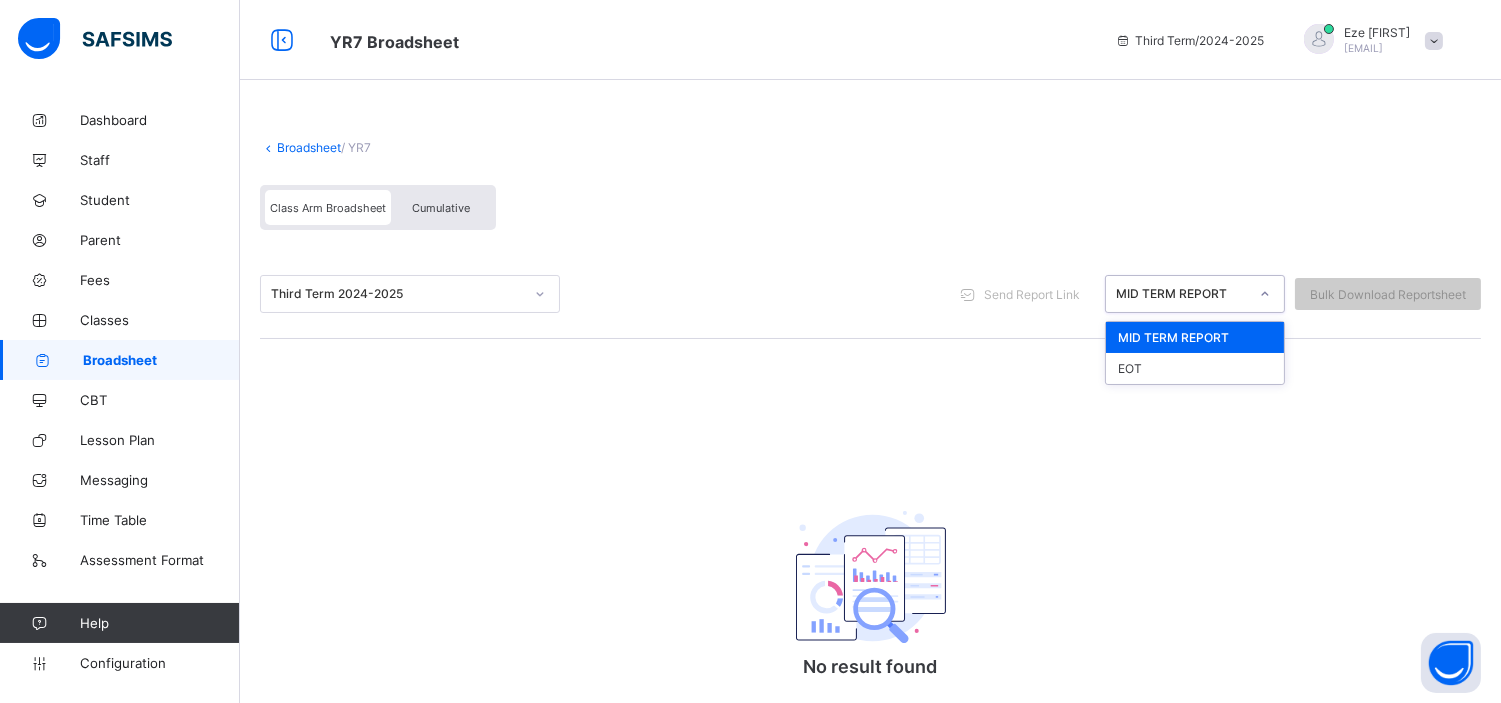 click 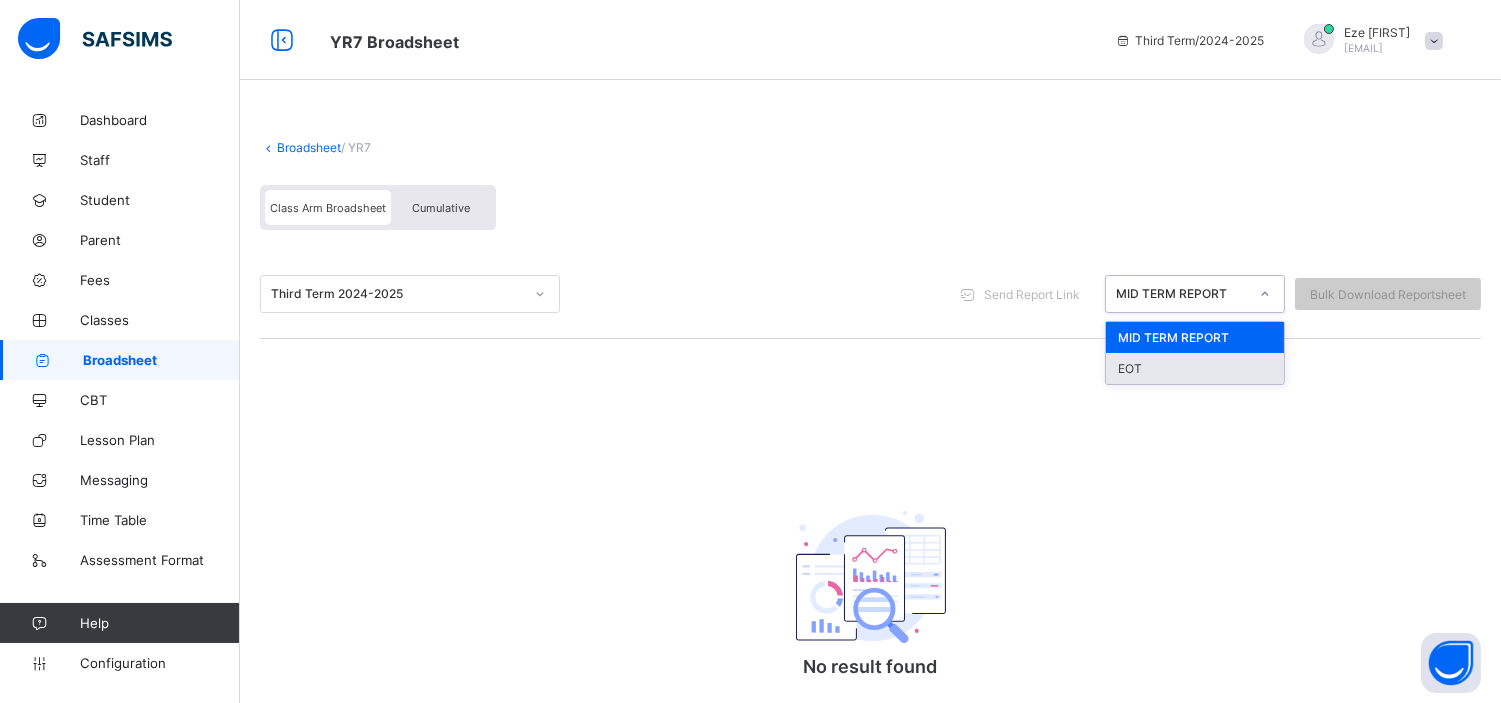 click on "EOT" at bounding box center (1195, 368) 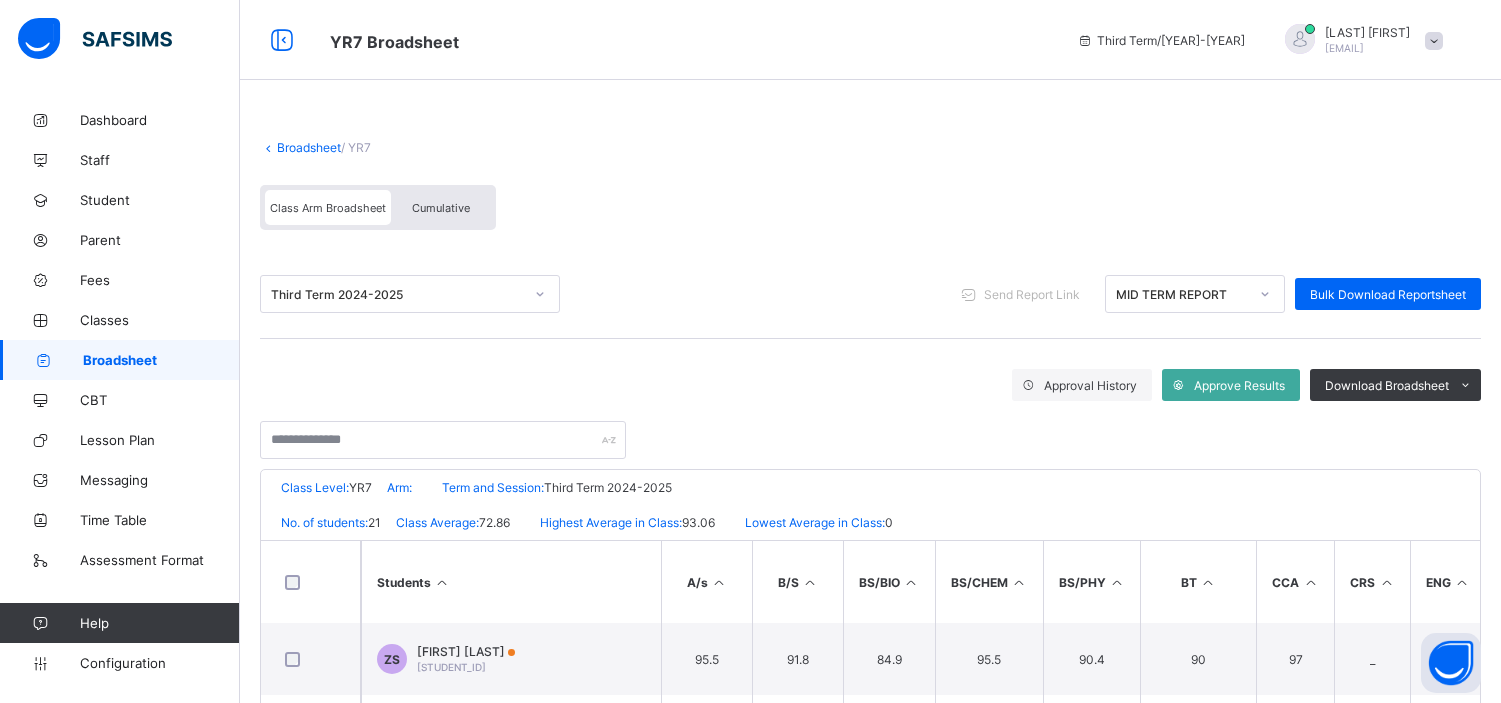 scroll, scrollTop: 0, scrollLeft: 0, axis: both 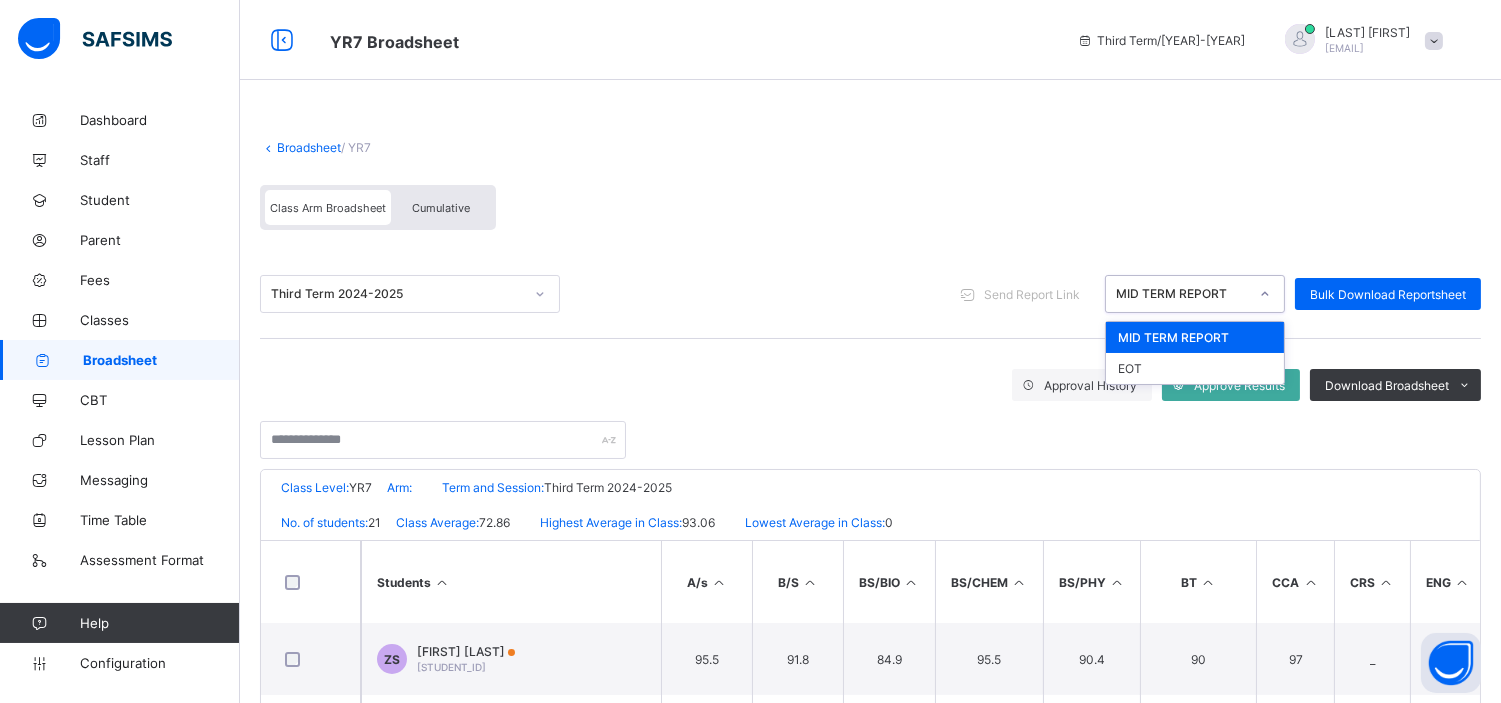 click 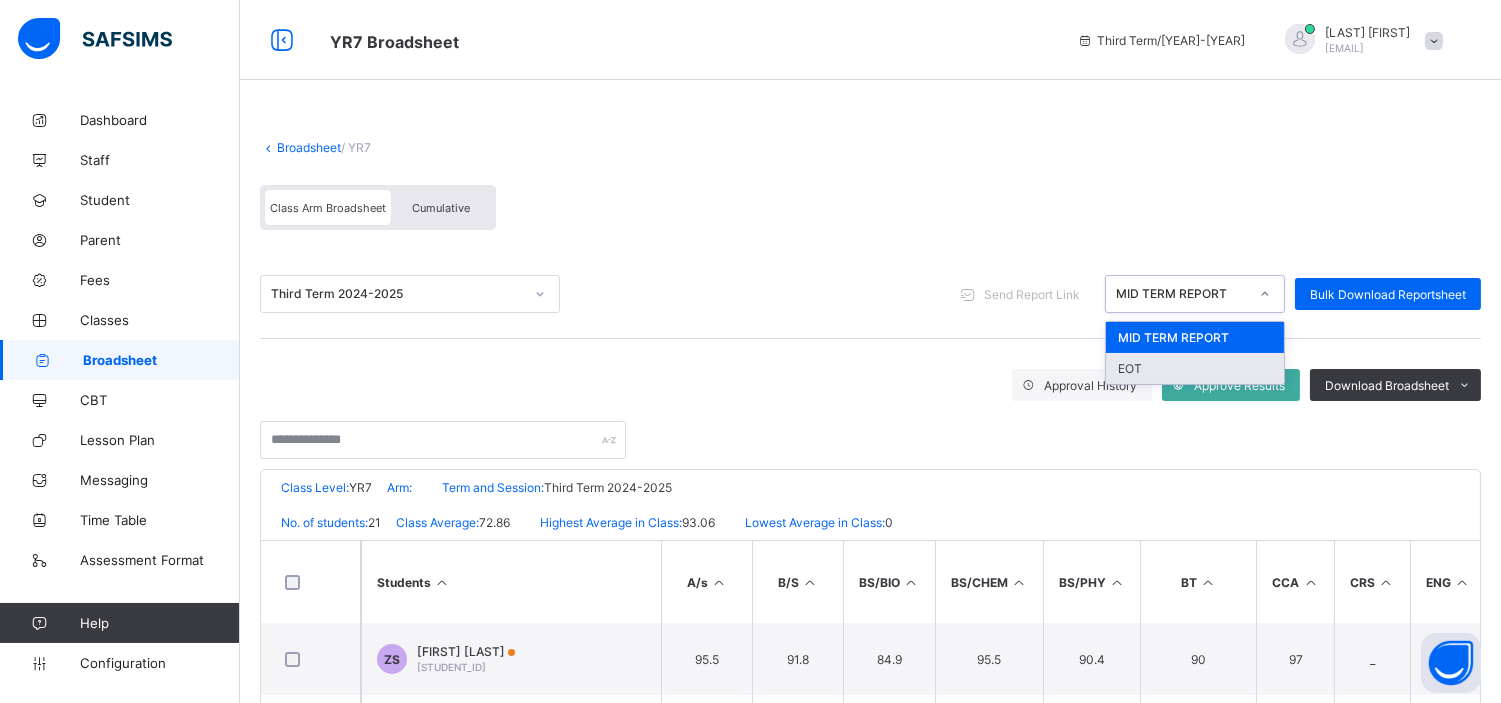 click on "EOT" at bounding box center [1195, 368] 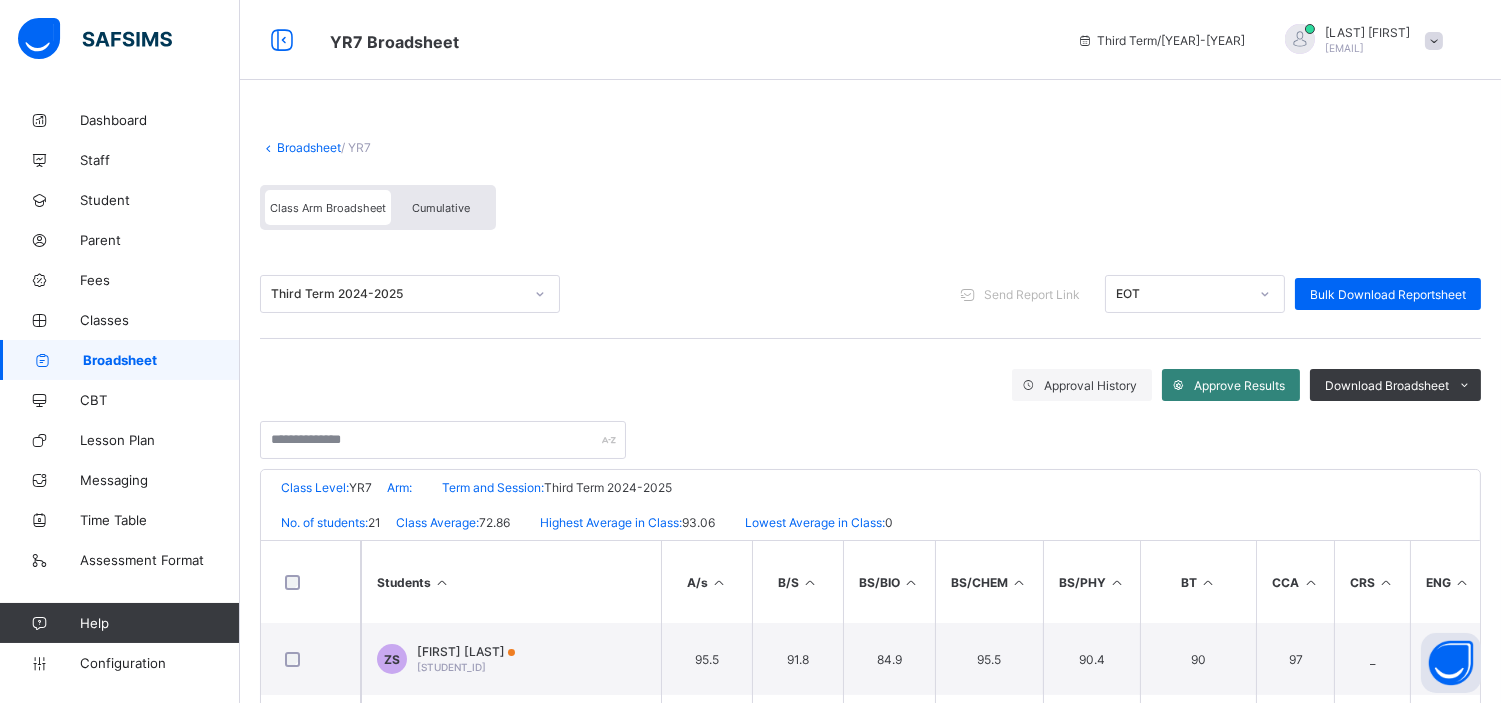 click on "Approve Results" at bounding box center (1239, 385) 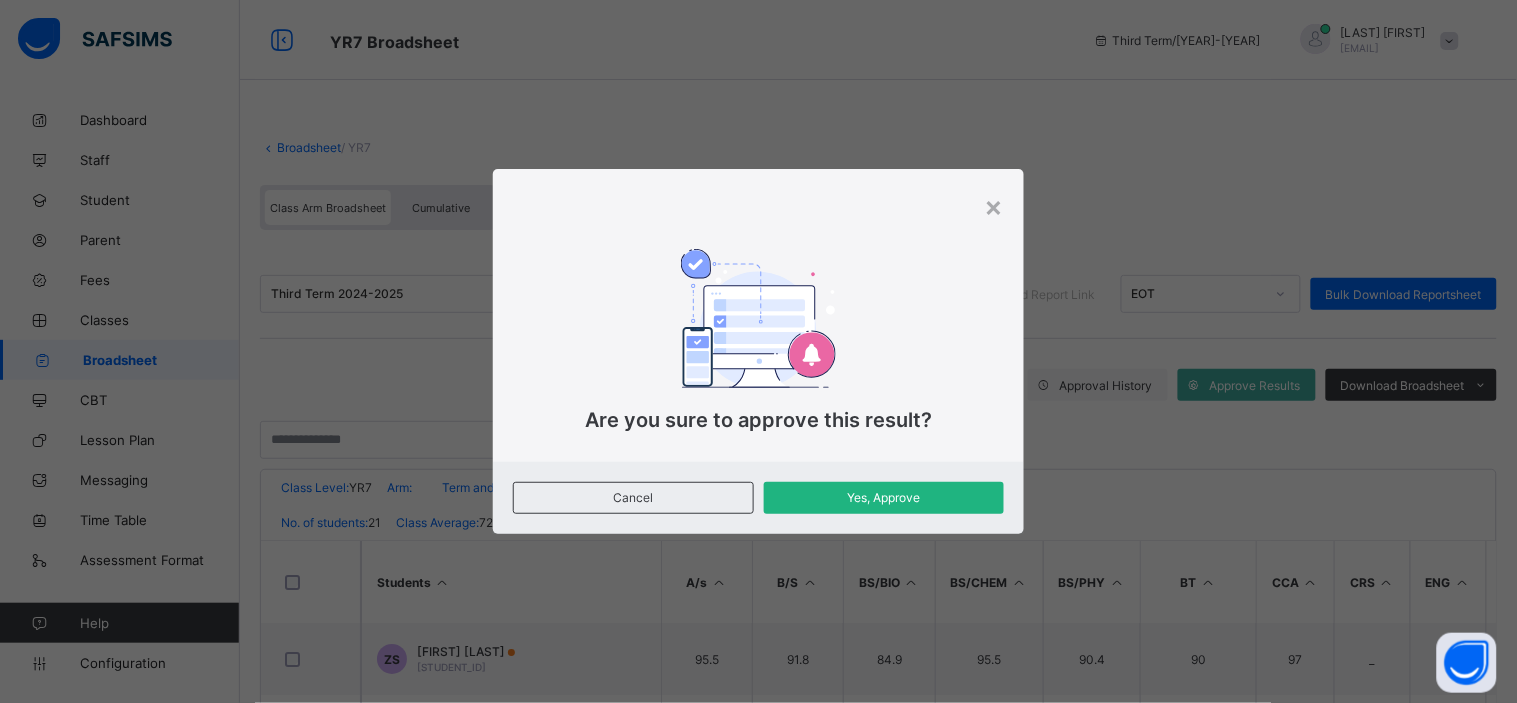 click on "Yes, Approve" at bounding box center [884, 497] 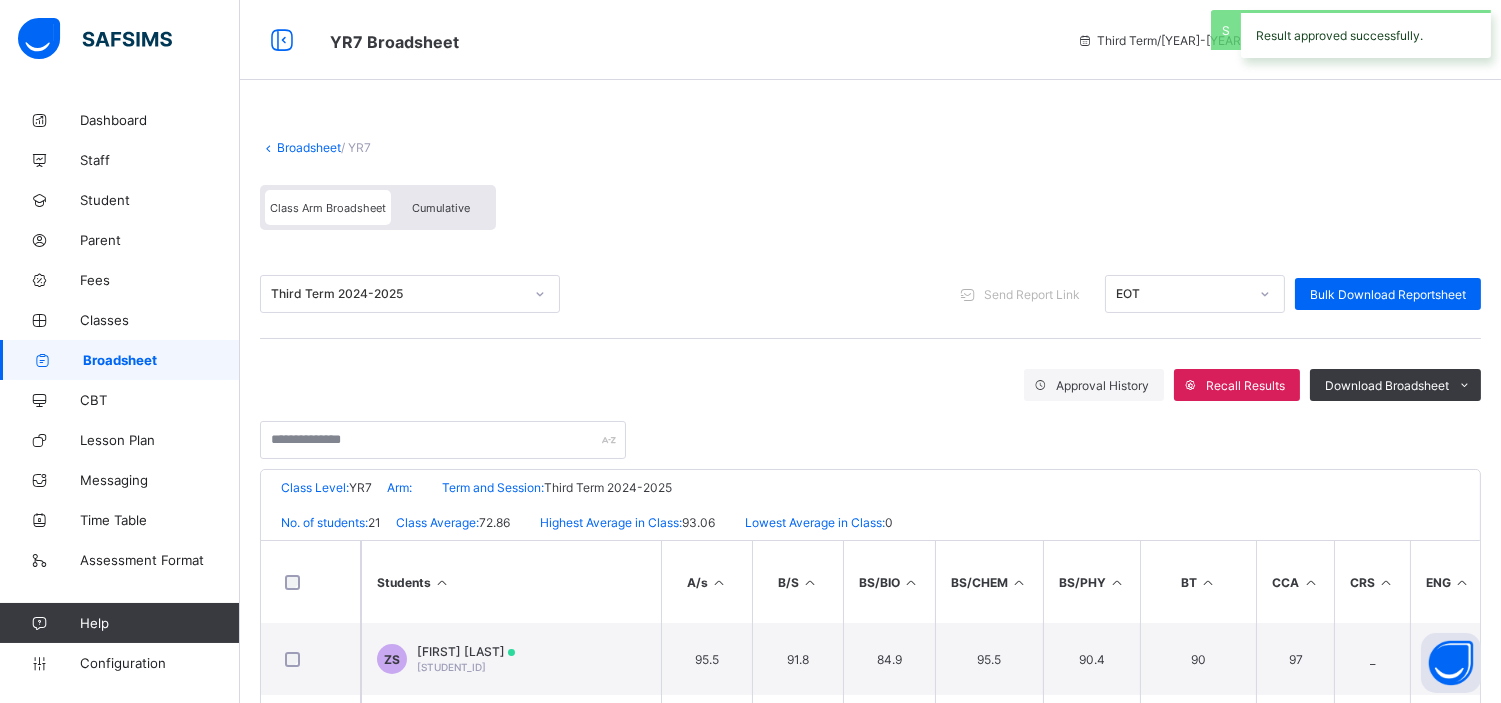 click on "Broadsheet" at bounding box center [309, 147] 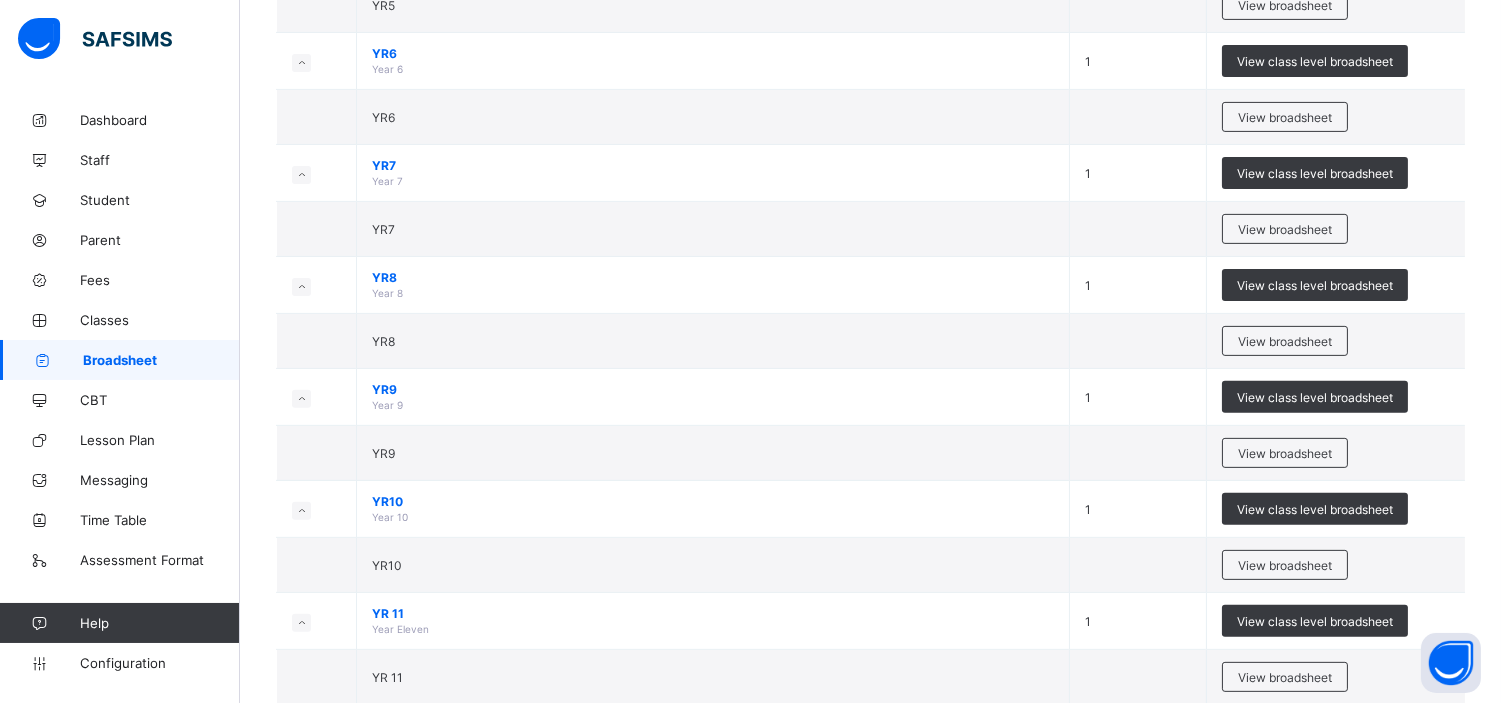 scroll, scrollTop: 1317, scrollLeft: 0, axis: vertical 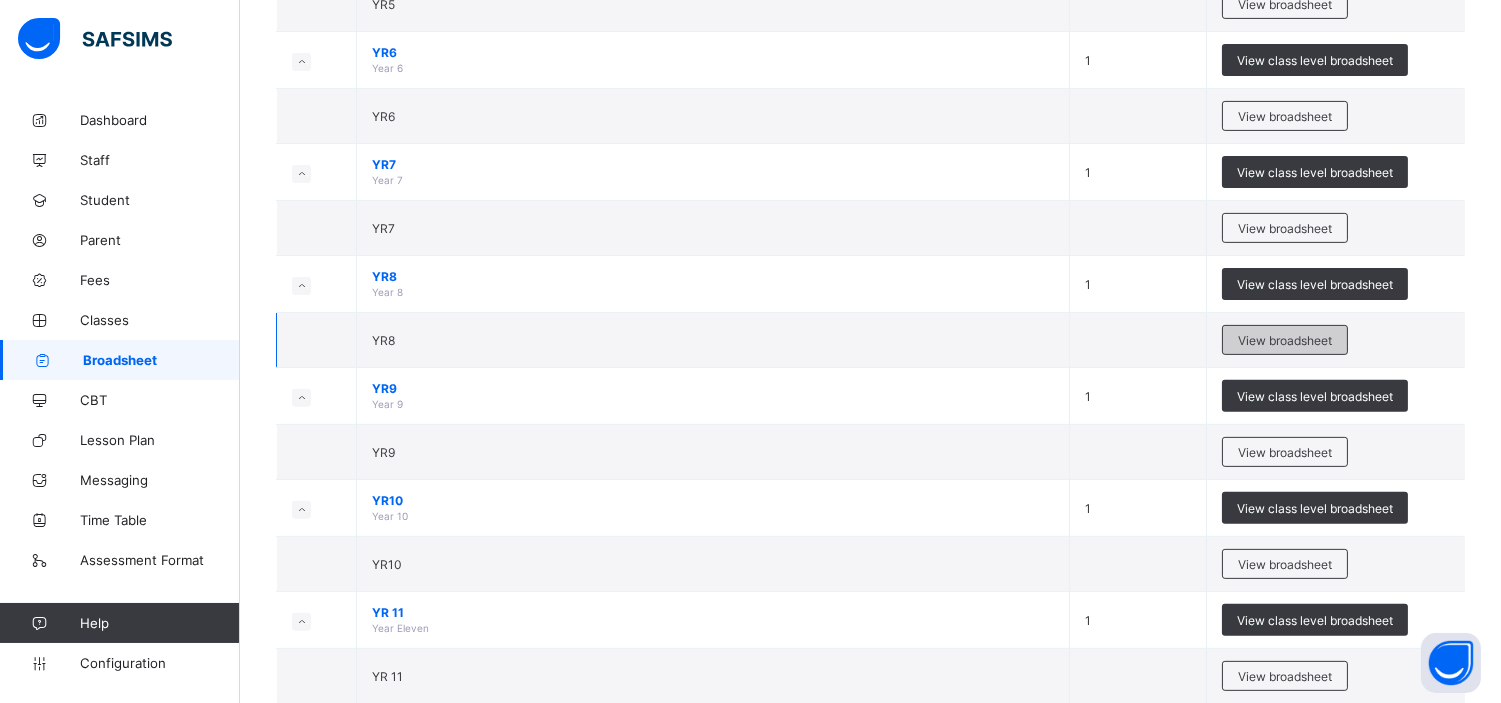 click on "View broadsheet" at bounding box center (1285, 340) 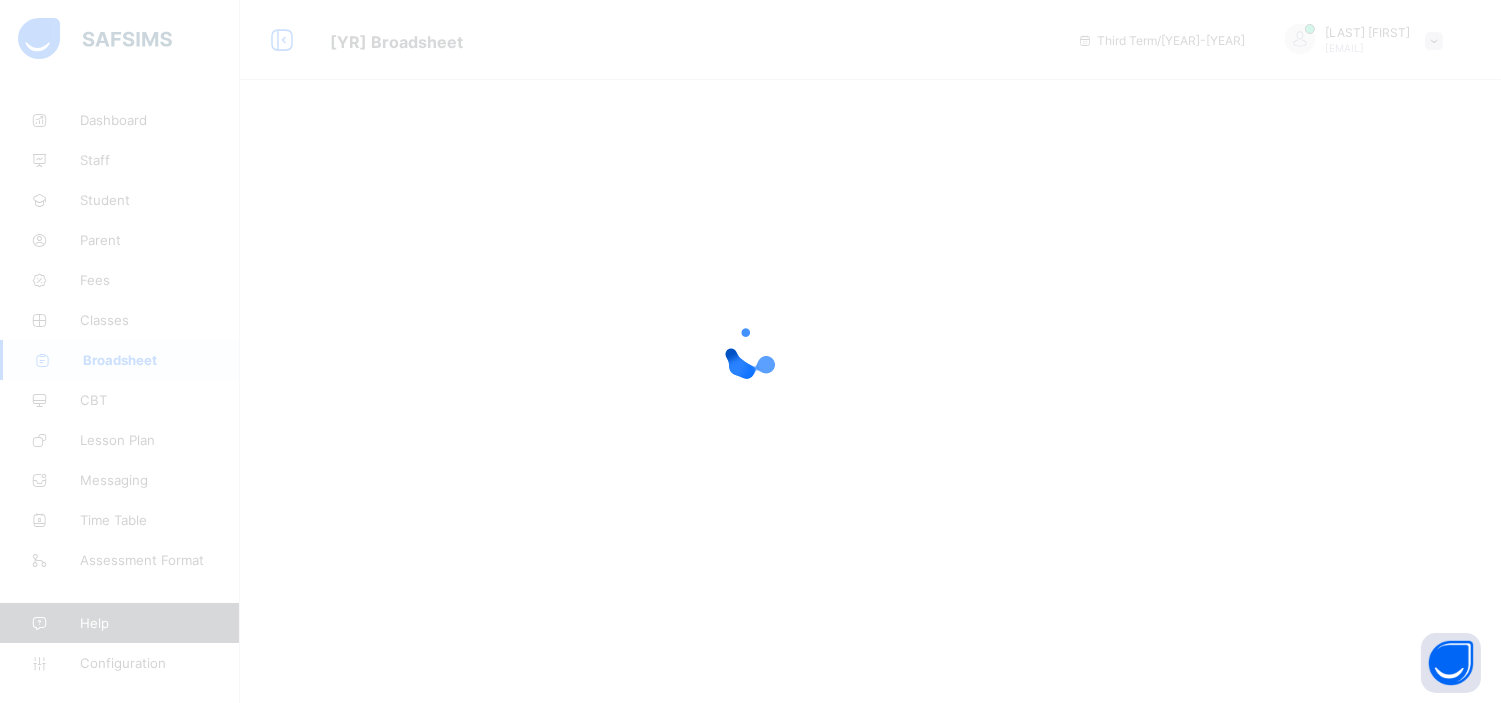 scroll, scrollTop: 0, scrollLeft: 0, axis: both 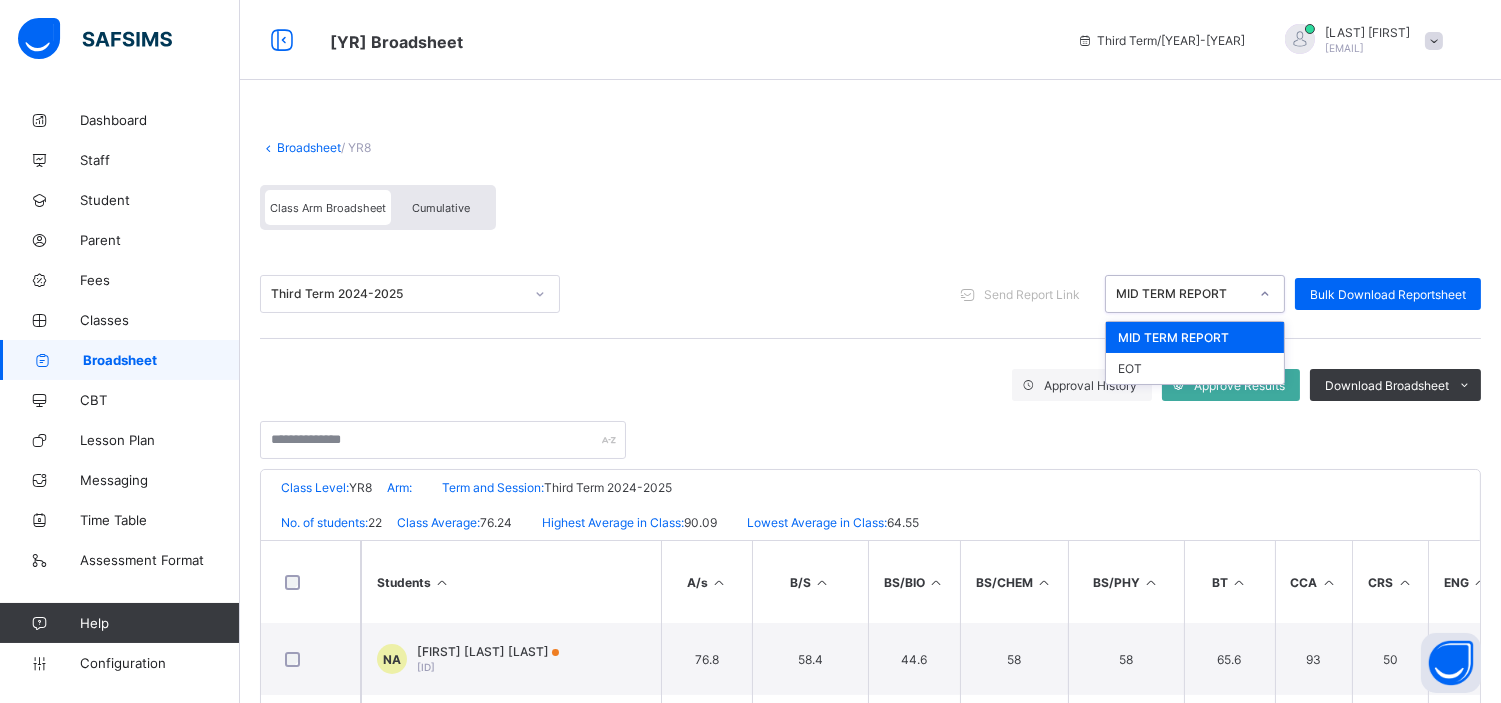 click 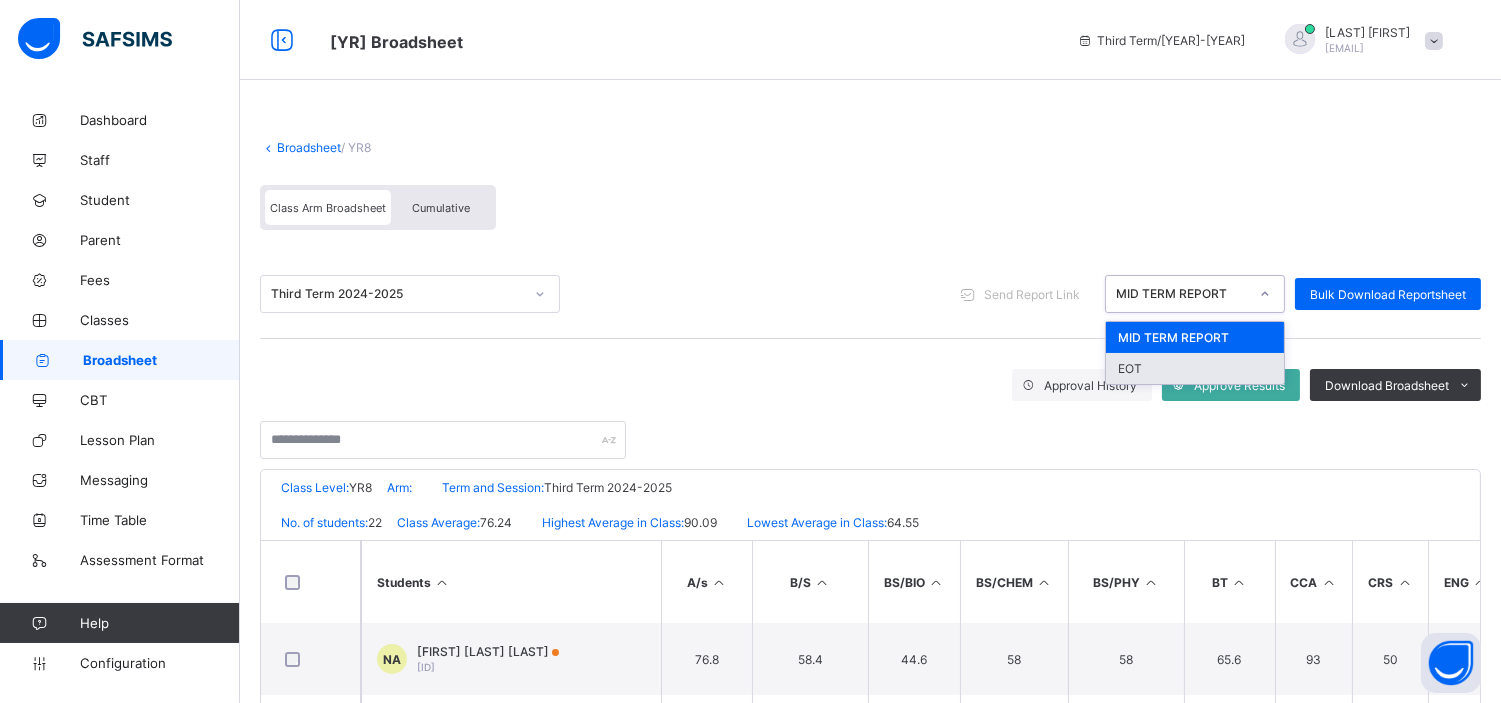 click on "EOT" at bounding box center [1195, 368] 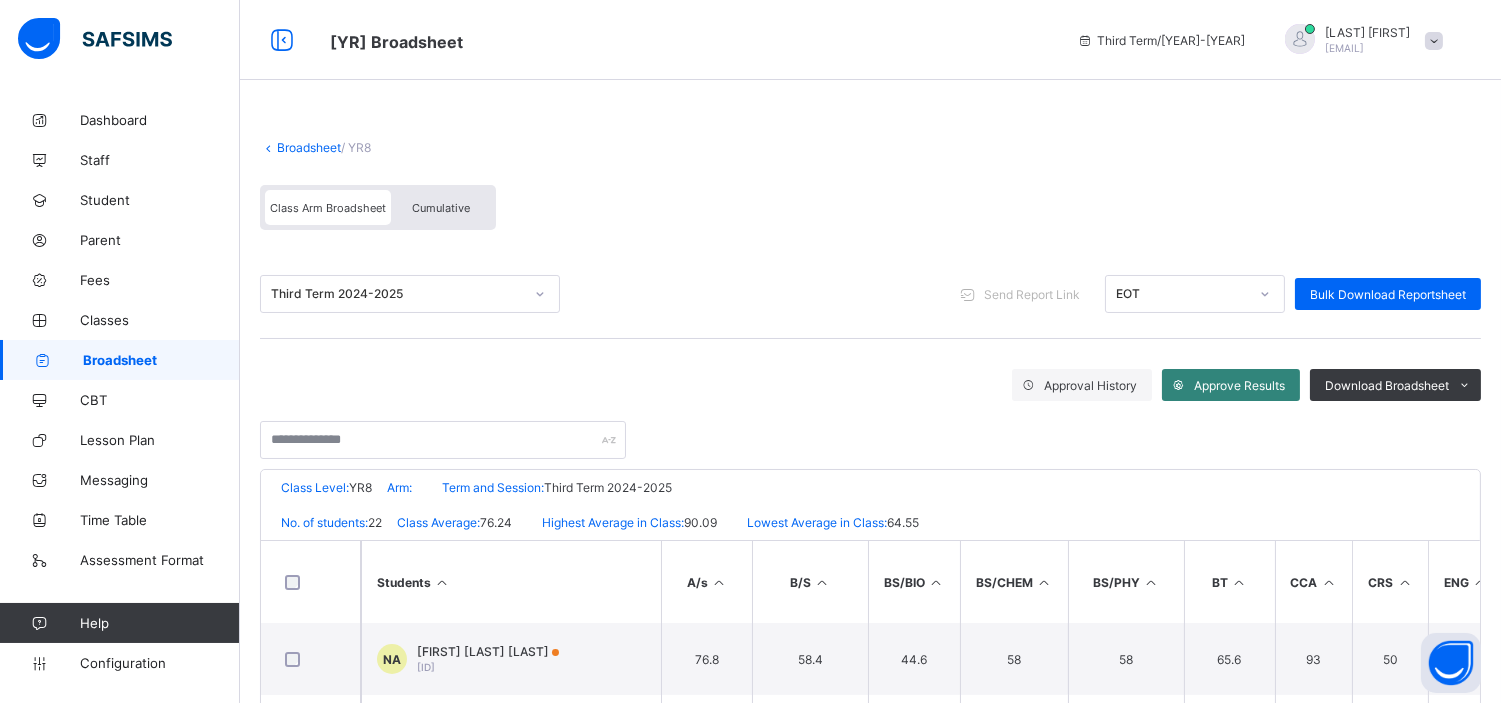 click on "Approve Results" at bounding box center (1239, 385) 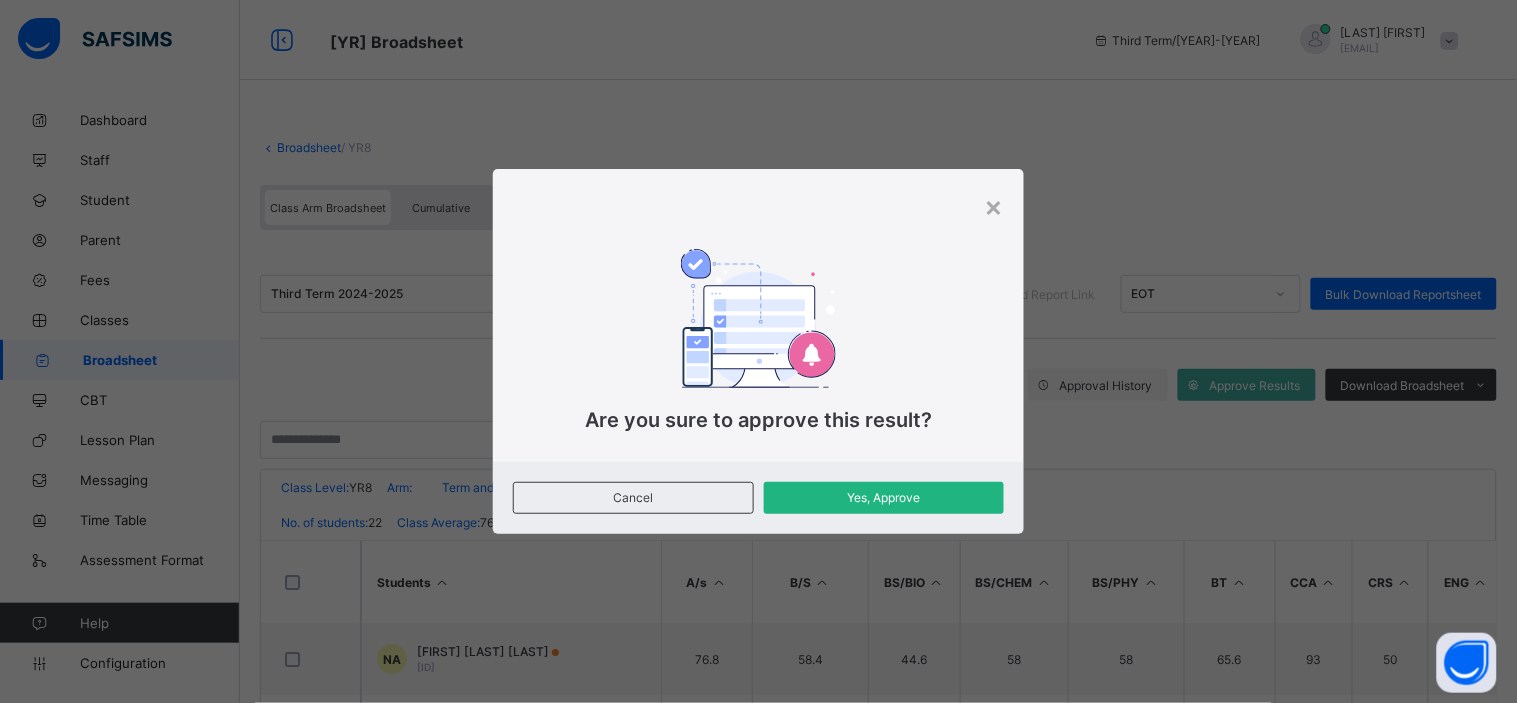 click on "Yes, Approve" at bounding box center (884, 497) 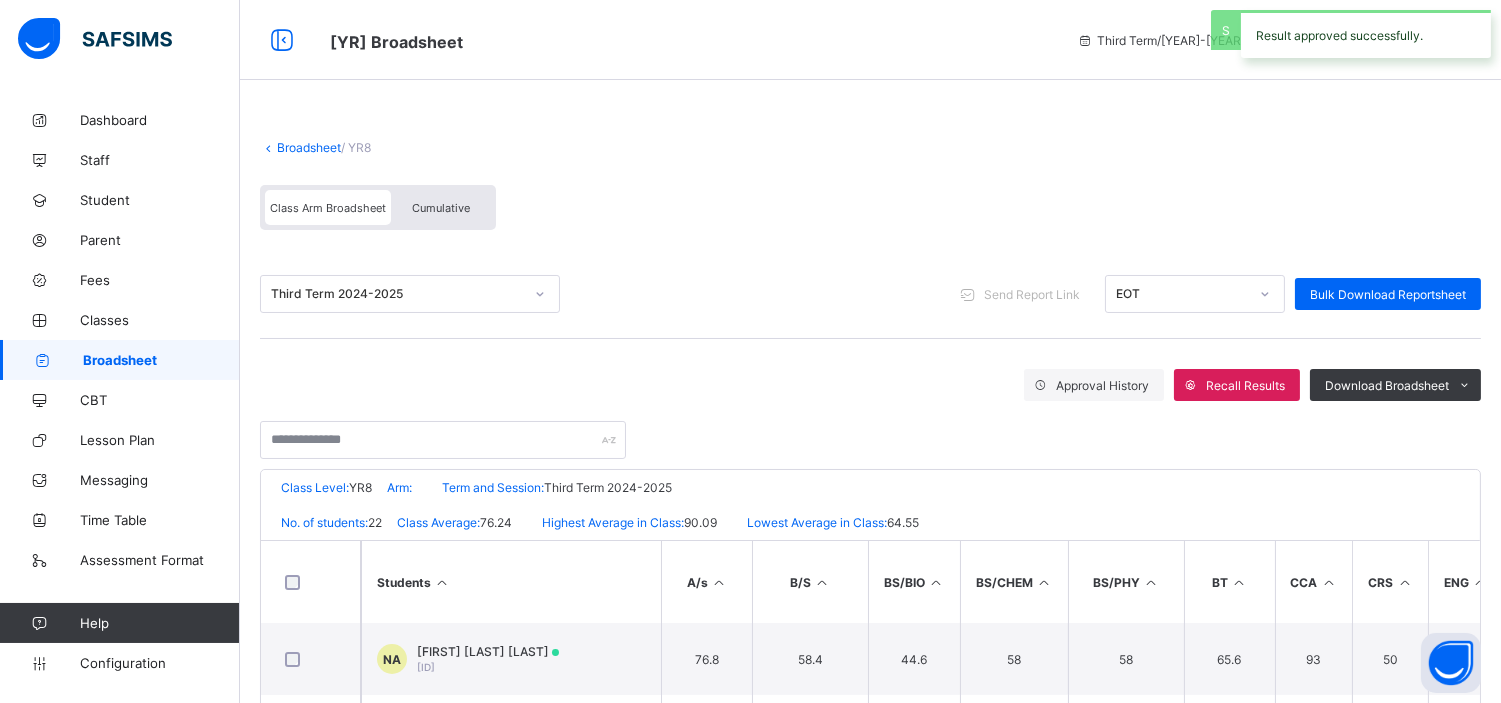 click on "Broadsheet" at bounding box center (309, 147) 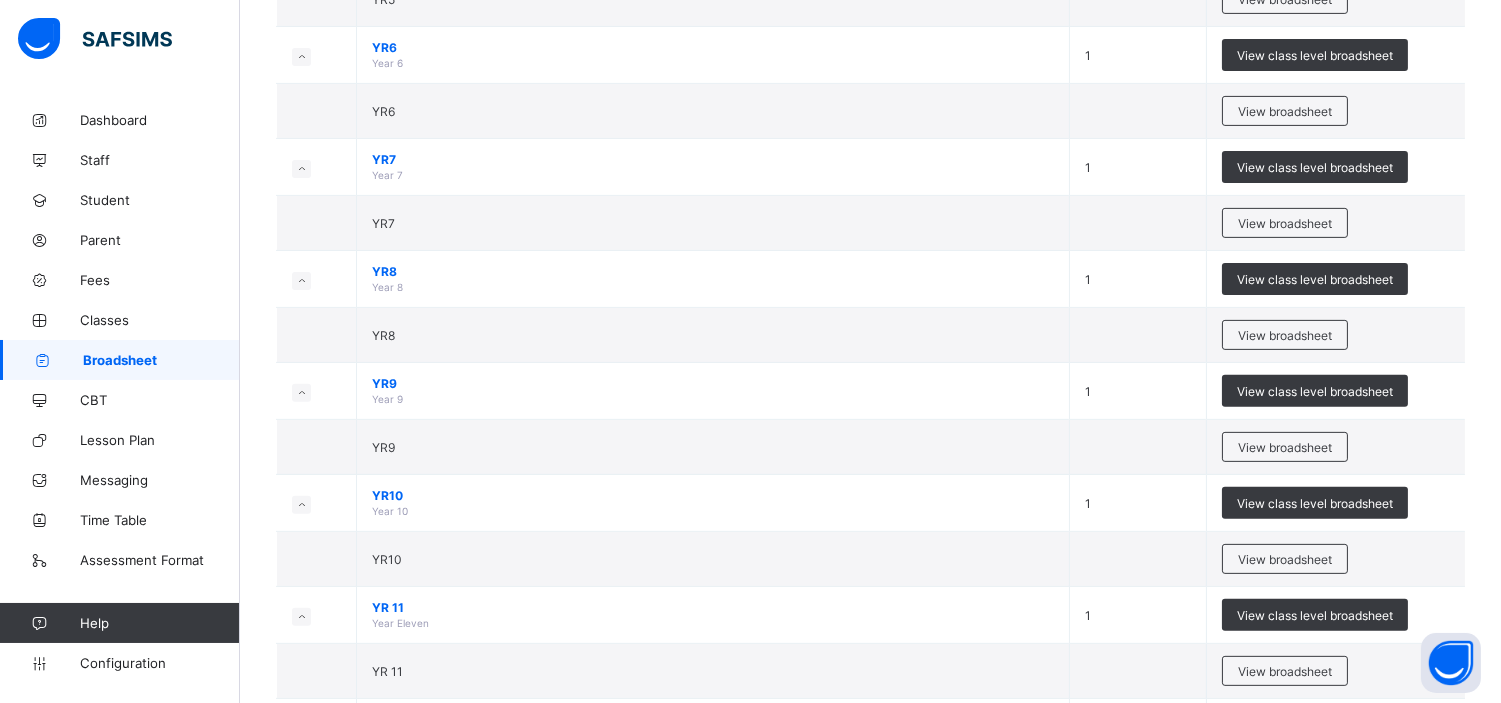 scroll, scrollTop: 1482, scrollLeft: 0, axis: vertical 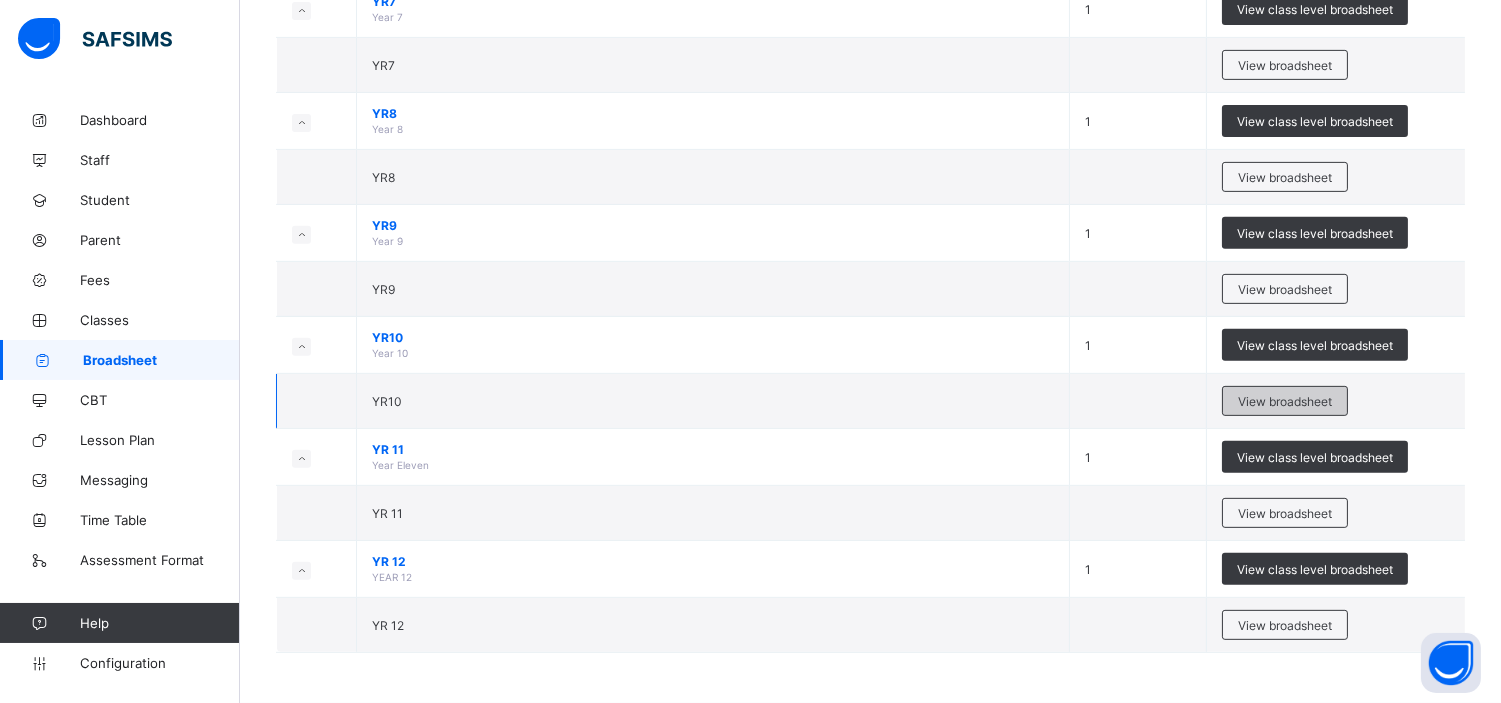 click on "View broadsheet" at bounding box center [1285, 401] 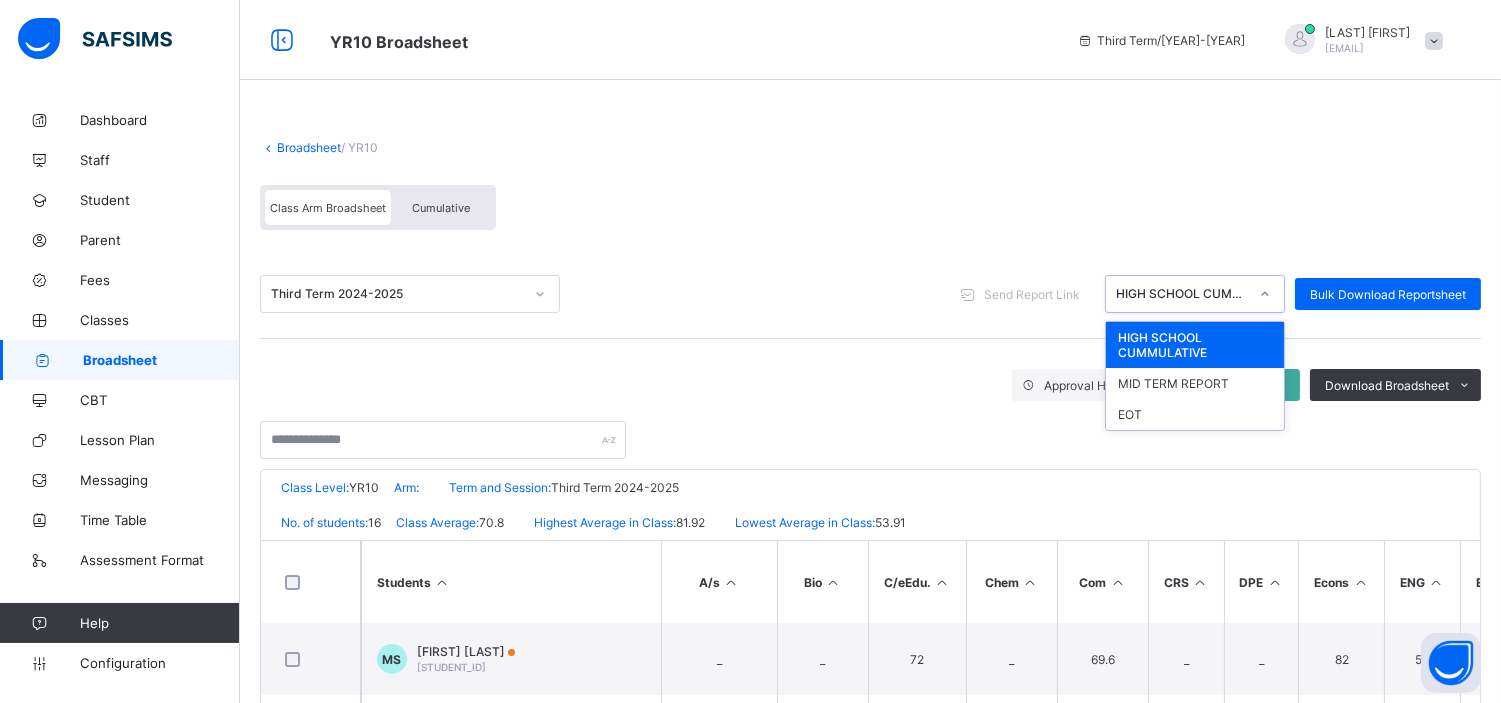 click 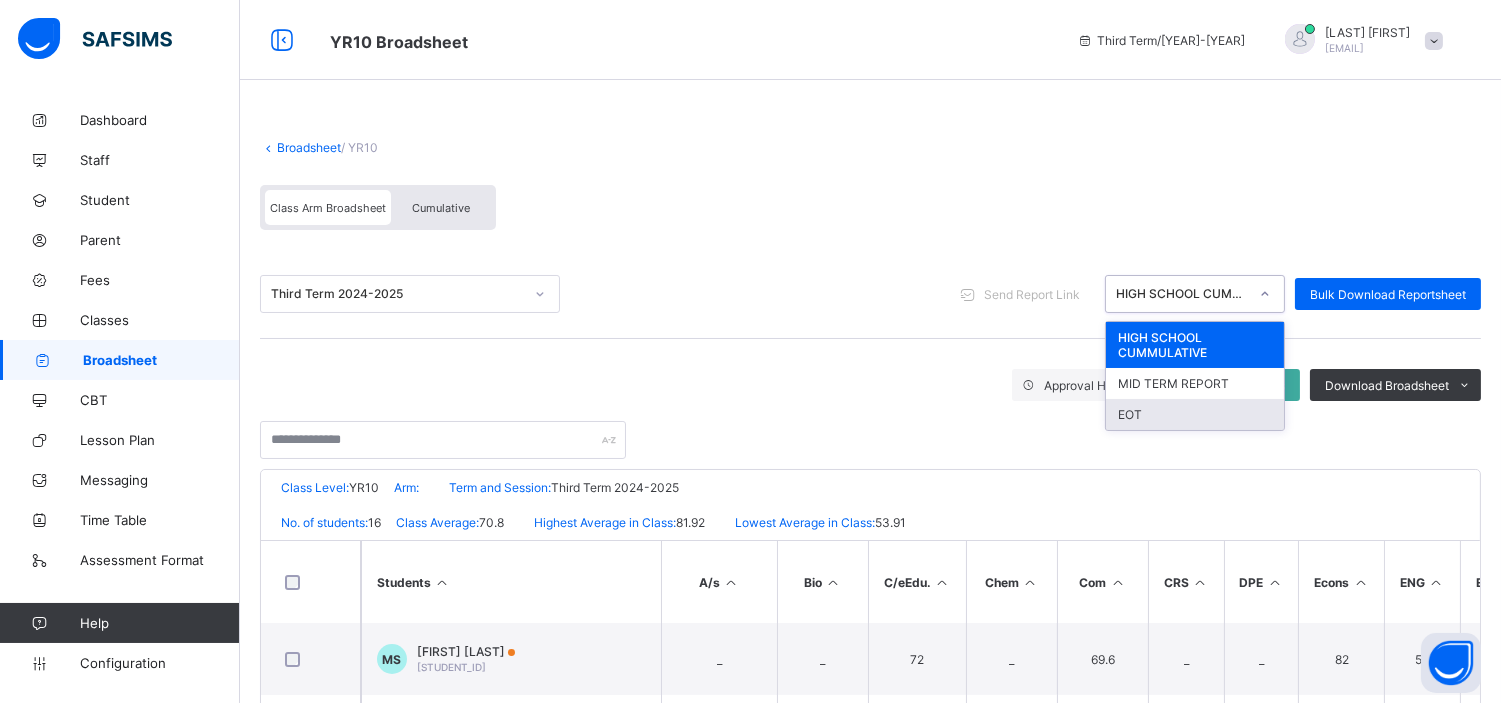 click on "EOT" at bounding box center [1195, 414] 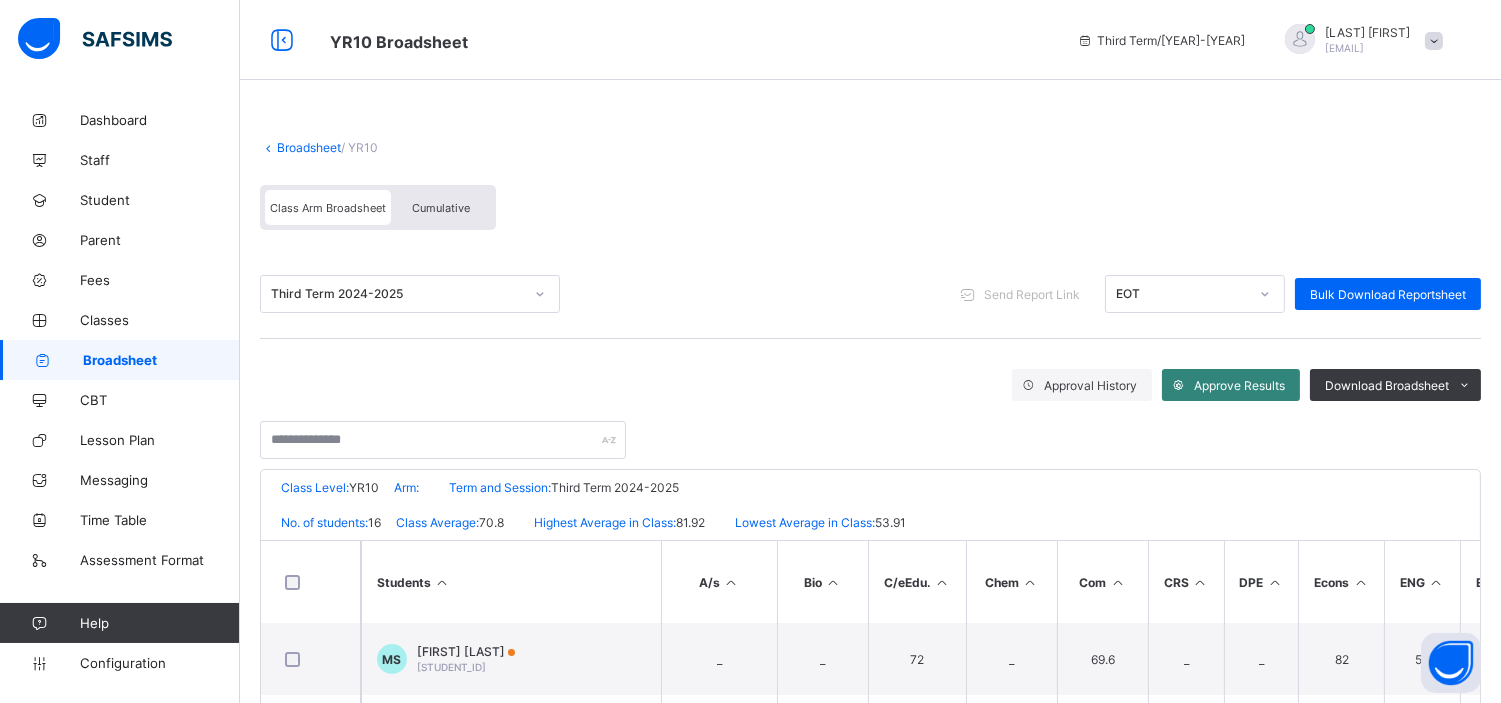 click on "Approve Results" at bounding box center (1231, 385) 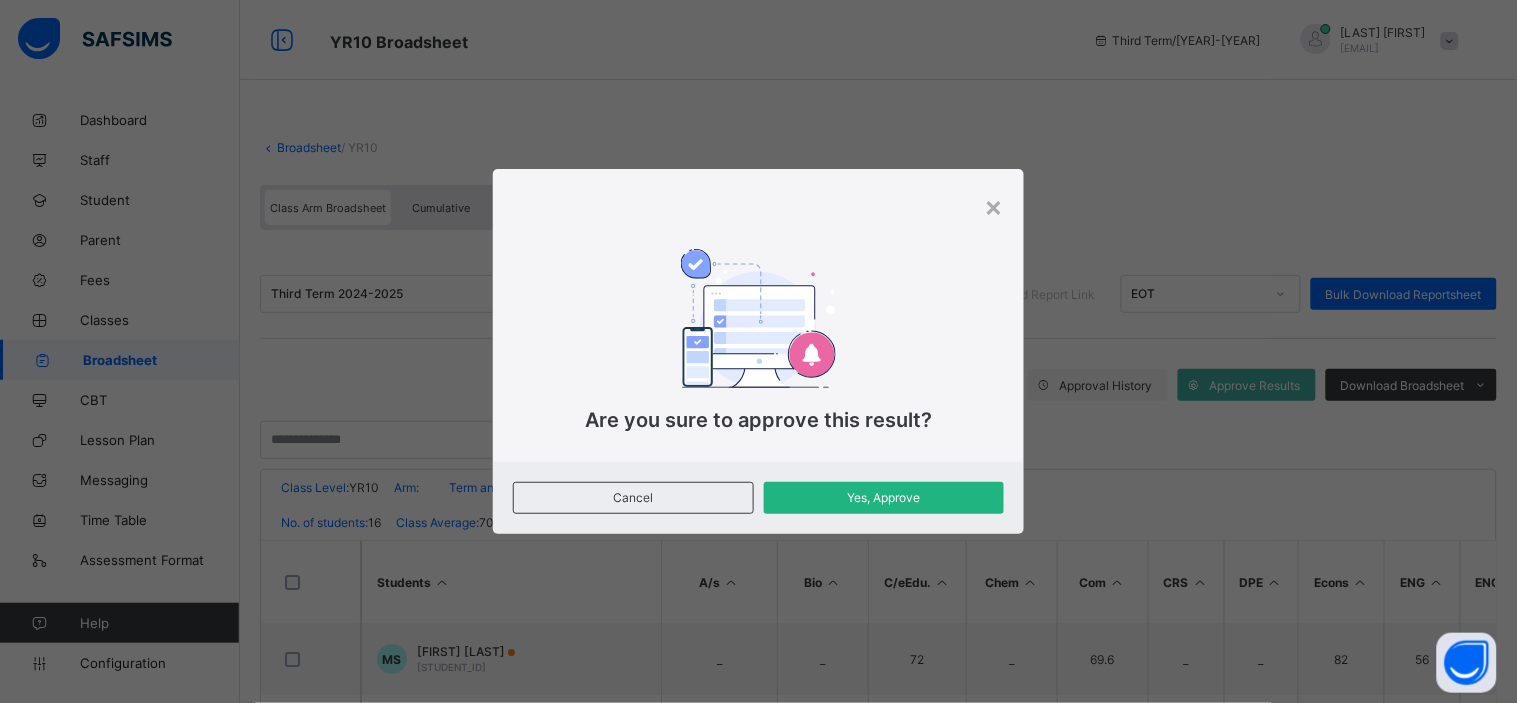 click on "Yes, Approve" at bounding box center [884, 497] 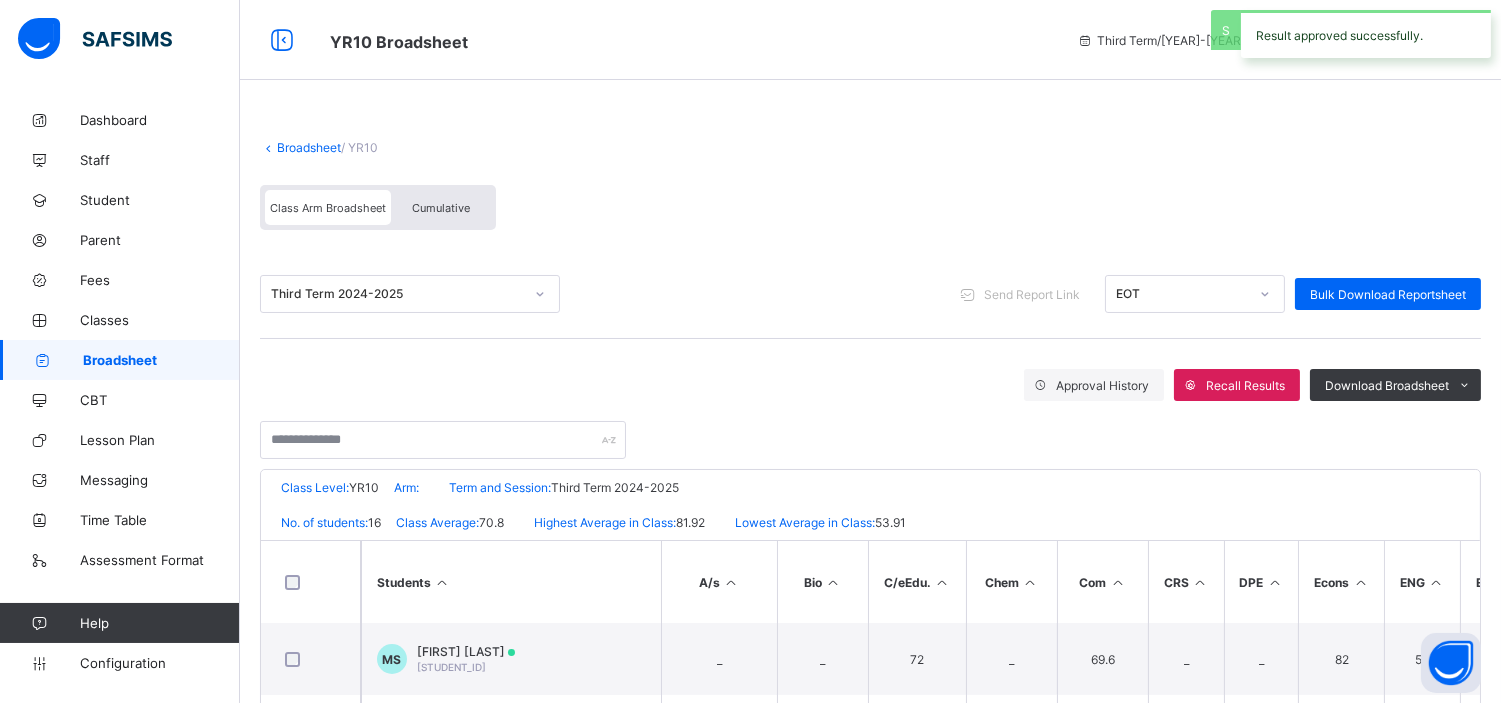 click on "Broadsheet" at bounding box center (309, 147) 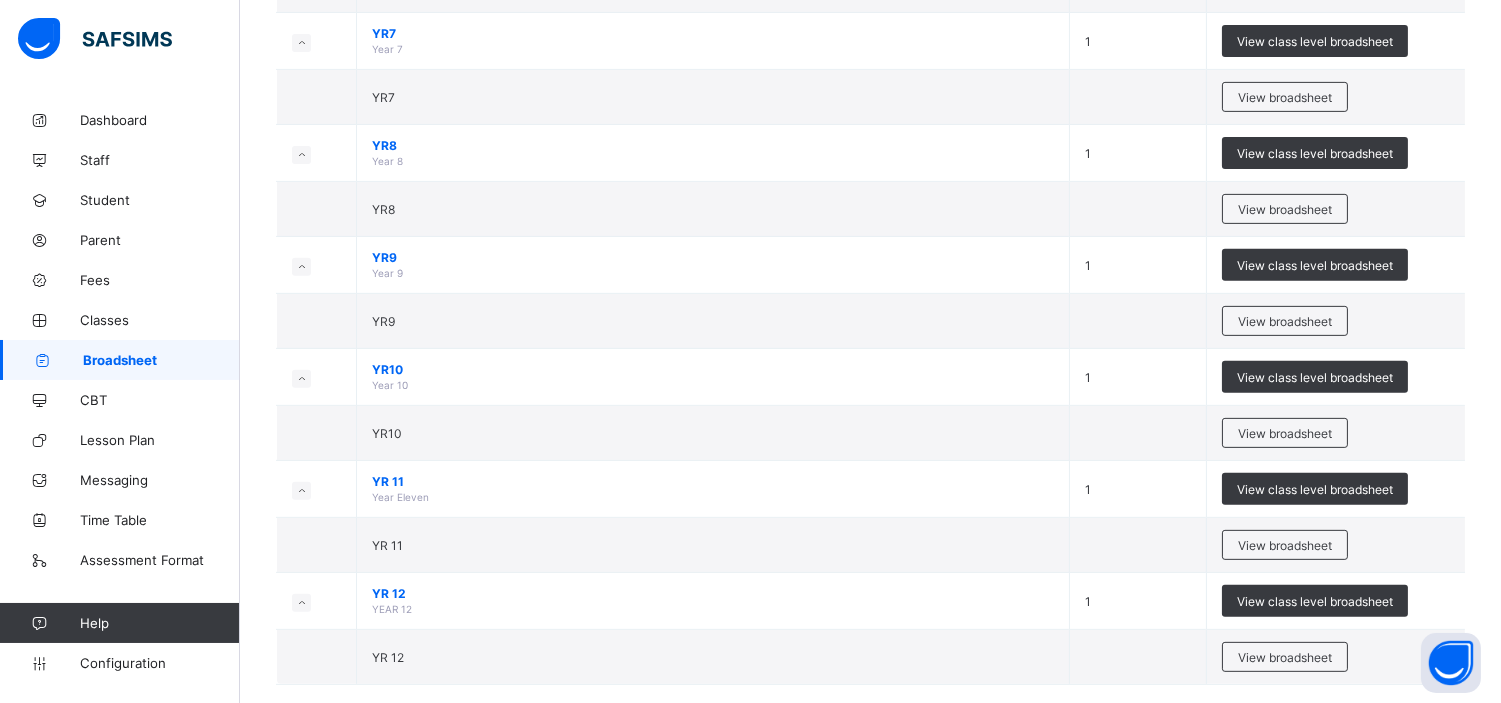 scroll, scrollTop: 1482, scrollLeft: 0, axis: vertical 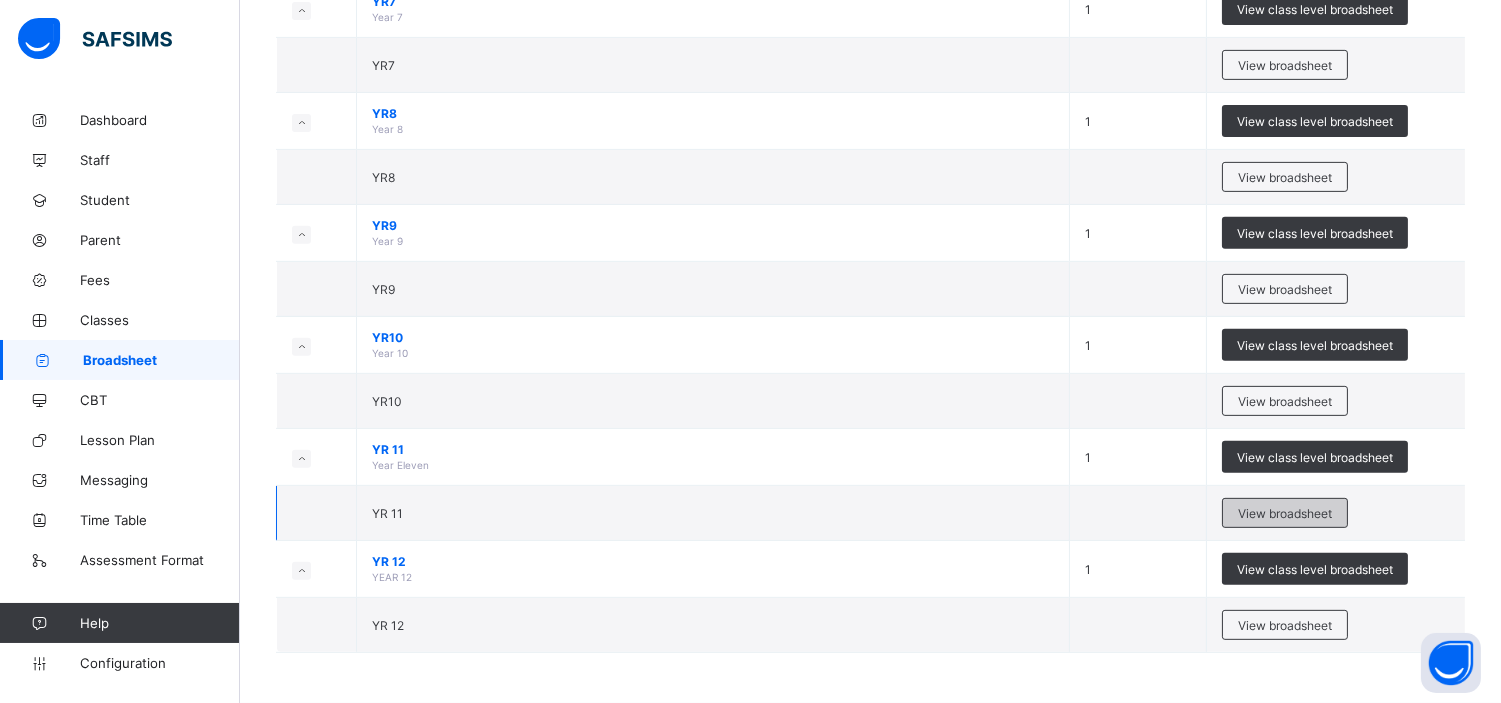 click on "View broadsheet" at bounding box center [1285, 513] 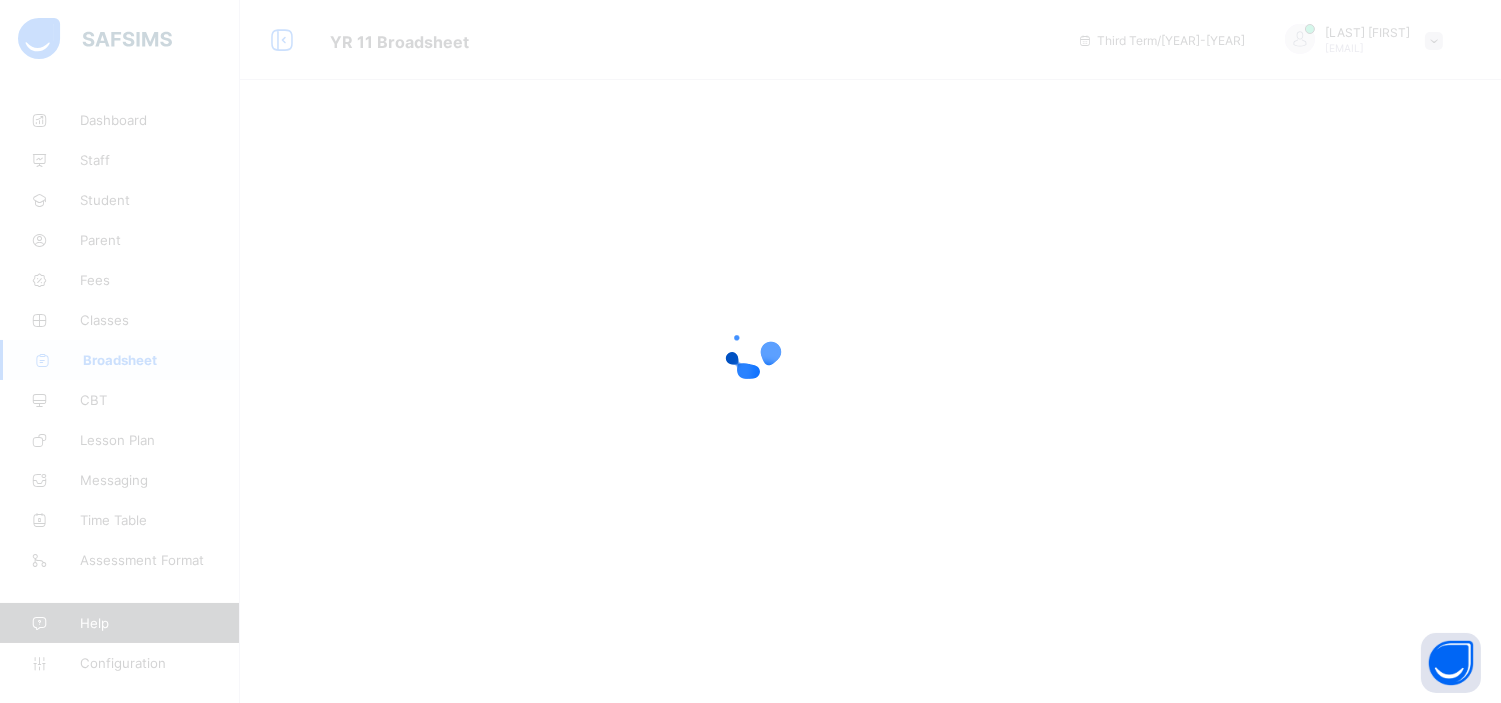 scroll, scrollTop: 0, scrollLeft: 0, axis: both 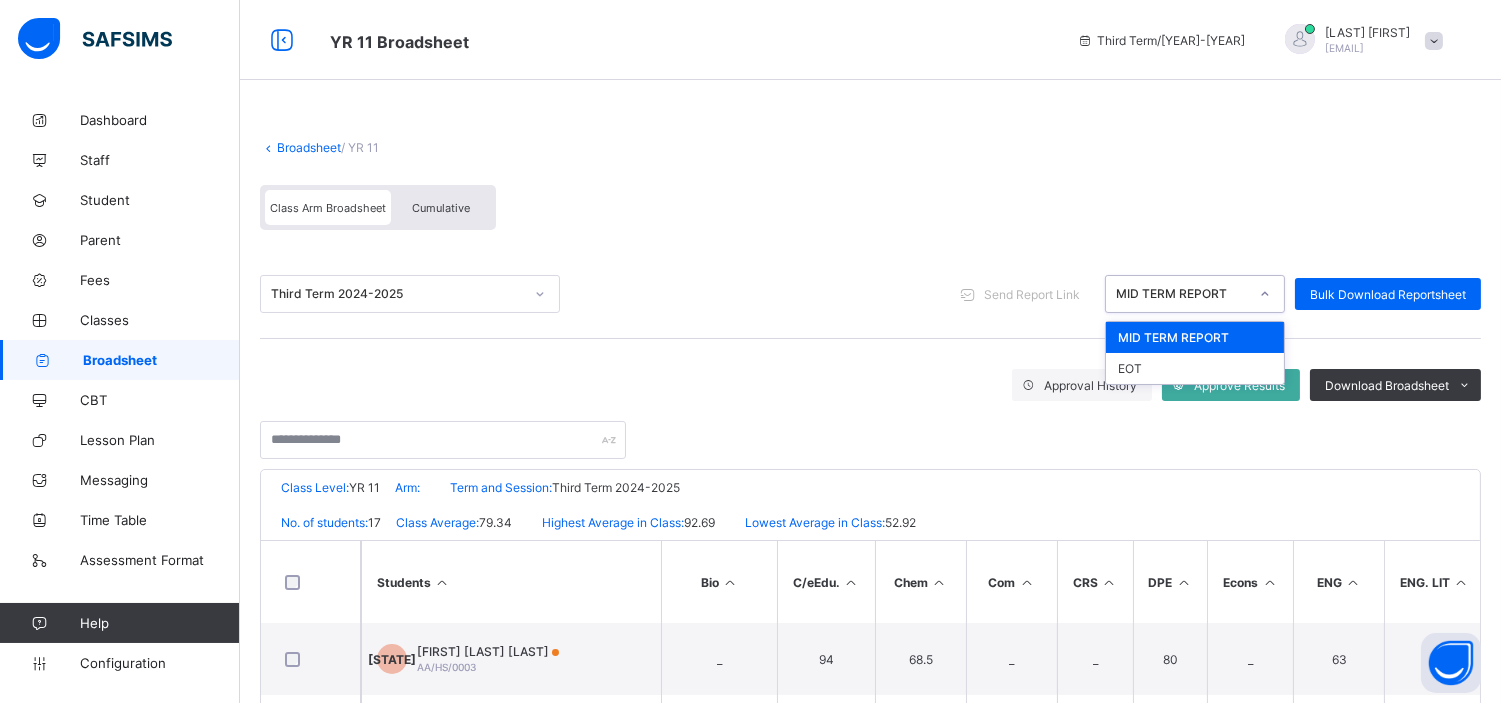 click 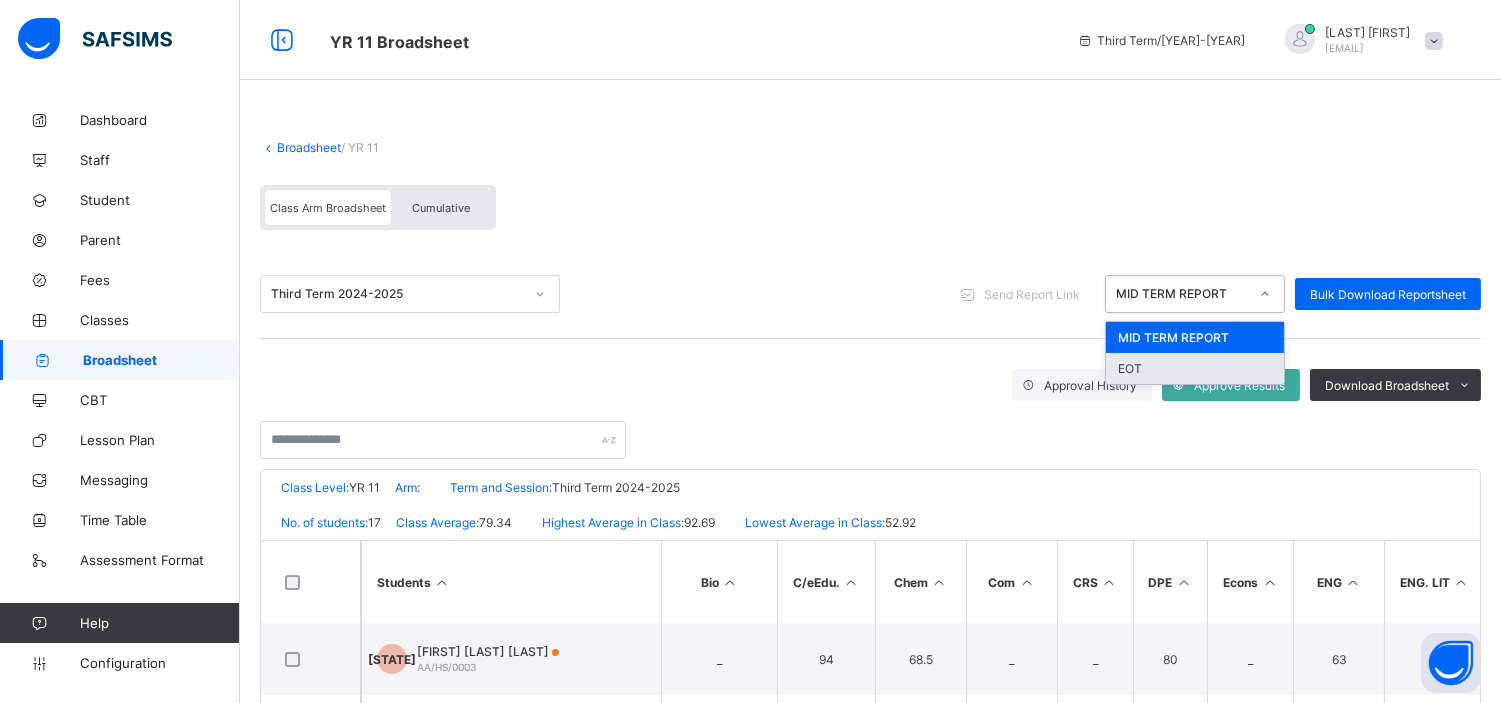 click on "EOT" at bounding box center [1195, 368] 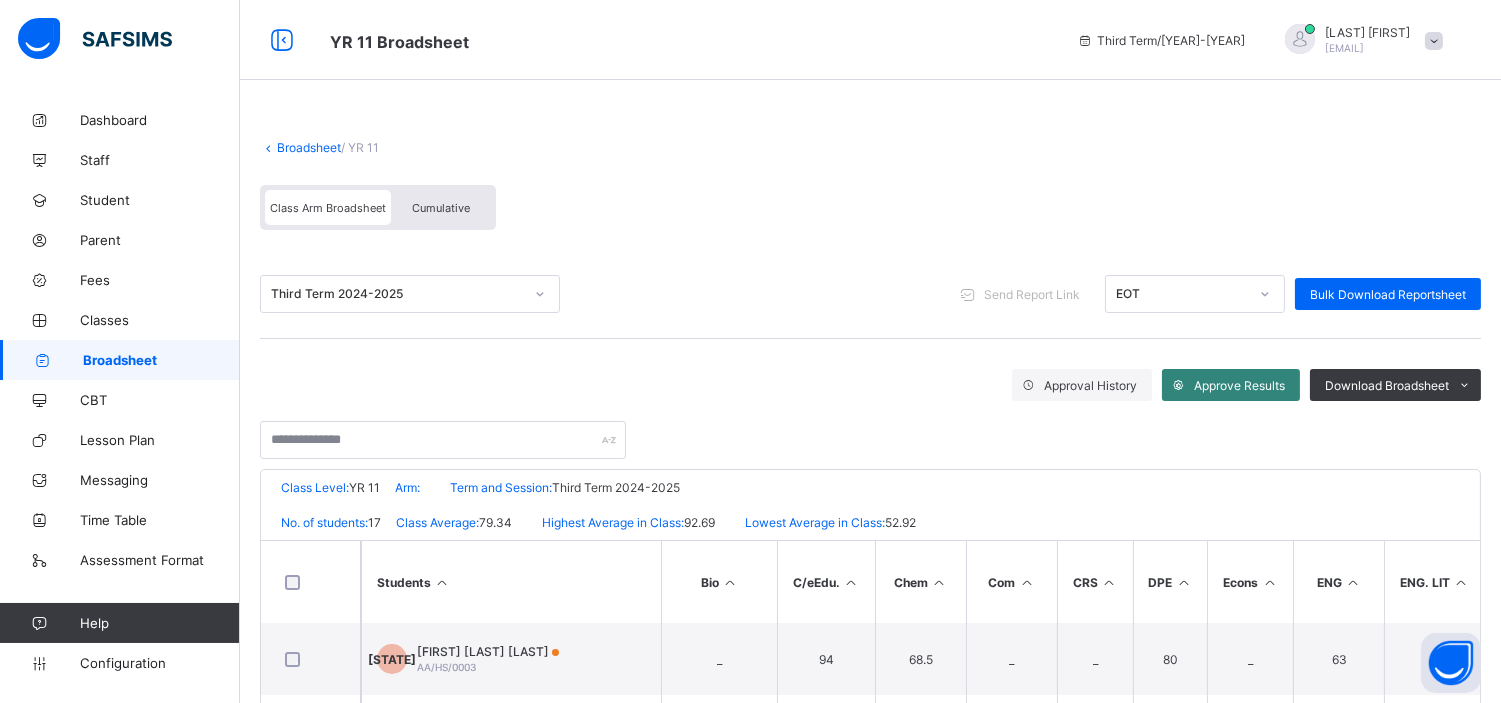 click on "Approve Results" at bounding box center [1239, 385] 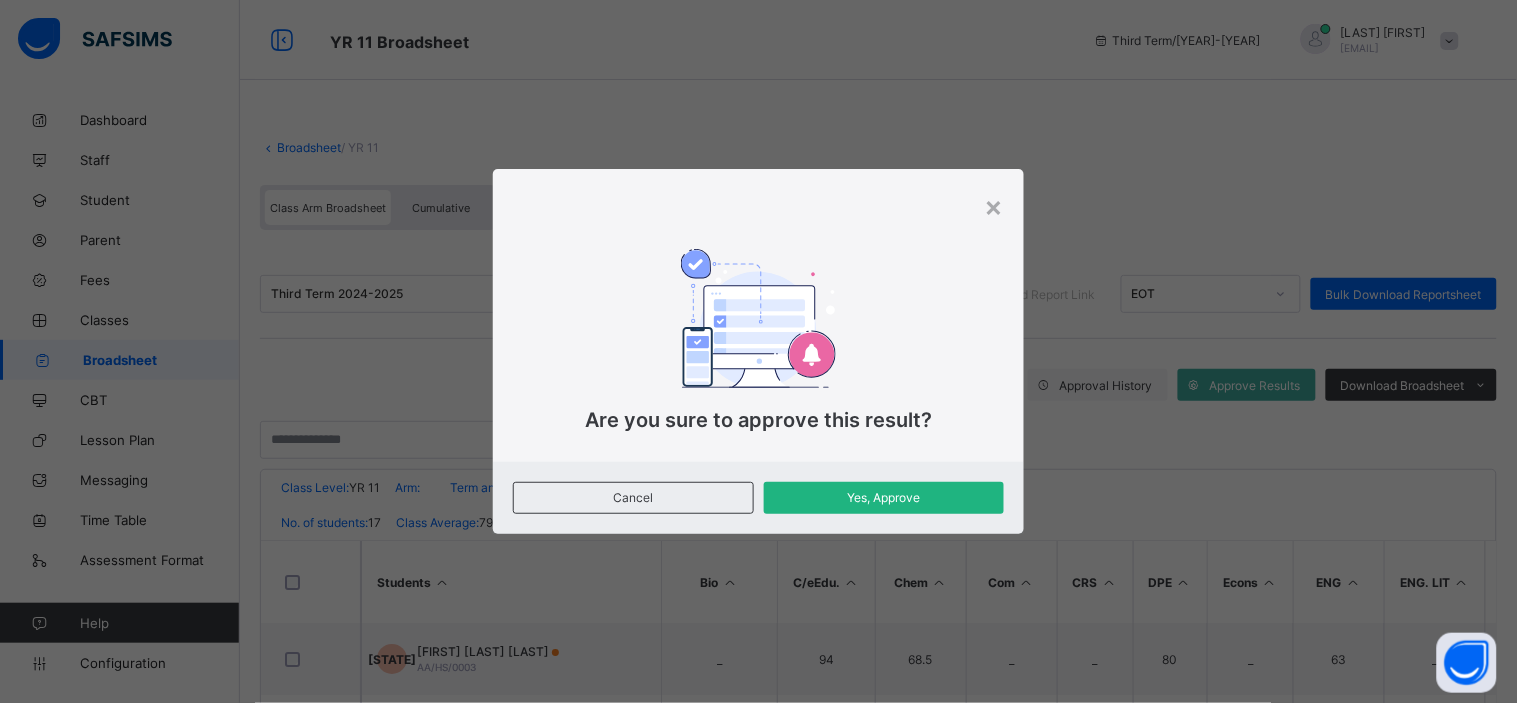 click on "Yes, Approve" at bounding box center [884, 498] 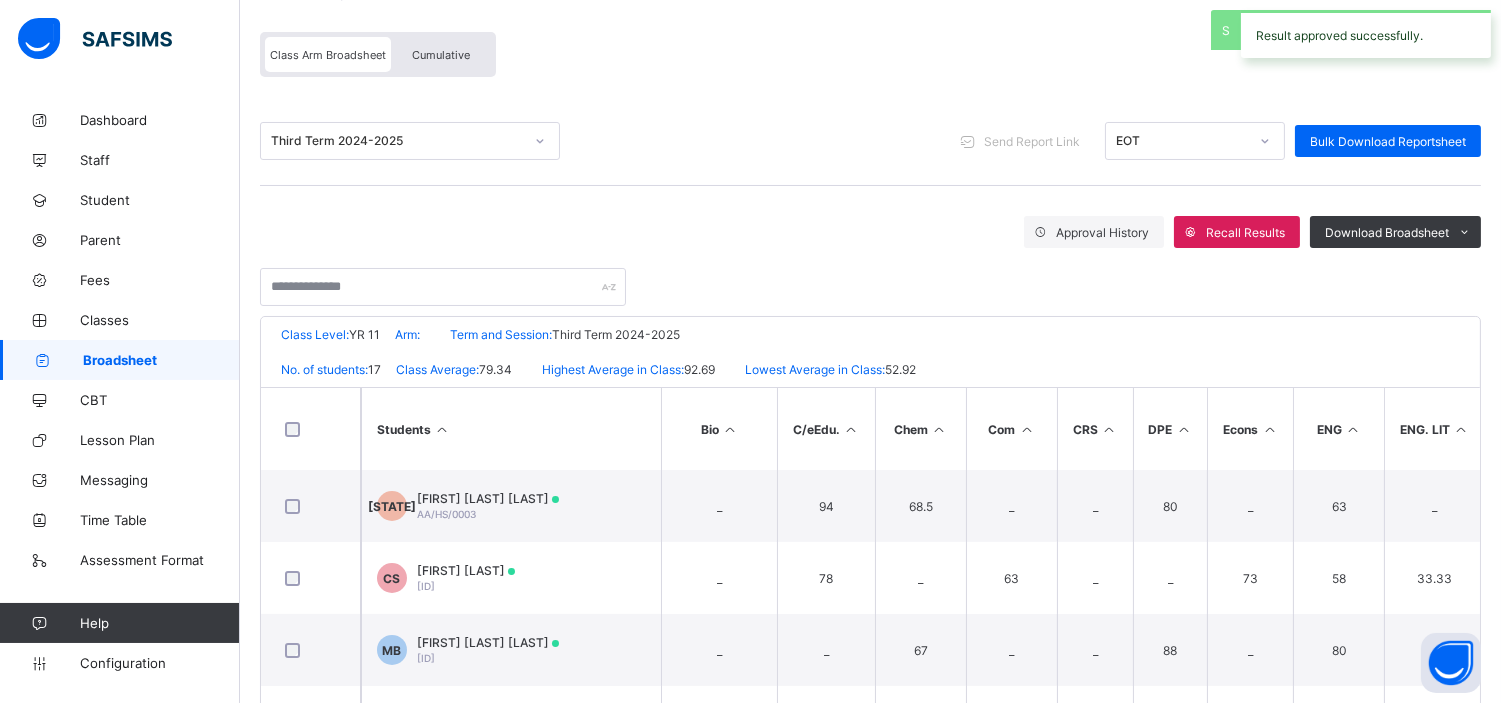 scroll, scrollTop: 154, scrollLeft: 0, axis: vertical 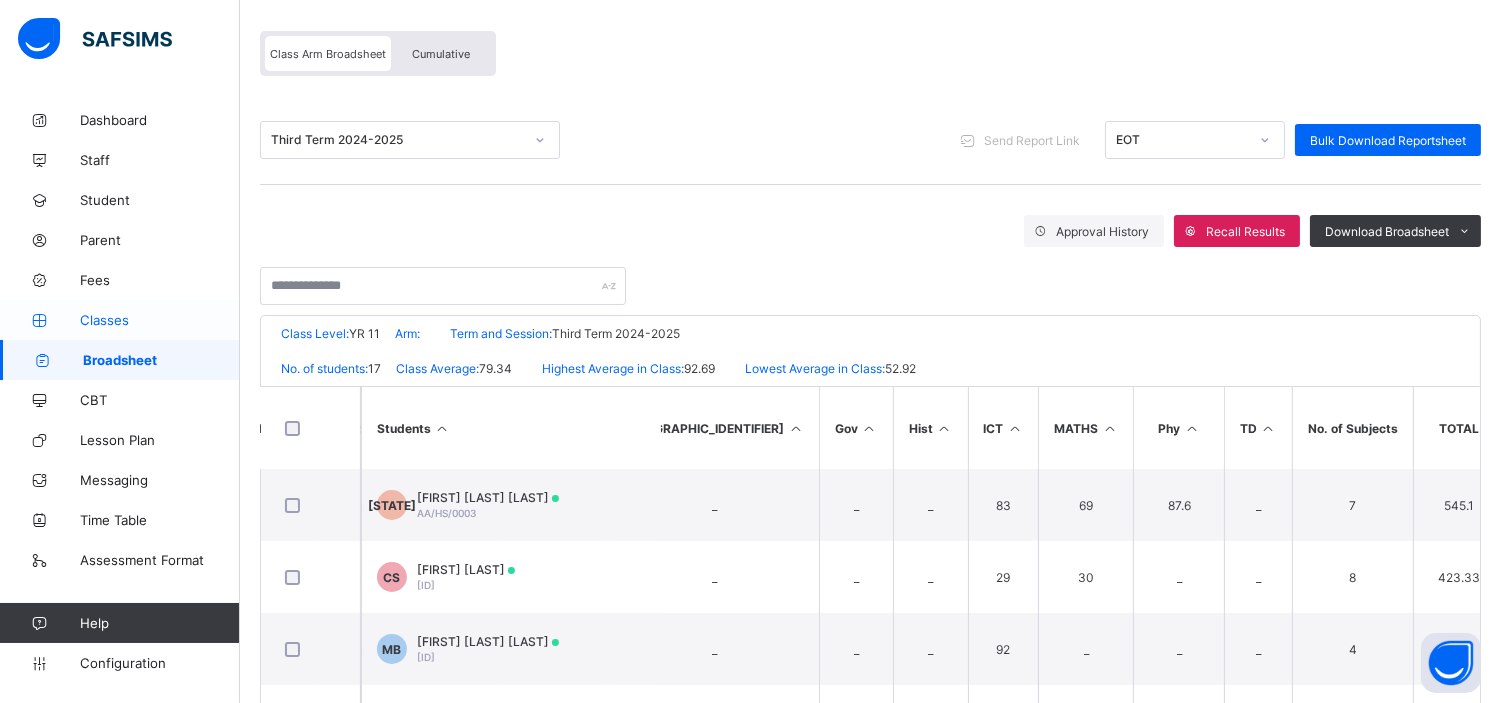 click on "Classes" at bounding box center (160, 320) 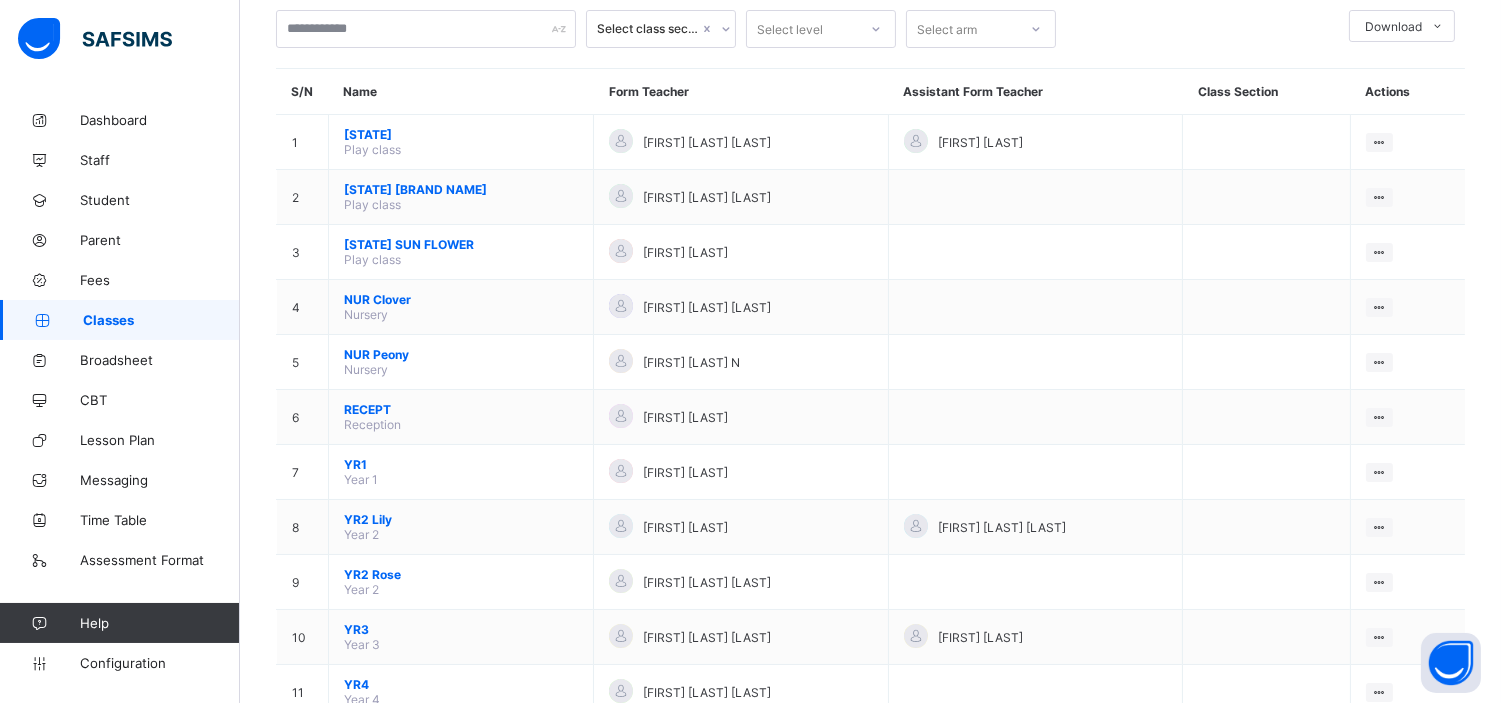 scroll, scrollTop: 115, scrollLeft: 0, axis: vertical 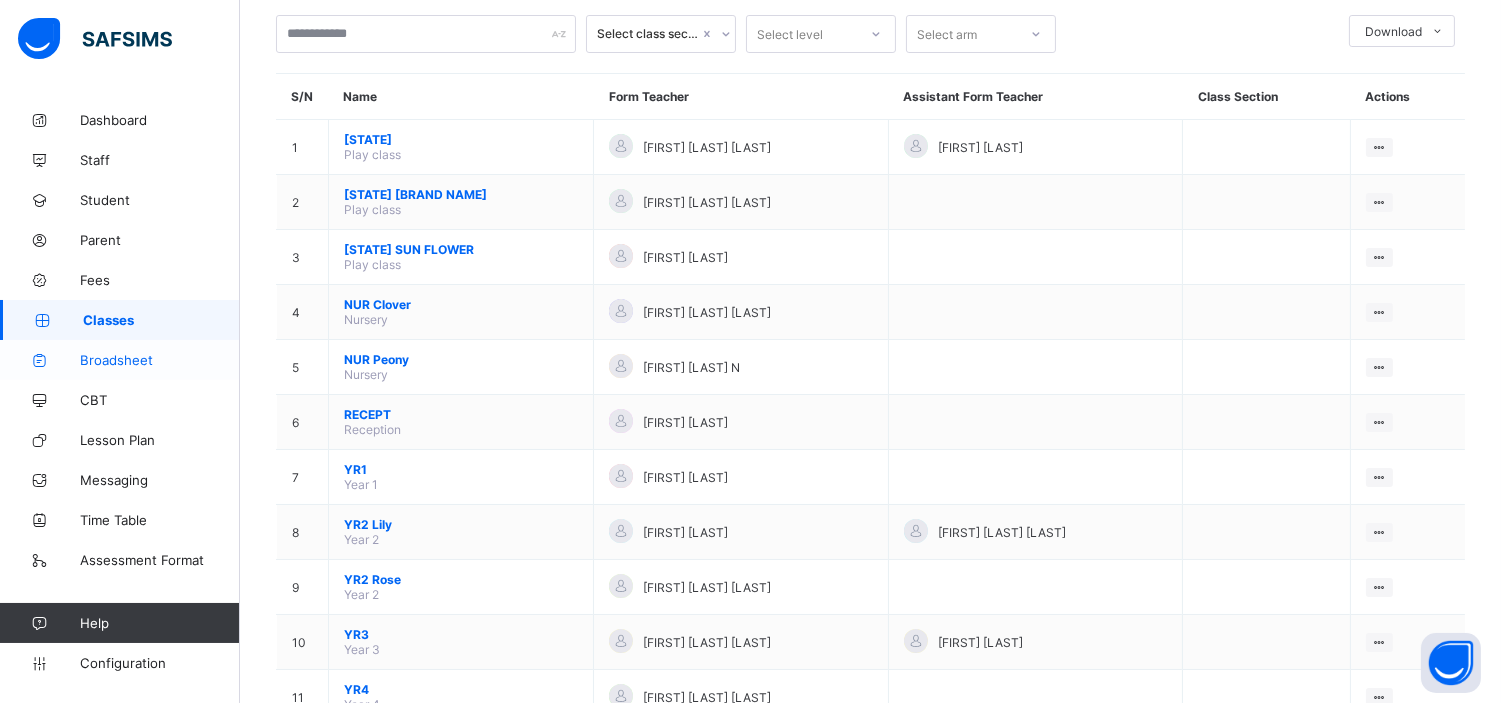click on "Broadsheet" at bounding box center (160, 360) 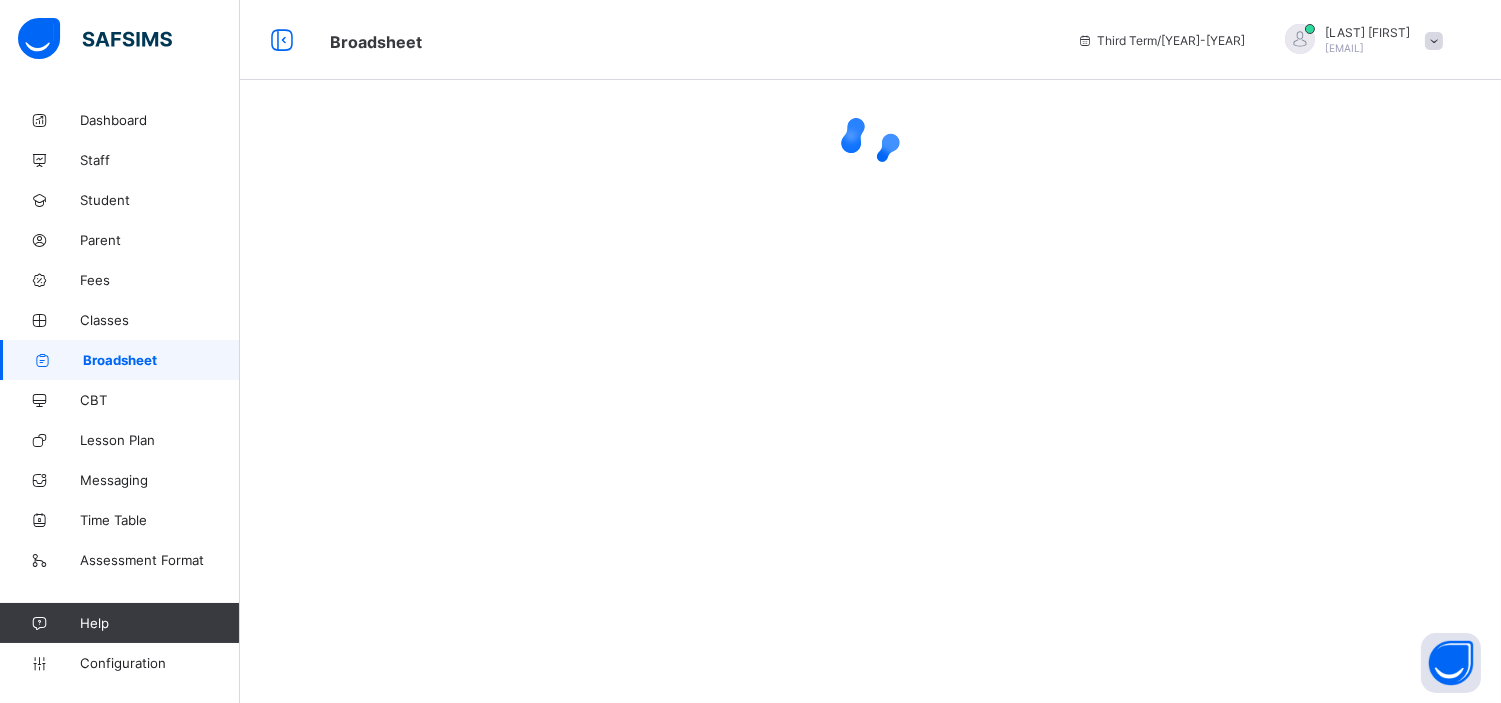 scroll, scrollTop: 0, scrollLeft: 0, axis: both 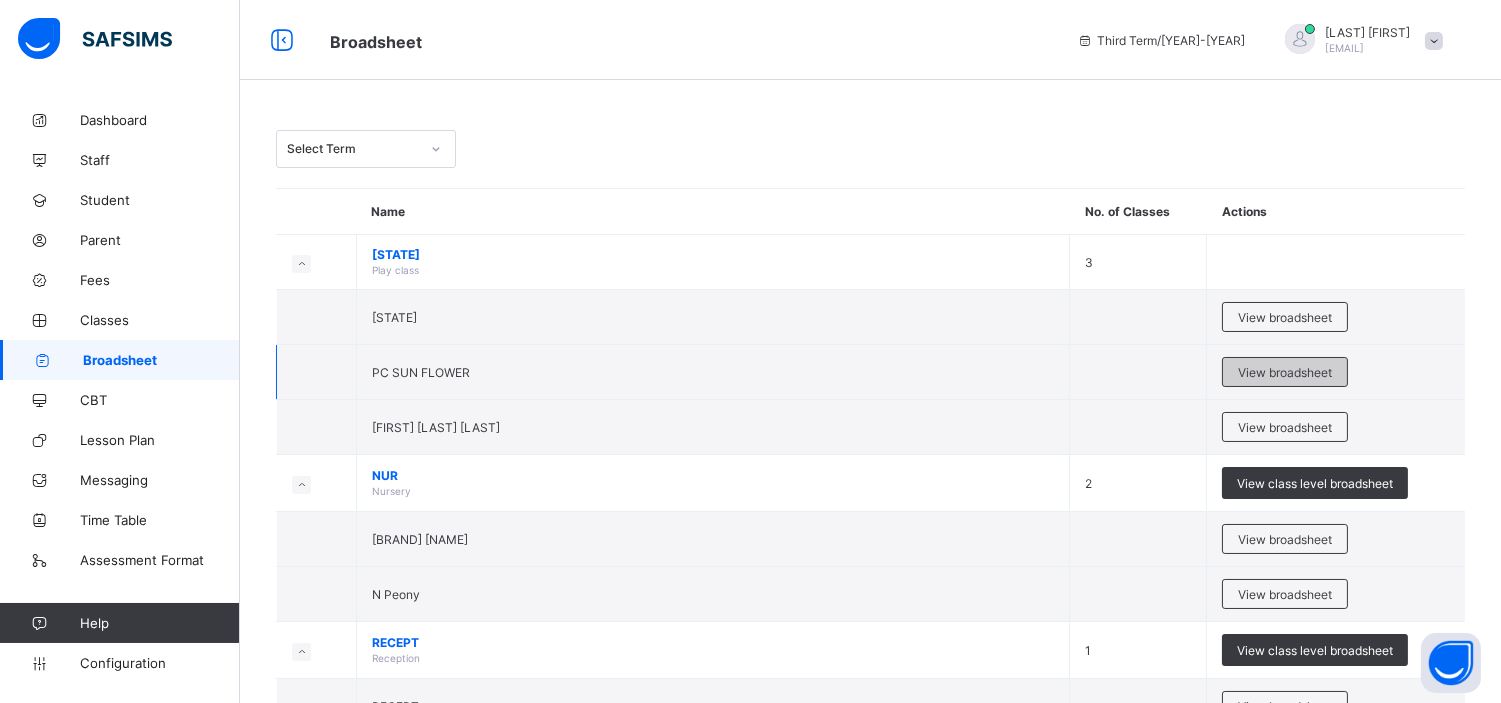 click on "View broadsheet" at bounding box center (1285, 372) 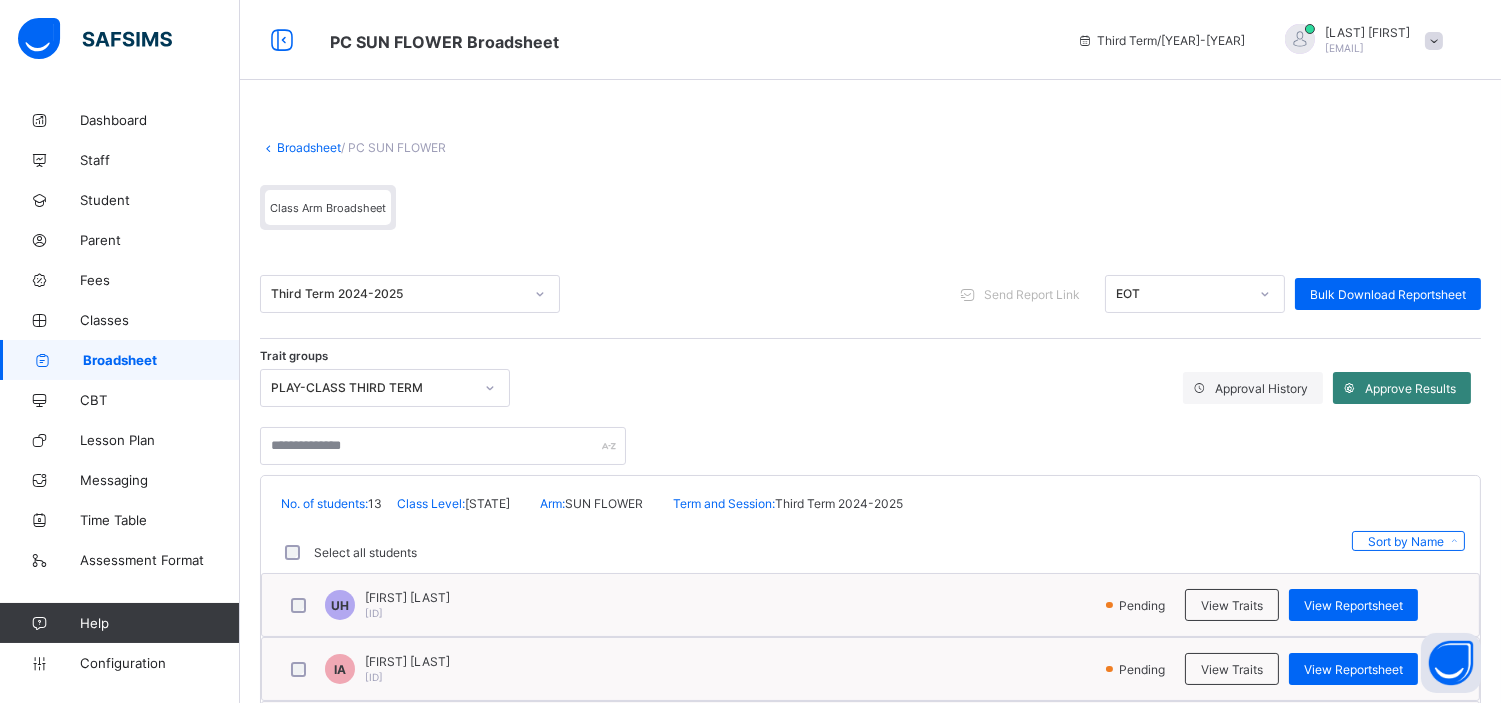 click on "Approve Results" at bounding box center [1402, 388] 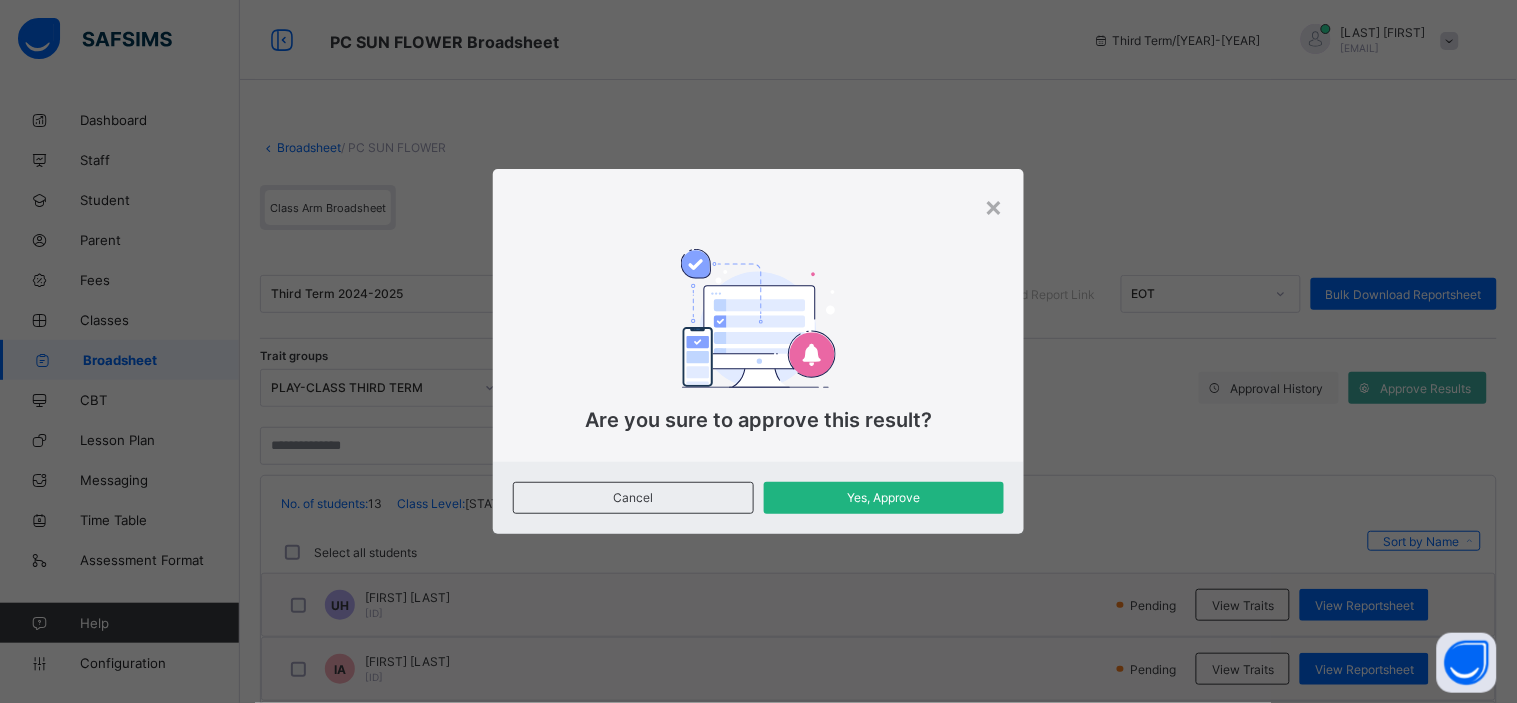 click on "Yes, Approve" at bounding box center (884, 497) 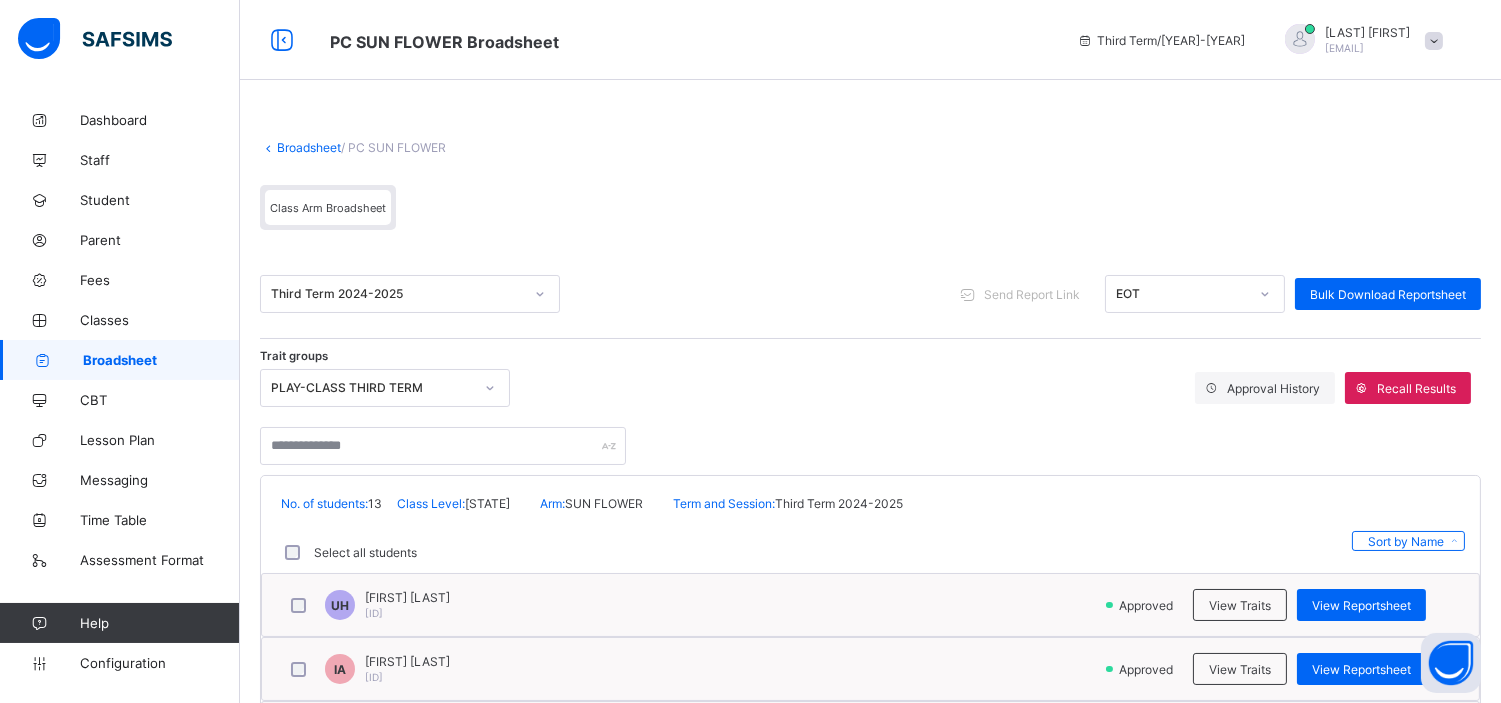 click on "Broadsheet" at bounding box center [309, 147] 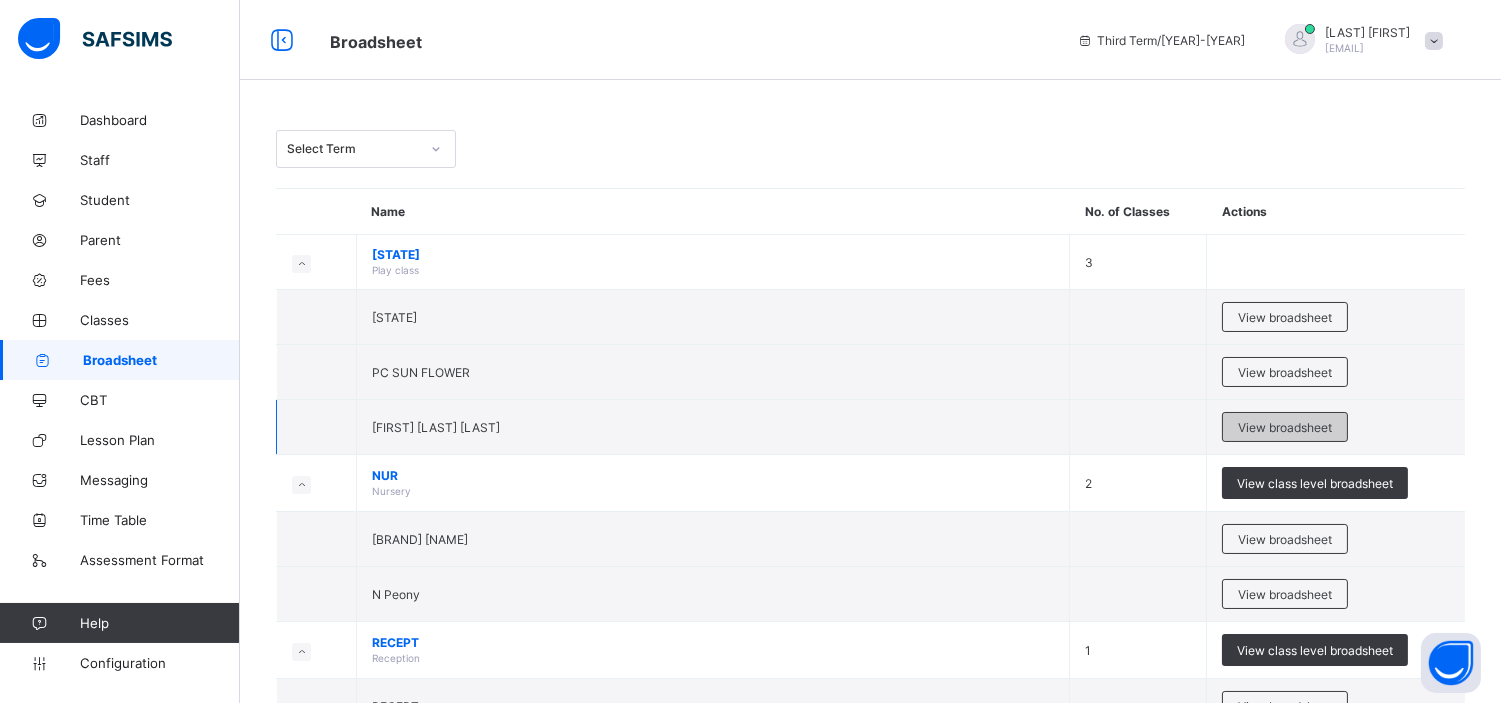 click on "View broadsheet" at bounding box center [1285, 427] 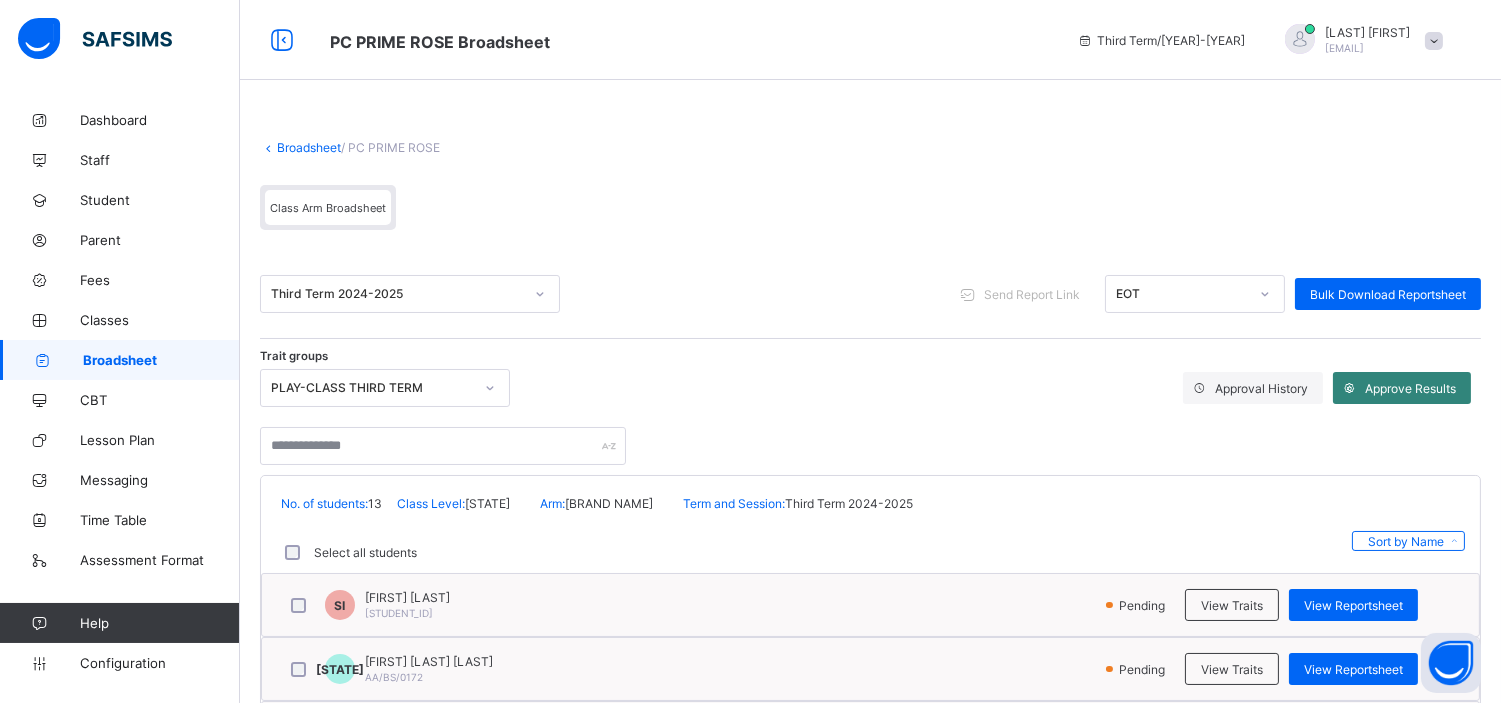 click on "Approve Results" at bounding box center (1410, 388) 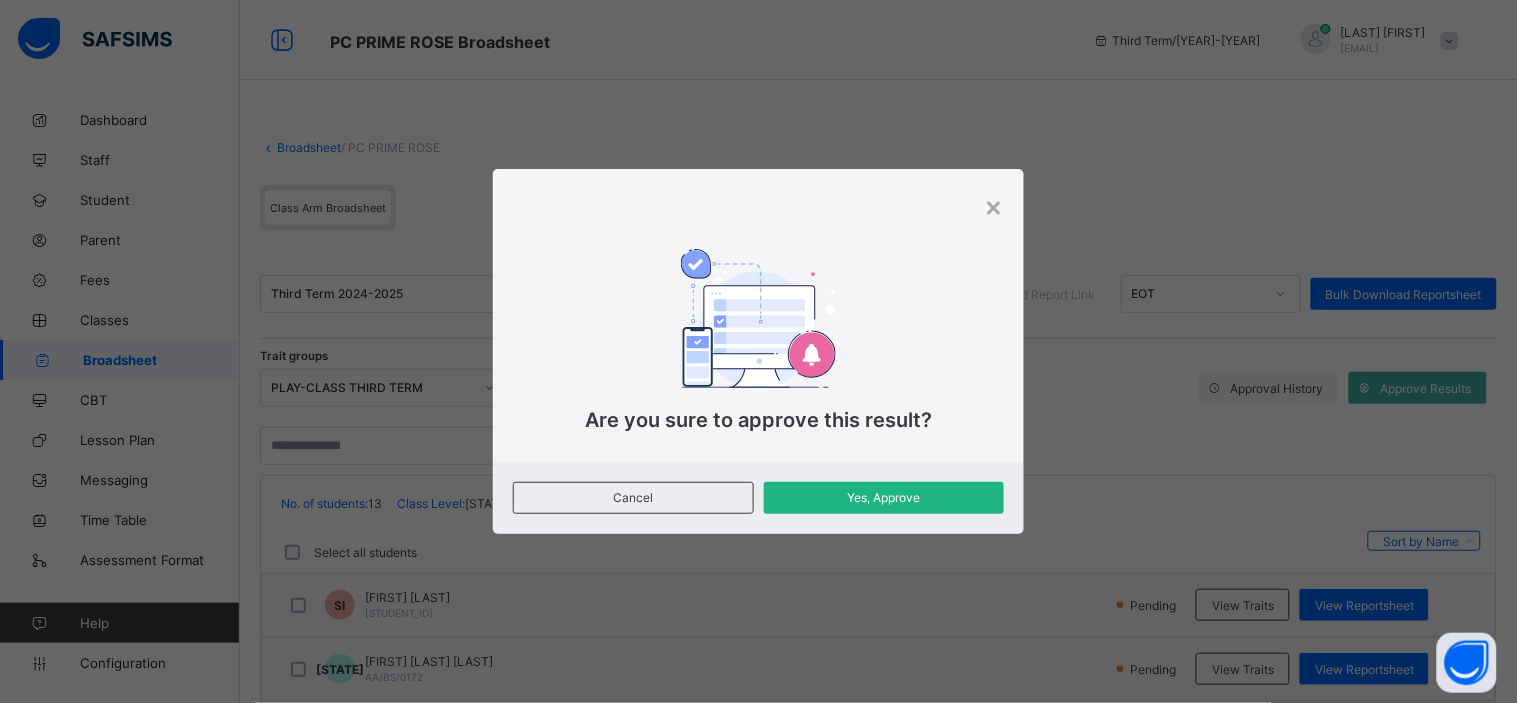 click on "Yes, Approve" at bounding box center (884, 497) 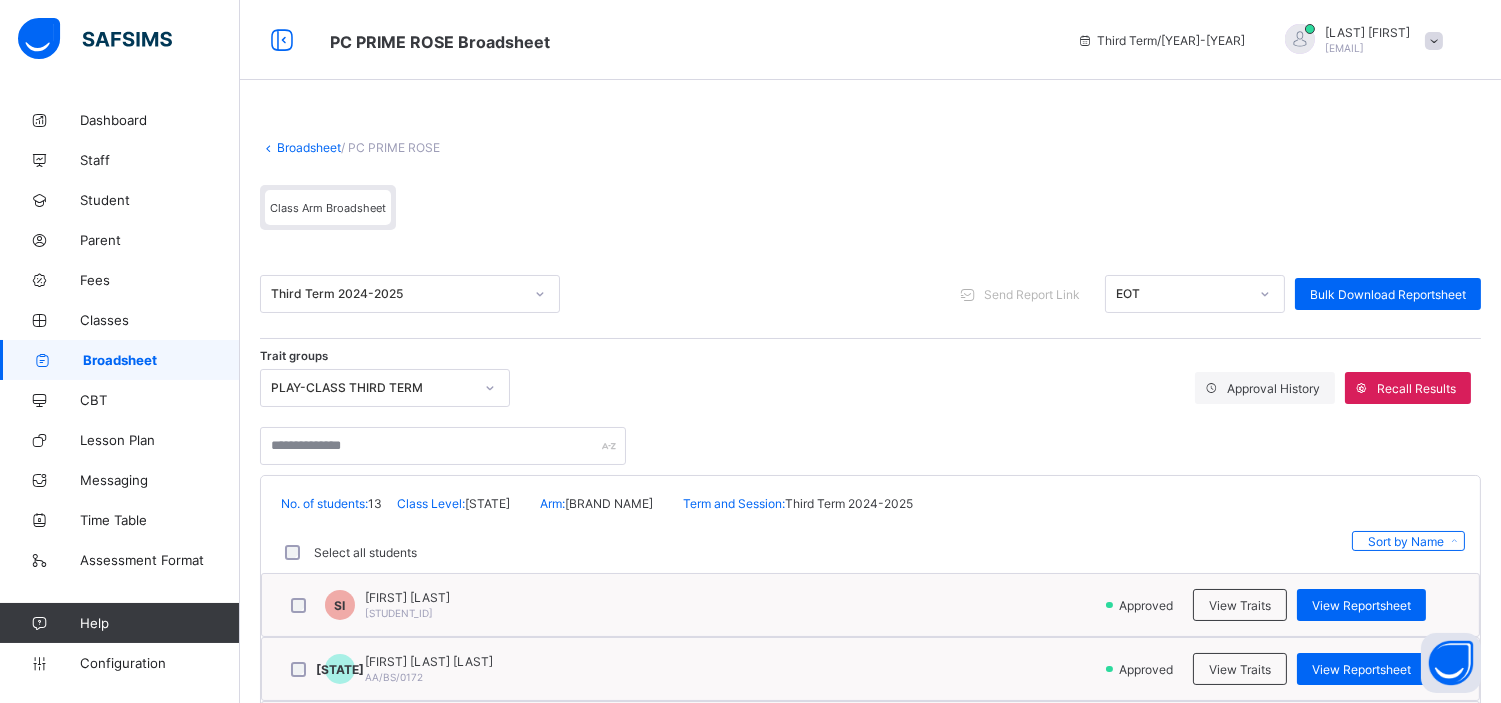 click on "Broadsheet" at bounding box center (309, 147) 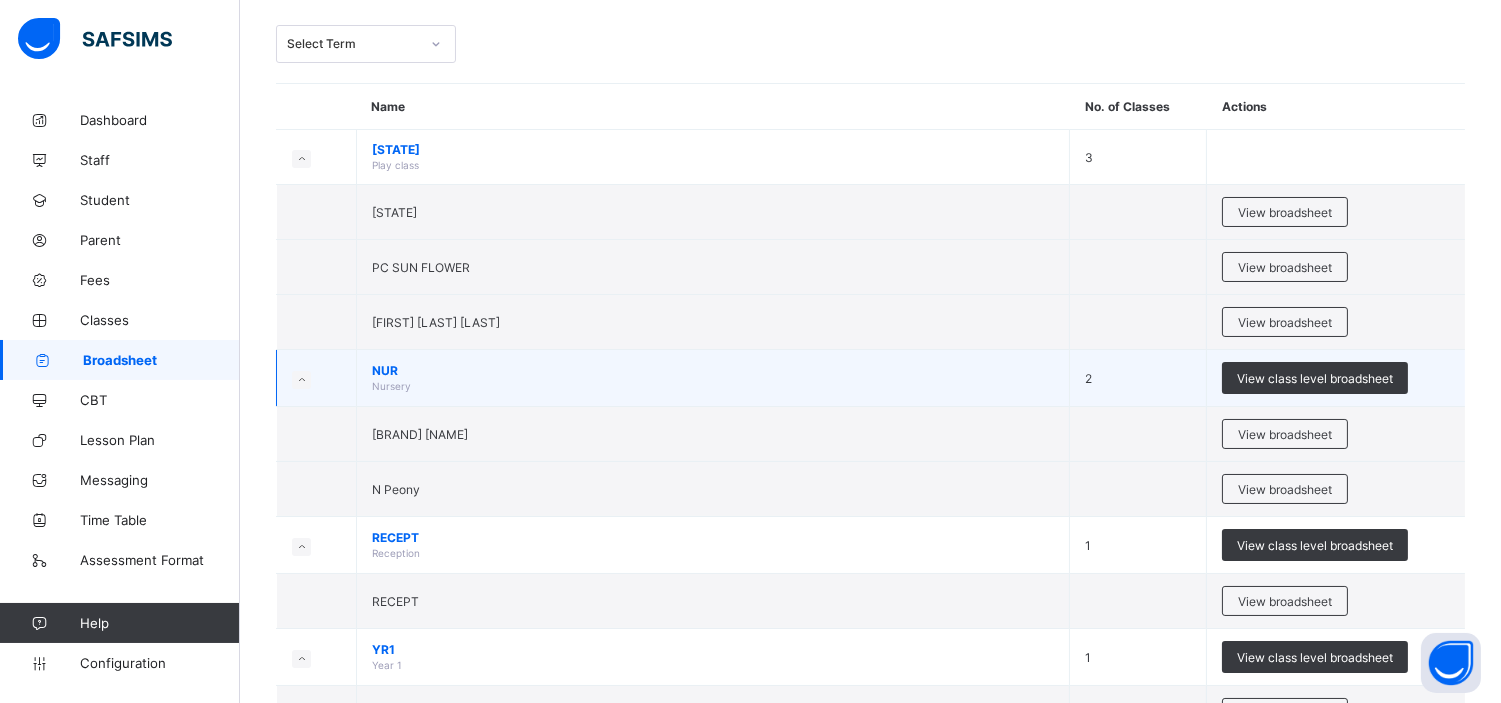 scroll, scrollTop: 107, scrollLeft: 0, axis: vertical 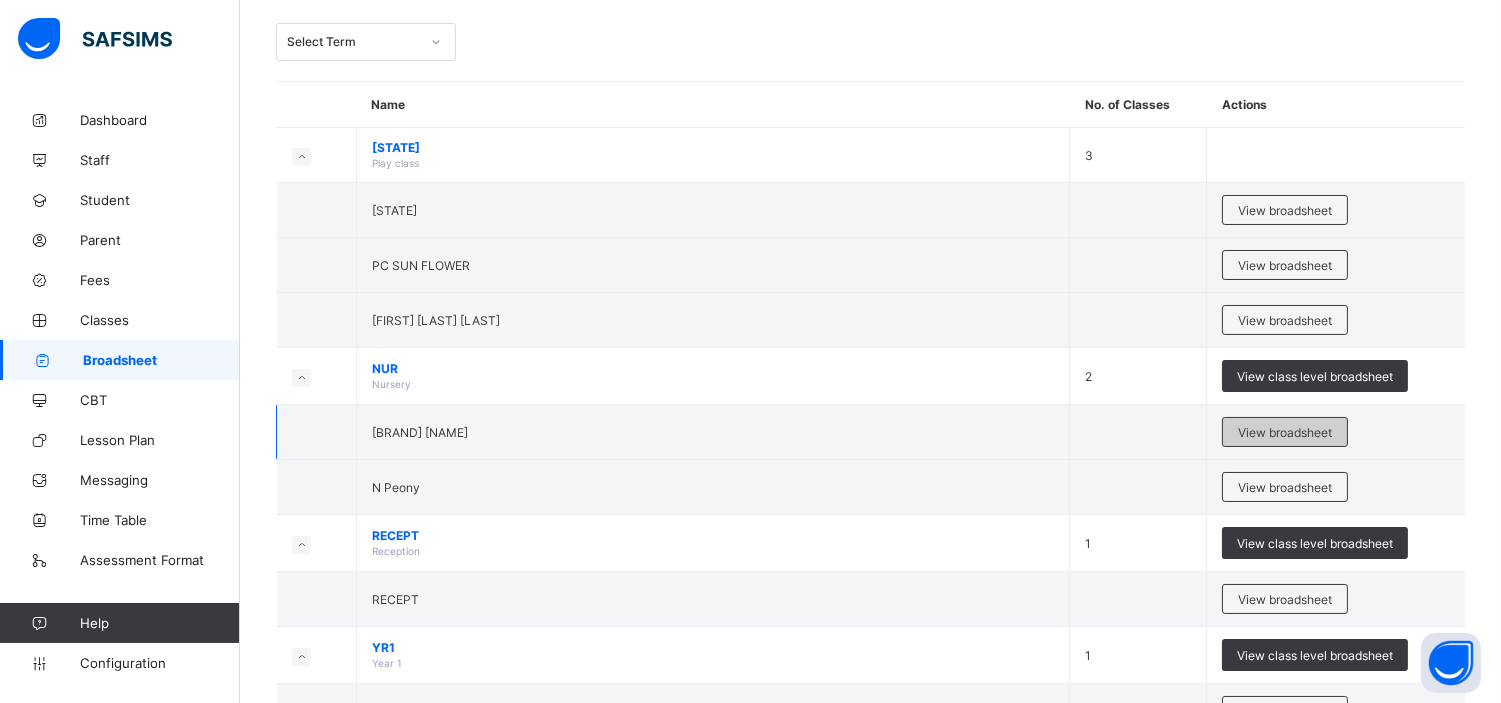 click on "View broadsheet" at bounding box center [1285, 432] 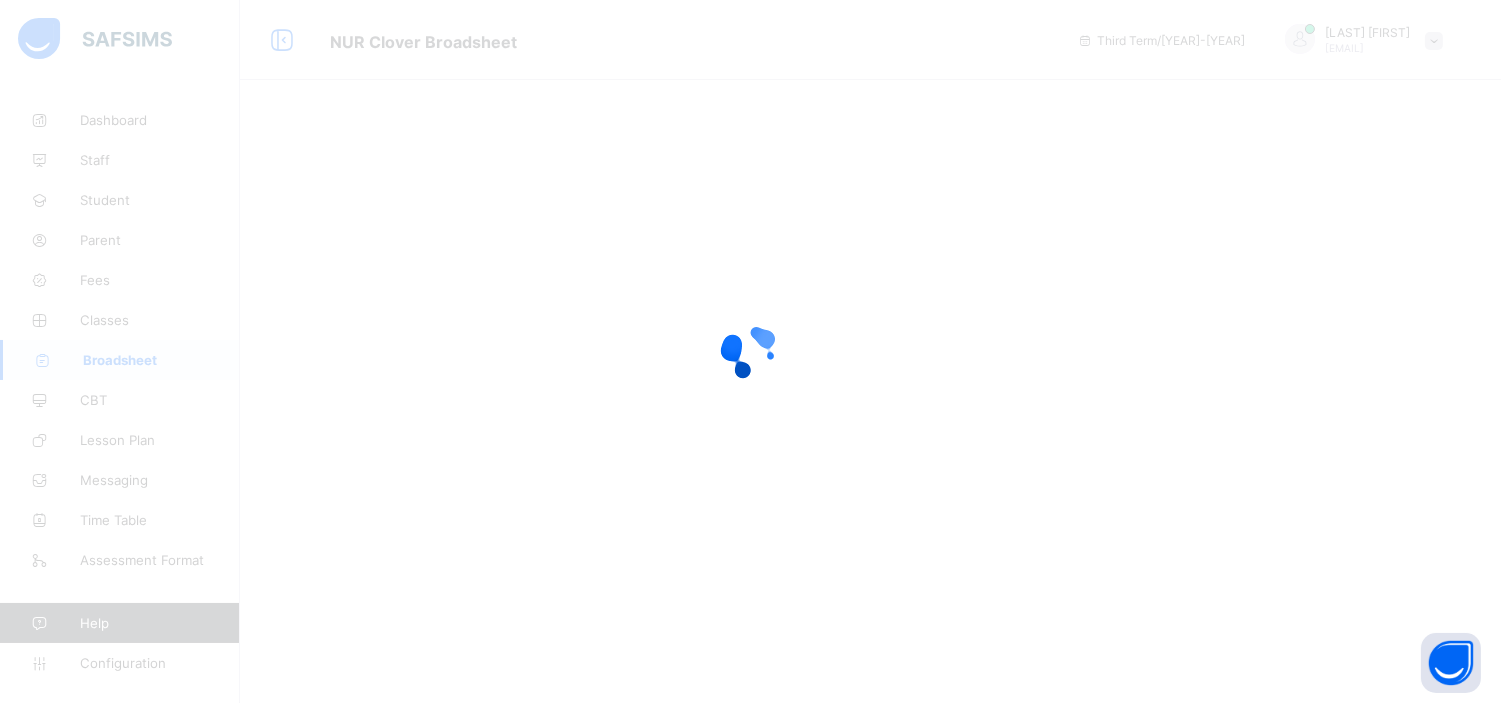 scroll, scrollTop: 0, scrollLeft: 0, axis: both 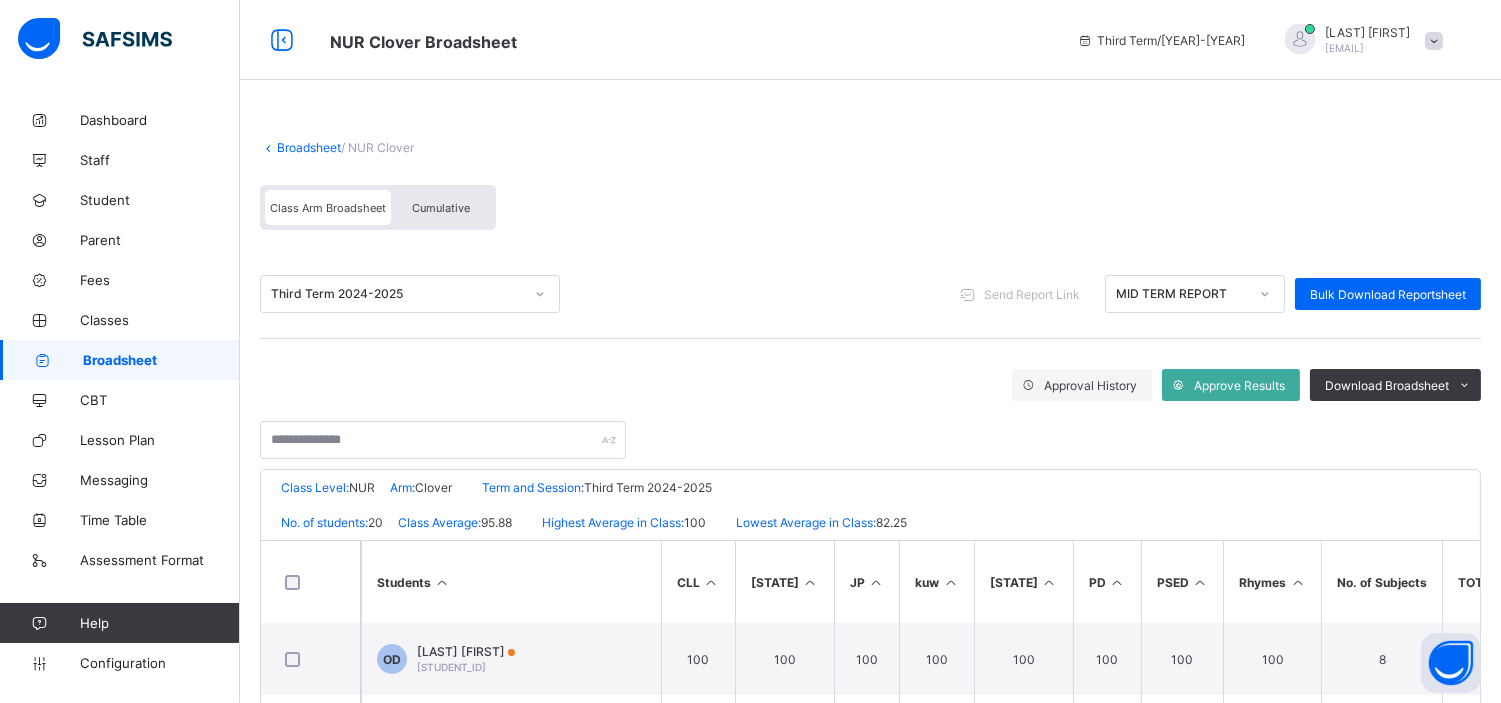 click at bounding box center (1265, 294) 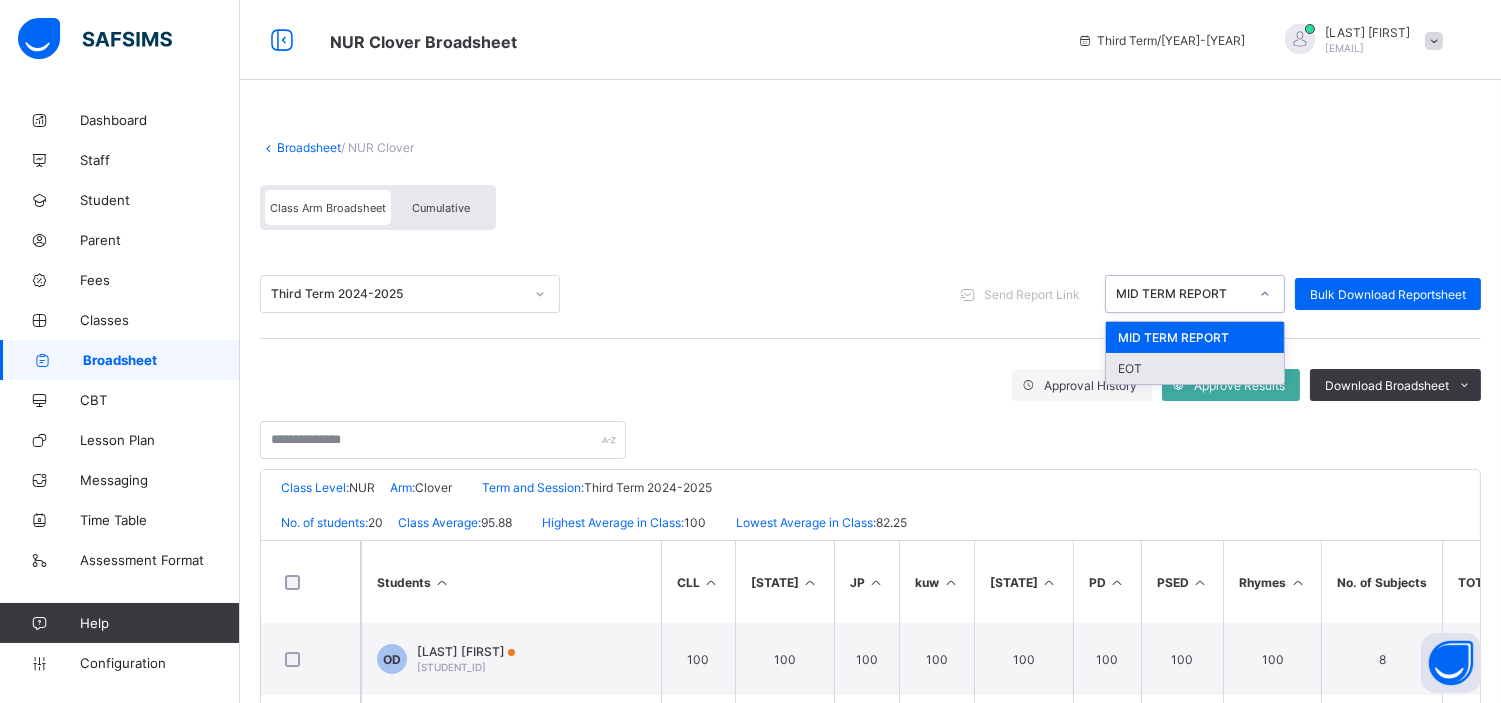 click on "EOT" at bounding box center (1195, 368) 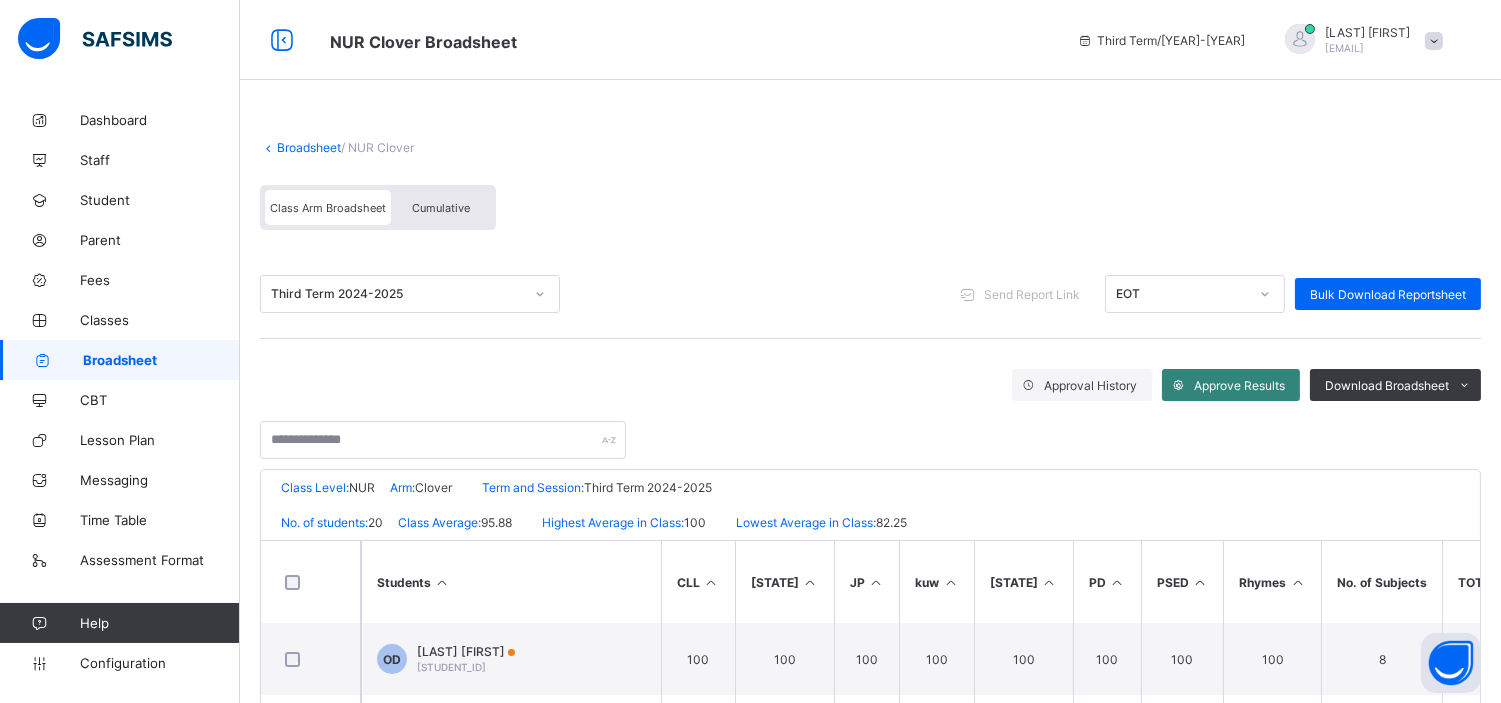 click on "Approve Results" at bounding box center (1239, 385) 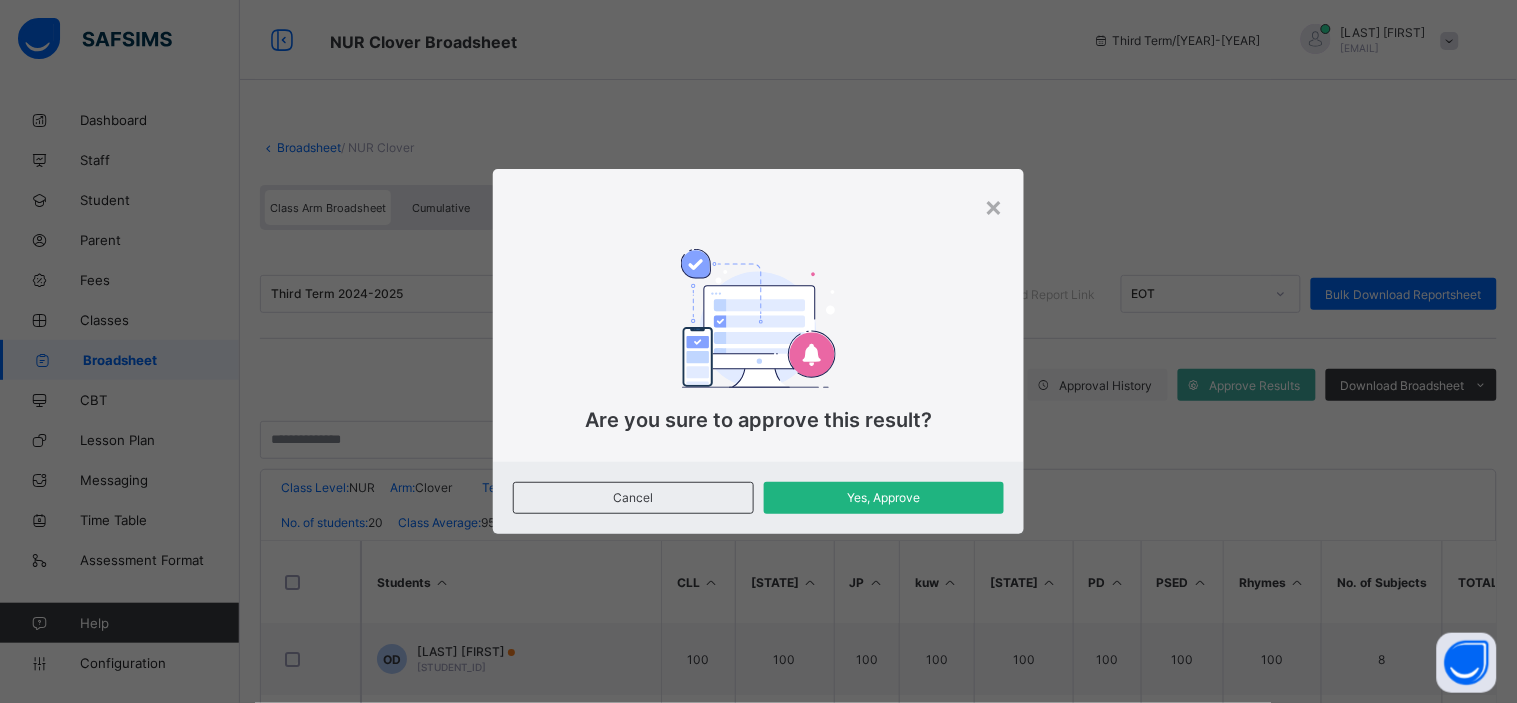 click on "Yes, Approve" at bounding box center (884, 497) 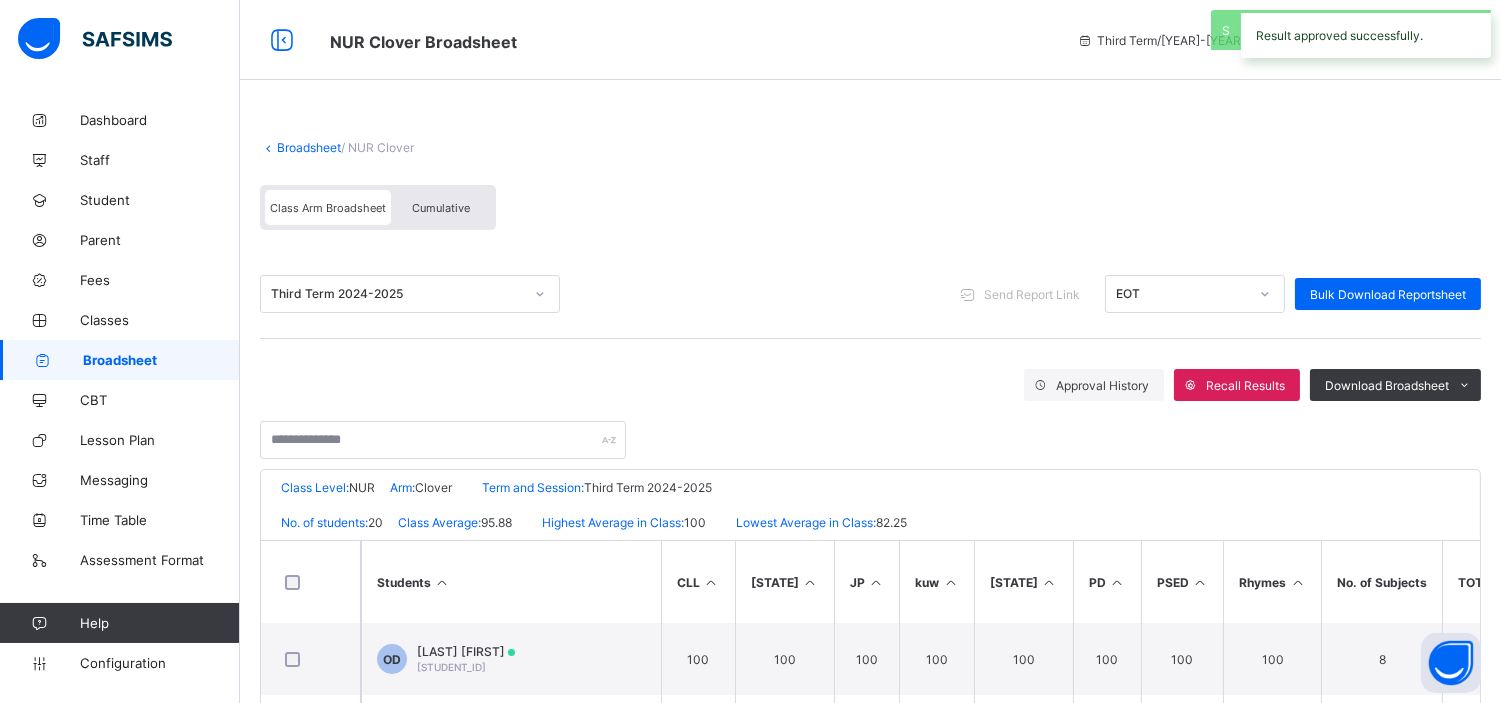 click on "Broadsheet" at bounding box center (309, 147) 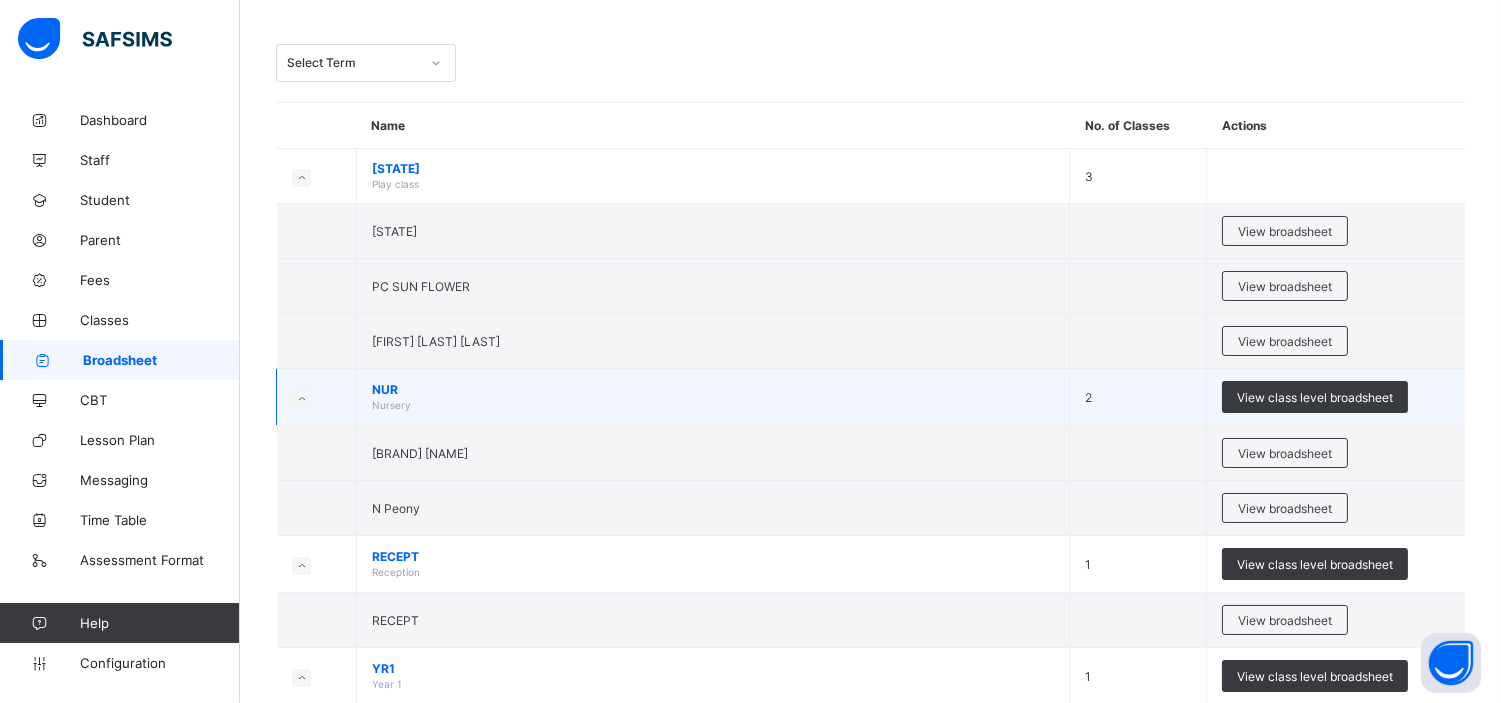 scroll, scrollTop: 91, scrollLeft: 0, axis: vertical 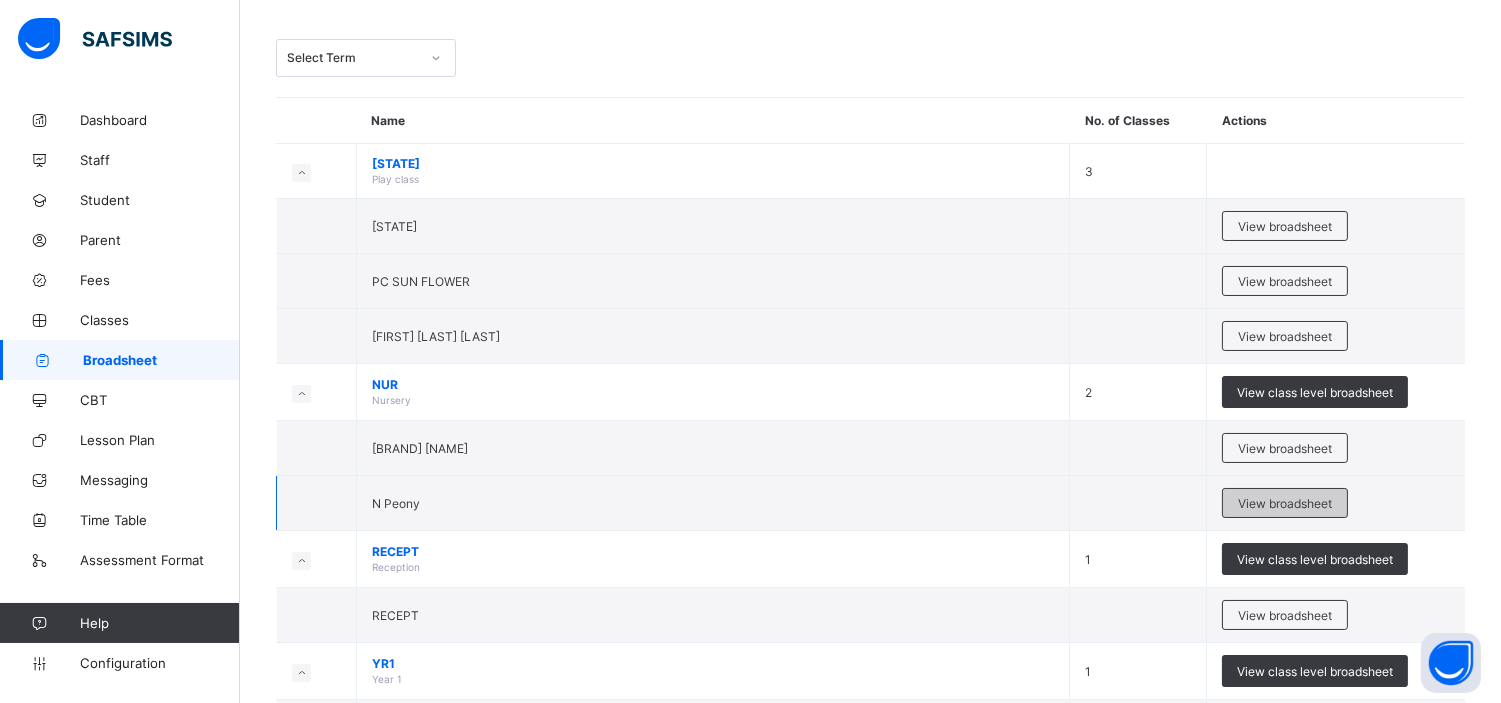 click on "View broadsheet" at bounding box center [1285, 503] 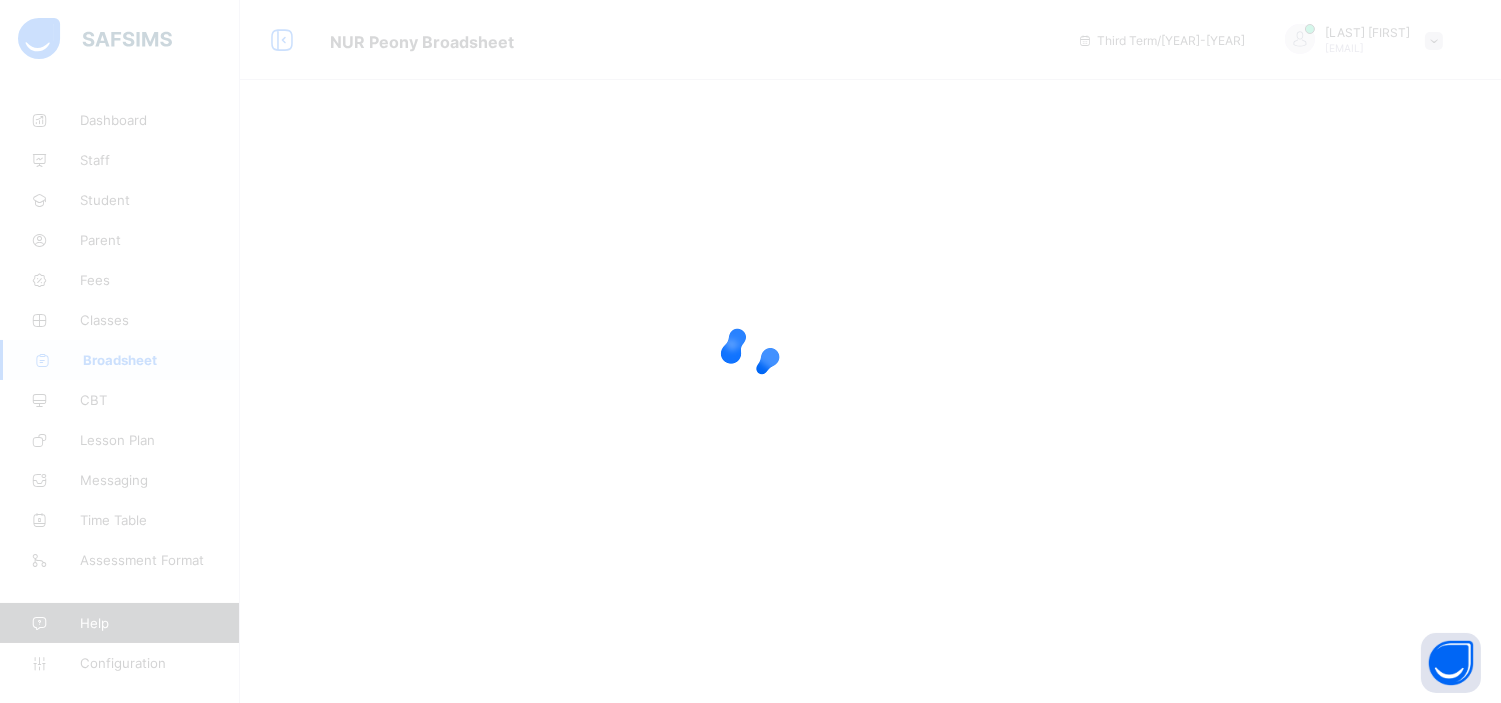 scroll, scrollTop: 0, scrollLeft: 0, axis: both 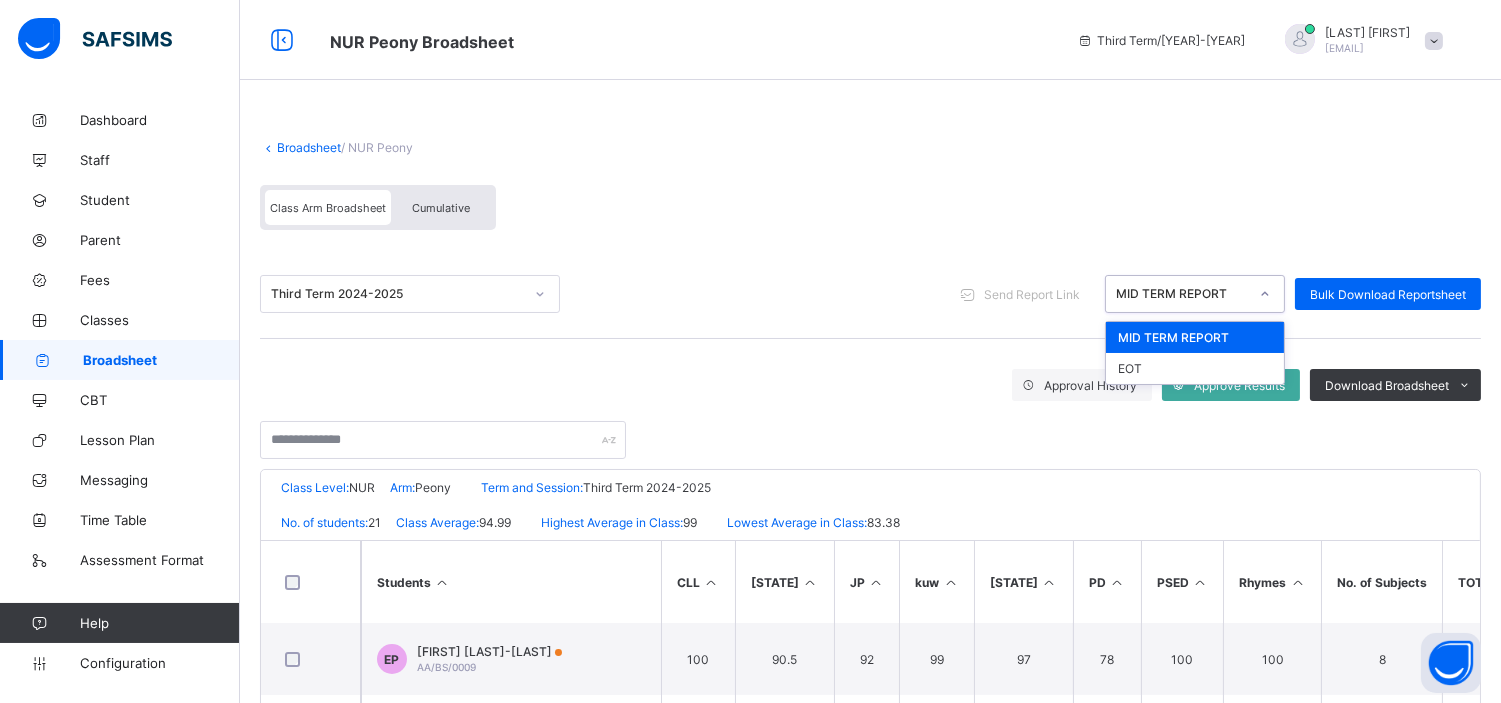 click at bounding box center [1265, 294] 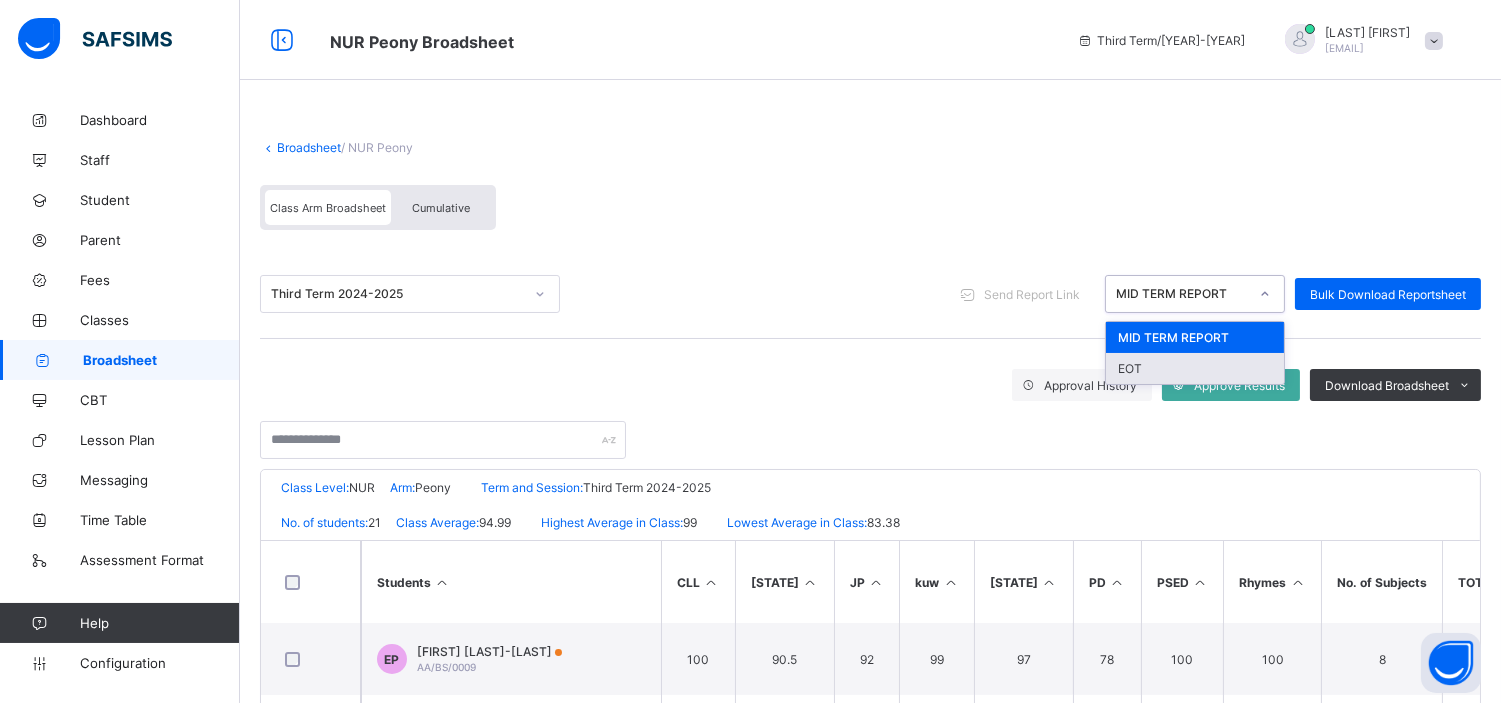 click on "EOT" at bounding box center [1195, 368] 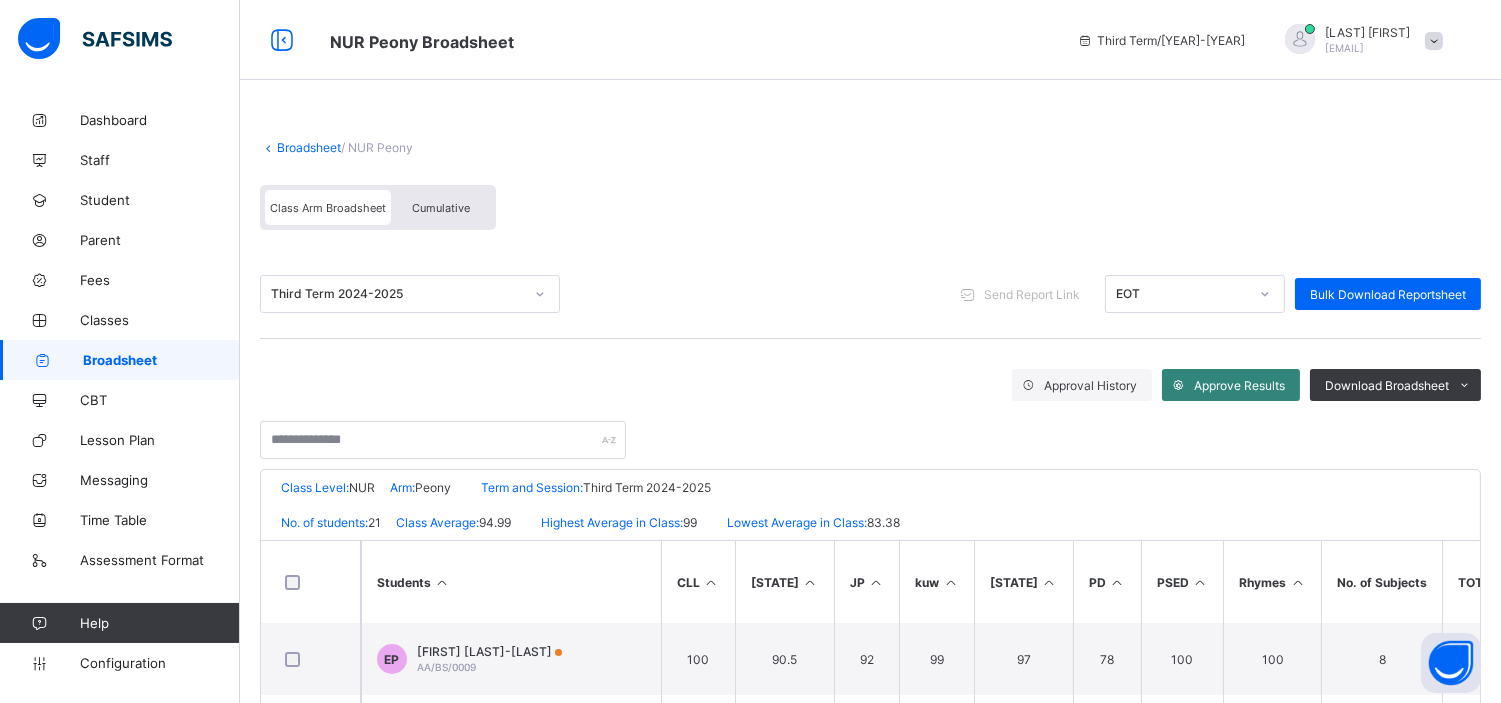 click on "Approve Results" at bounding box center [1231, 385] 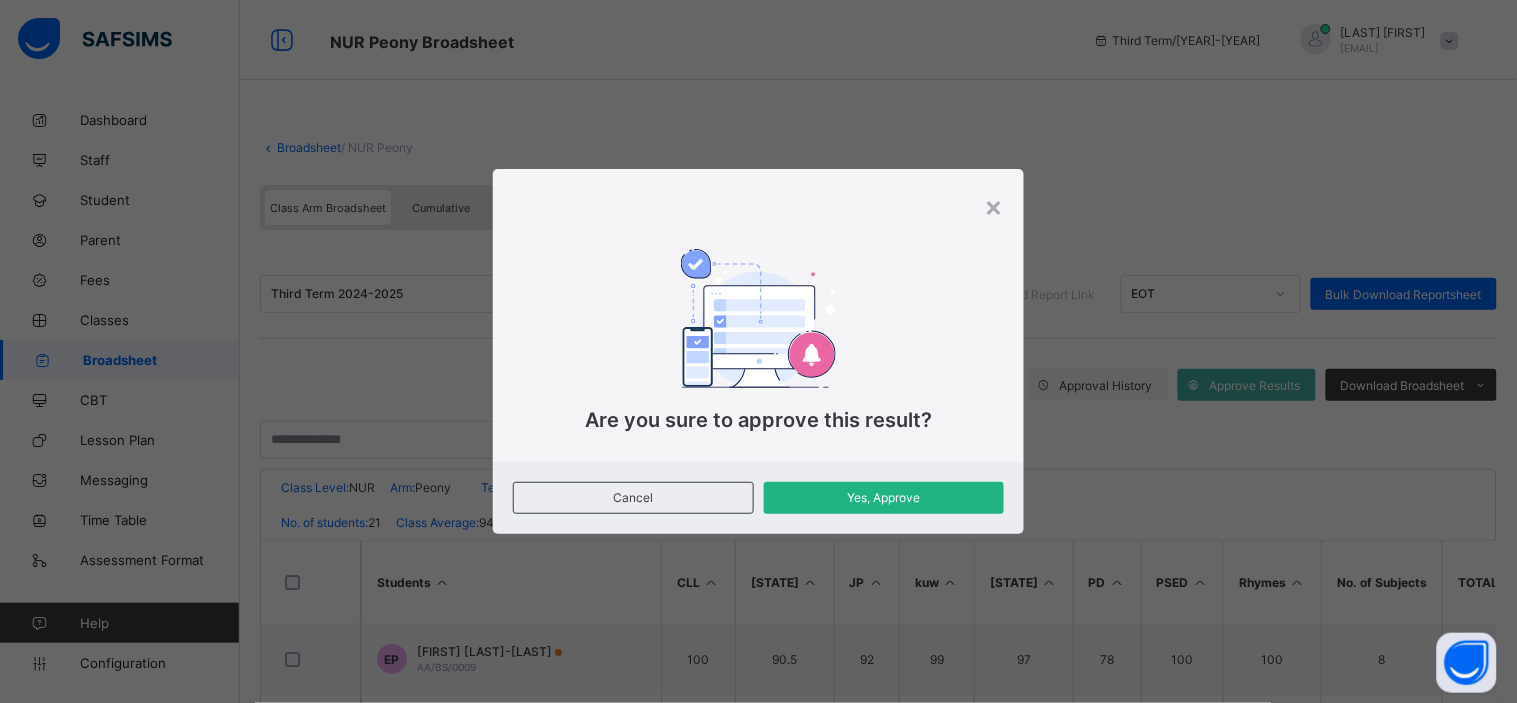 click on "Yes, Approve" at bounding box center (884, 497) 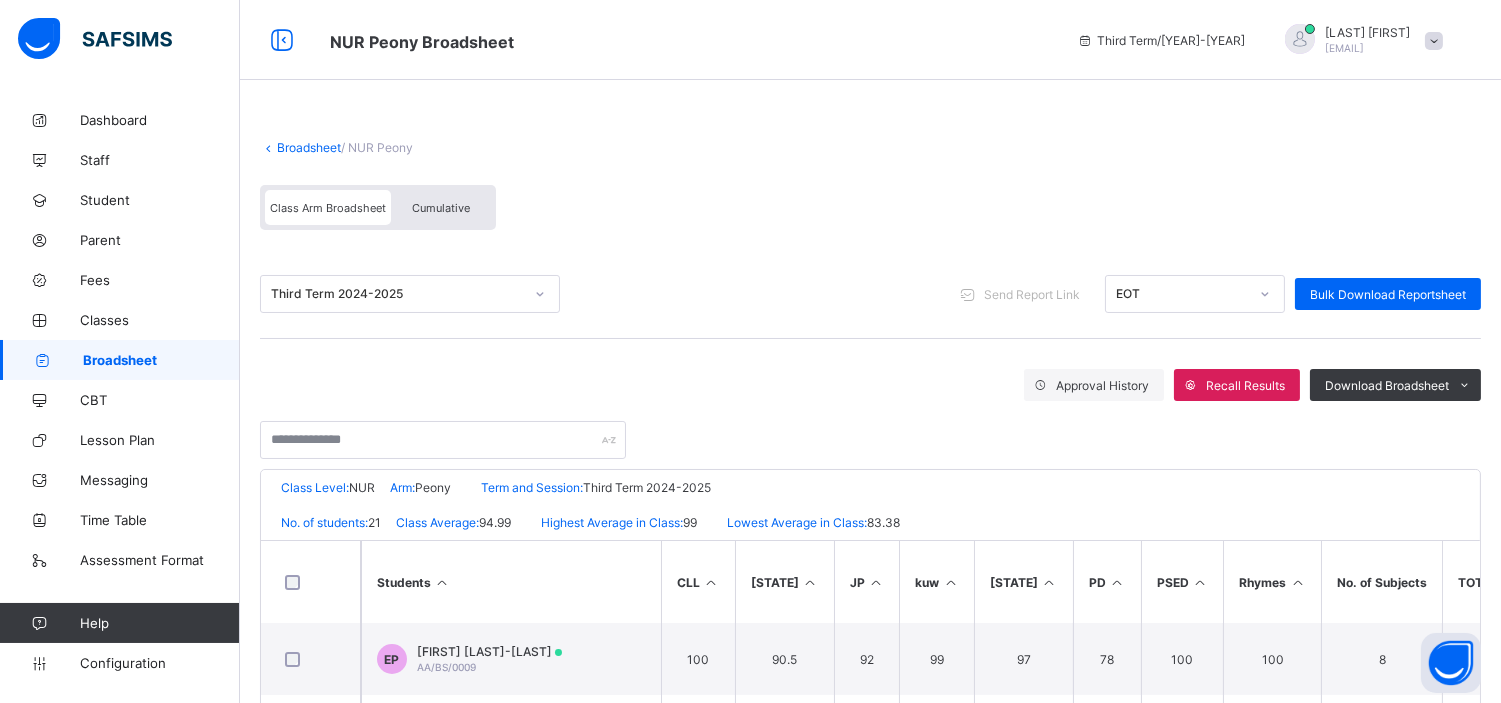 click on "Broadsheet" at bounding box center [309, 147] 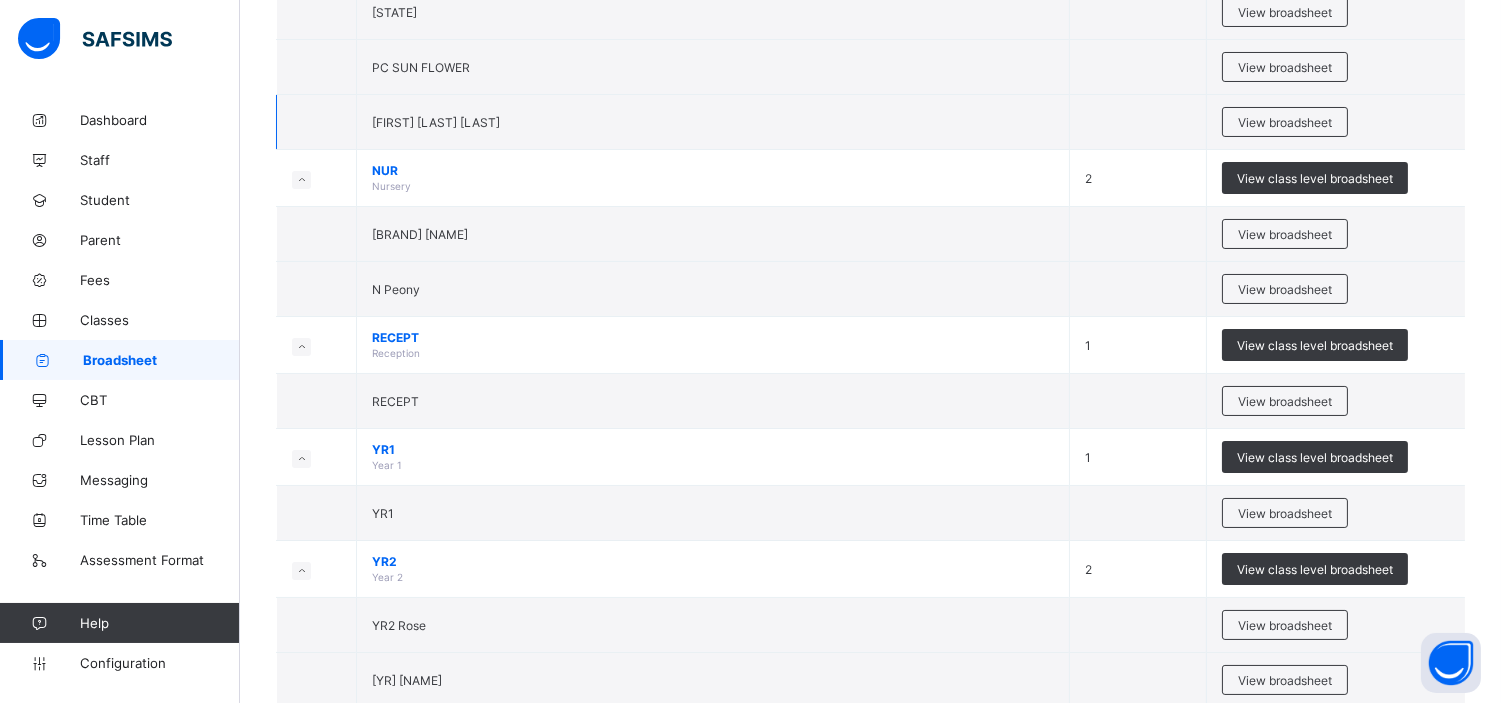 scroll, scrollTop: 306, scrollLeft: 0, axis: vertical 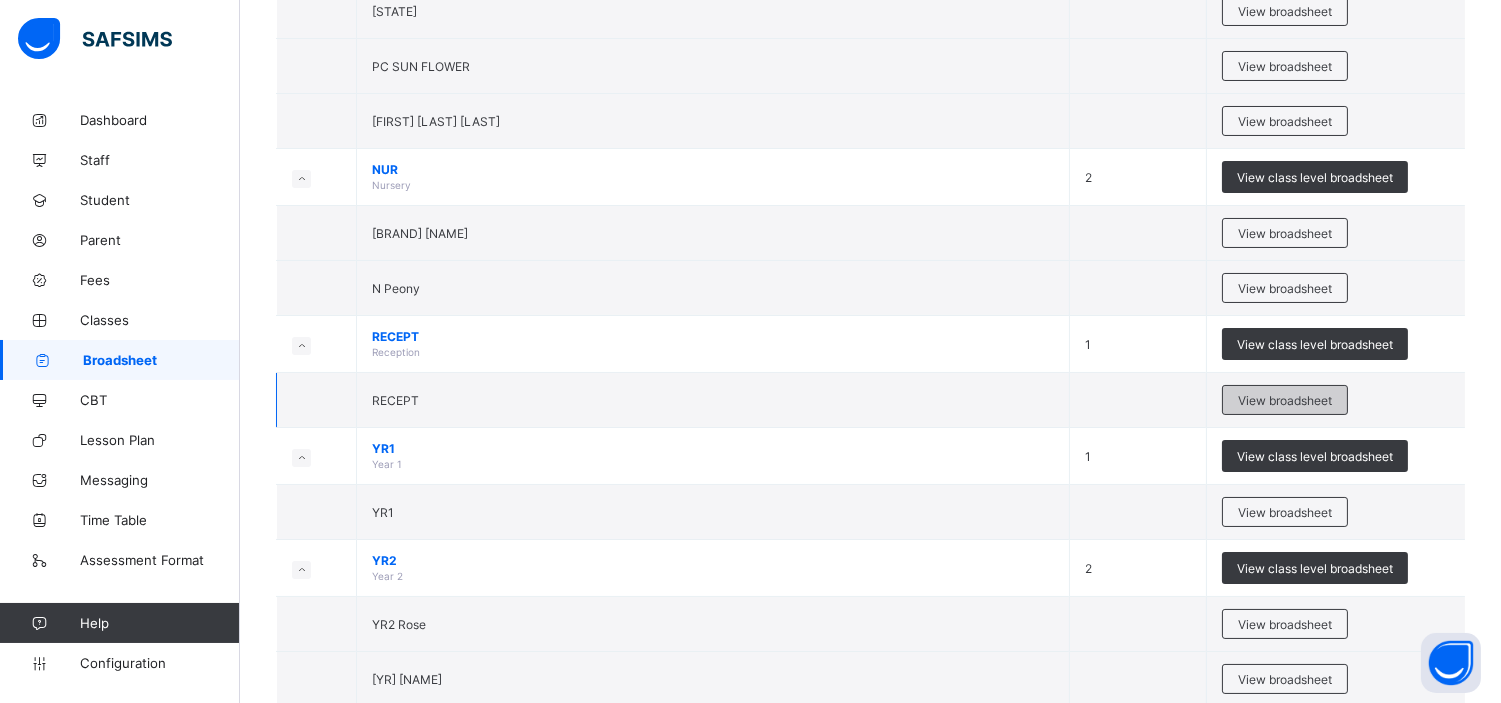 click on "View broadsheet" at bounding box center [1285, 400] 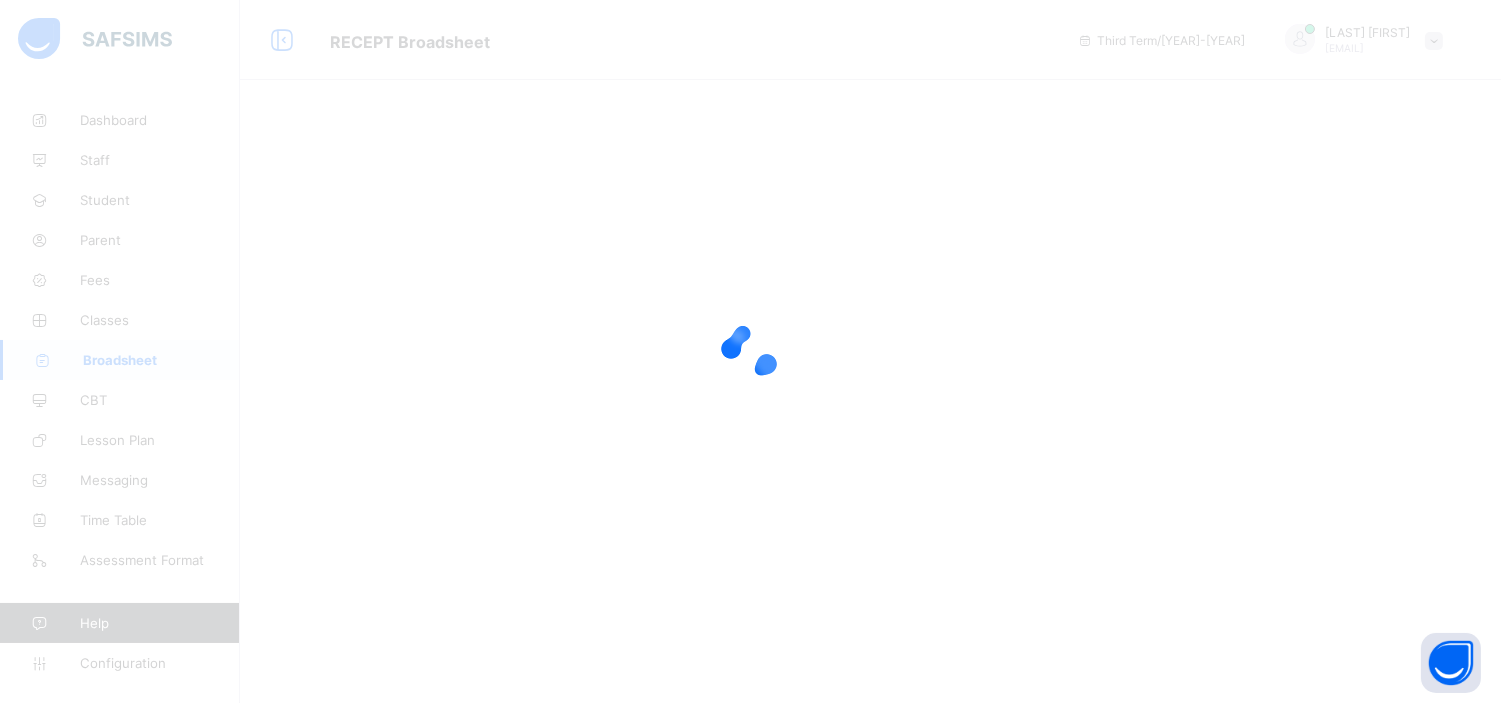 scroll, scrollTop: 0, scrollLeft: 0, axis: both 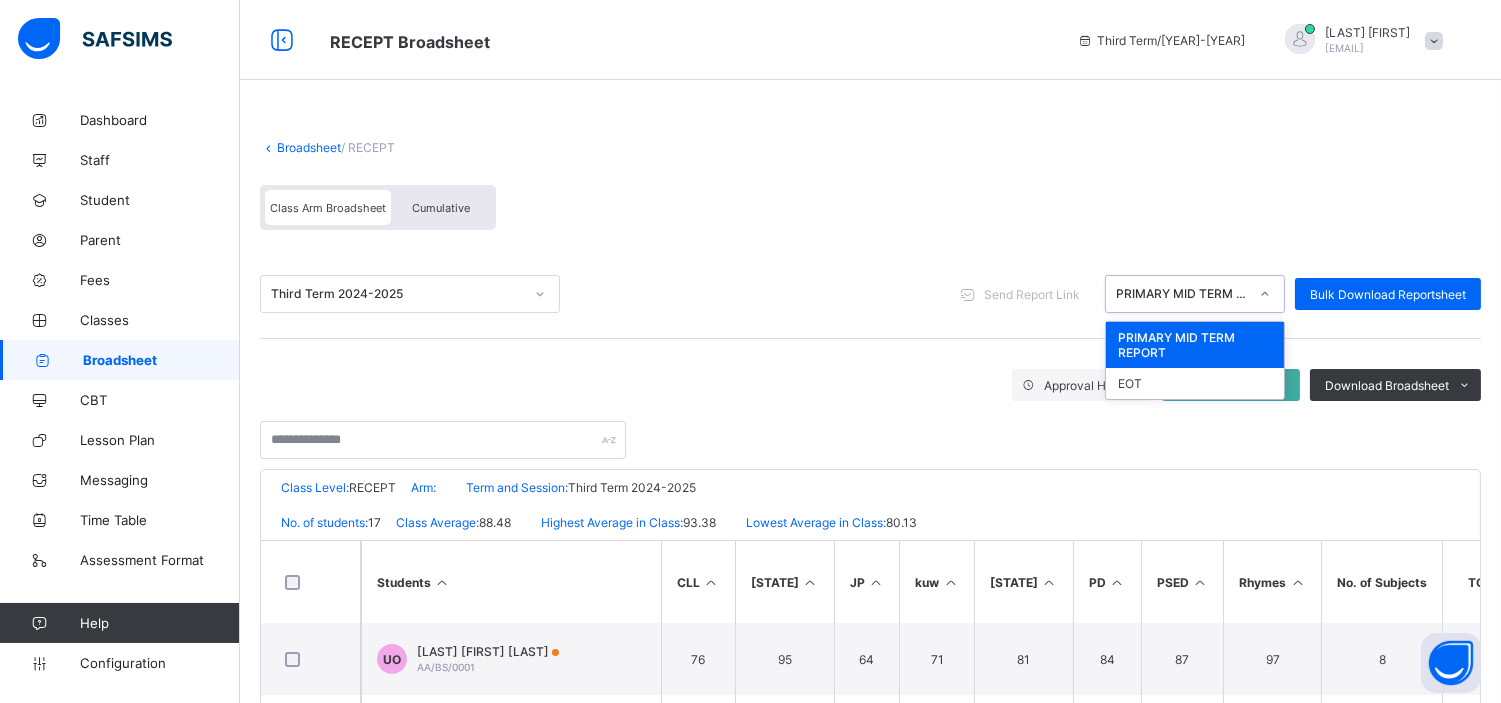 click 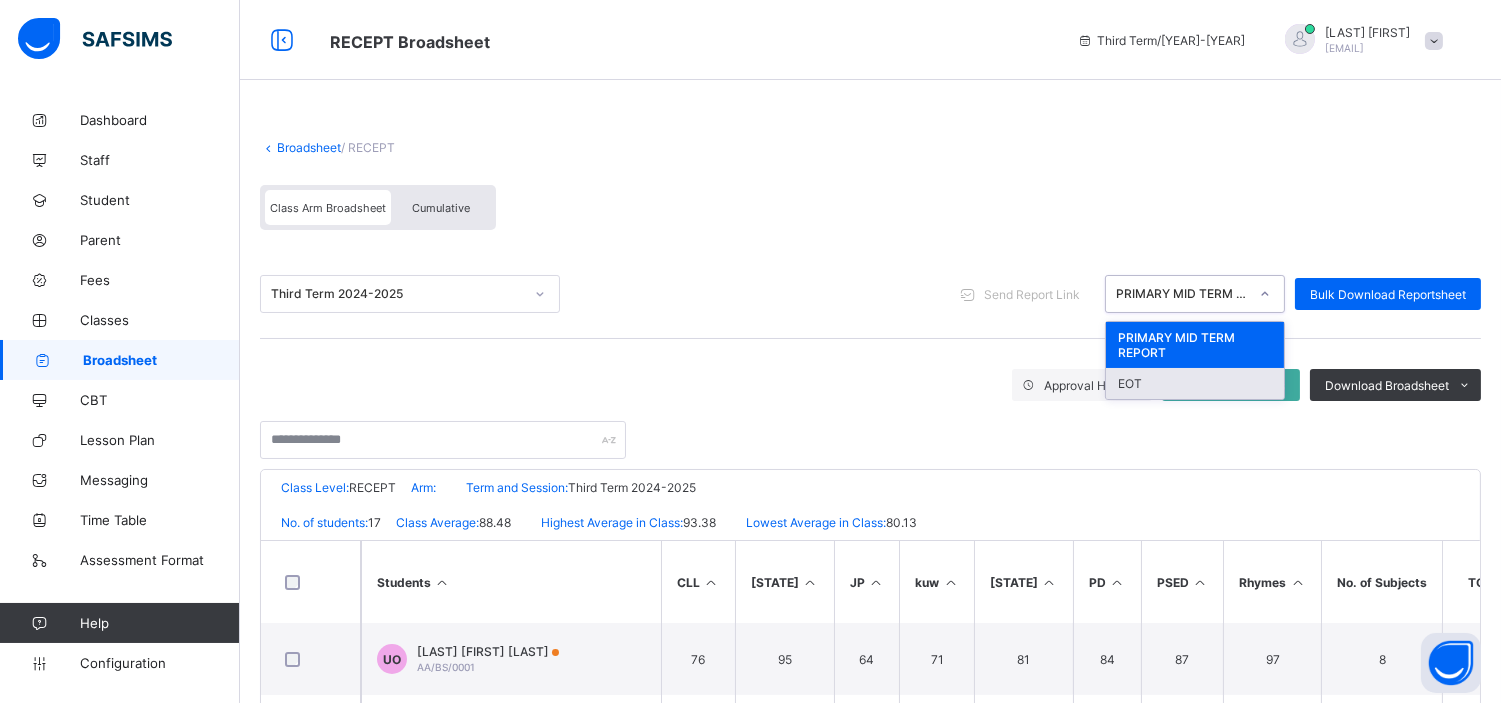 click on "EOT" at bounding box center (1195, 383) 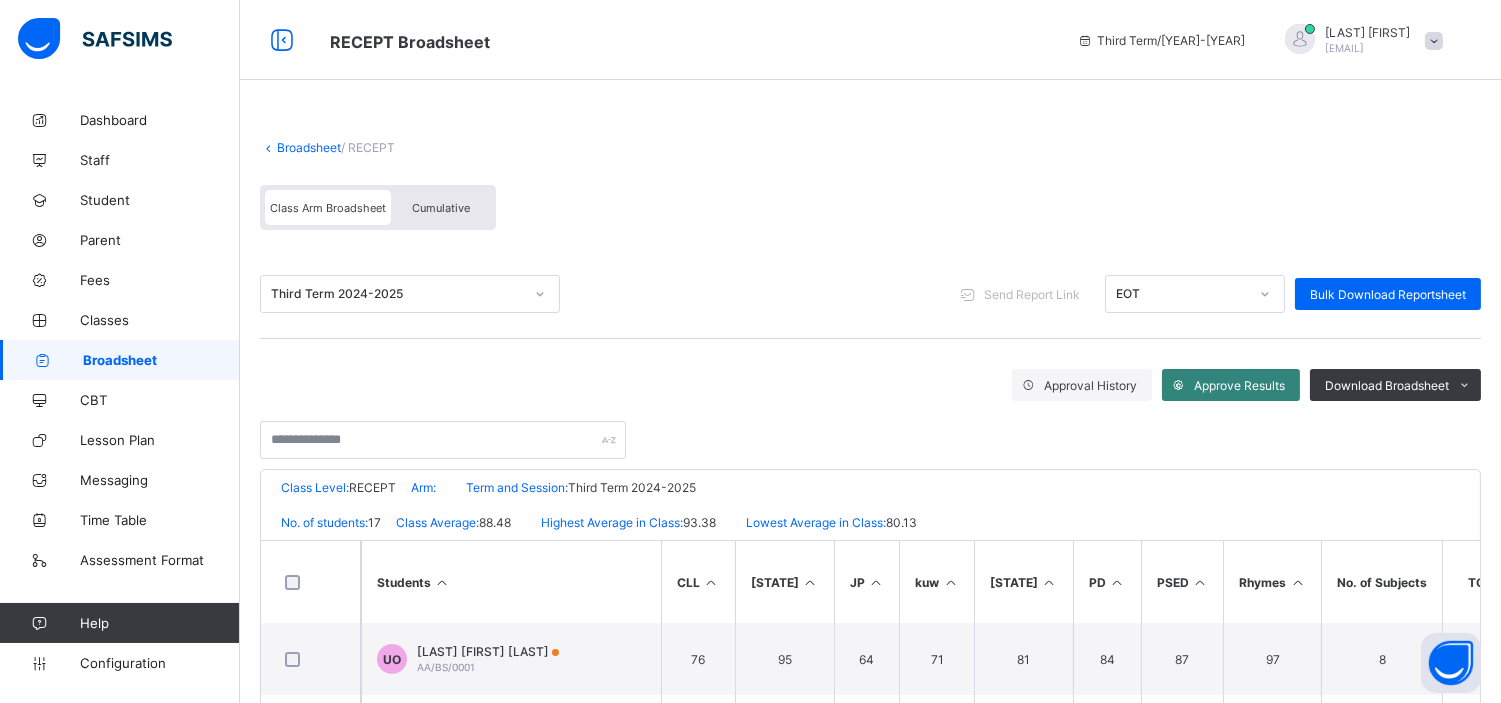 click on "Approve Results" at bounding box center [1239, 385] 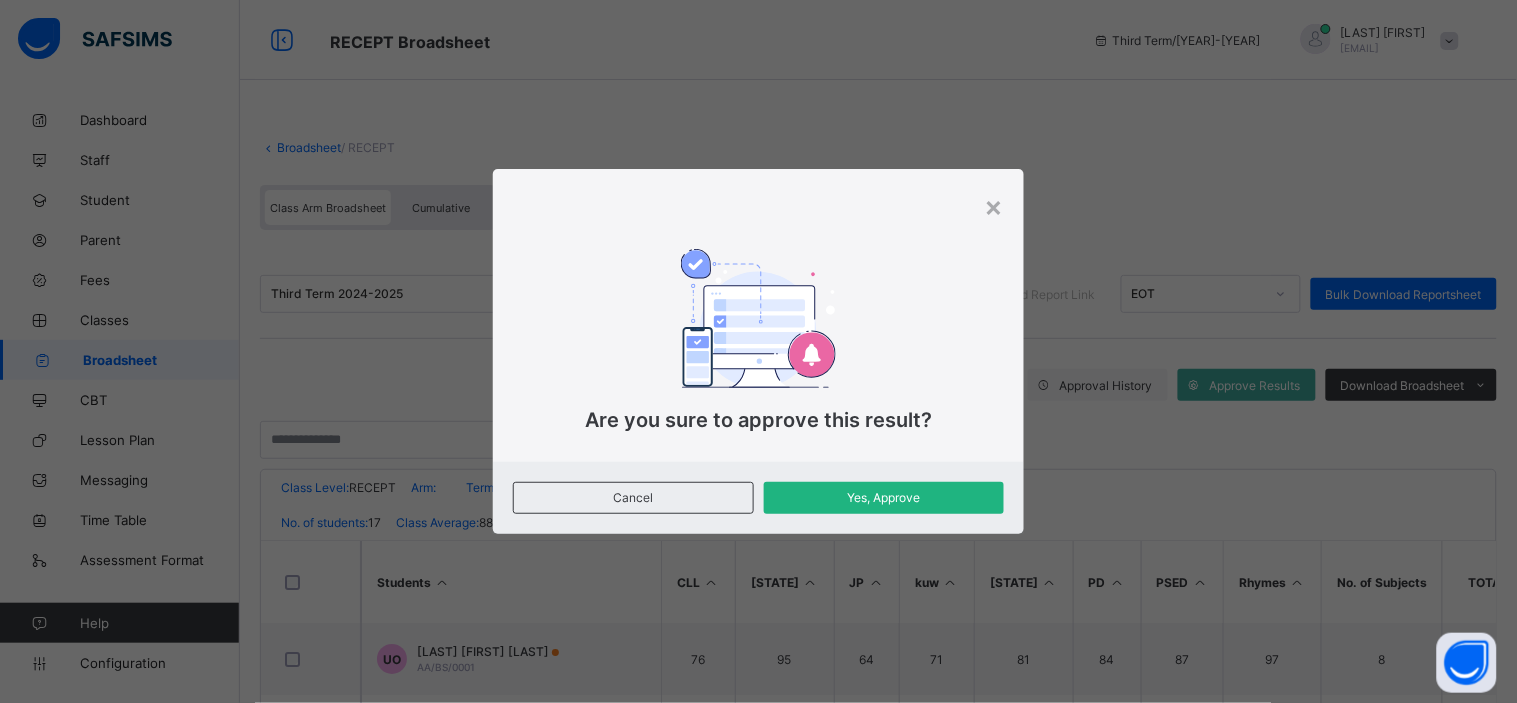 click on "Yes, Approve" at bounding box center [884, 498] 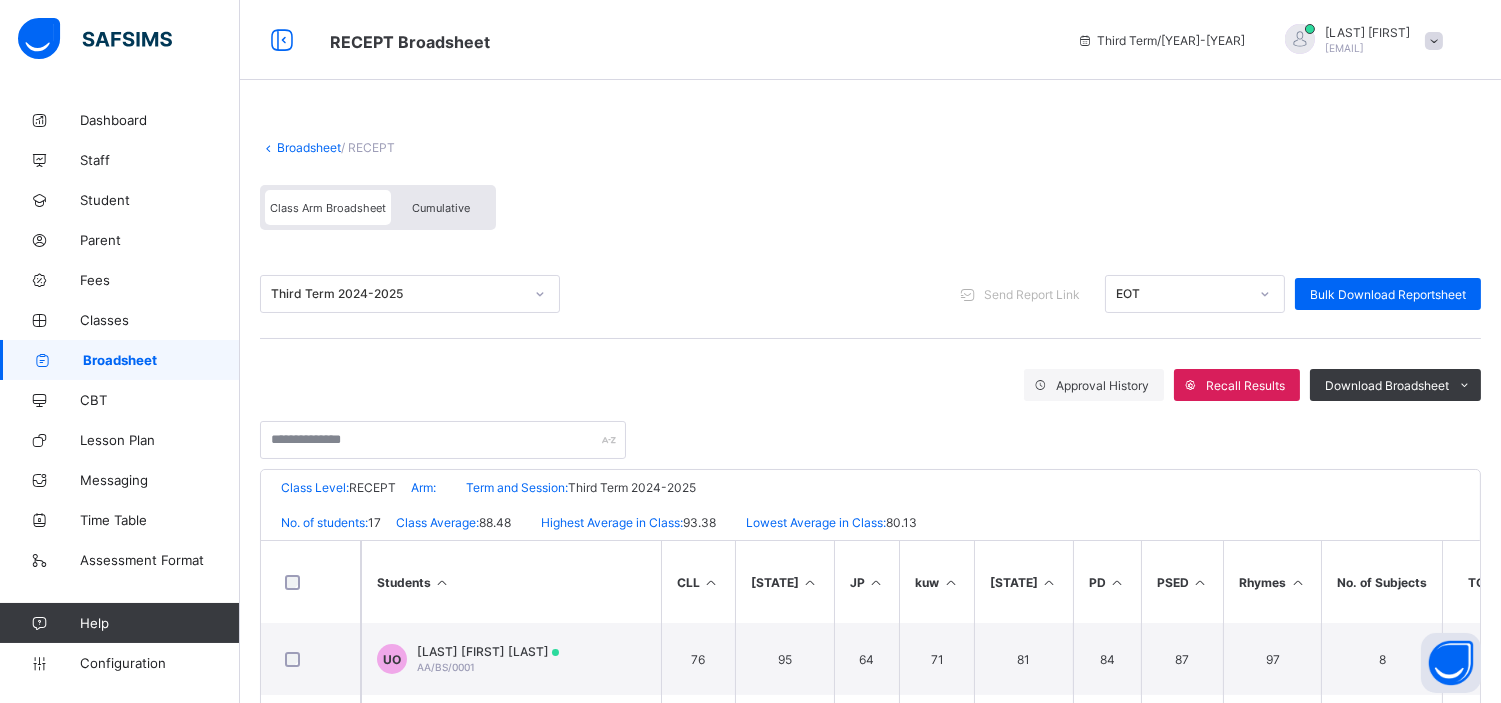 click on "Broadsheet" at bounding box center (309, 147) 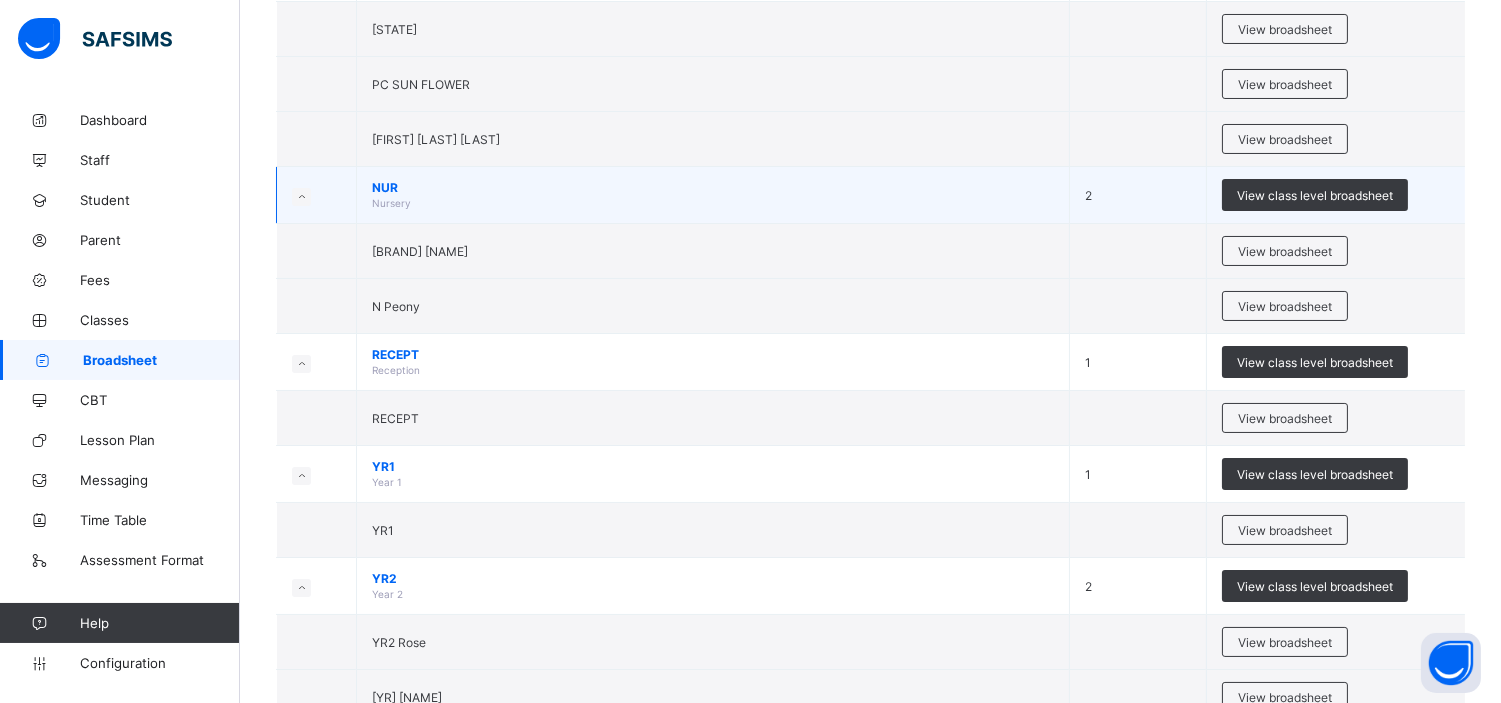 scroll, scrollTop: 291, scrollLeft: 0, axis: vertical 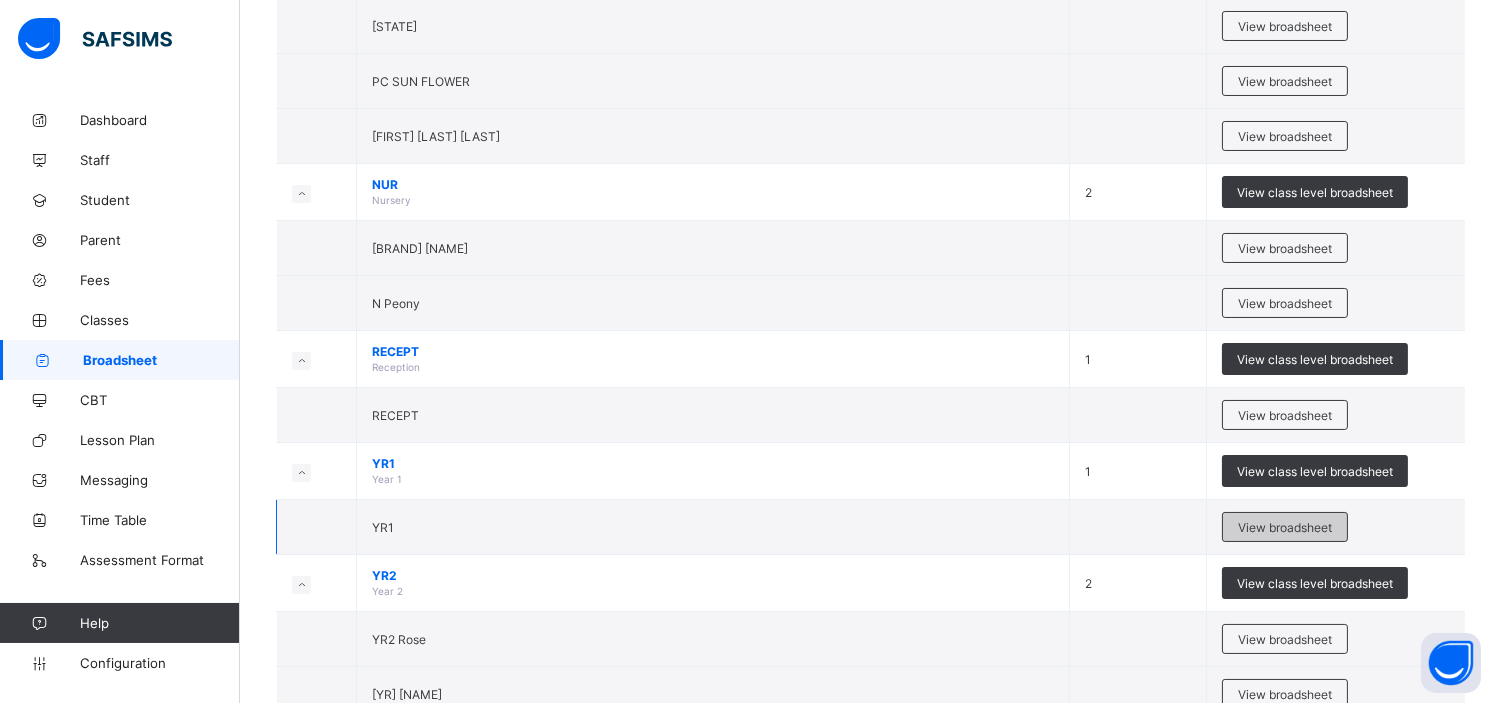 click on "View broadsheet" at bounding box center [1285, 527] 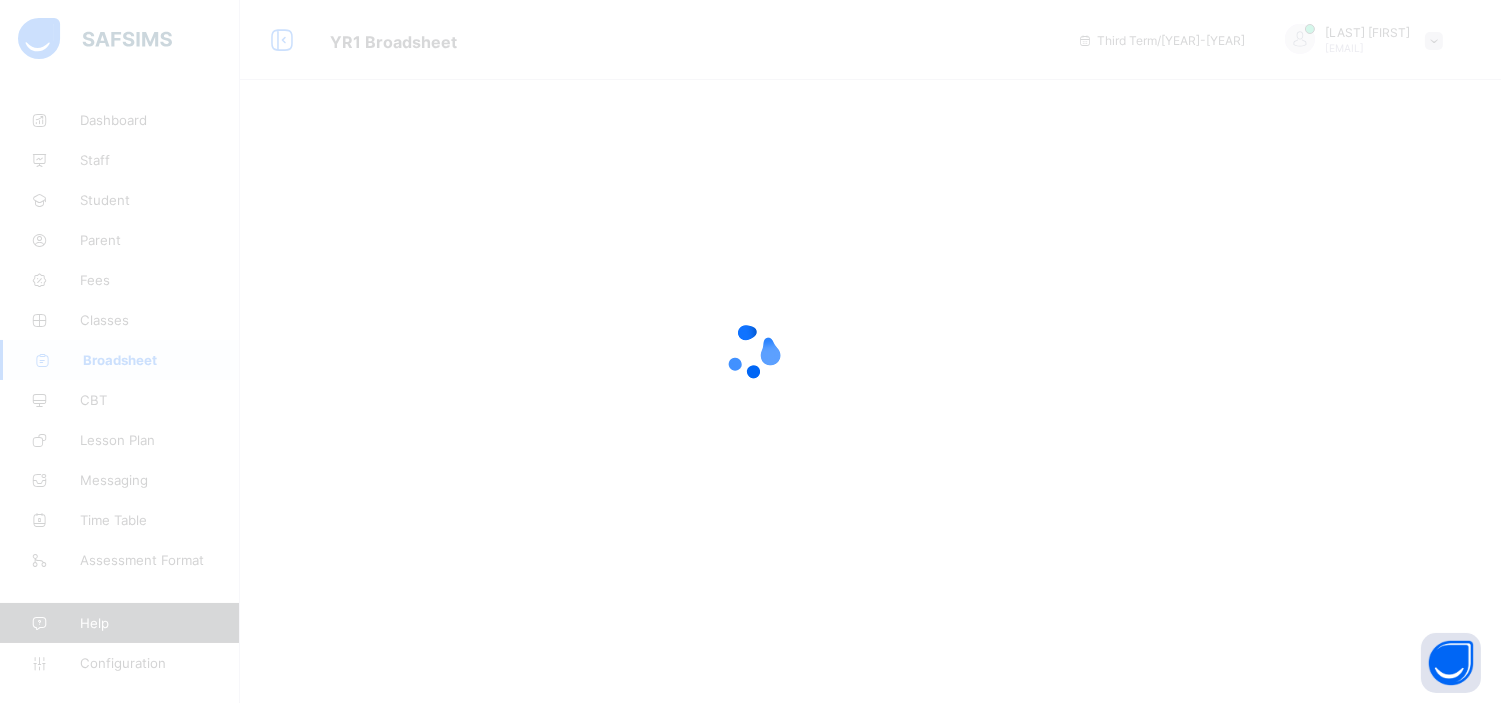 scroll, scrollTop: 0, scrollLeft: 0, axis: both 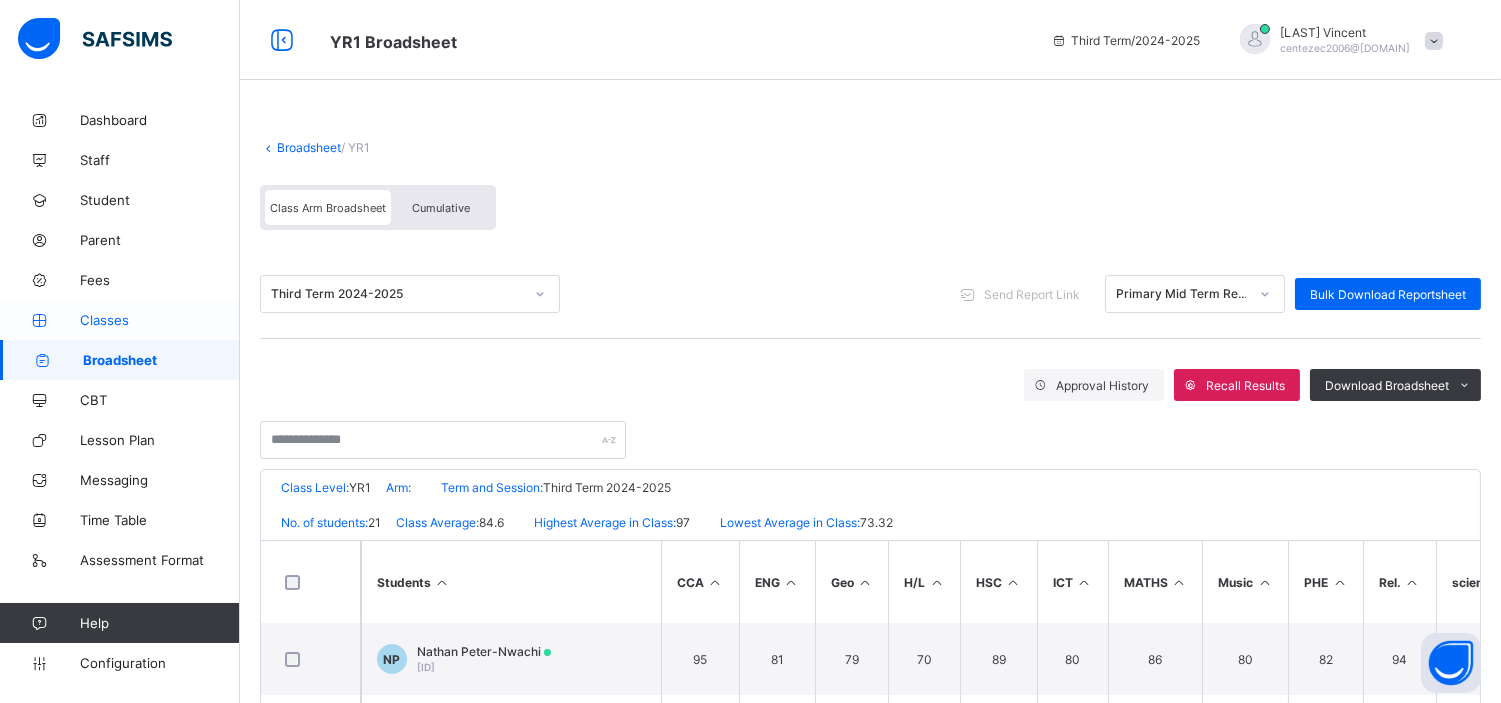 click on "Classes" at bounding box center [160, 320] 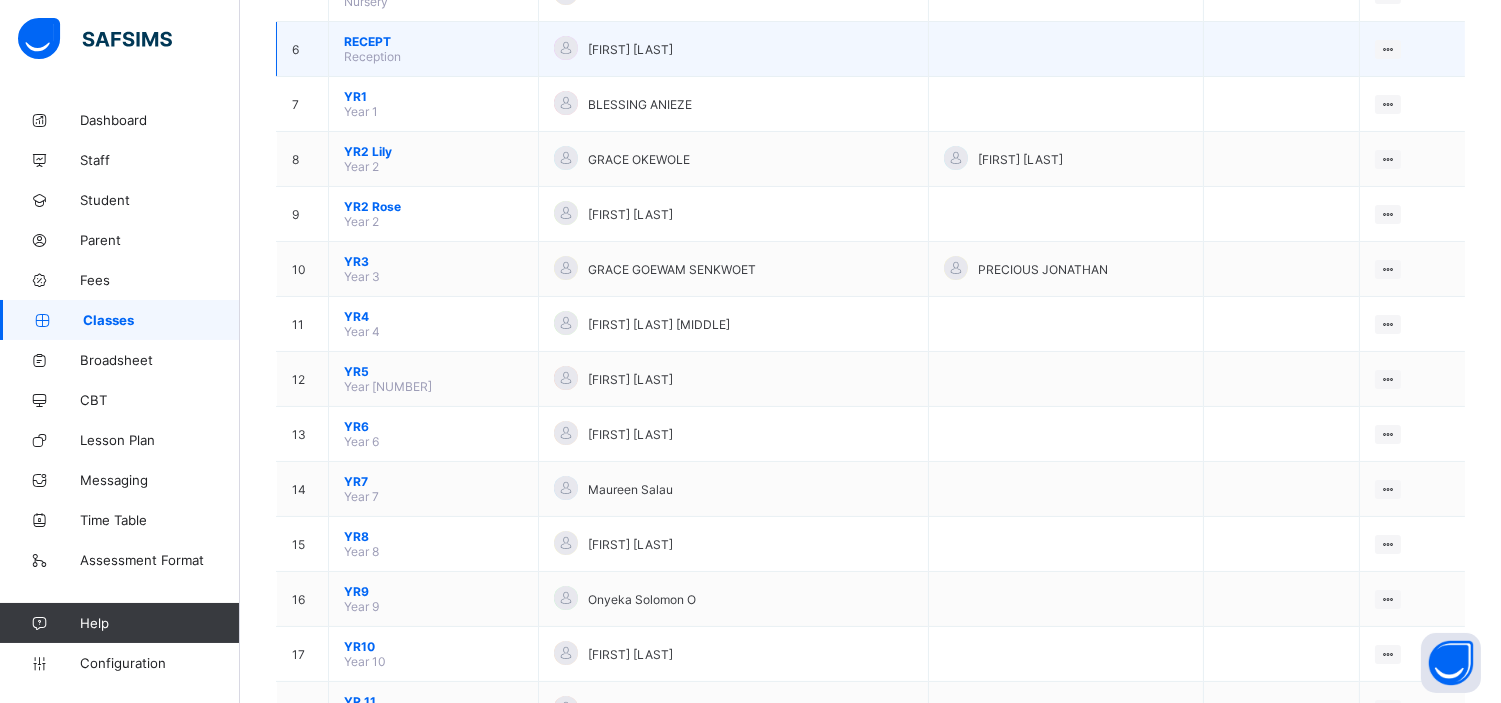 scroll, scrollTop: 606, scrollLeft: 0, axis: vertical 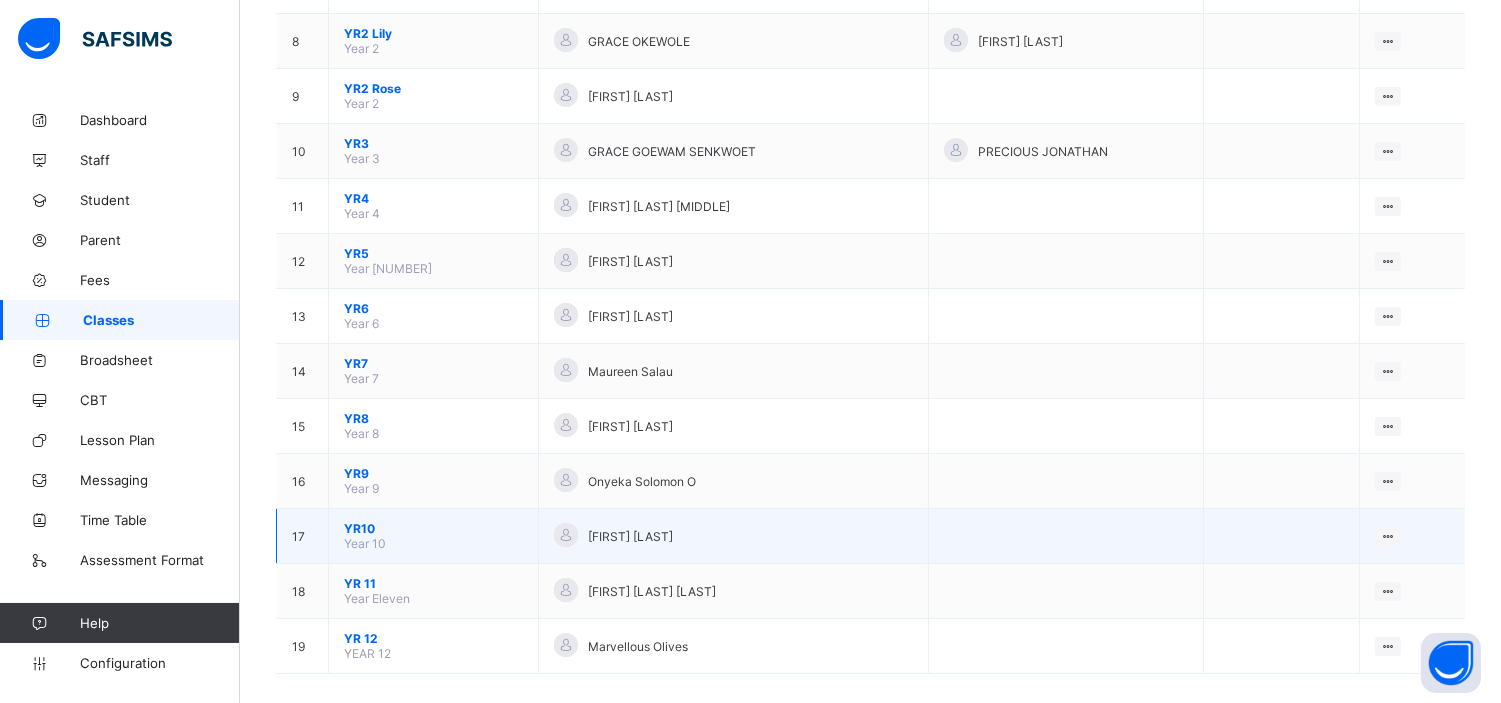 click on "YR10     Year 10" at bounding box center [434, 536] 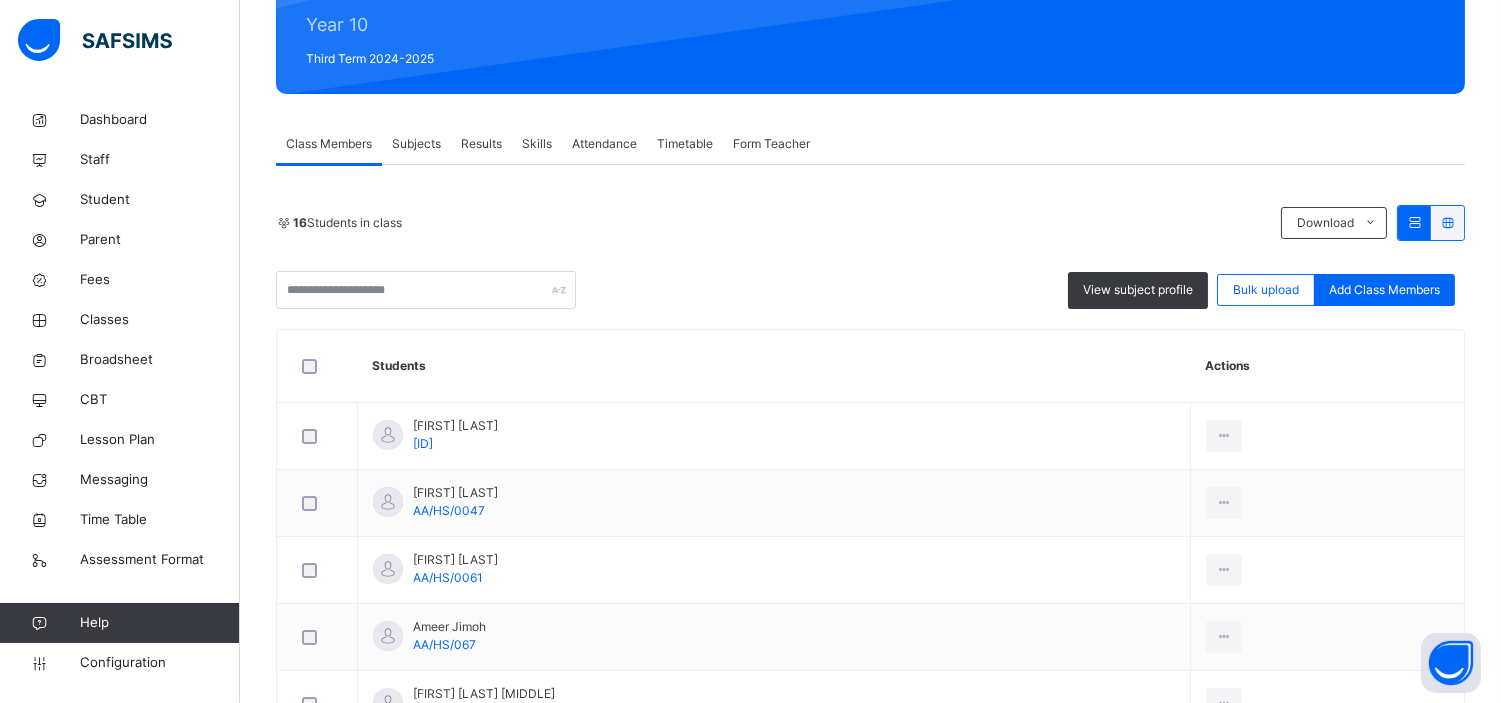 scroll, scrollTop: 112, scrollLeft: 0, axis: vertical 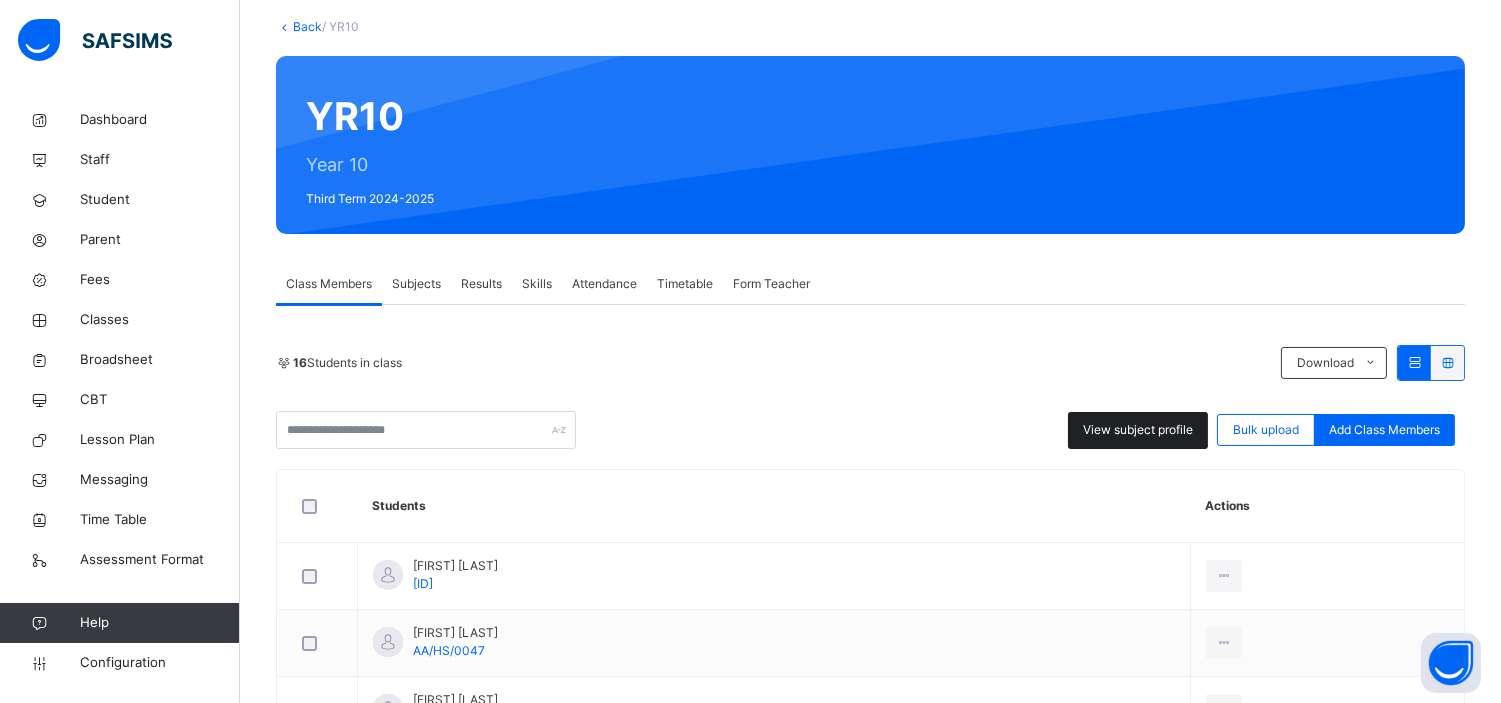 click on "View subject profile" at bounding box center (1138, 430) 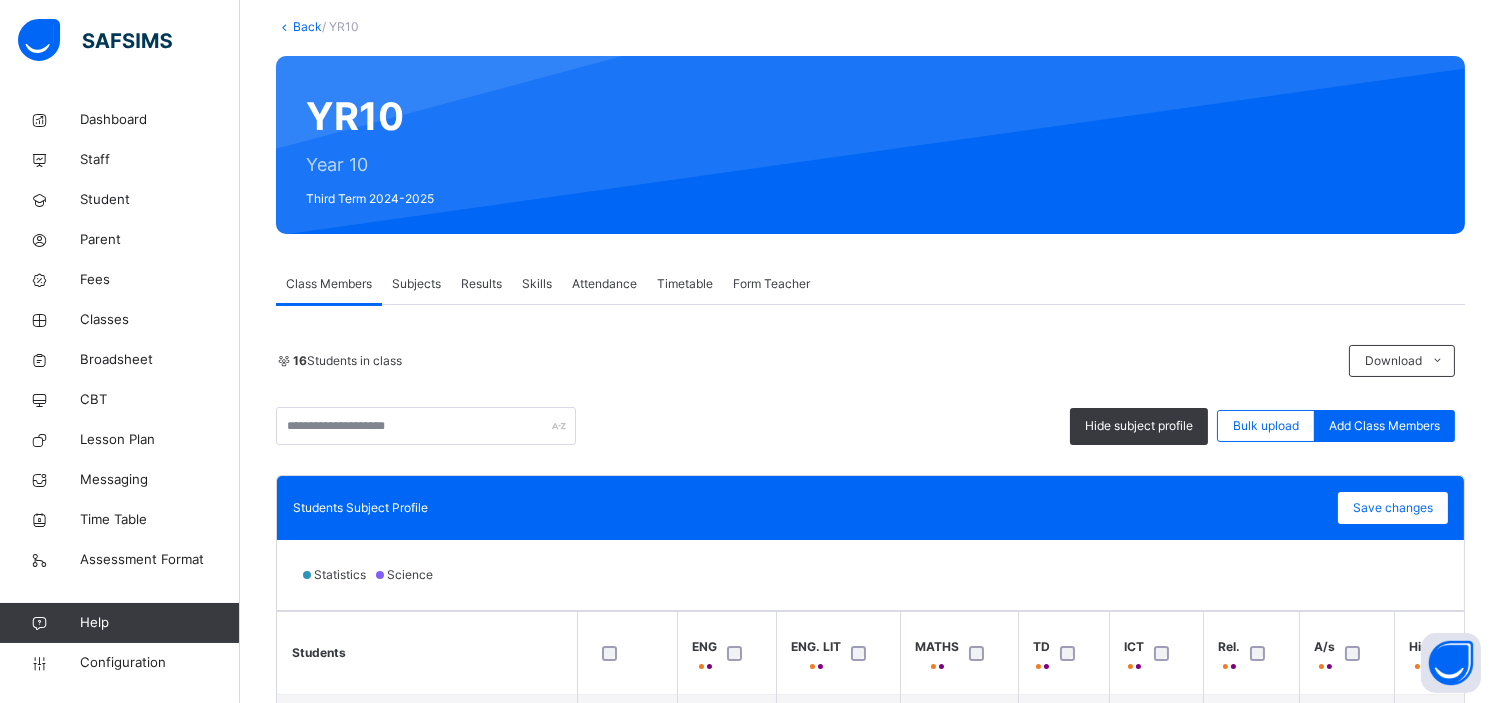 scroll, scrollTop: 283, scrollLeft: 0, axis: vertical 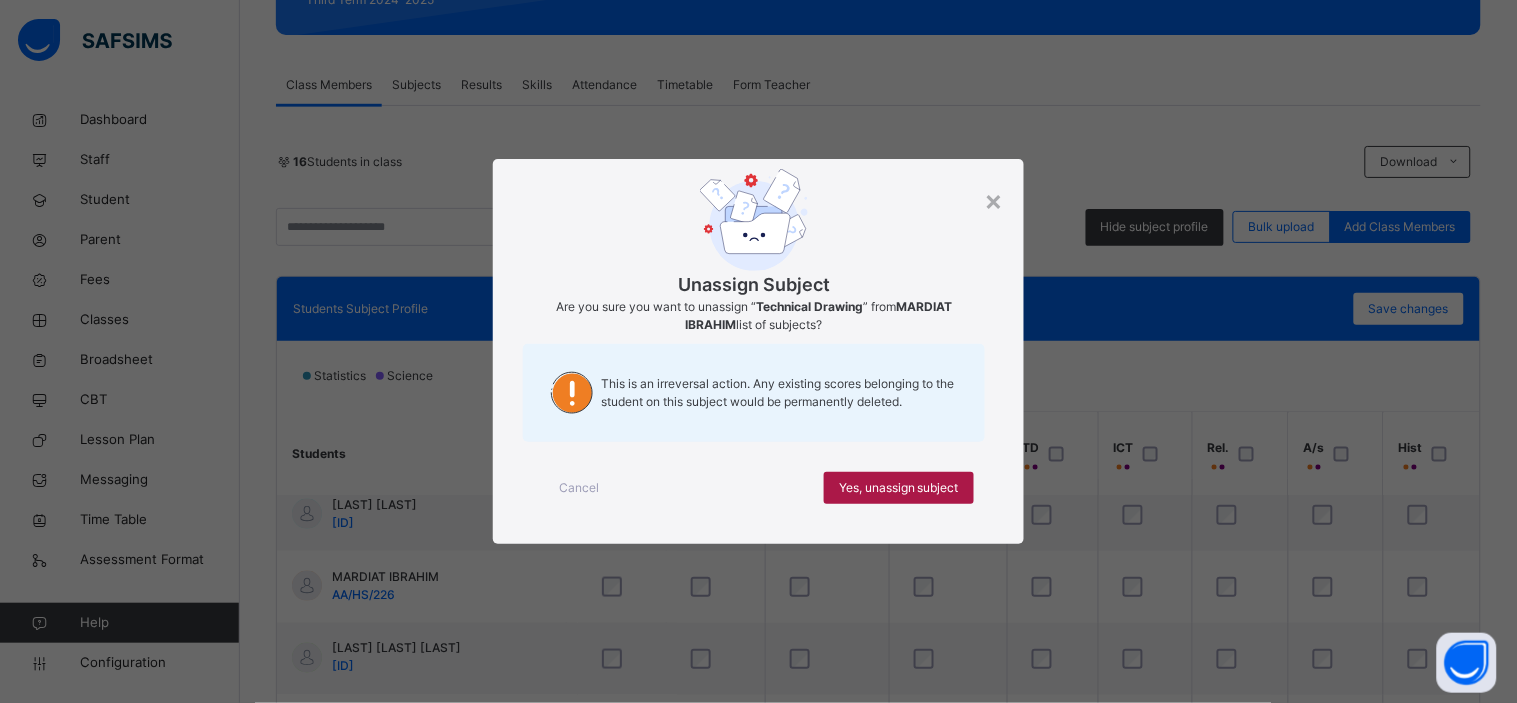 click on "Yes, unassign subject" at bounding box center (899, 488) 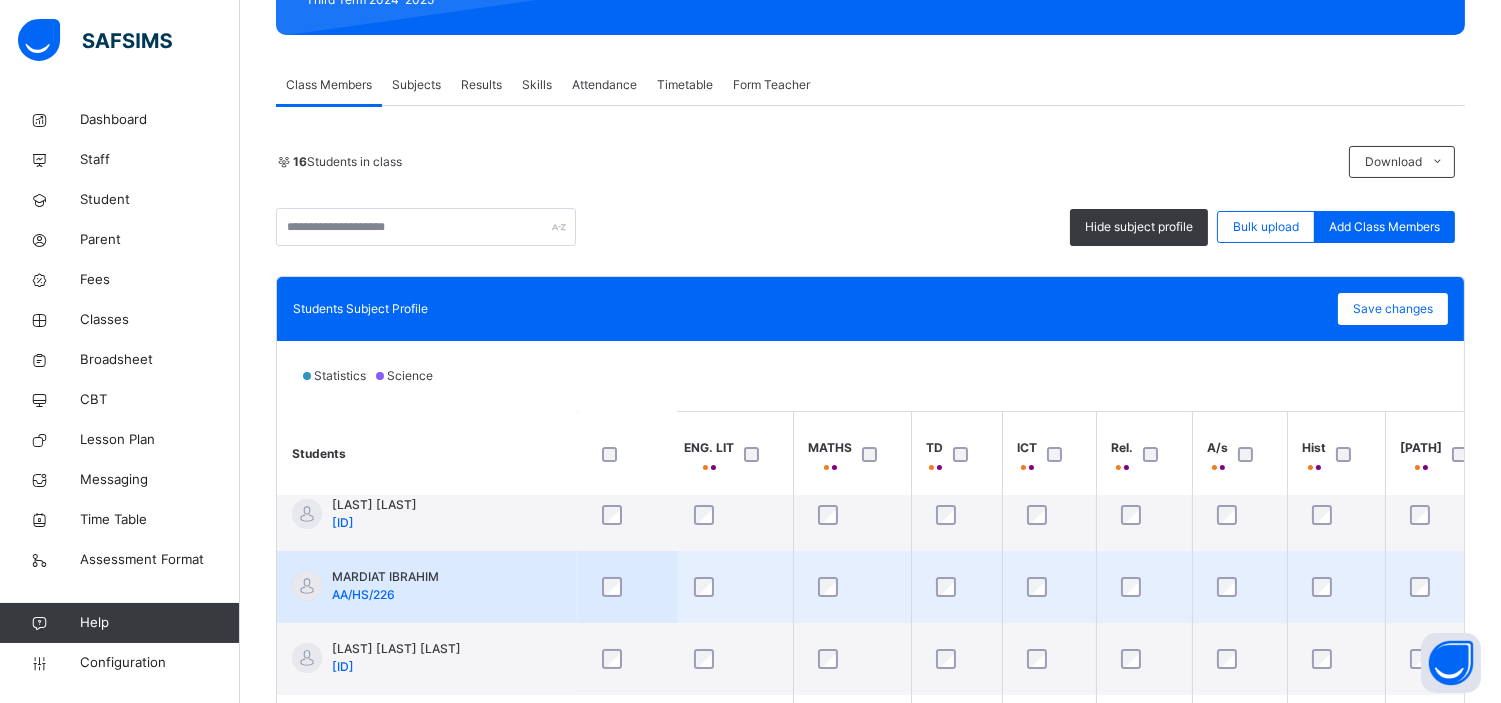 scroll, scrollTop: 744, scrollLeft: 111, axis: both 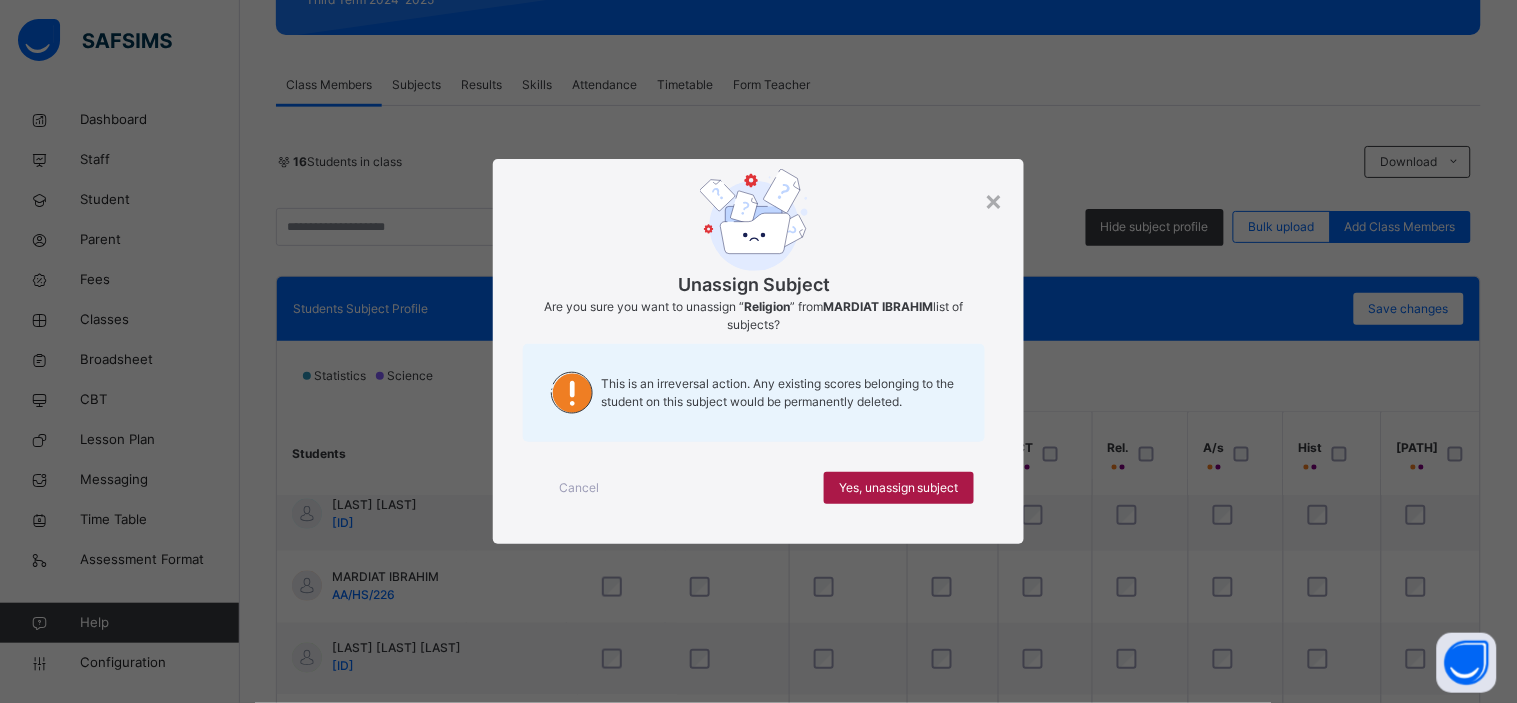 click on "Yes, unassign subject" at bounding box center [899, 488] 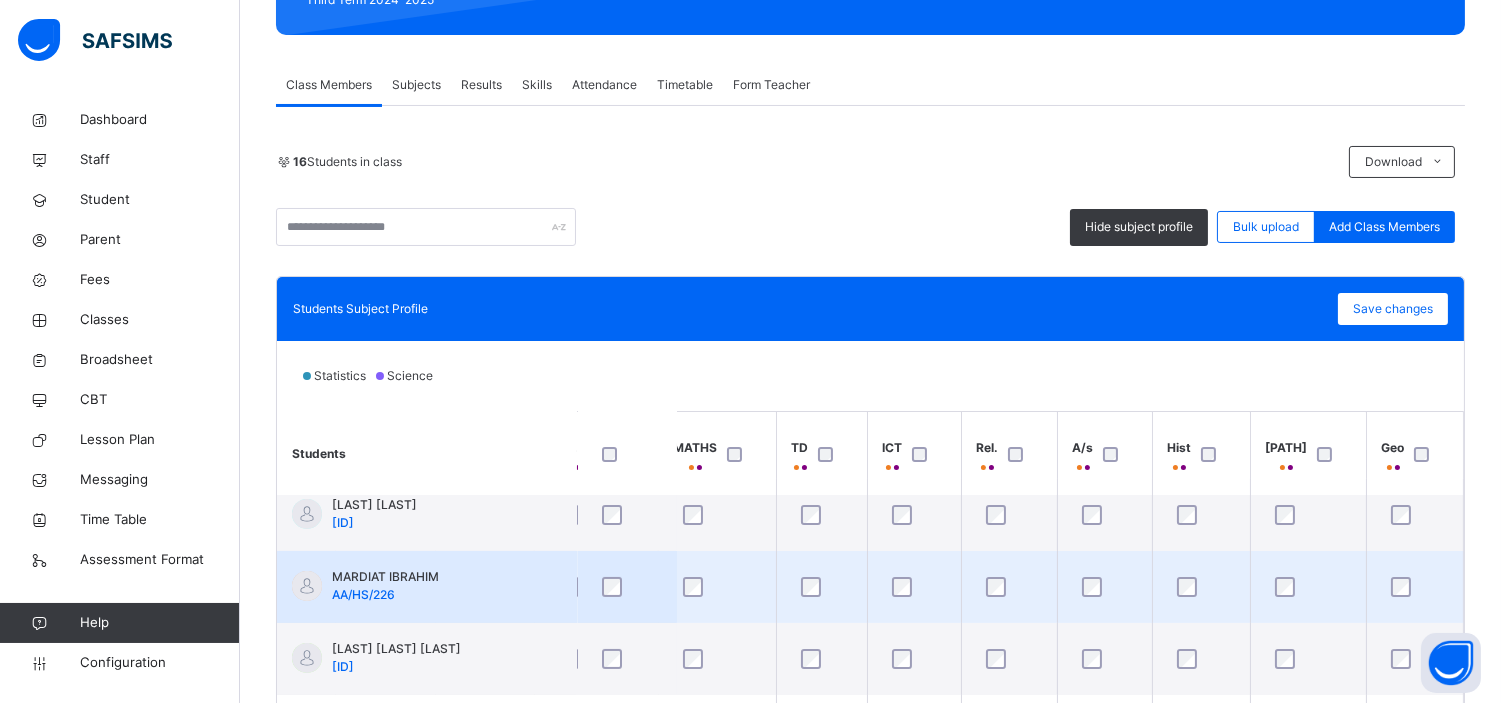 scroll, scrollTop: 743, scrollLeft: 244, axis: both 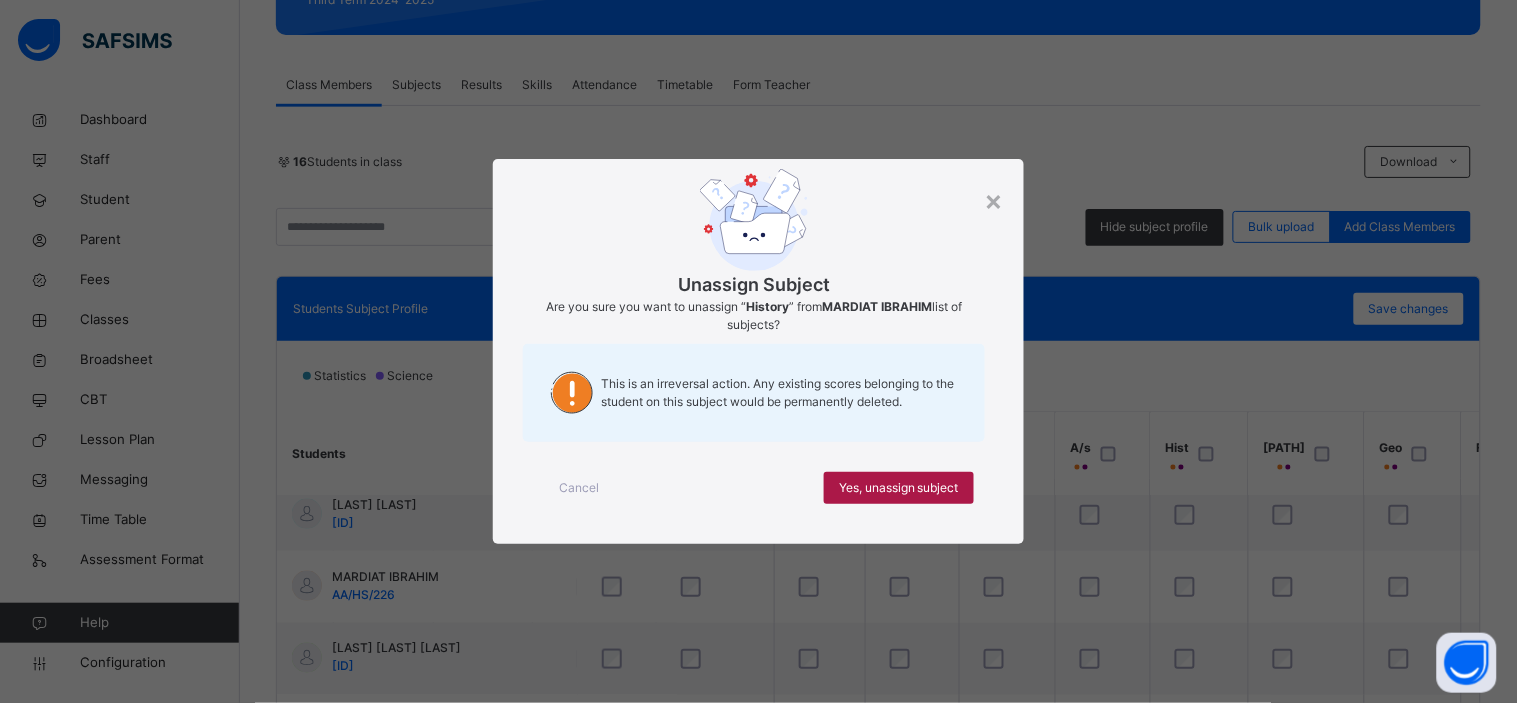 click on "Yes, unassign subject" at bounding box center (899, 488) 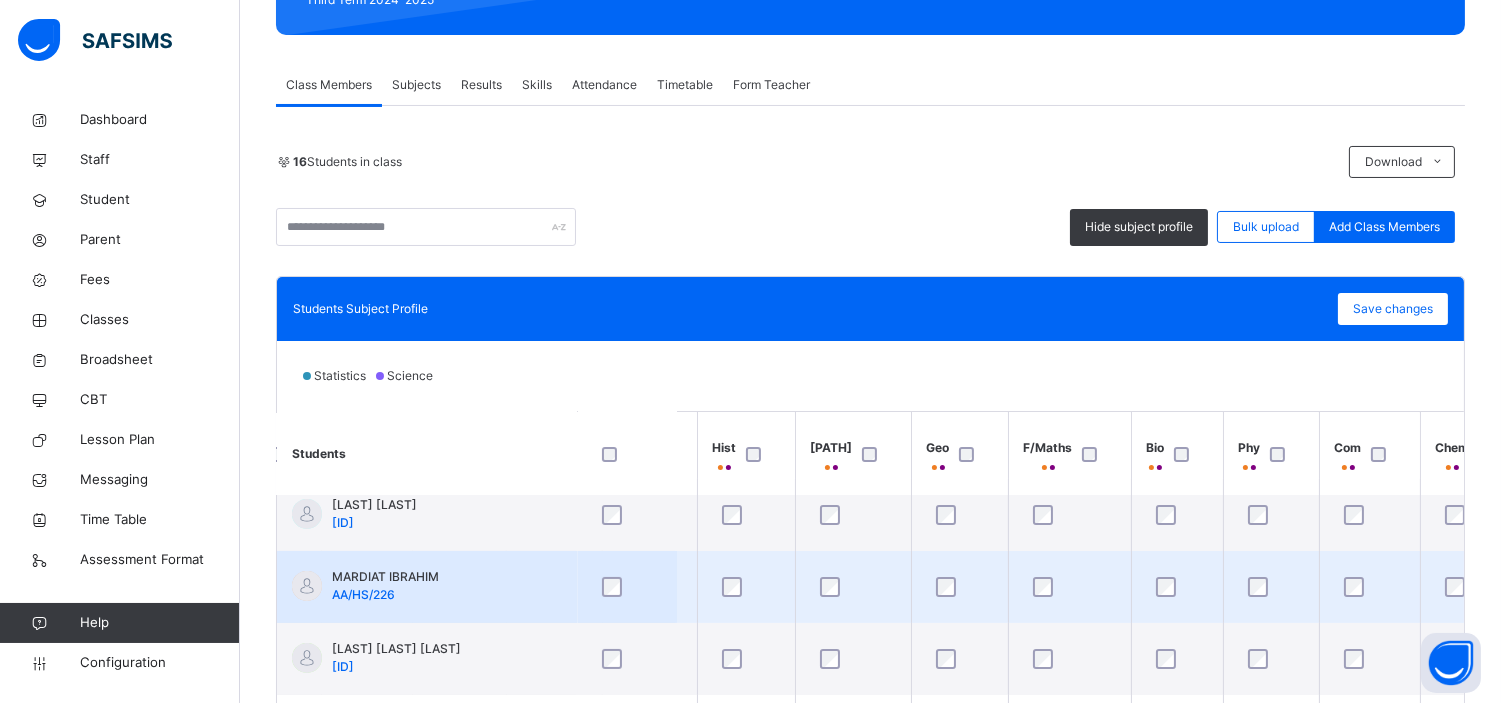 scroll, scrollTop: 743, scrollLeft: 753, axis: both 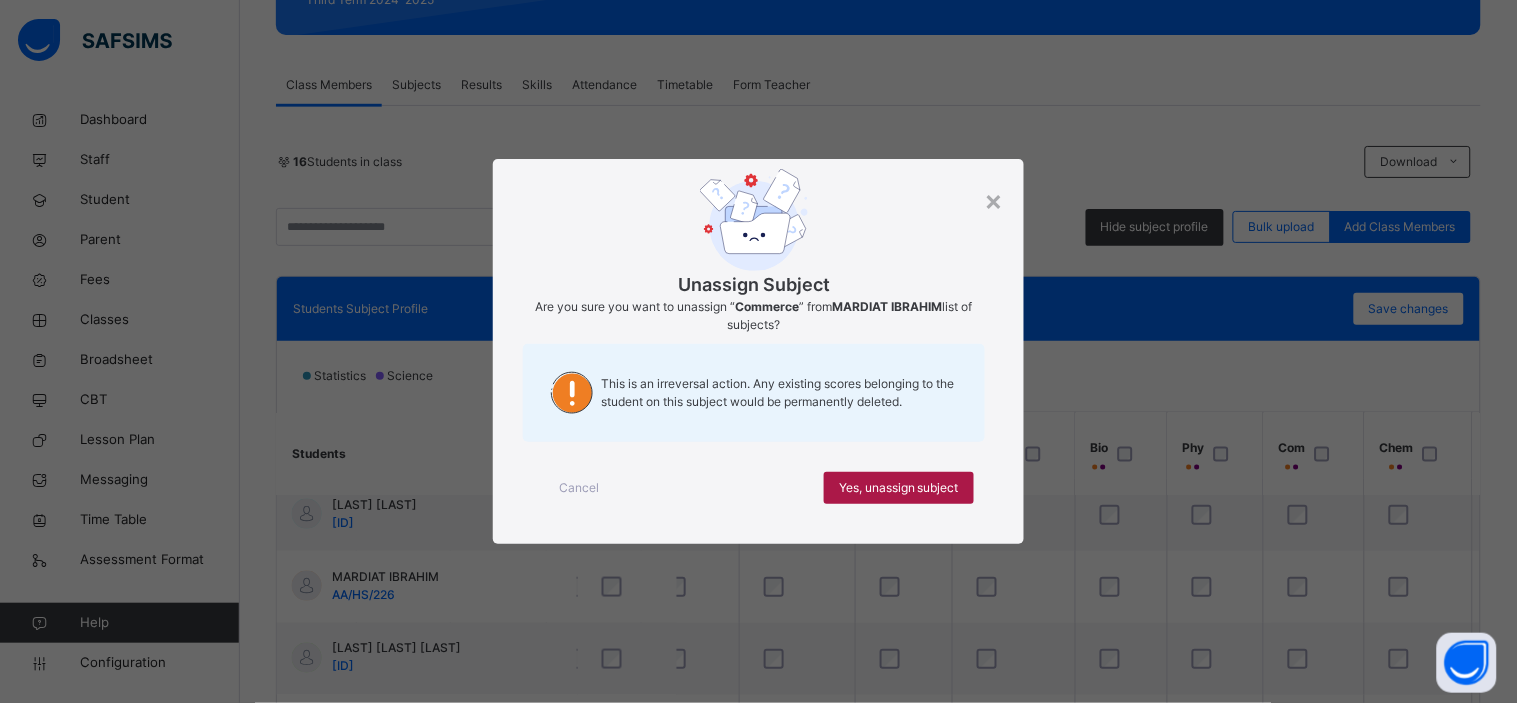 click on "Yes, unassign subject" at bounding box center [899, 488] 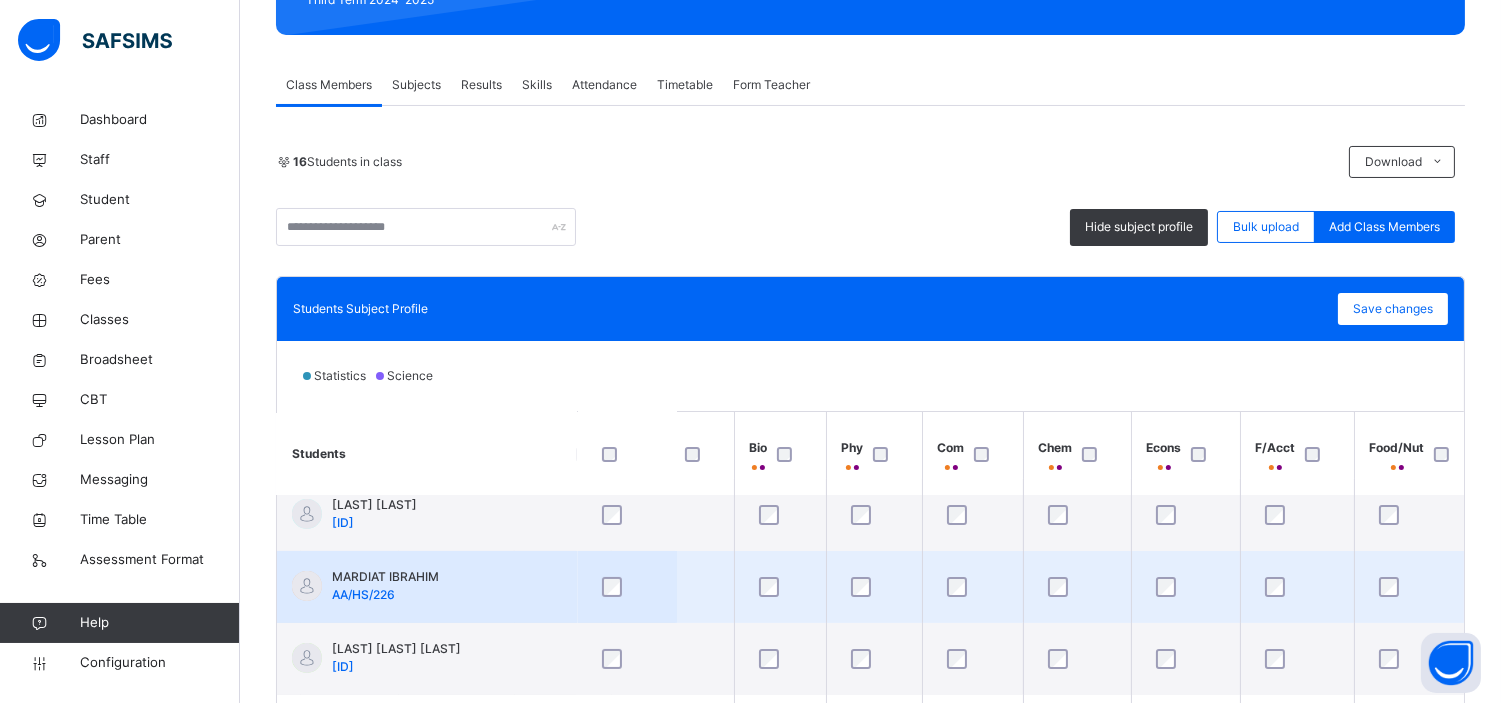 scroll, scrollTop: 743, scrollLeft: 1107, axis: both 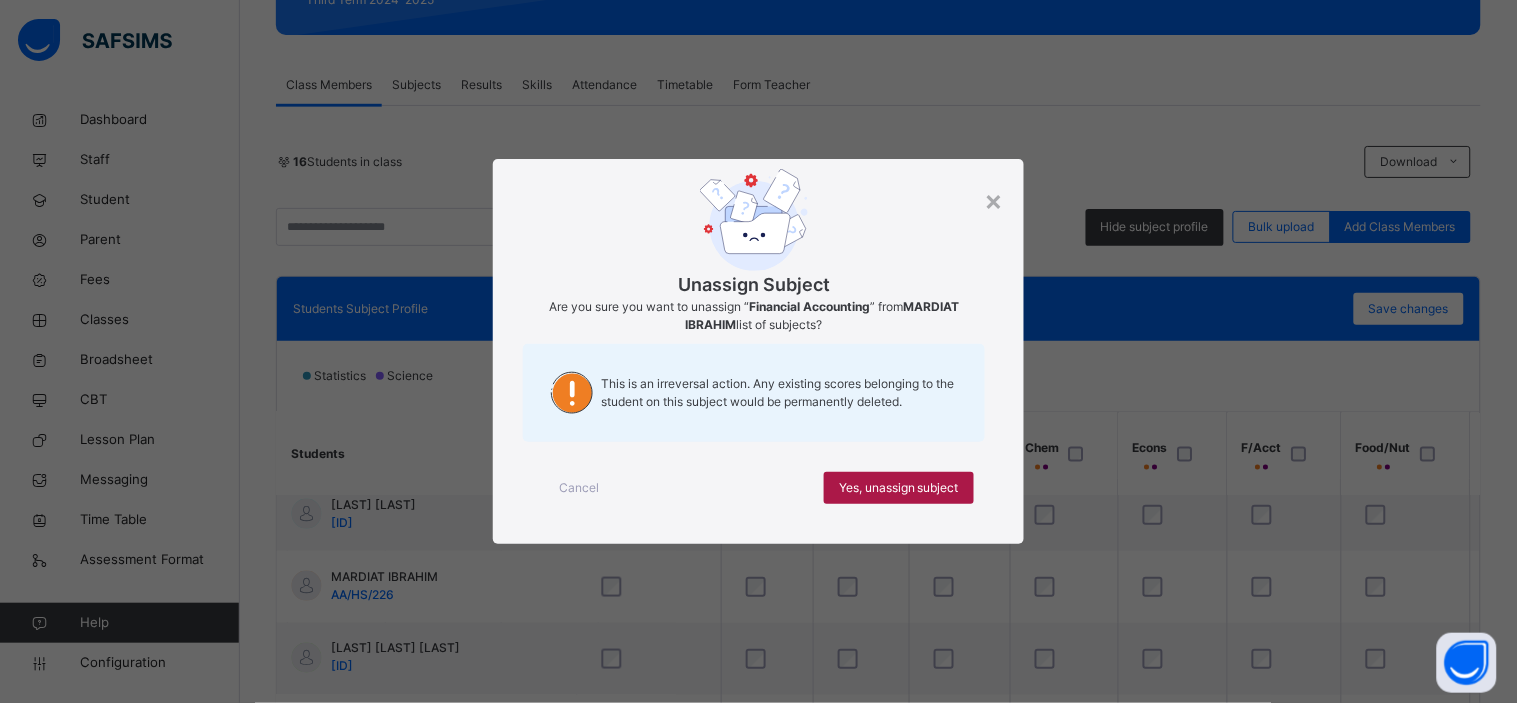click on "Yes, unassign subject" at bounding box center (899, 488) 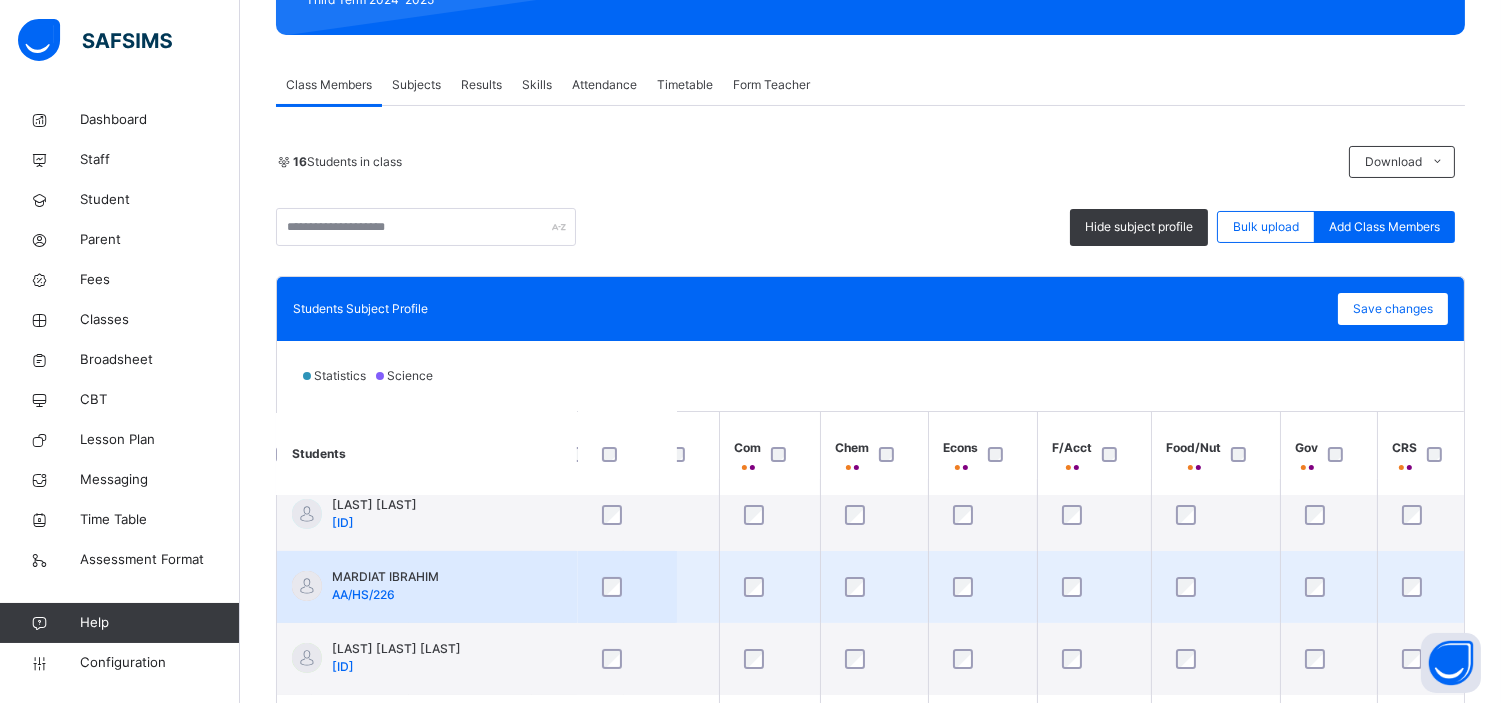 scroll, scrollTop: 741, scrollLeft: 1298, axis: both 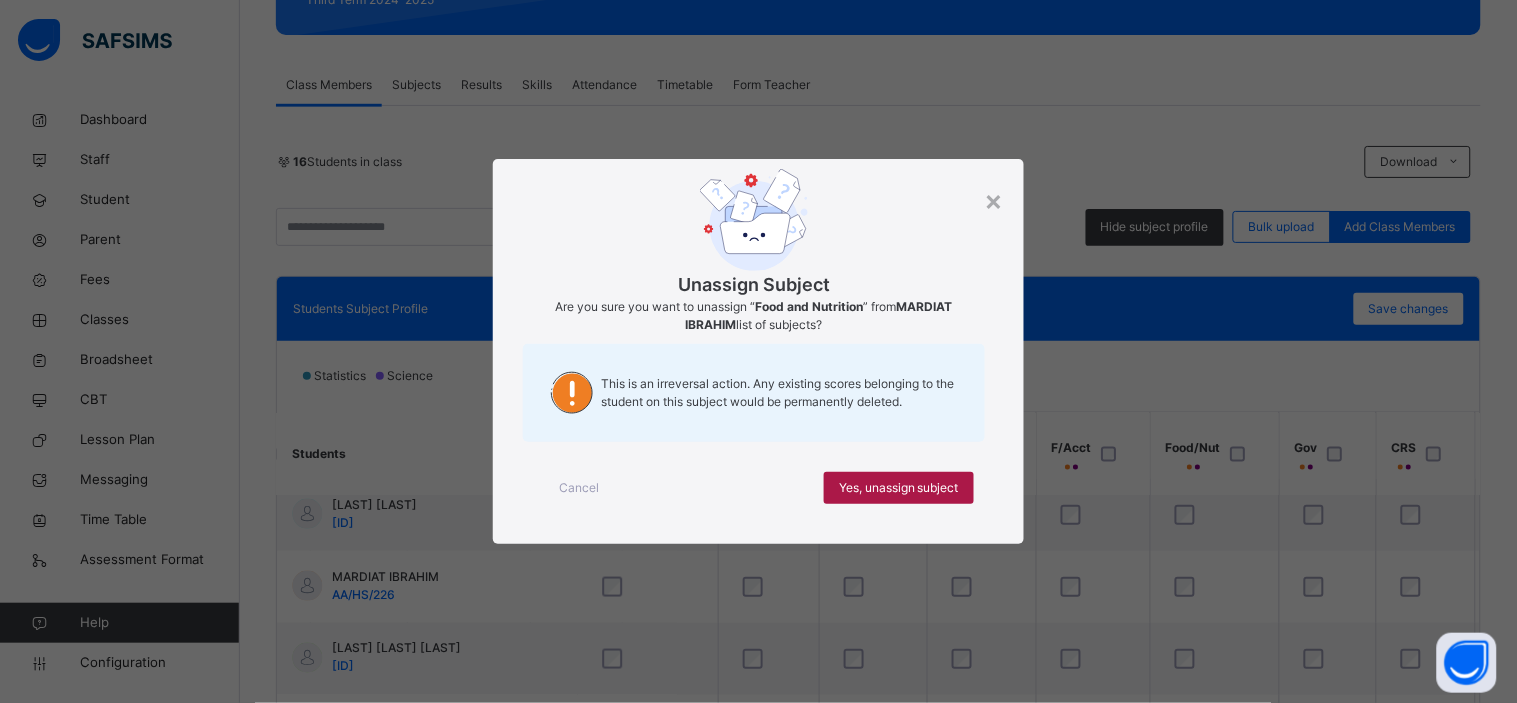 click on "Yes, unassign subject" at bounding box center [899, 488] 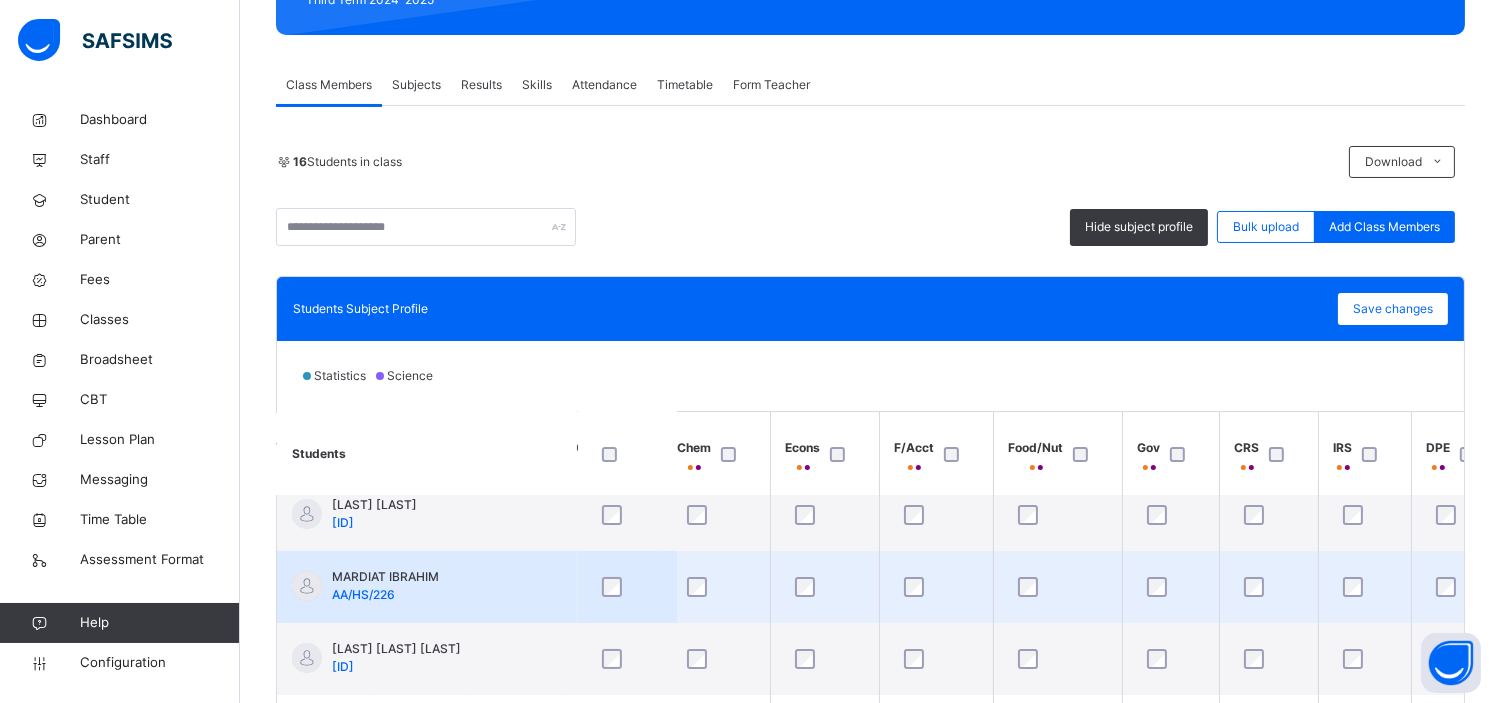 scroll, scrollTop: 741, scrollLeft: 1461, axis: both 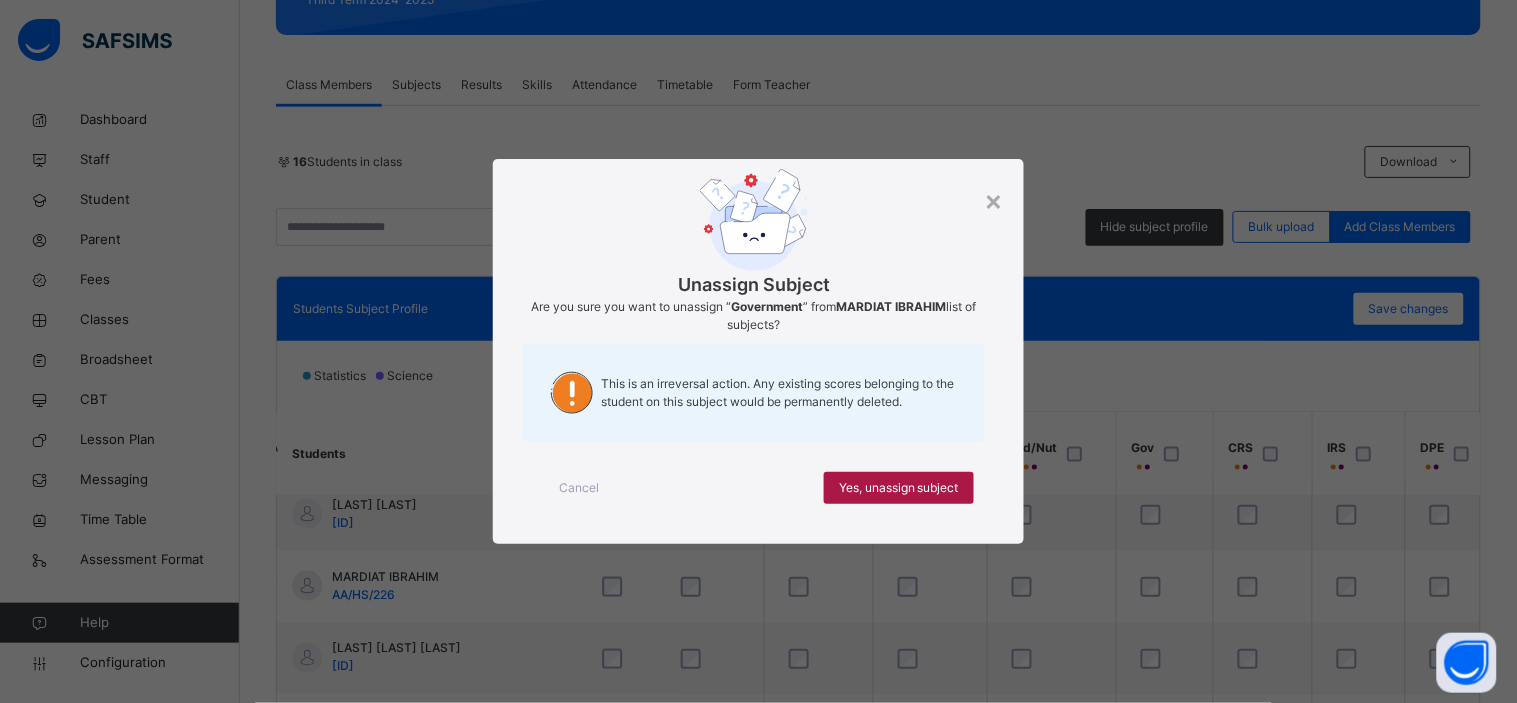 click on "Yes, unassign subject" at bounding box center (899, 488) 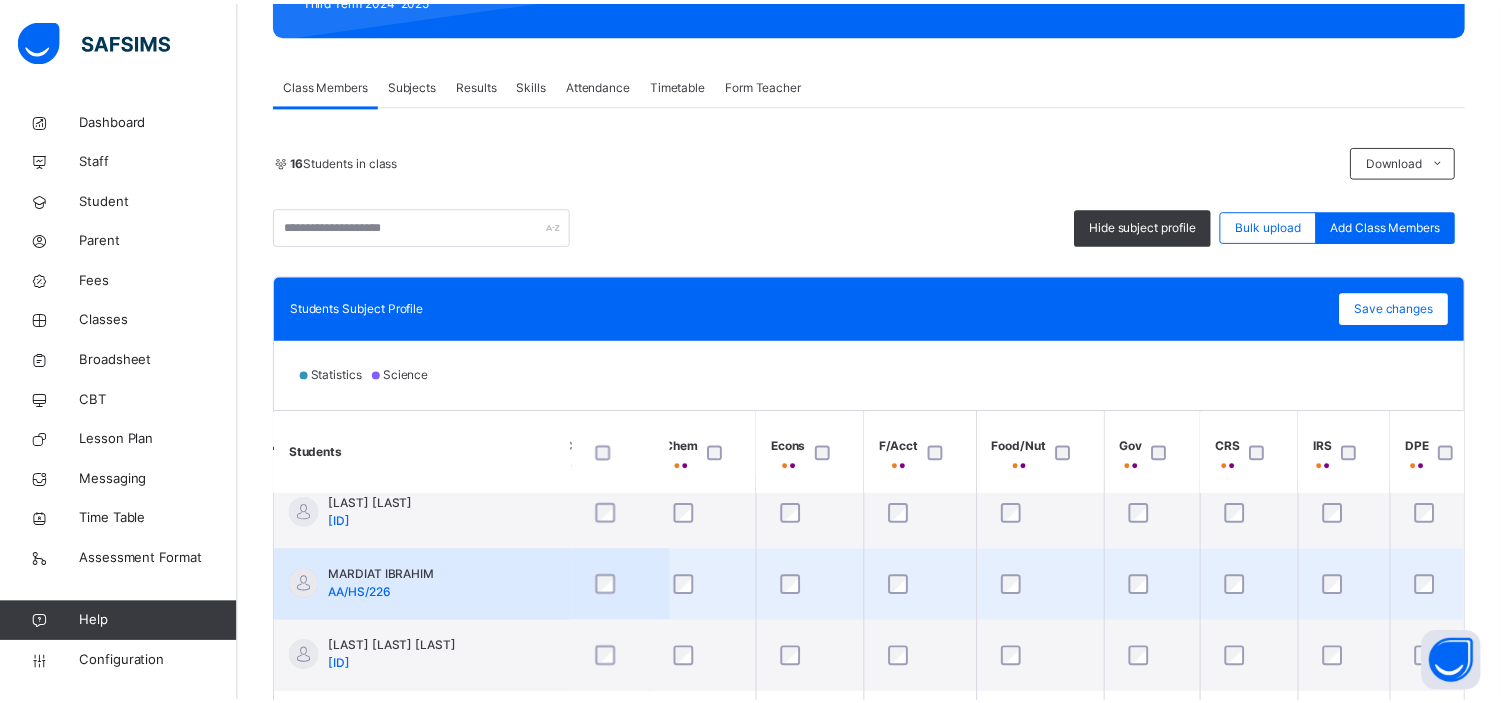 scroll, scrollTop: 741, scrollLeft: 1461, axis: both 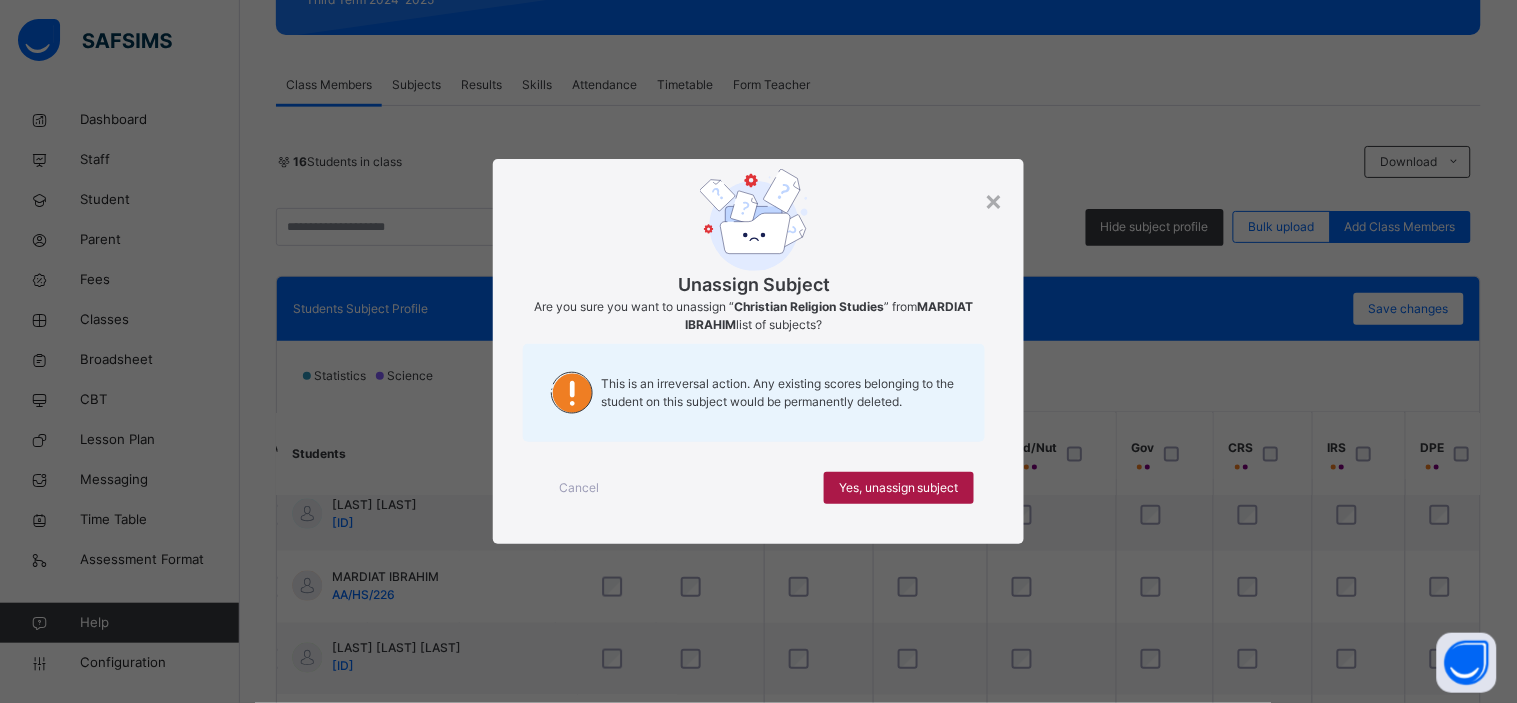 click on "Yes, unassign subject" at bounding box center (899, 488) 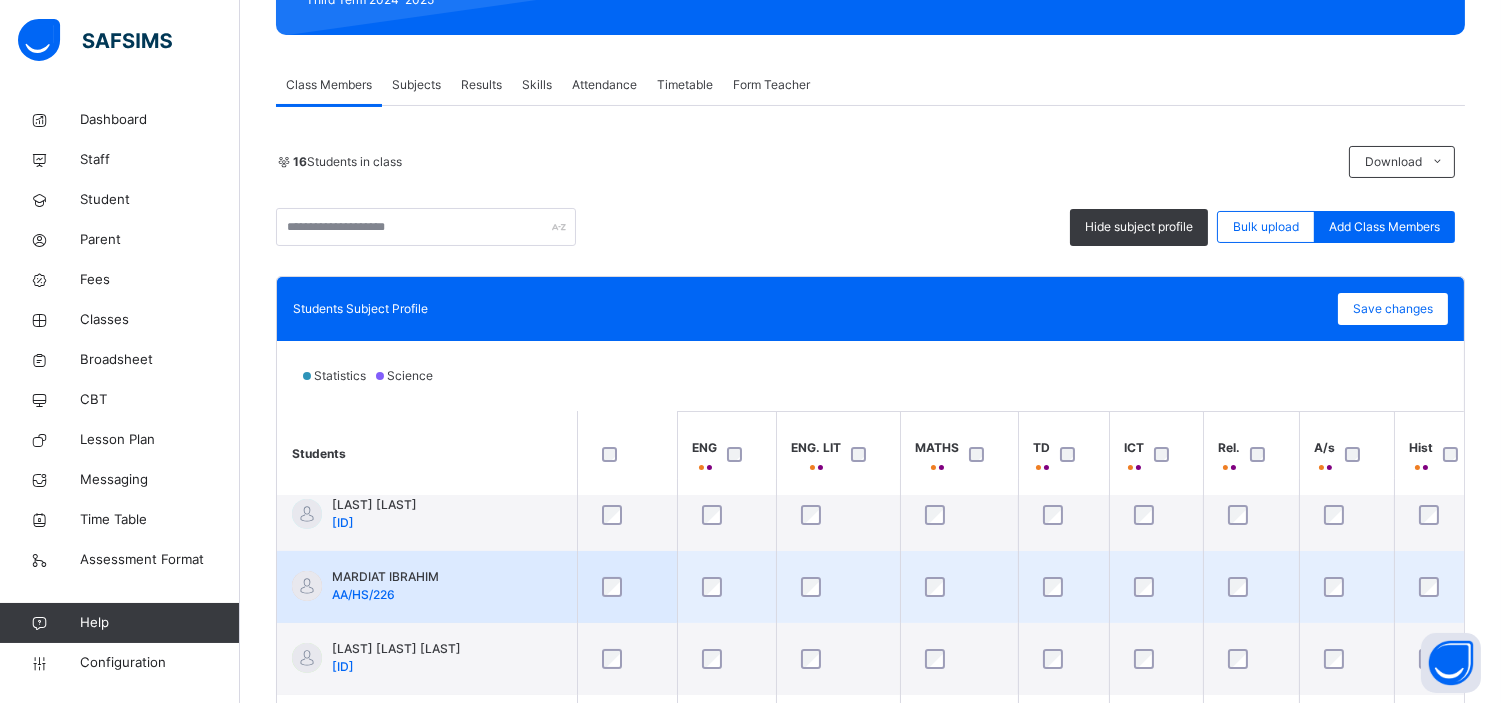scroll, scrollTop: 744, scrollLeft: 0, axis: vertical 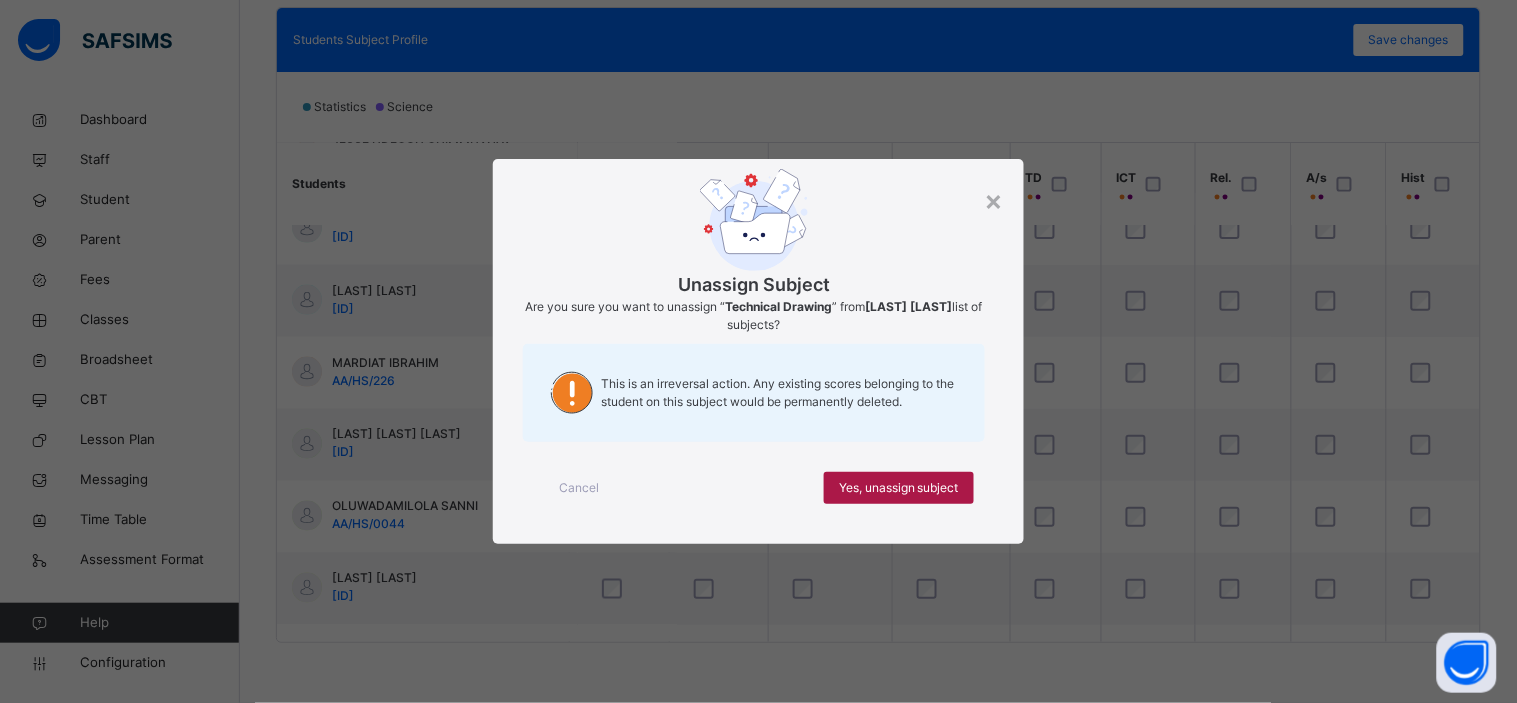 click on "Yes, unassign subject" at bounding box center [899, 488] 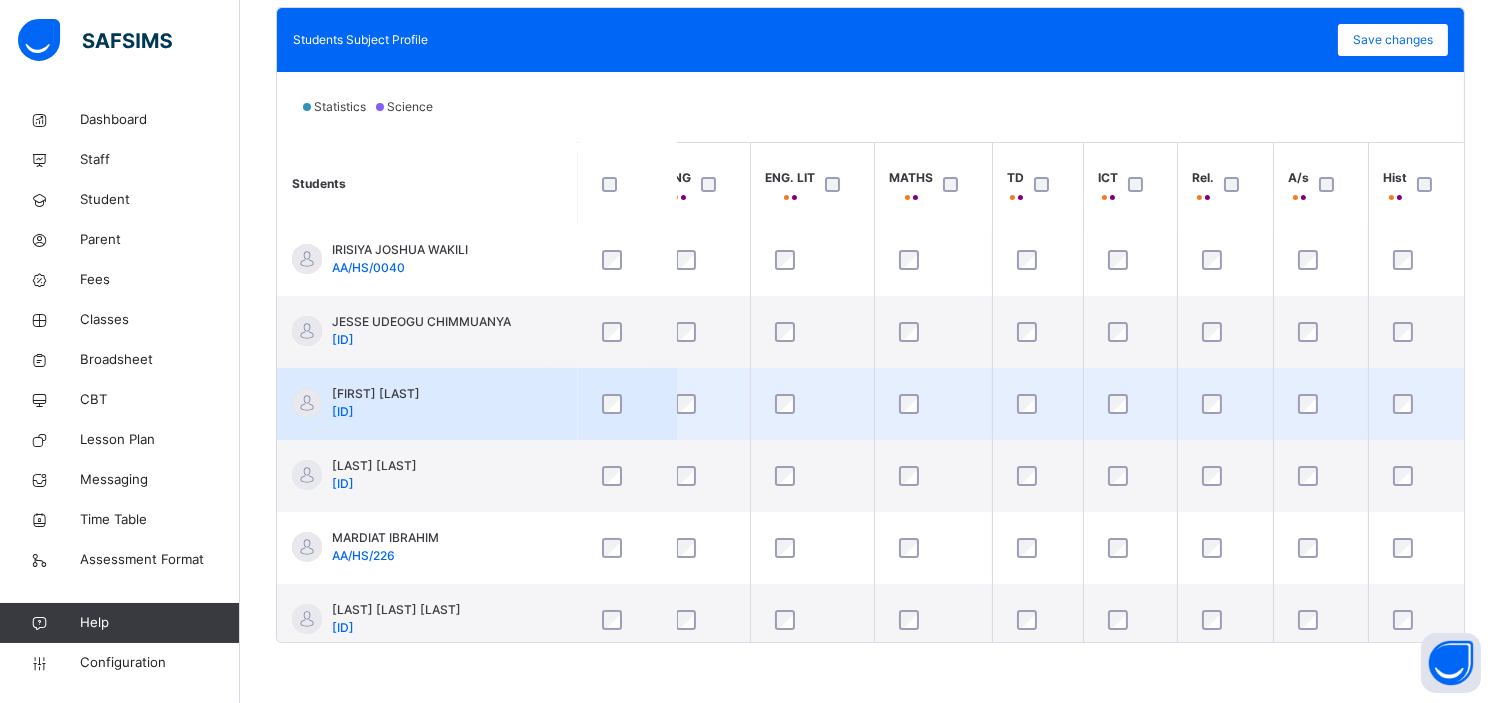 scroll, scrollTop: 508, scrollLeft: 26, axis: both 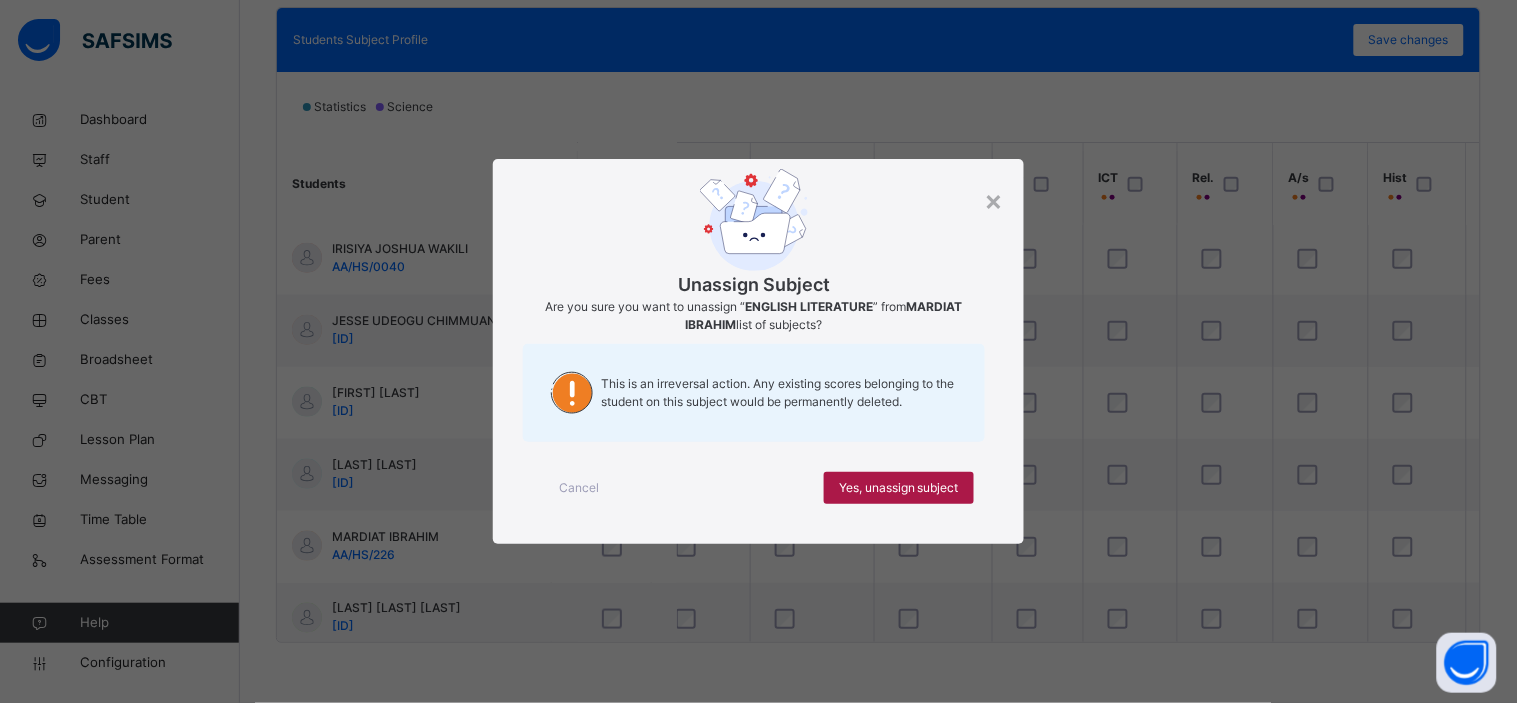click on "Yes, unassign subject" at bounding box center [899, 488] 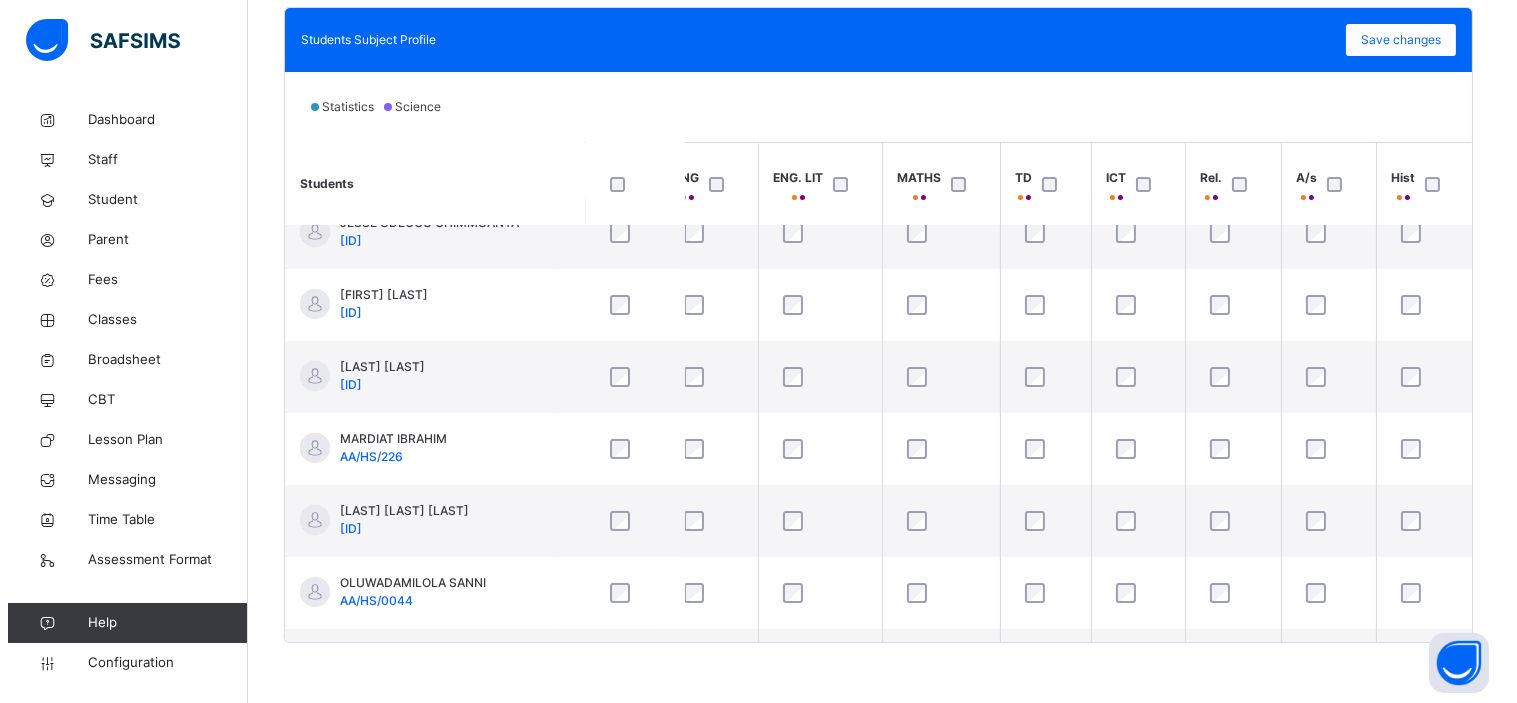 scroll, scrollTop: 610, scrollLeft: 26, axis: both 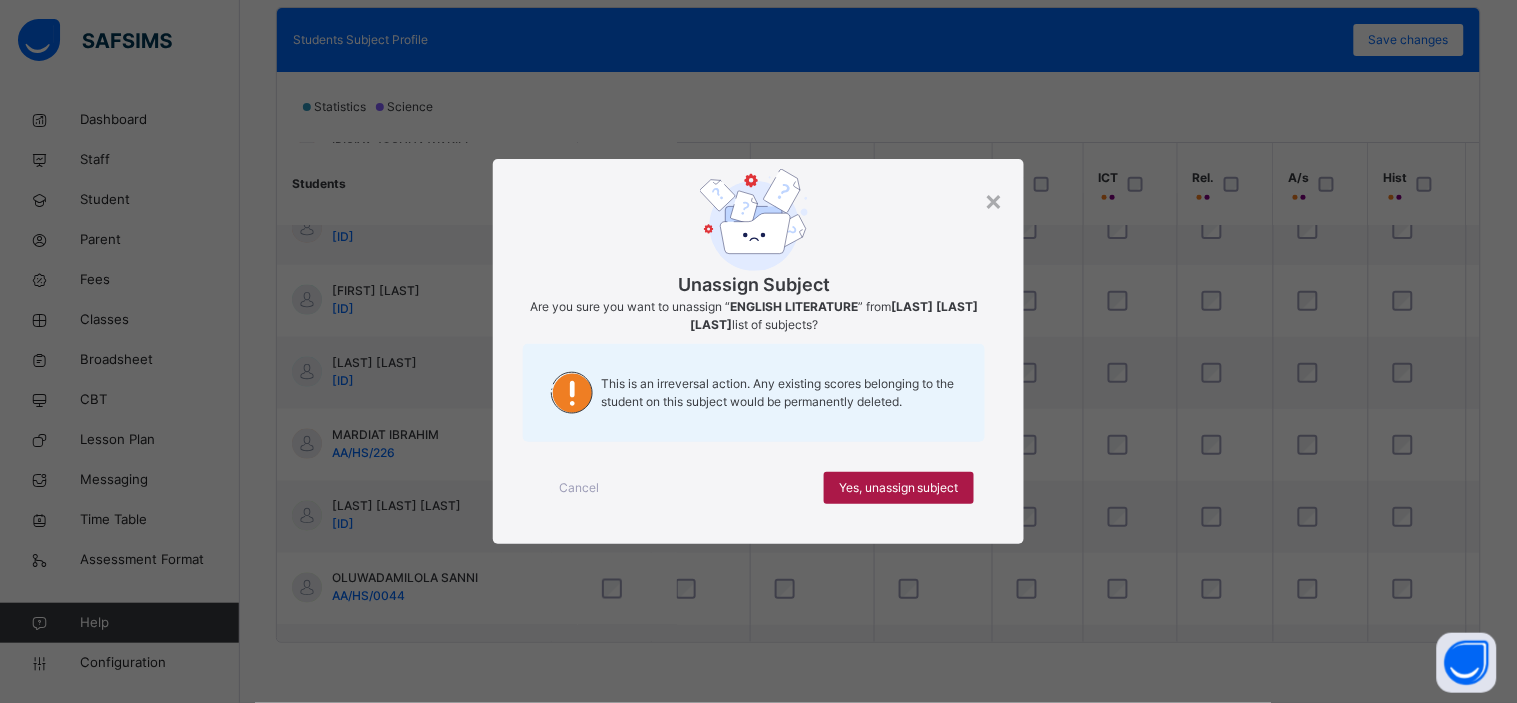 click on "Yes, unassign subject" at bounding box center [899, 488] 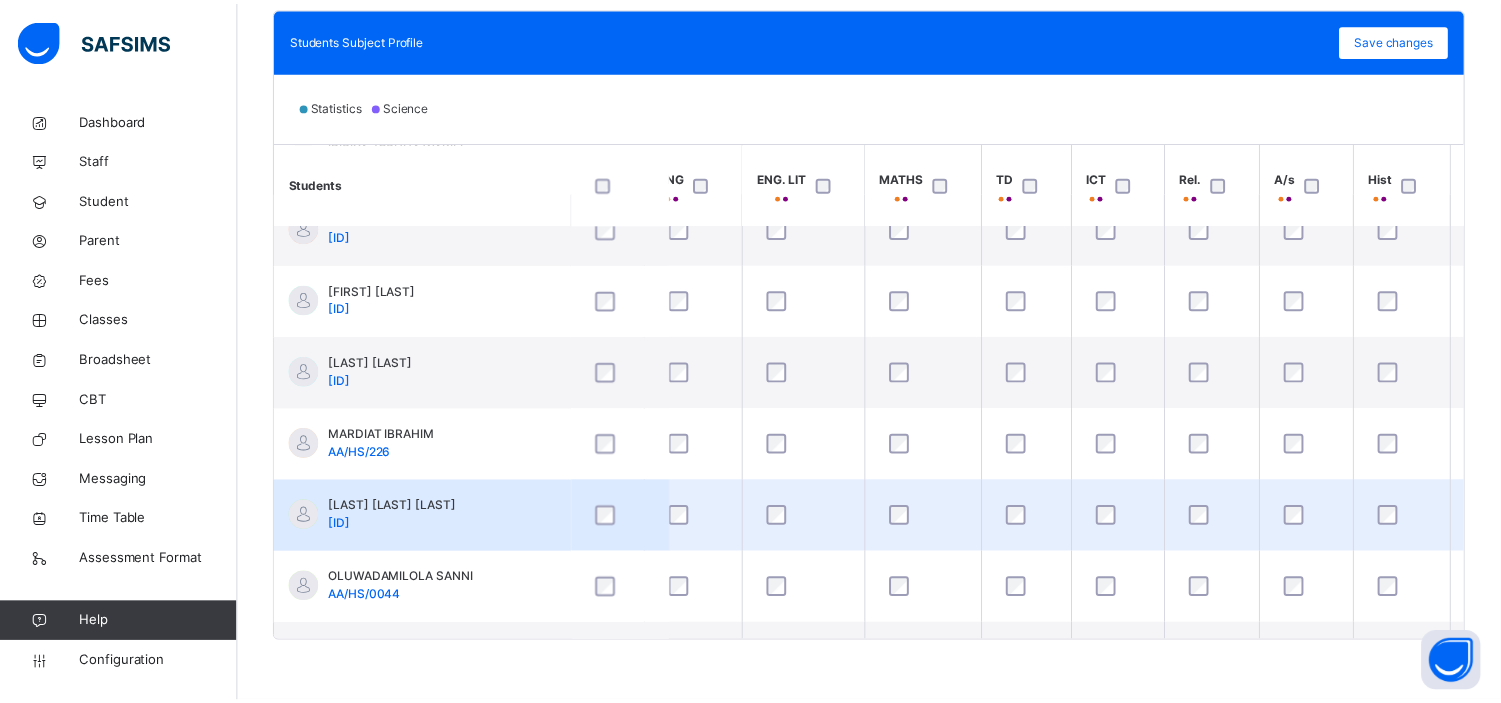 scroll, scrollTop: 610, scrollLeft: 26, axis: both 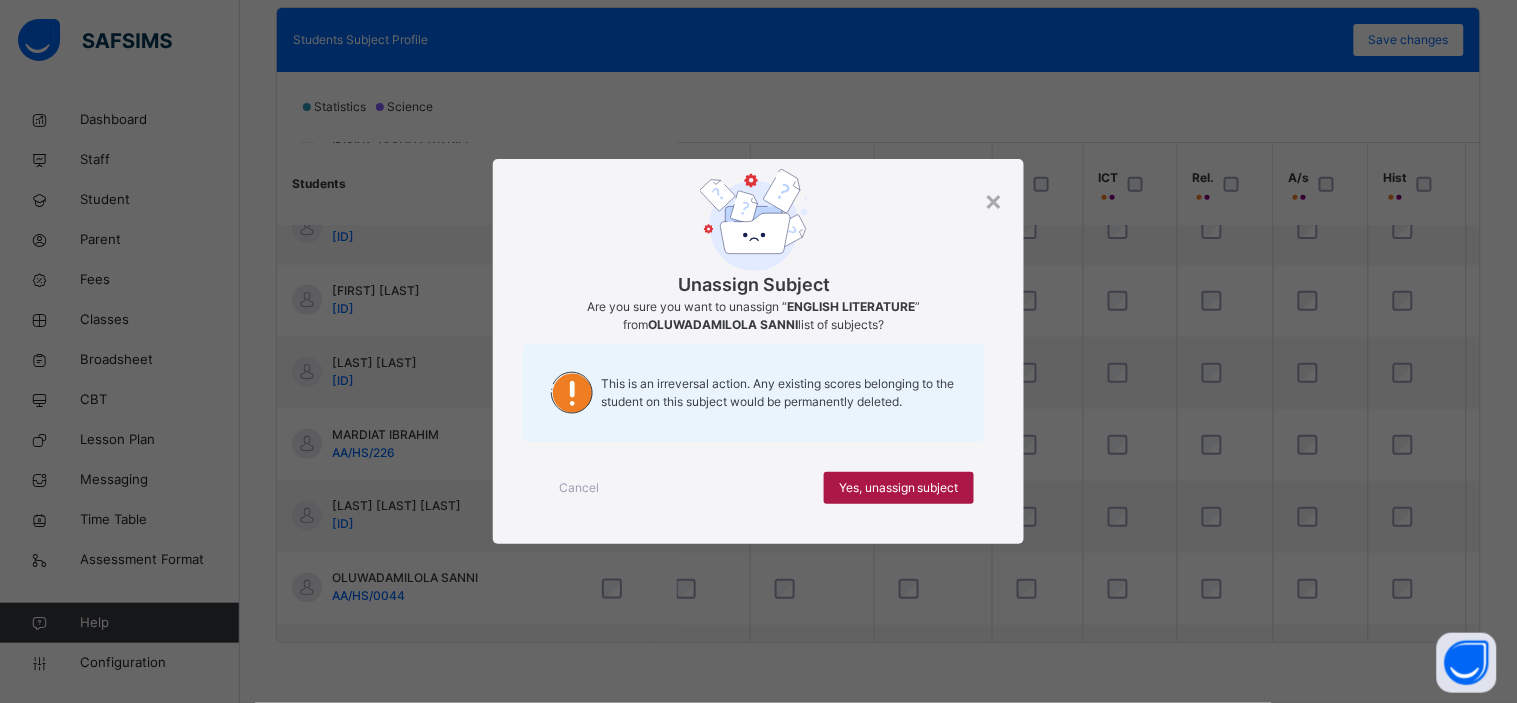 click on "Yes, unassign subject" at bounding box center (899, 488) 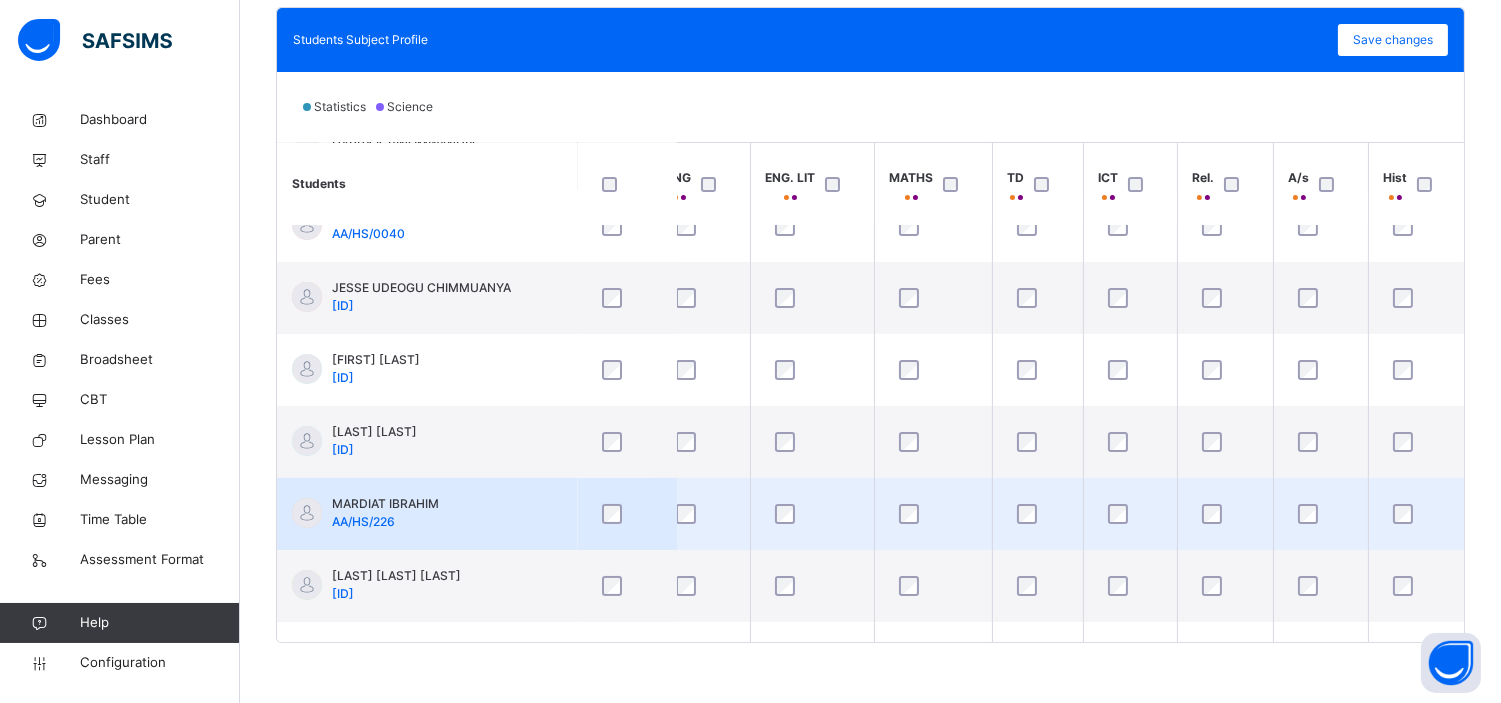 scroll, scrollTop: 515, scrollLeft: 26, axis: both 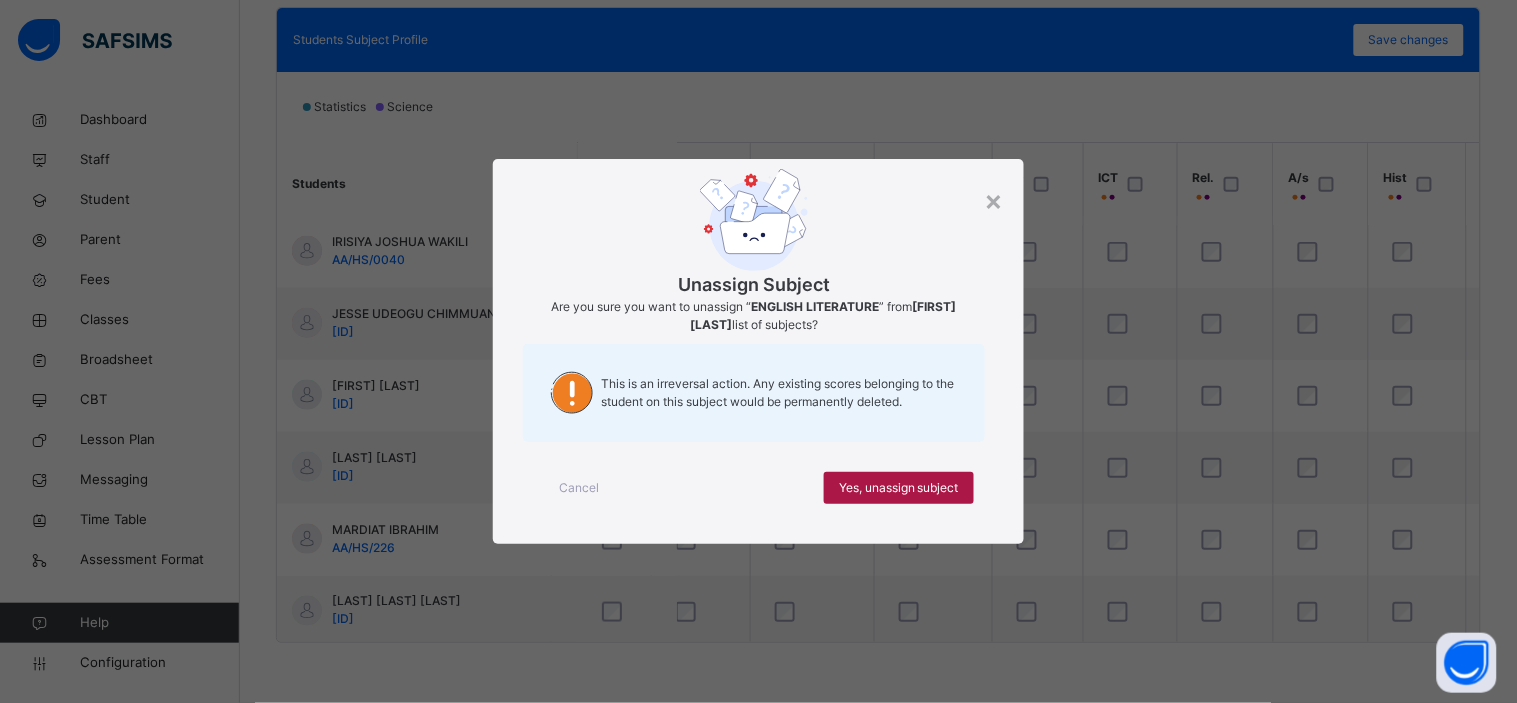 click on "Yes, unassign subject" at bounding box center (899, 488) 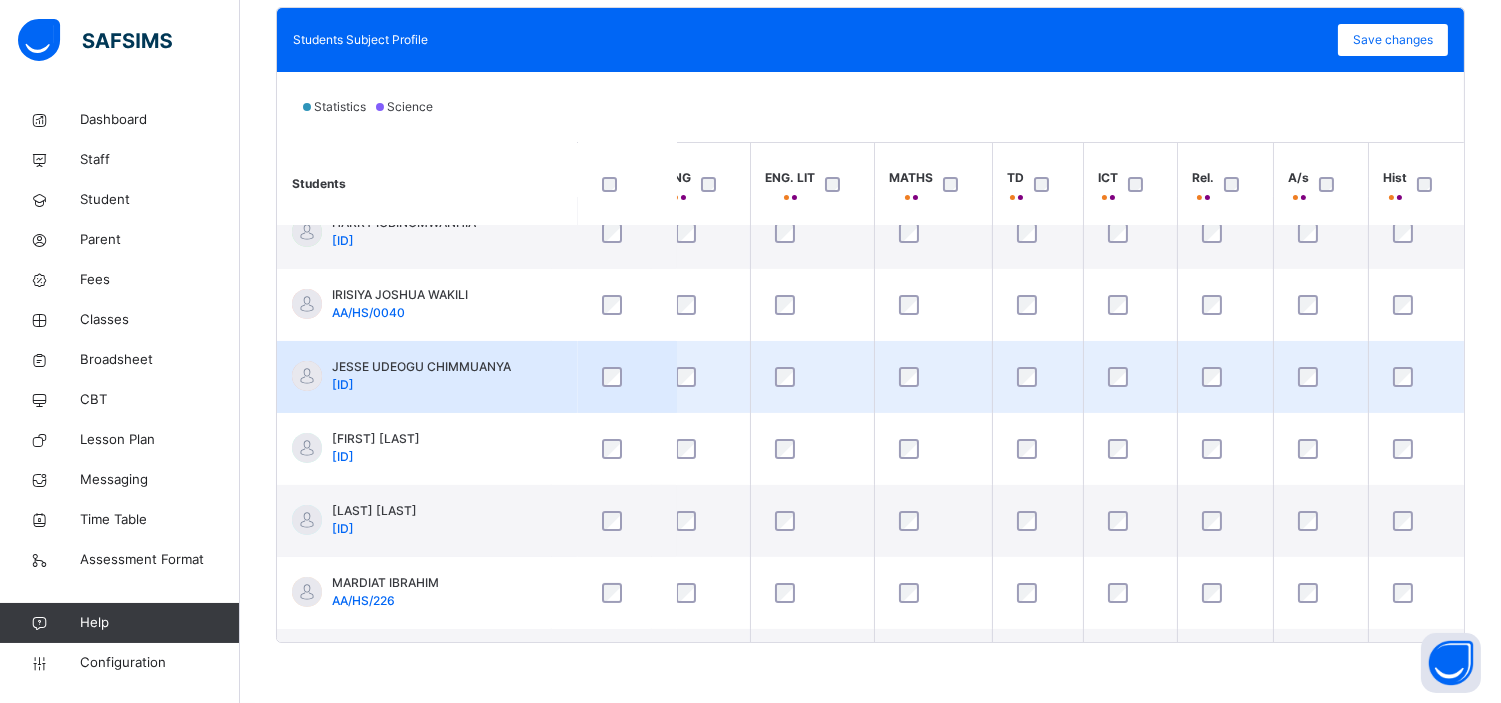 scroll, scrollTop: 450, scrollLeft: 26, axis: both 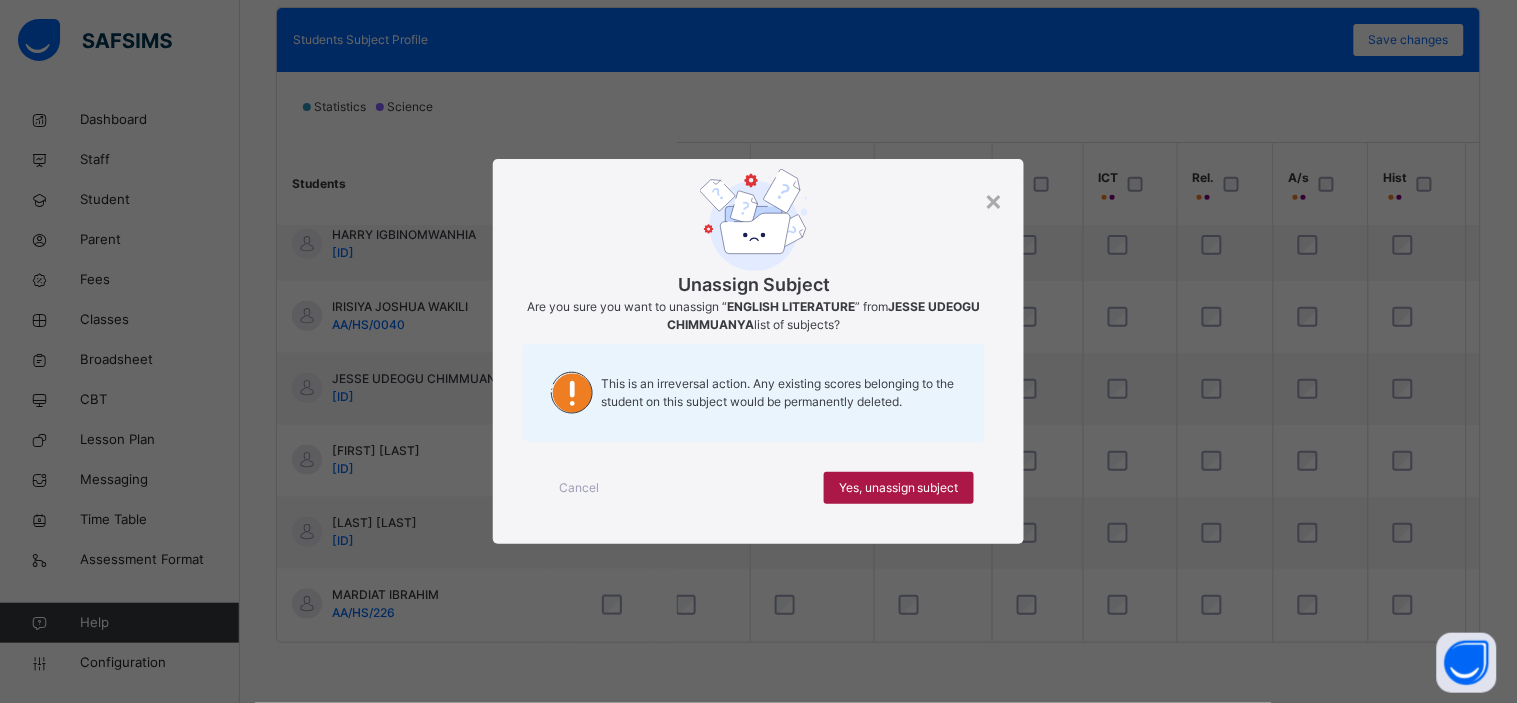 click on "Yes, unassign subject" at bounding box center (899, 488) 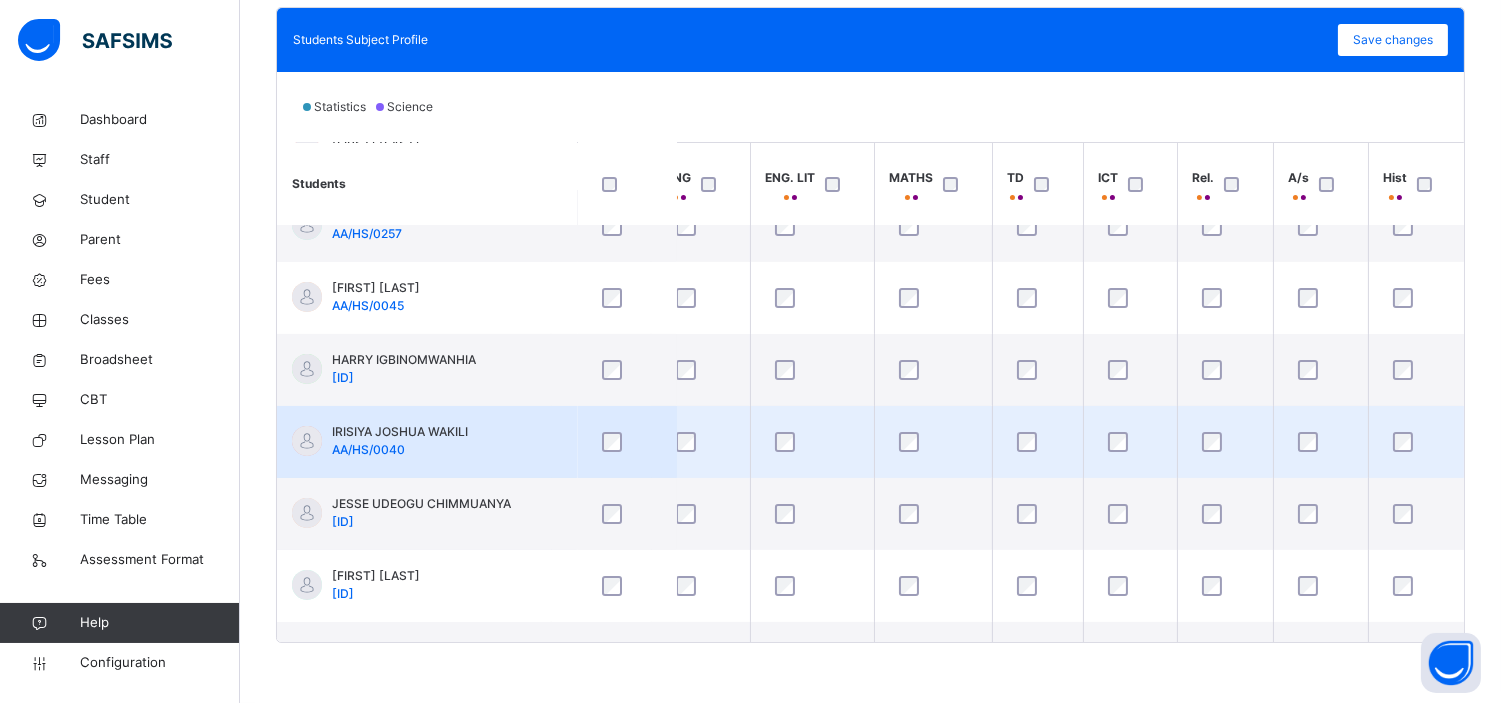 scroll, scrollTop: 324, scrollLeft: 26, axis: both 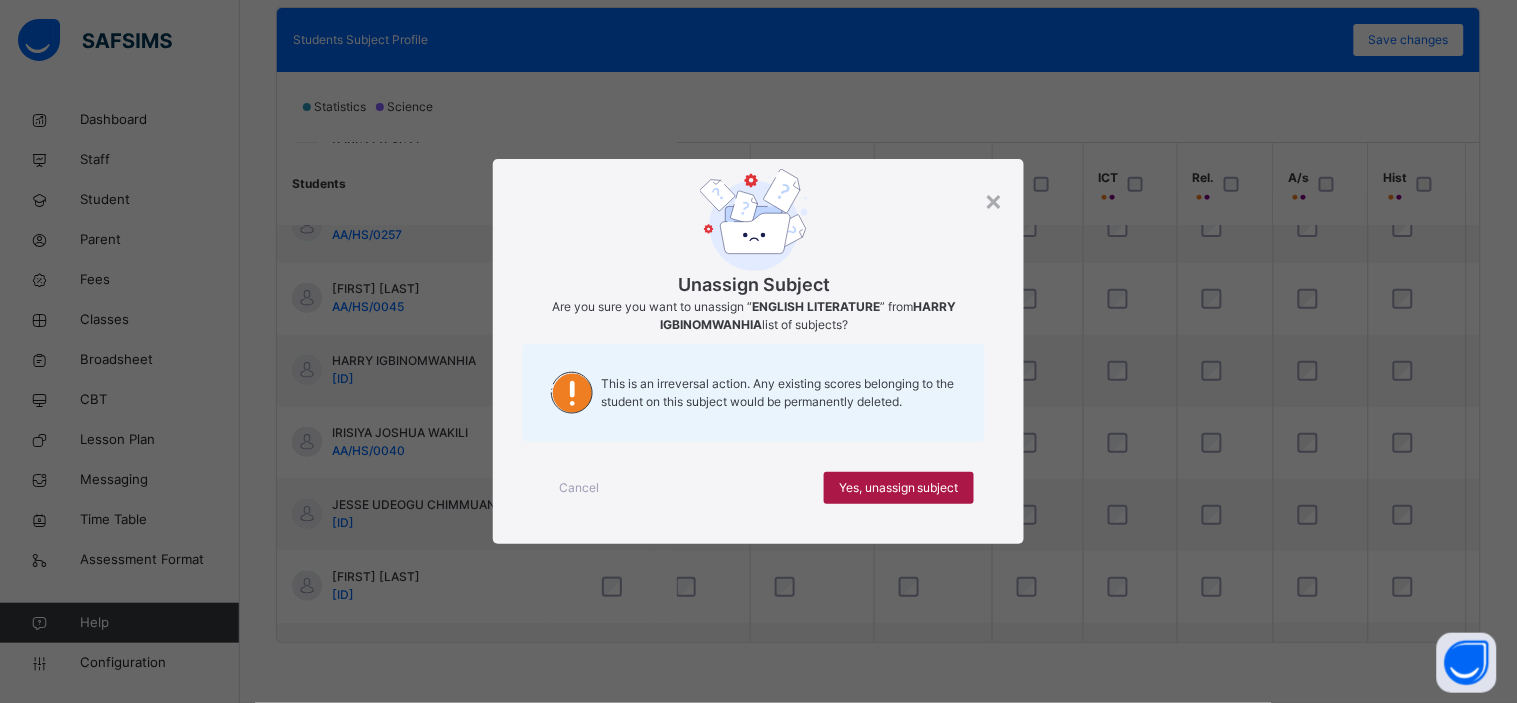 click on "Yes, unassign subject" at bounding box center (899, 488) 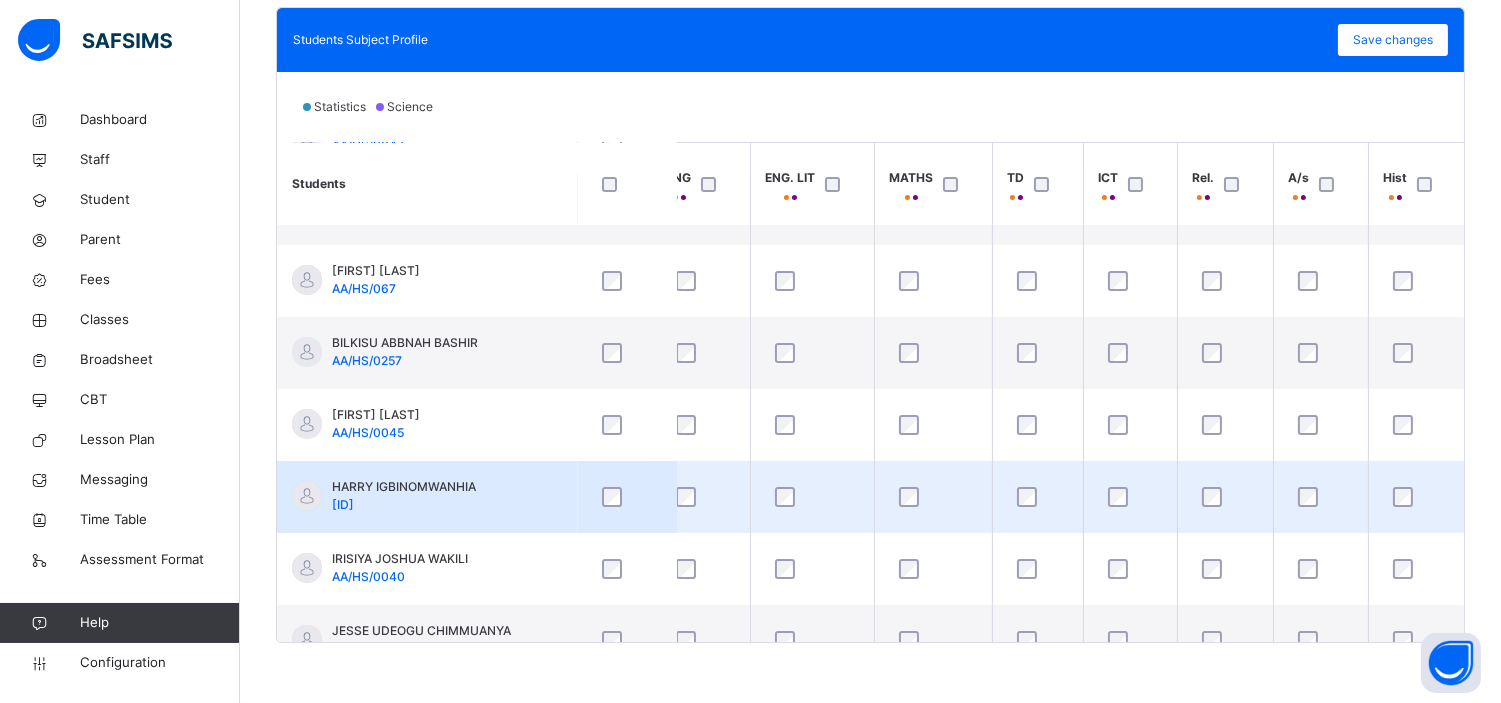 scroll, scrollTop: 195, scrollLeft: 26, axis: both 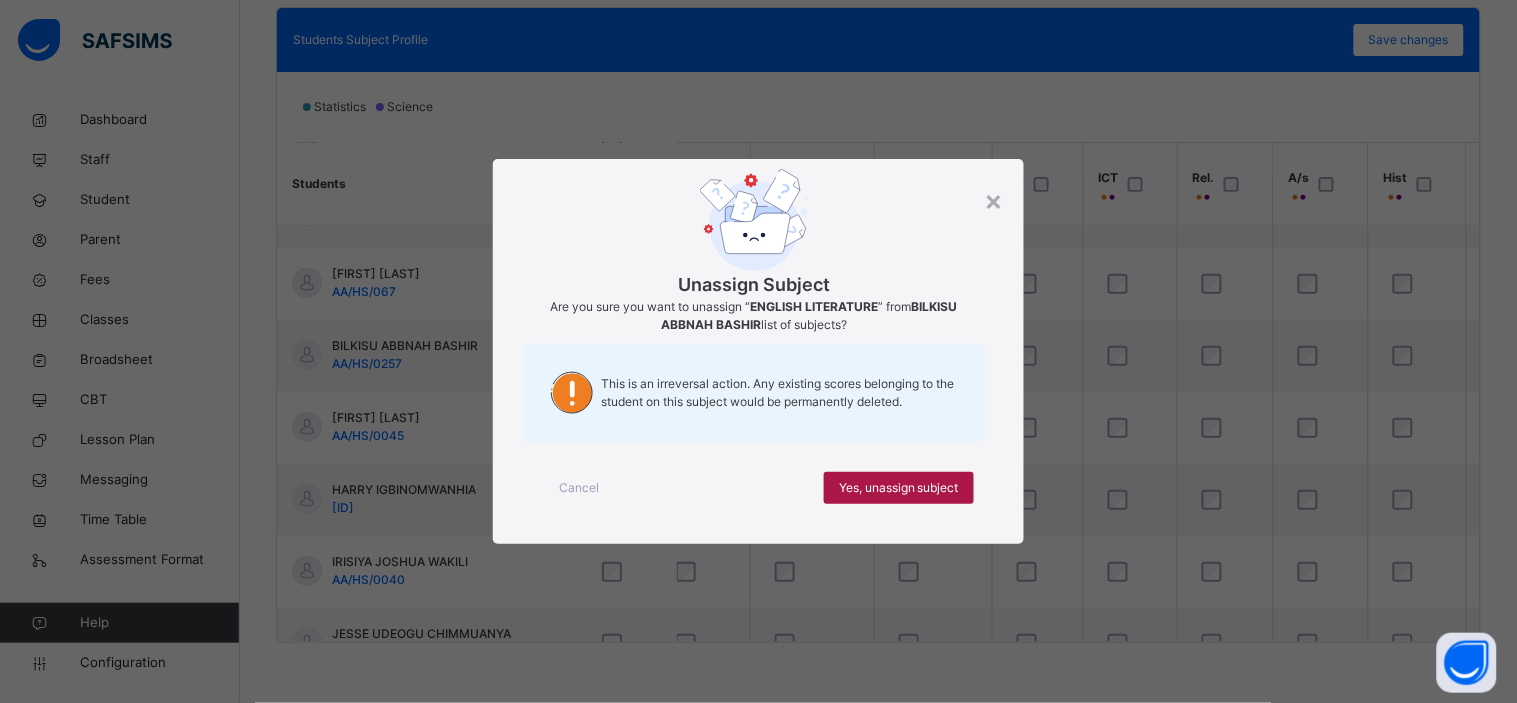 click on "Yes, unassign subject" at bounding box center [899, 488] 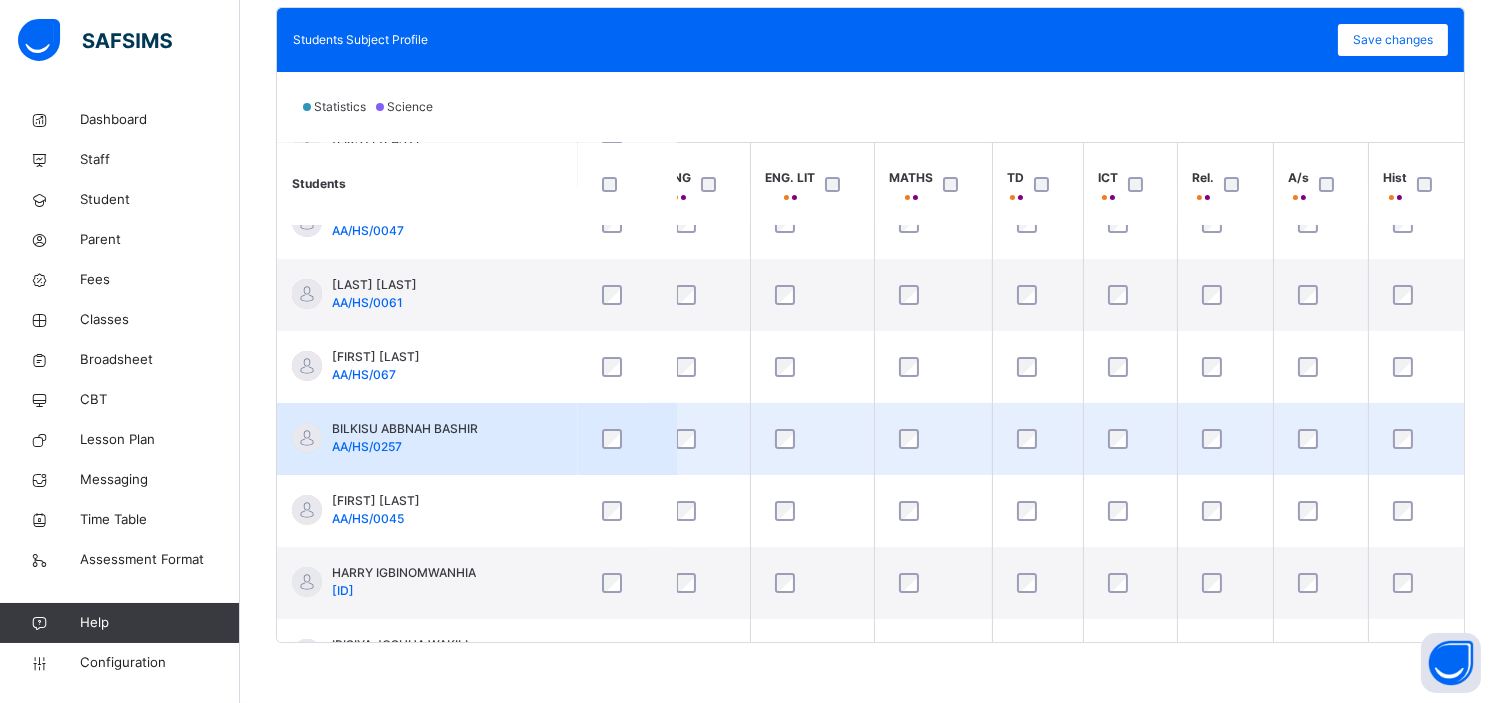 scroll, scrollTop: 78, scrollLeft: 26, axis: both 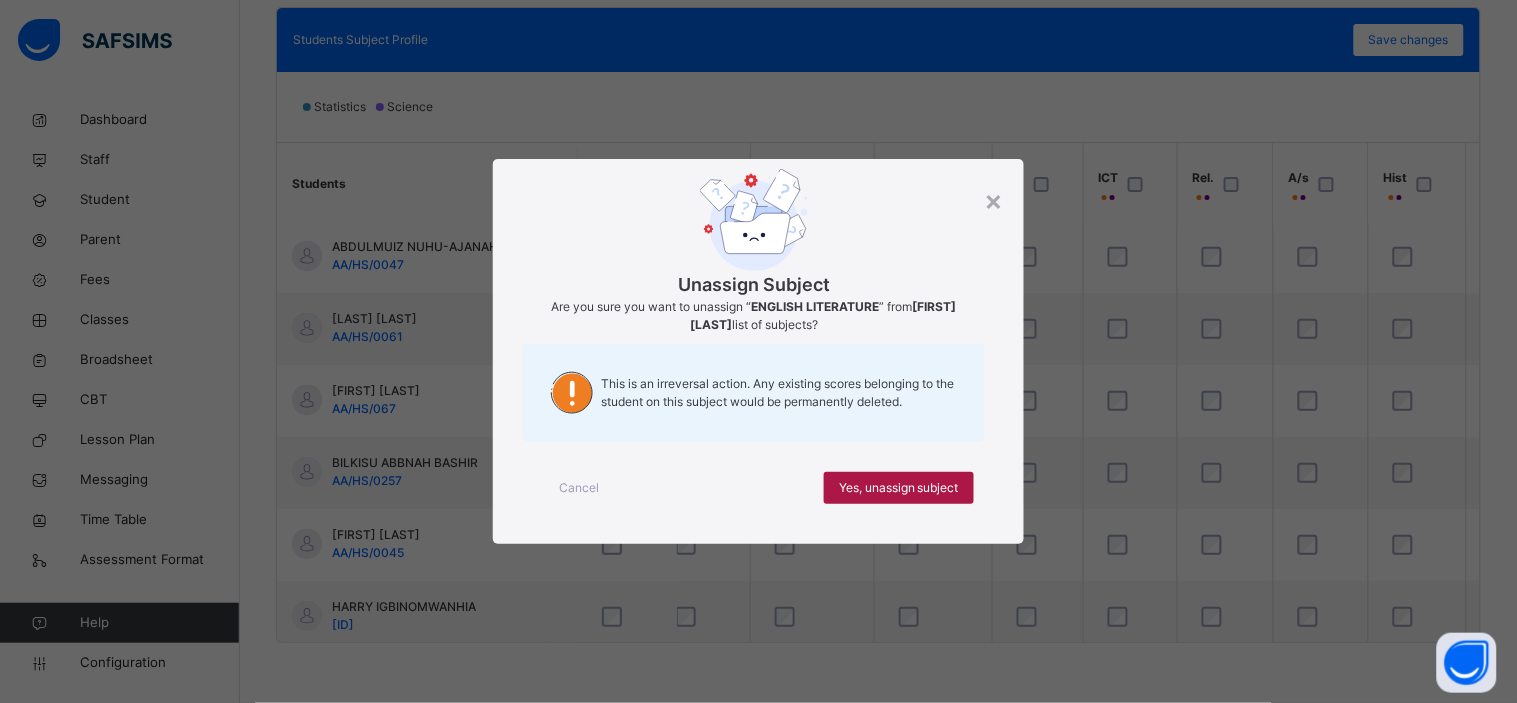 click on "Yes, unassign subject" at bounding box center (899, 488) 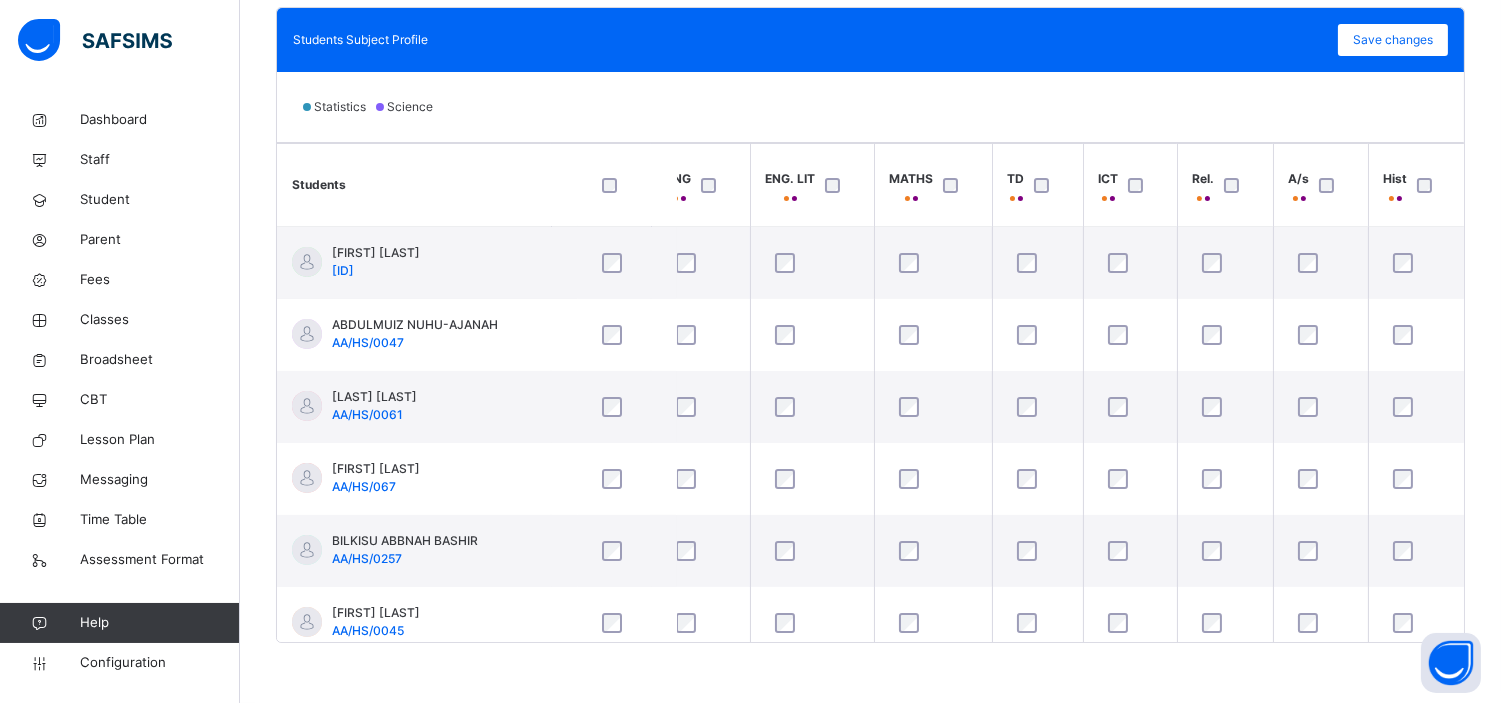 scroll, scrollTop: 0, scrollLeft: 26, axis: horizontal 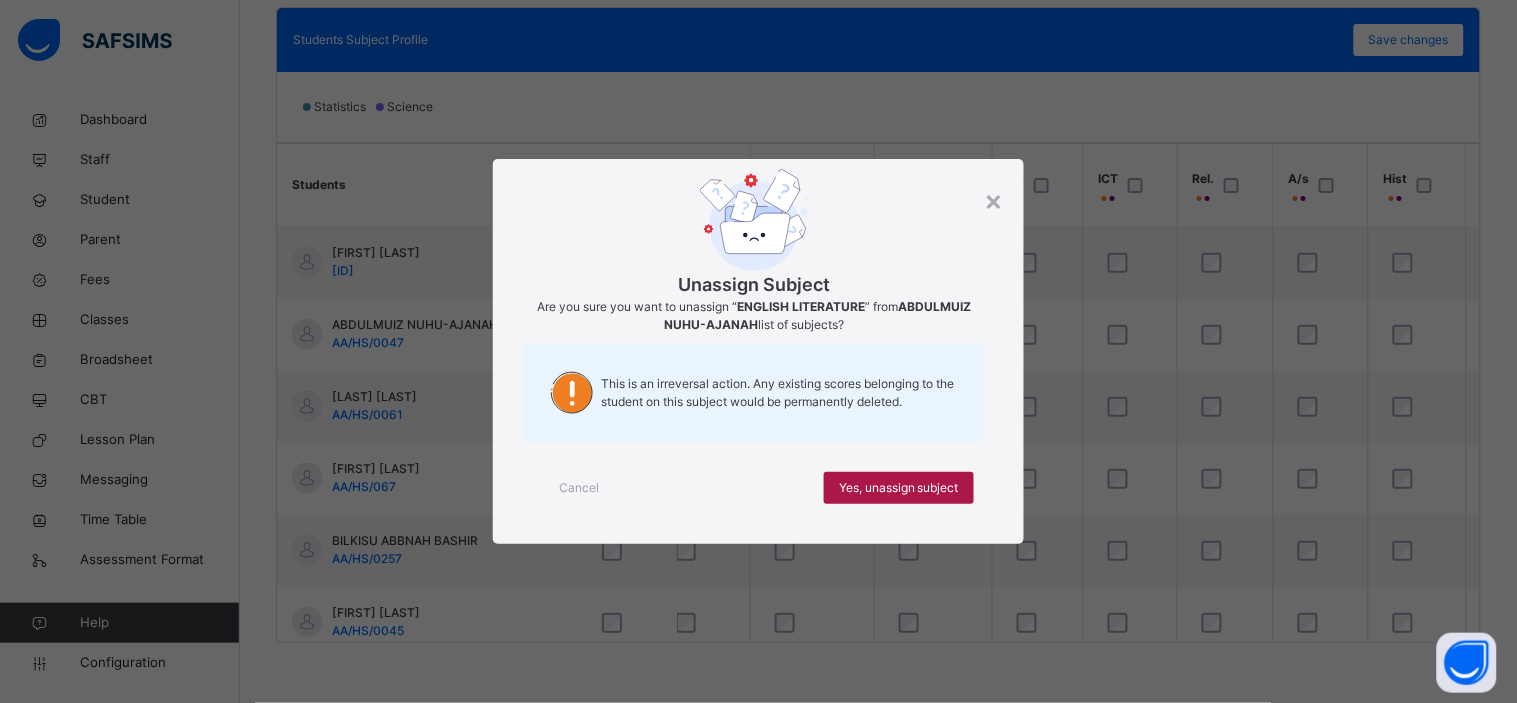 click on "Yes, unassign subject" at bounding box center [899, 488] 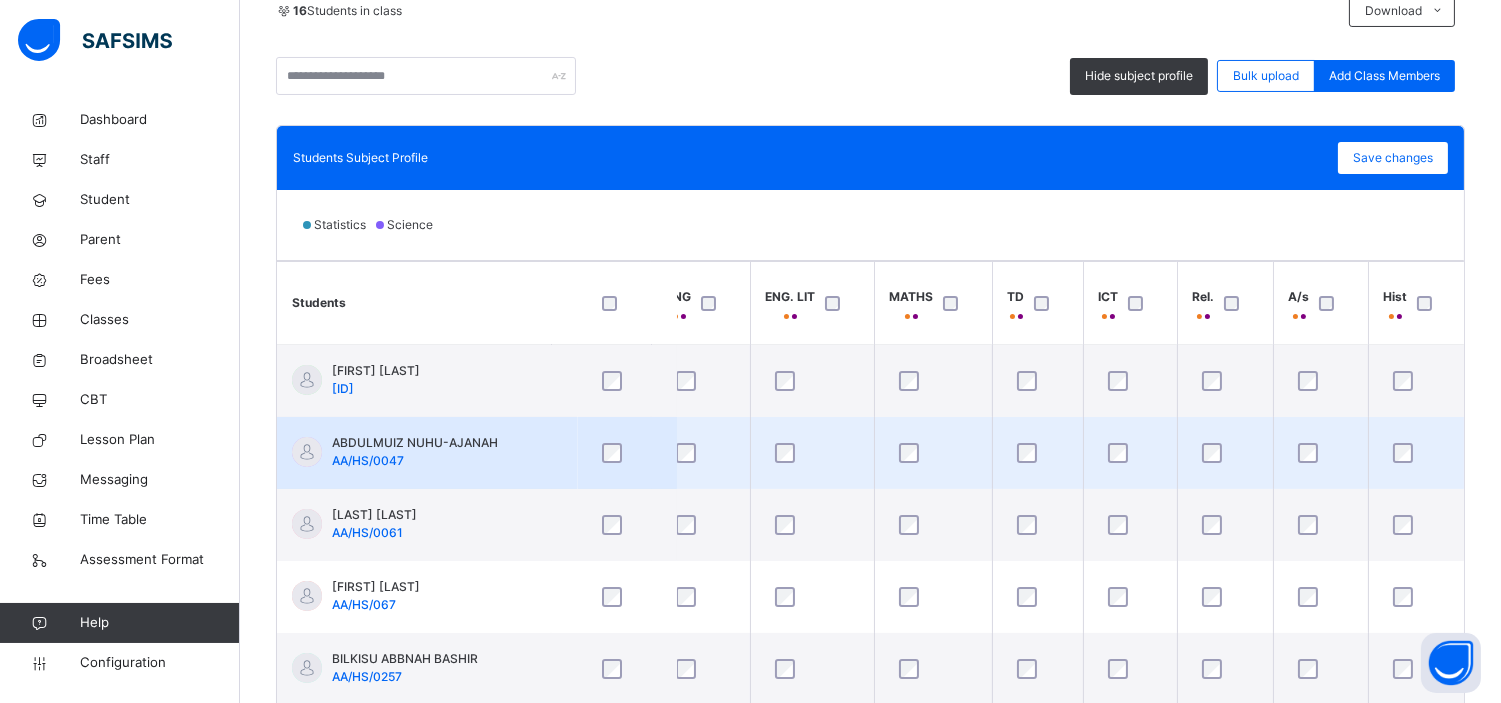 scroll, scrollTop: 461, scrollLeft: 0, axis: vertical 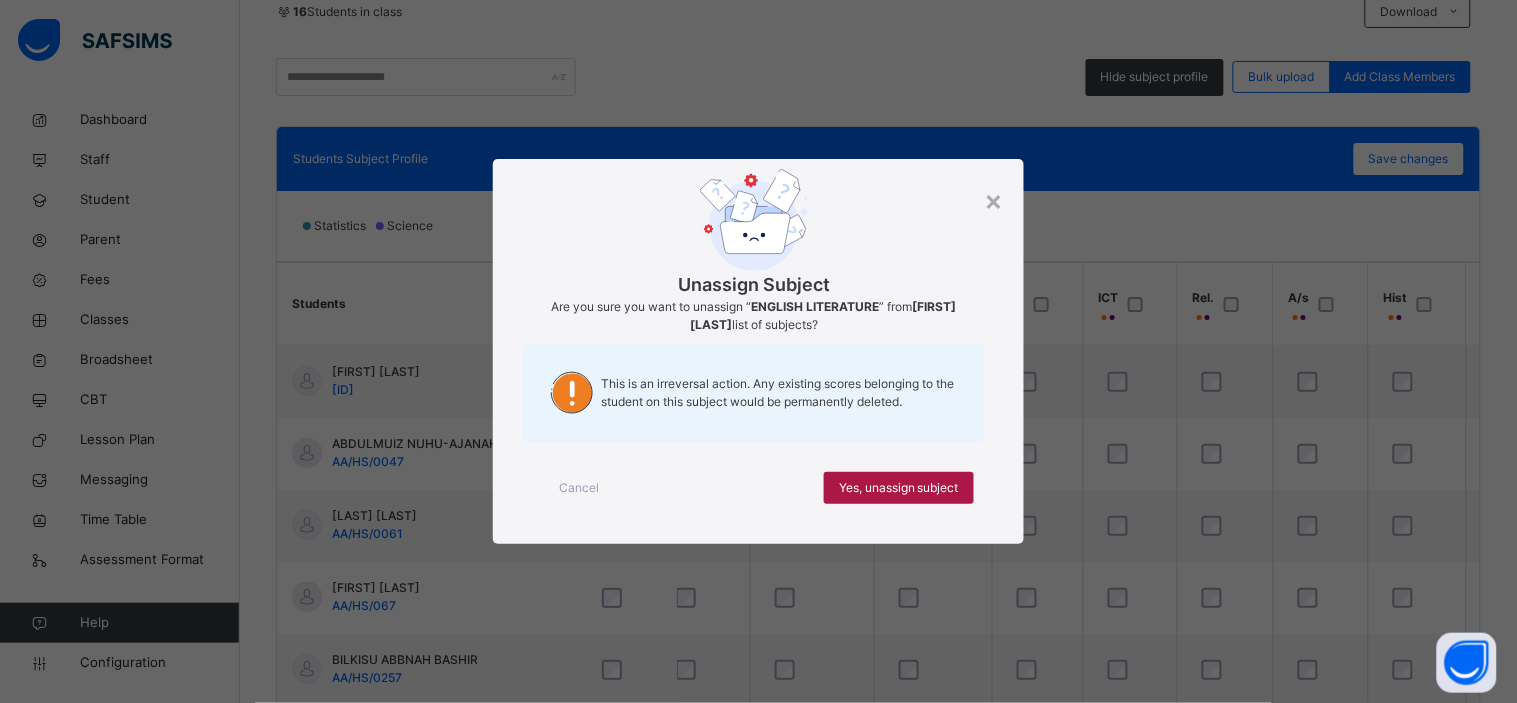 click on "Yes, unassign subject" at bounding box center (899, 488) 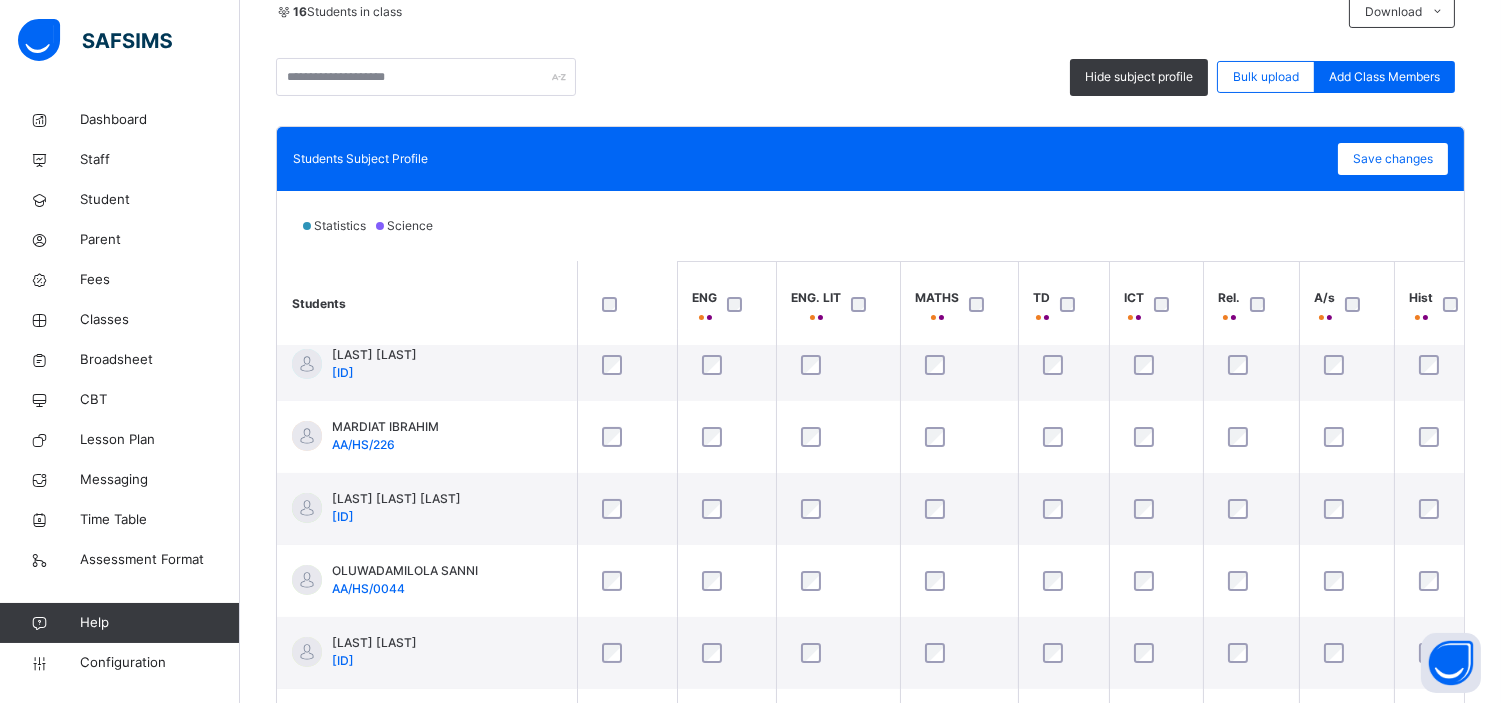 scroll, scrollTop: 741, scrollLeft: 0, axis: vertical 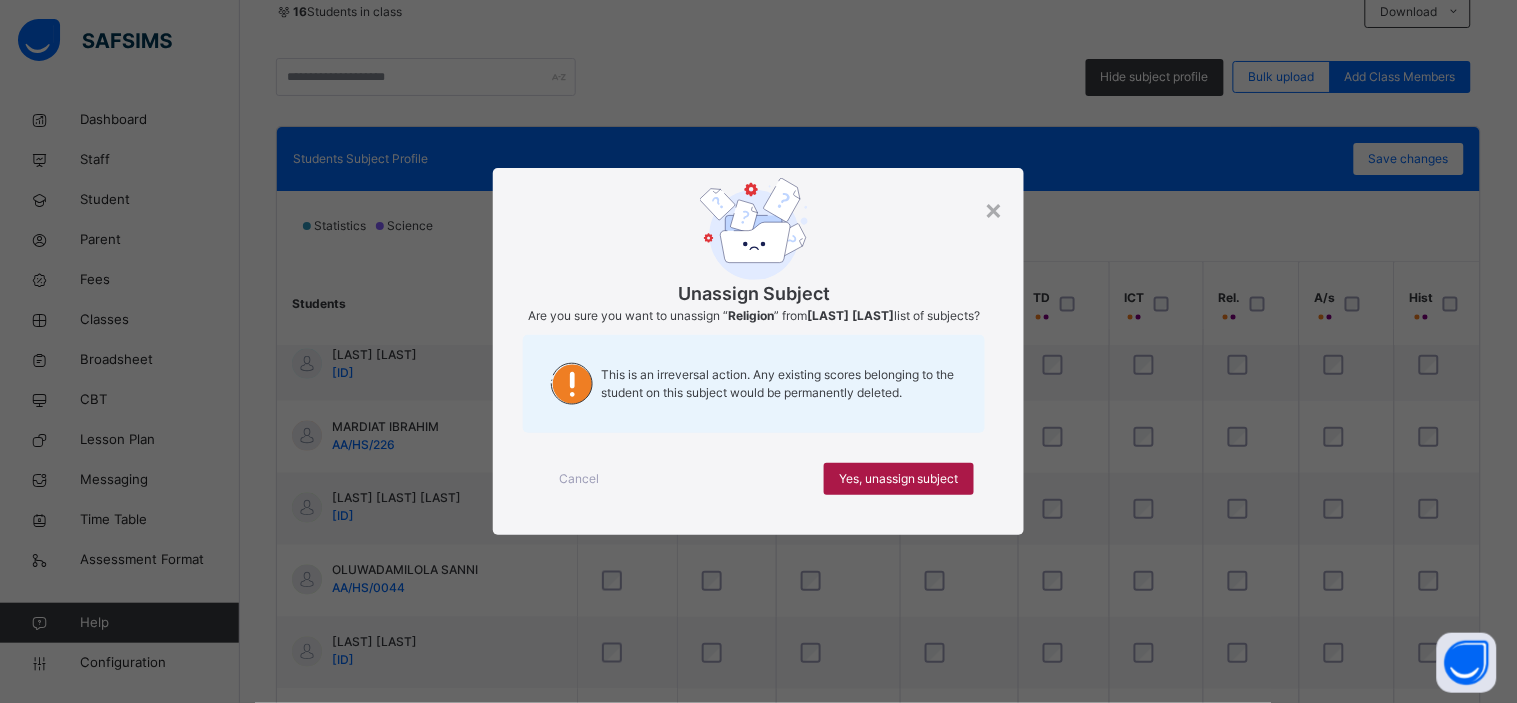 click on "Yes, unassign subject" at bounding box center (899, 479) 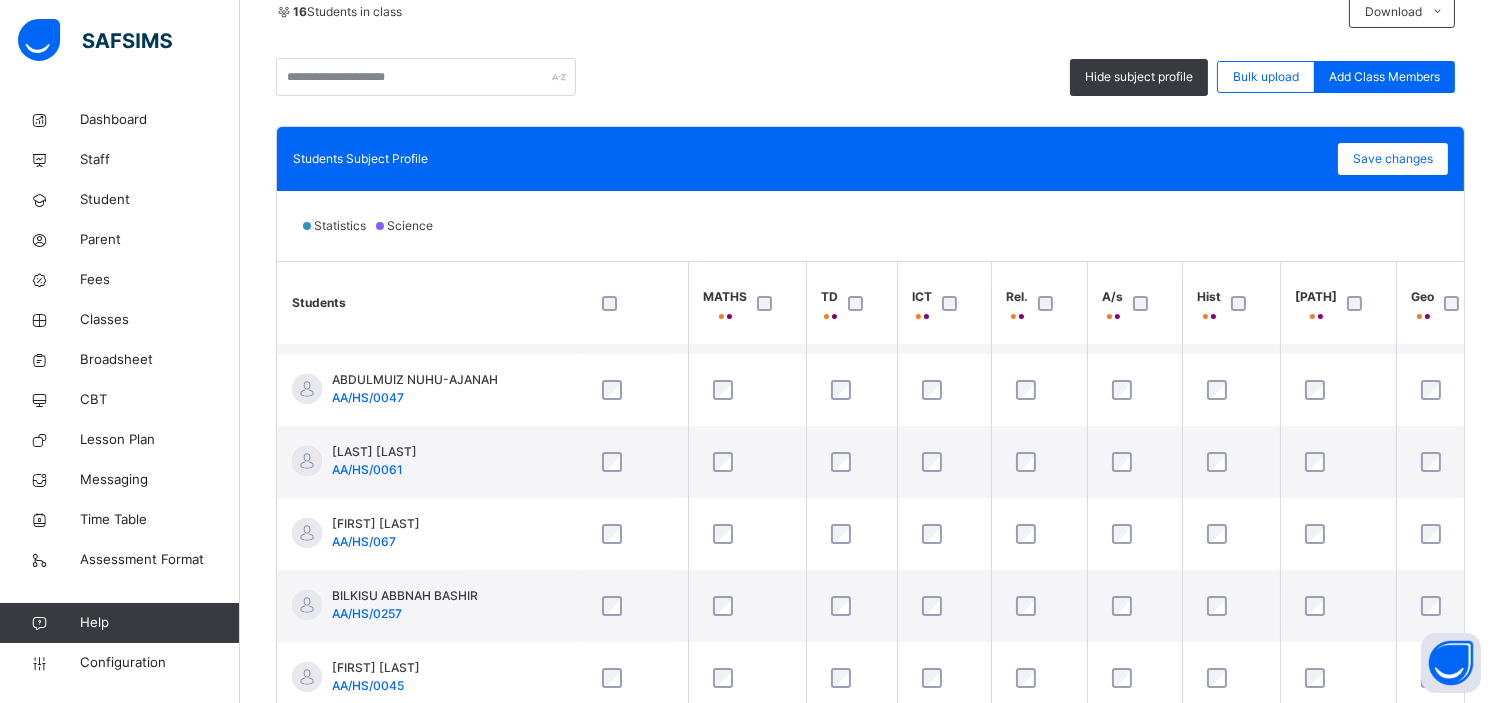 scroll, scrollTop: 65, scrollLeft: 212, axis: both 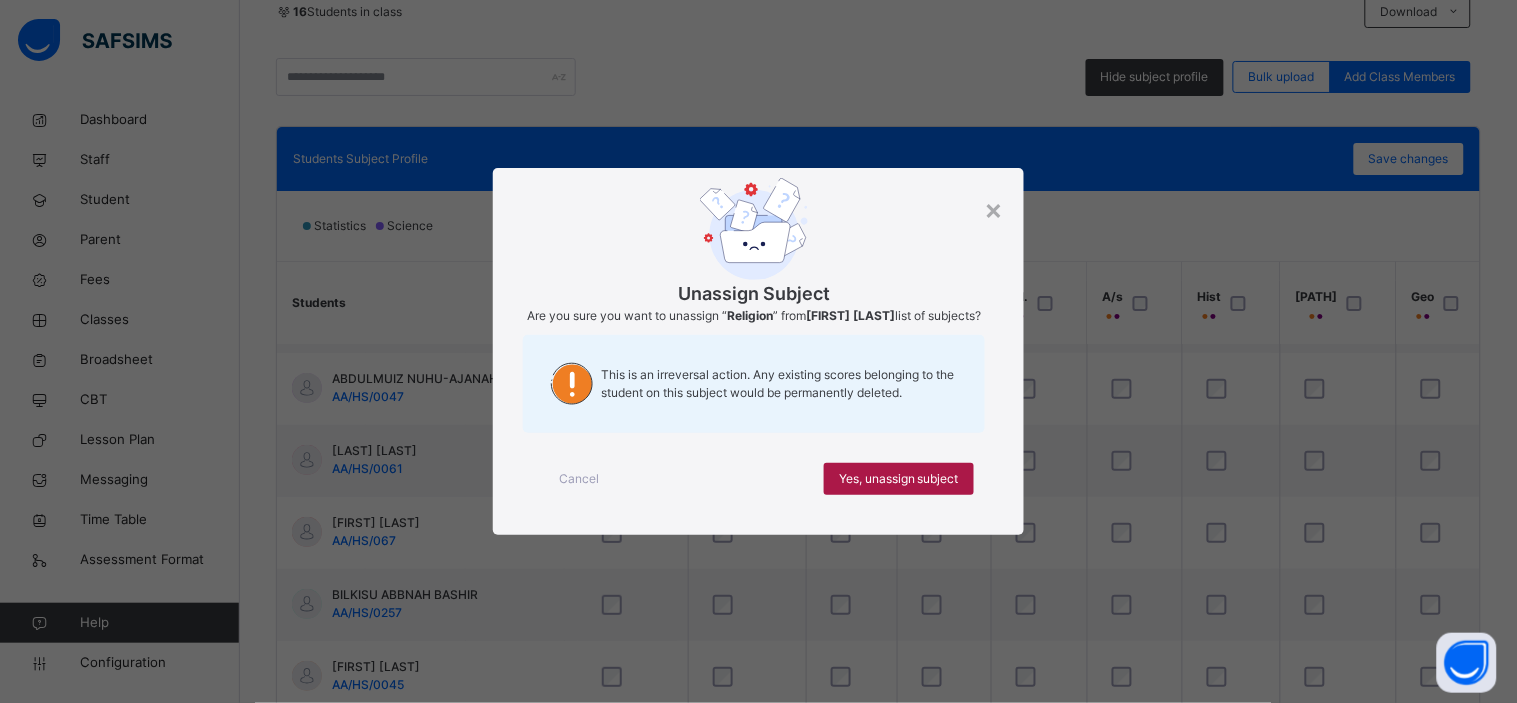 click on "Yes, unassign subject" at bounding box center [899, 479] 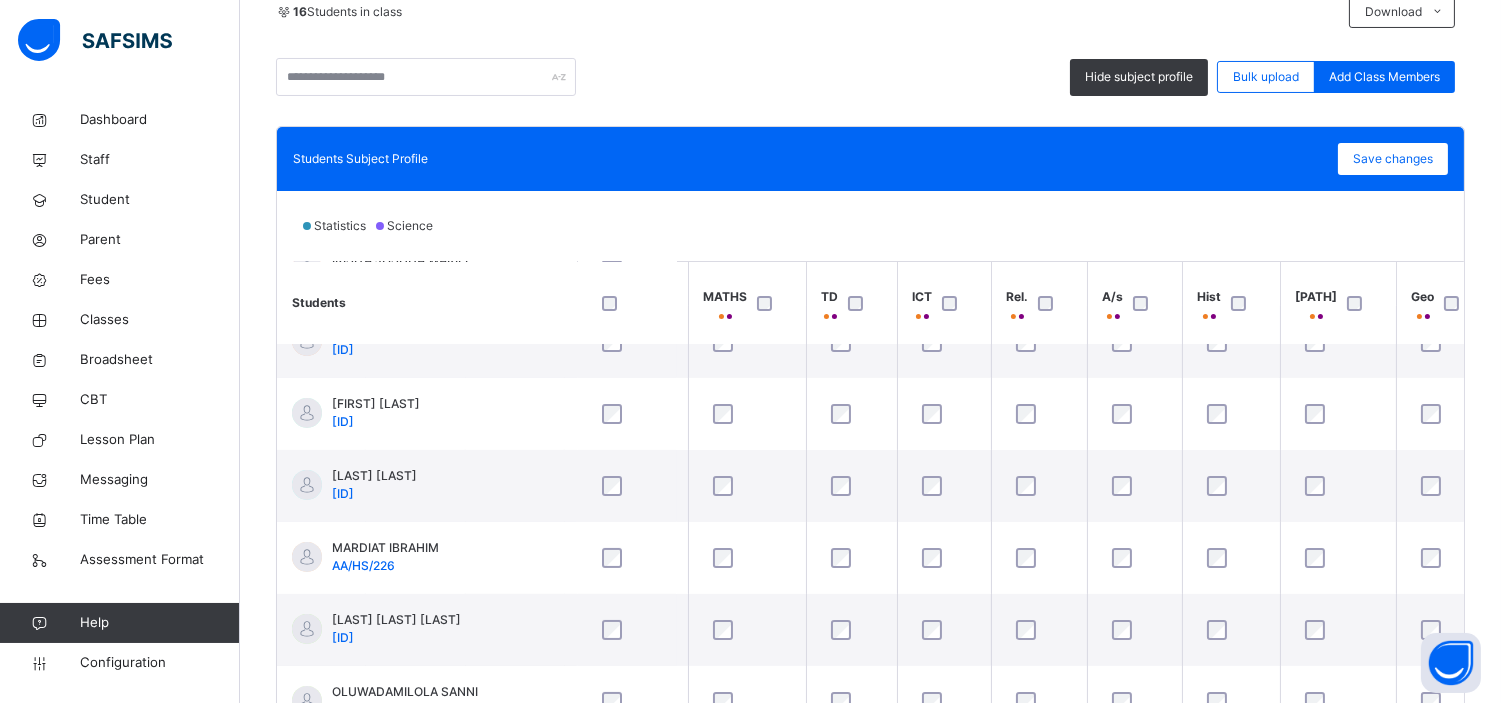 scroll, scrollTop: 744, scrollLeft: 212, axis: both 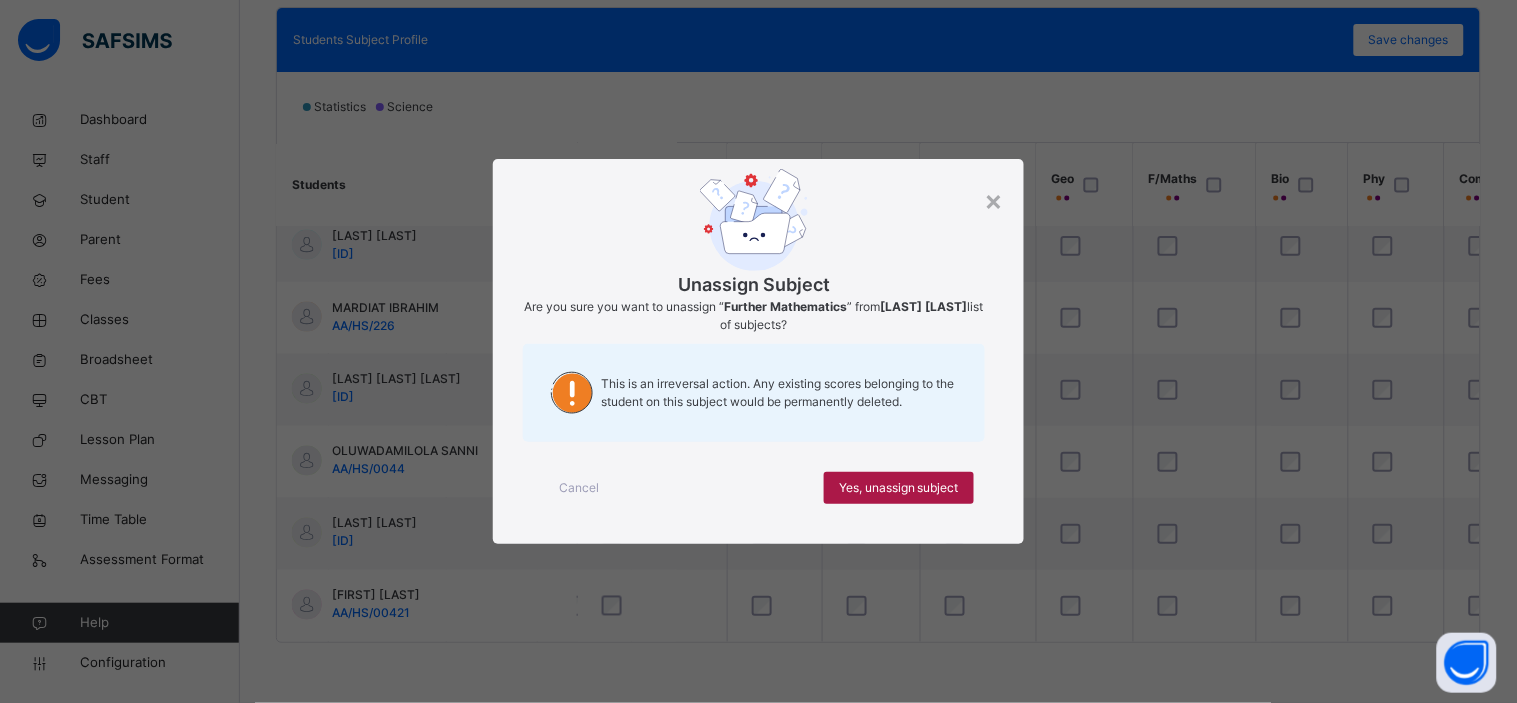 click on "Yes, unassign subject" at bounding box center [899, 488] 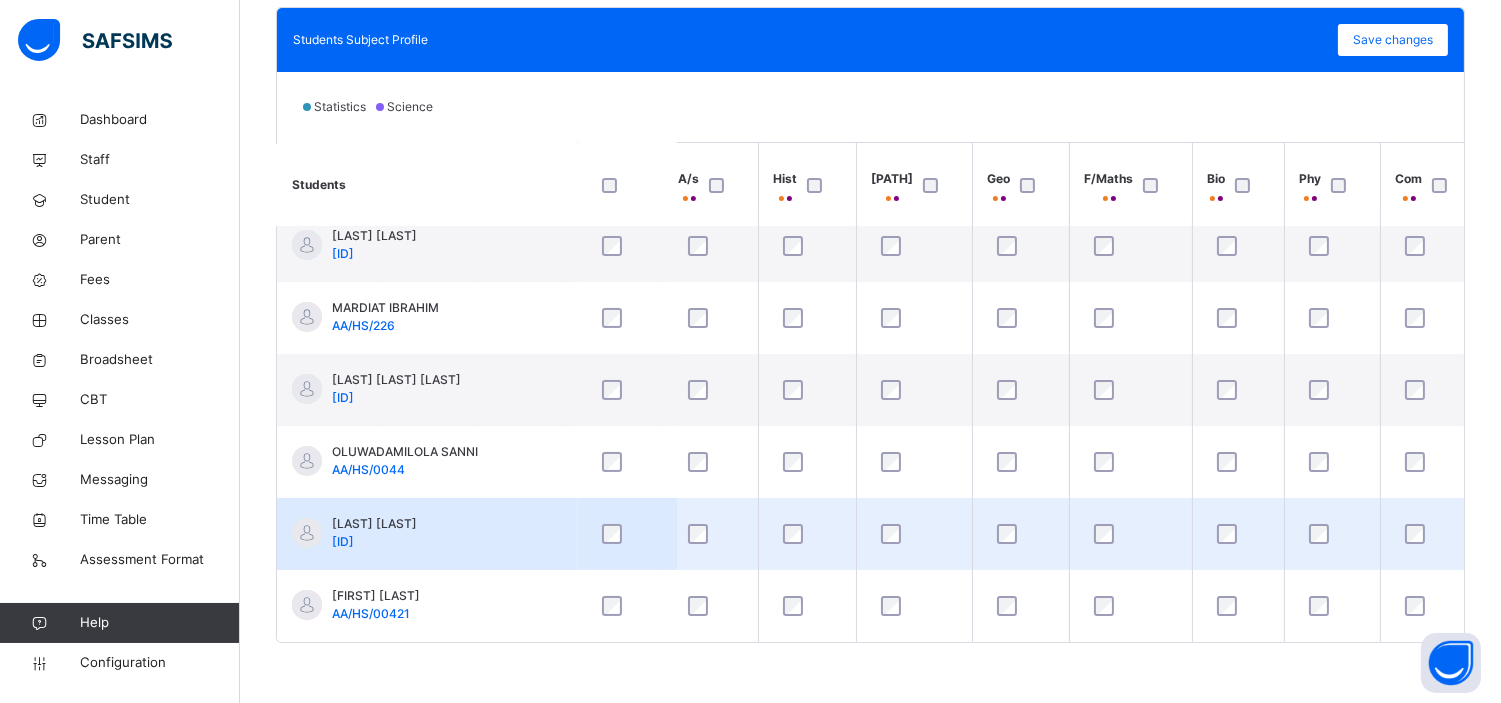 scroll, scrollTop: 744, scrollLeft: 662, axis: both 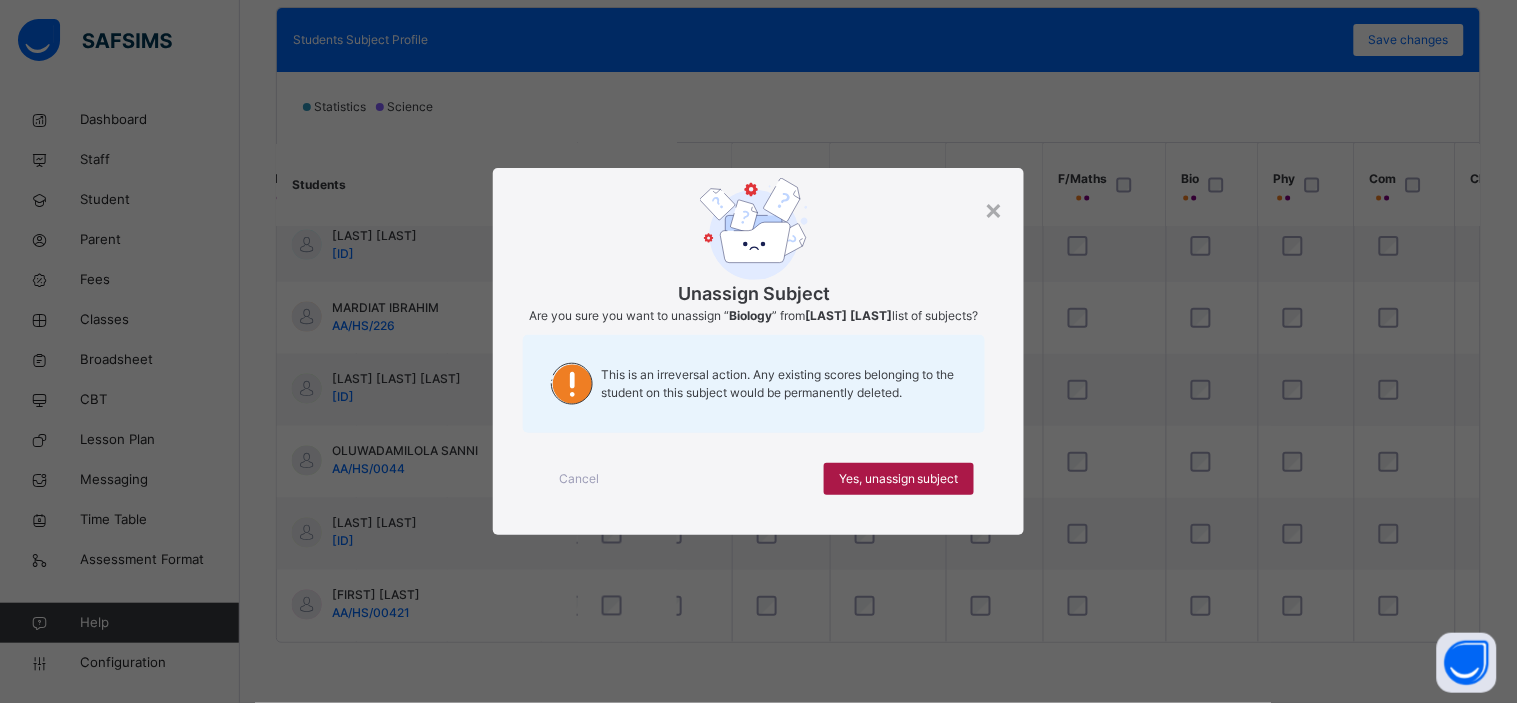 click on "Yes, unassign subject" at bounding box center (899, 479) 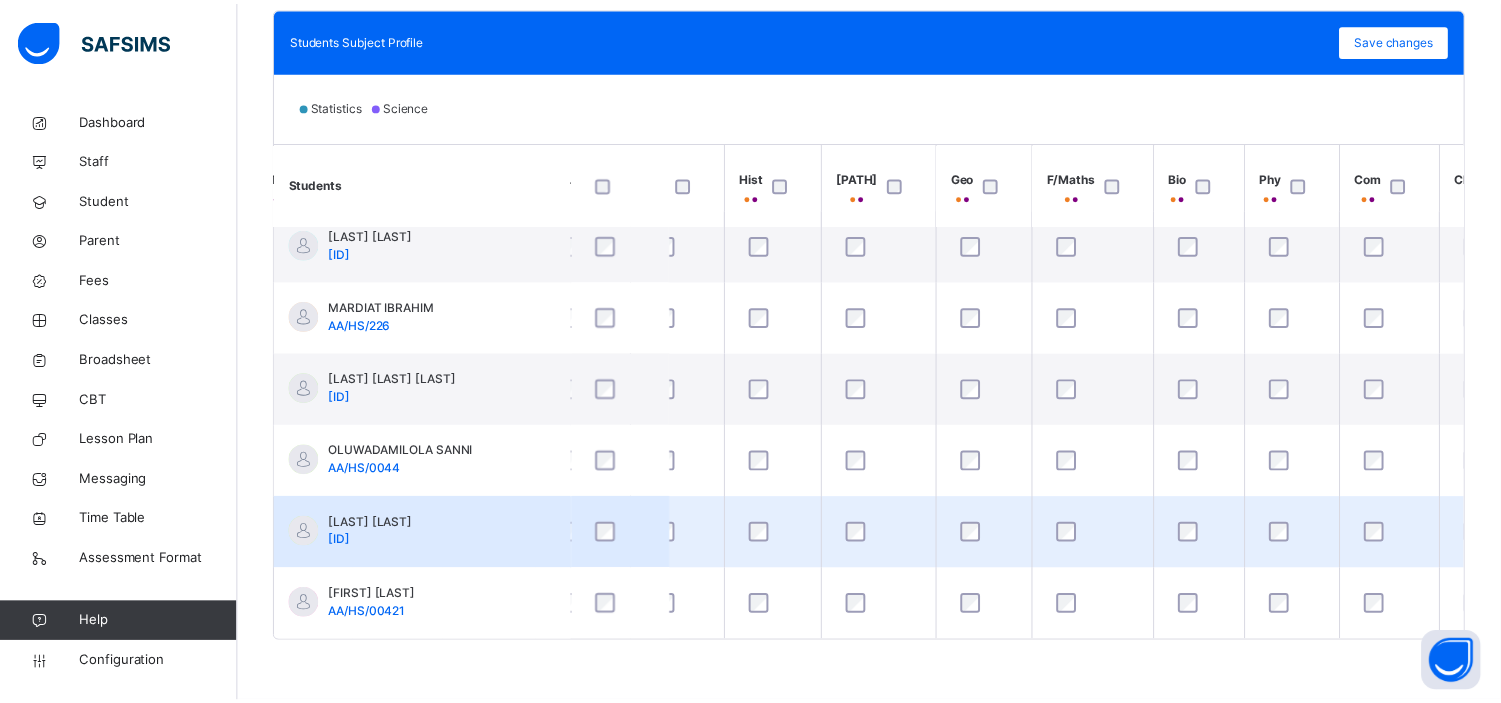 scroll, scrollTop: 744, scrollLeft: 662, axis: both 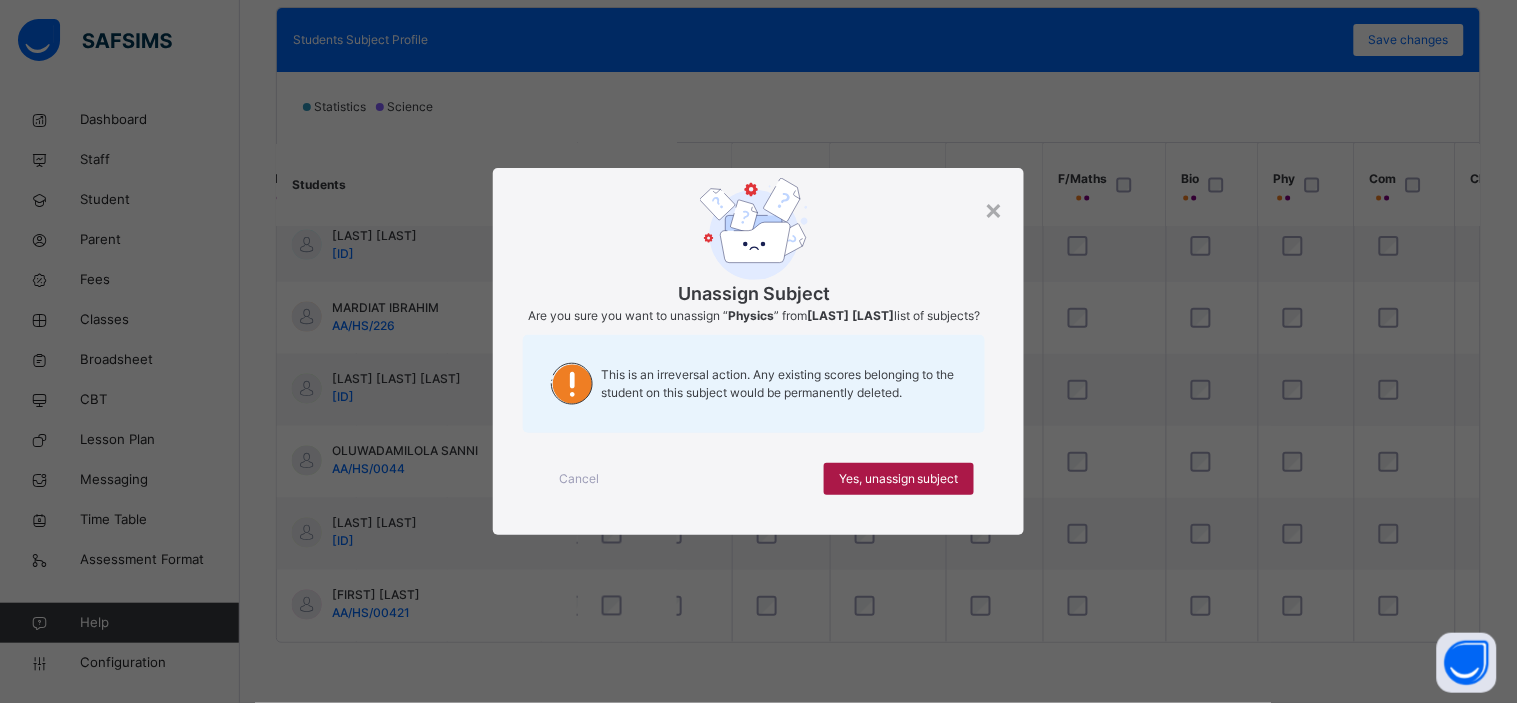 click on "Yes, unassign subject" at bounding box center (899, 479) 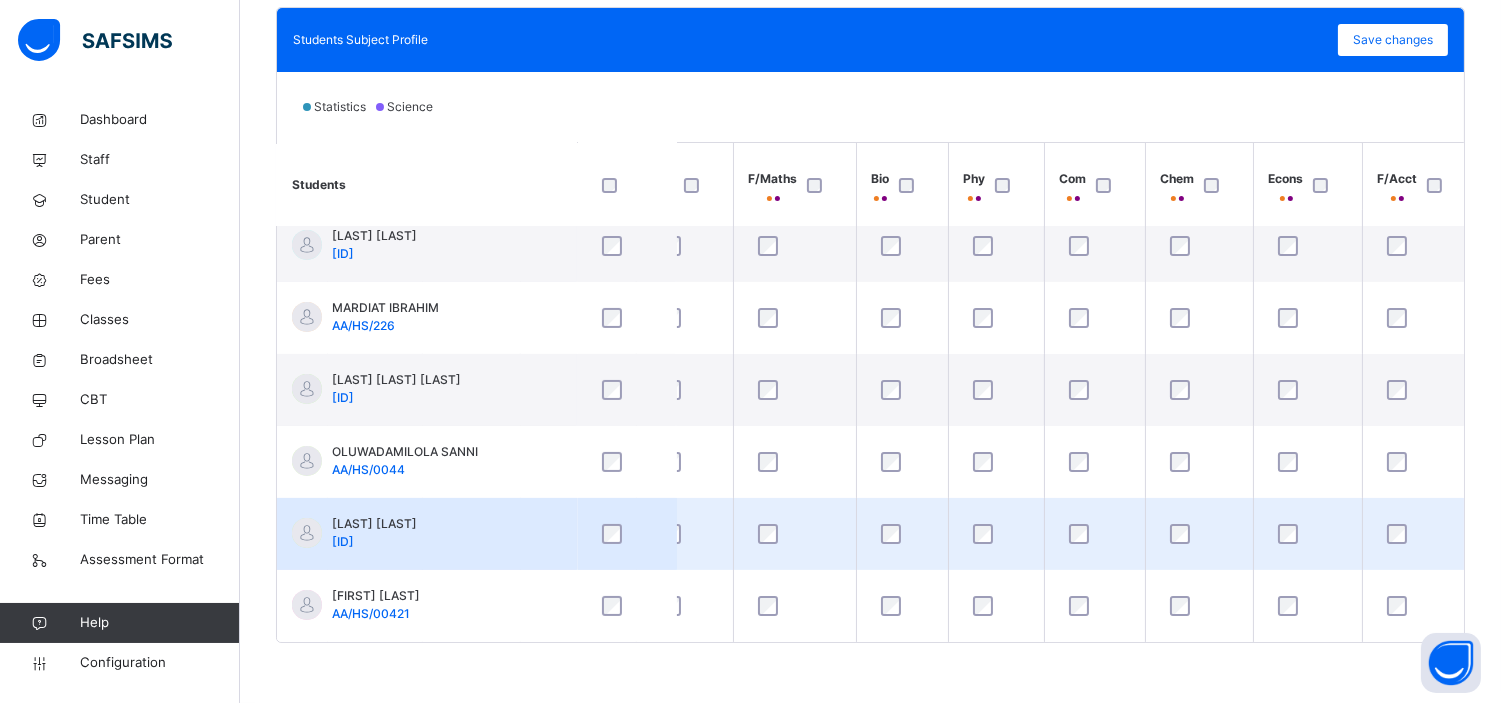 scroll, scrollTop: 744, scrollLeft: 1036, axis: both 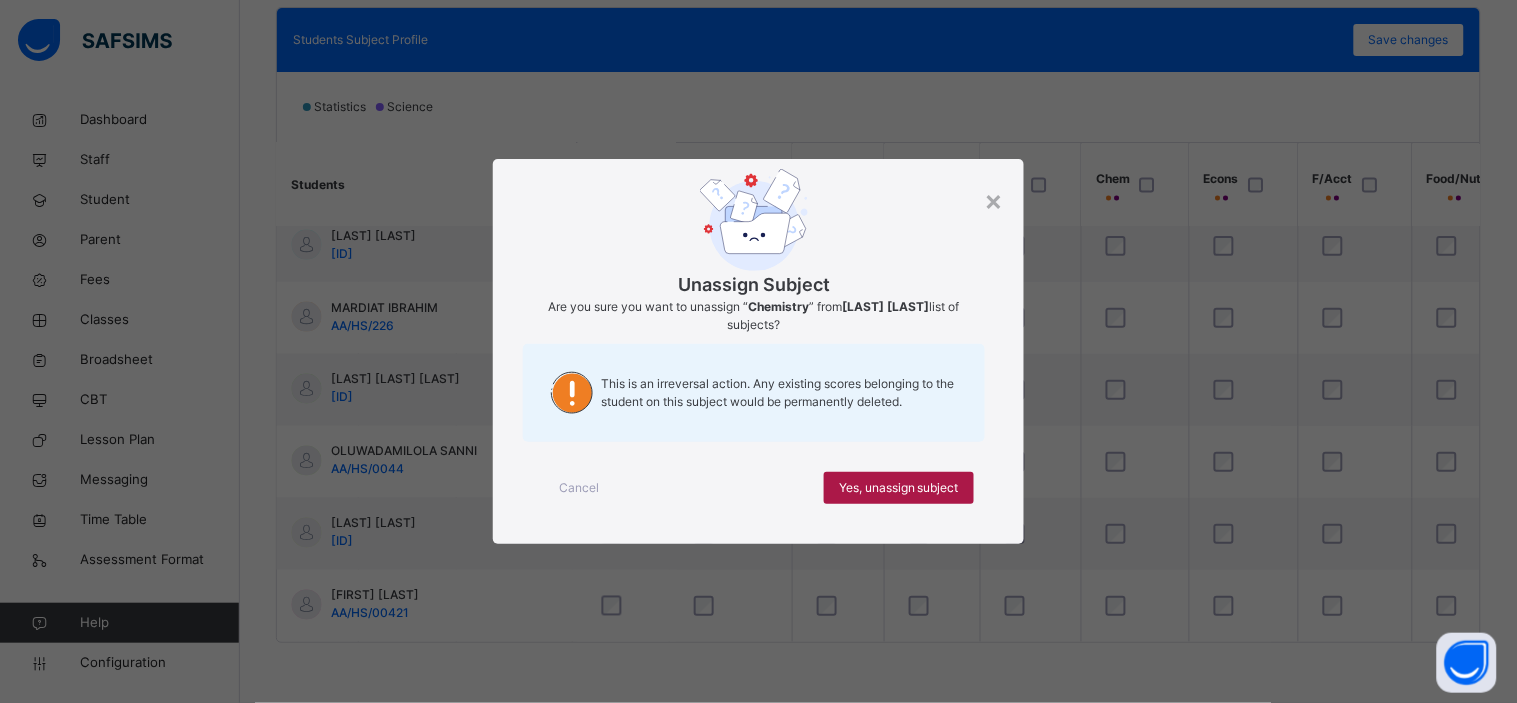 click on "Yes, unassign subject" at bounding box center (899, 488) 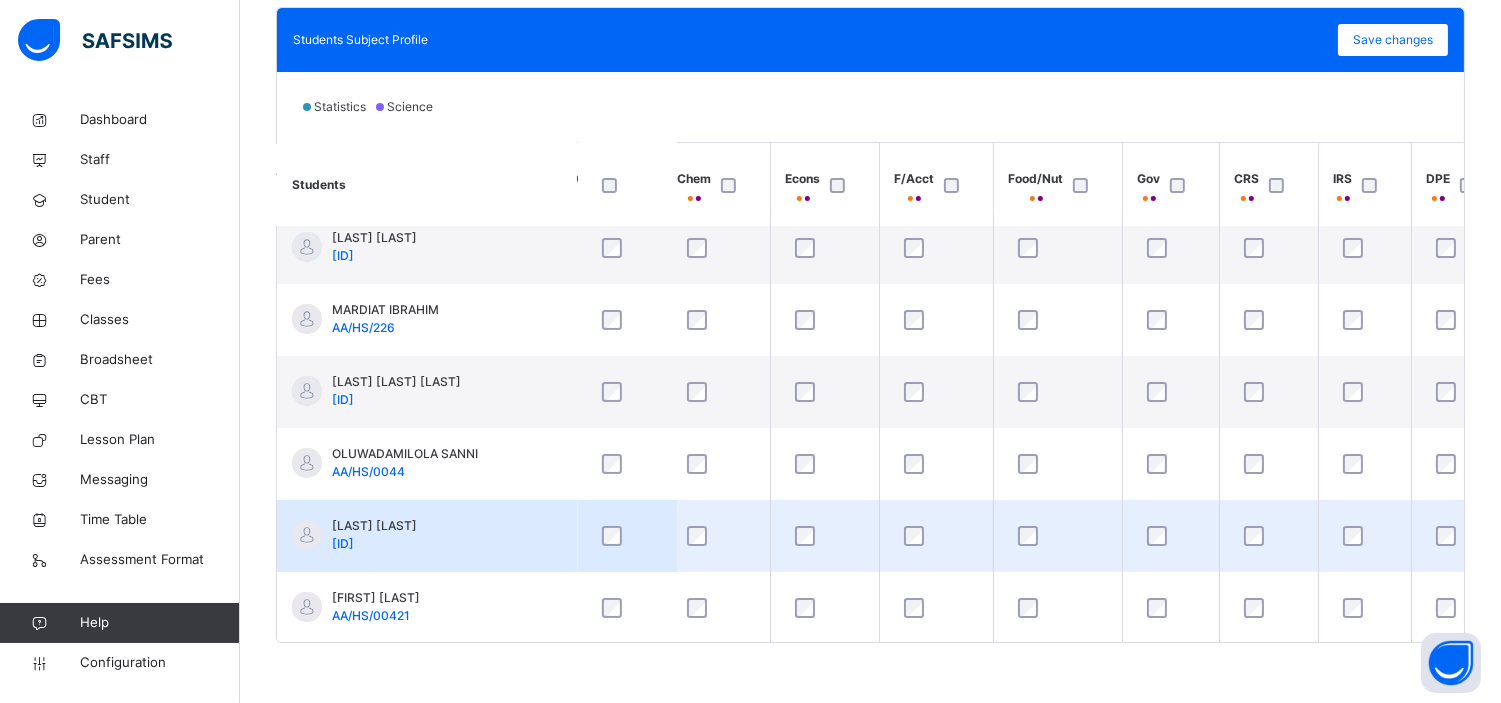 scroll, scrollTop: 735, scrollLeft: 1466, axis: both 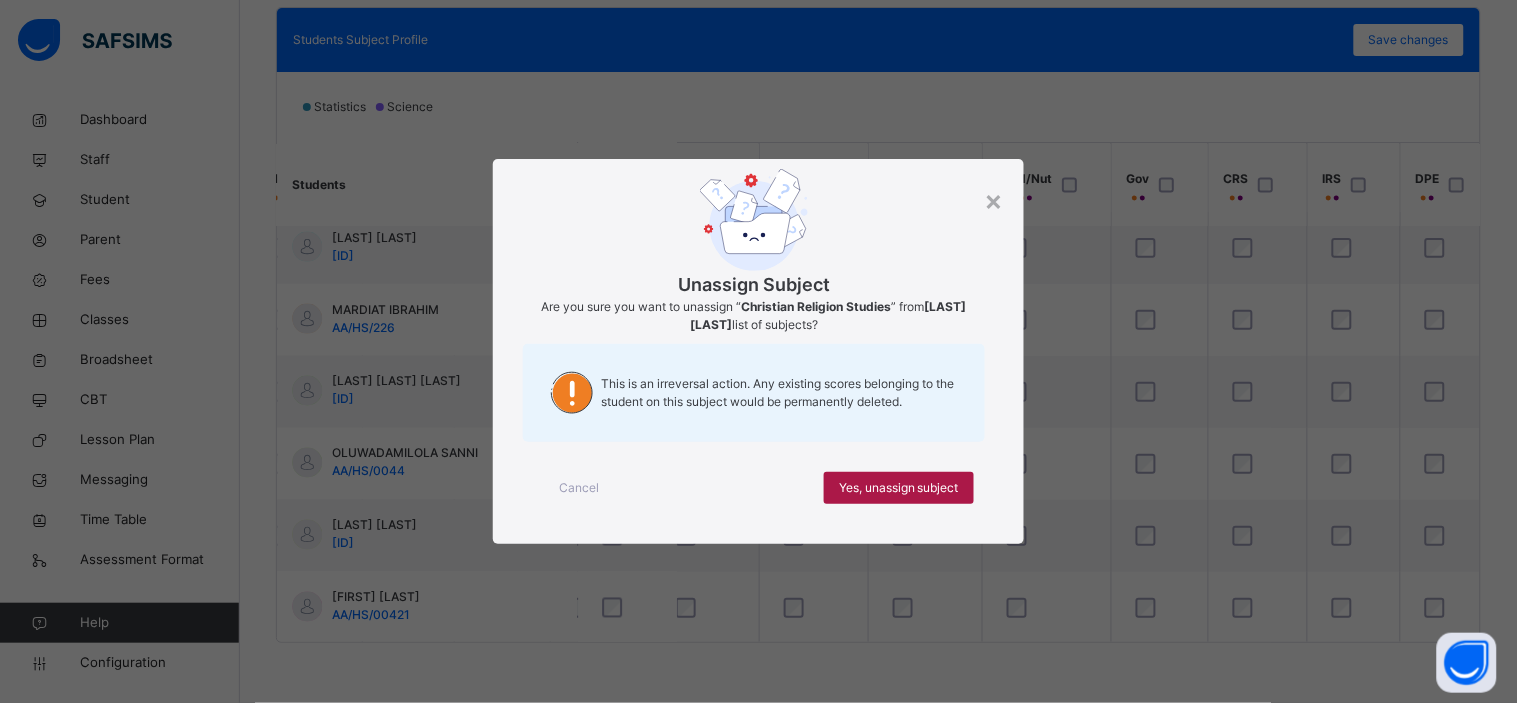 click on "Yes, unassign subject" at bounding box center (899, 488) 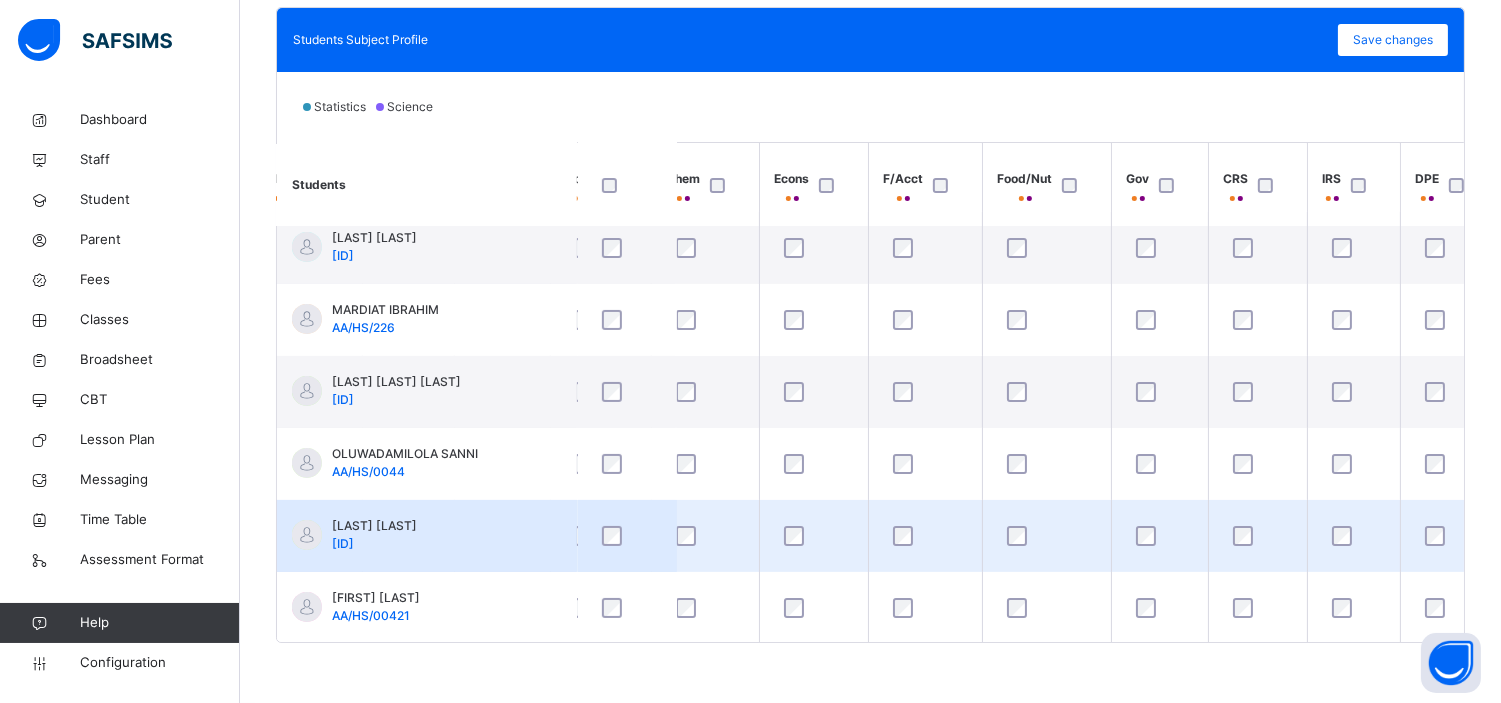 scroll, scrollTop: 735, scrollLeft: 1496, axis: both 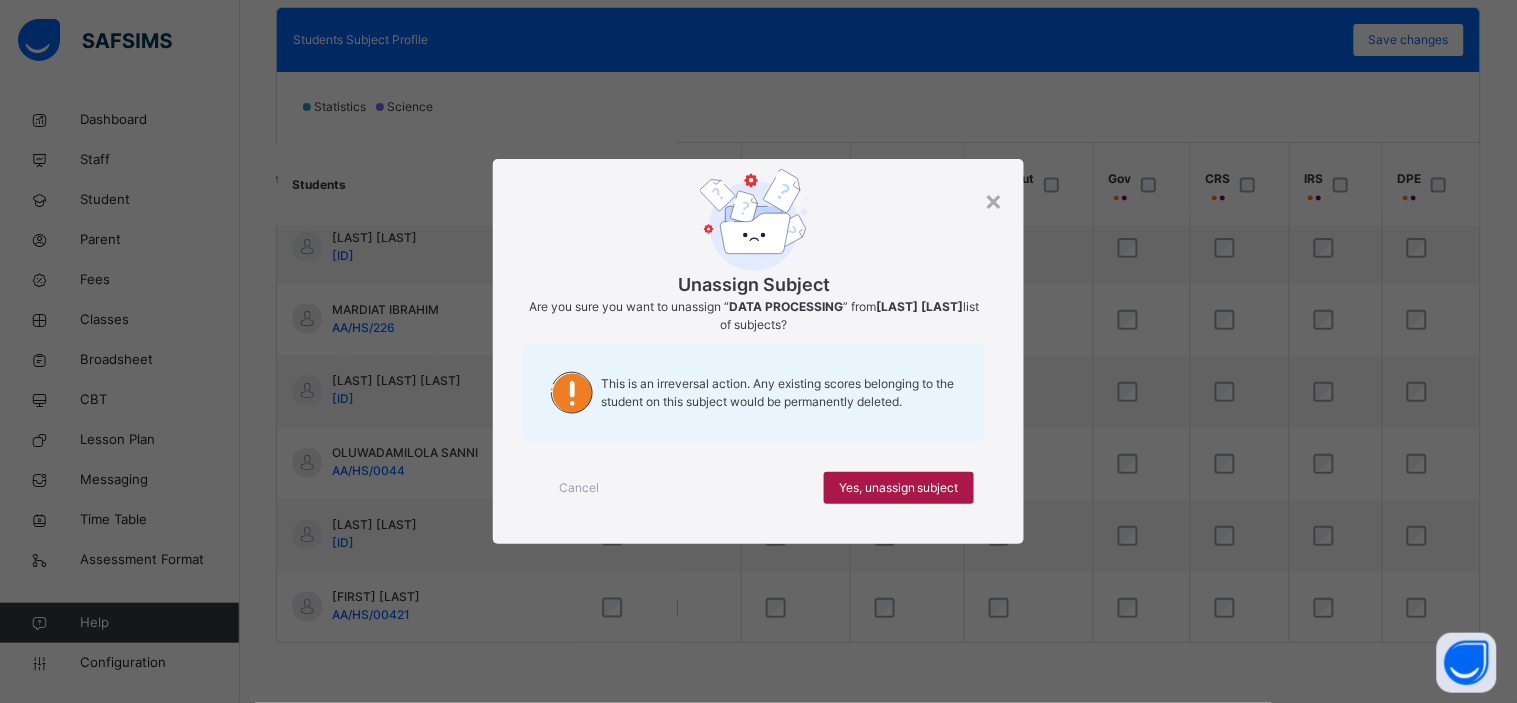 click on "Yes, unassign subject" at bounding box center (899, 488) 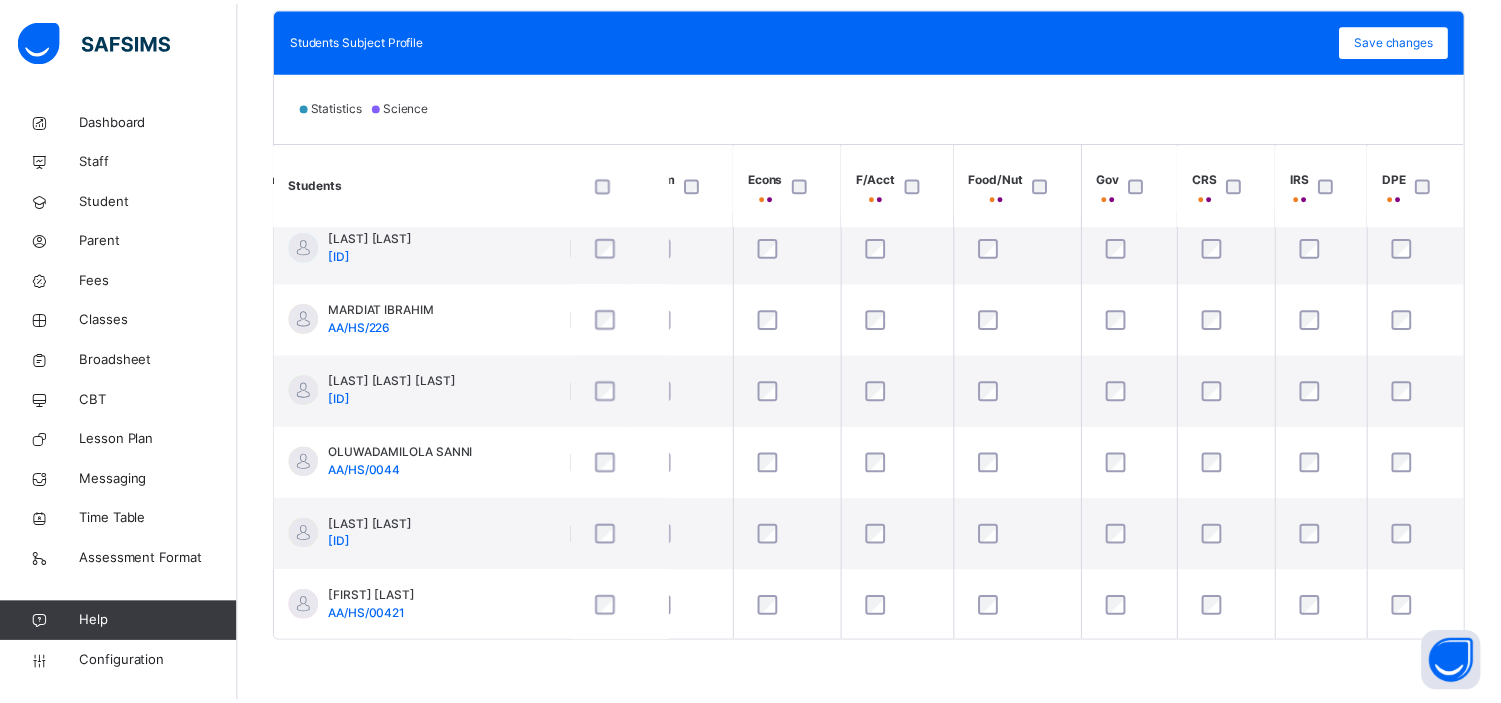 scroll, scrollTop: 735, scrollLeft: 1496, axis: both 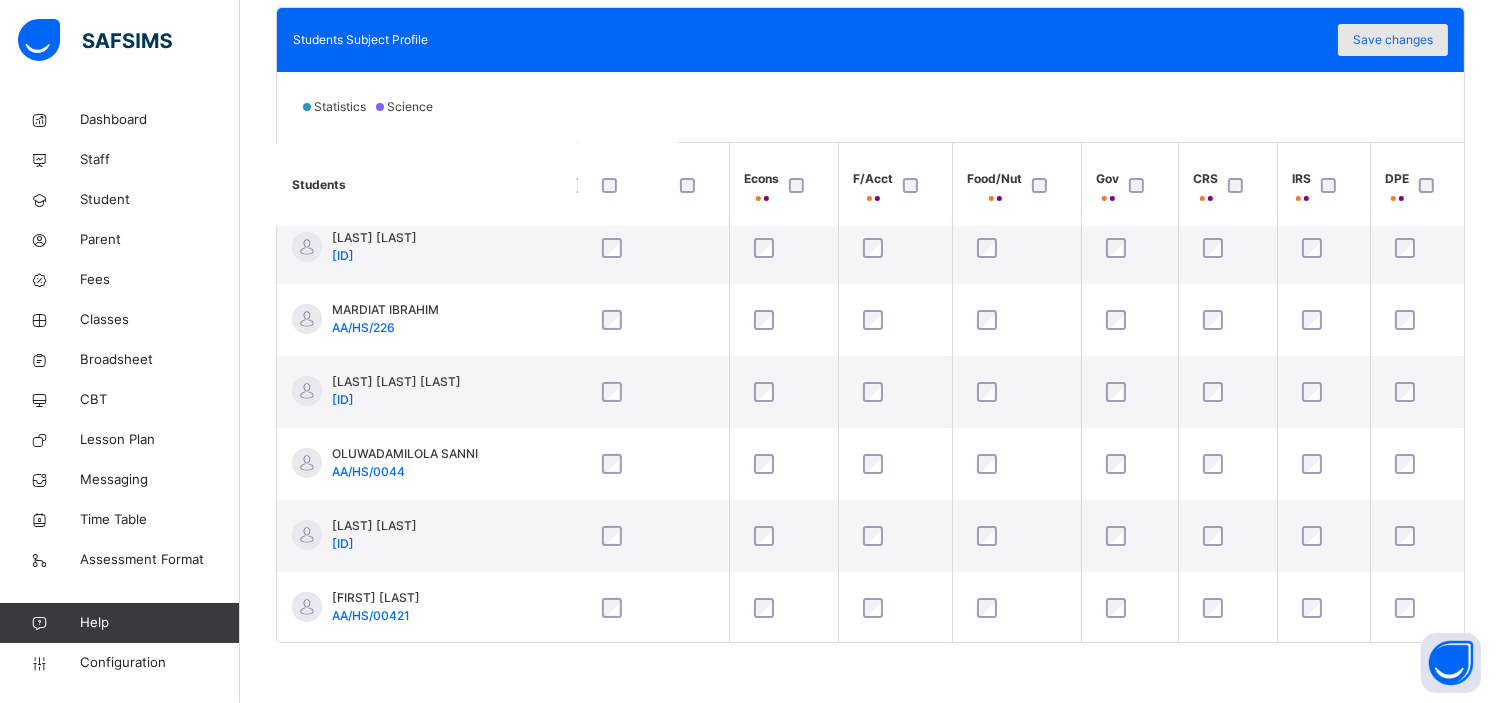 click on "Save changes" at bounding box center [1393, 40] 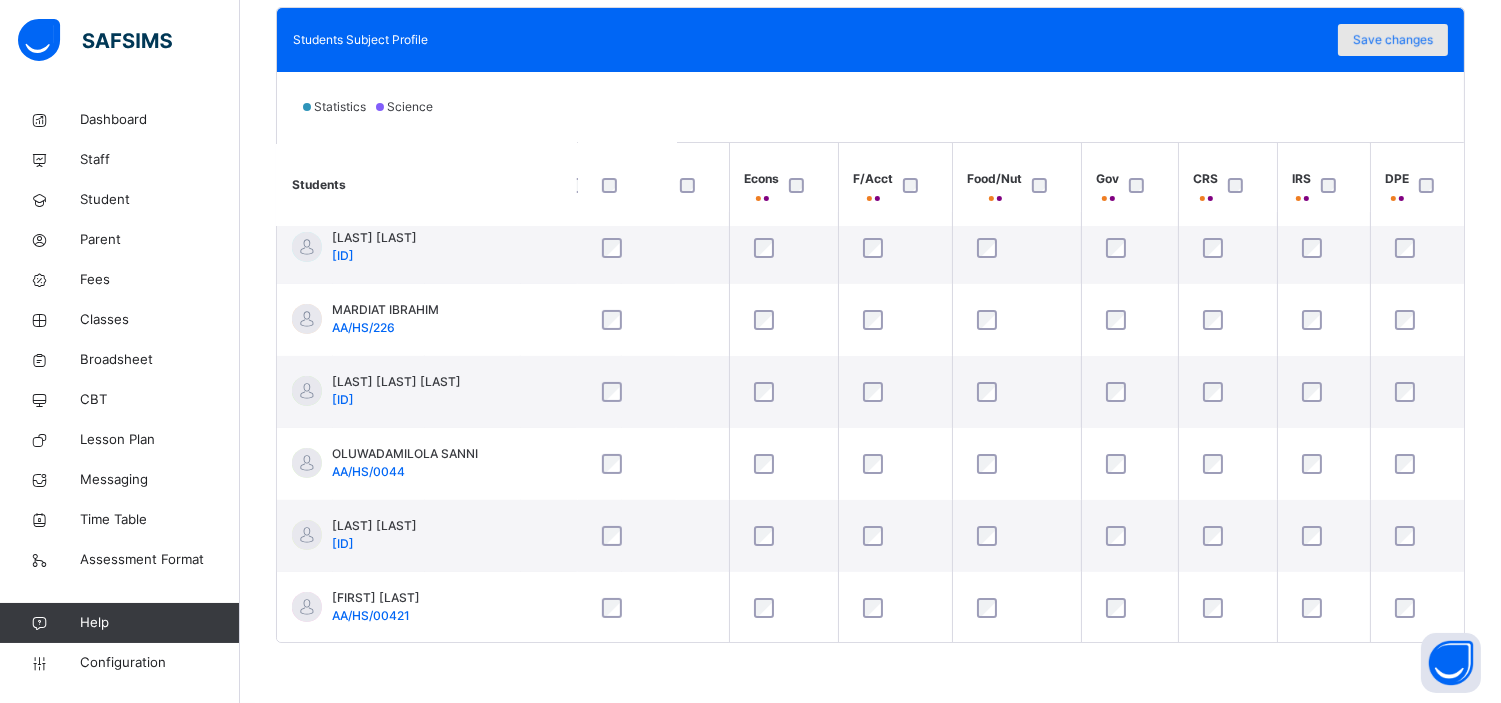 click on "Save changes" at bounding box center [1393, 40] 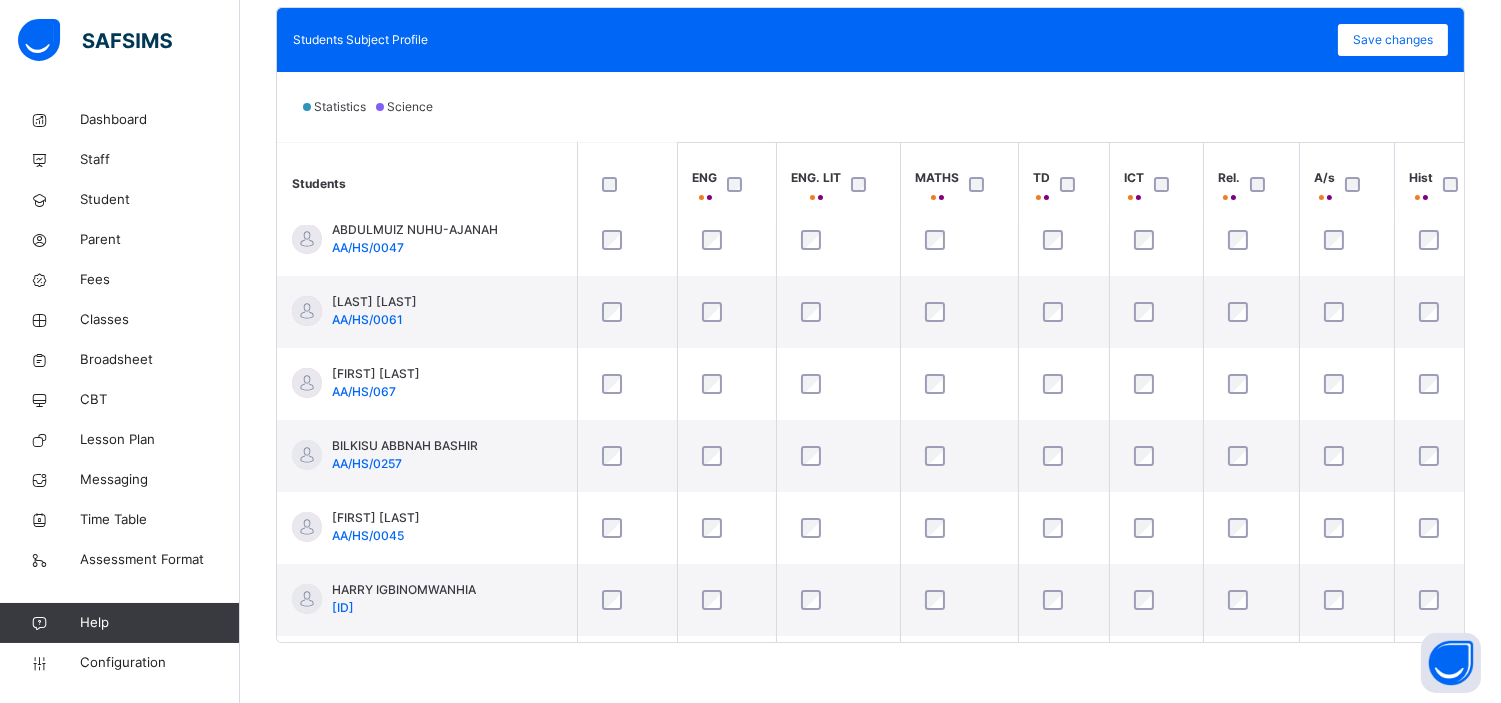 scroll, scrollTop: 33, scrollLeft: 0, axis: vertical 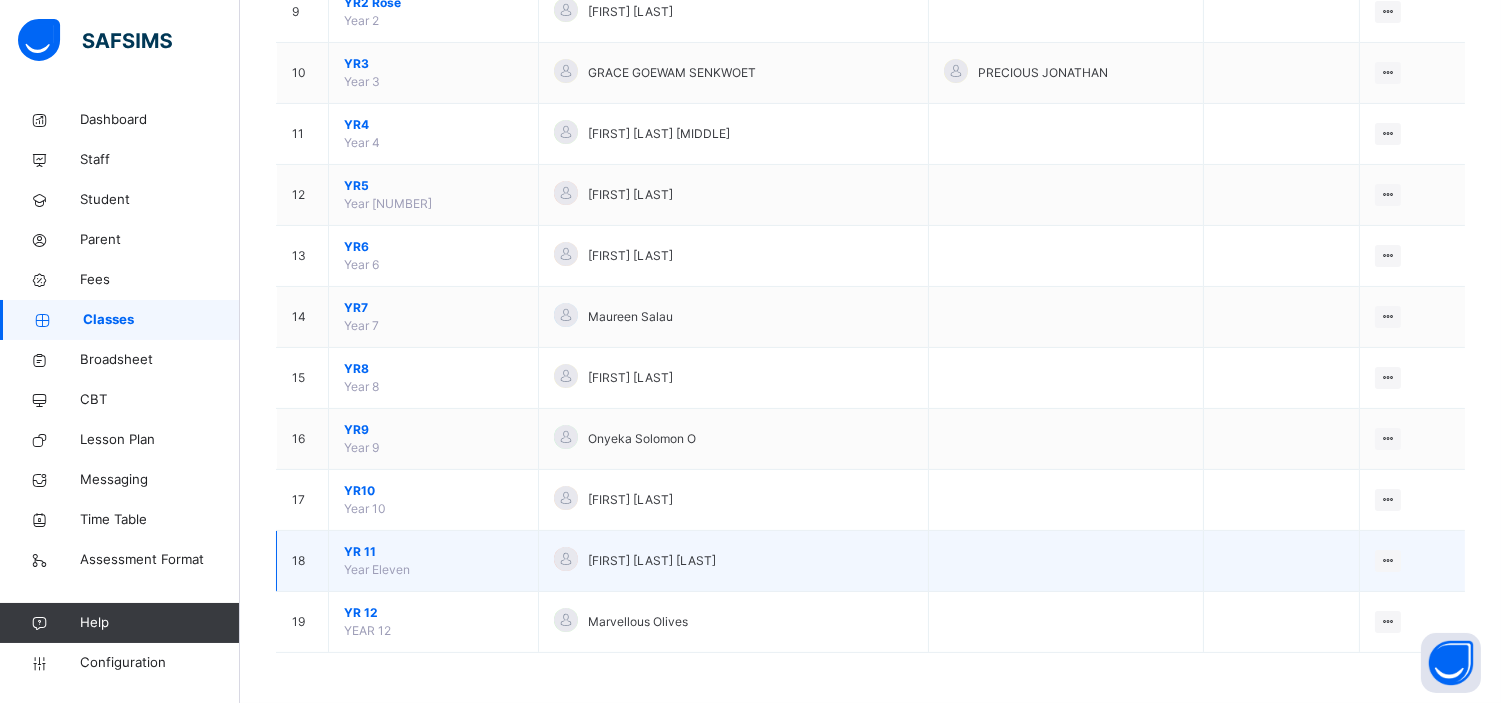 click on "YR 11" at bounding box center (433, 552) 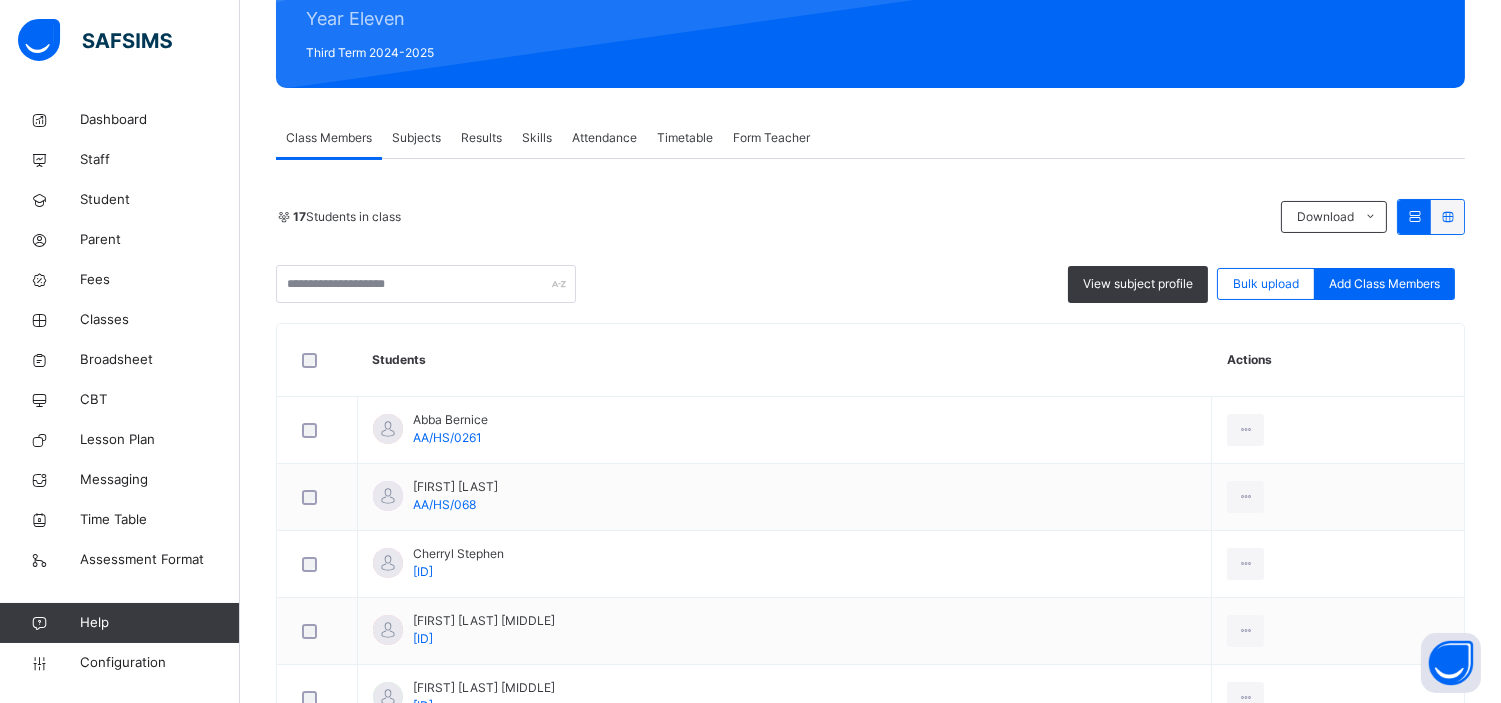scroll, scrollTop: 257, scrollLeft: 0, axis: vertical 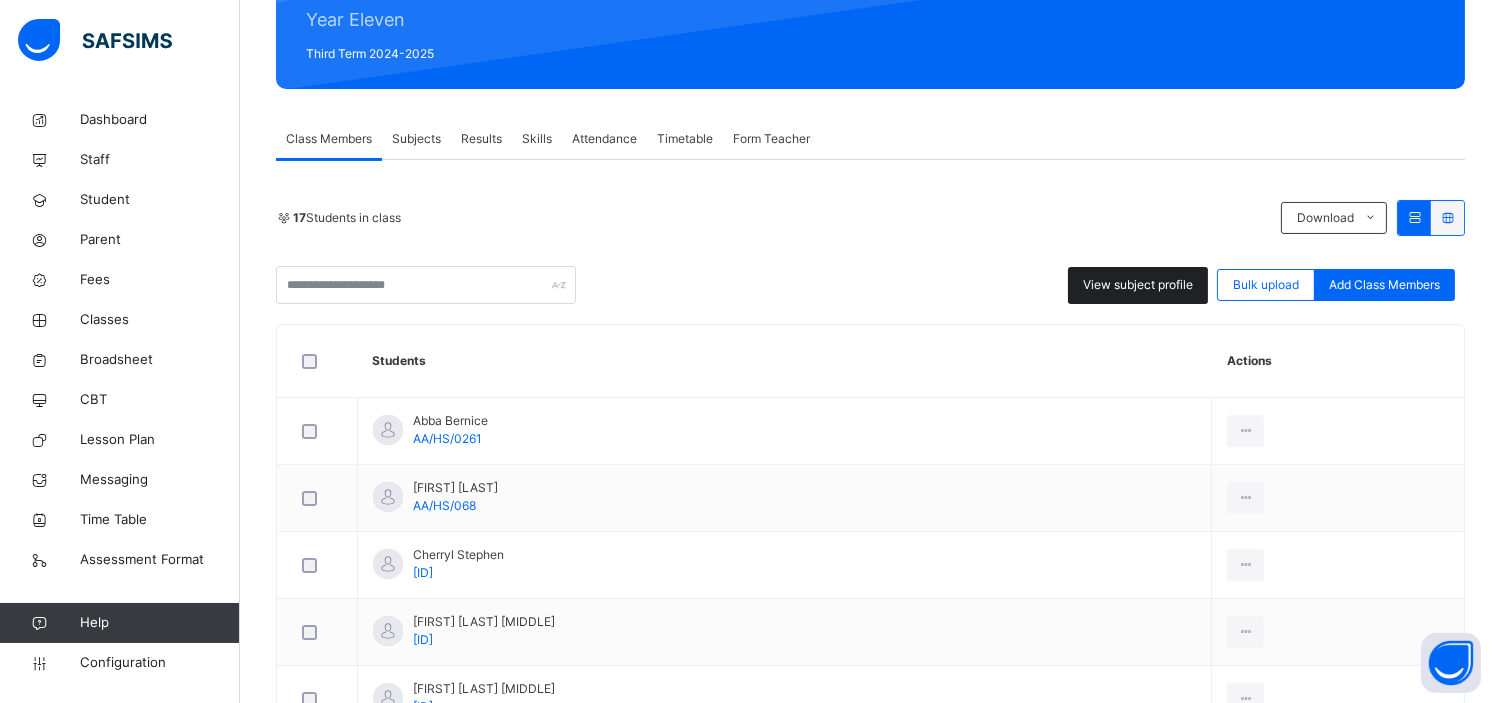 click on "View subject profile" at bounding box center [1138, 285] 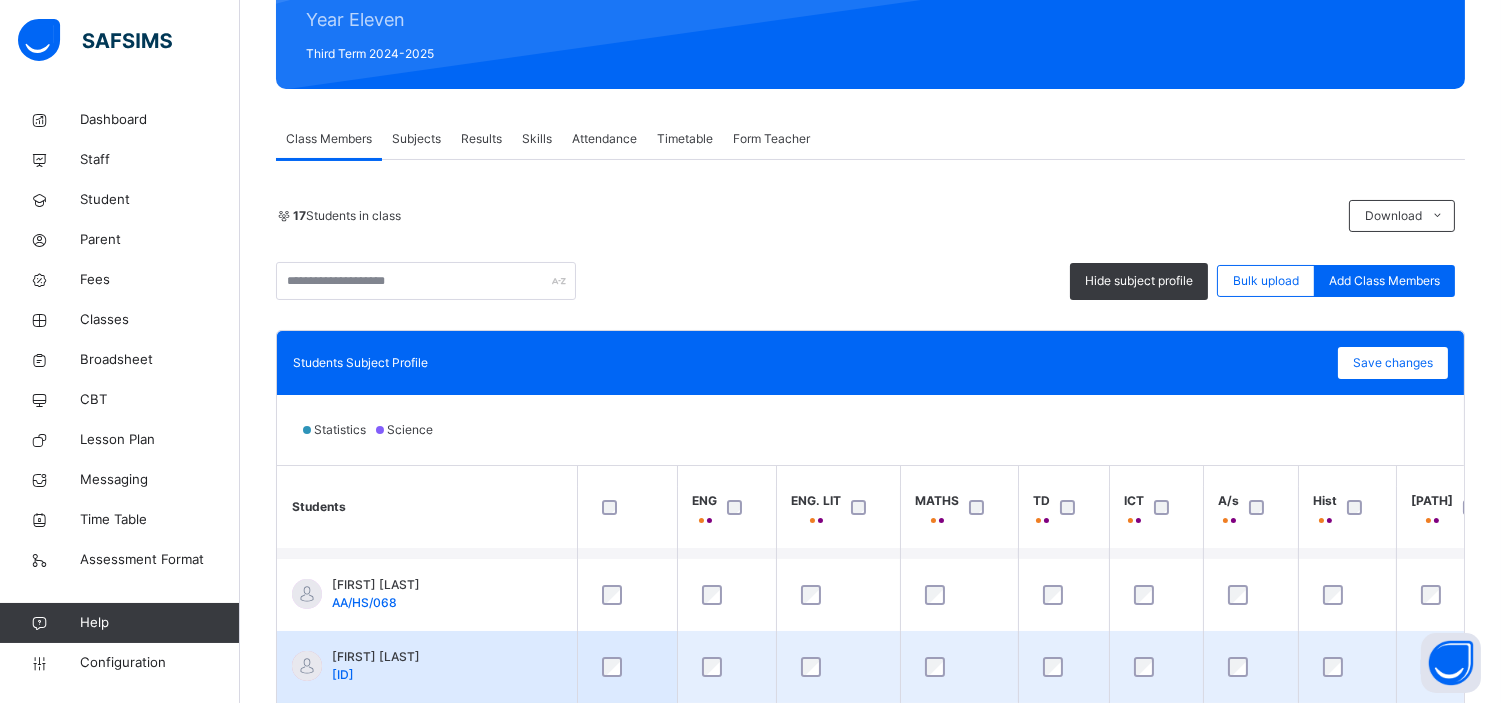 scroll, scrollTop: 0, scrollLeft: 0, axis: both 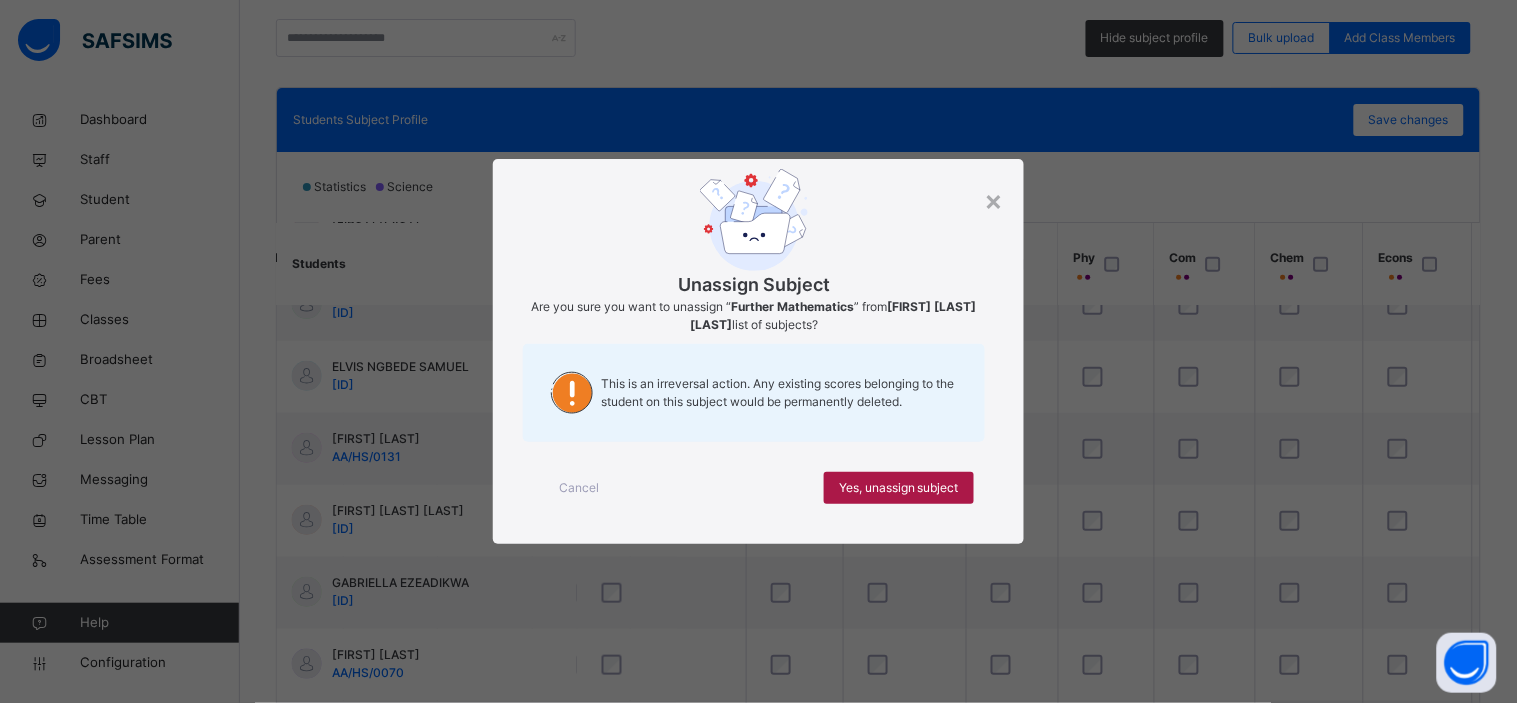 click on "Yes, unassign subject" at bounding box center [899, 488] 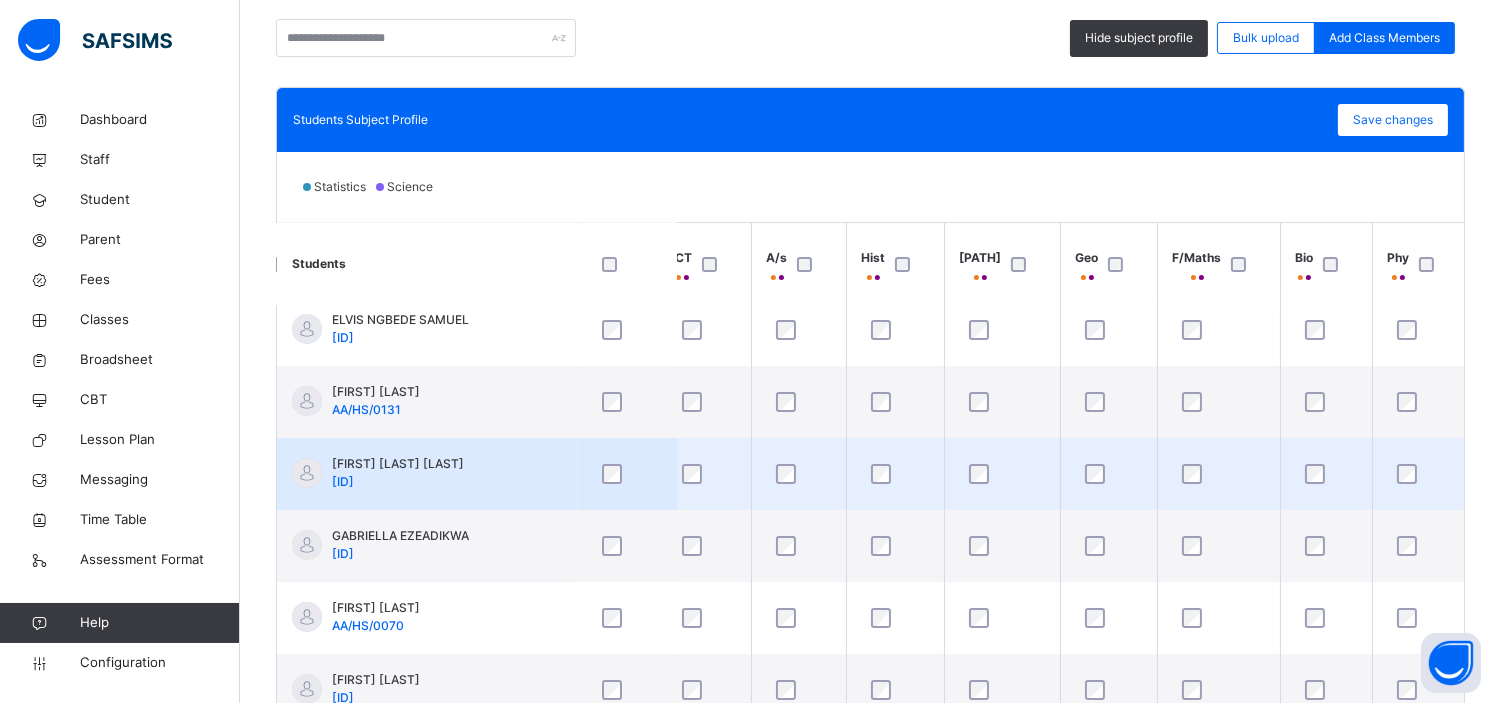 scroll, scrollTop: 373, scrollLeft: 453, axis: both 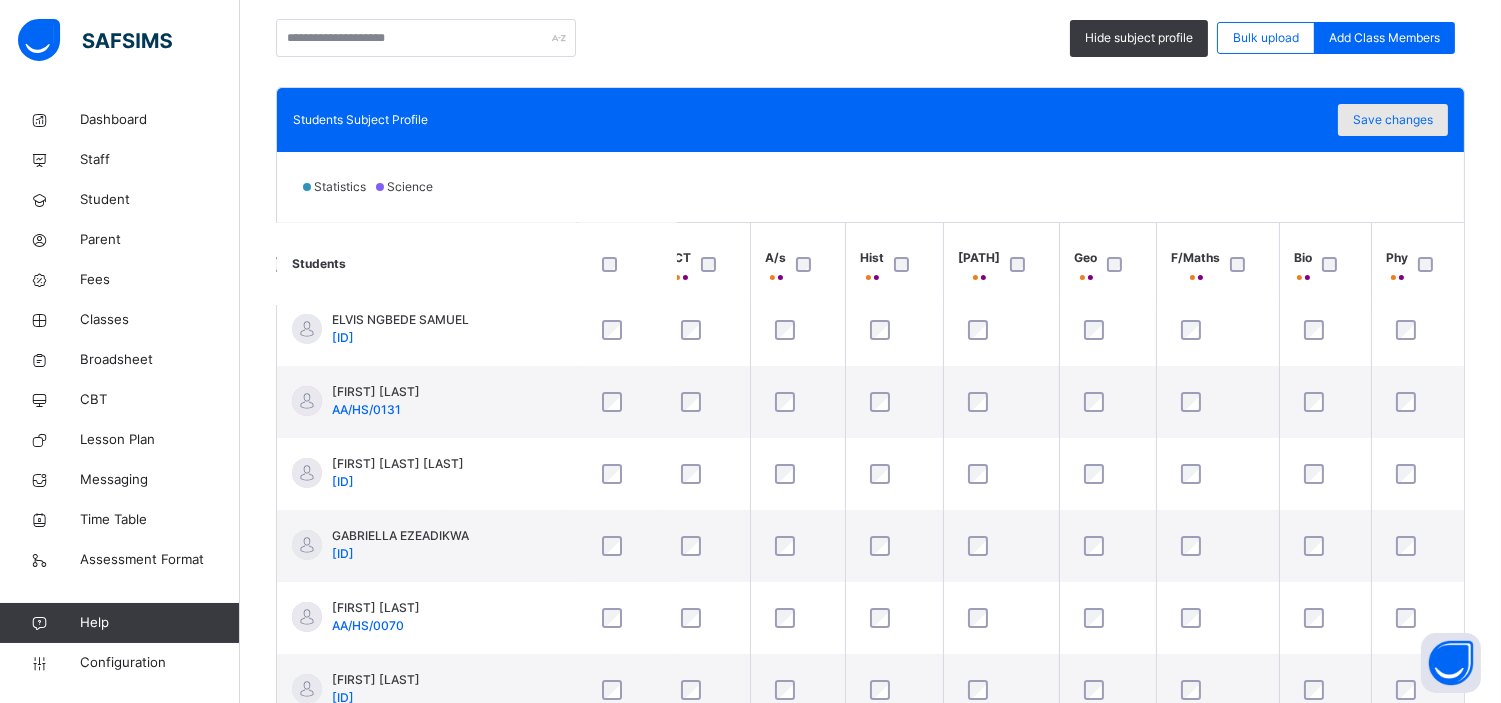 click on "Save changes" at bounding box center [1393, 120] 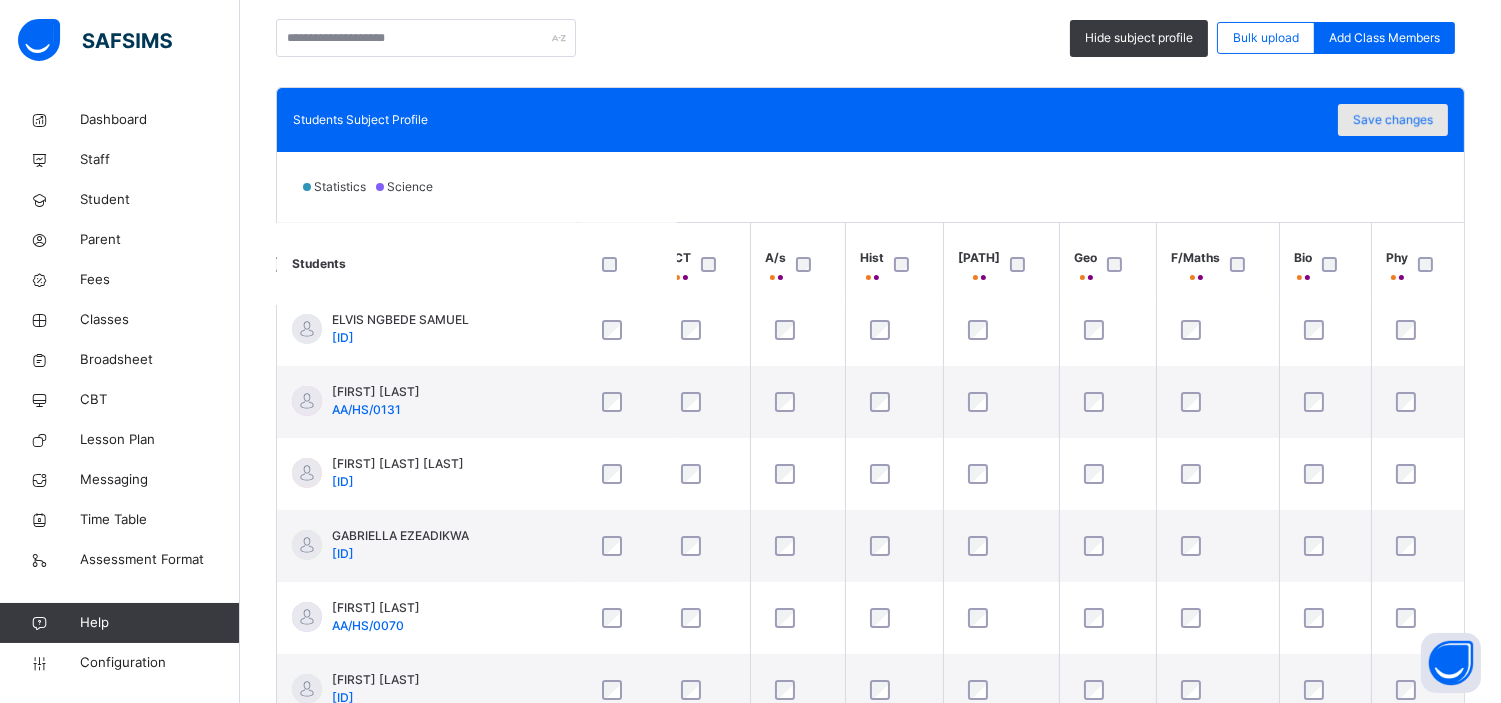 click on "Save changes" at bounding box center (1393, 120) 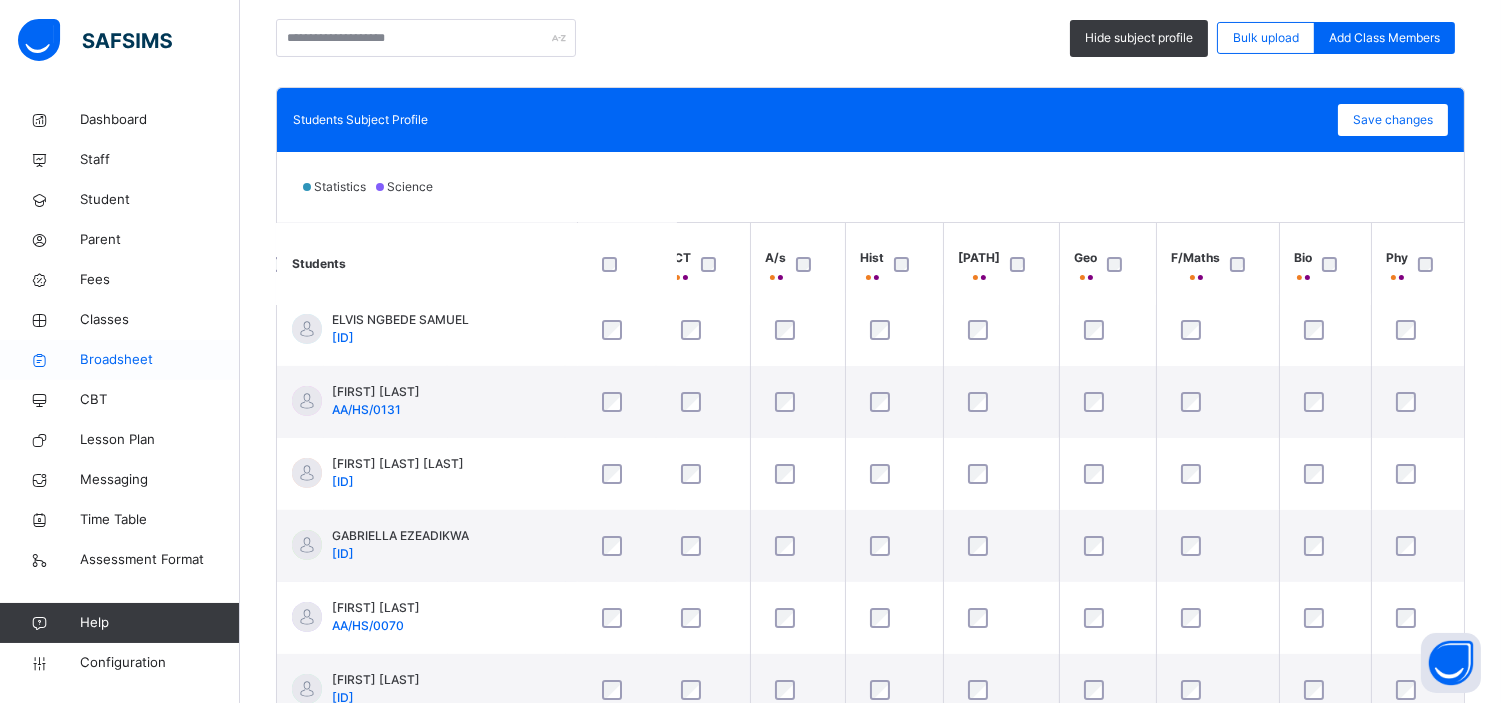 click on "Broadsheet" at bounding box center [160, 360] 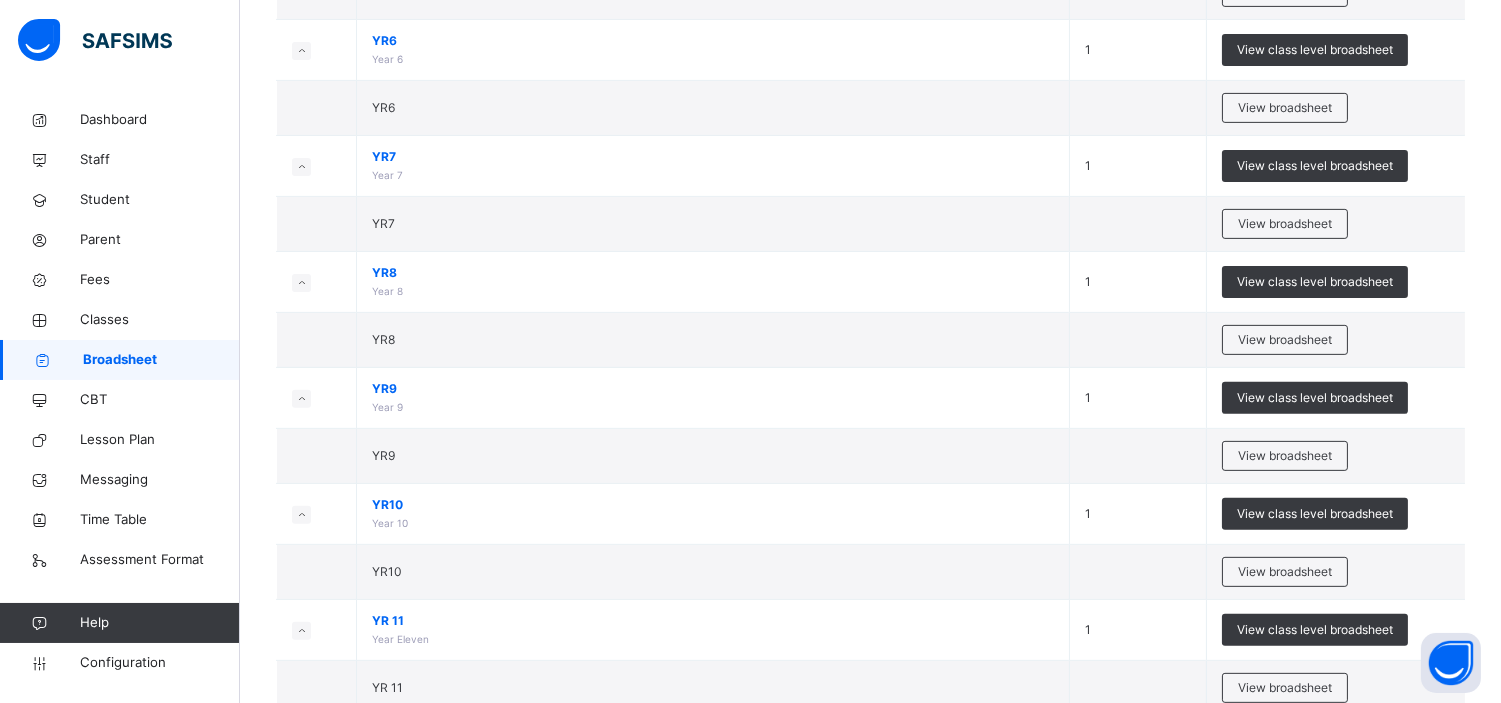 scroll, scrollTop: 1547, scrollLeft: 0, axis: vertical 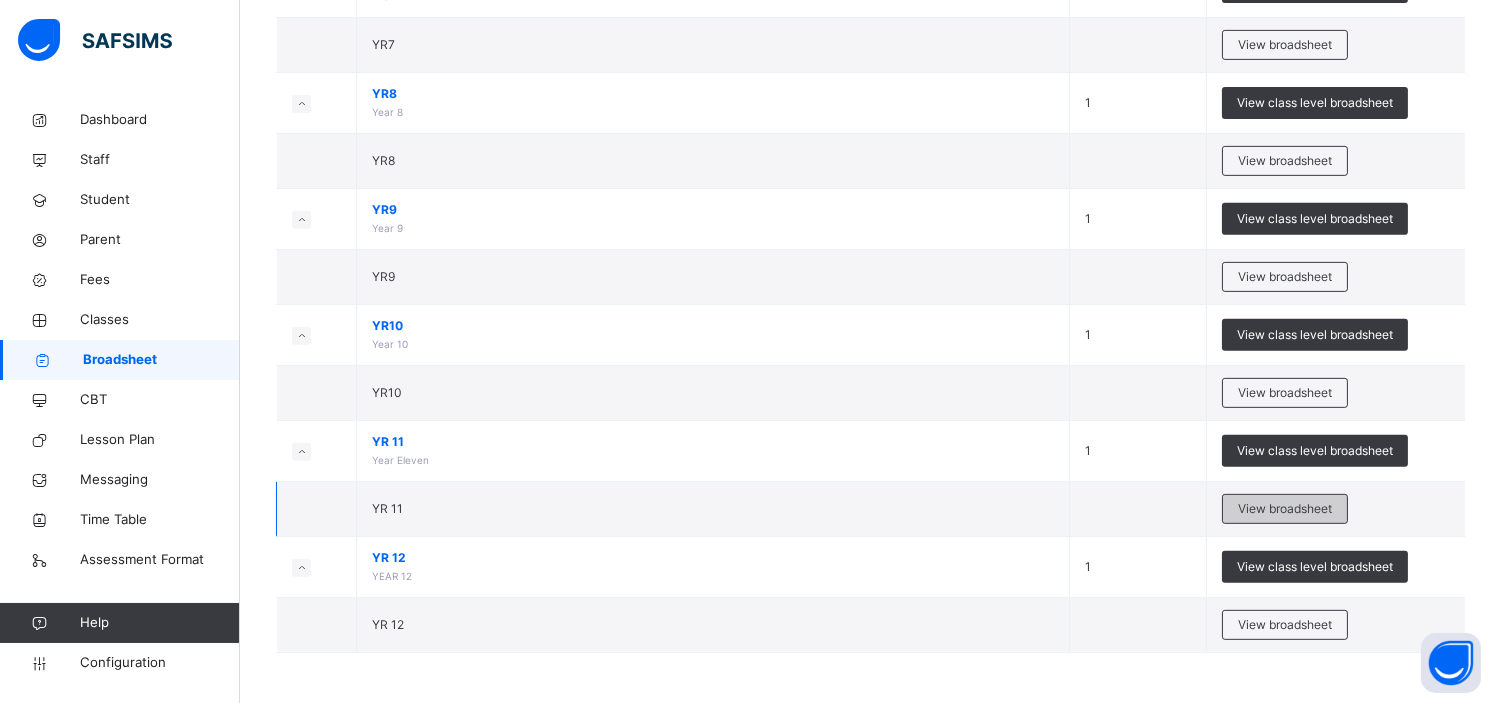 click on "View broadsheet" at bounding box center (1285, 509) 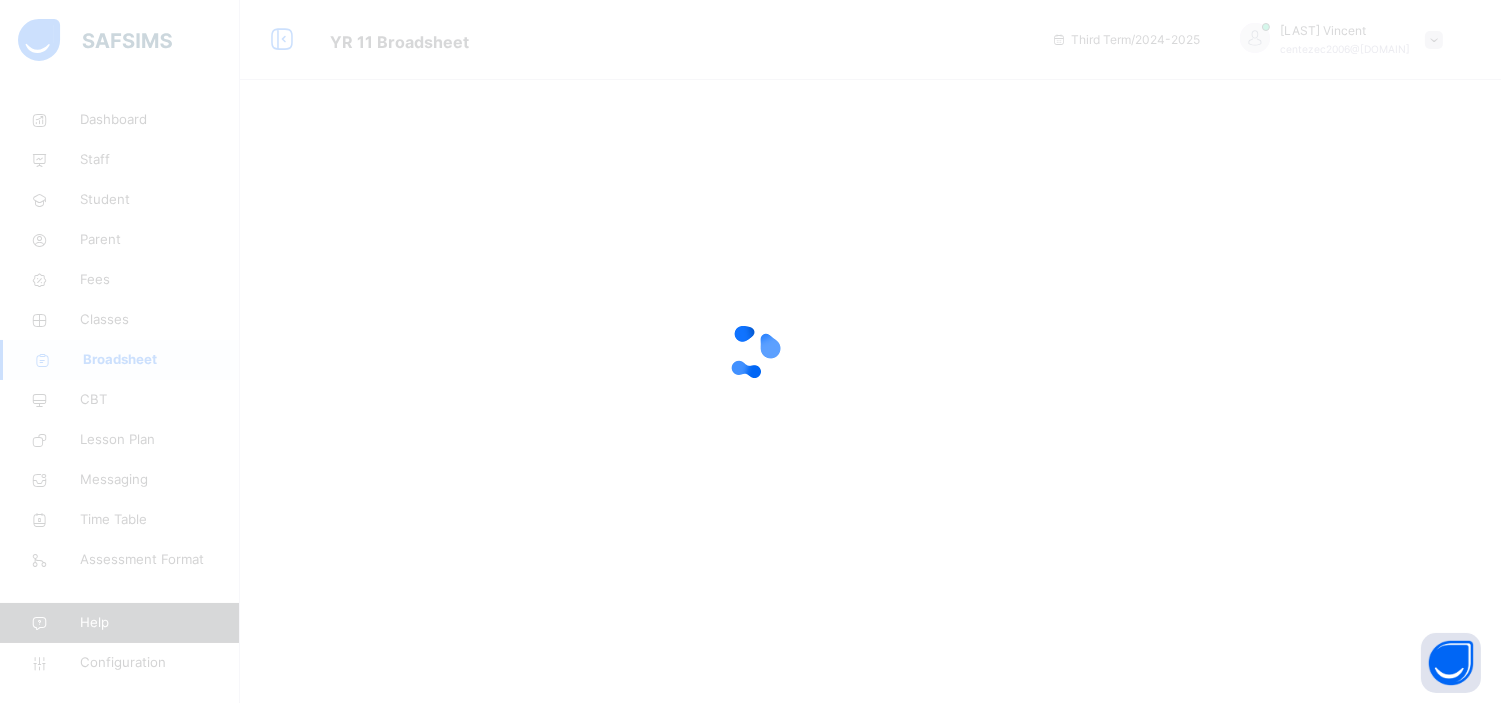scroll, scrollTop: 0, scrollLeft: 0, axis: both 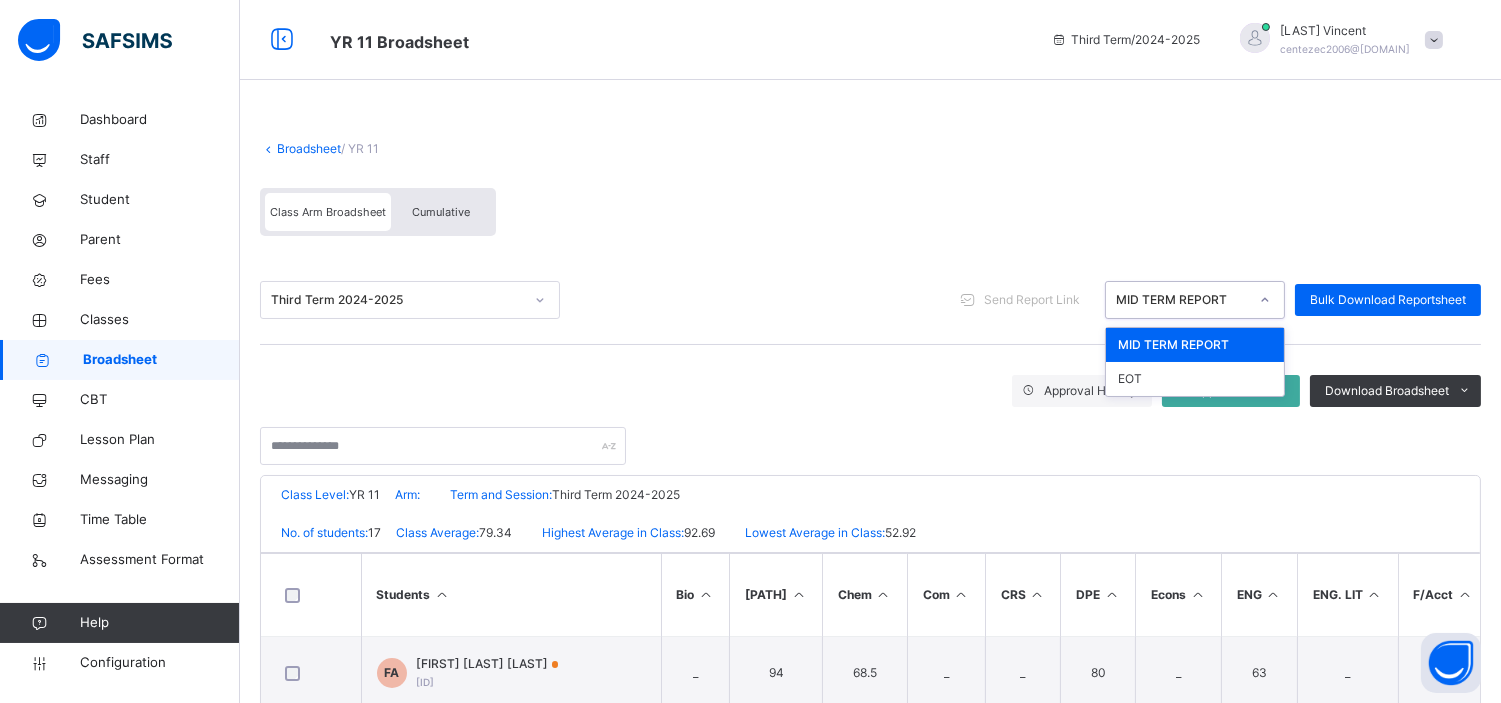click 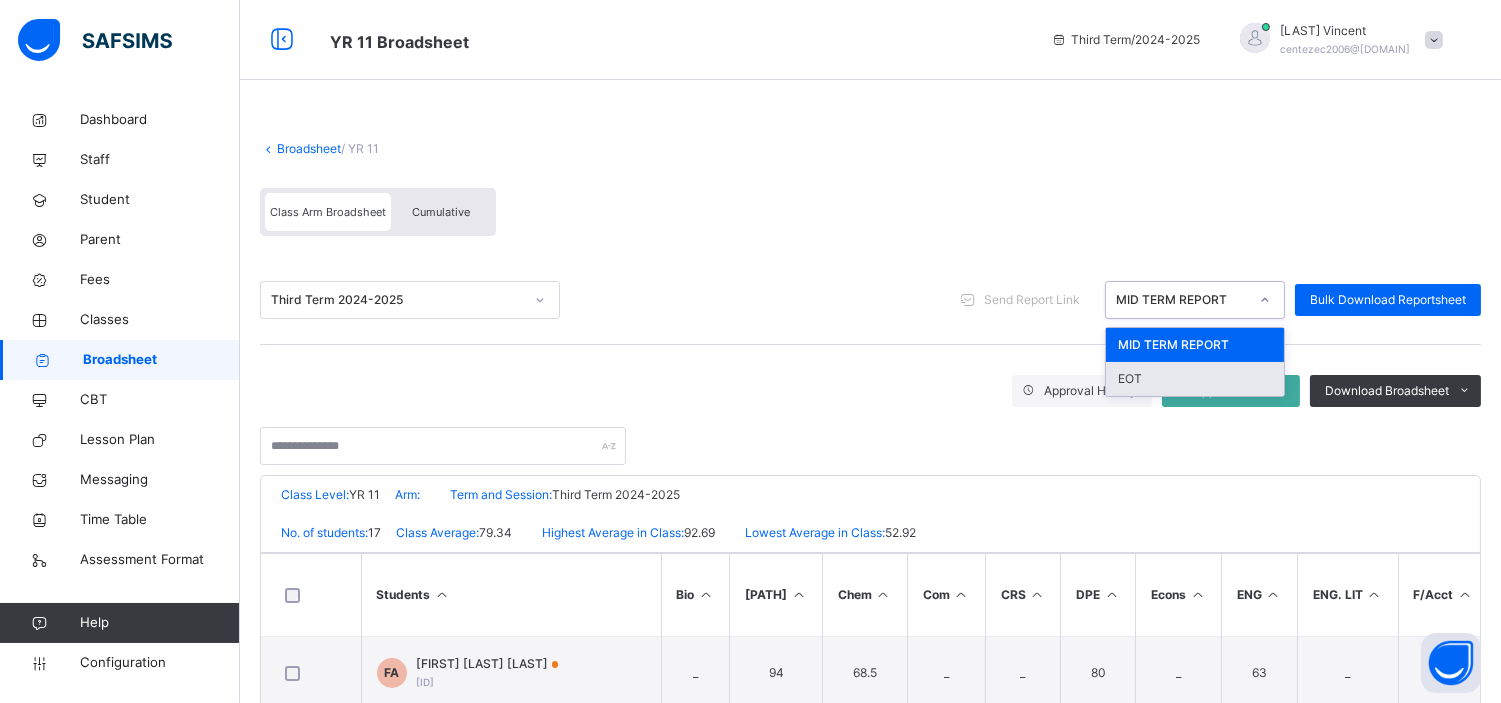 click on "EOT" at bounding box center (1195, 379) 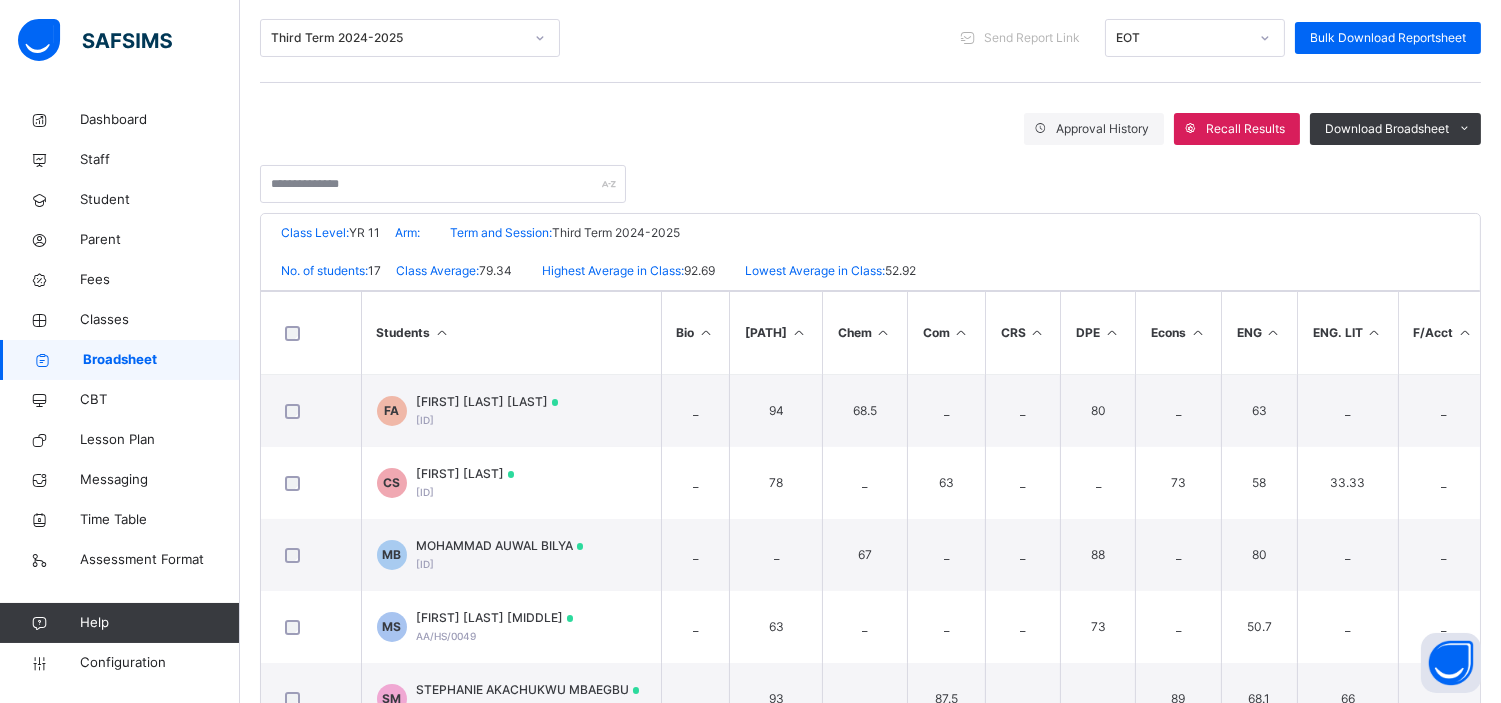 scroll, scrollTop: 312, scrollLeft: 0, axis: vertical 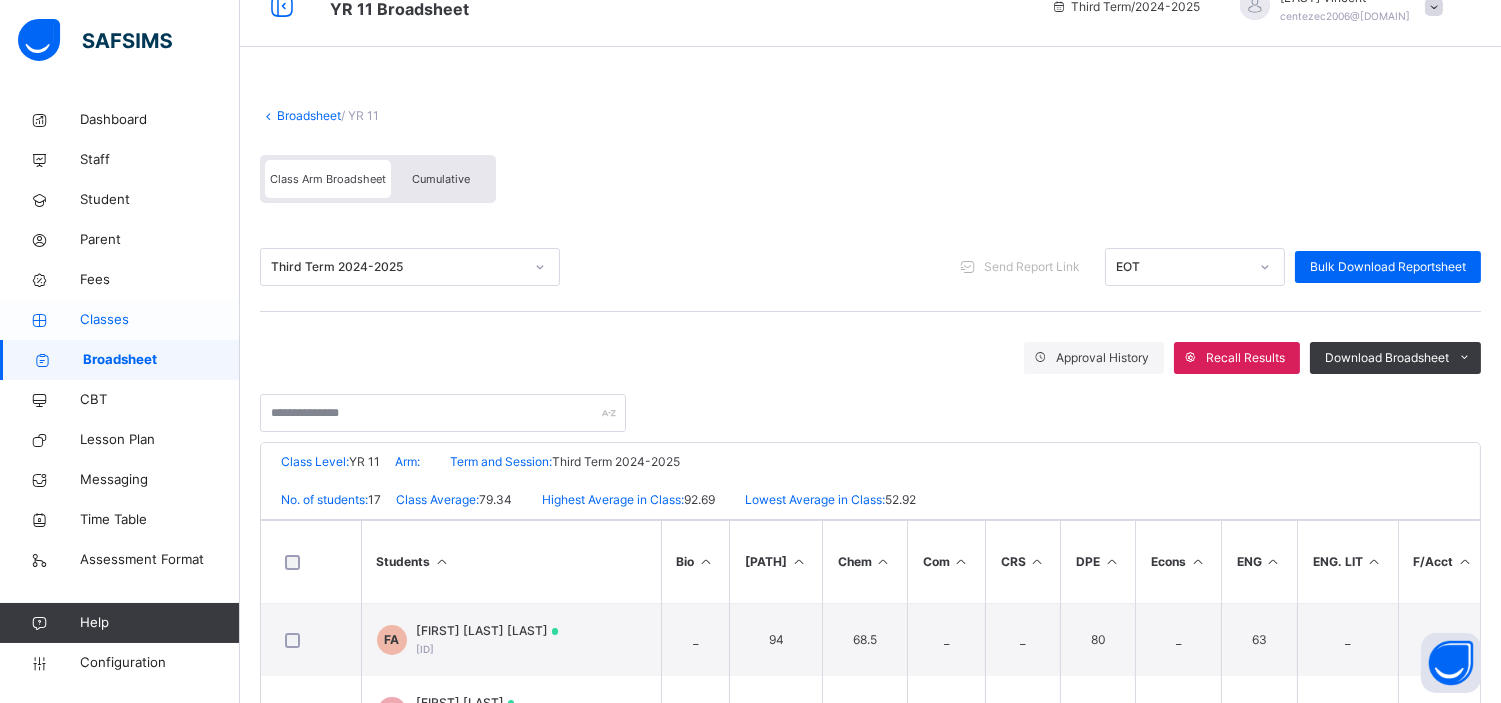 click on "Classes" at bounding box center (160, 320) 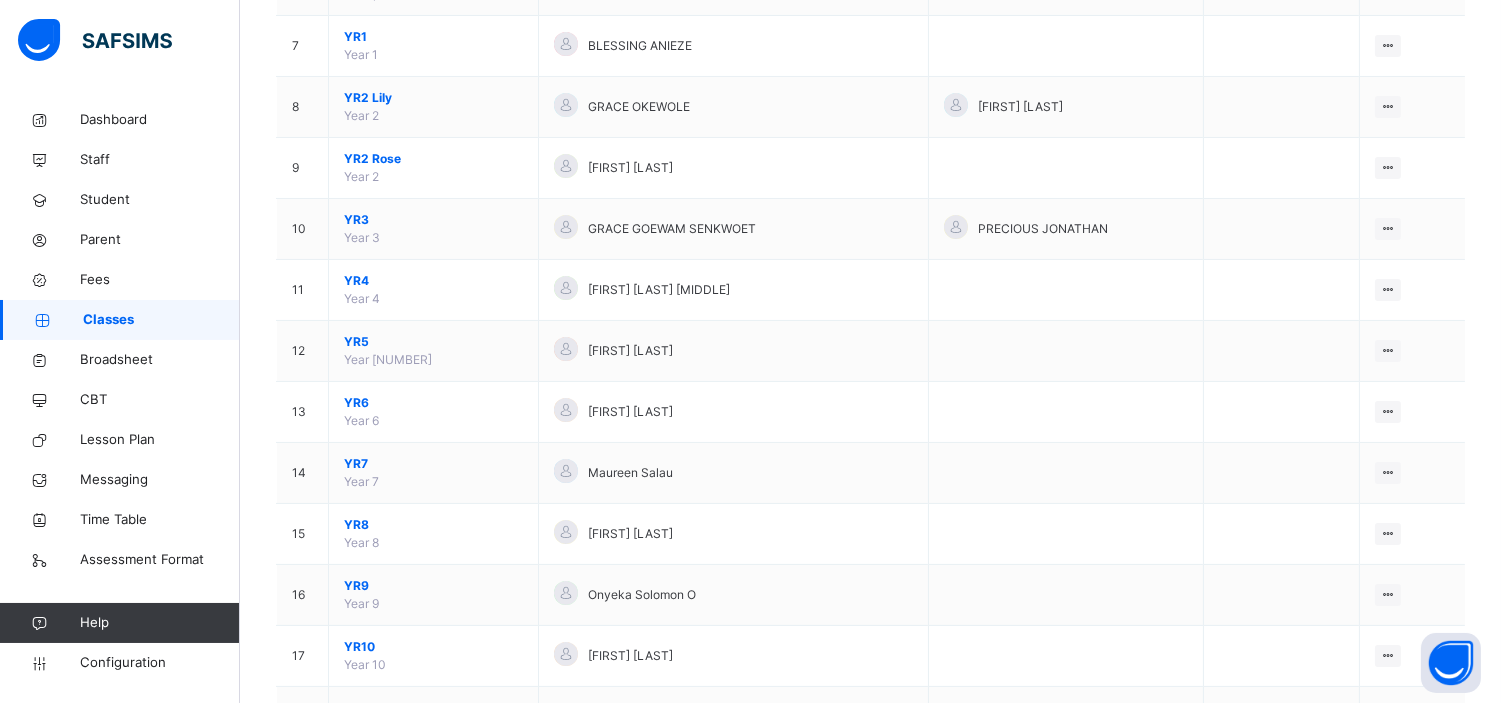 scroll, scrollTop: 745, scrollLeft: 0, axis: vertical 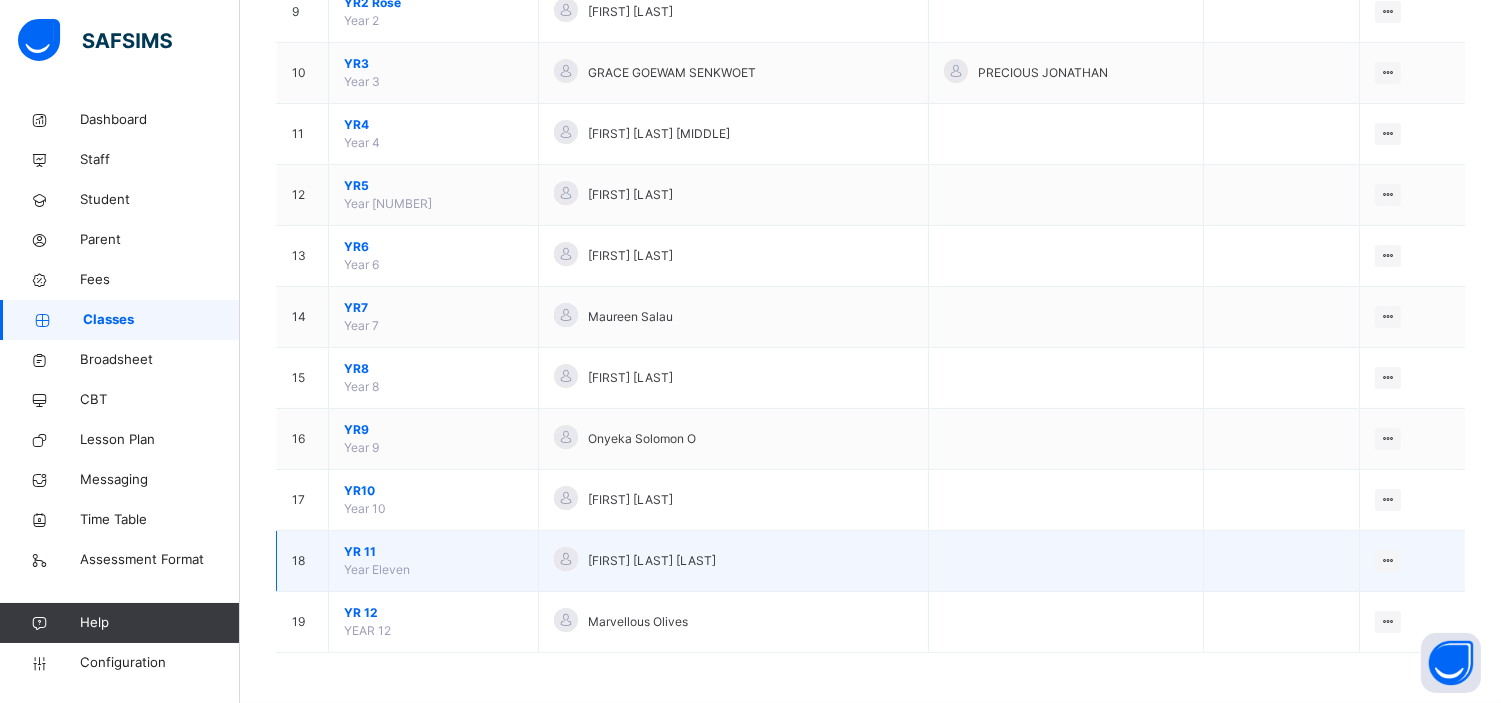 click on "YR 11" at bounding box center [433, 552] 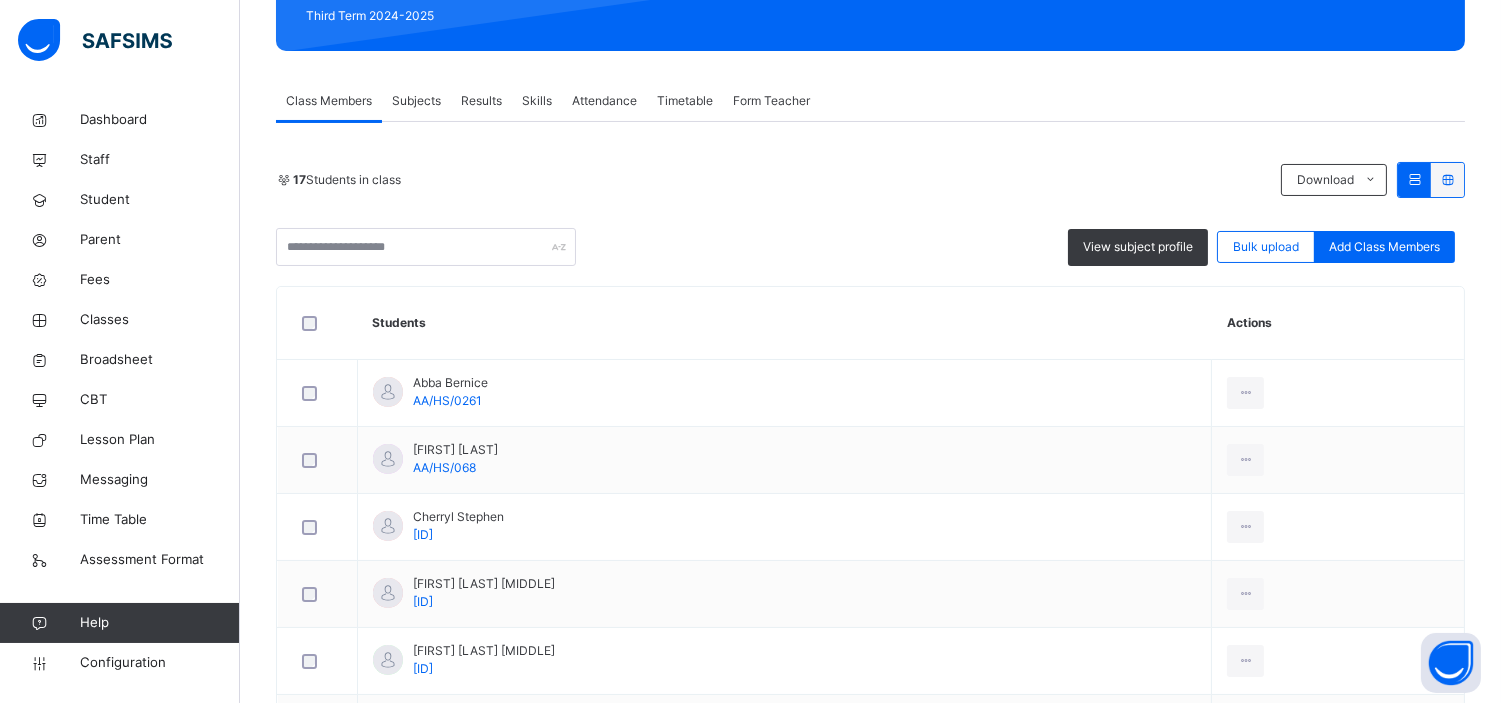 scroll, scrollTop: 296, scrollLeft: 0, axis: vertical 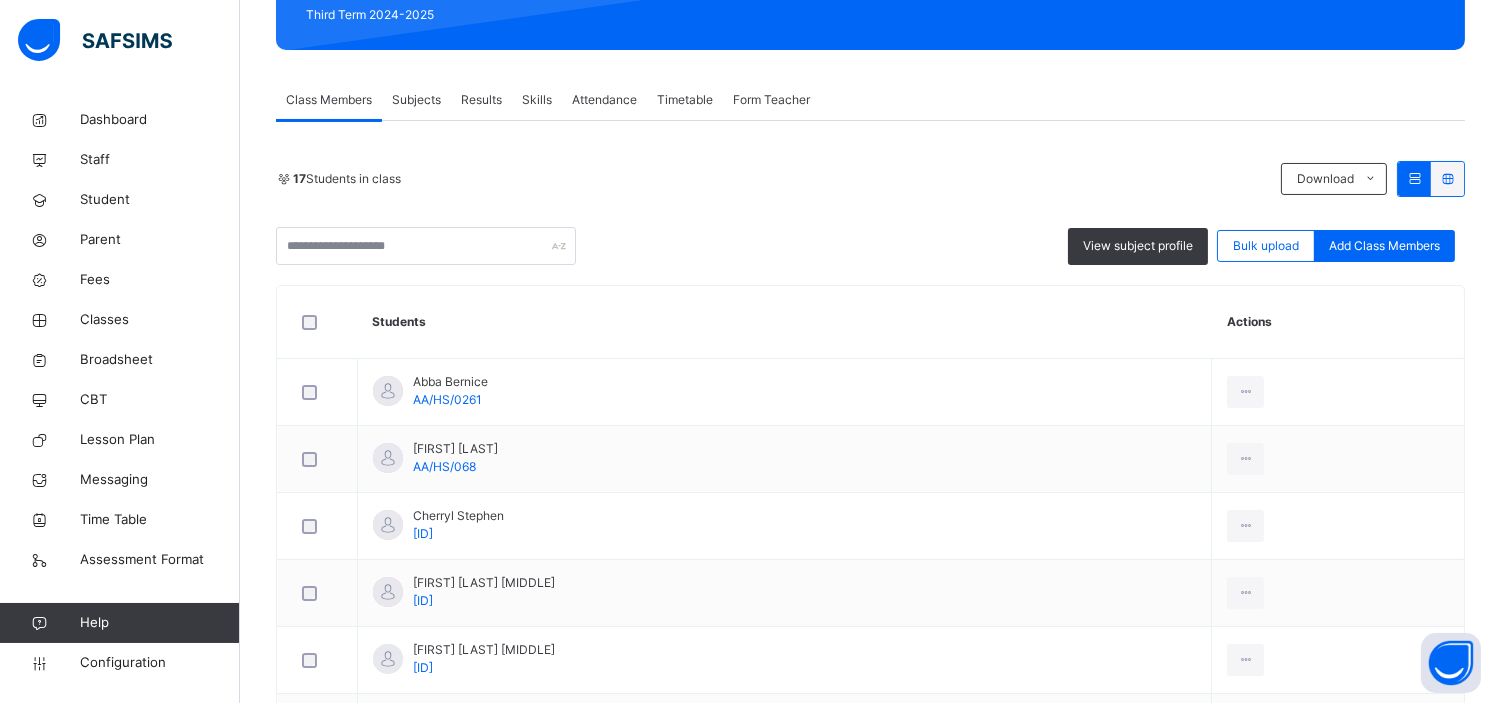 click on "Subjects" at bounding box center [416, 100] 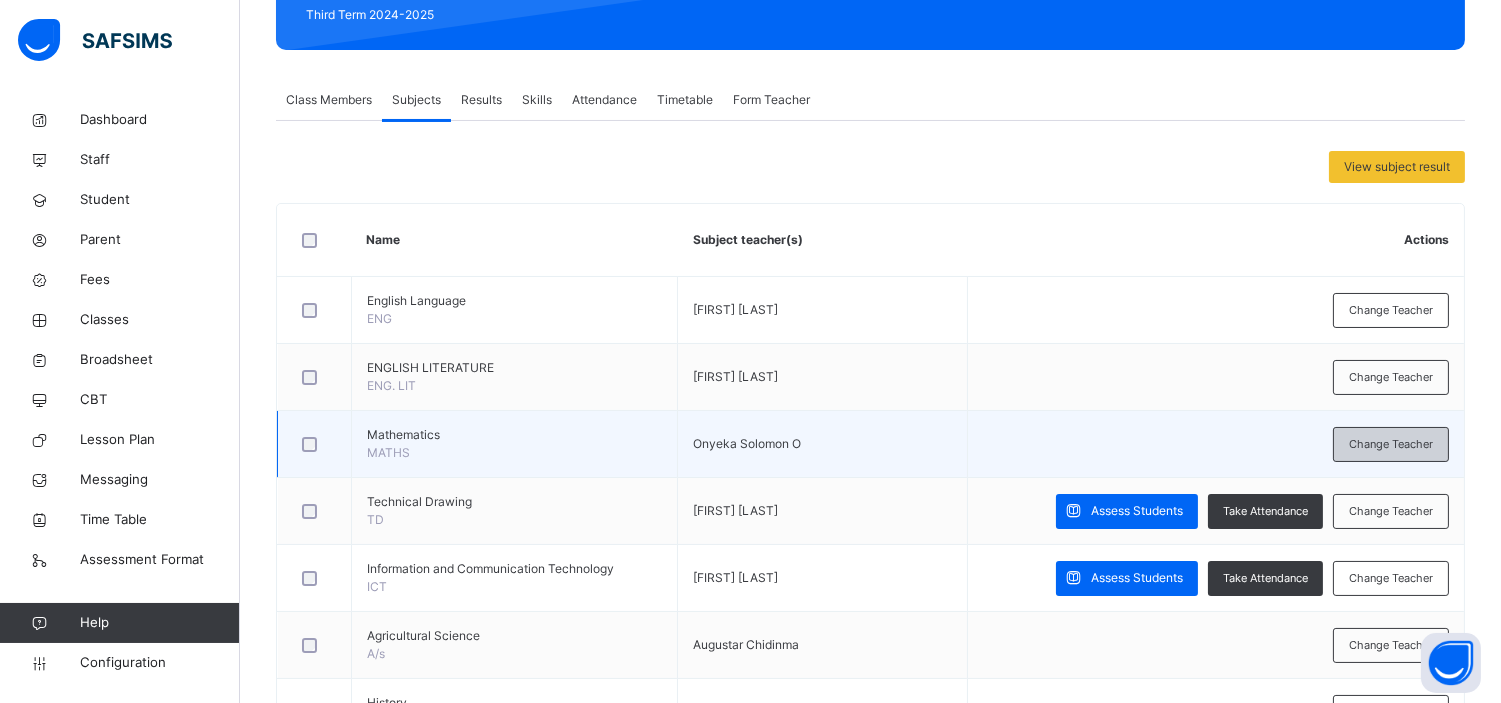 click on "Change Teacher" at bounding box center [1391, 444] 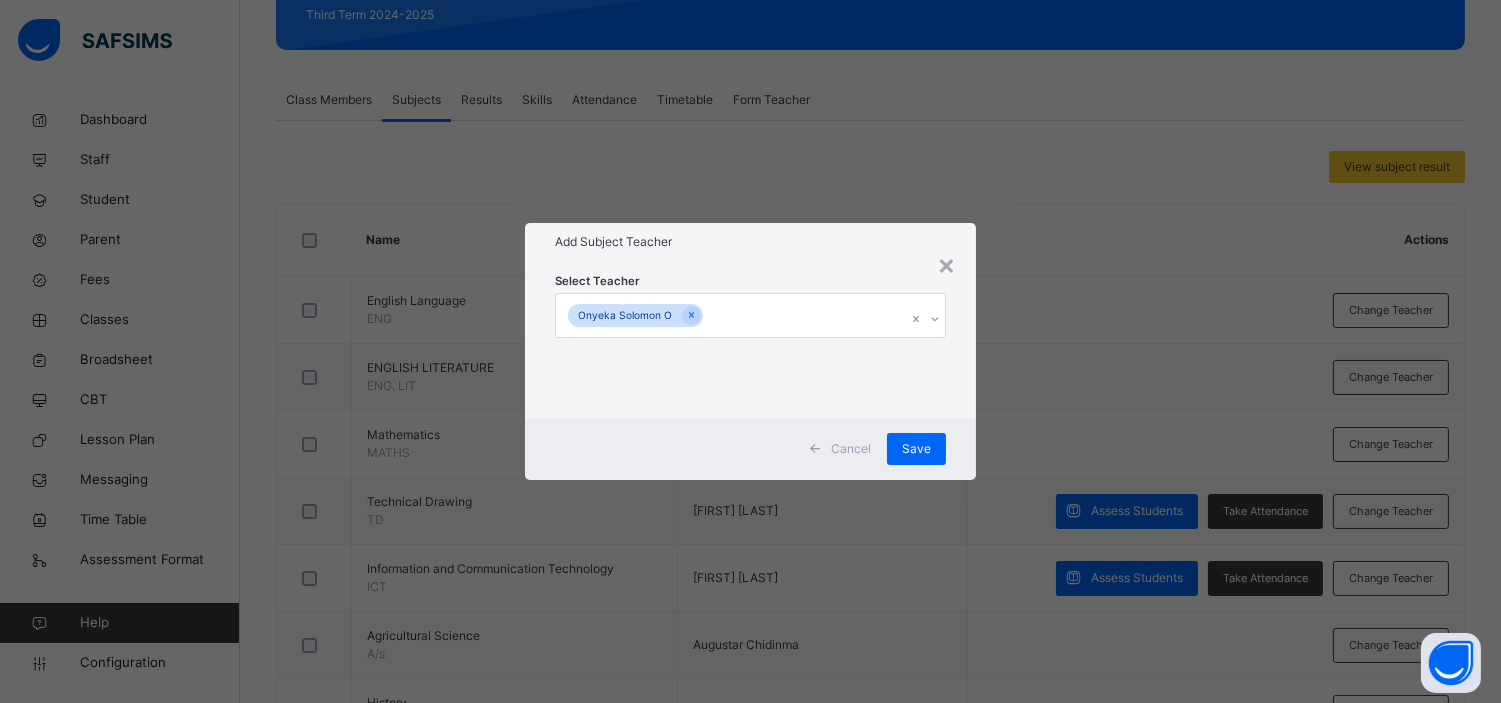 click on "Onyeka Solomon O" at bounding box center [731, 315] 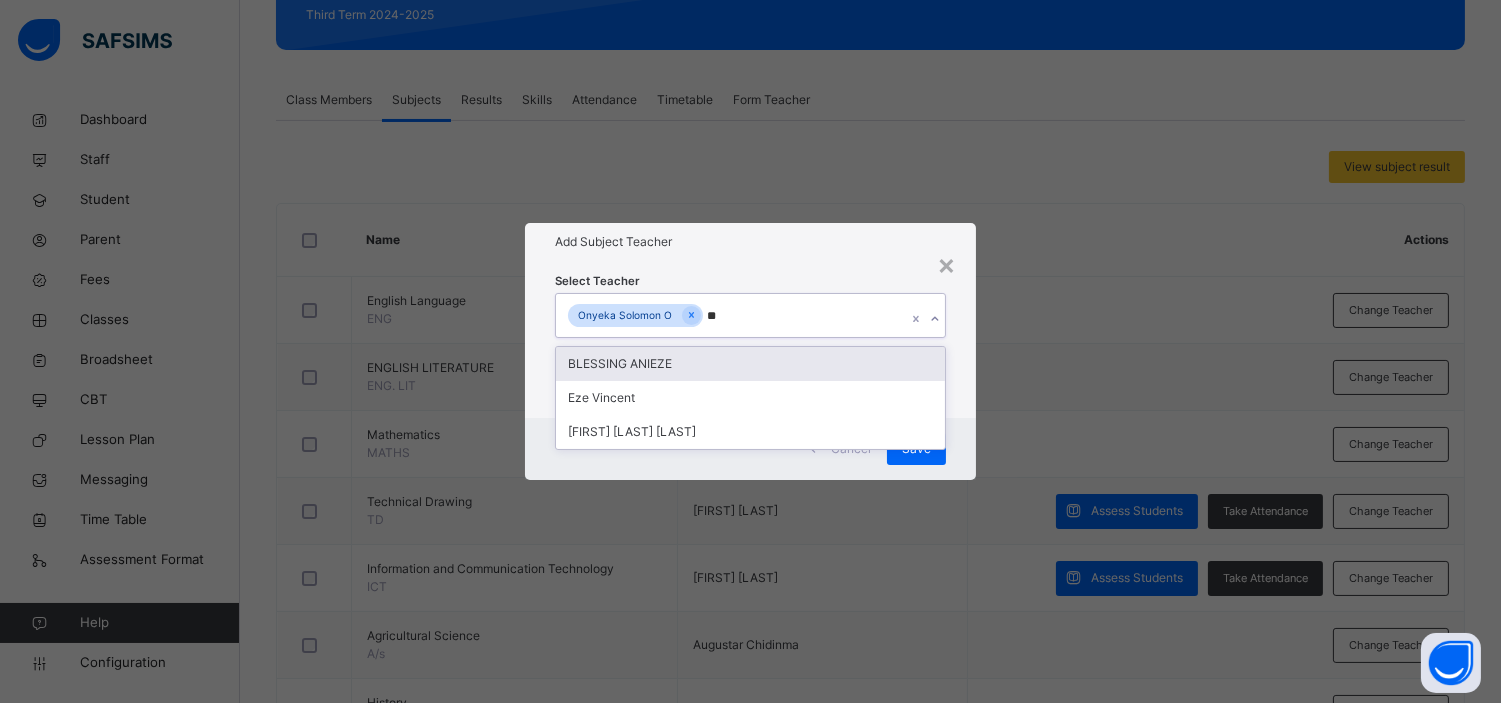type on "***" 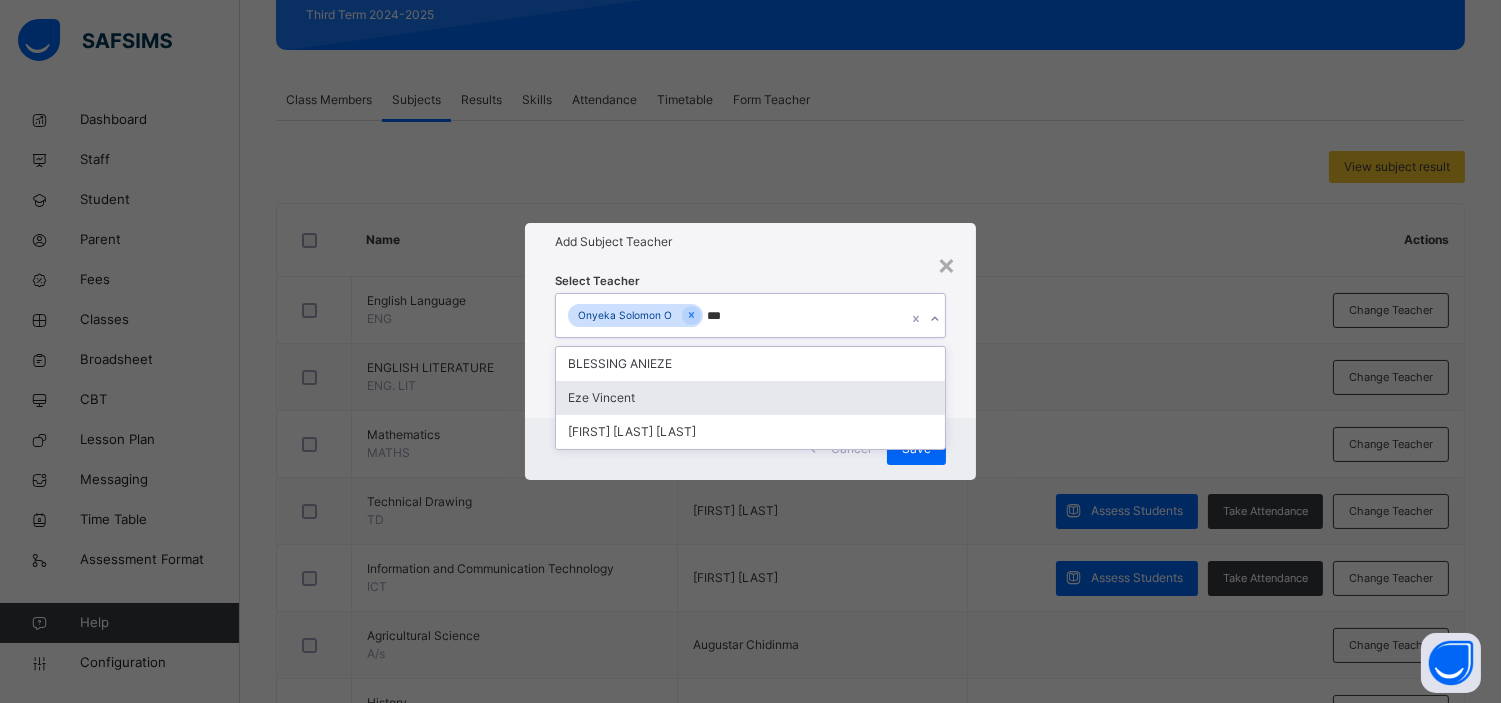 click on "Eze Vincent" at bounding box center (750, 398) 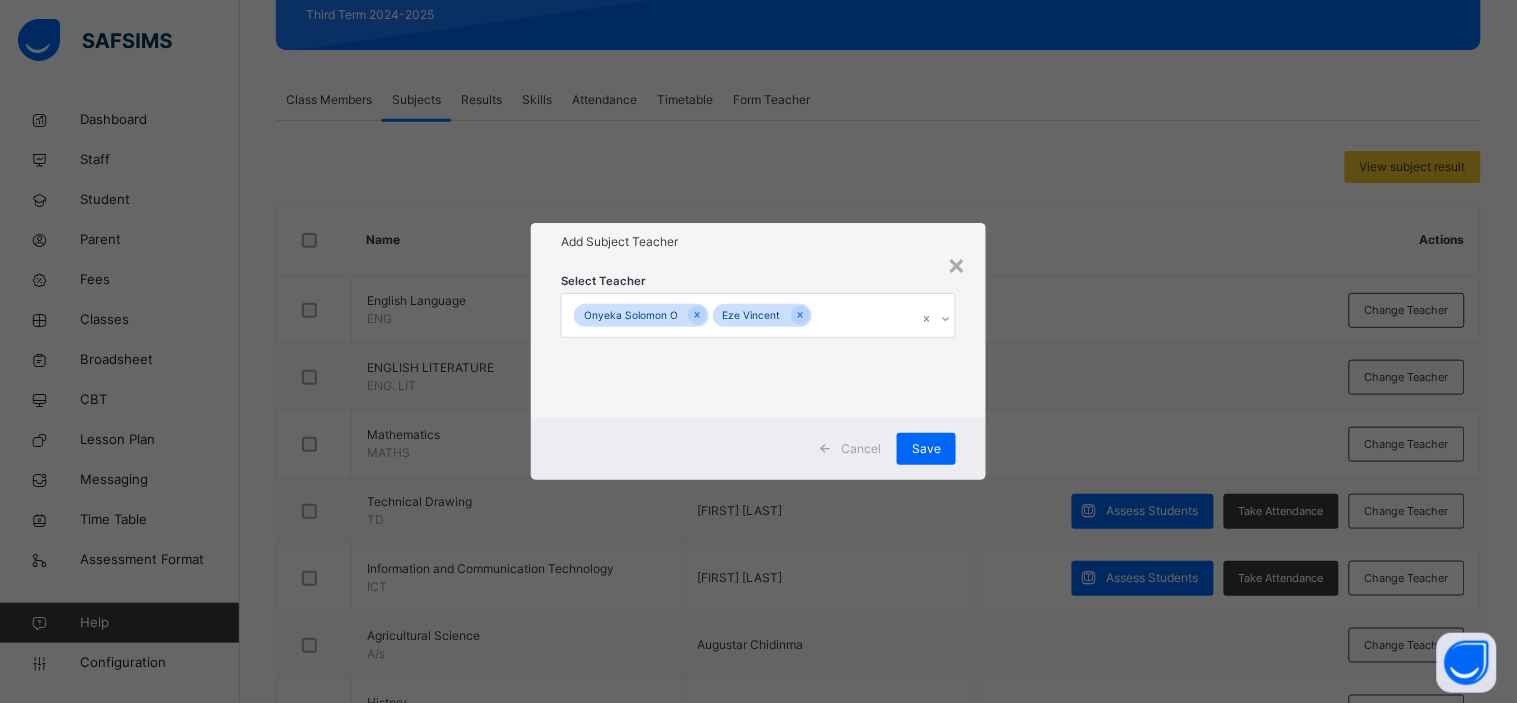 click on "Add Subject Teacher" at bounding box center [758, 242] 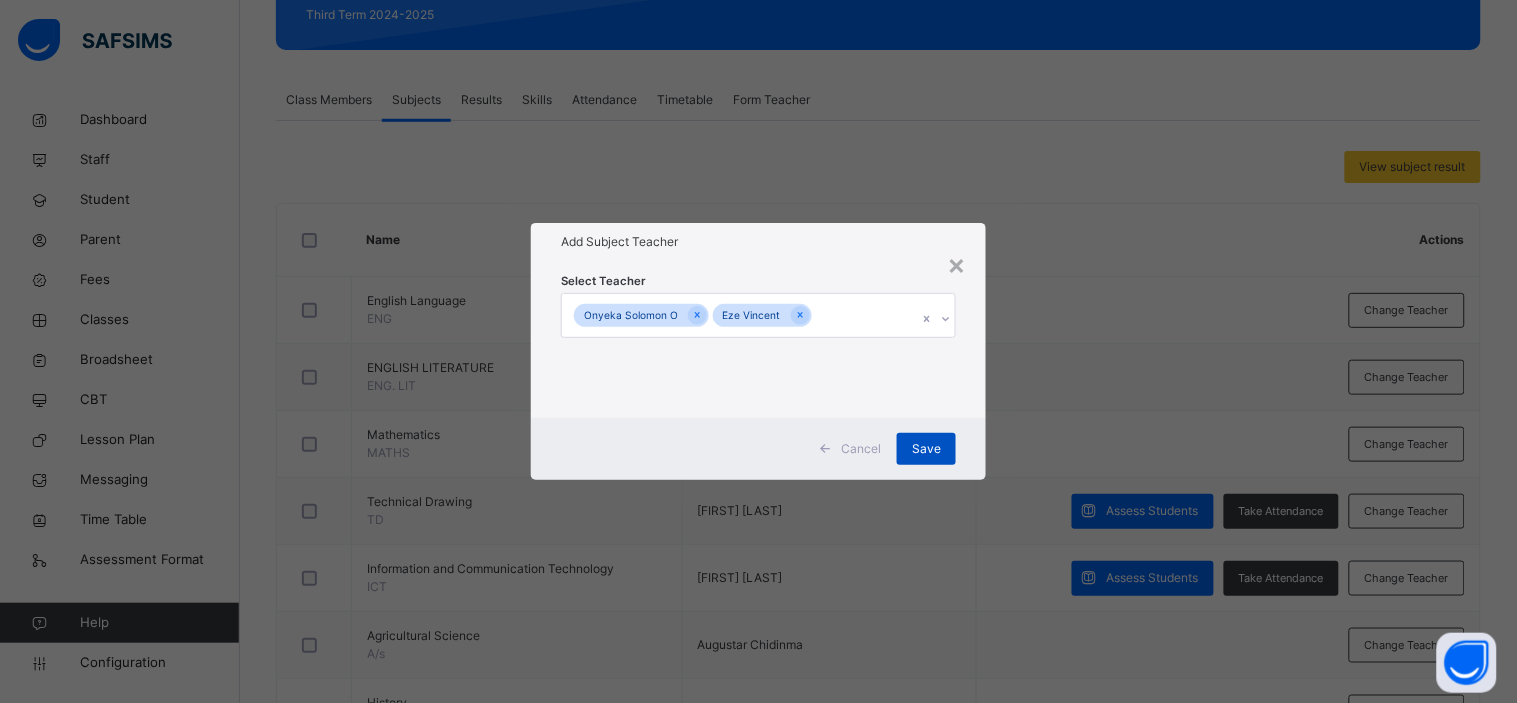 click on "Save" at bounding box center [926, 449] 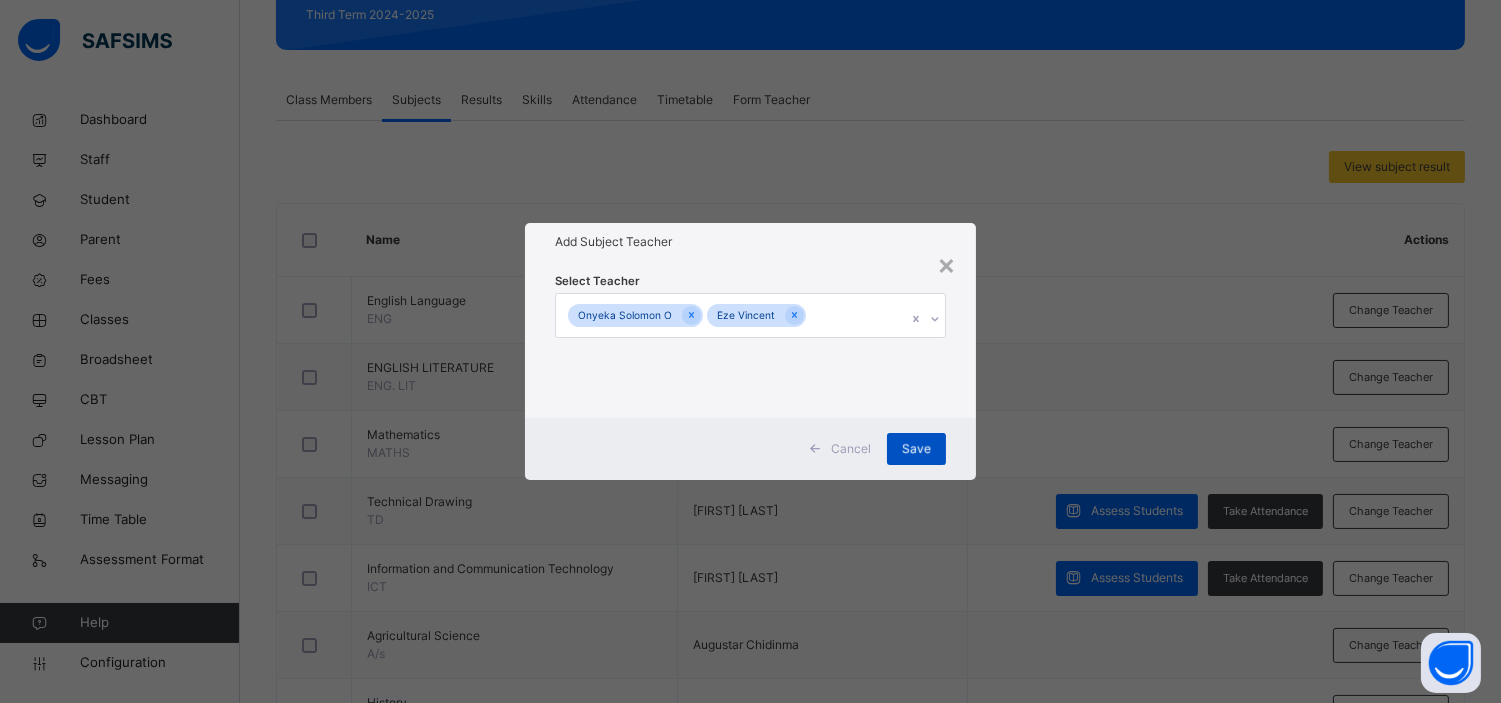 click on "Class subject created
View subject result Name Subject teacher(s) Actions English Language   ENG   JOAN ABDULLAHI  Change Teacher ENGLISH LITERATURE   ENG. LIT   JOAN ABDULLAHI  Change Teacher Mathematics   MATHS   Onyeka Solomon O Change Teacher Technical Drawing   TD   Eze Vincent  Assess Students Take Attendance Change Teacher Information and Communication Technology   ICT   Eze Vincent  Assess Students Take Attendance Change Teacher Agricultural Science   A/s   Augustar Chidinma  Change Teacher History   Hist   Abdullahi M Adam Change Teacher Civic Education   C/eEdu.   Ntuenlbok UBONG Essien Change Teacher Geography   Geo   Abdullahi M Adam Change Teacher Further Mathematics   F/Maths   Onyeka Solomon O Change Teacher Biology   Bio   Augustar Chidinma  Change Teacher Physics   Phy   Isah Yusuf , Eze Vincent  Assess Students Take Attendance Change Teacher Commerce   Com   REBECCA BAMIDELE  Change Teacher Chemistry   Chem   Isah Yusuf , Eze Vincent  Assess Students Take Attendance Change Teacher Economics   Econs     F/Acct" at bounding box center (870, 917) 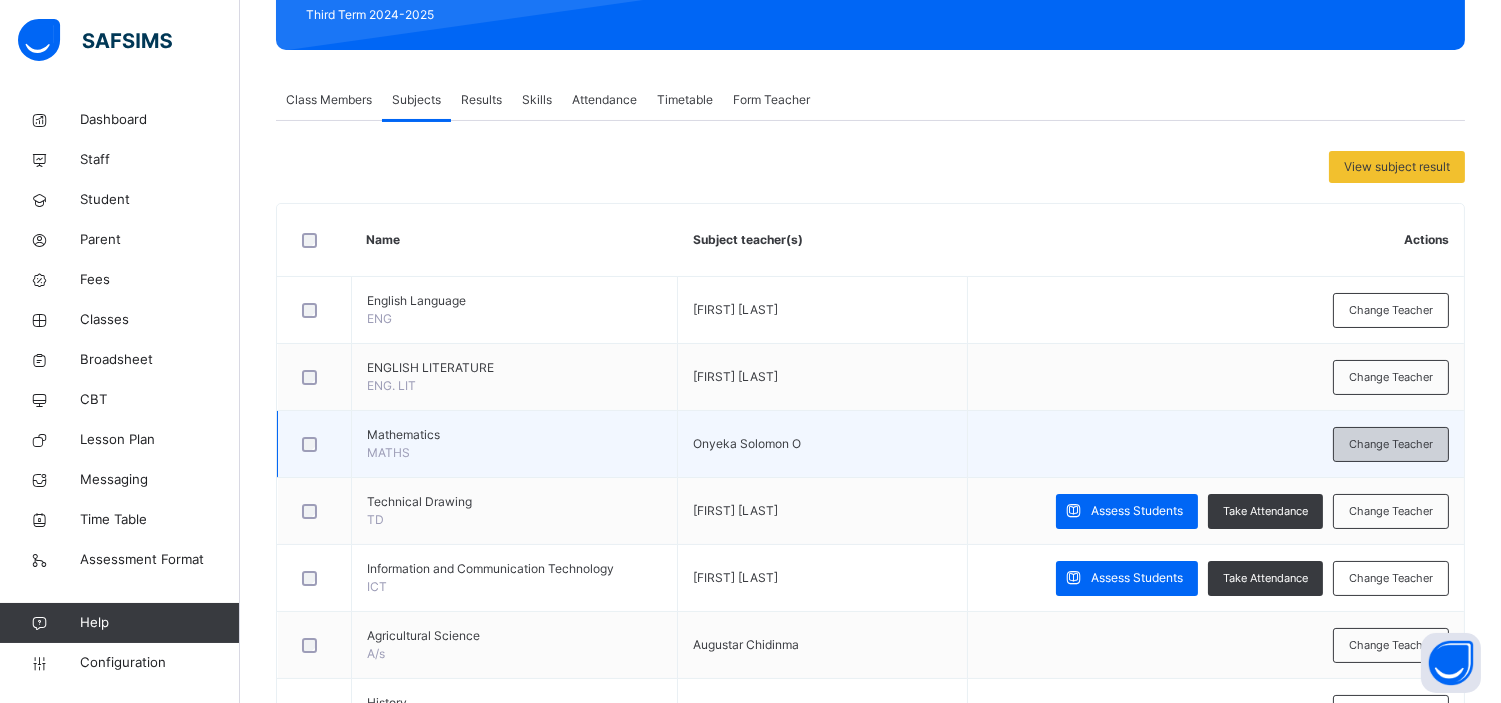 click on "Change Teacher" at bounding box center (1391, 444) 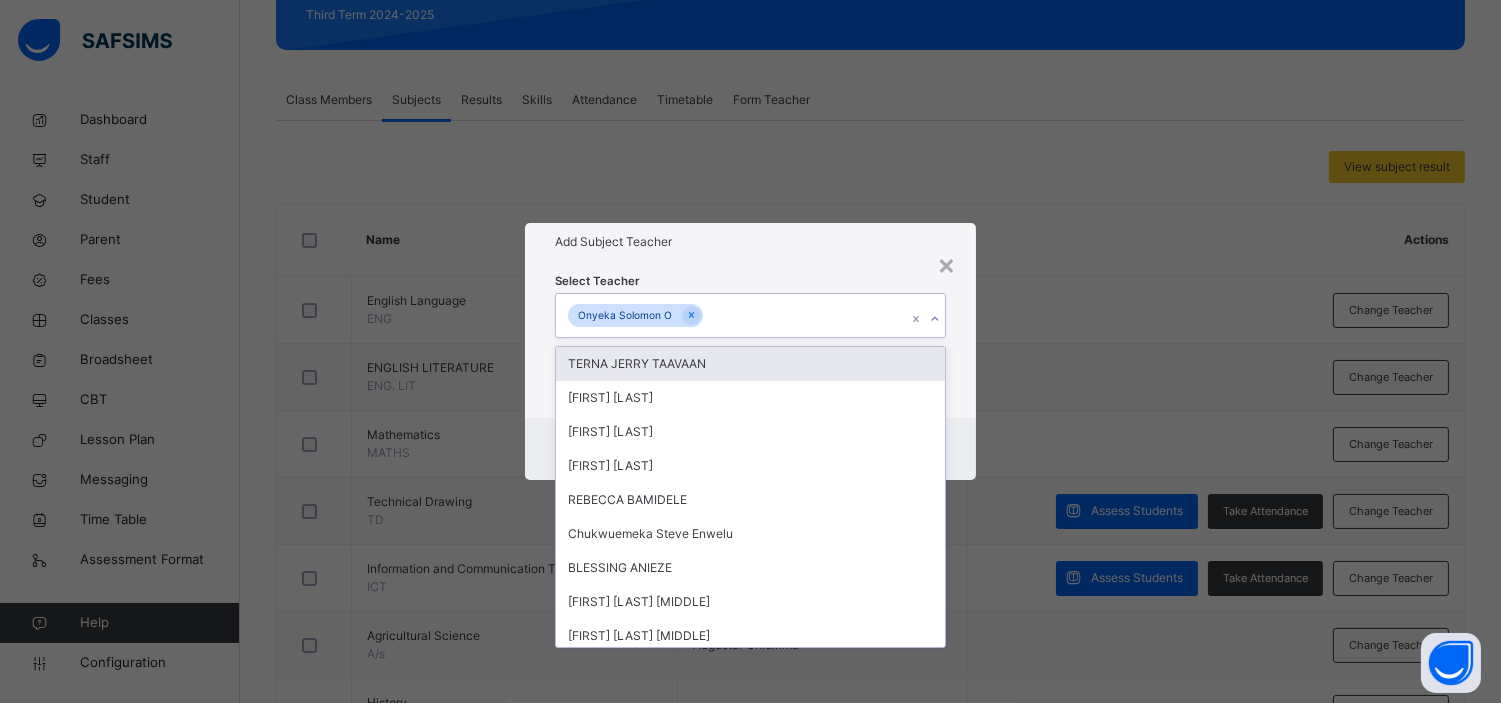 click on "Onyeka Solomon O" at bounding box center [731, 315] 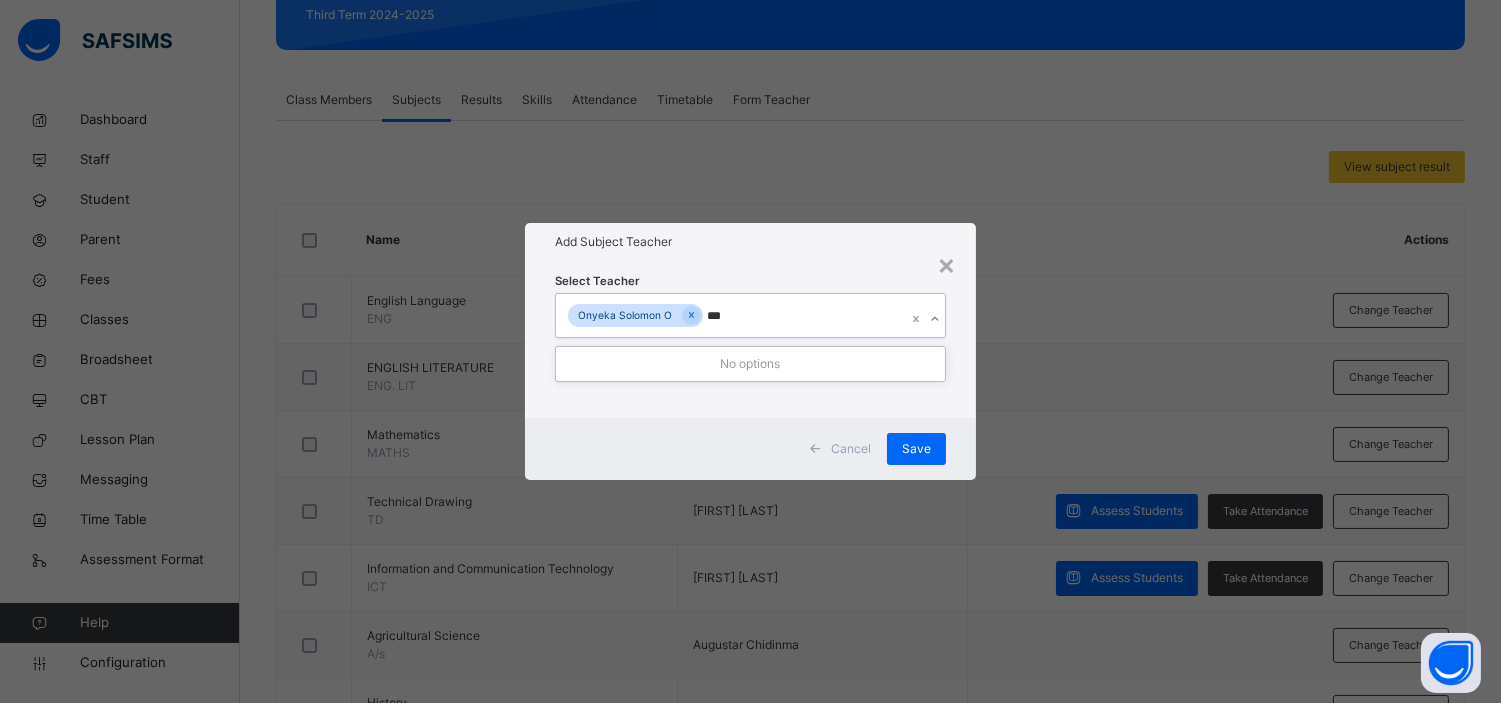 scroll, scrollTop: 297, scrollLeft: 0, axis: vertical 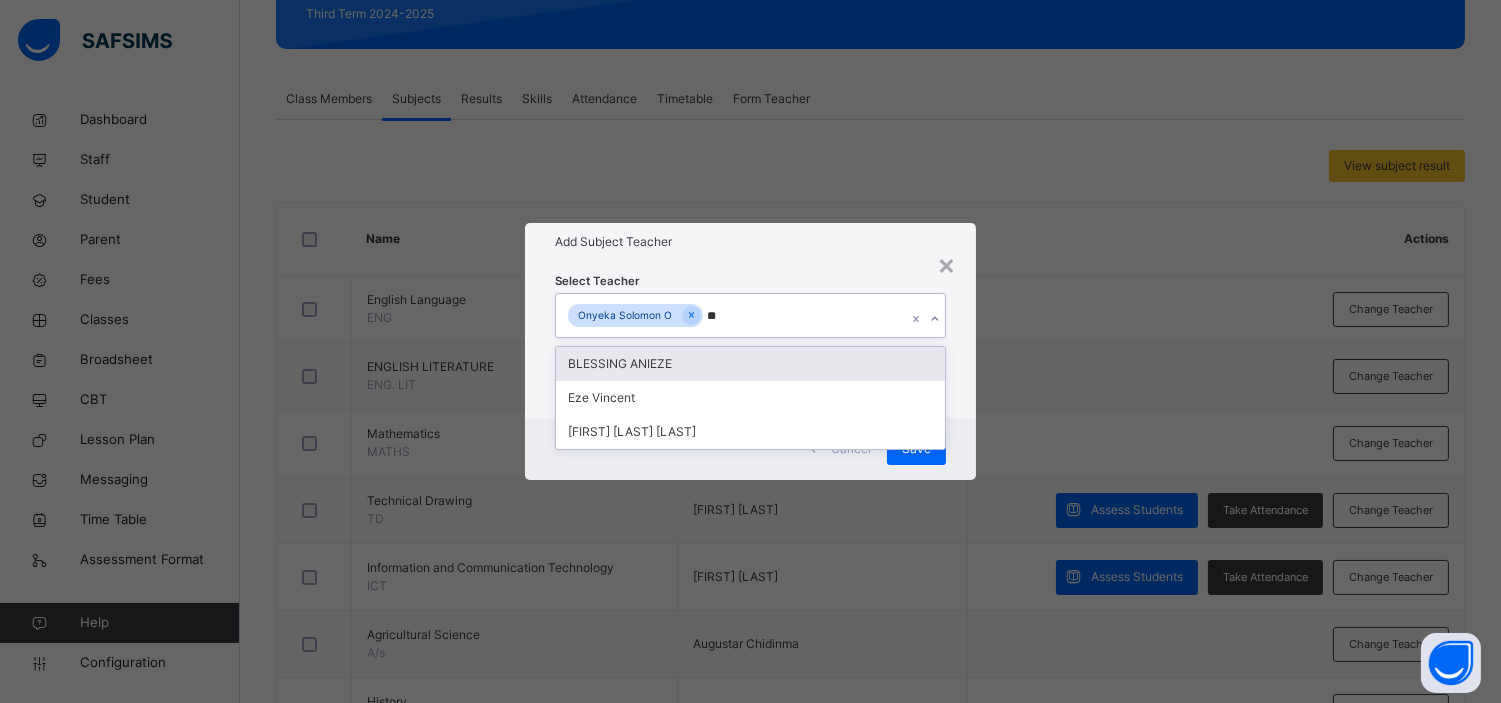 type on "***" 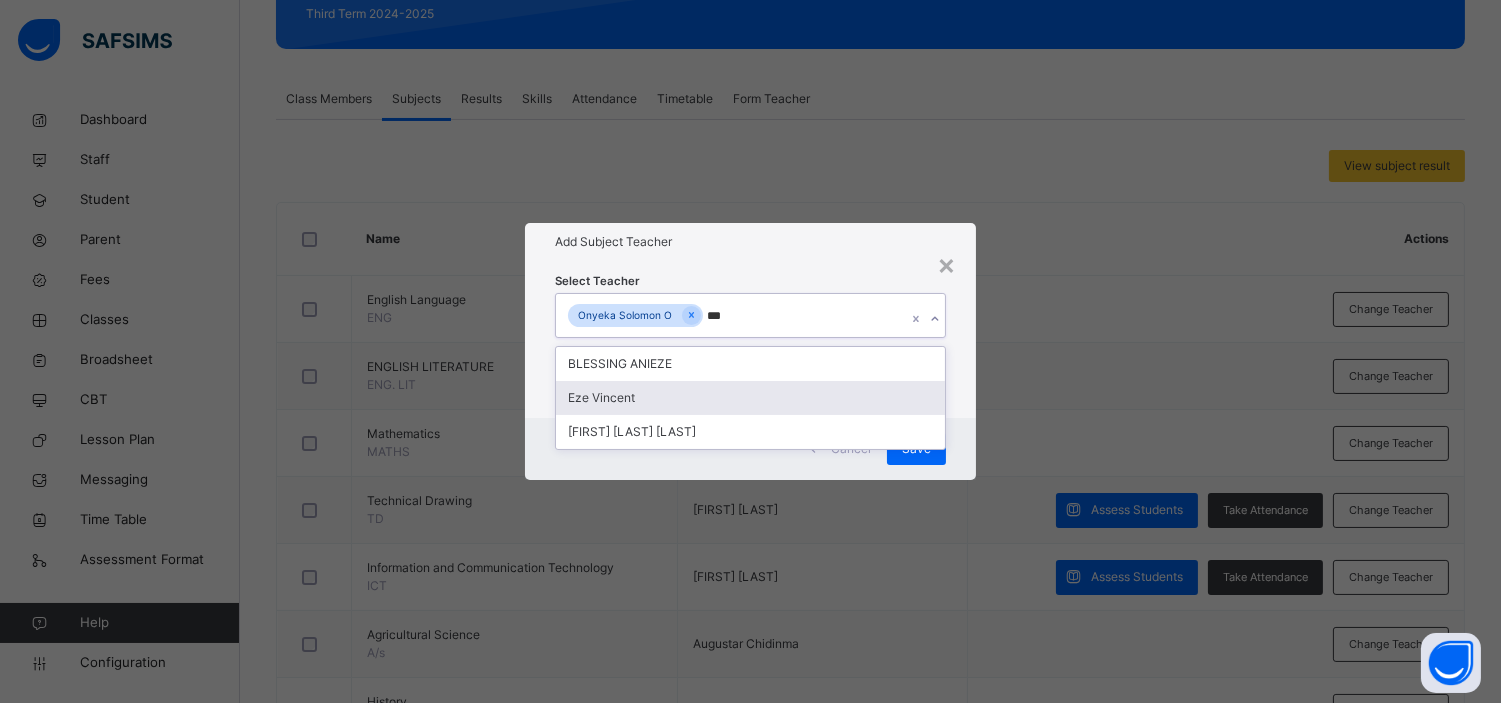 click on "Eze Vincent" at bounding box center [750, 398] 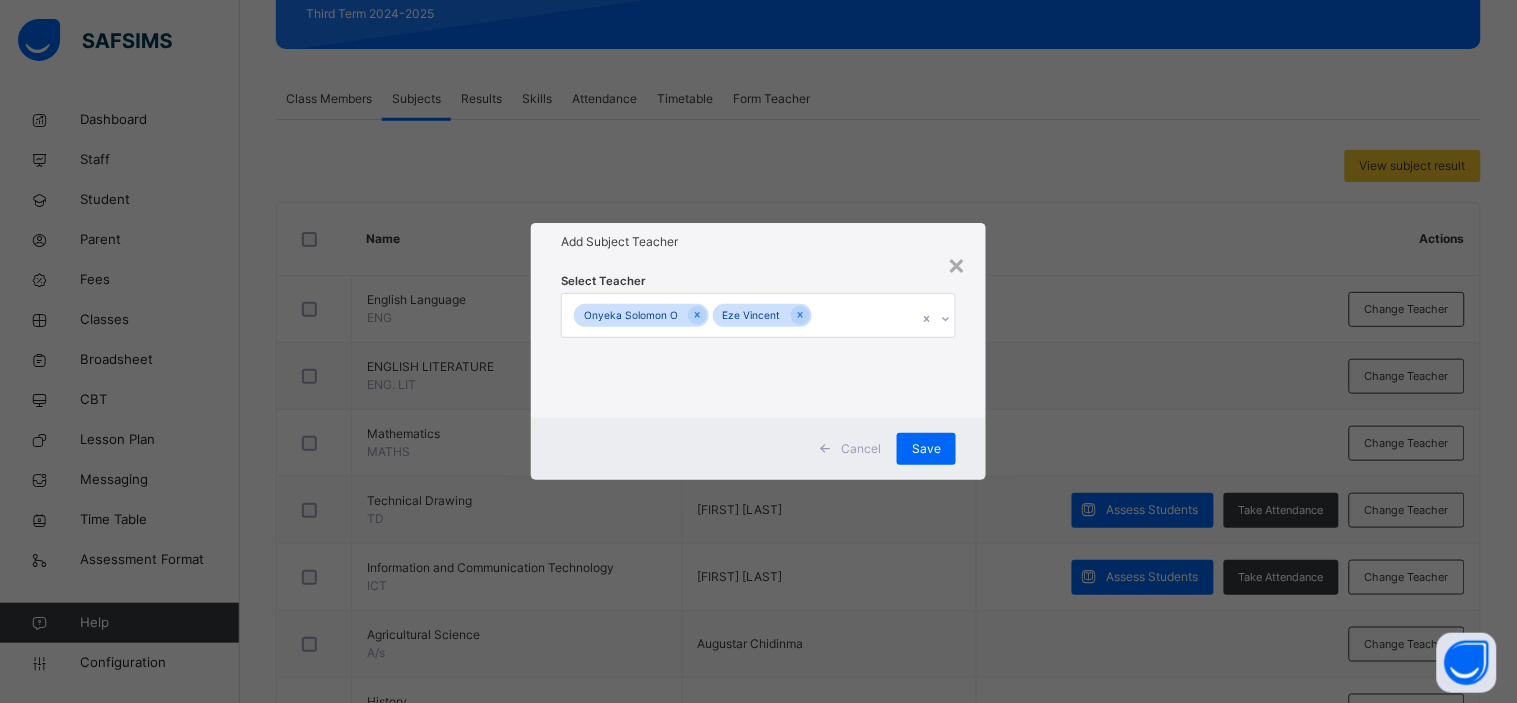 click on "Select Teacher [FIRST] [LAST] [FIRST]" at bounding box center (758, 339) 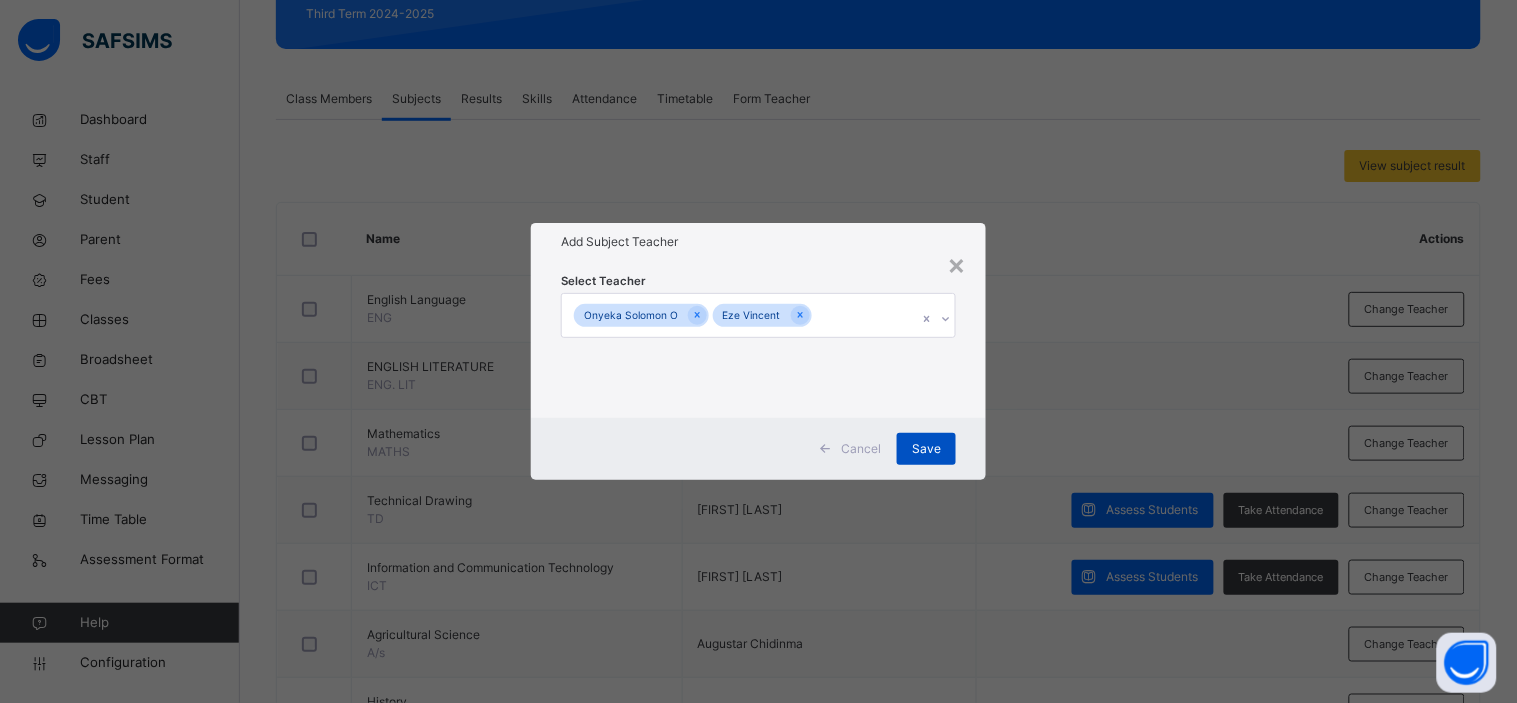 click on "Save" at bounding box center [926, 449] 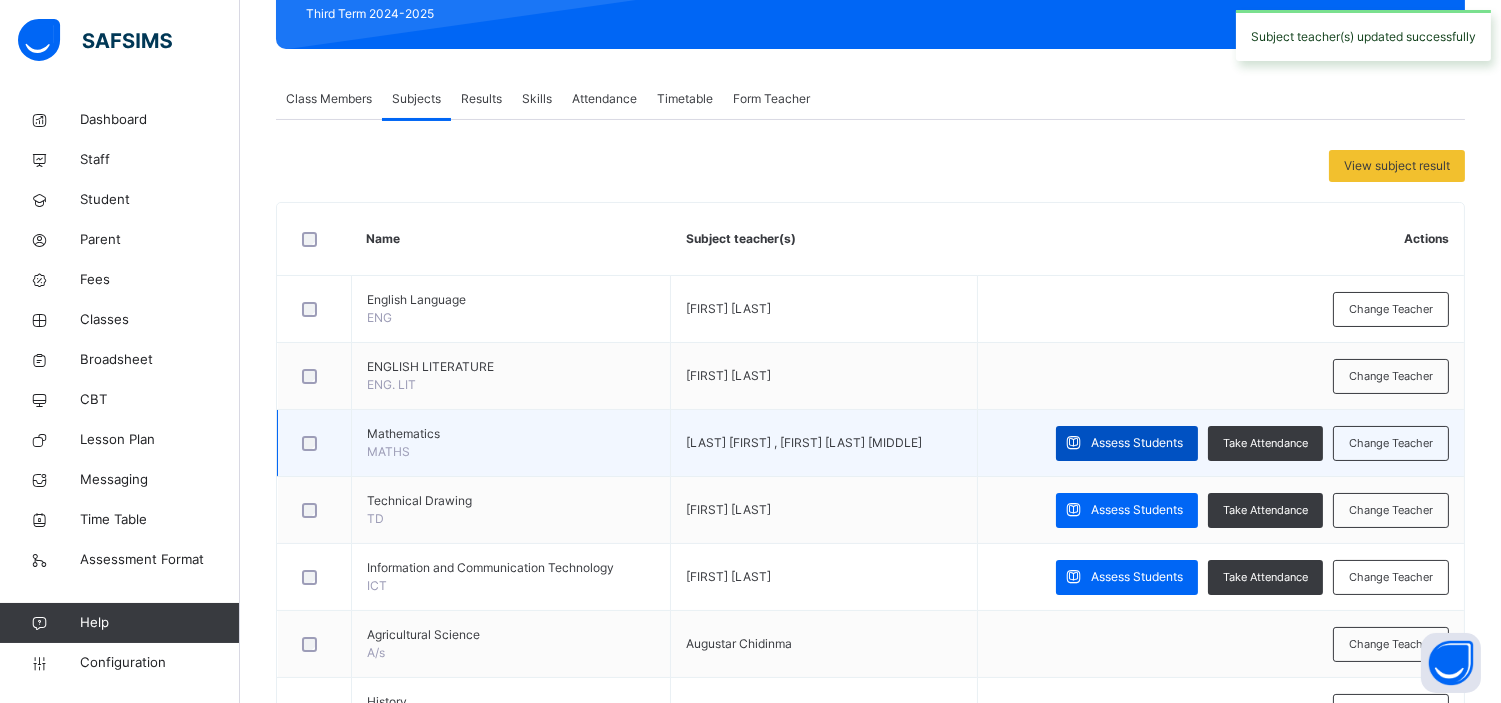 click on "Assess Students" at bounding box center (1137, 443) 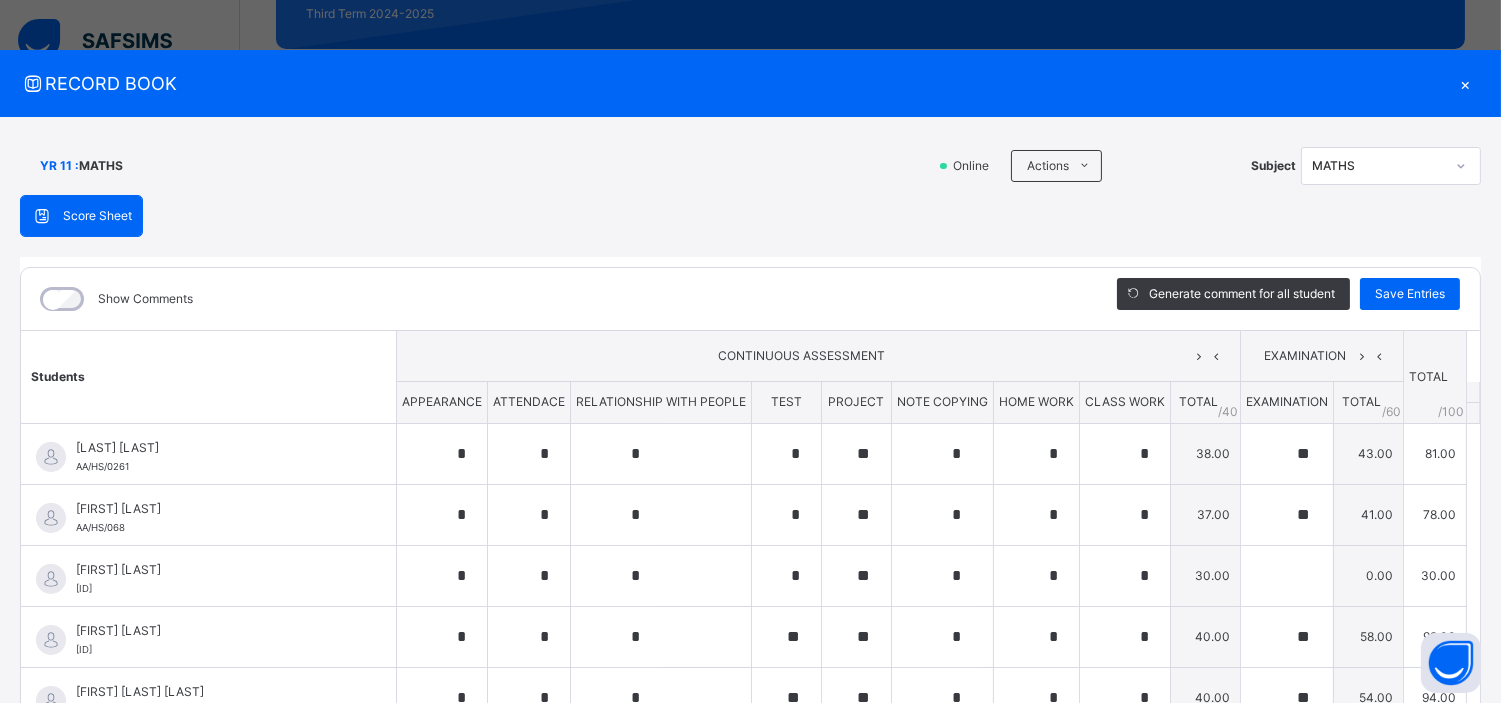 type on "*" 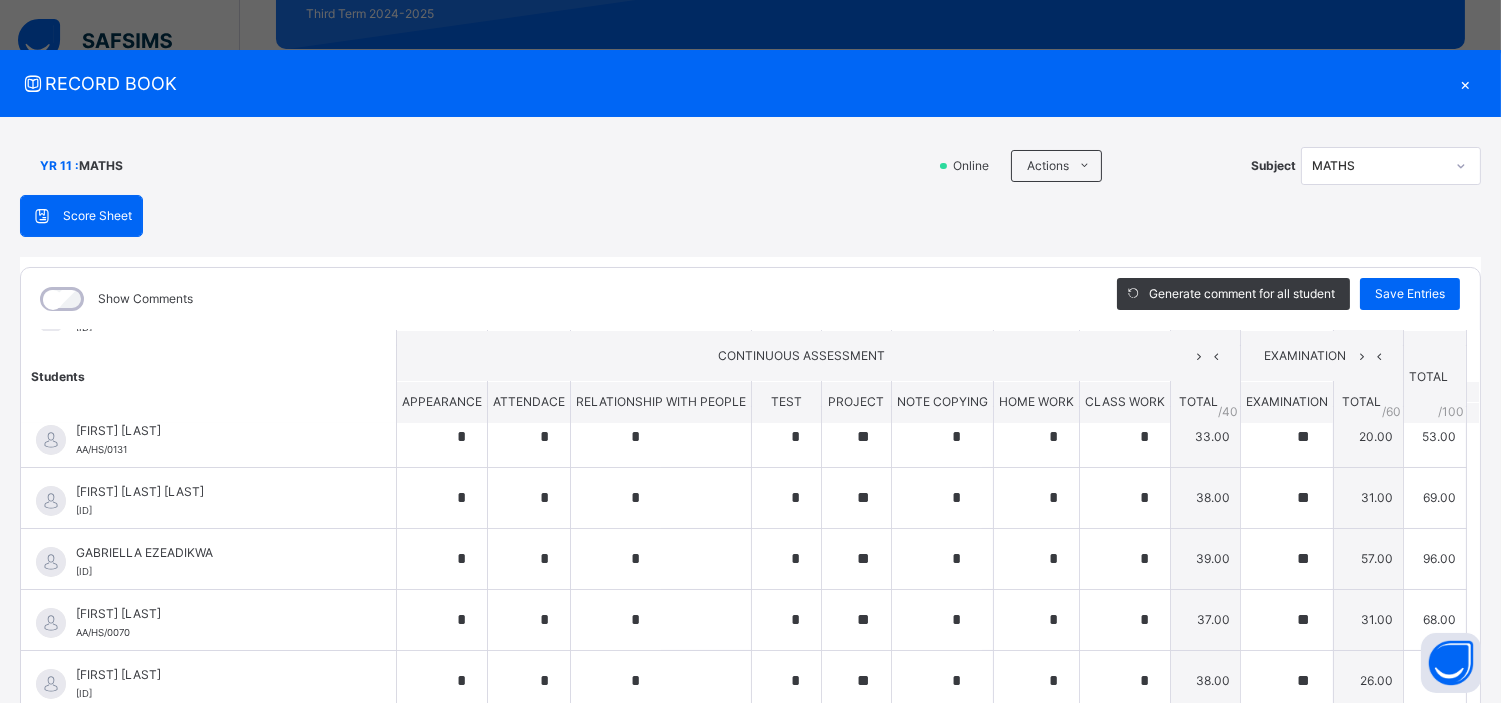 scroll, scrollTop: 384, scrollLeft: 0, axis: vertical 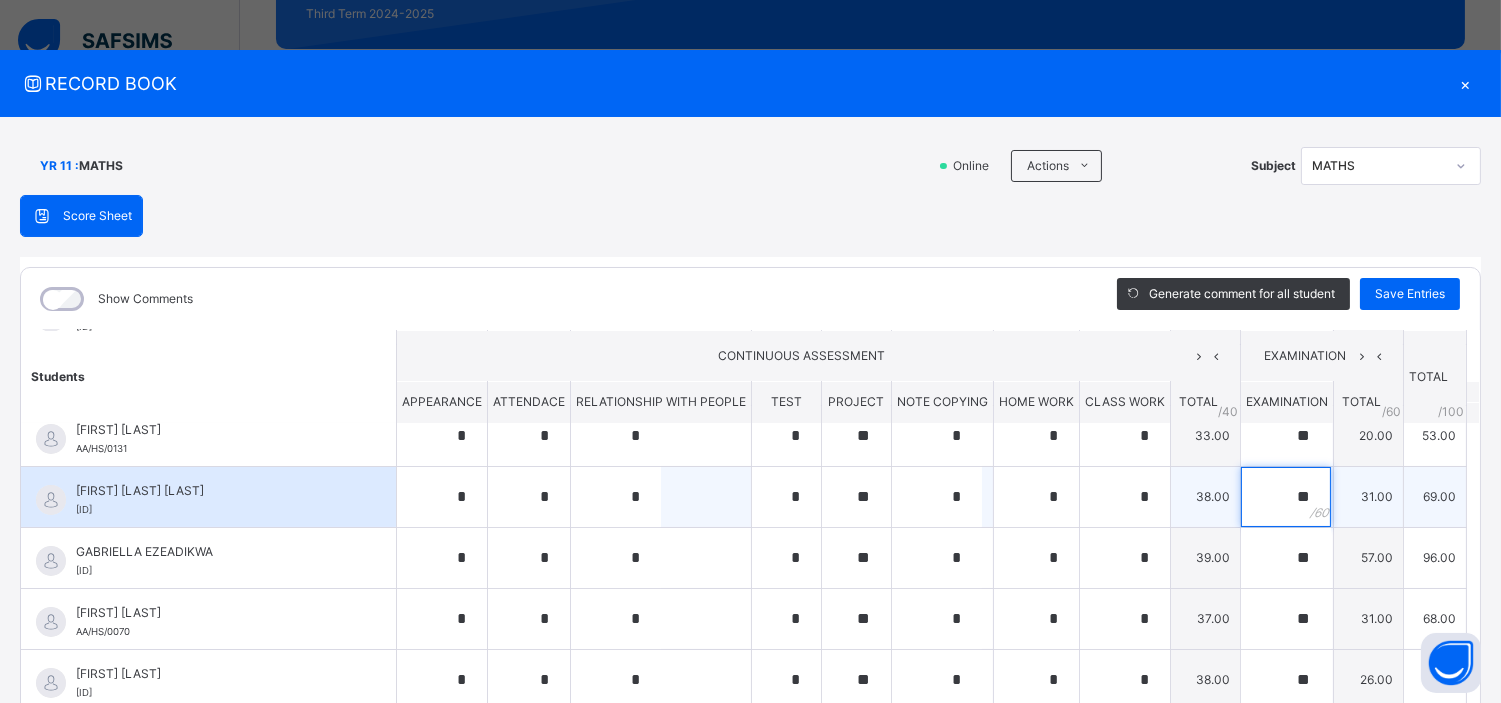 click on "**" at bounding box center (1286, 497) 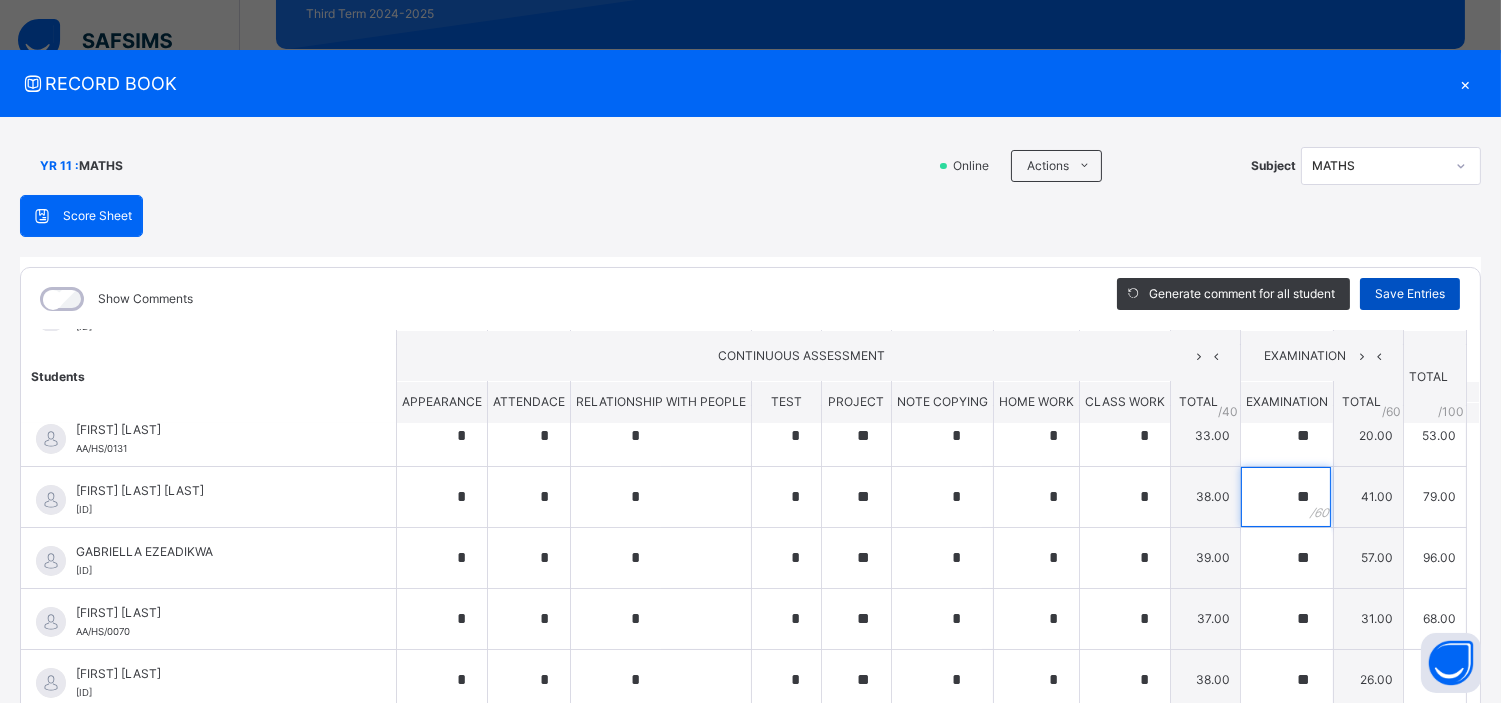 type on "**" 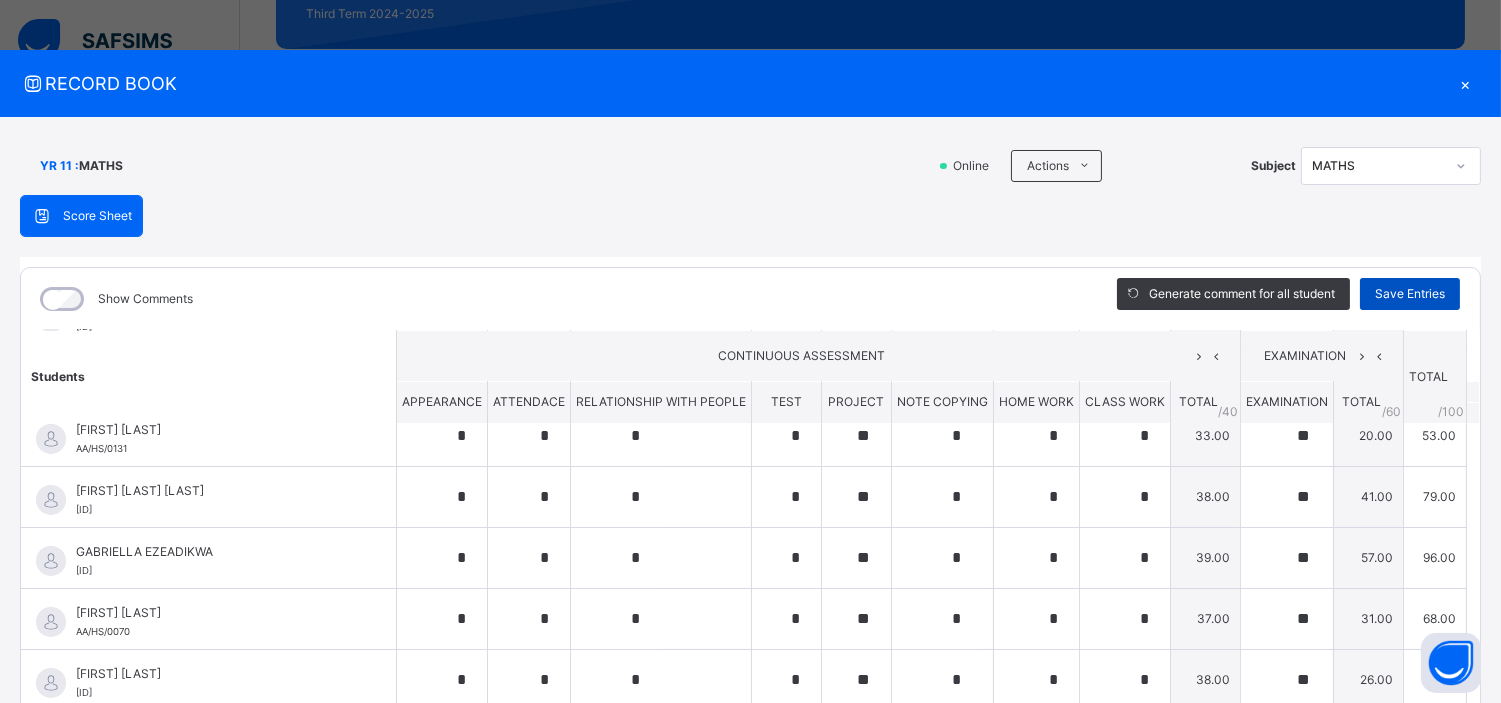 click on "Save Entries" at bounding box center (1410, 294) 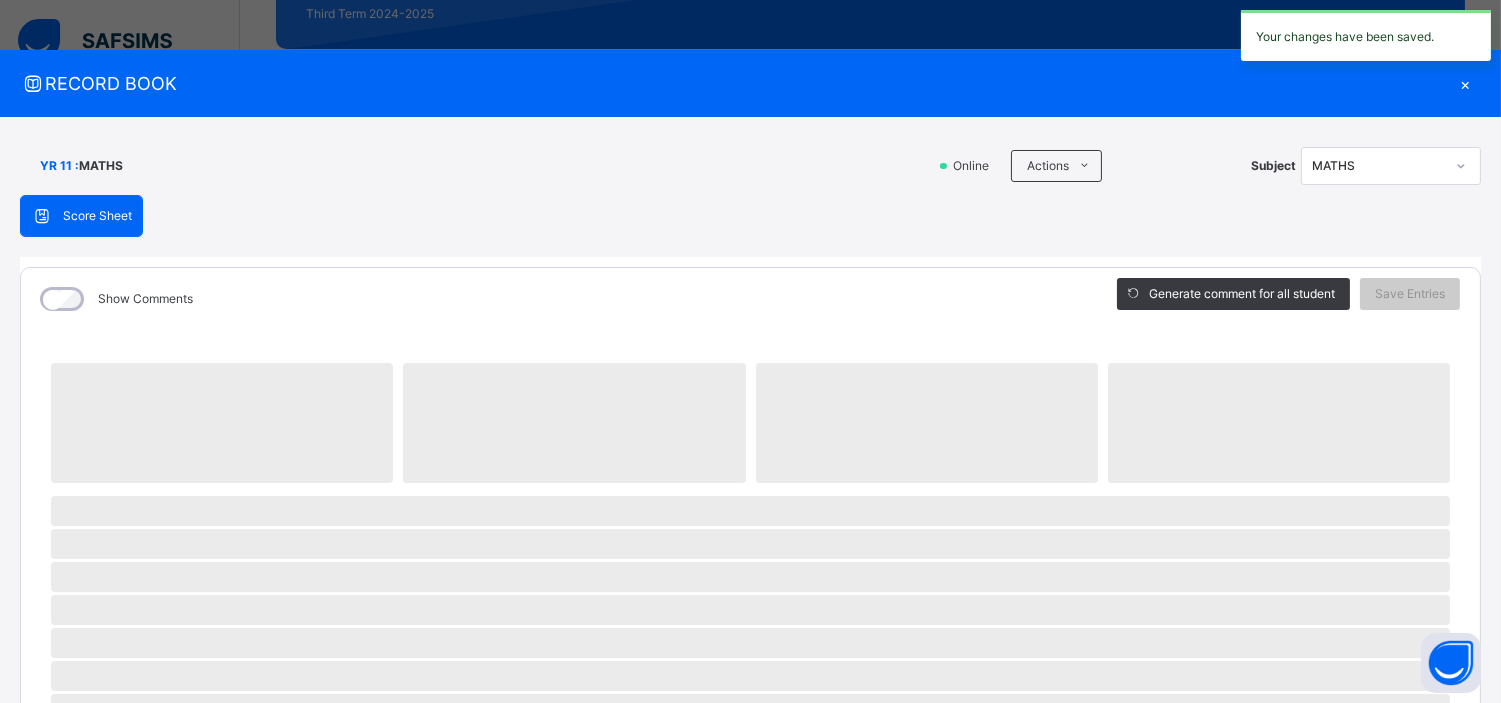 click on "×" at bounding box center [1466, 83] 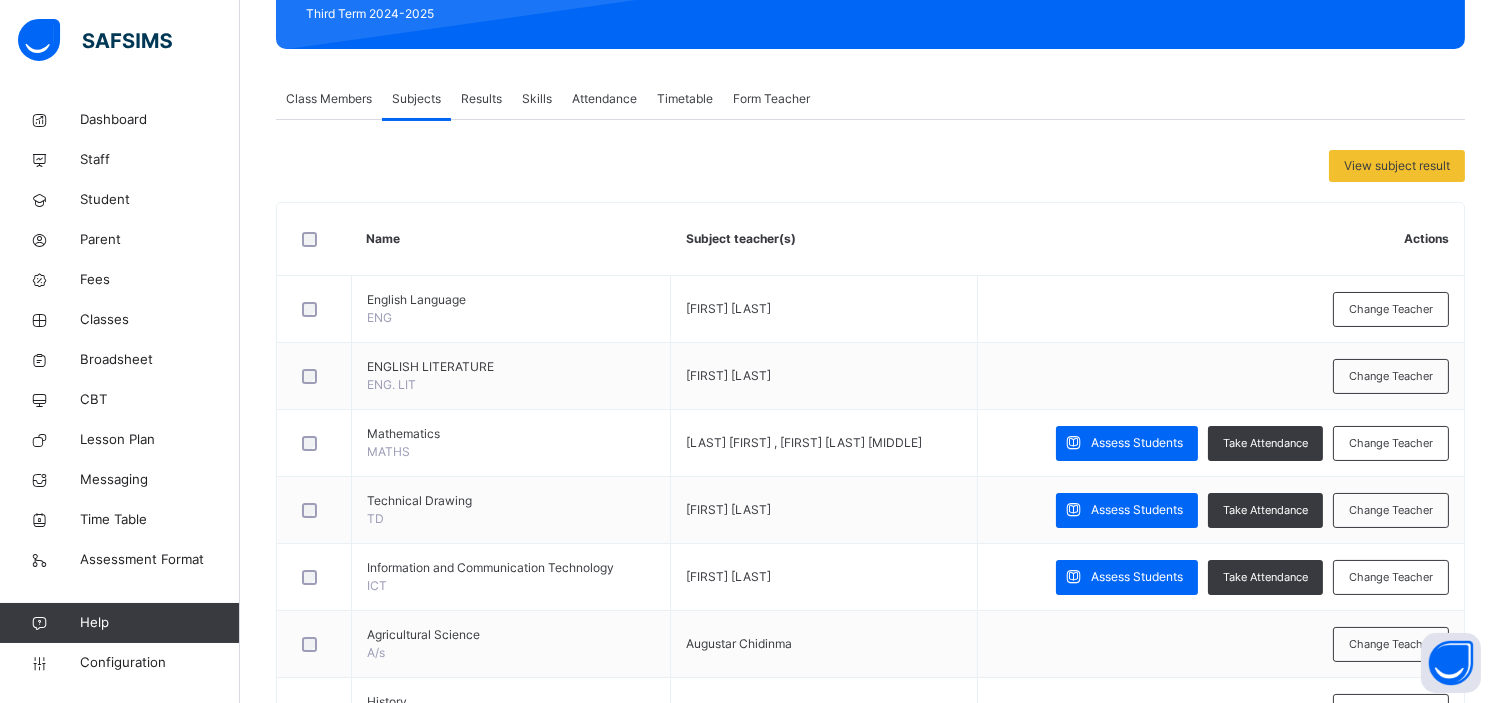 click on "Change Teacher" at bounding box center (1391, 443) 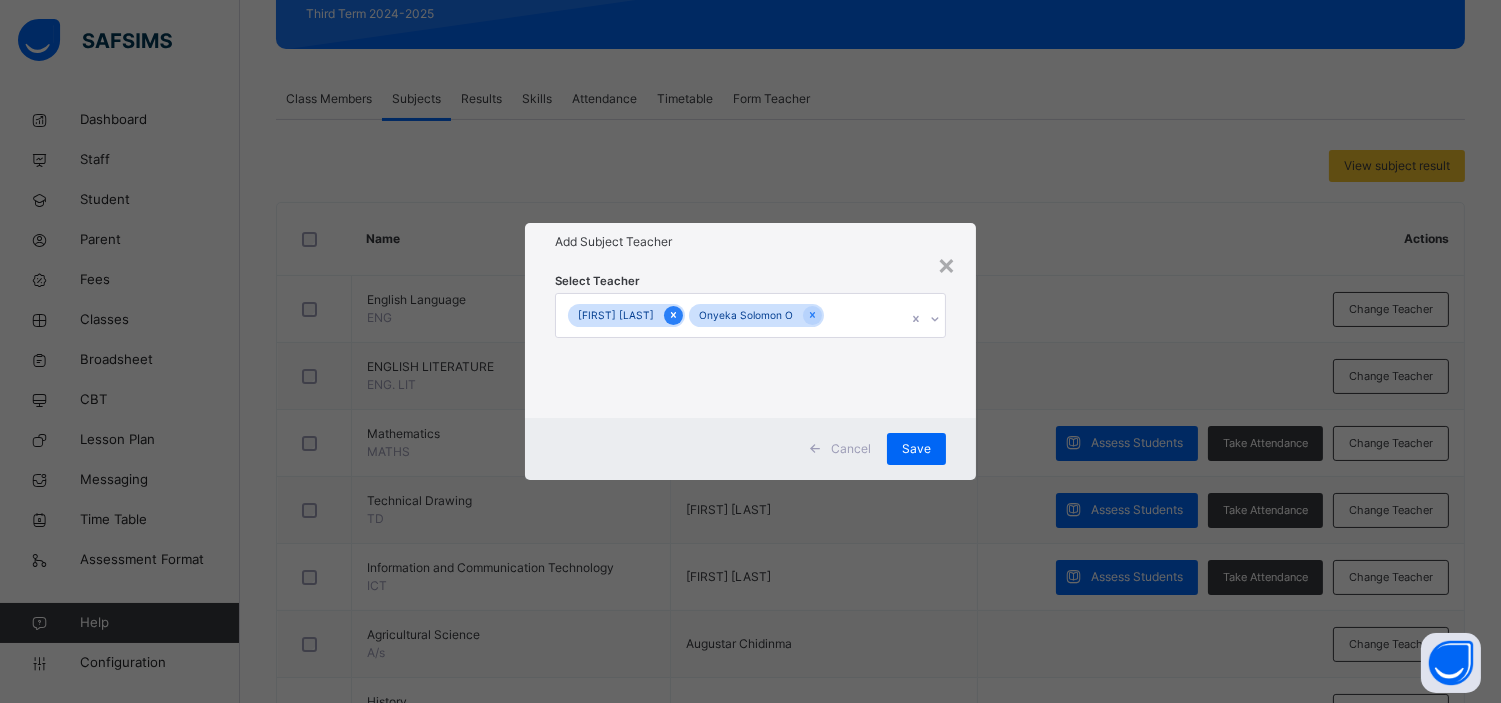 click 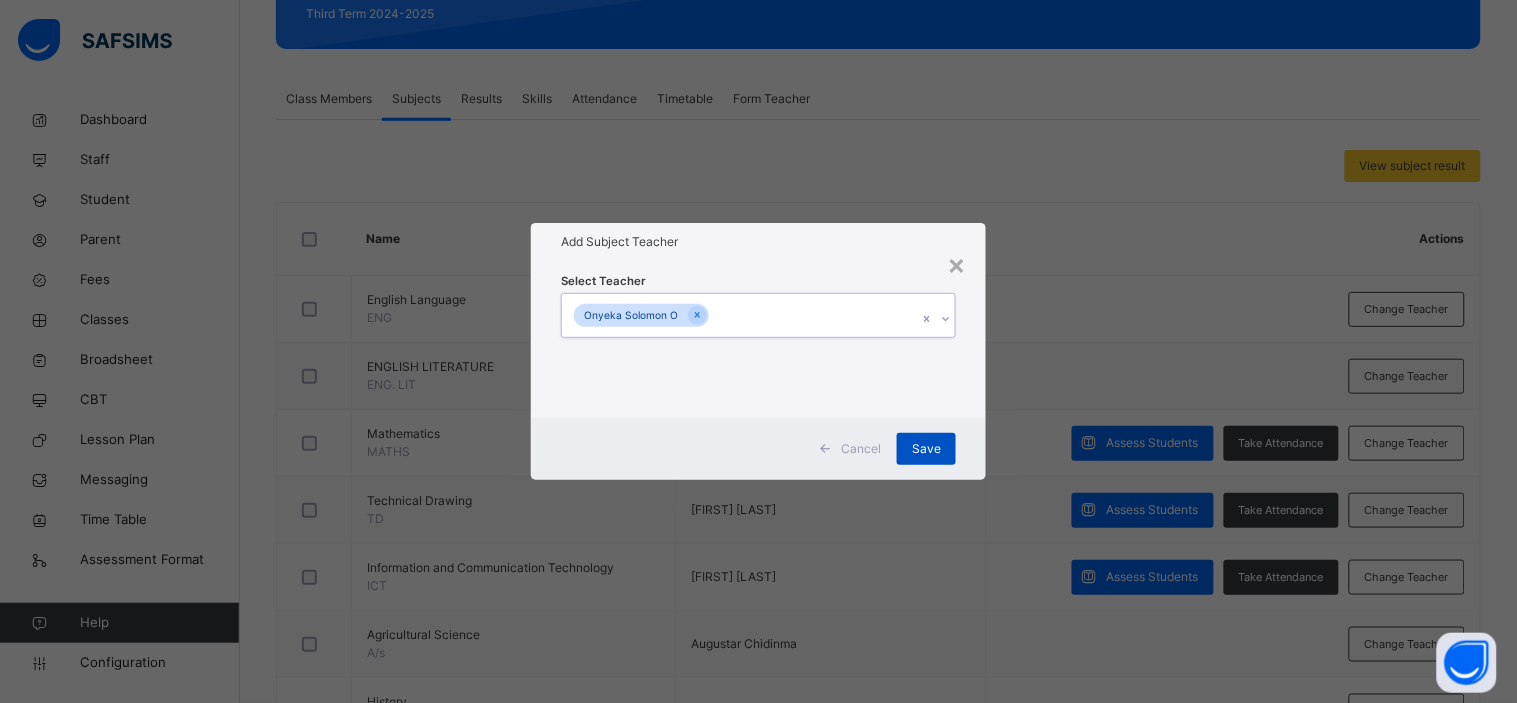 click on "Save" at bounding box center [926, 449] 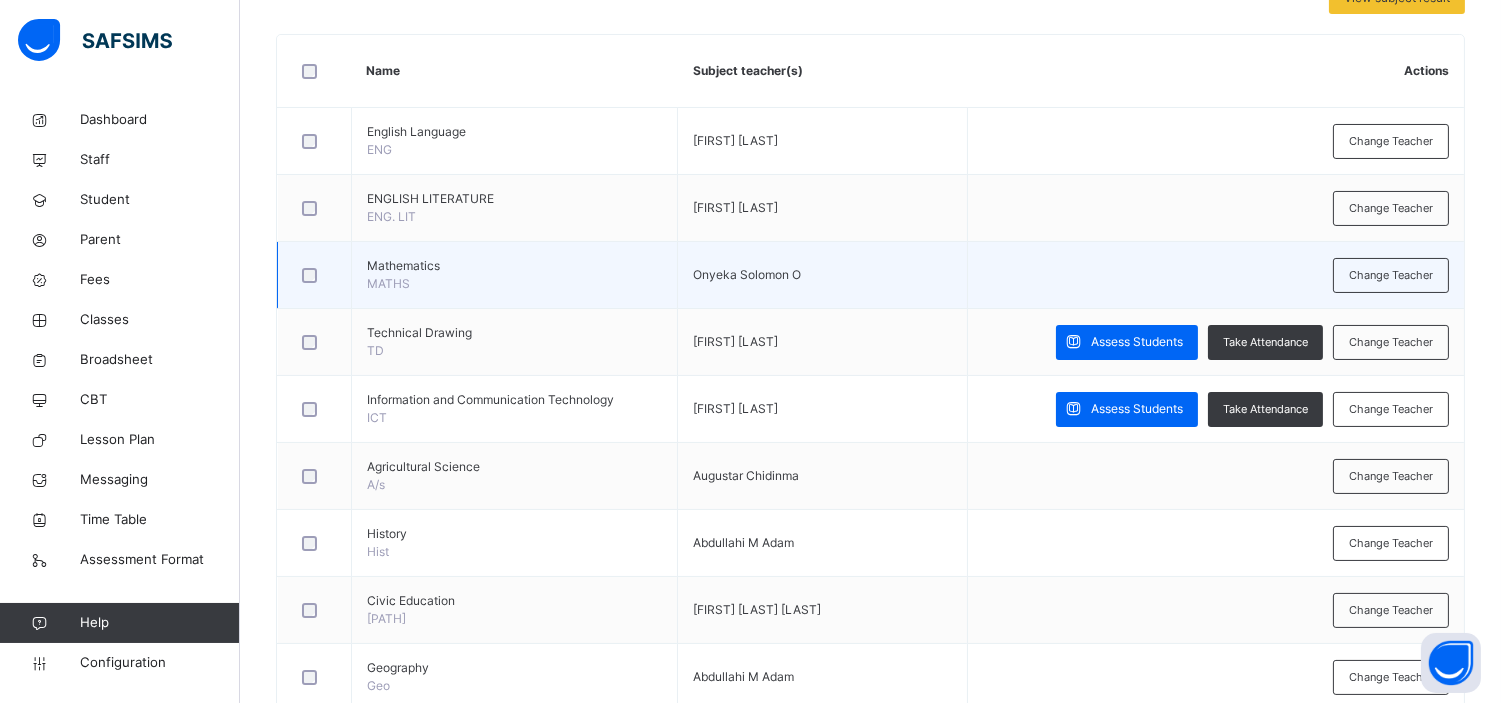 scroll, scrollTop: 466, scrollLeft: 0, axis: vertical 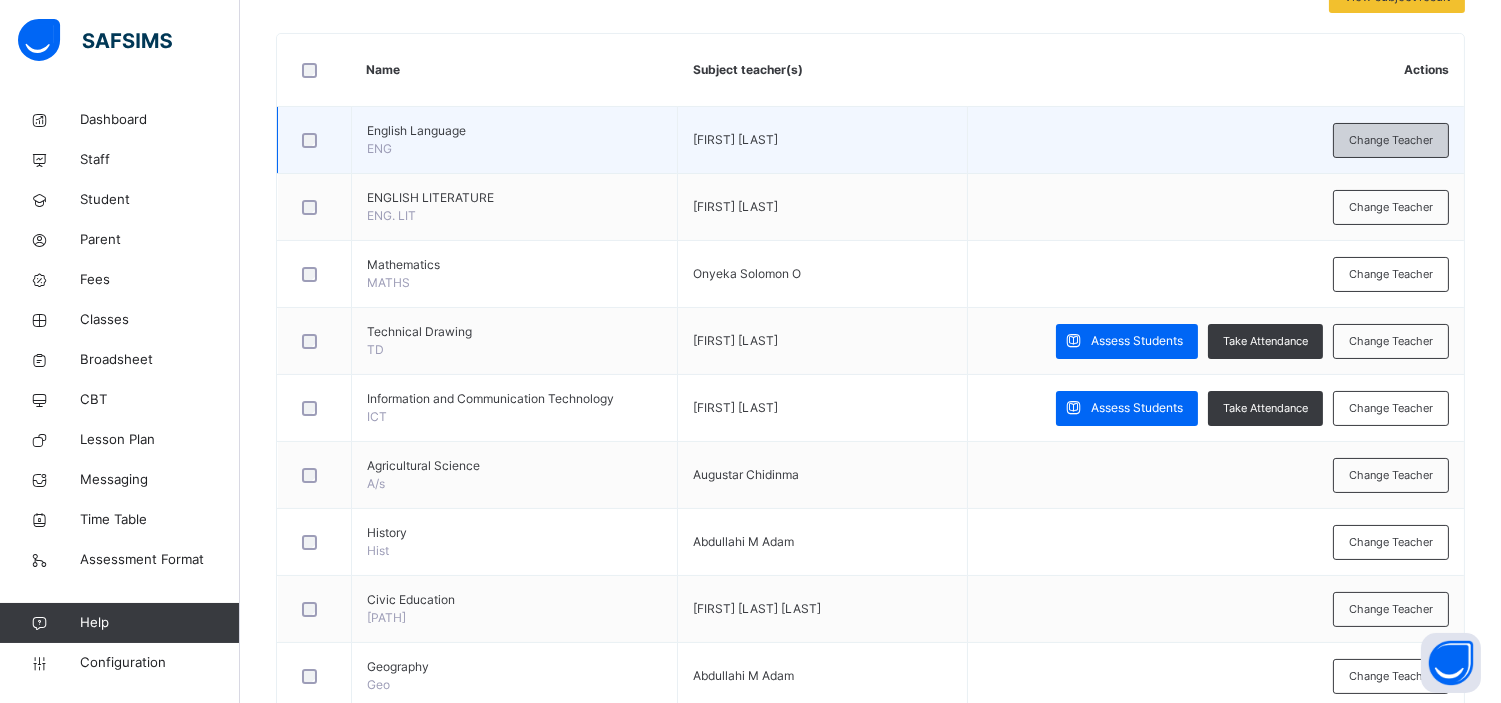 click on "Change Teacher" at bounding box center (1391, 140) 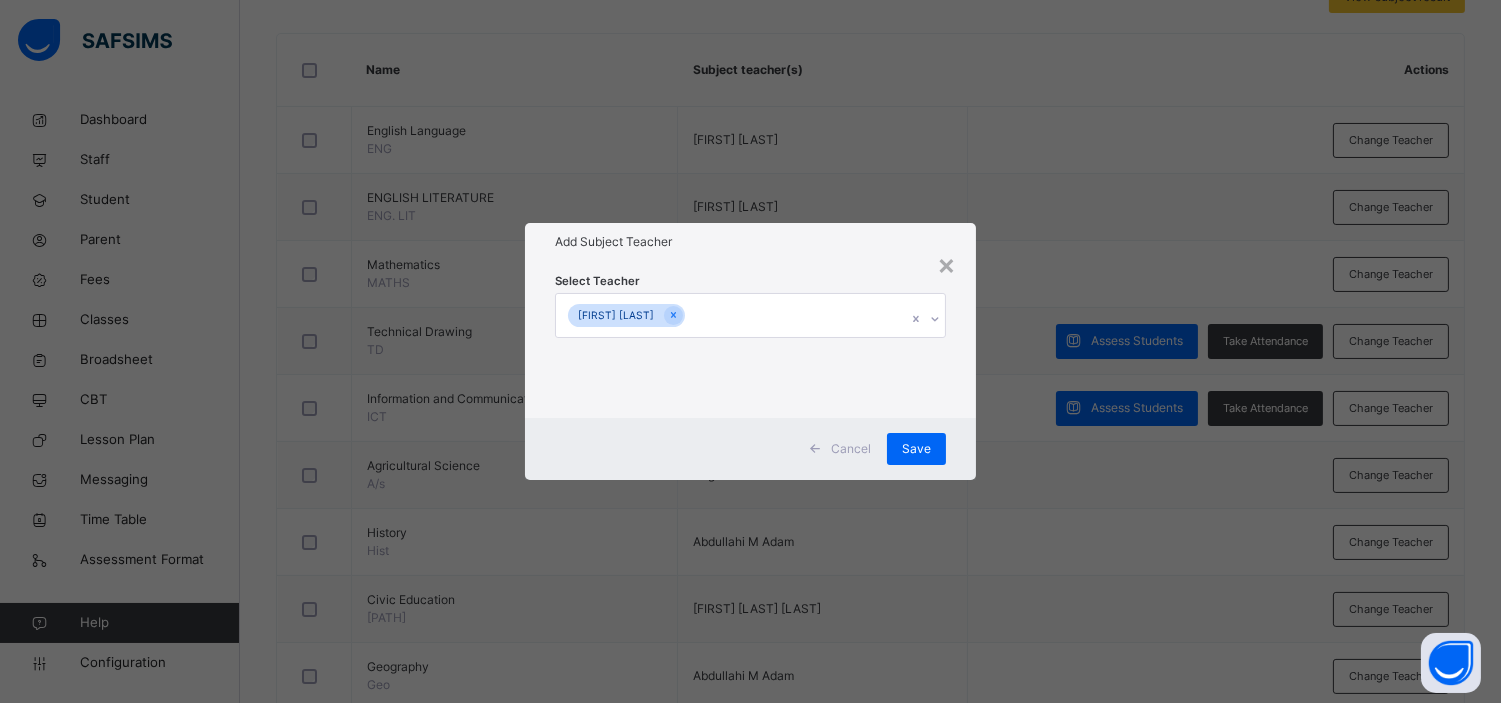 click on "[FIRST] [LAST]" at bounding box center (731, 315) 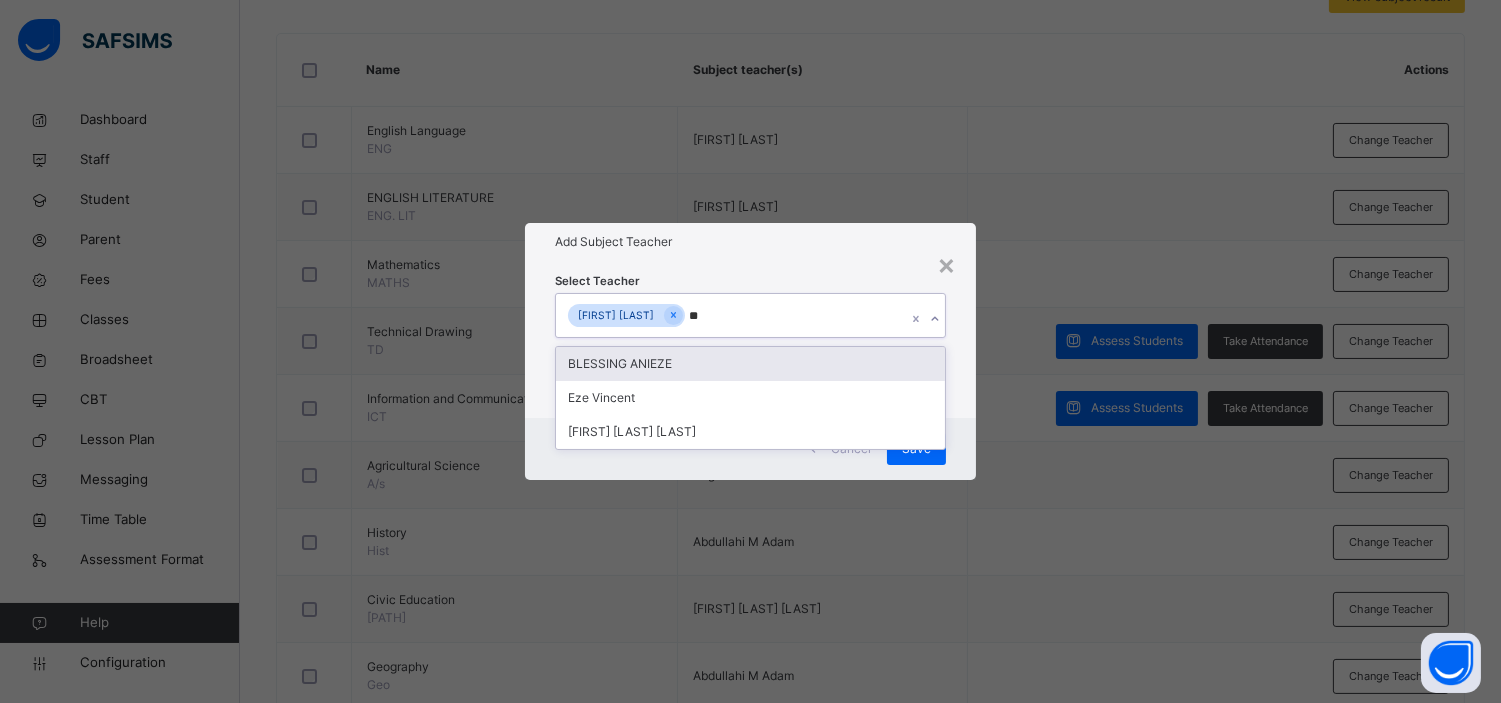 type on "***" 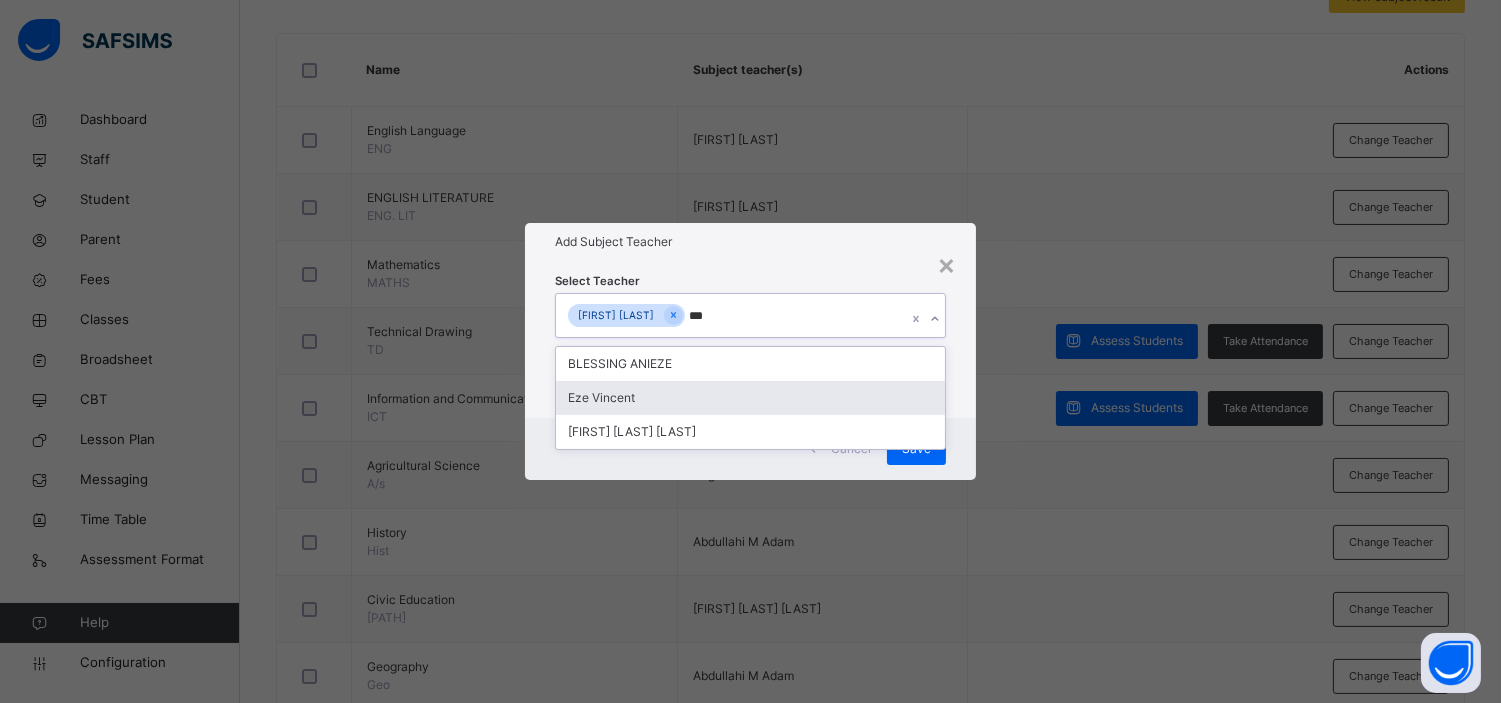 click on "Eze Vincent" at bounding box center [750, 398] 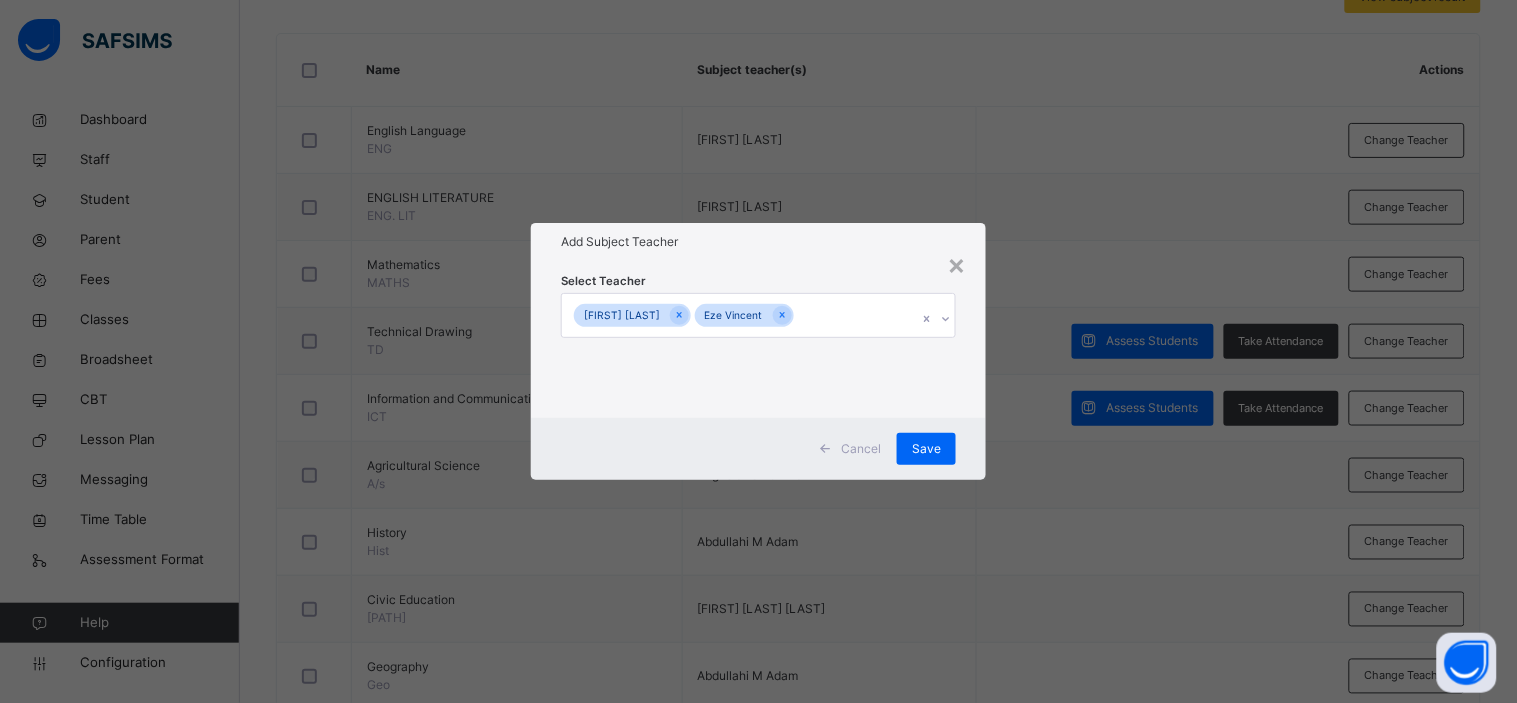click on "Add Subject Teacher" at bounding box center (758, 242) 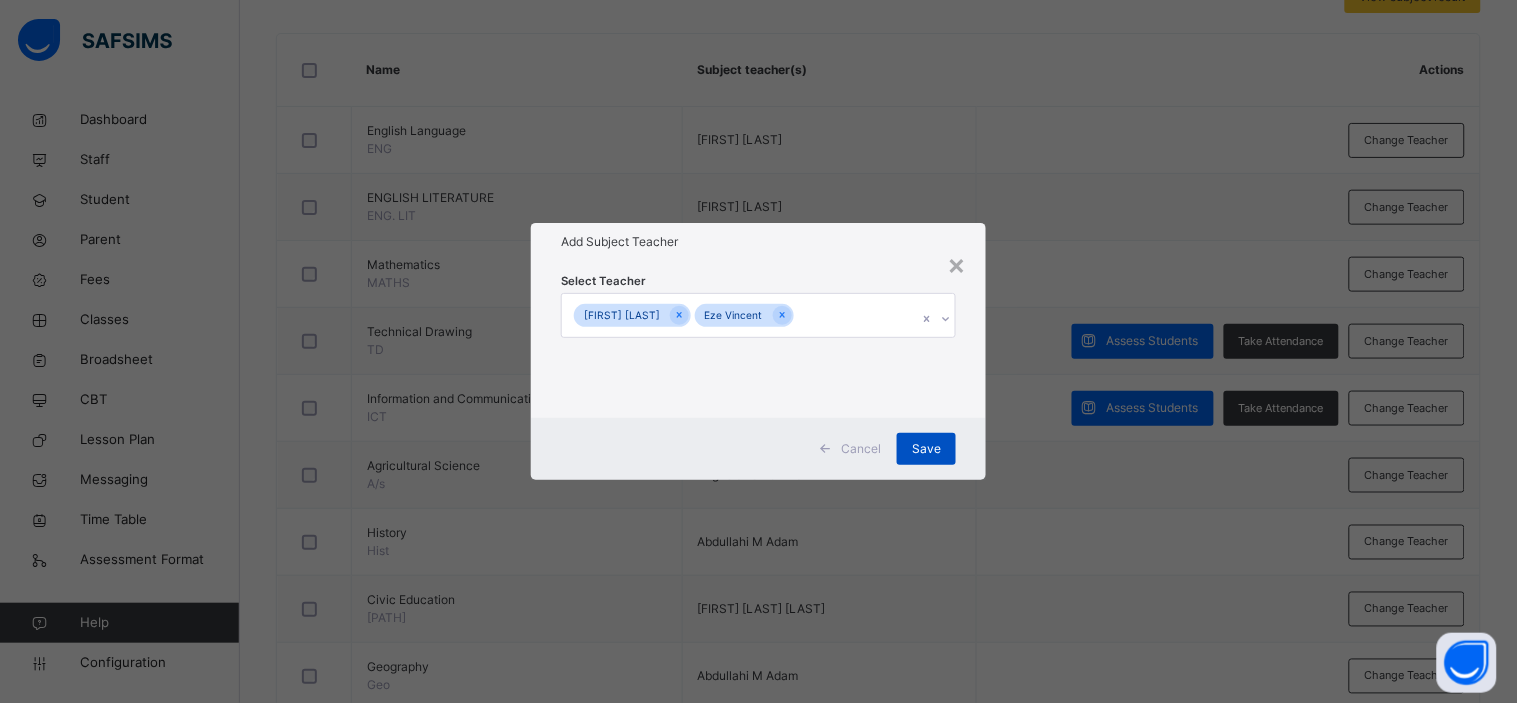 click on "Save" at bounding box center [926, 449] 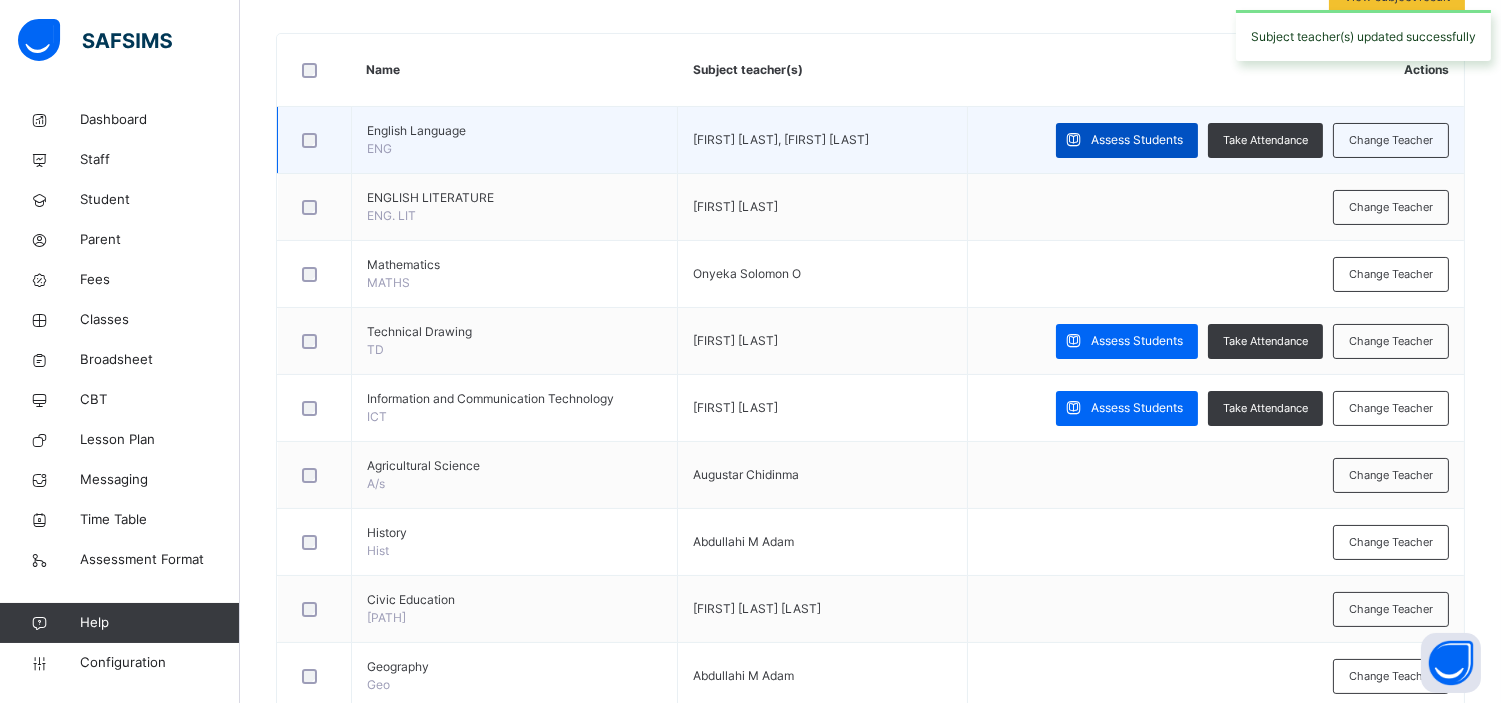 click on "Assess Students" at bounding box center (1137, 140) 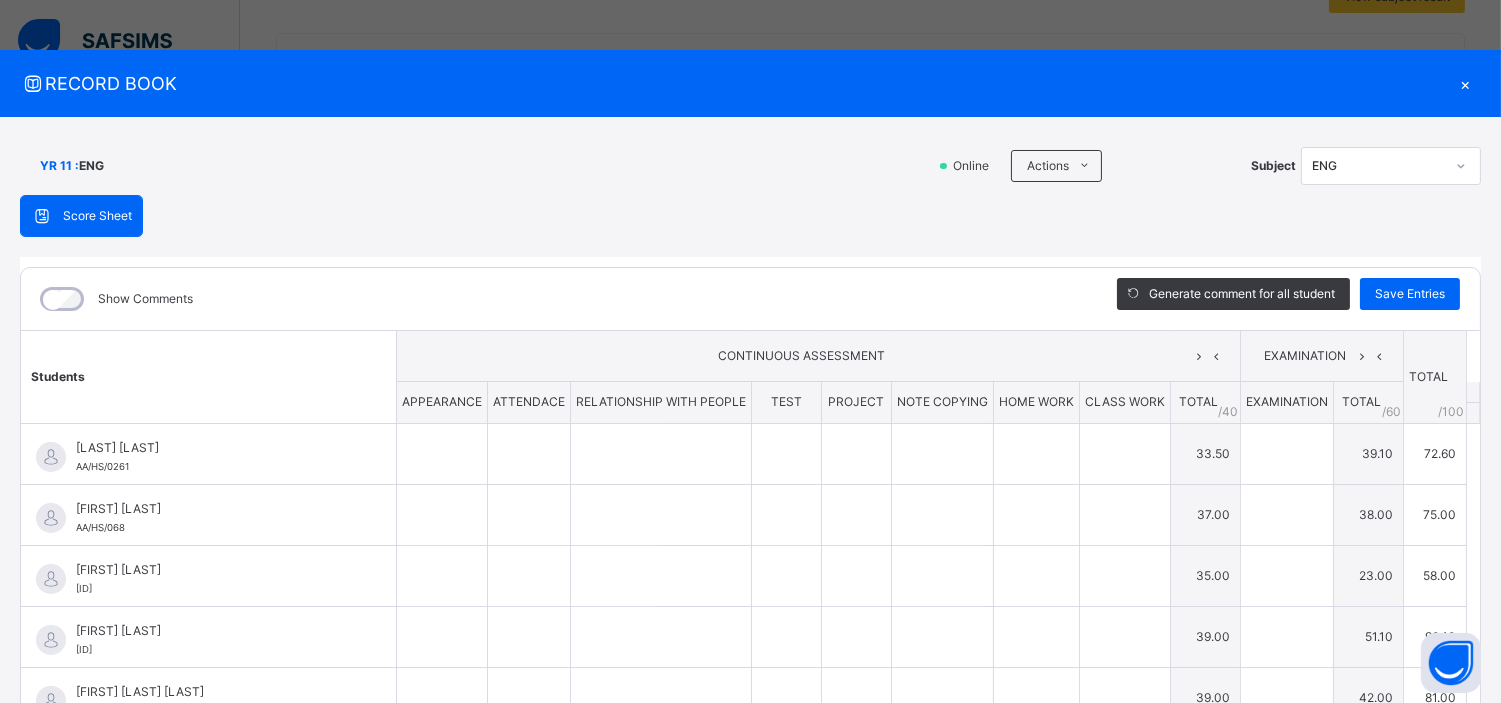 type on "*" 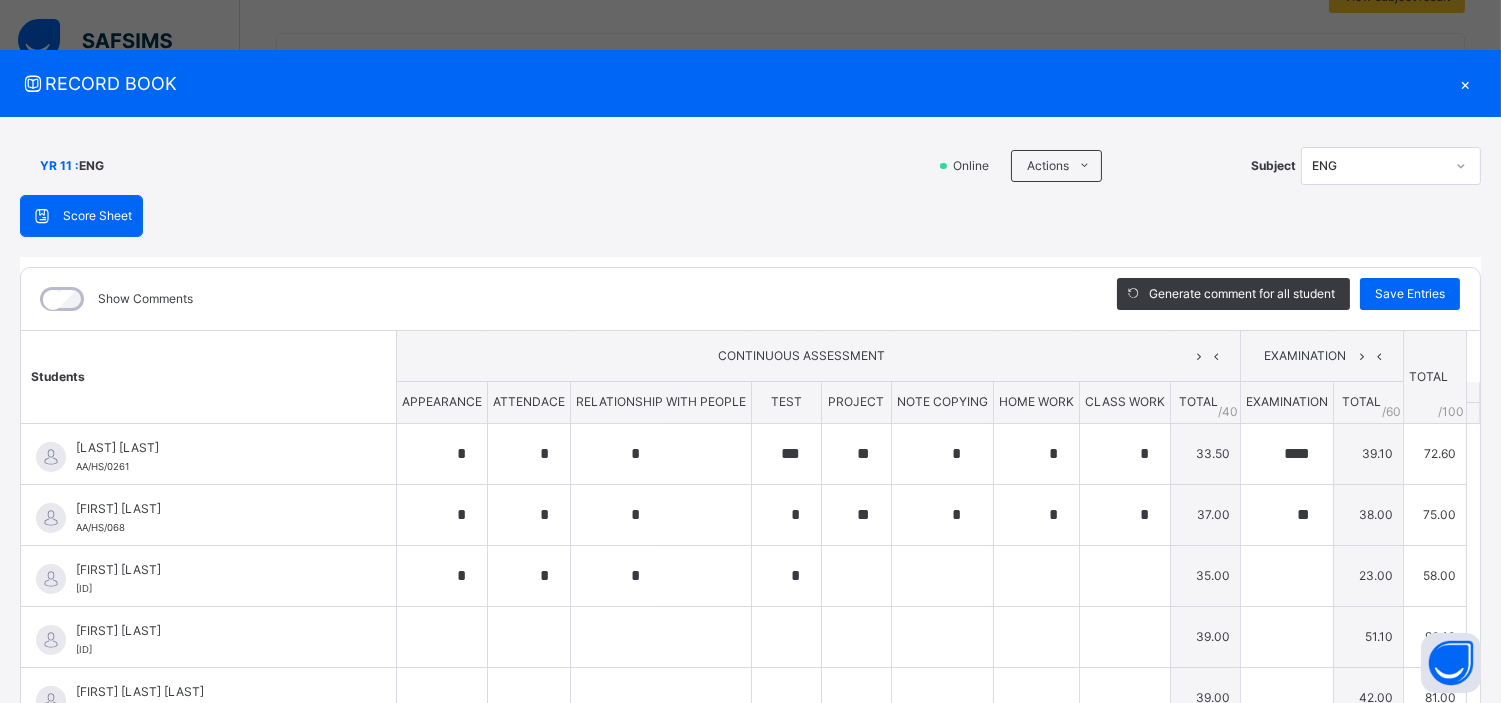 type on "**" 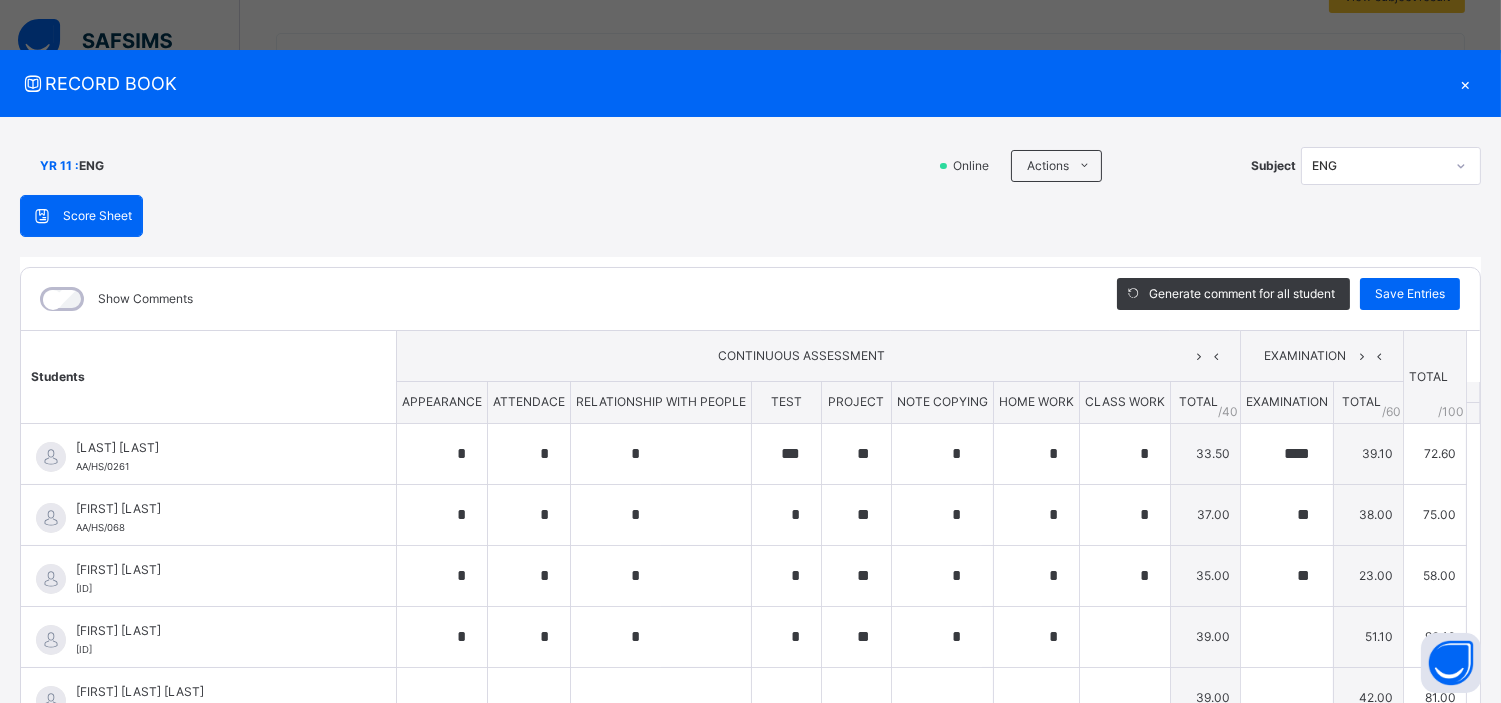 type on "*" 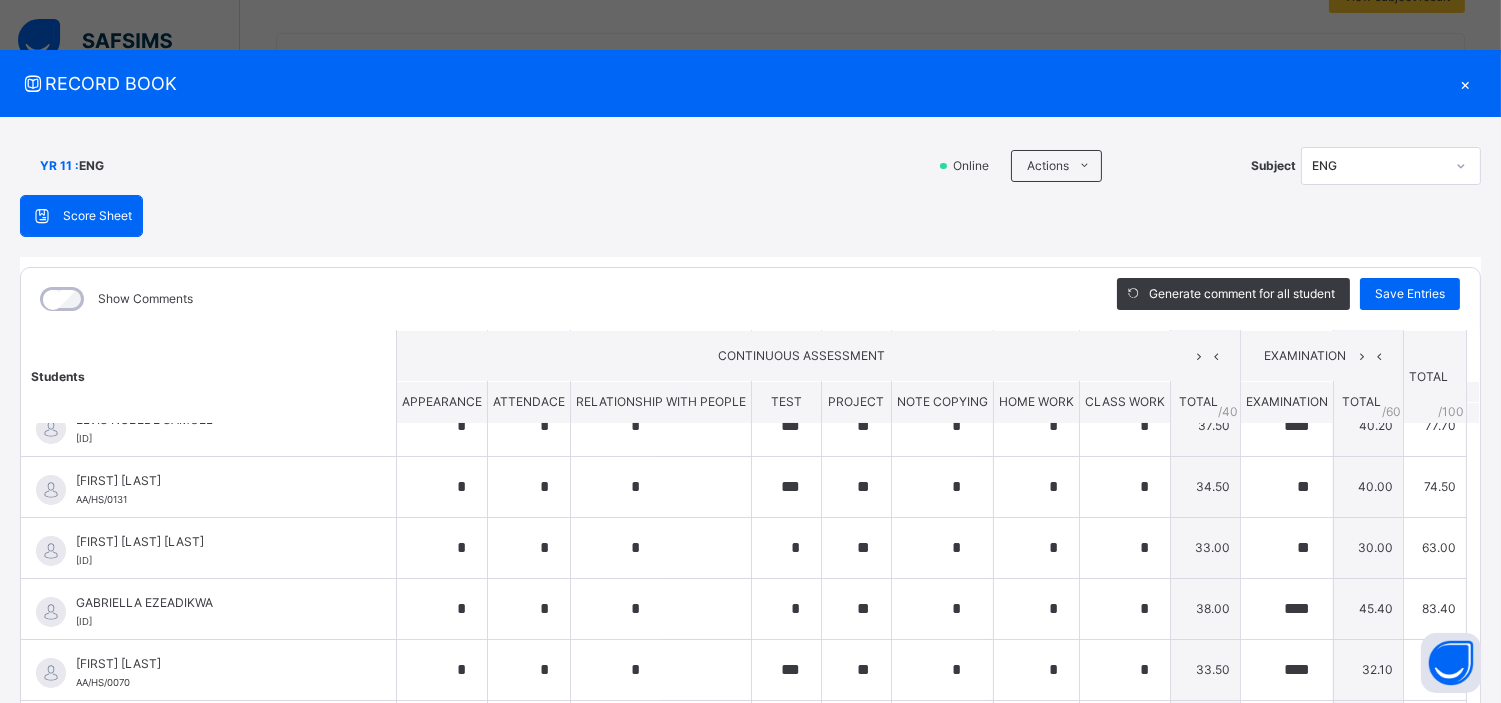 scroll, scrollTop: 335, scrollLeft: 0, axis: vertical 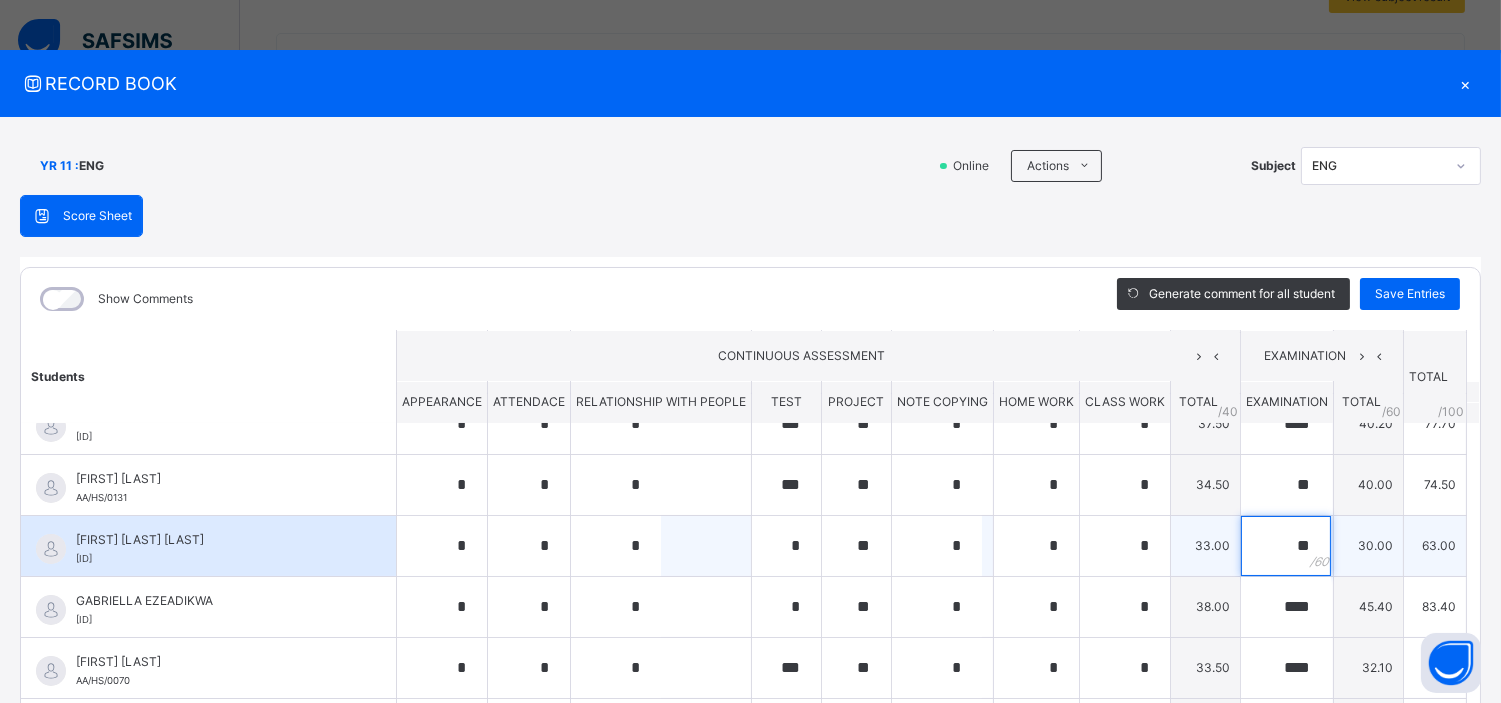 click on "**" at bounding box center [1286, 546] 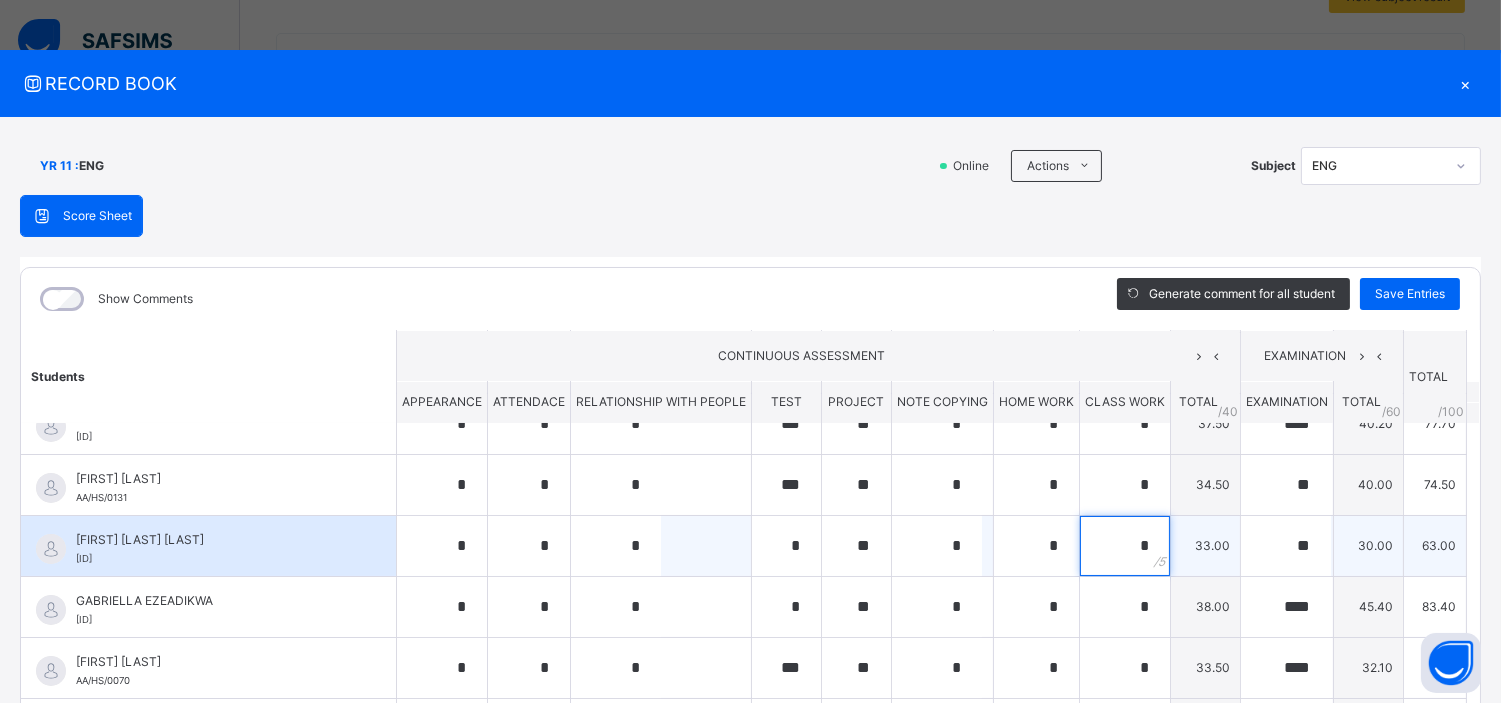 click on "*" at bounding box center [1125, 546] 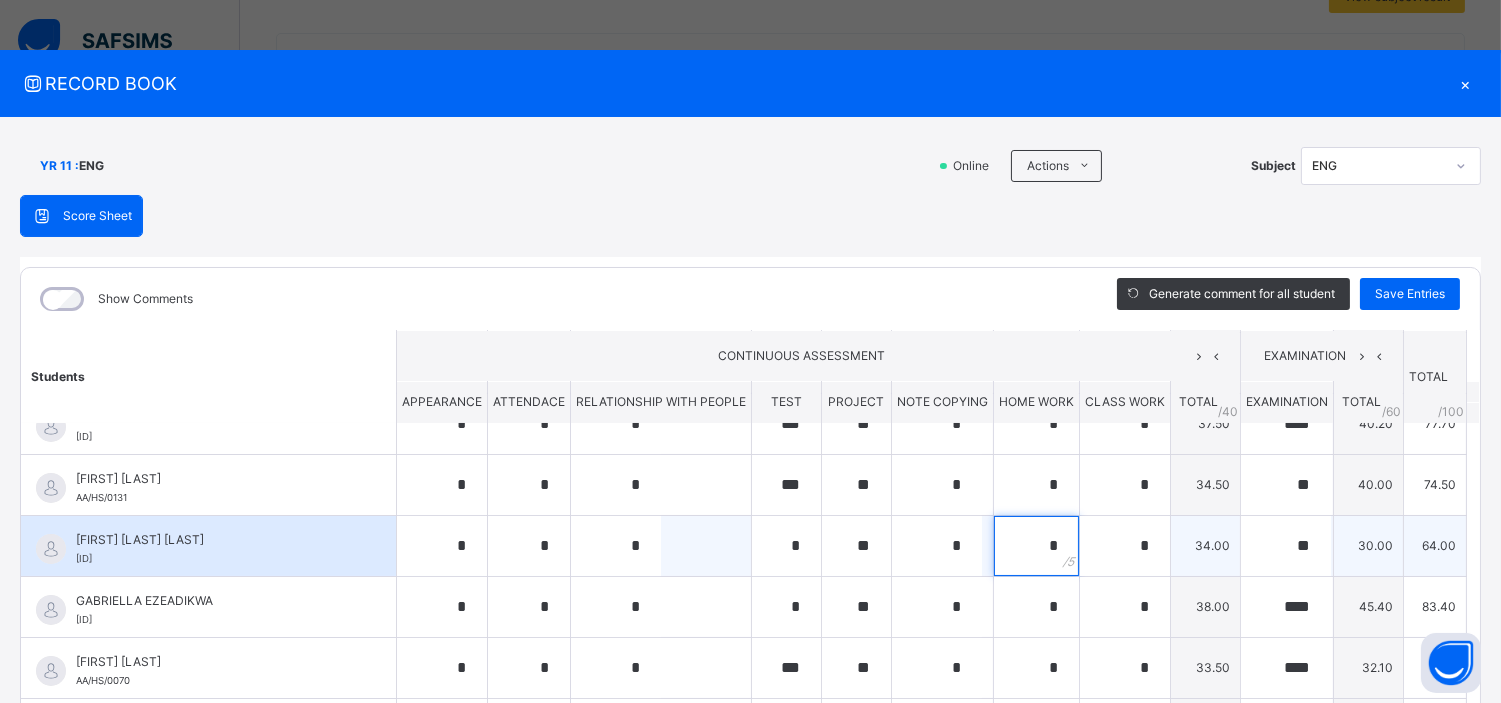 click on "*" at bounding box center [1036, 546] 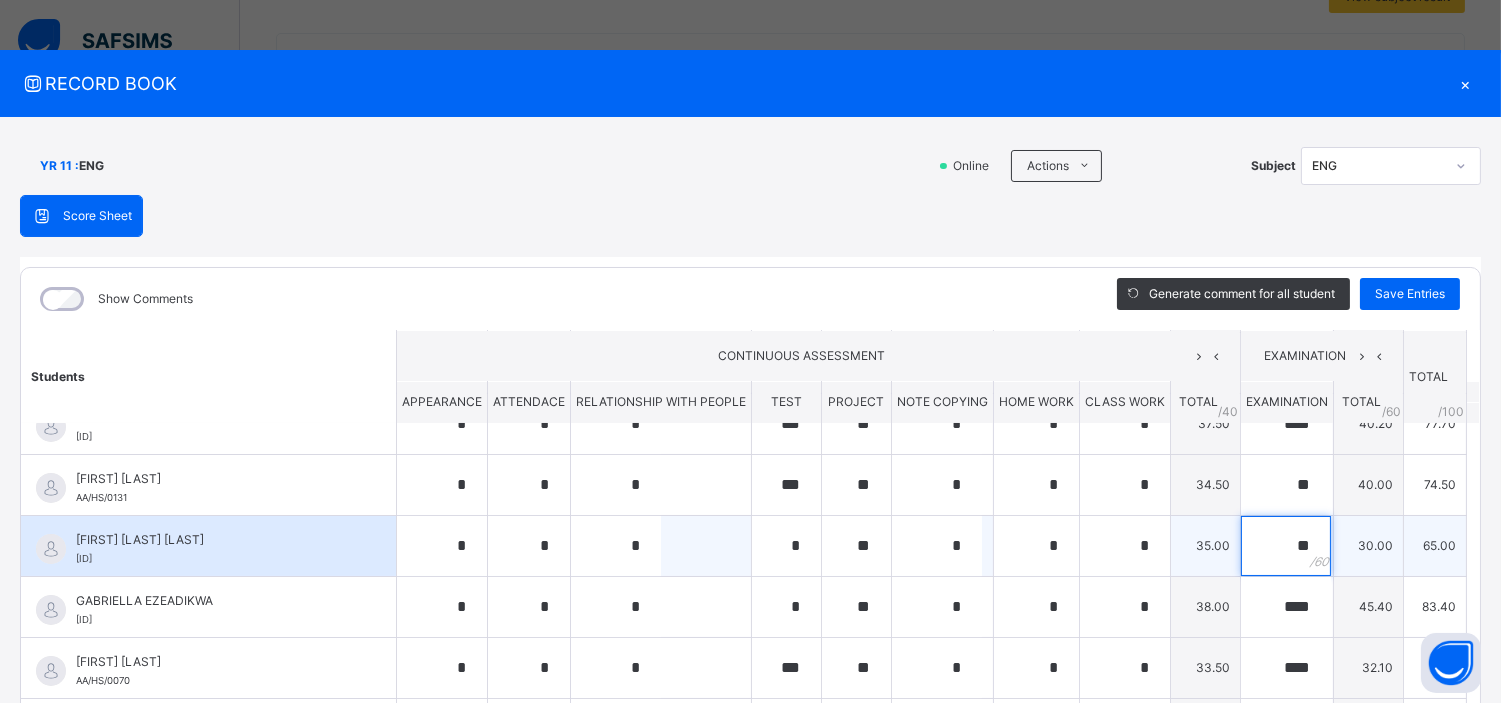 click on "**" at bounding box center (1286, 546) 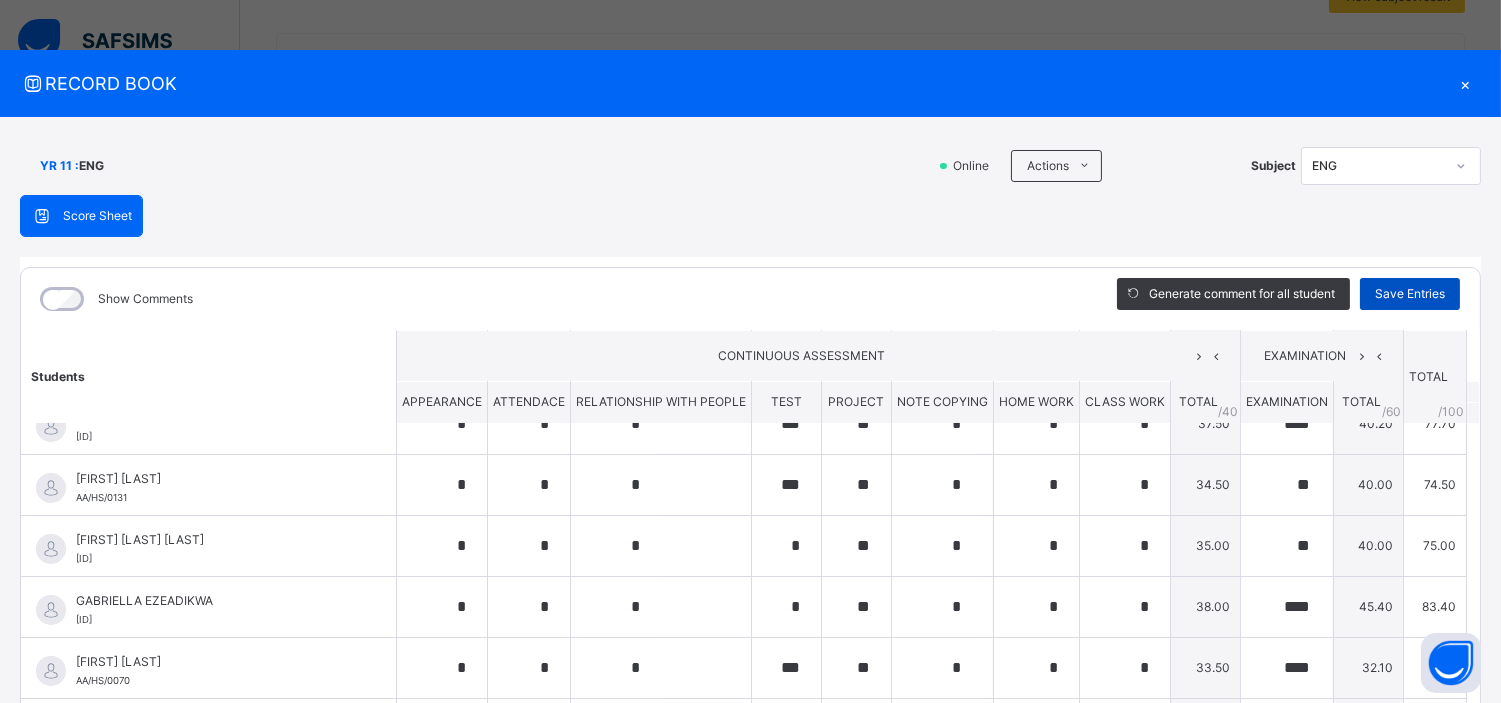 click on "Save Entries" at bounding box center [1410, 294] 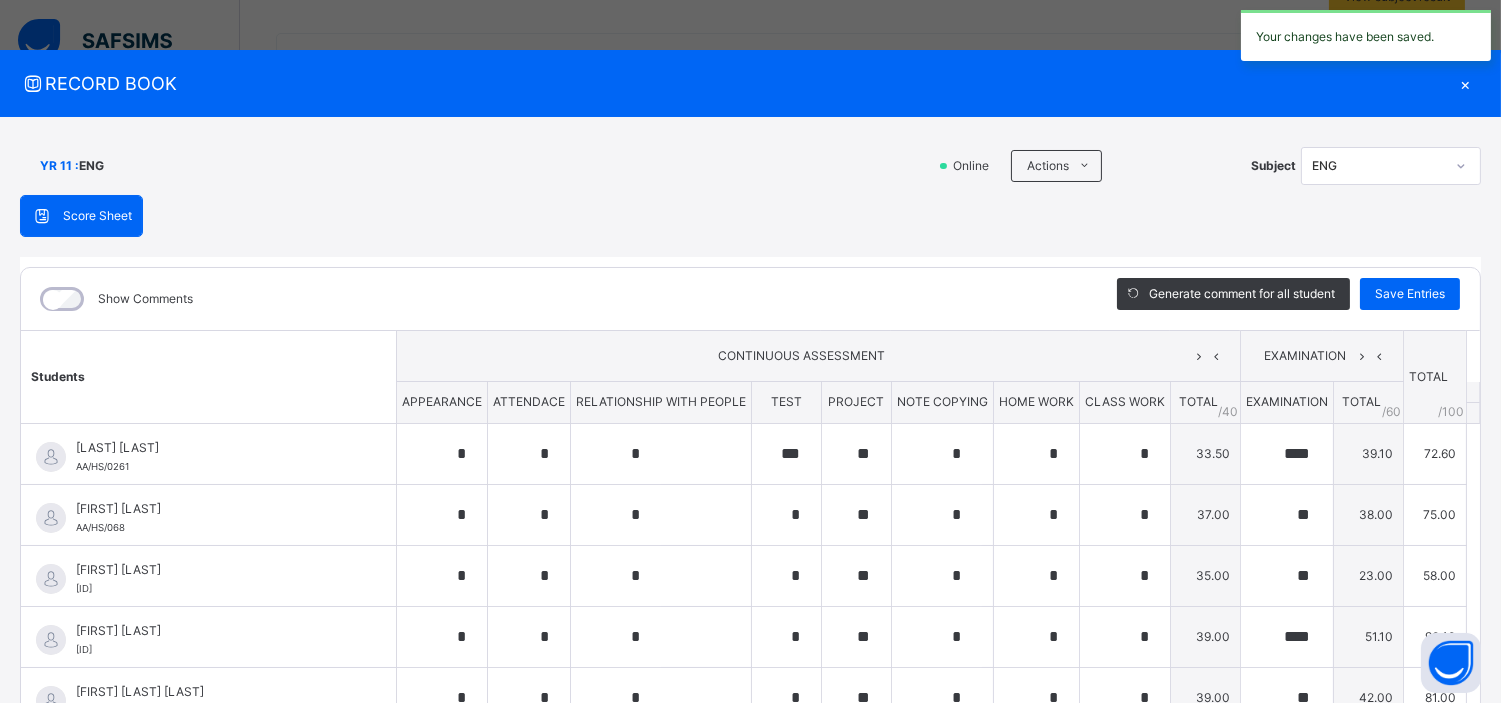click on "×" at bounding box center [1466, 83] 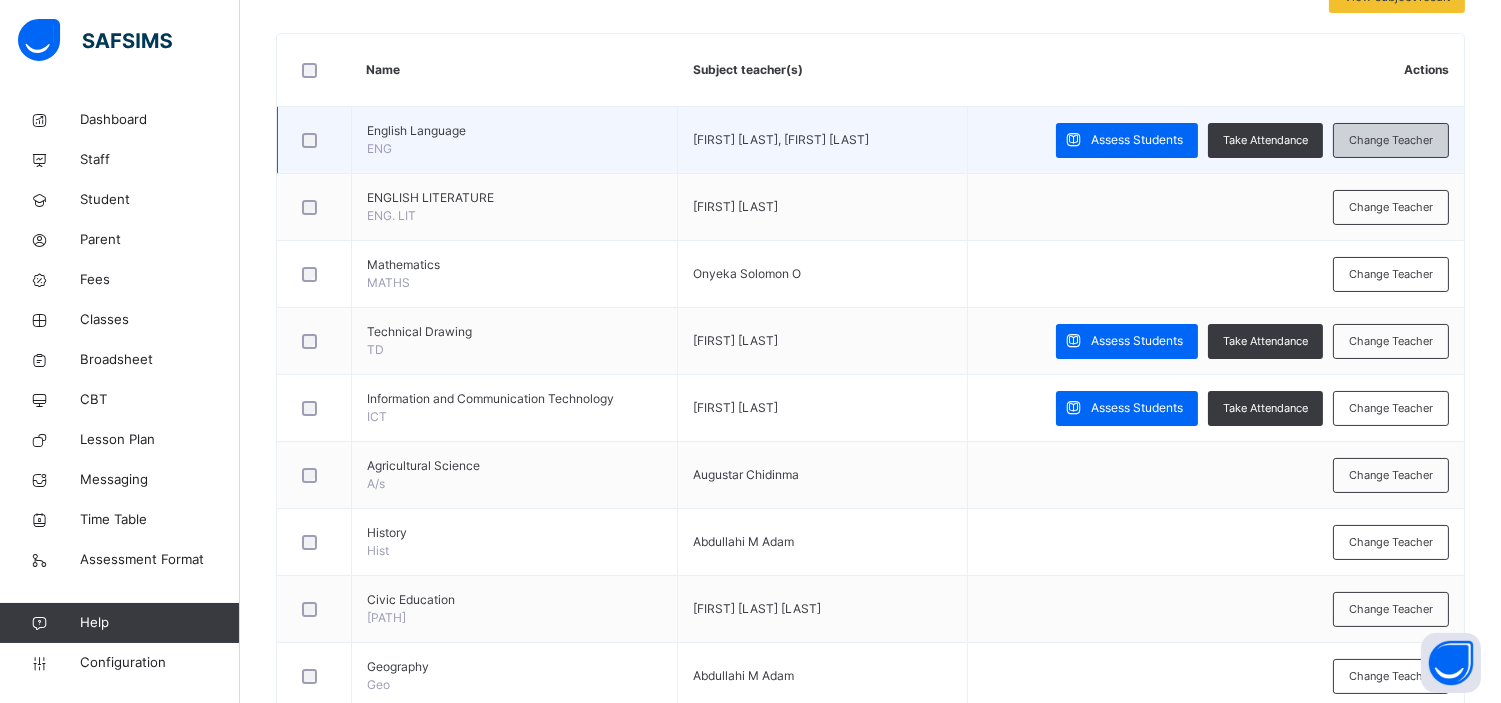 click on "Change Teacher" at bounding box center (1391, 140) 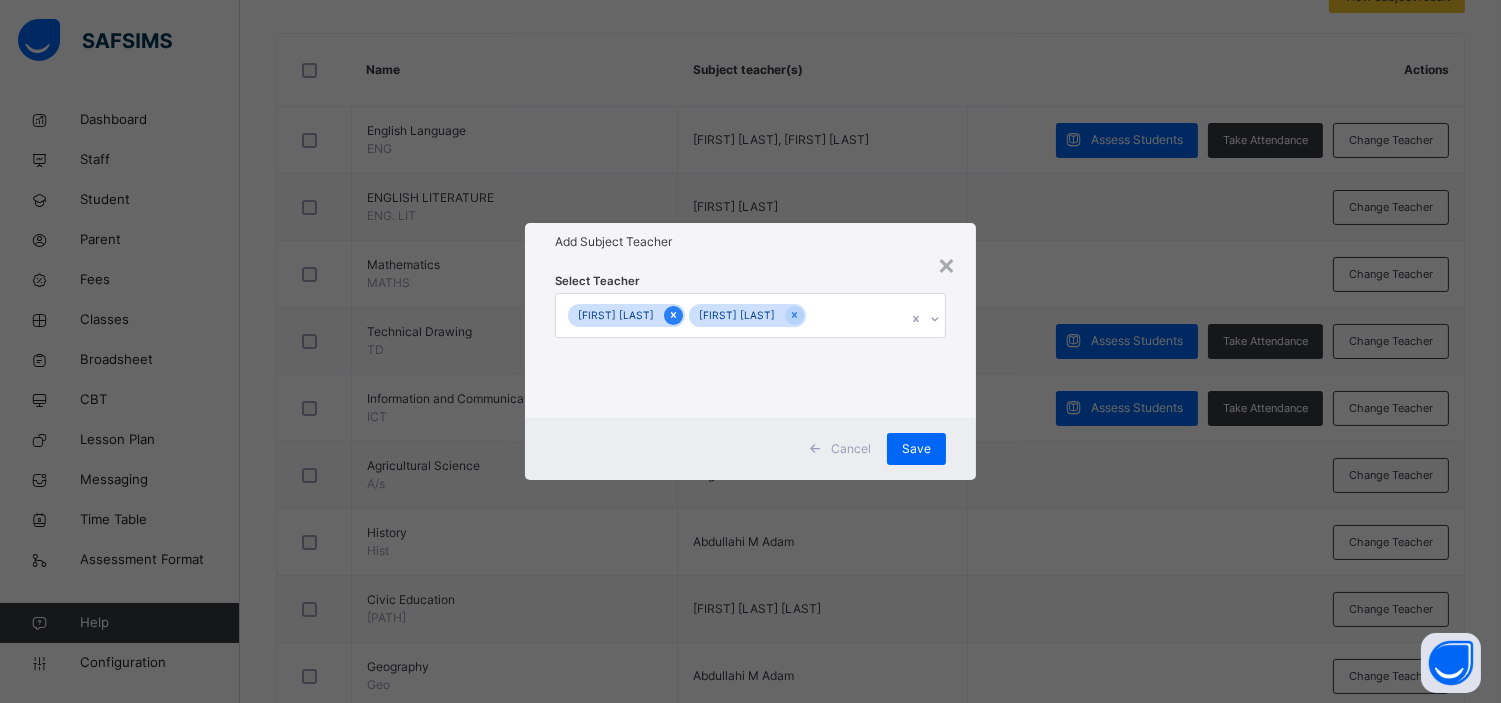click 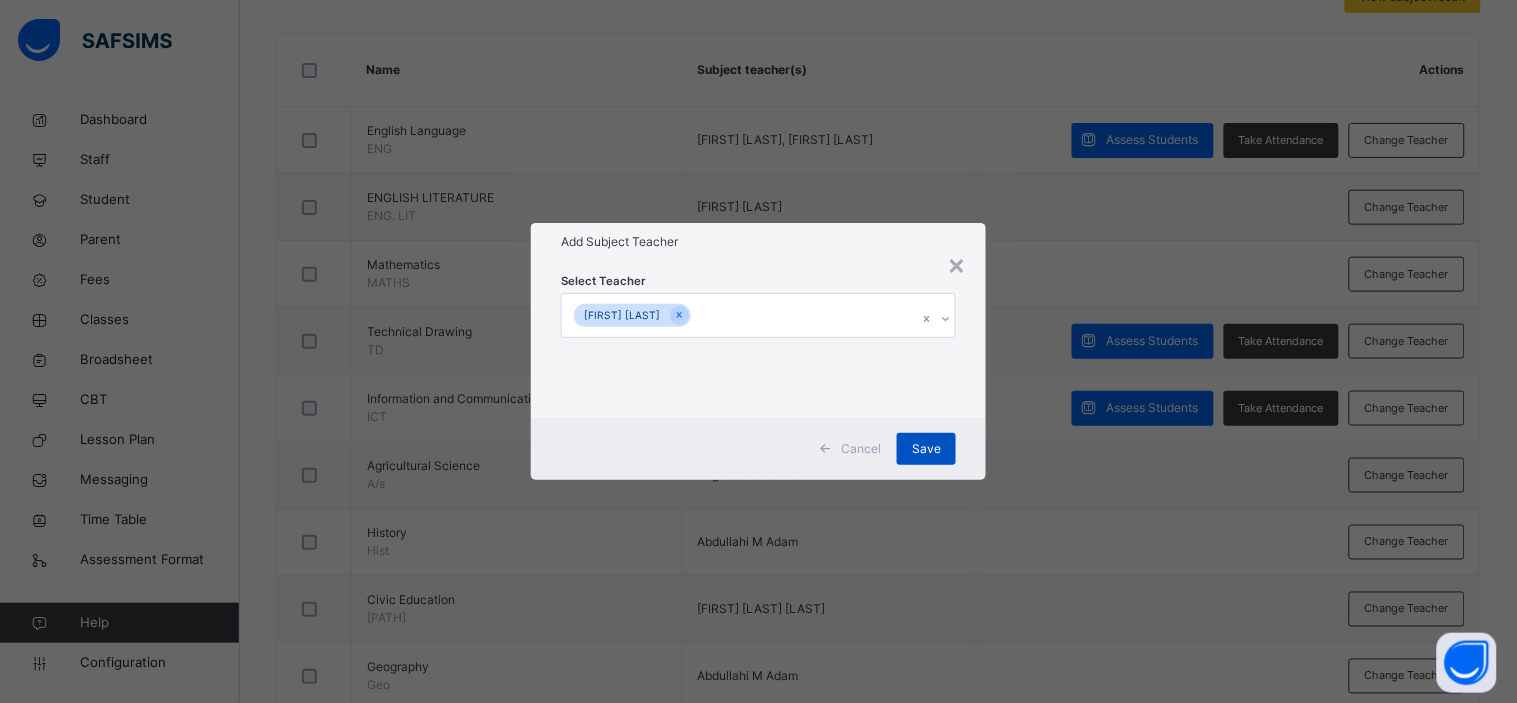 click on "Save" at bounding box center (926, 449) 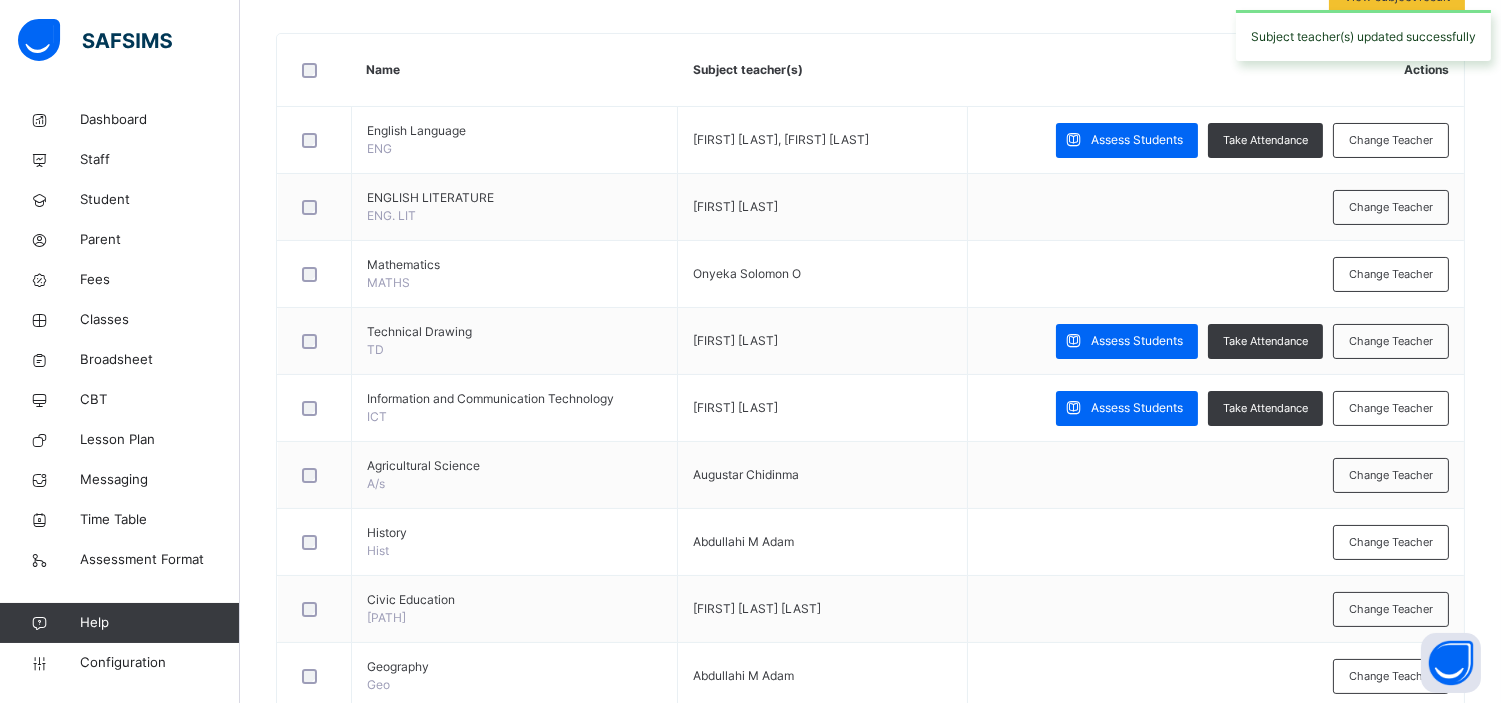 click on "Augustar Chidinma" at bounding box center (823, 475) 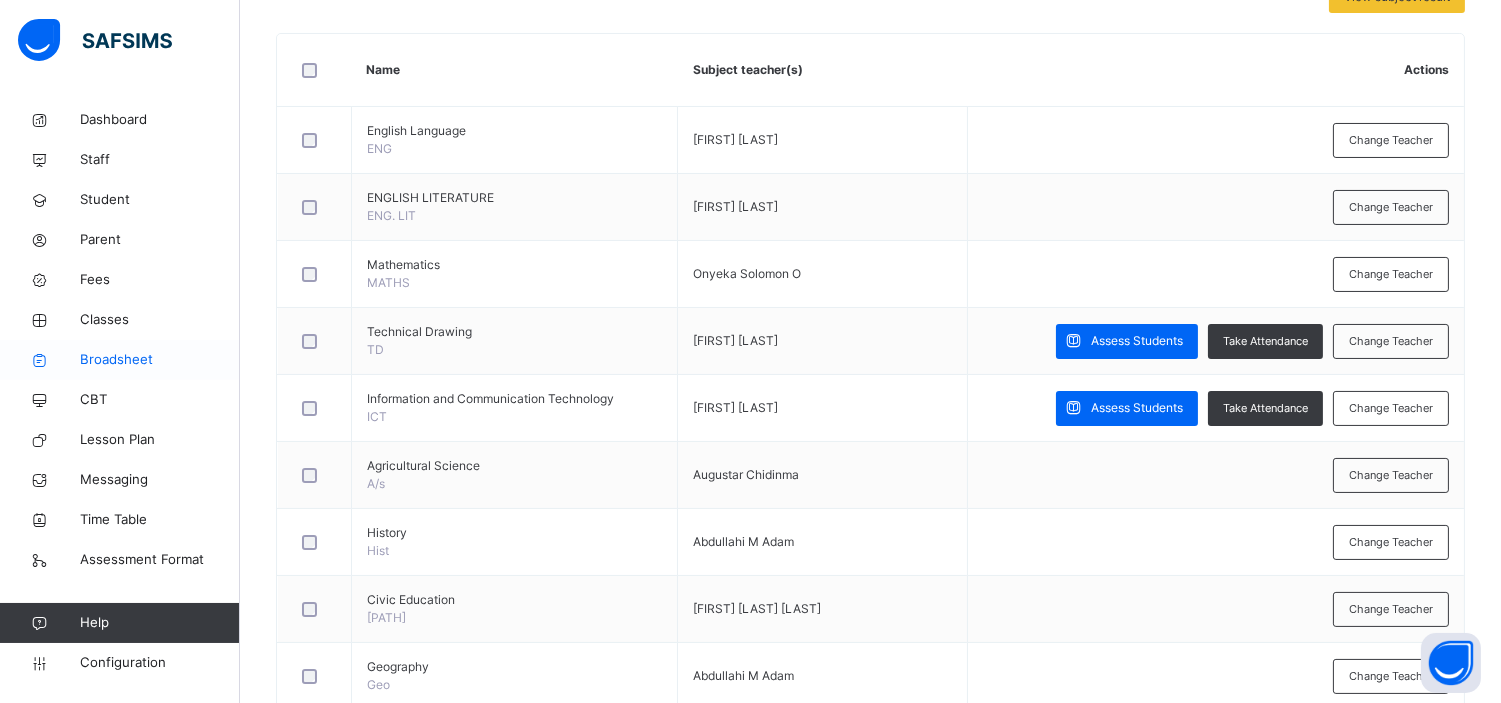 click on "Broadsheet" at bounding box center [160, 360] 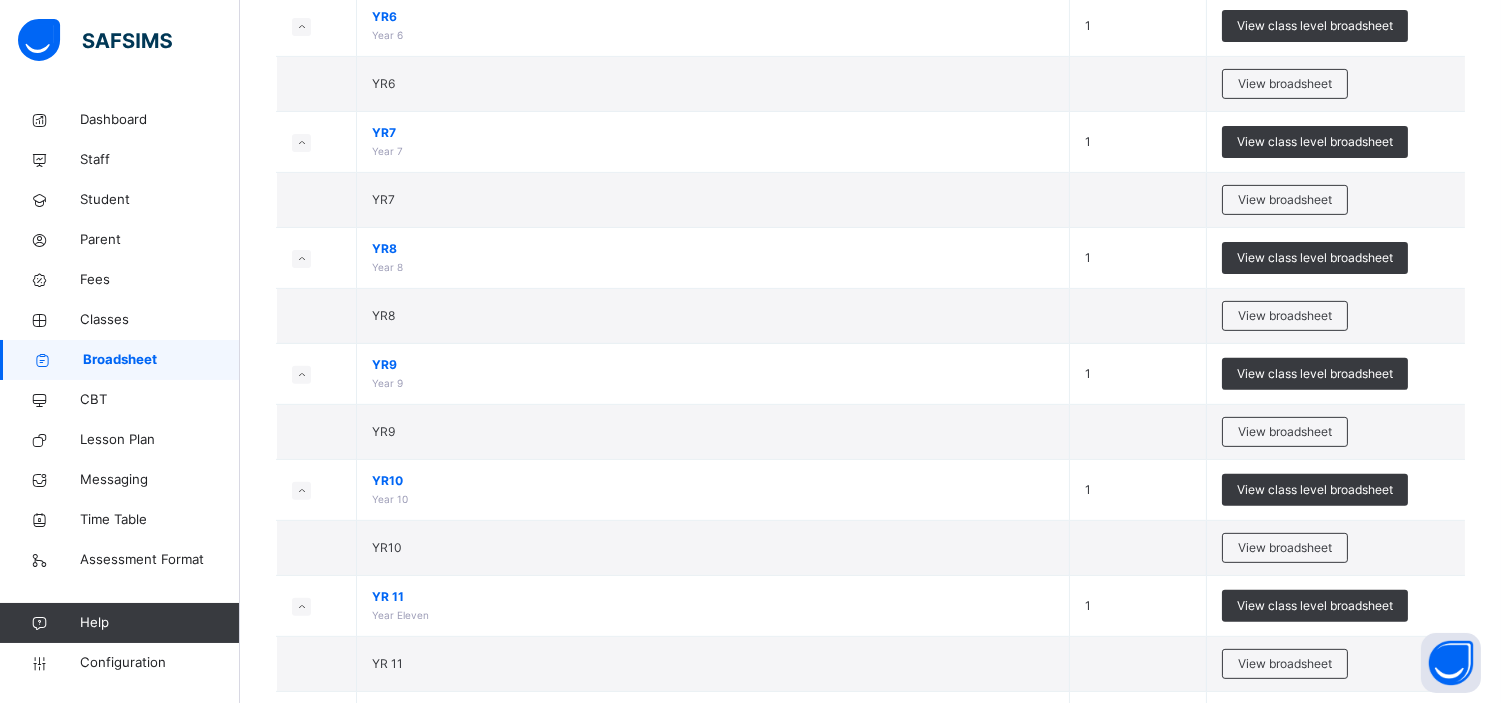 scroll, scrollTop: 1547, scrollLeft: 0, axis: vertical 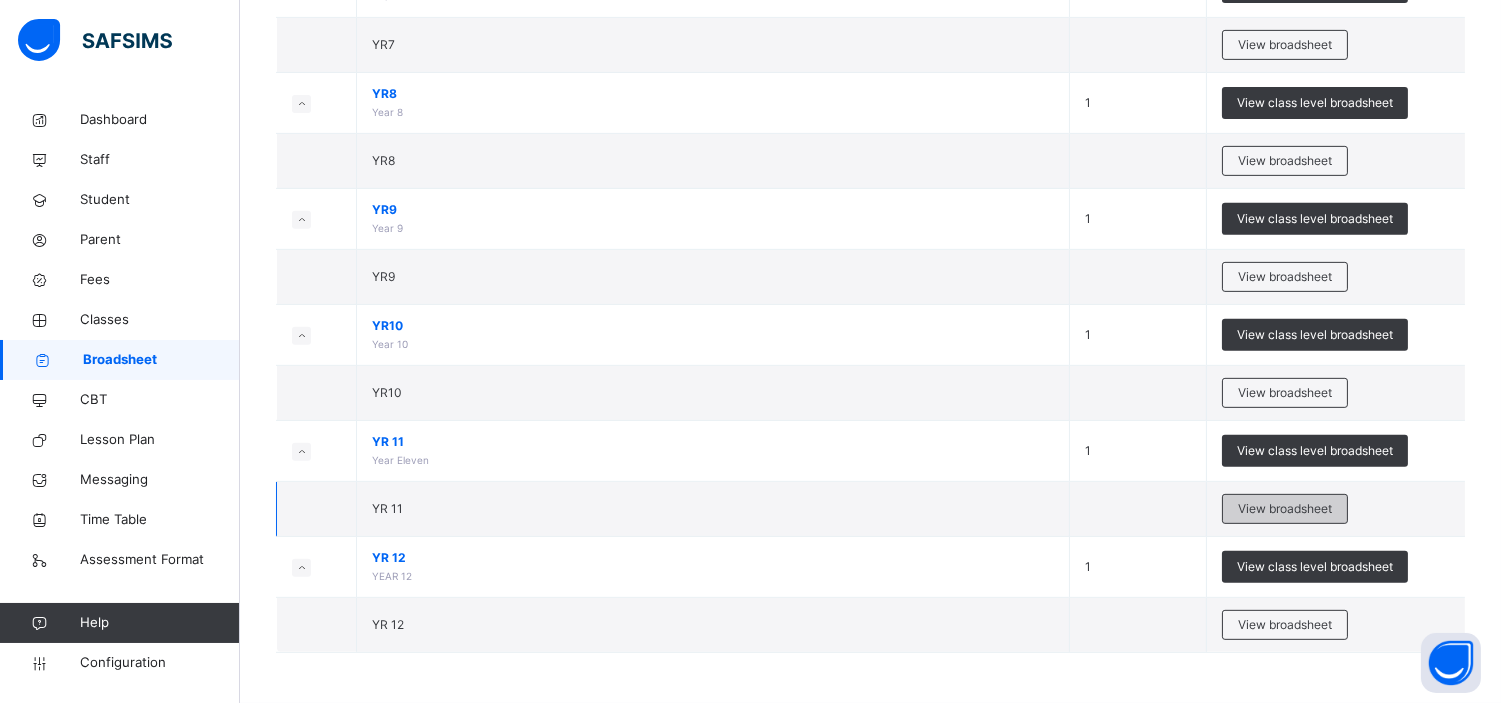 click on "View broadsheet" at bounding box center [1285, 509] 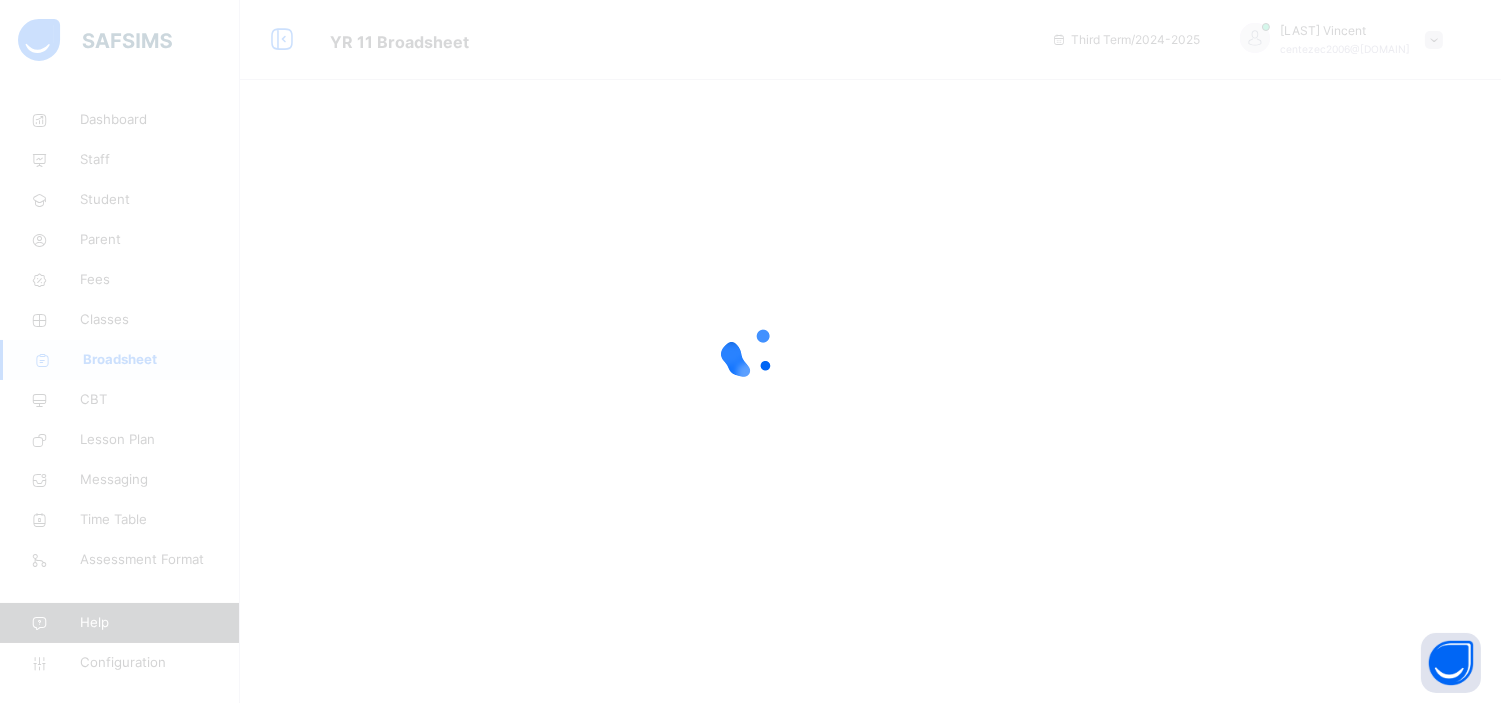scroll, scrollTop: 0, scrollLeft: 0, axis: both 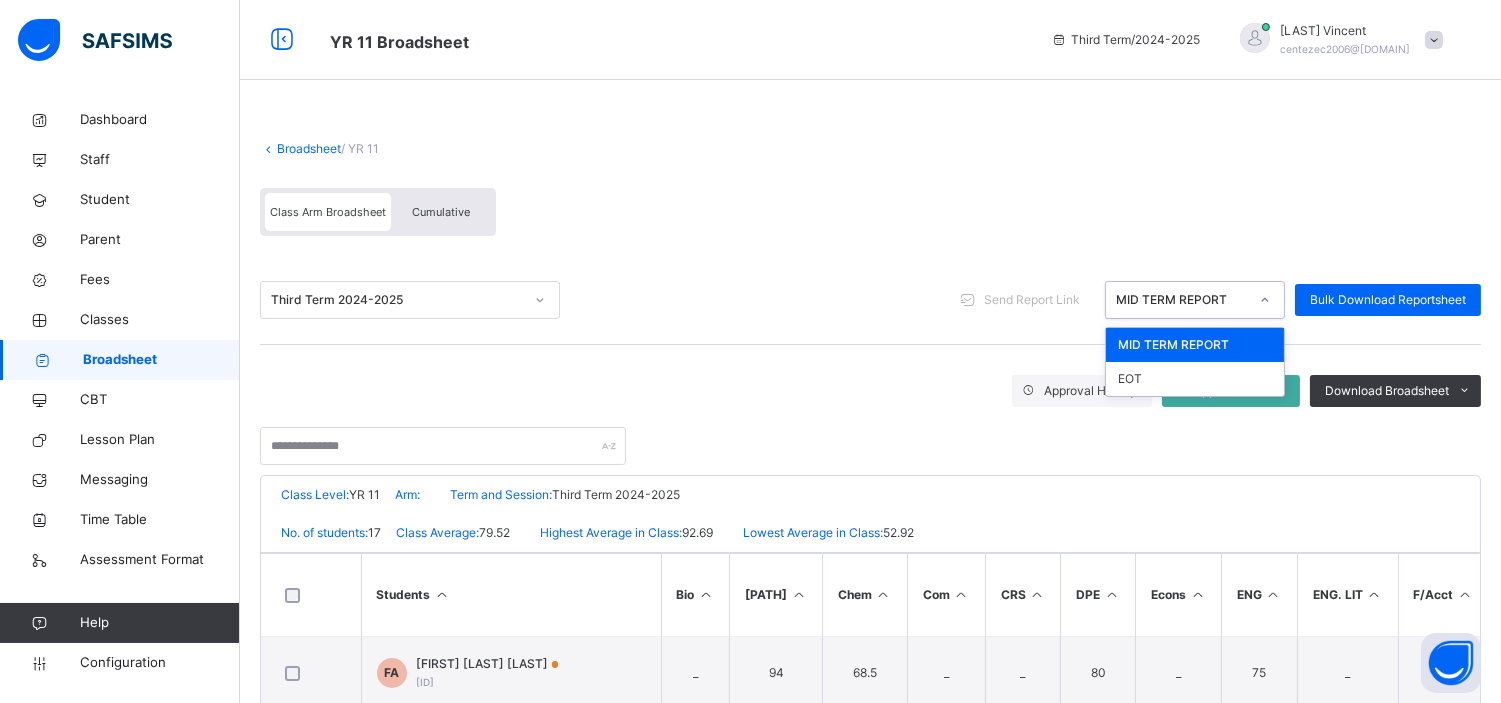 click at bounding box center (1265, 300) 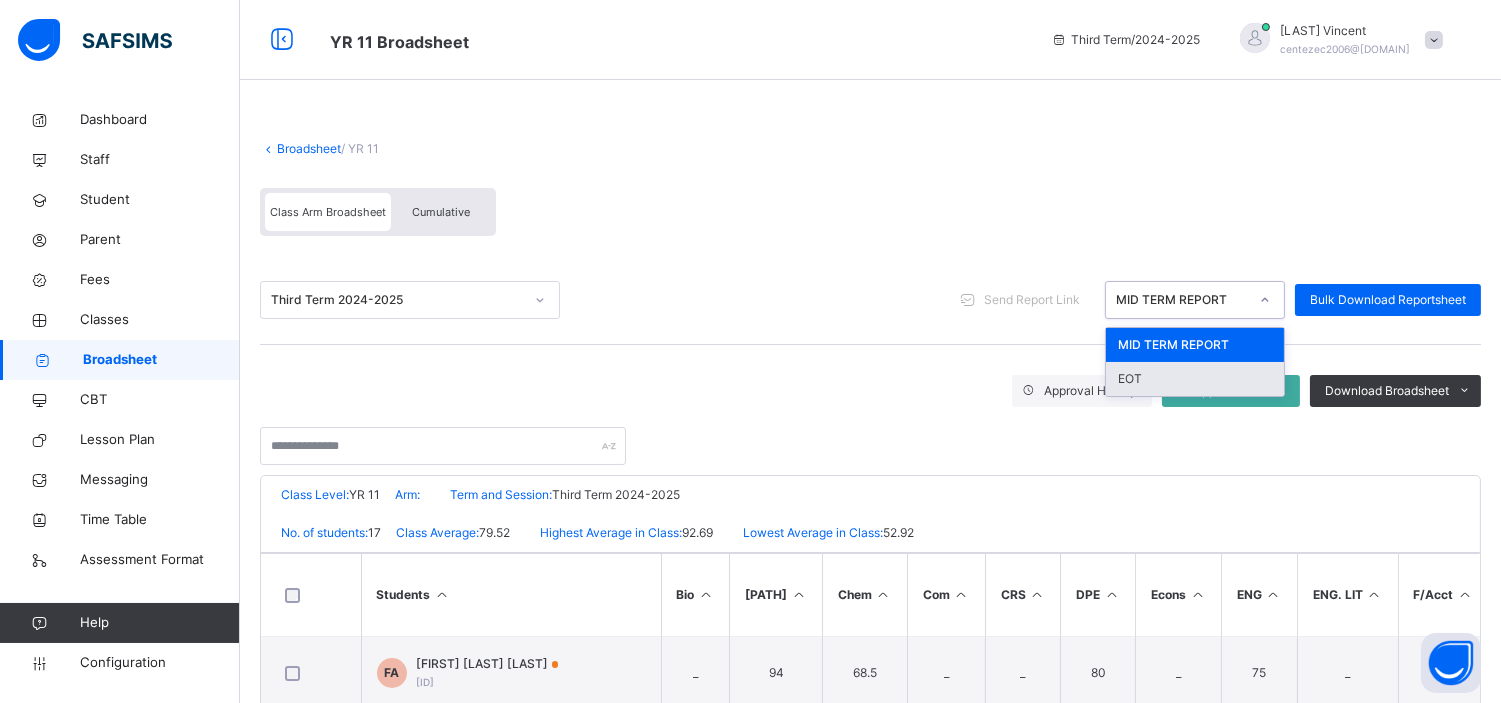 click on "EOT" at bounding box center (1195, 379) 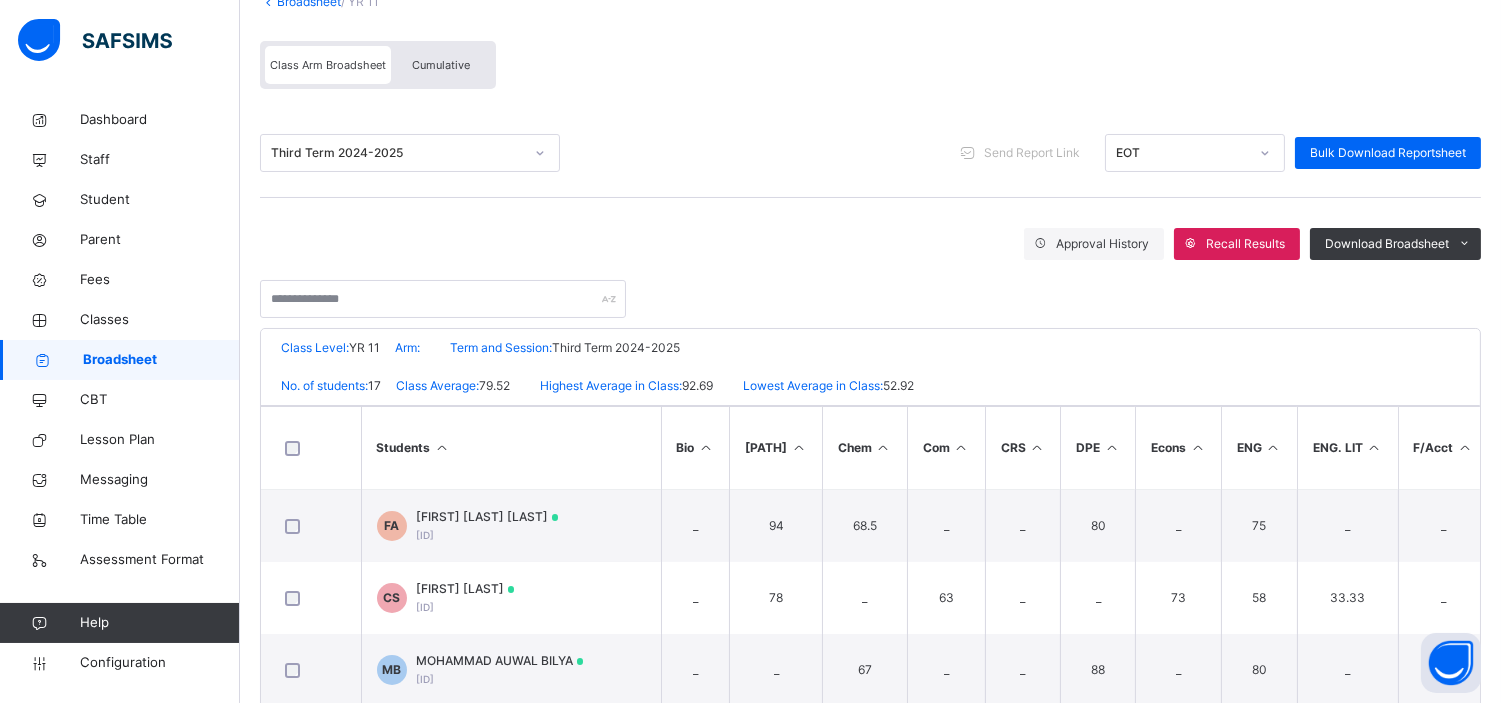 scroll, scrollTop: 390, scrollLeft: 0, axis: vertical 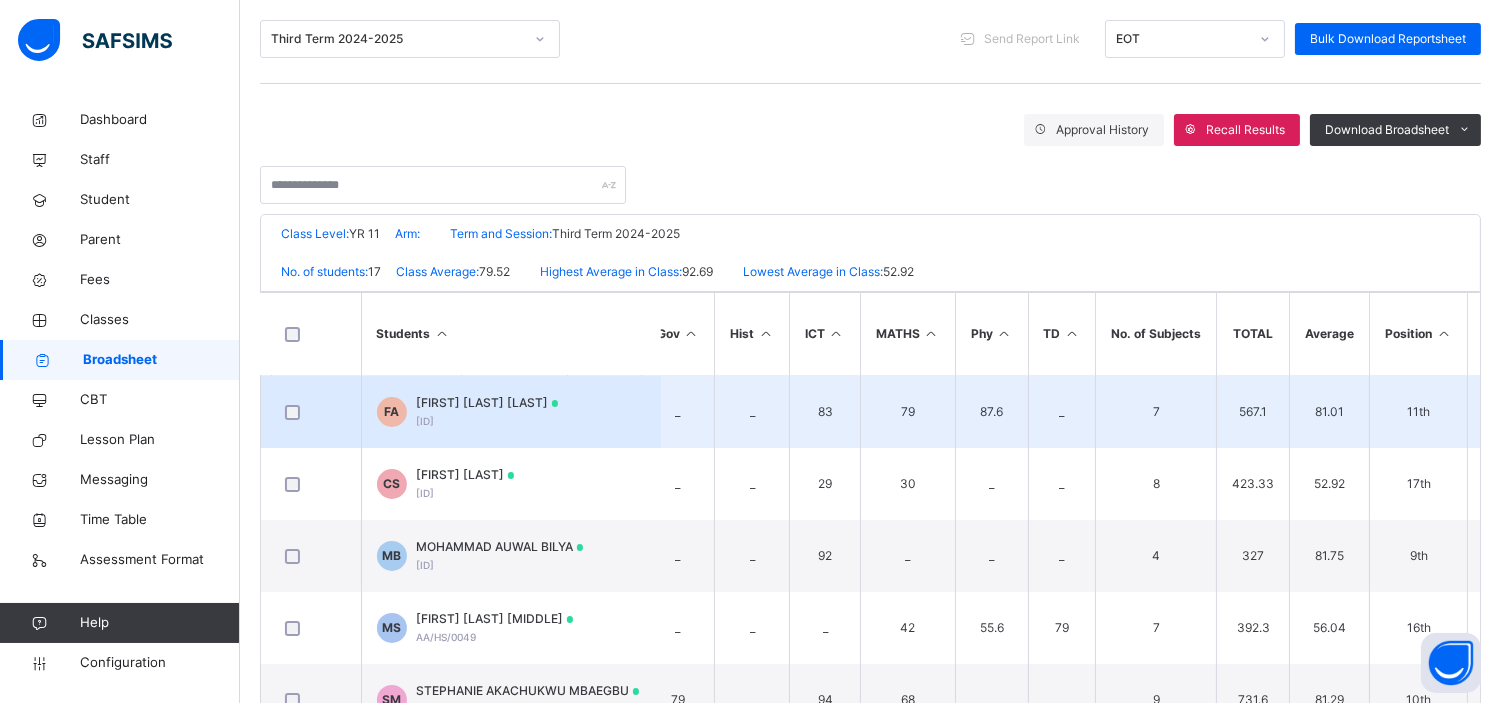 click on "[FIRST] [LAST] [LAST]" at bounding box center [488, 403] 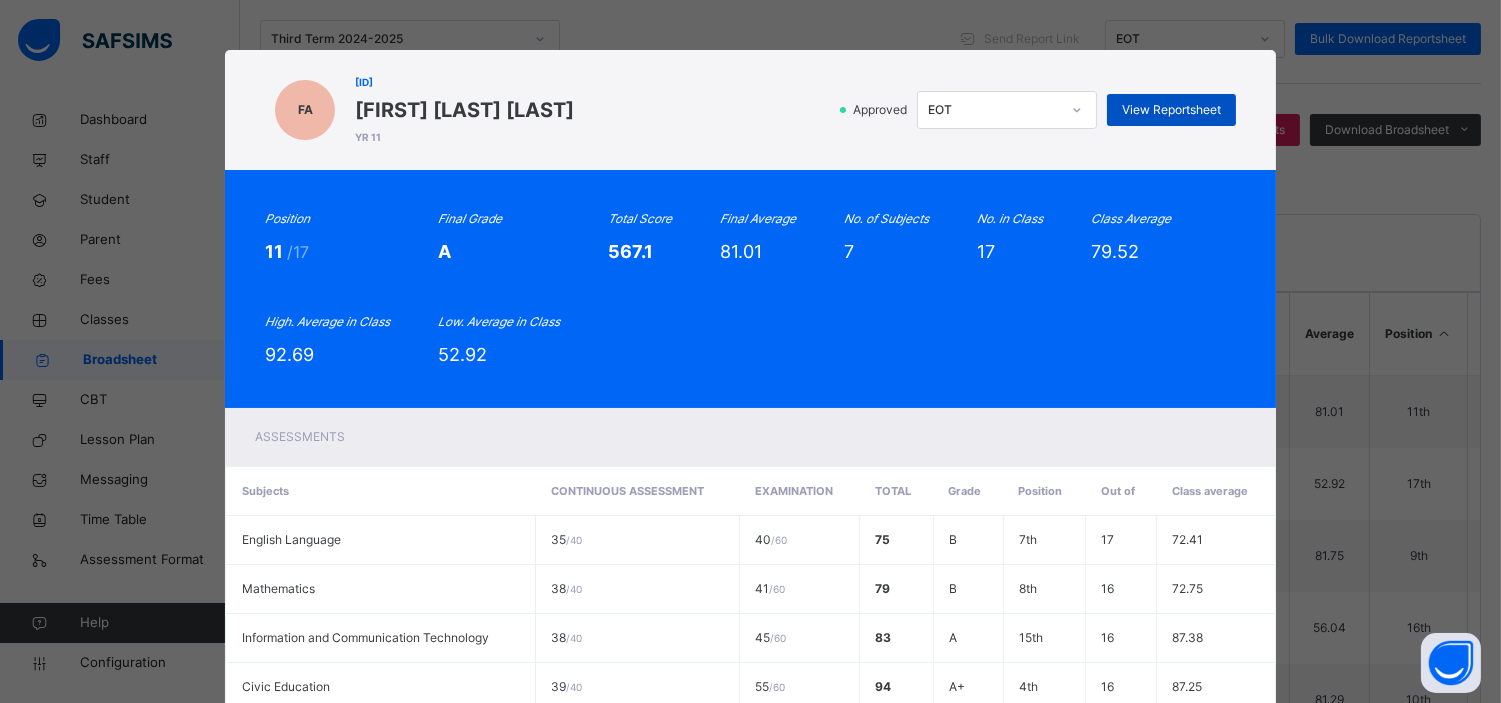 click on "View Reportsheet" at bounding box center [1171, 110] 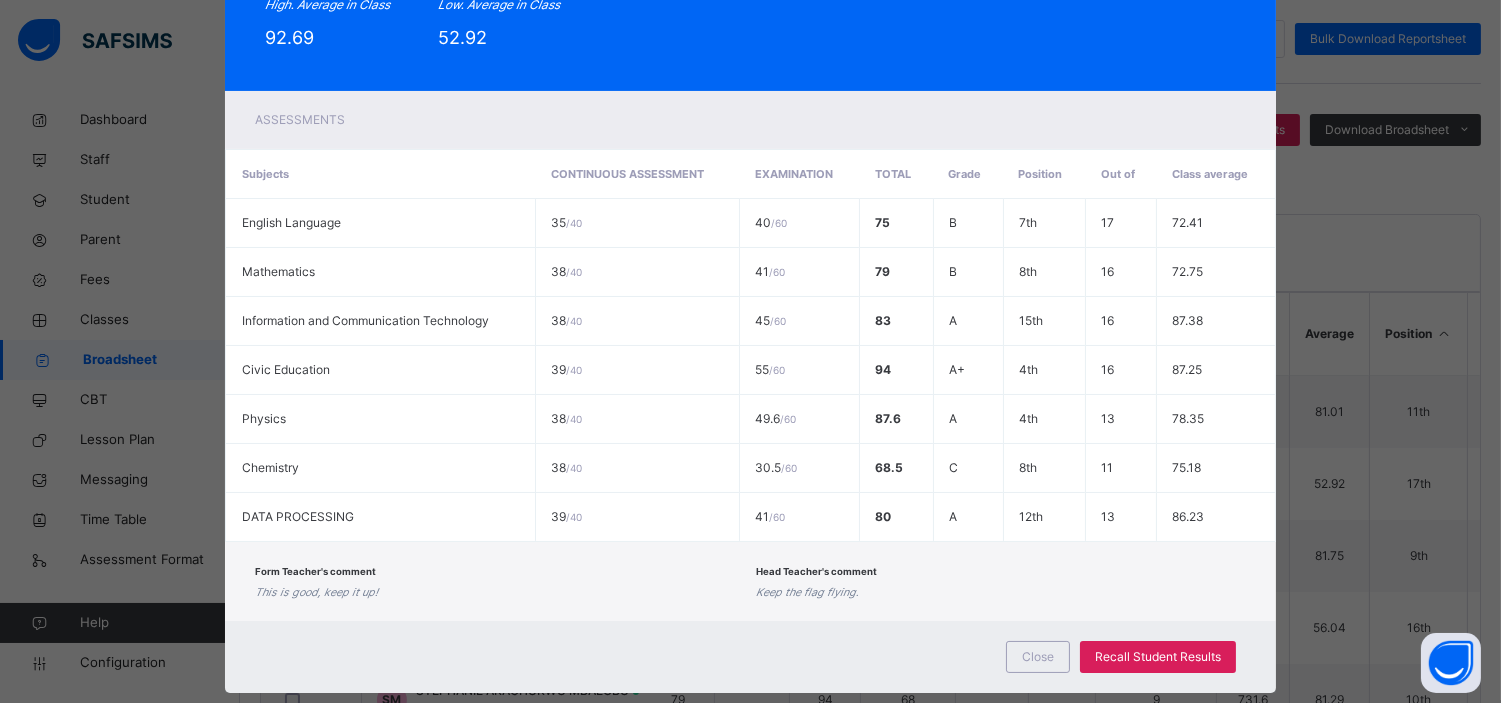 scroll, scrollTop: 357, scrollLeft: 0, axis: vertical 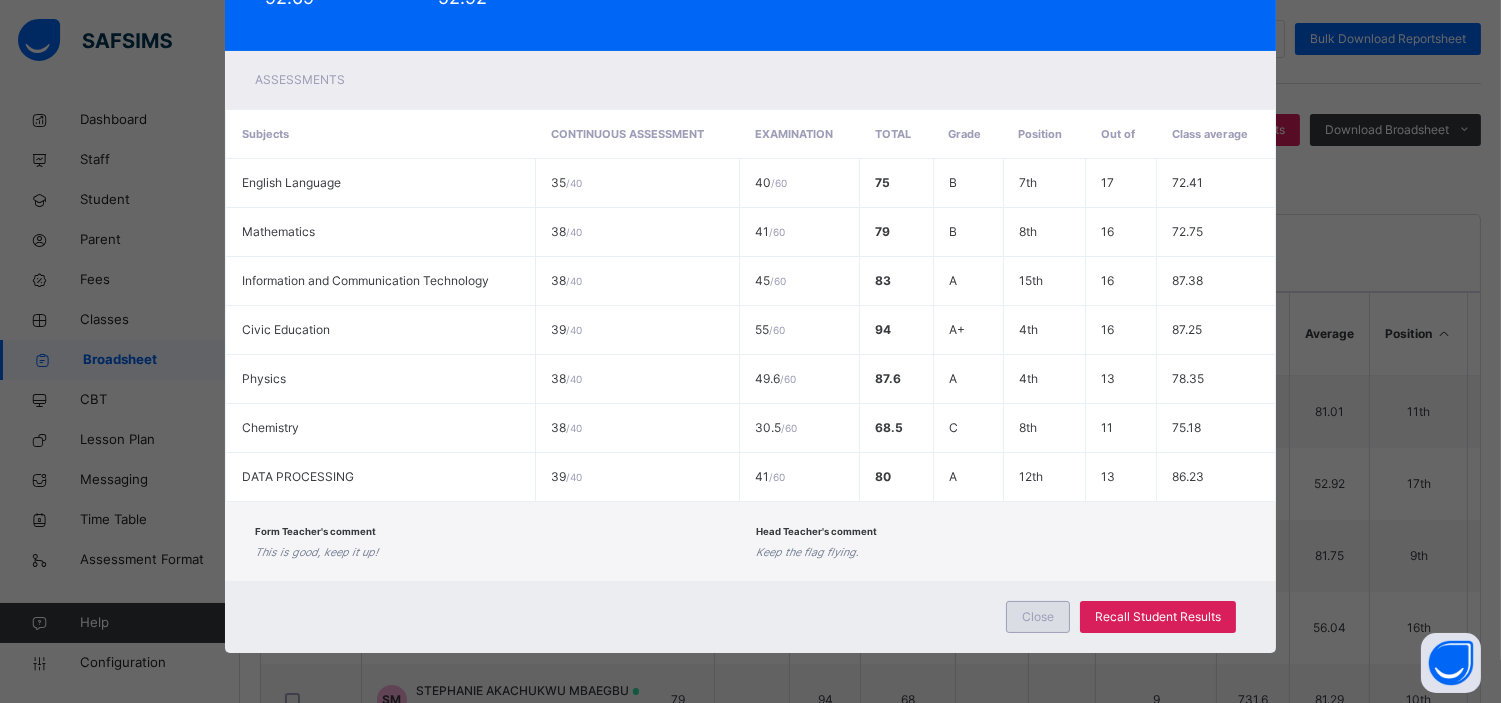 click on "Close" at bounding box center [1038, 617] 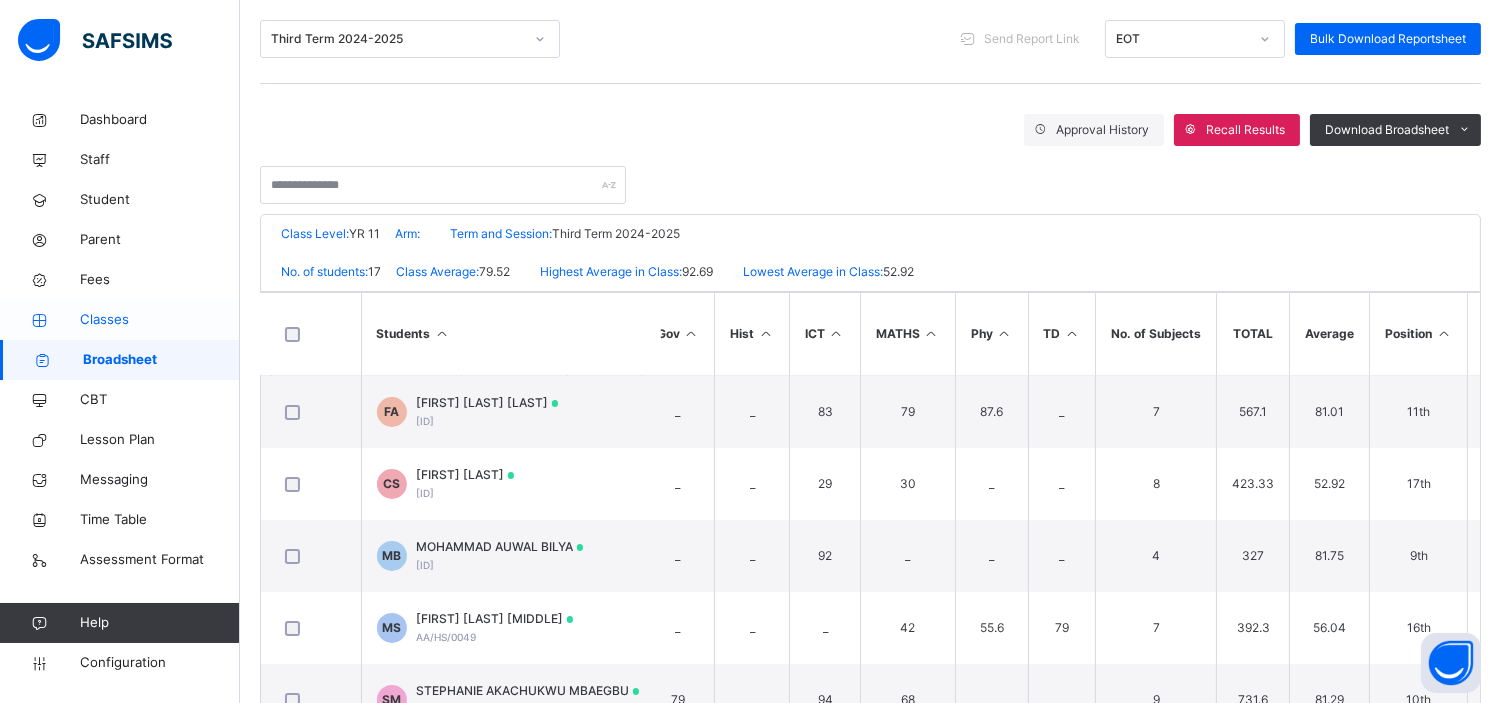 click on "Classes" at bounding box center (160, 320) 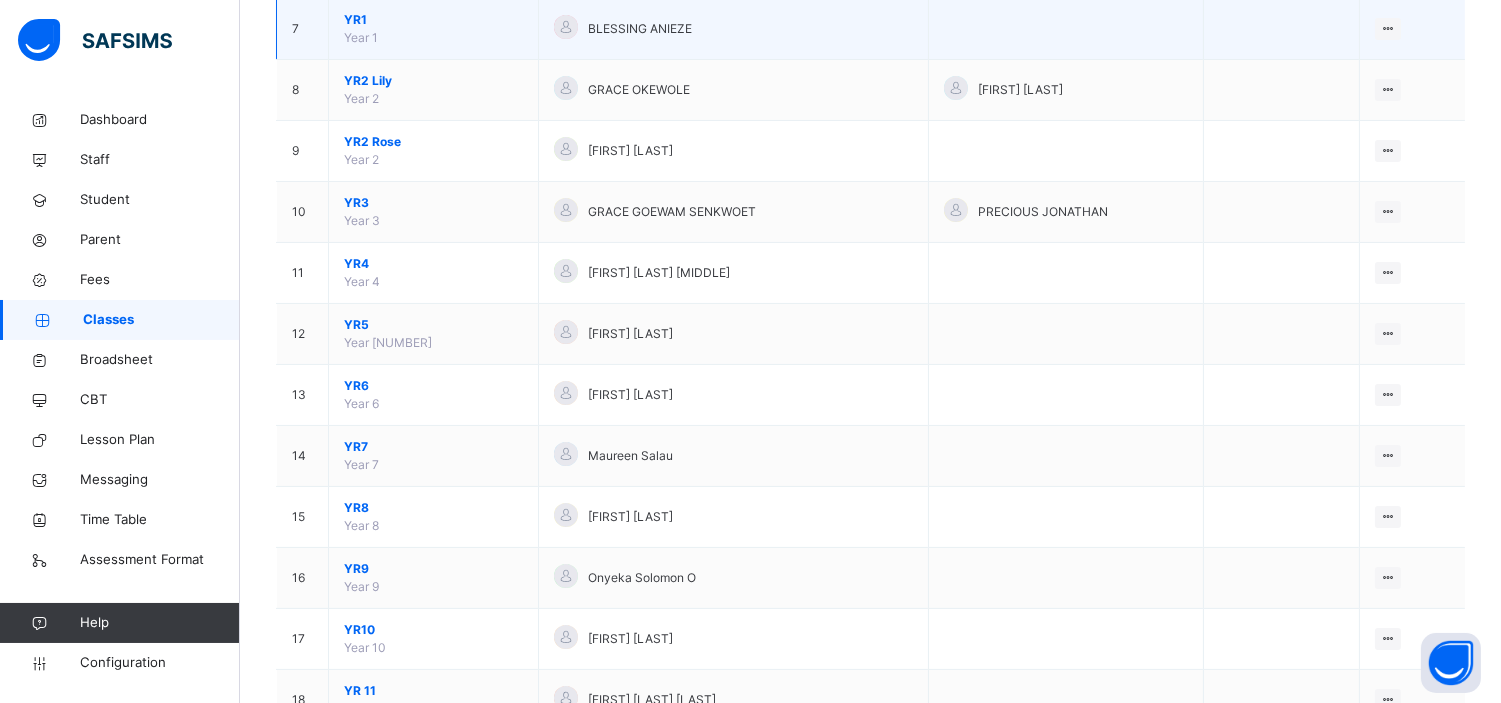 scroll, scrollTop: 672, scrollLeft: 0, axis: vertical 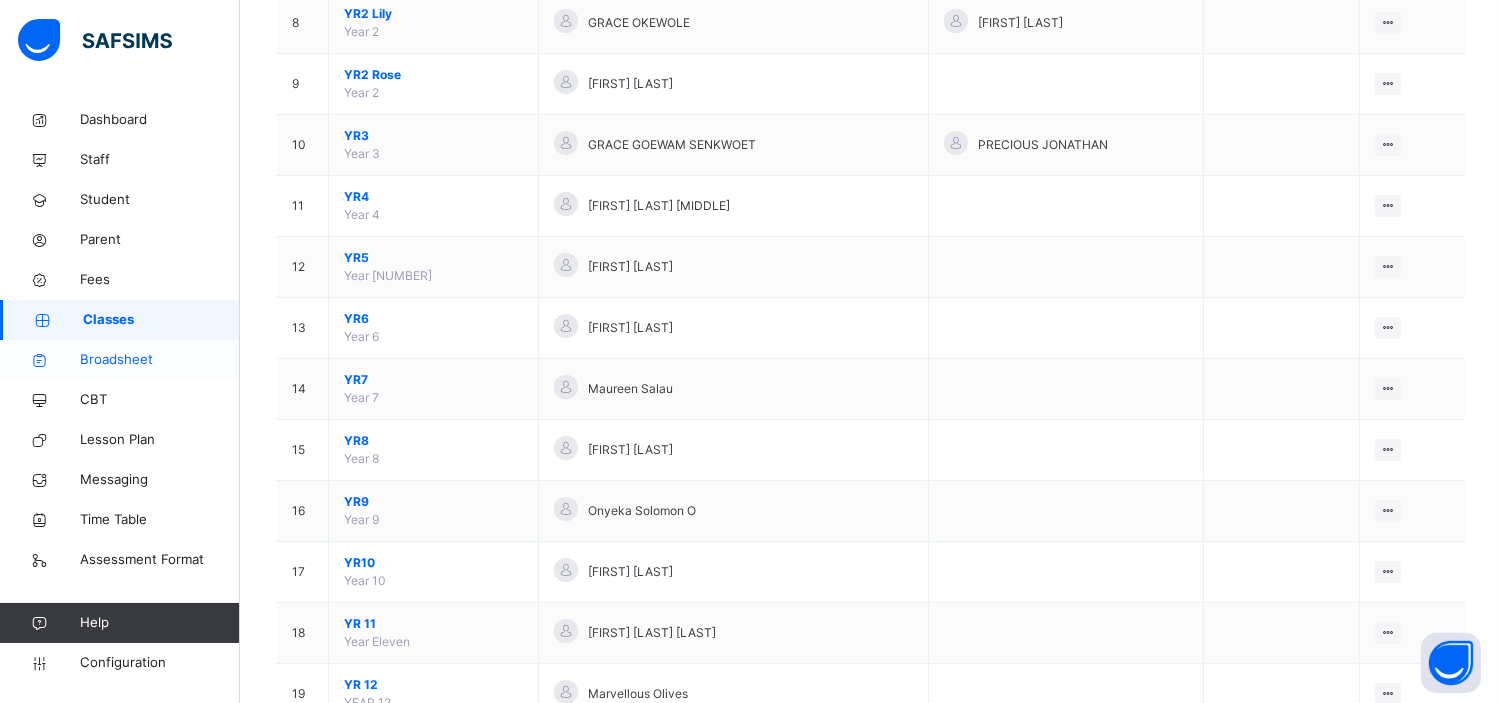 click on "Broadsheet" at bounding box center [160, 360] 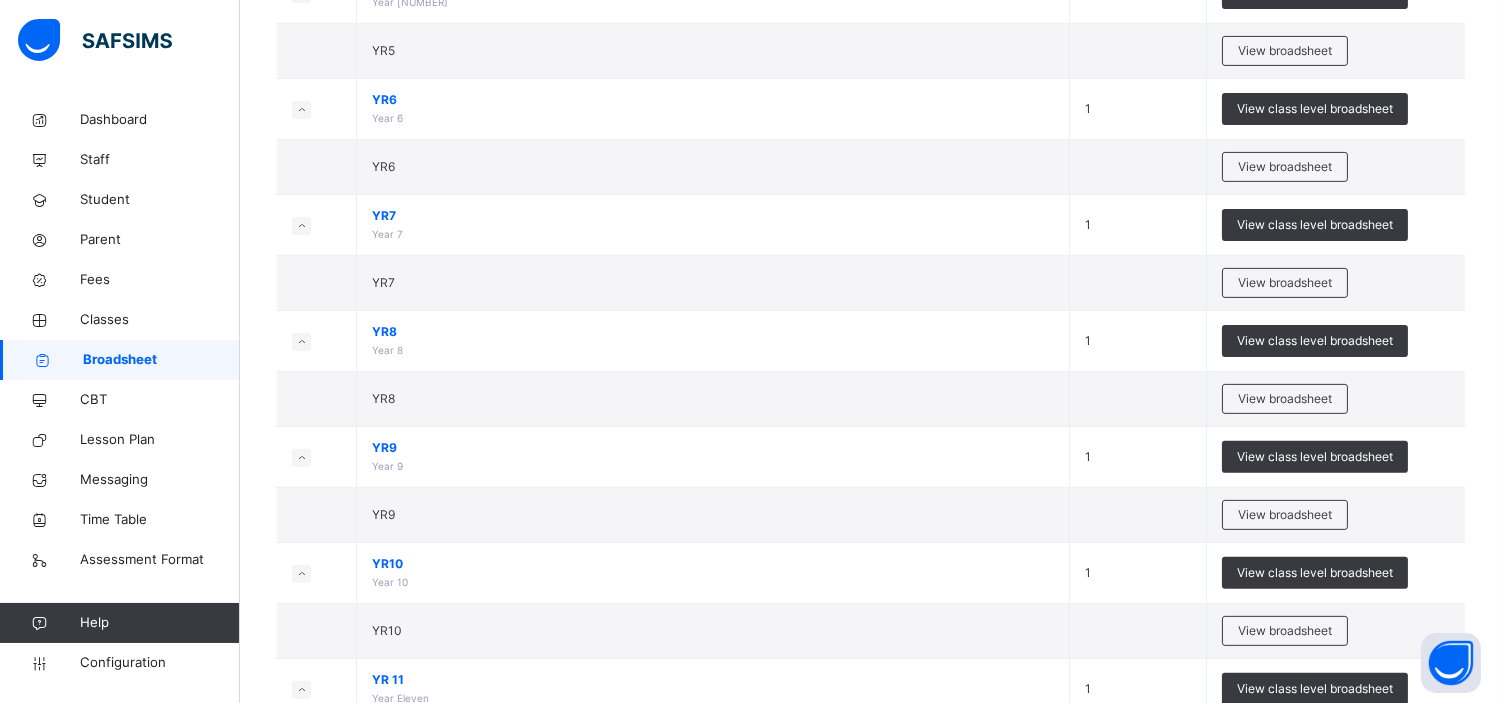 scroll, scrollTop: 1308, scrollLeft: 0, axis: vertical 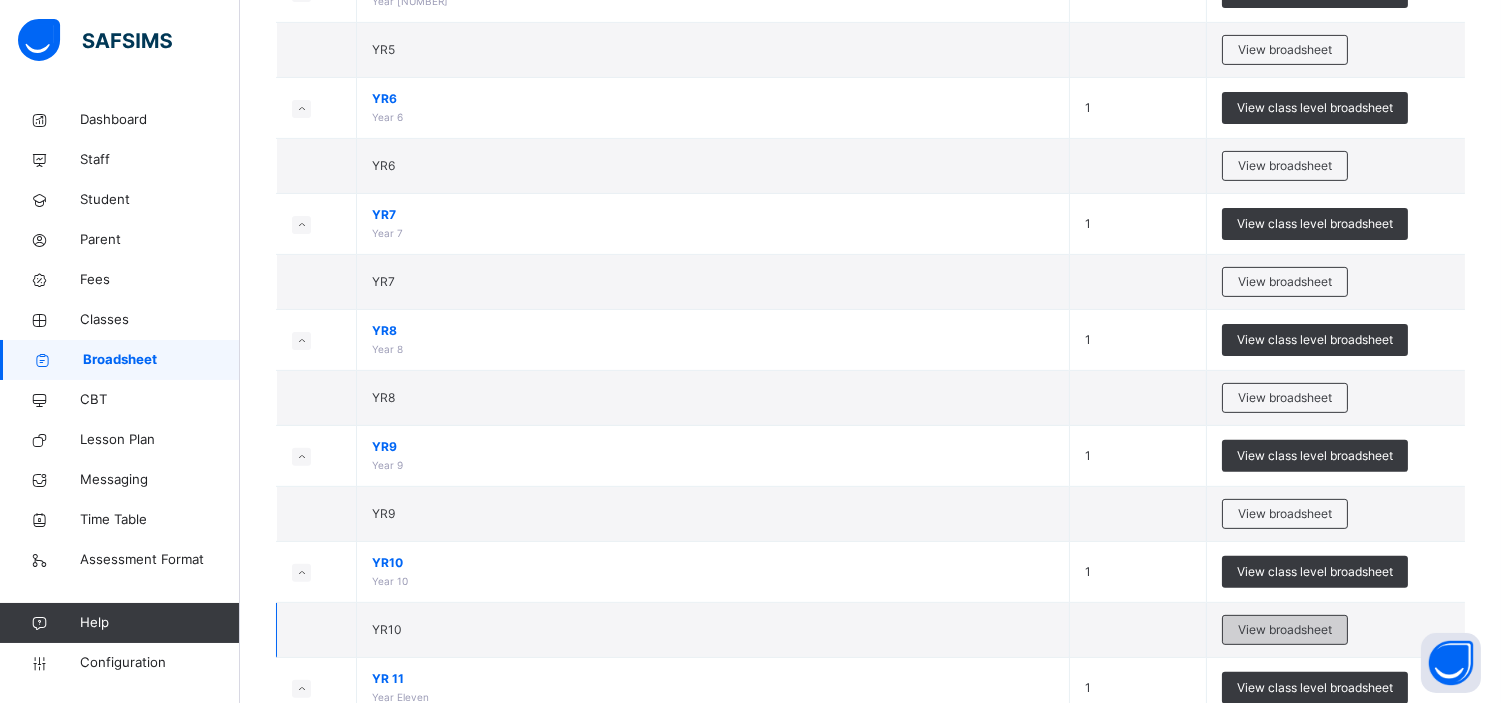 click on "View broadsheet" at bounding box center [1285, 630] 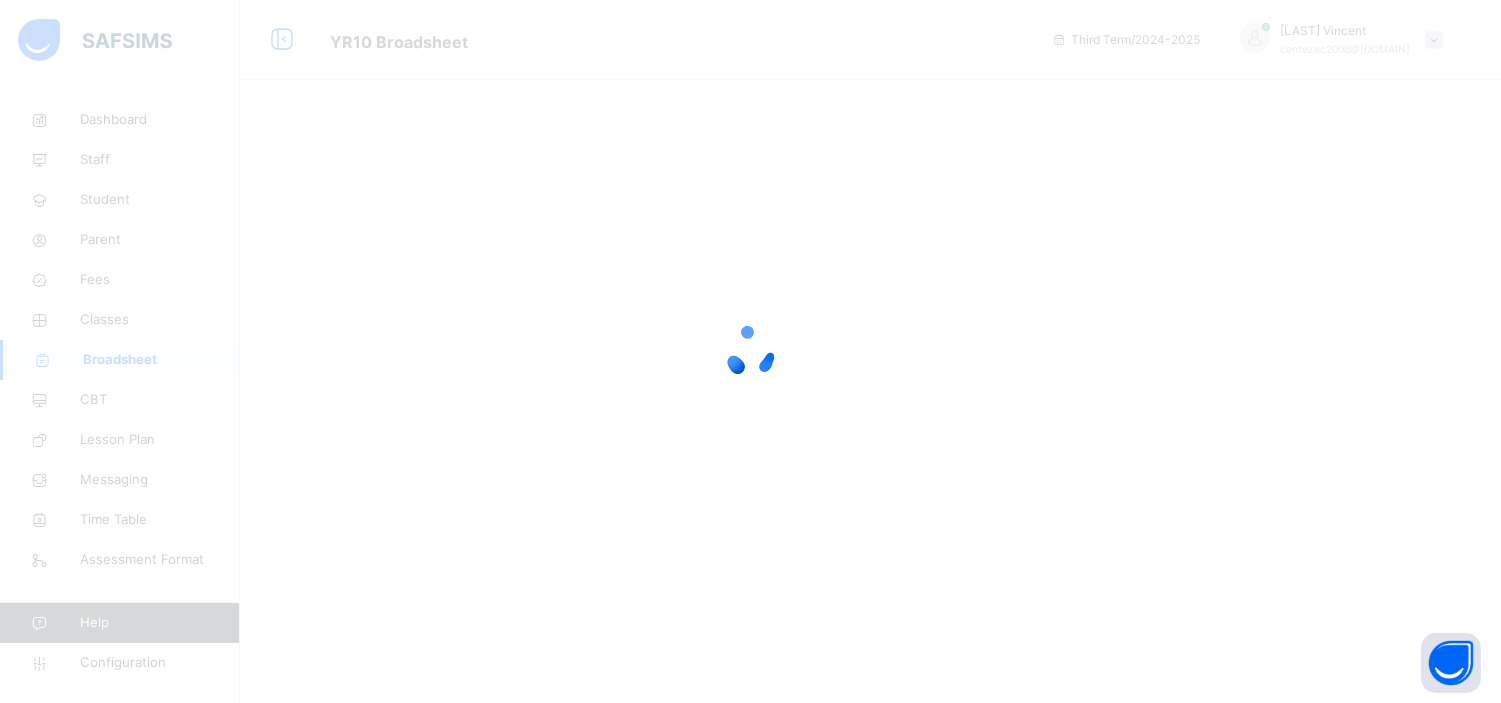 scroll, scrollTop: 0, scrollLeft: 0, axis: both 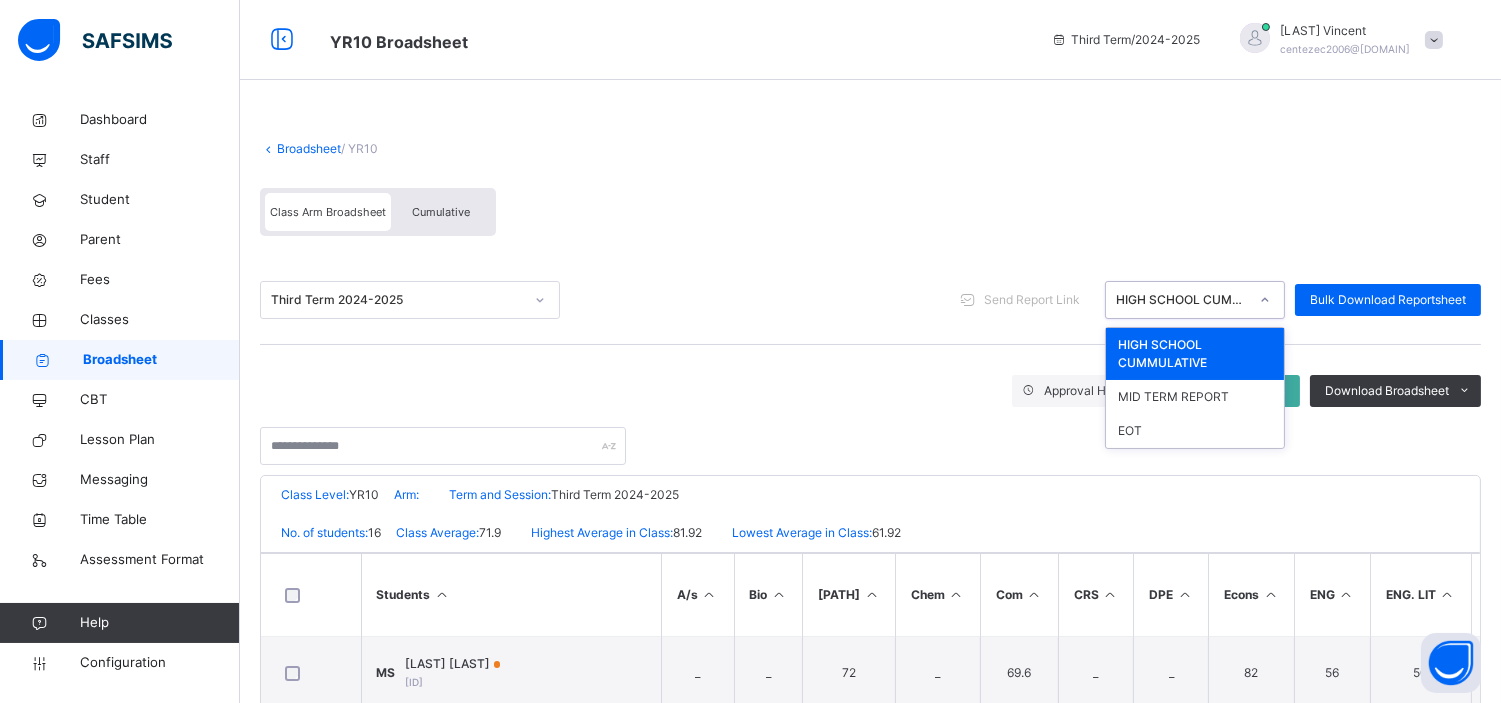 click 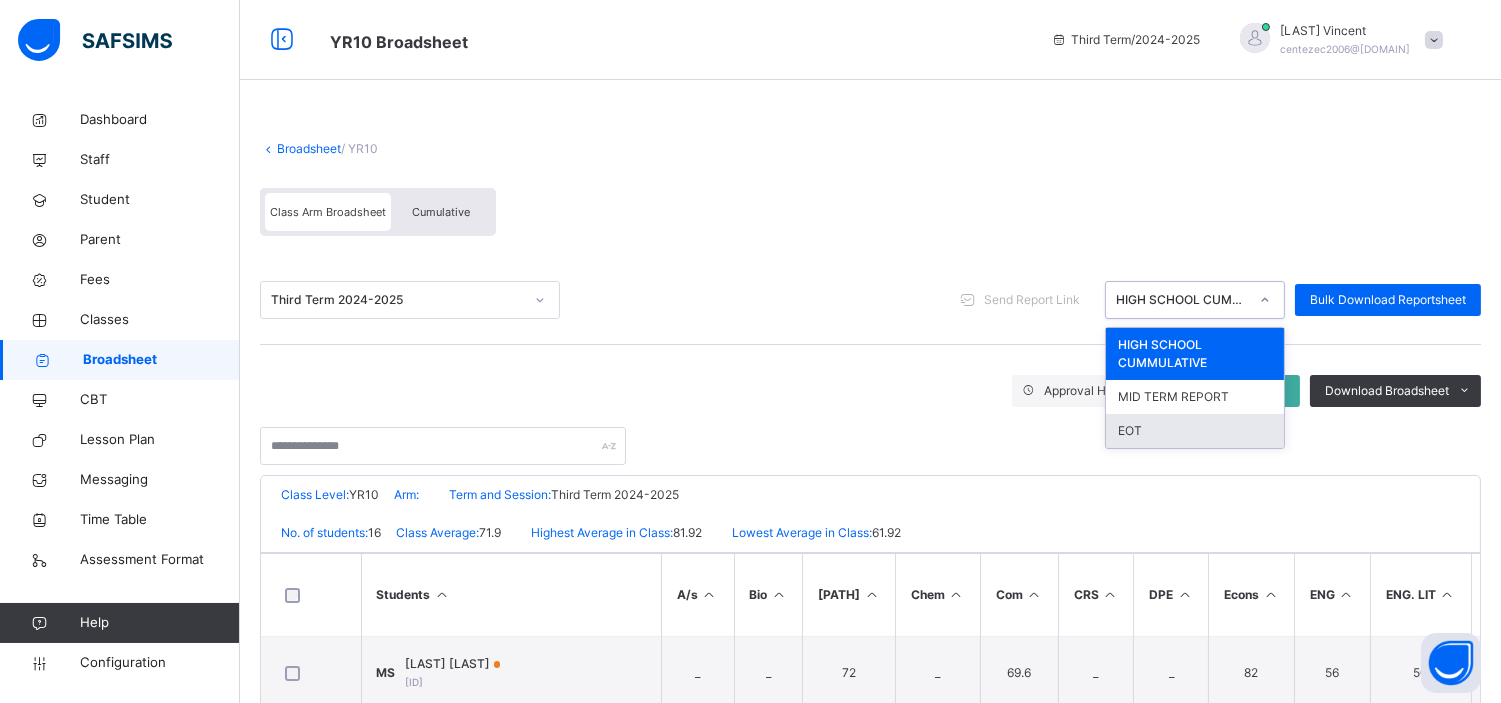 click on "EOT" at bounding box center [1195, 431] 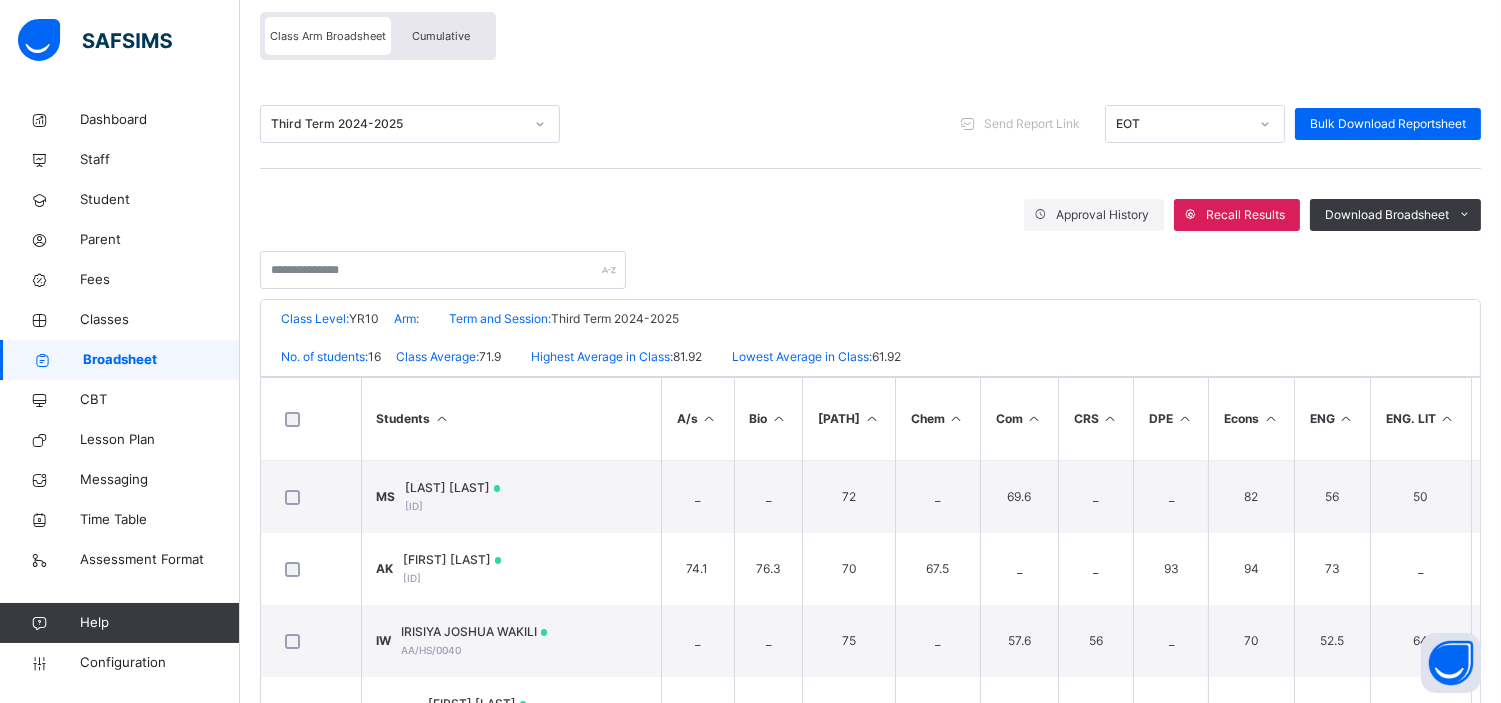 scroll, scrollTop: 196, scrollLeft: 0, axis: vertical 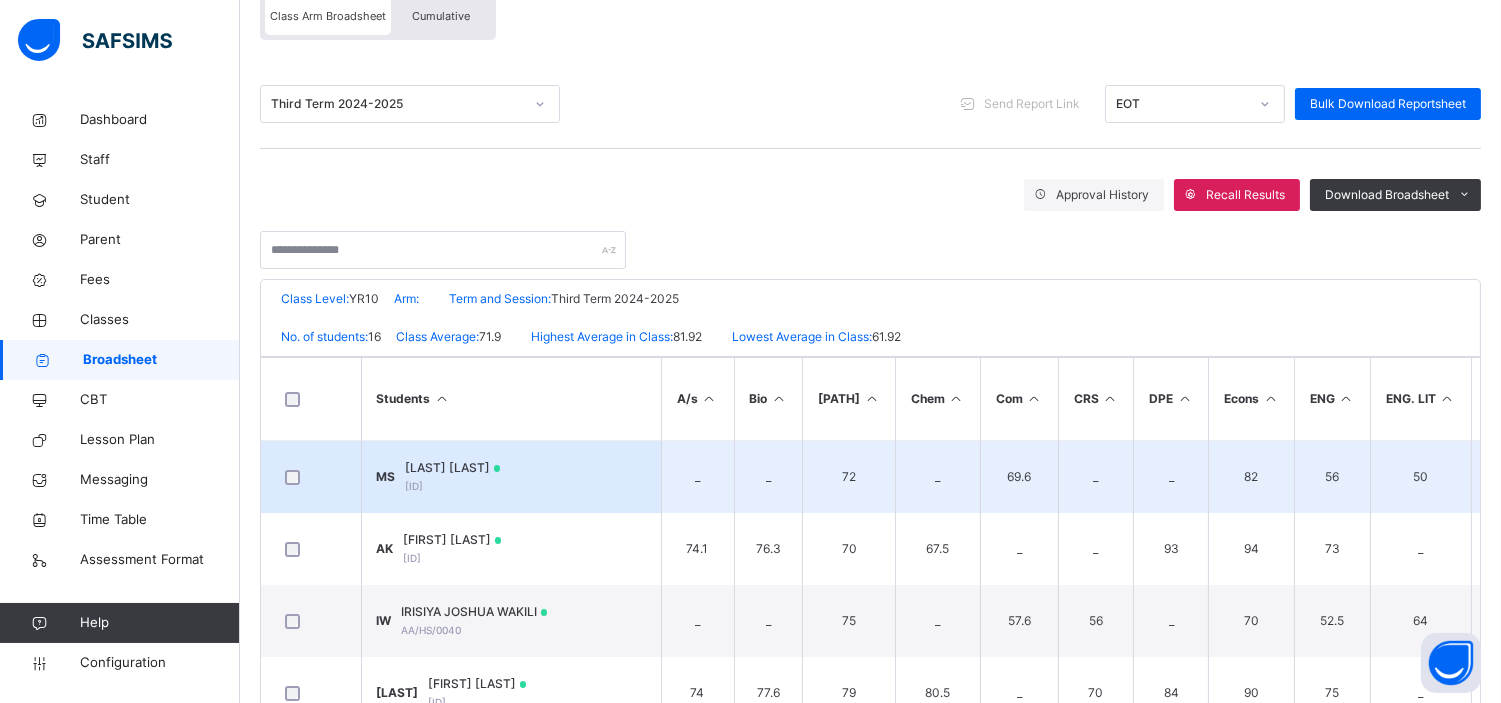 click on "[LAST] [LAST]" at bounding box center (453, 468) 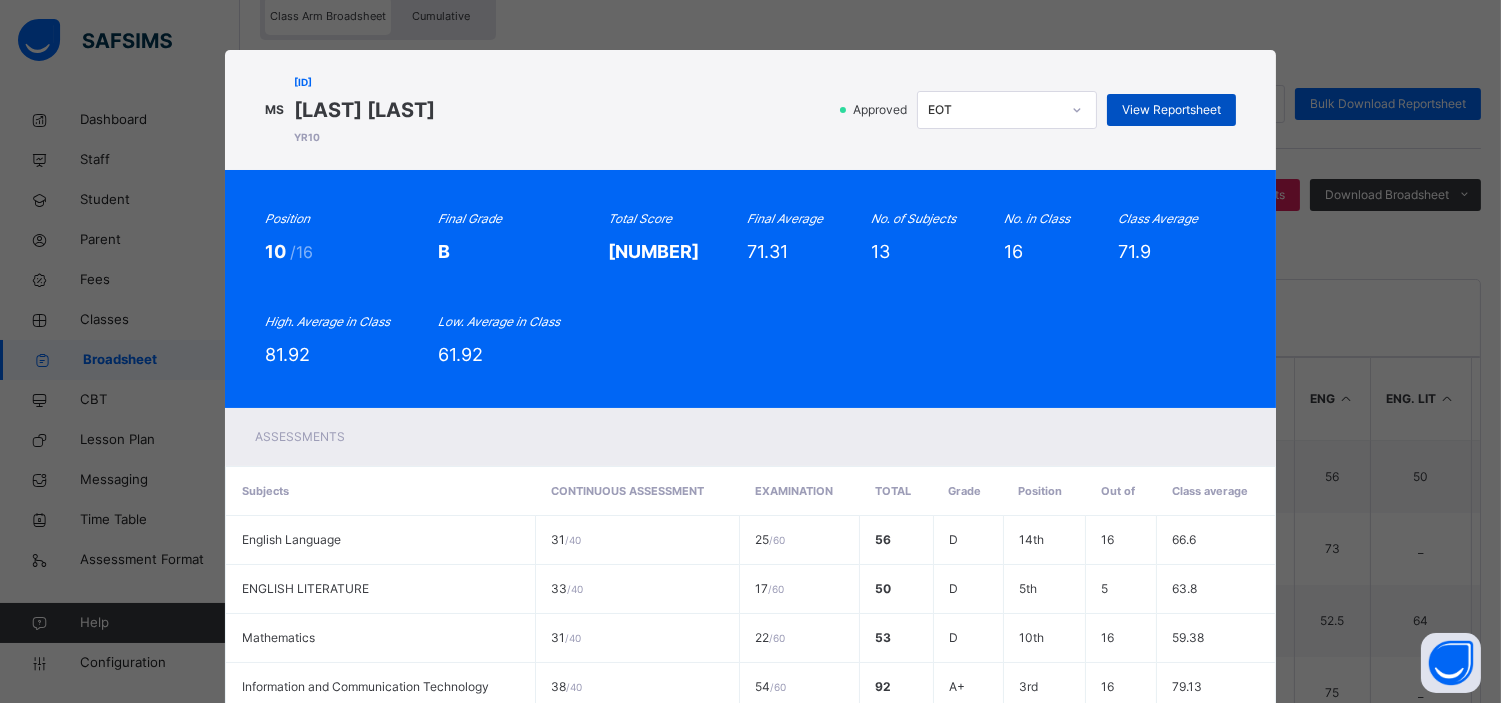 click on "View Reportsheet" at bounding box center (1171, 110) 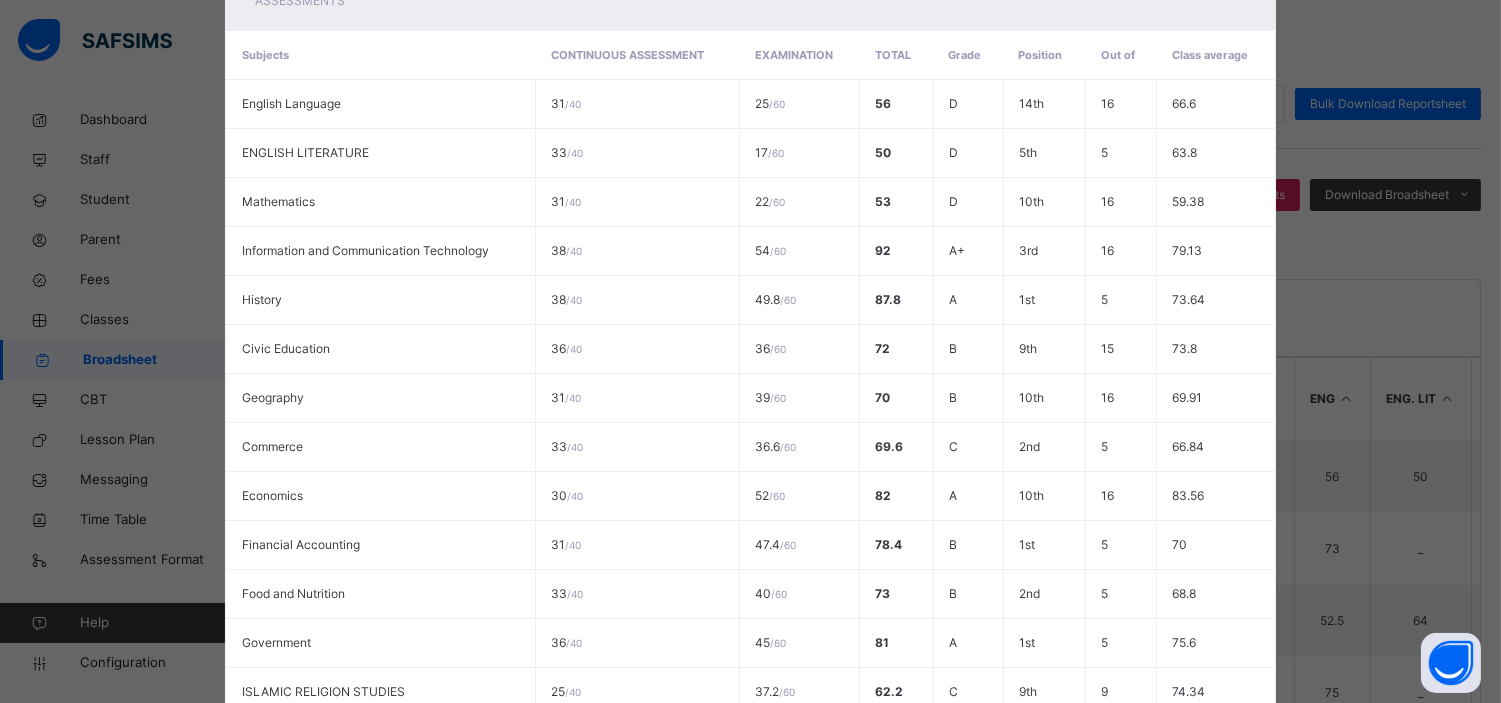 scroll, scrollTop: 684, scrollLeft: 0, axis: vertical 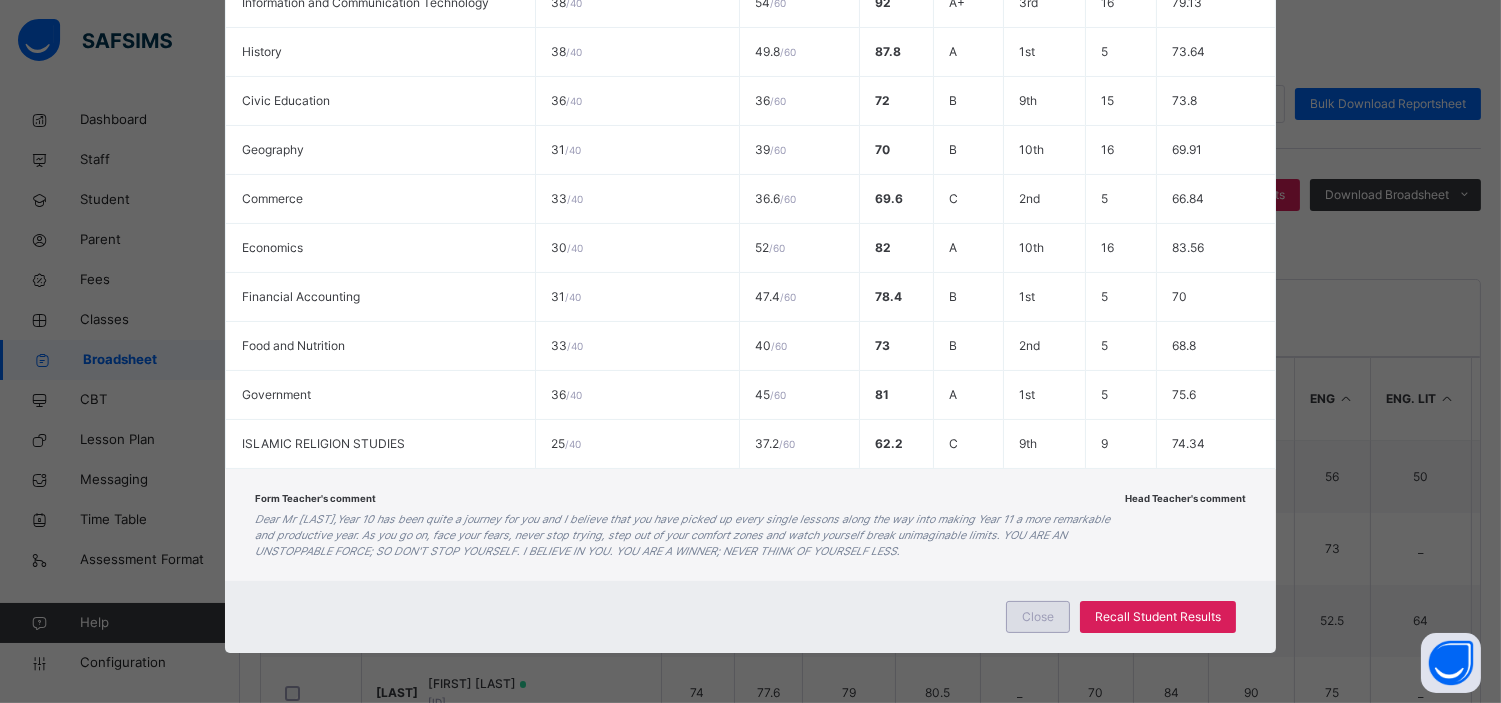 click on "Close" at bounding box center (1038, 617) 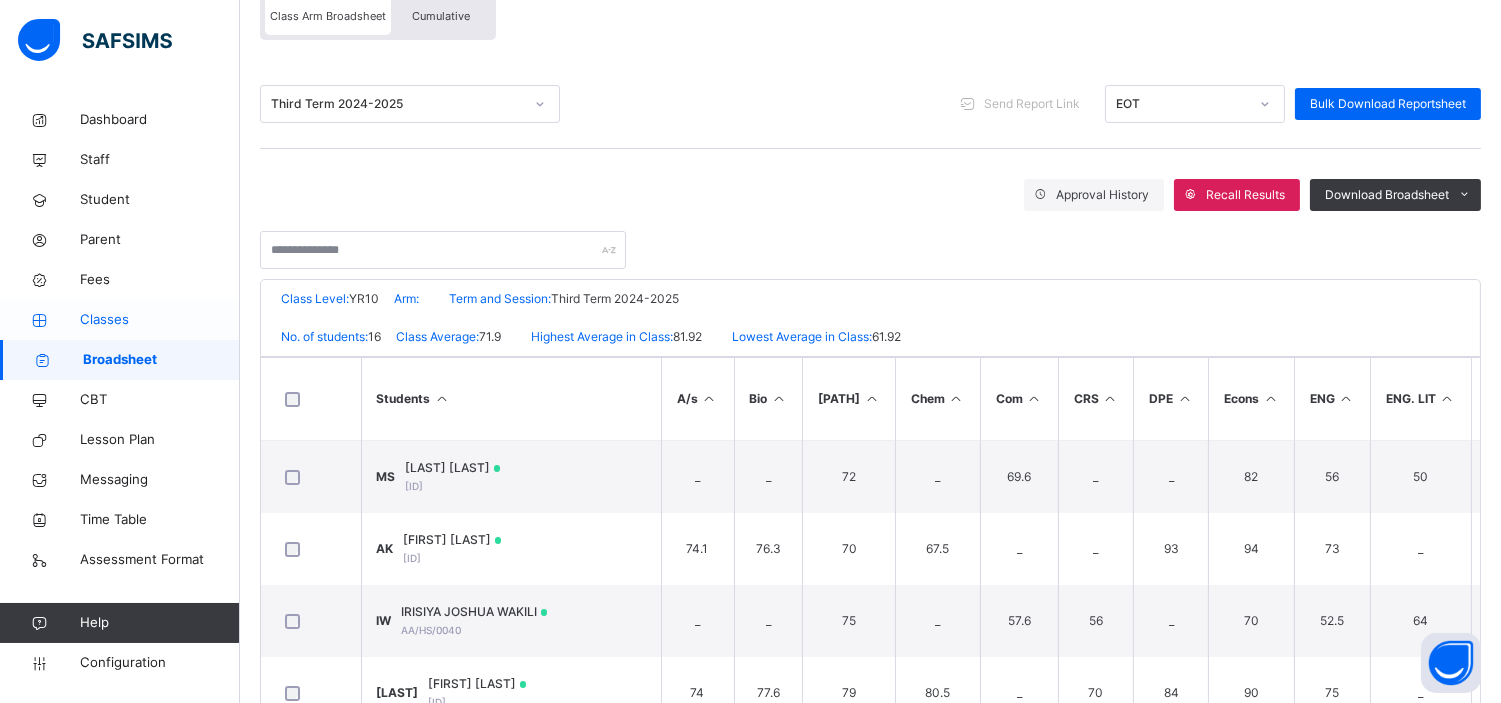 click on "Classes" at bounding box center (160, 320) 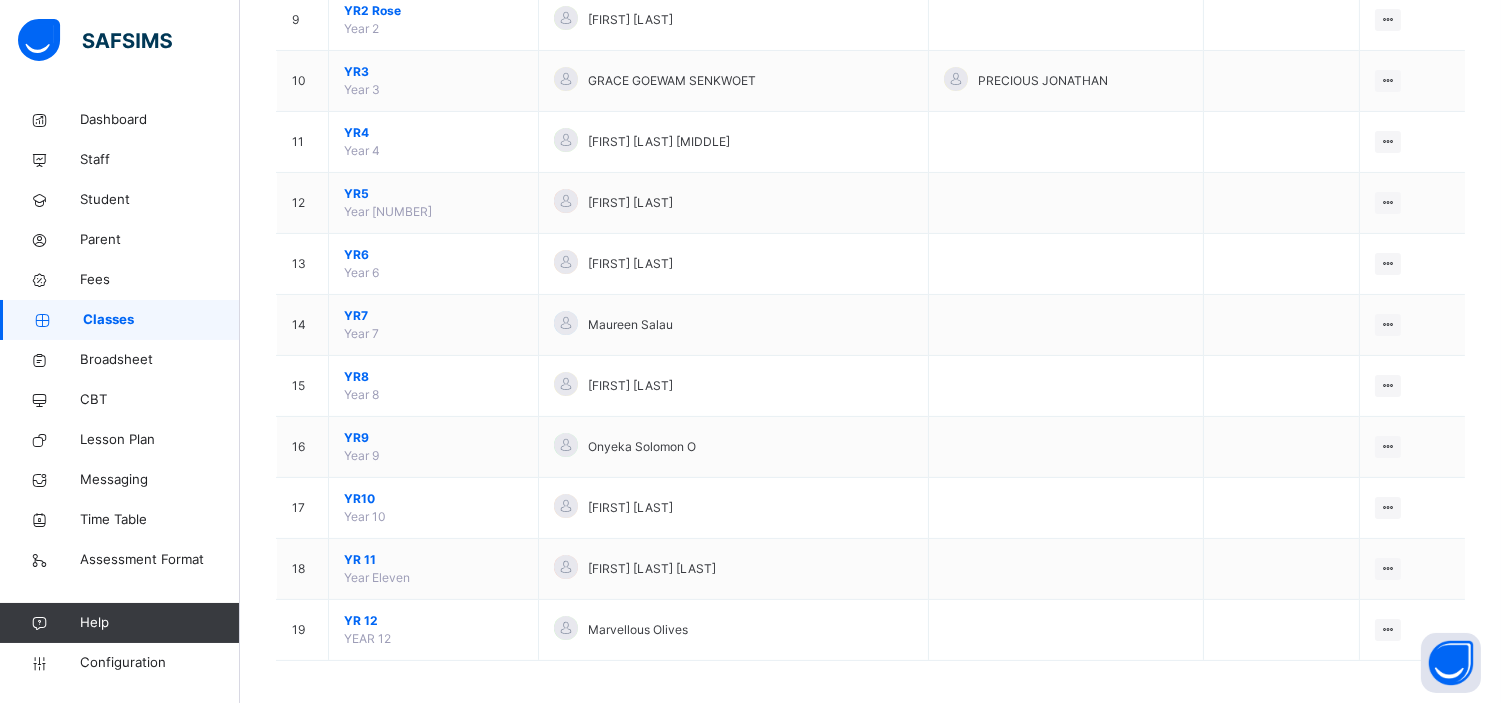 scroll, scrollTop: 745, scrollLeft: 0, axis: vertical 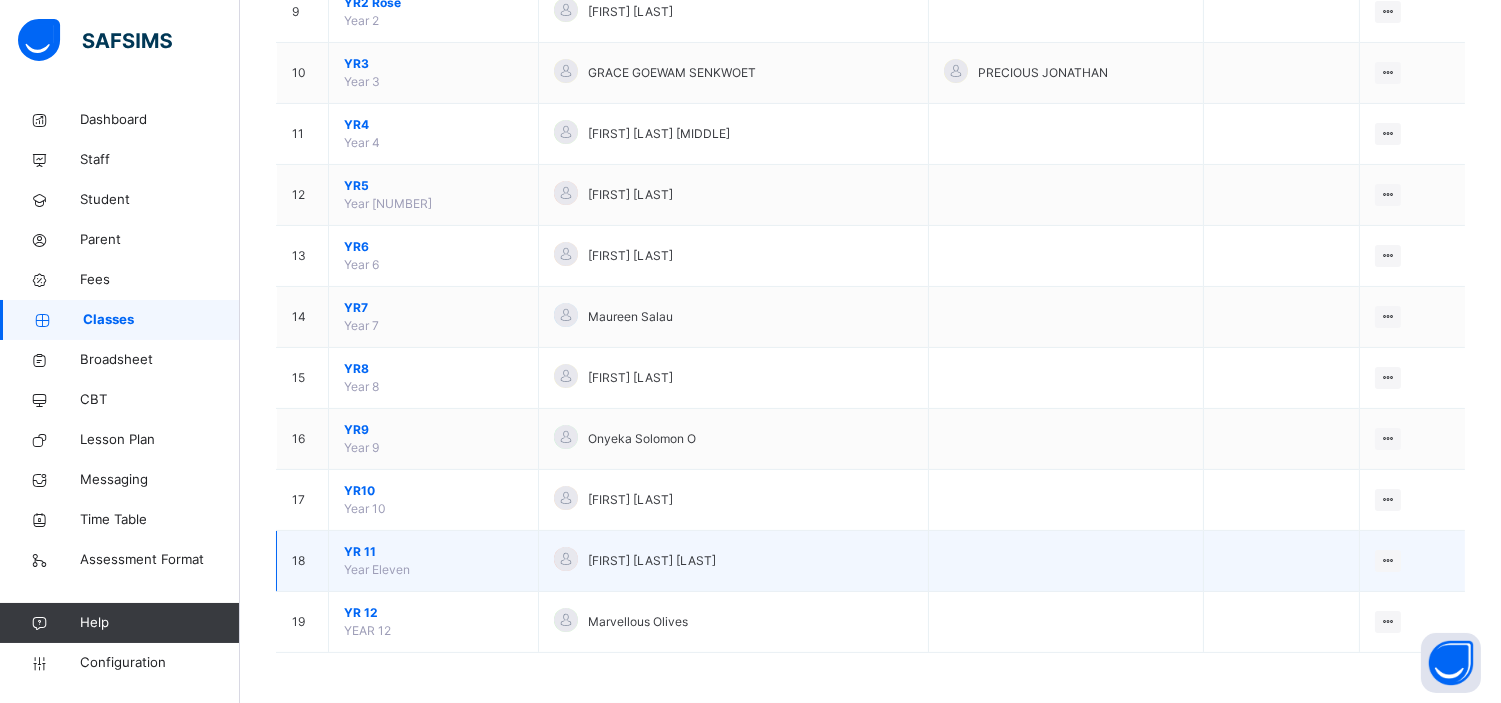 click on "YR 11" at bounding box center [433, 552] 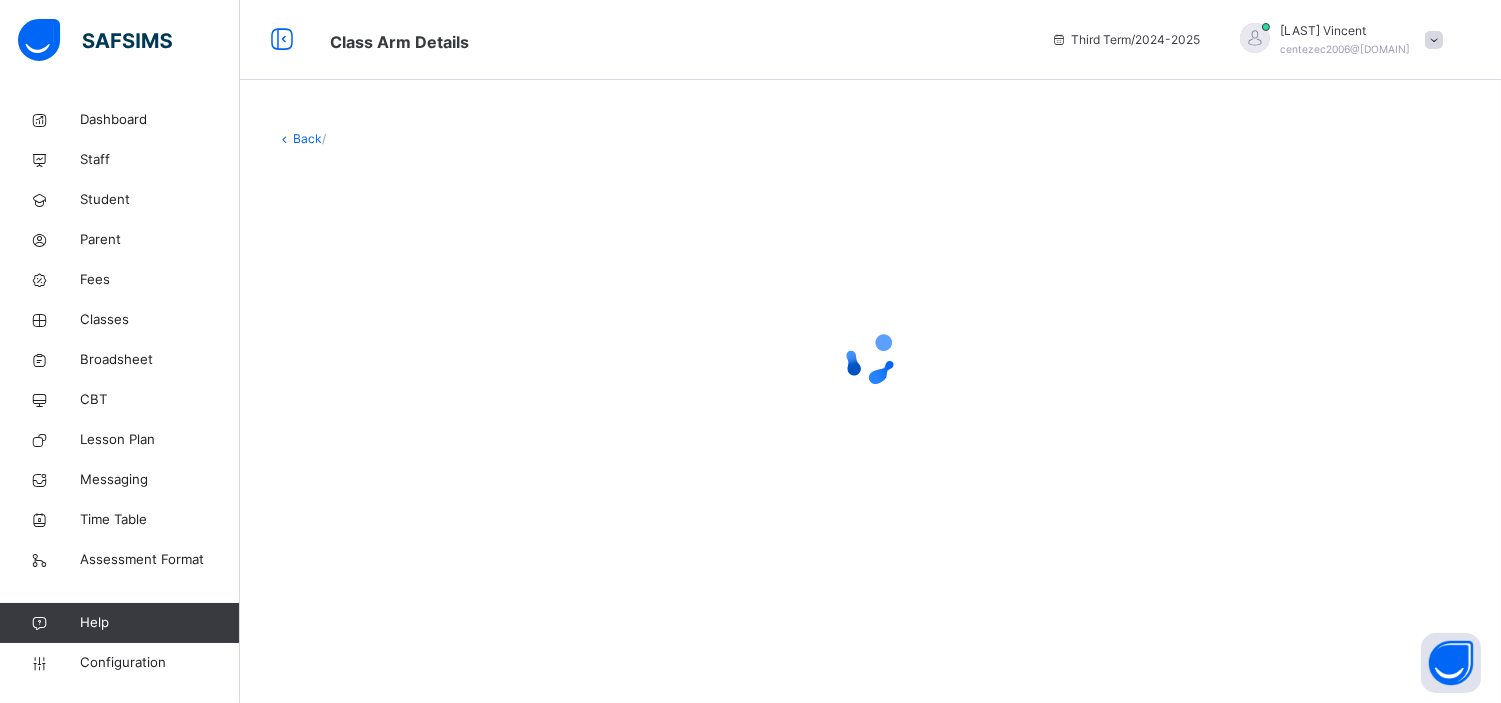 scroll, scrollTop: 0, scrollLeft: 0, axis: both 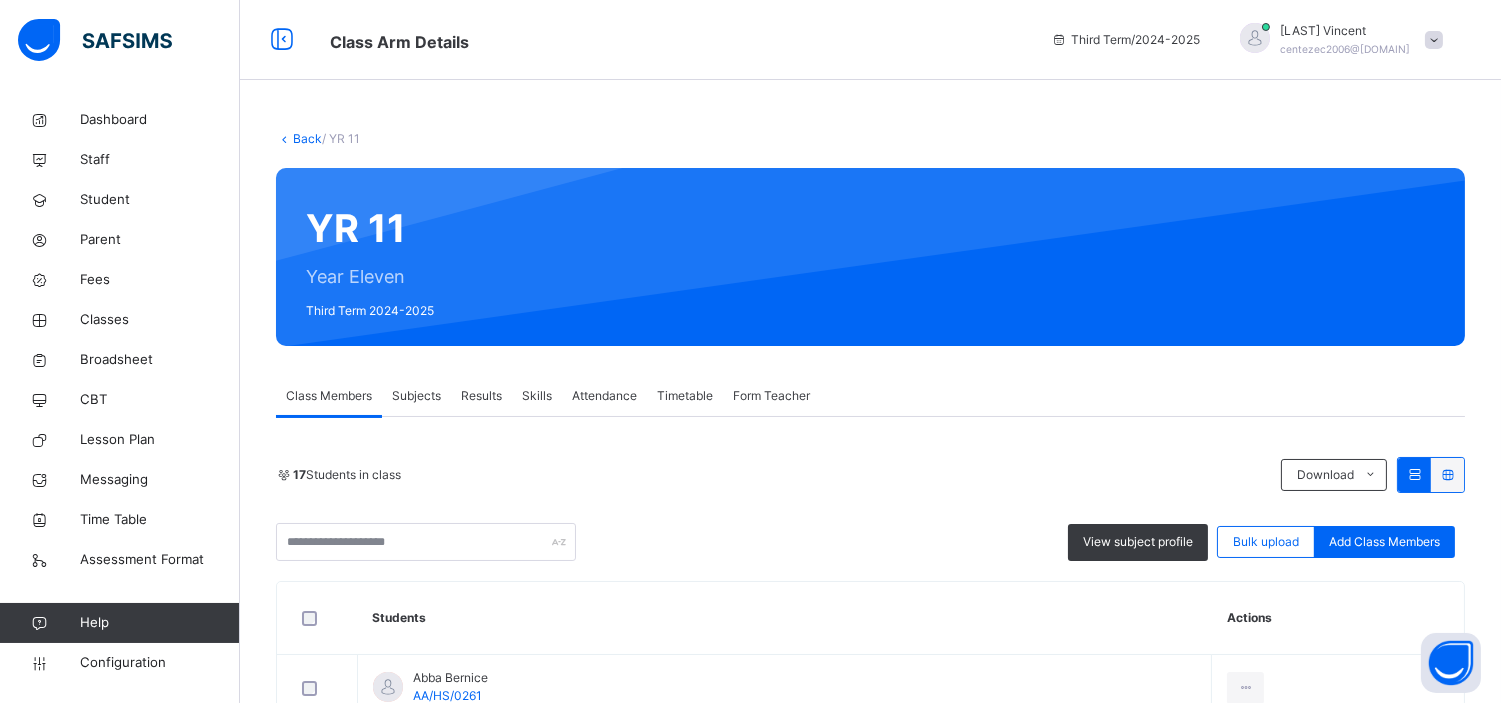 click on "Form Teacher" at bounding box center [771, 396] 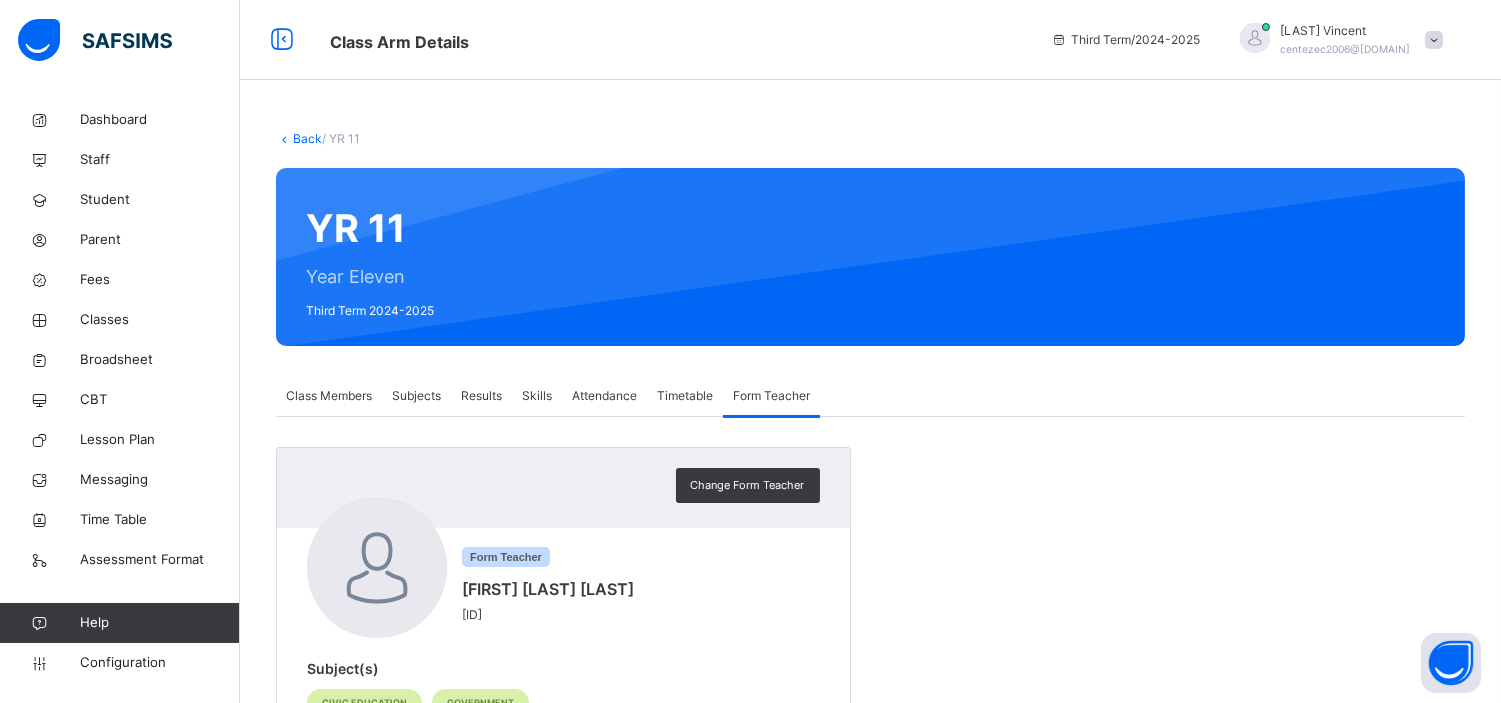 scroll, scrollTop: 75, scrollLeft: 0, axis: vertical 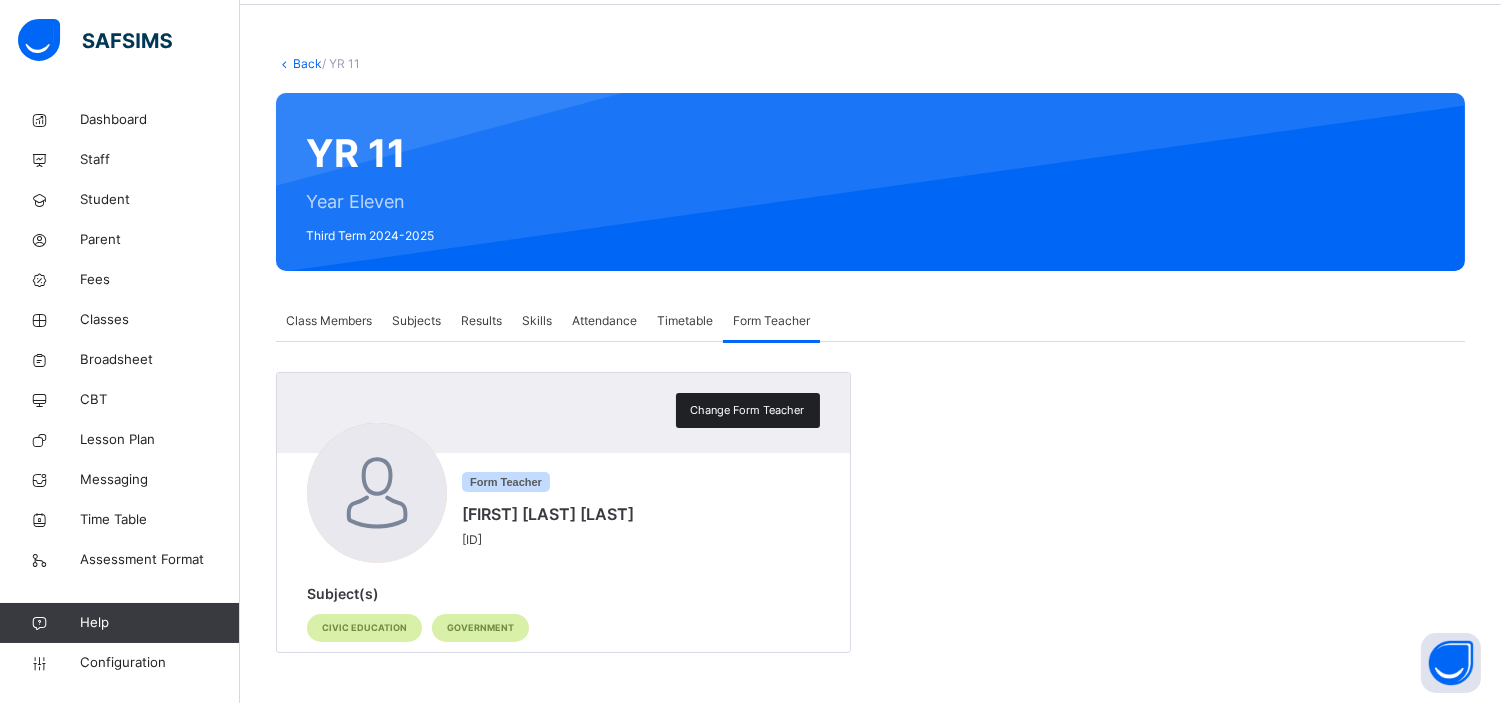 click on "Change Form Teacher" at bounding box center [748, 410] 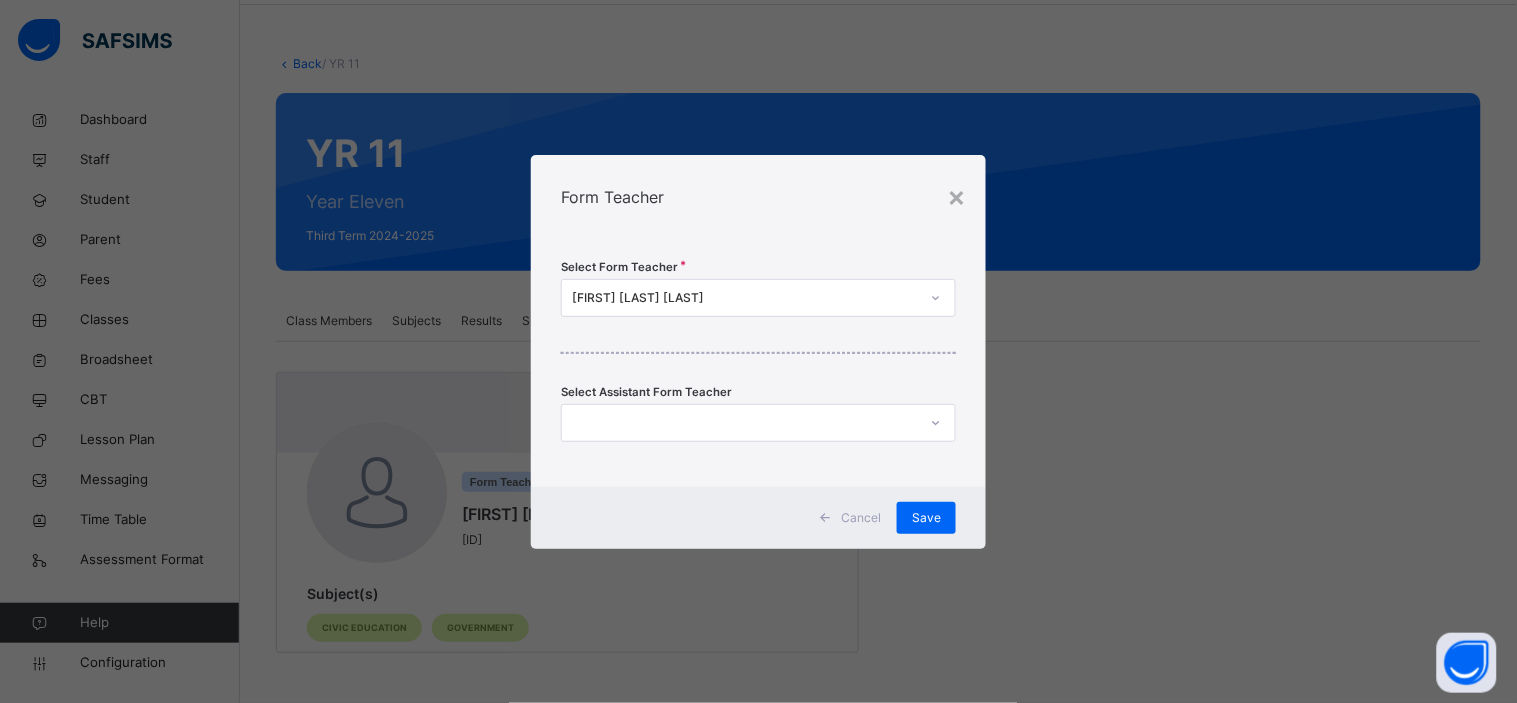 click on "[FIRST] [LAST] [LAST]" at bounding box center [745, 298] 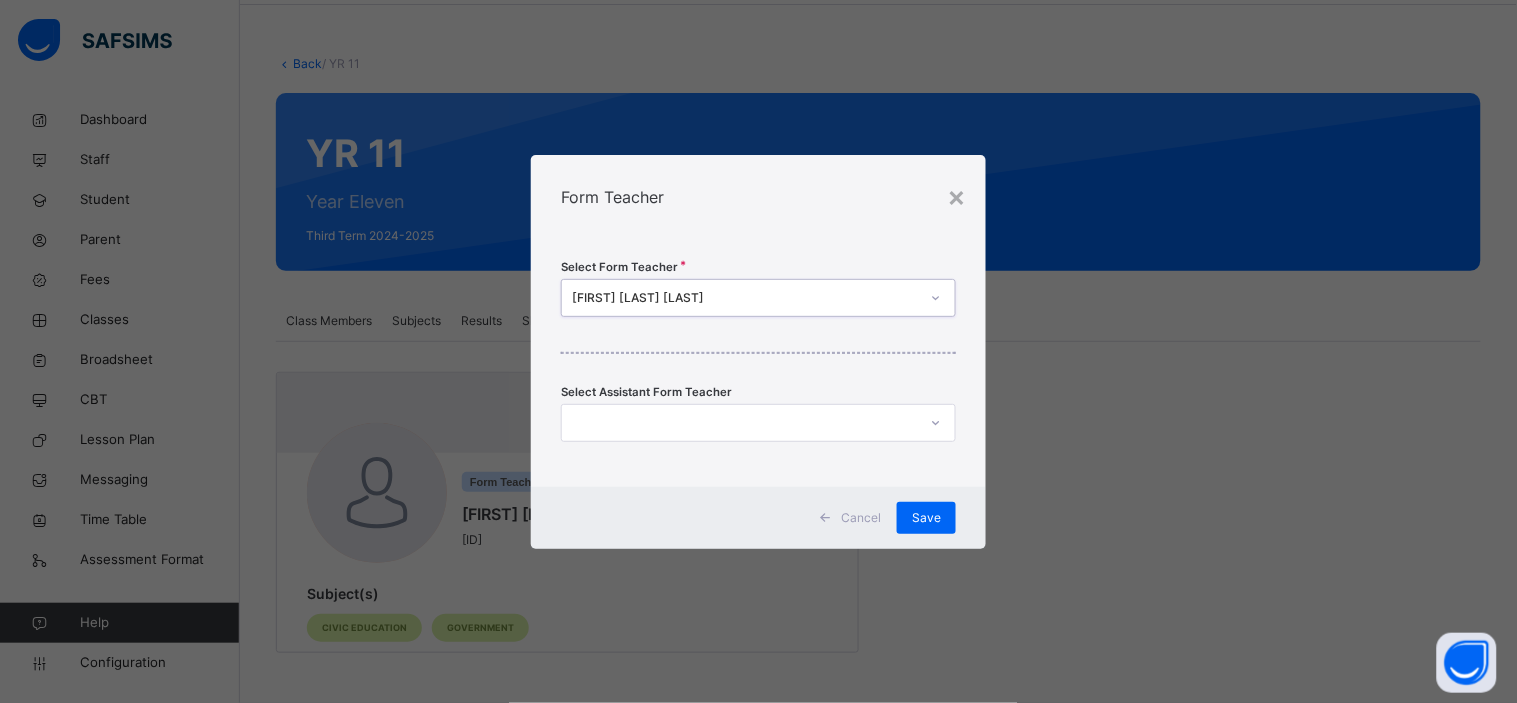 click on "[FIRST] [LAST] [LAST]" at bounding box center (739, 297) 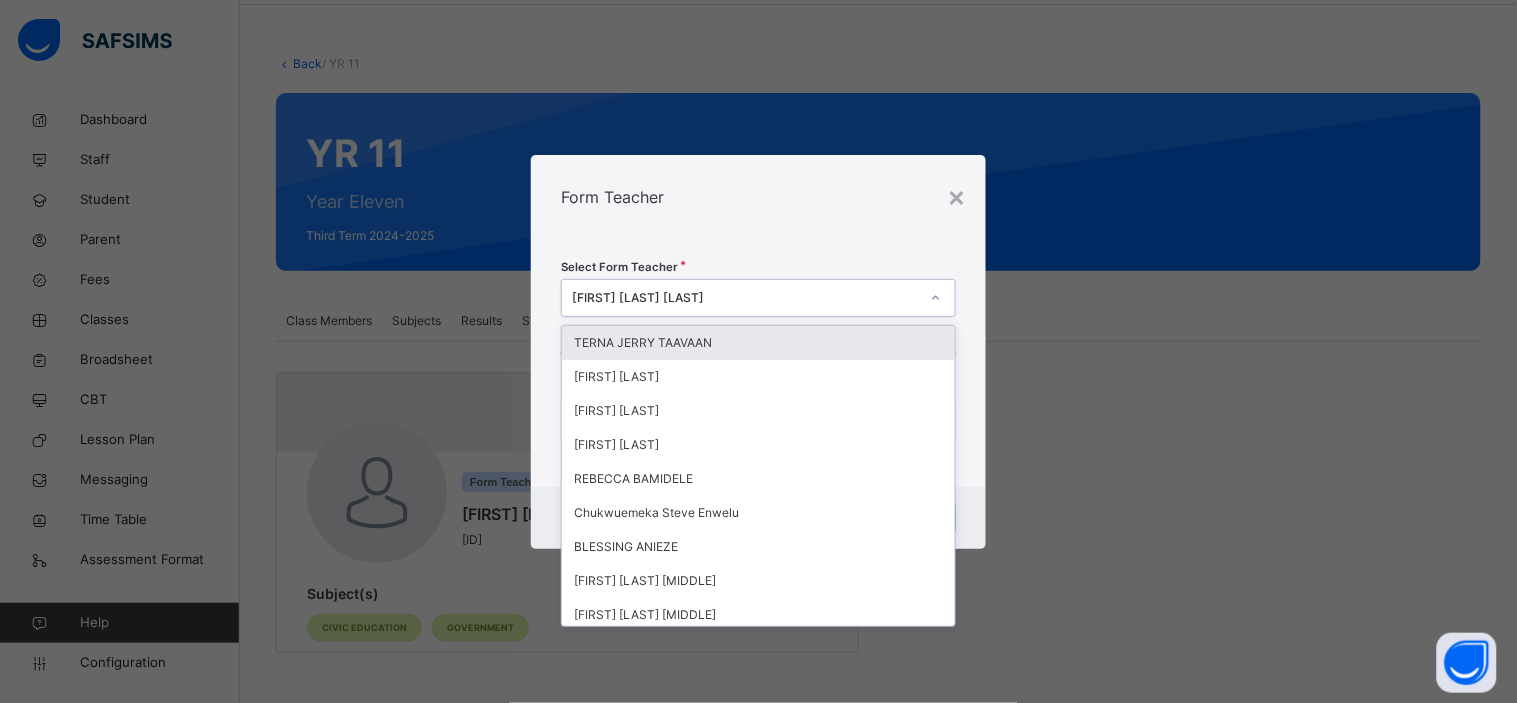 click 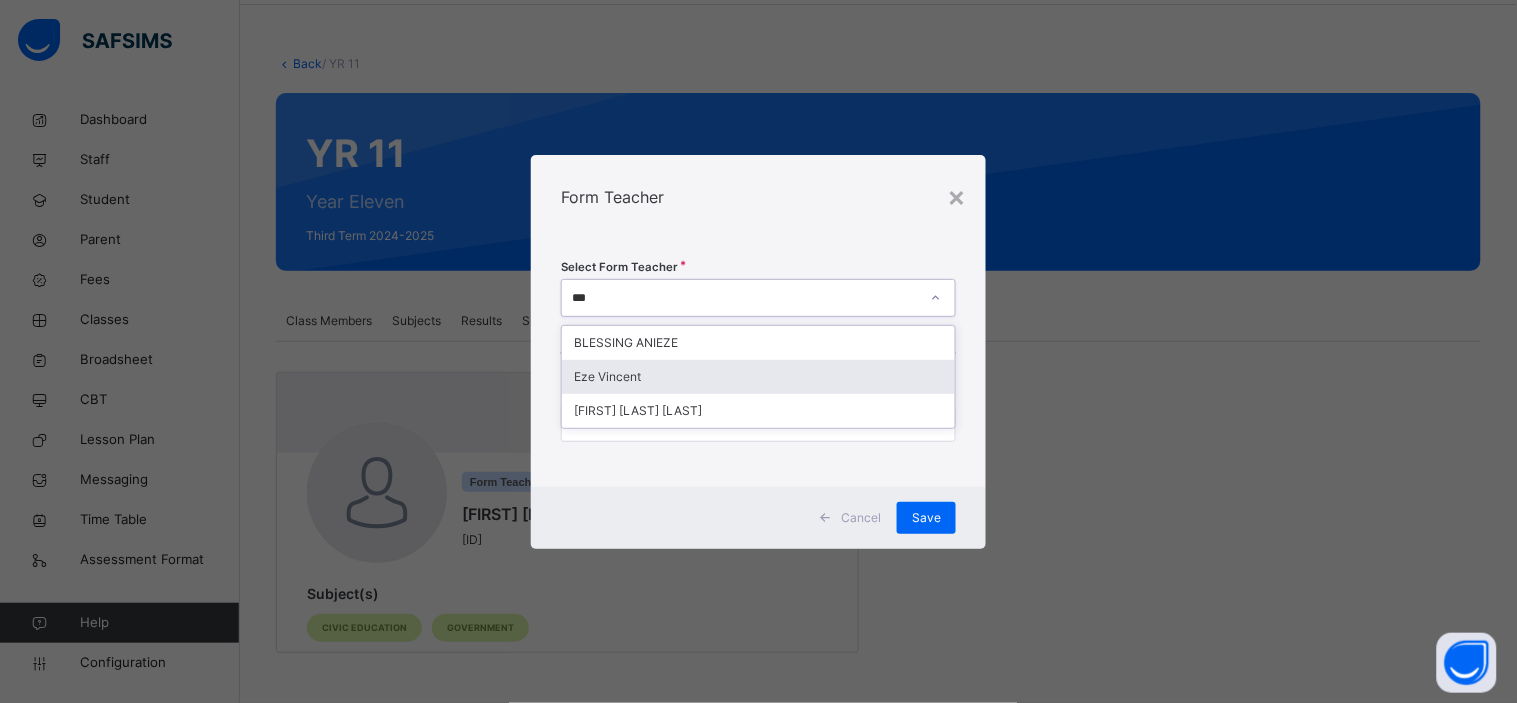 click on "Eze Vincent" at bounding box center (758, 377) 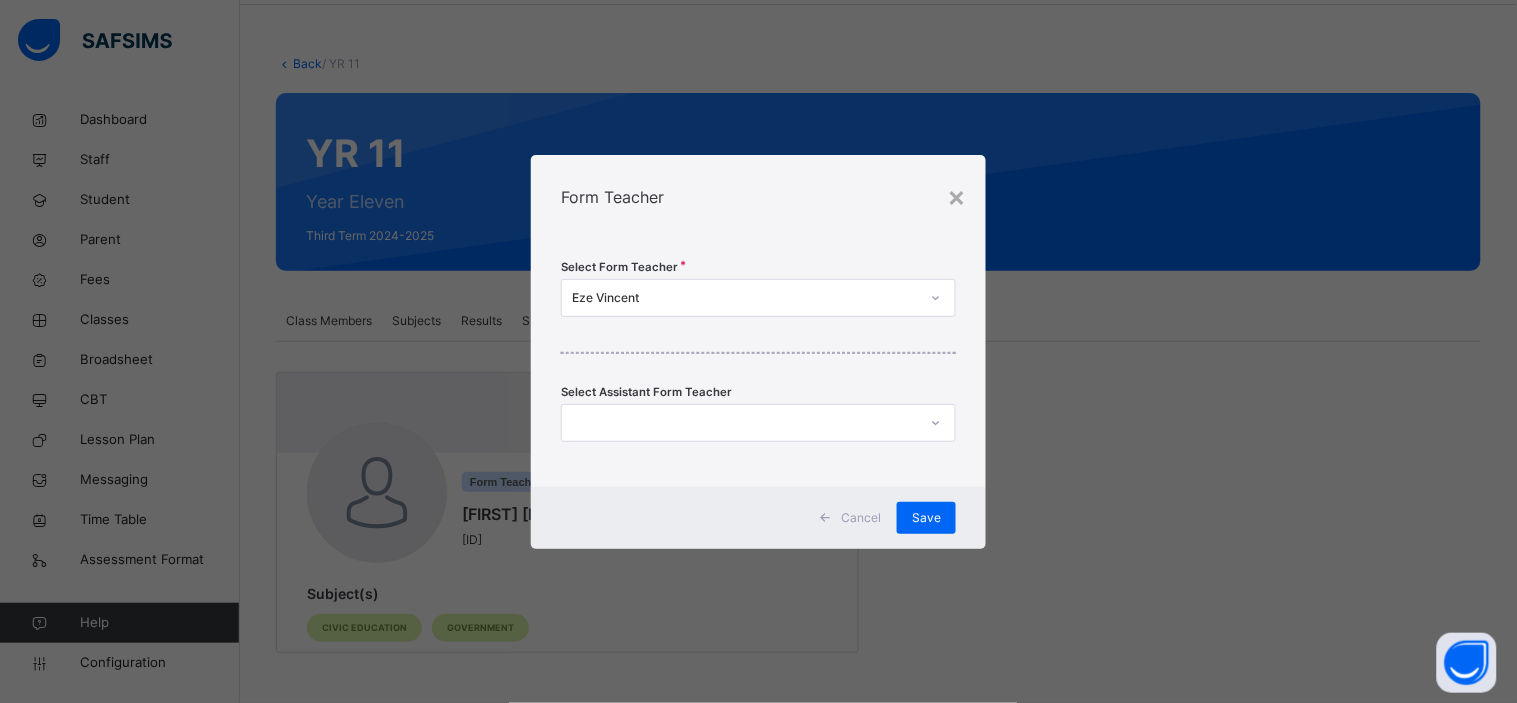 click on "Select Form Teacher Eze Vincent Select Assistant Form Teacher" at bounding box center [758, 363] 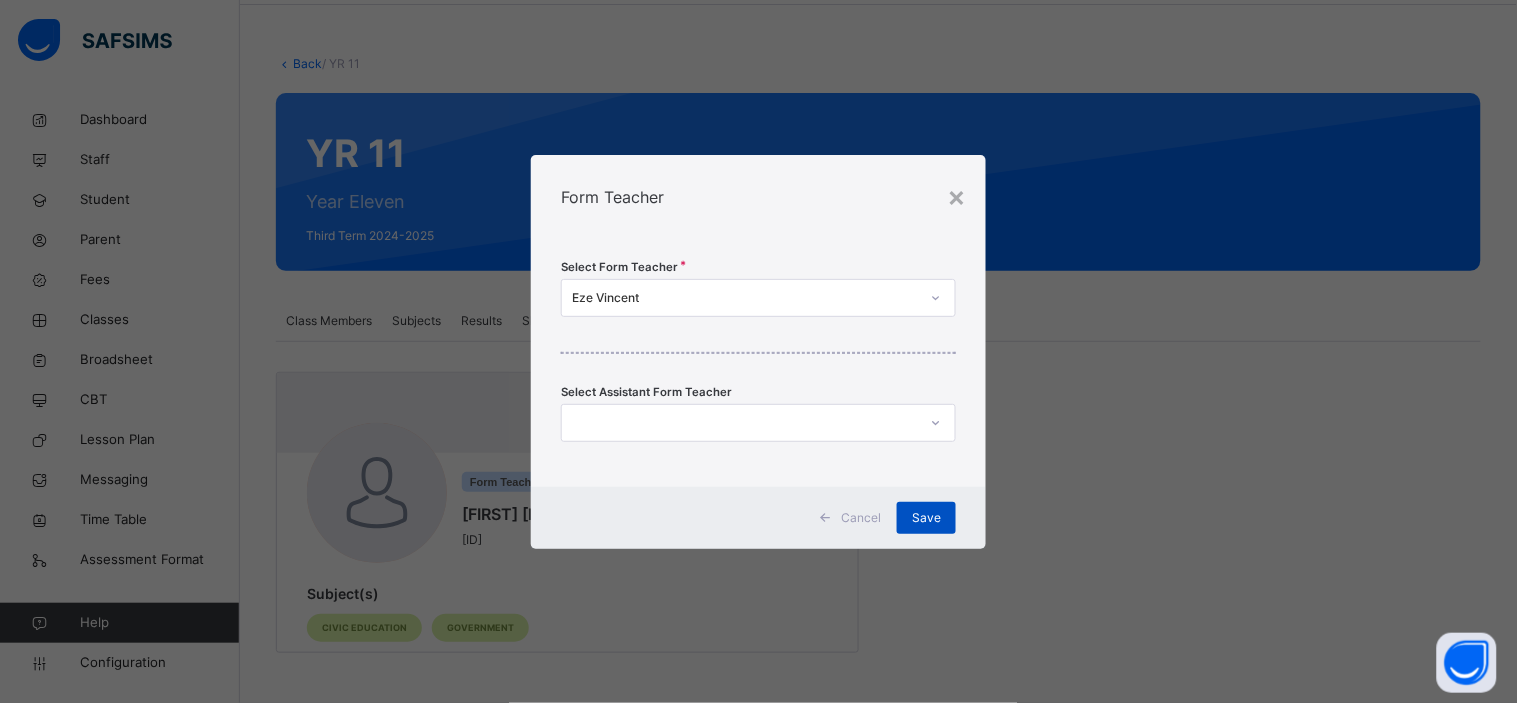click on "Save" at bounding box center (926, 518) 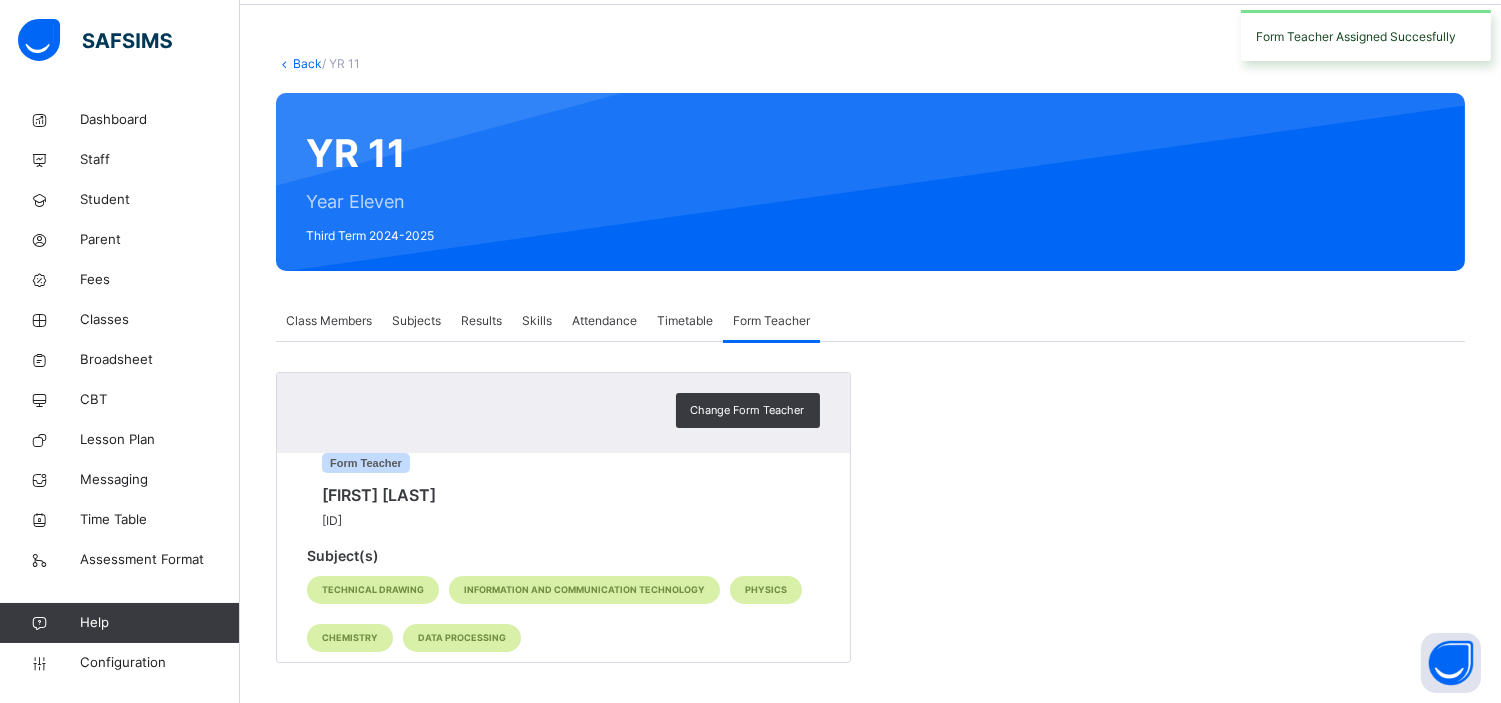 click on "Subjects" at bounding box center [416, 321] 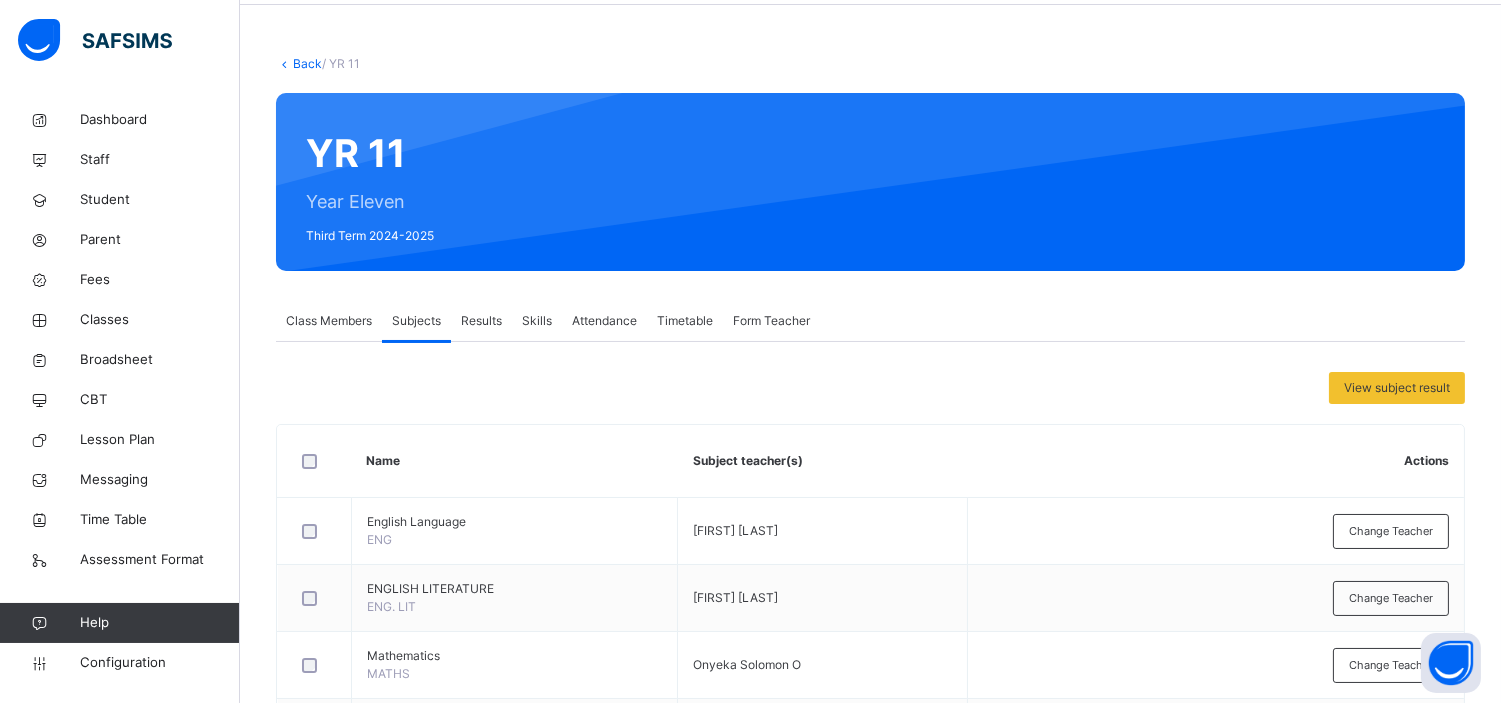 click on "Results" at bounding box center (481, 321) 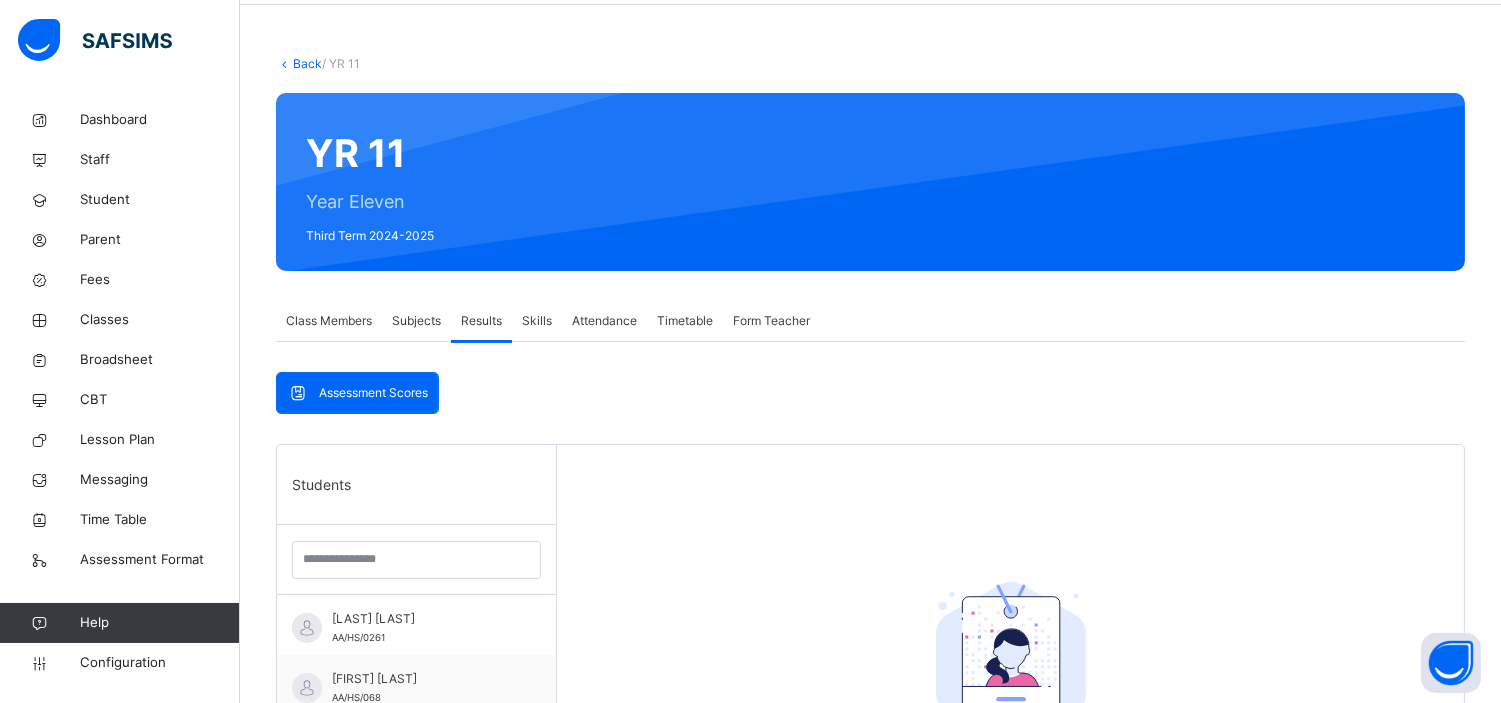 click on "Skills" at bounding box center (537, 321) 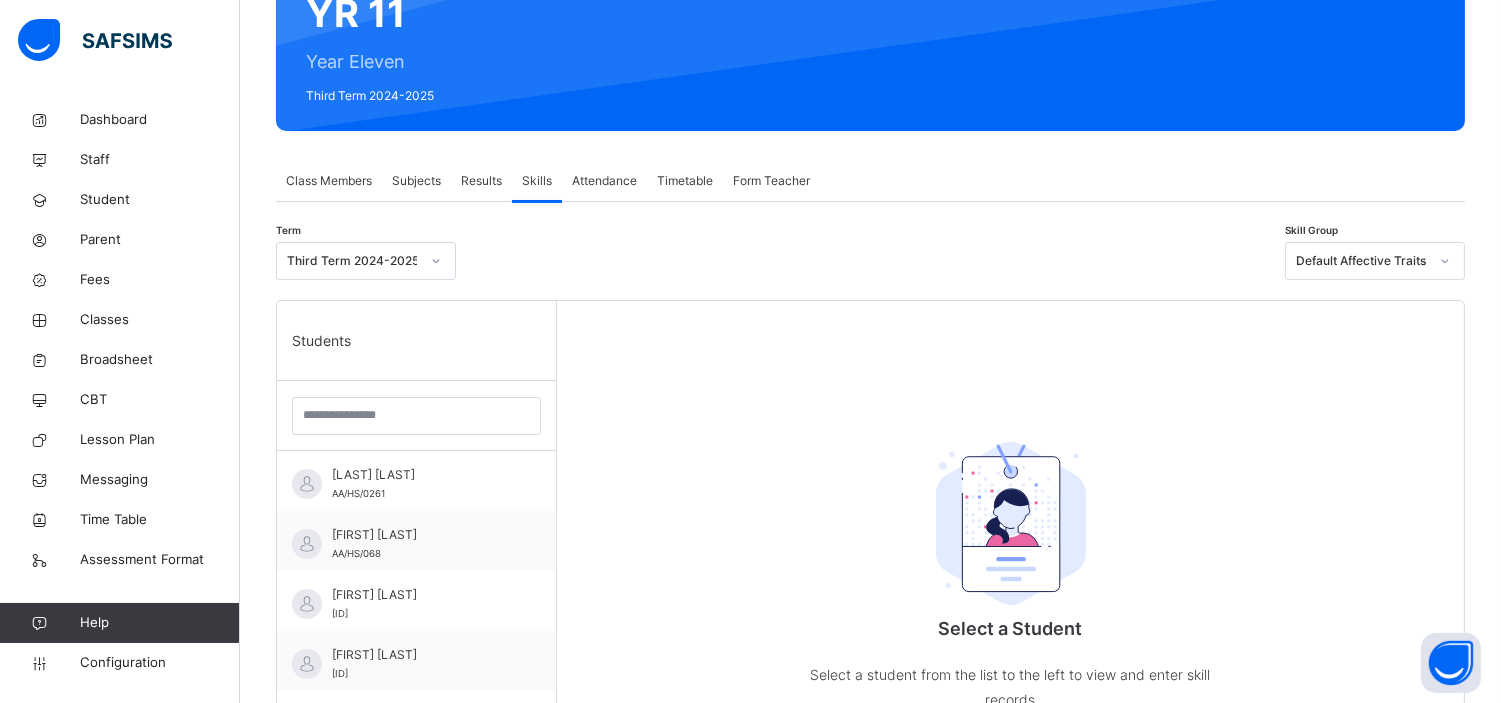 scroll, scrollTop: 216, scrollLeft: 0, axis: vertical 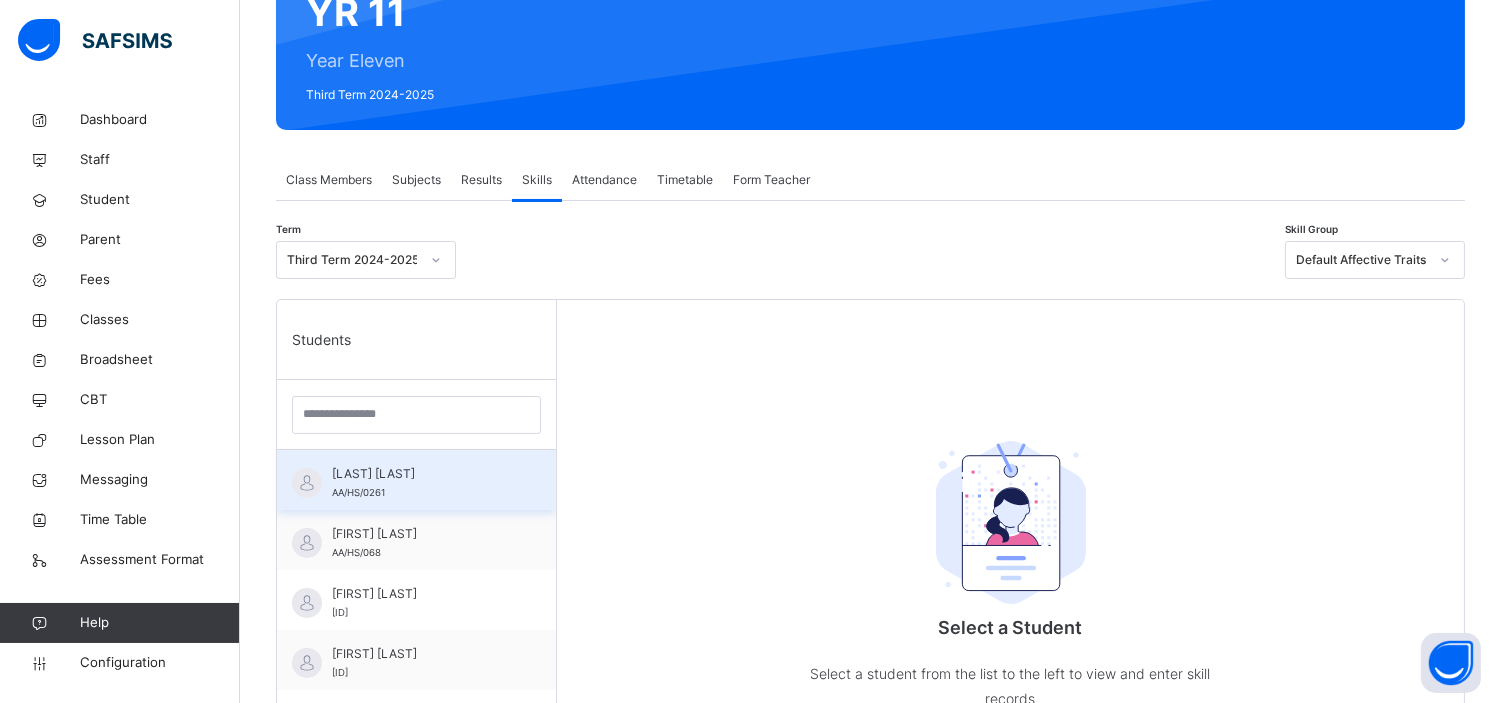 click on "[LAST] [LAST]" at bounding box center (421, 474) 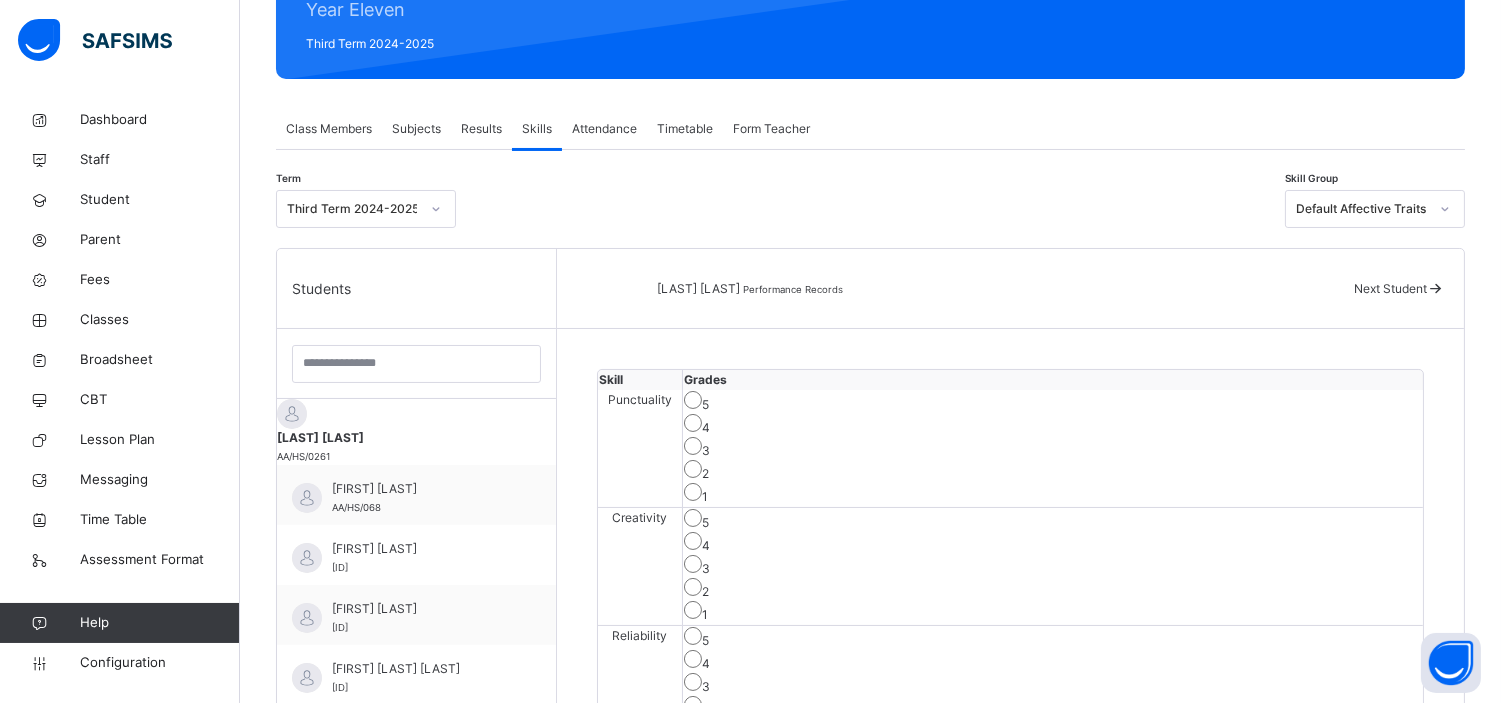 scroll, scrollTop: 266, scrollLeft: 0, axis: vertical 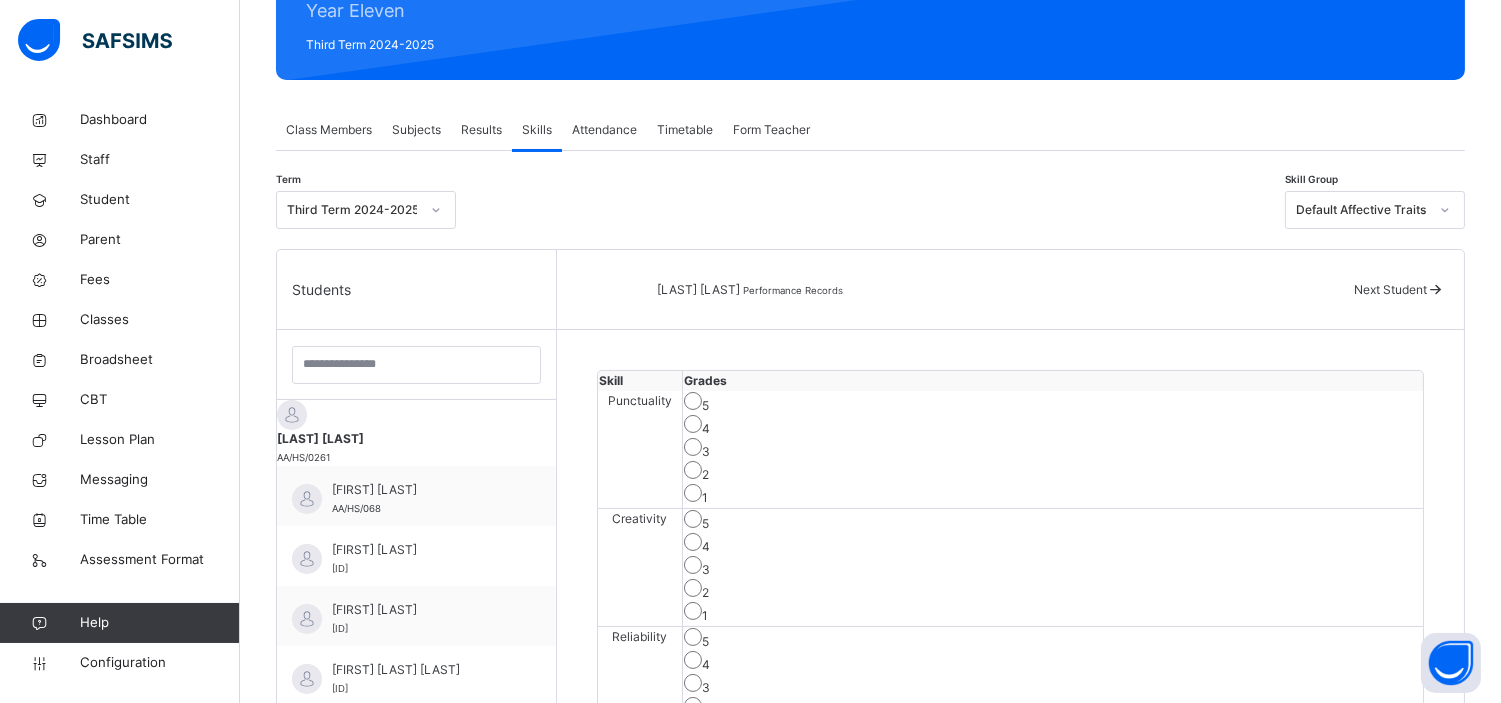 click on "Next Student" at bounding box center [1390, 289] 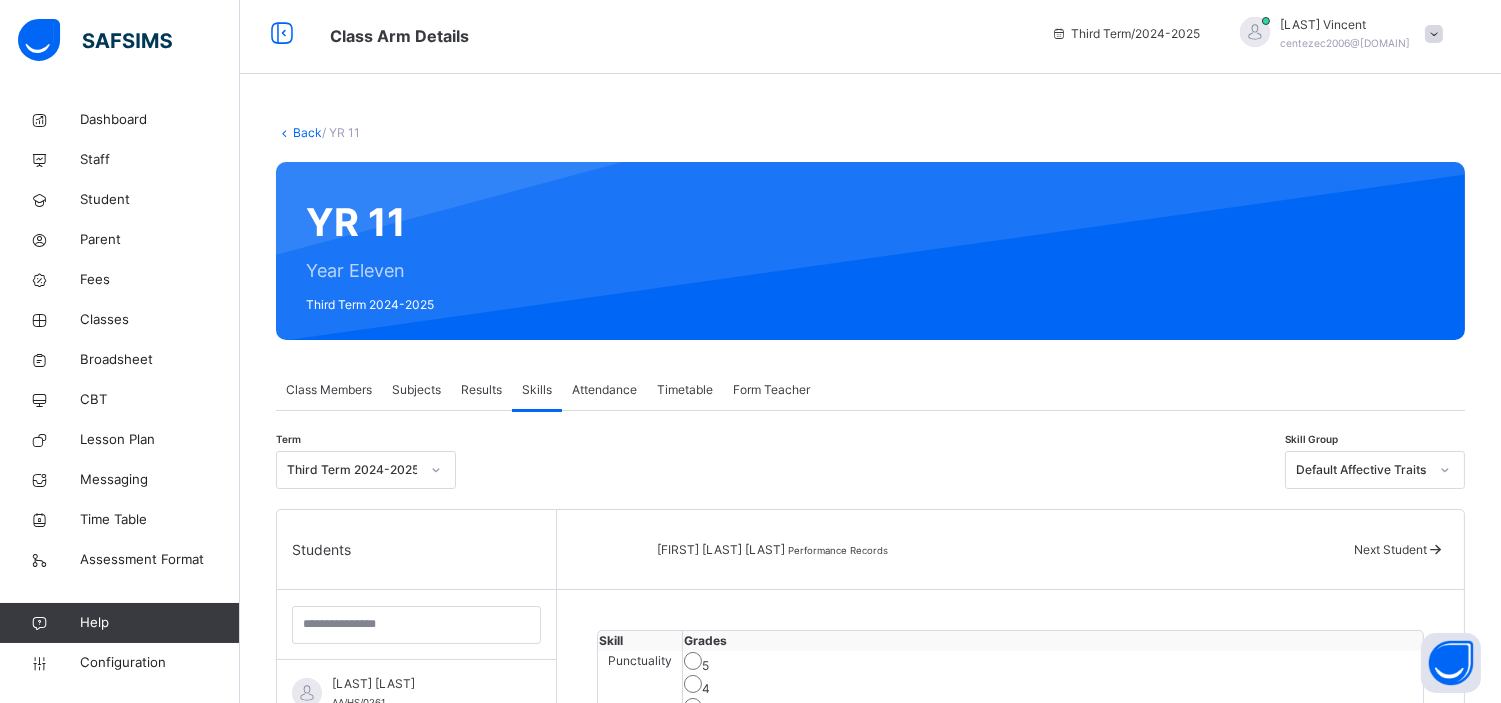 scroll, scrollTop: 0, scrollLeft: 0, axis: both 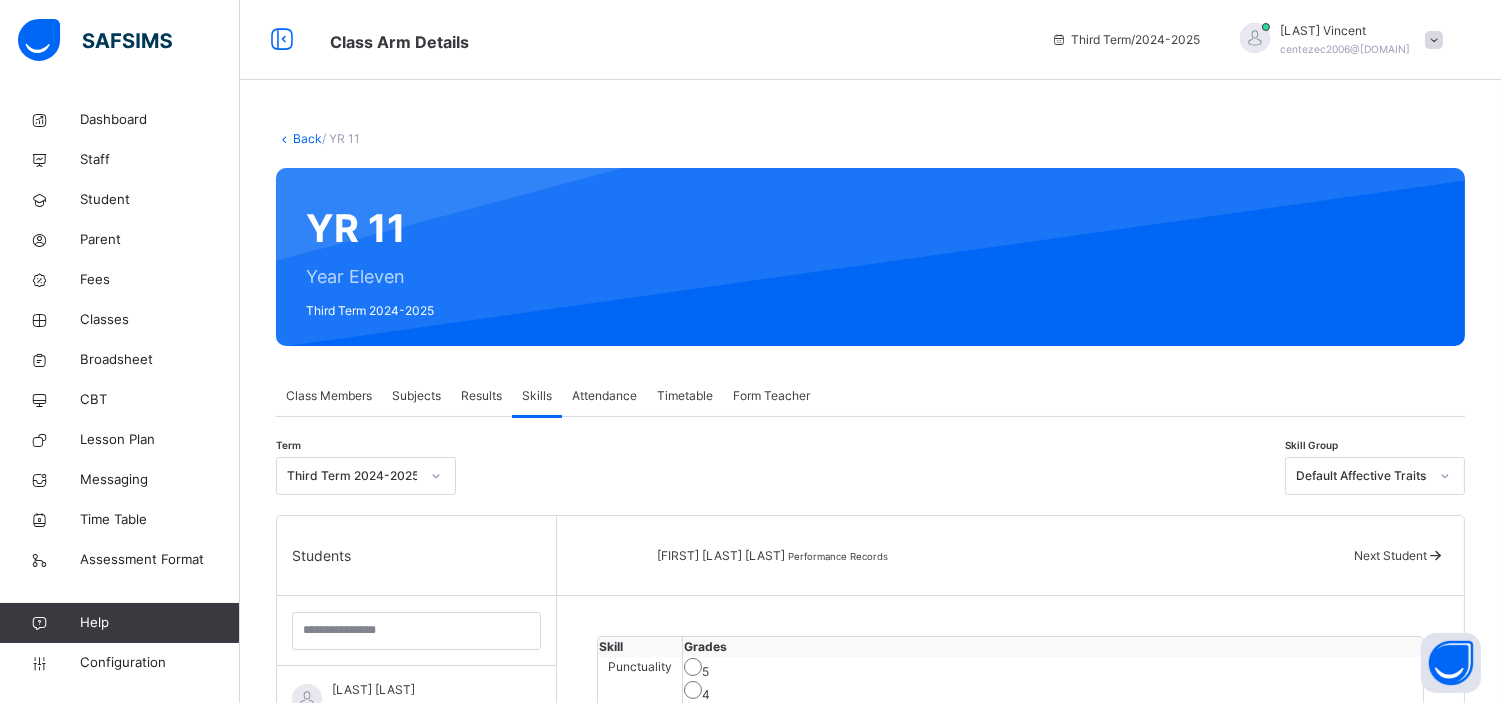 click at bounding box center [1434, 40] 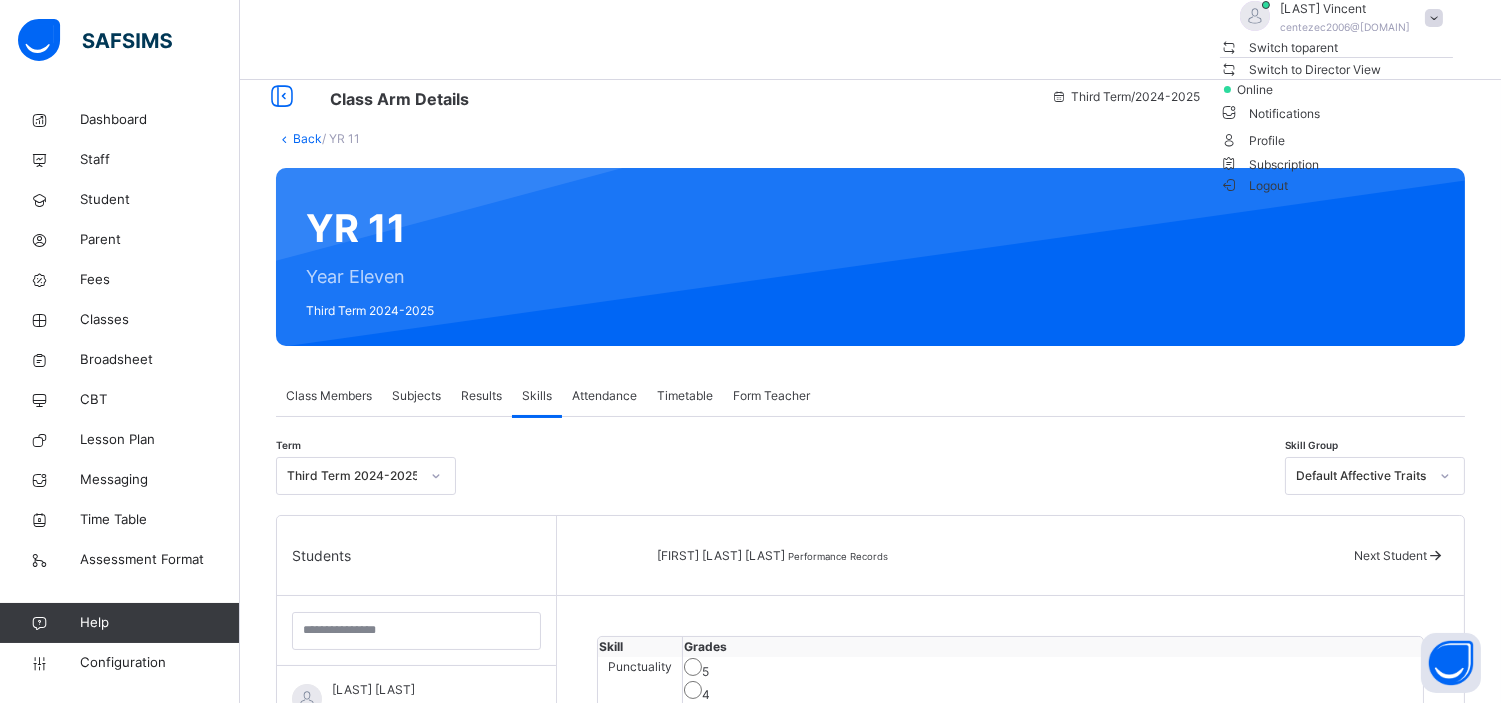 click on "Logout" at bounding box center (1254, 185) 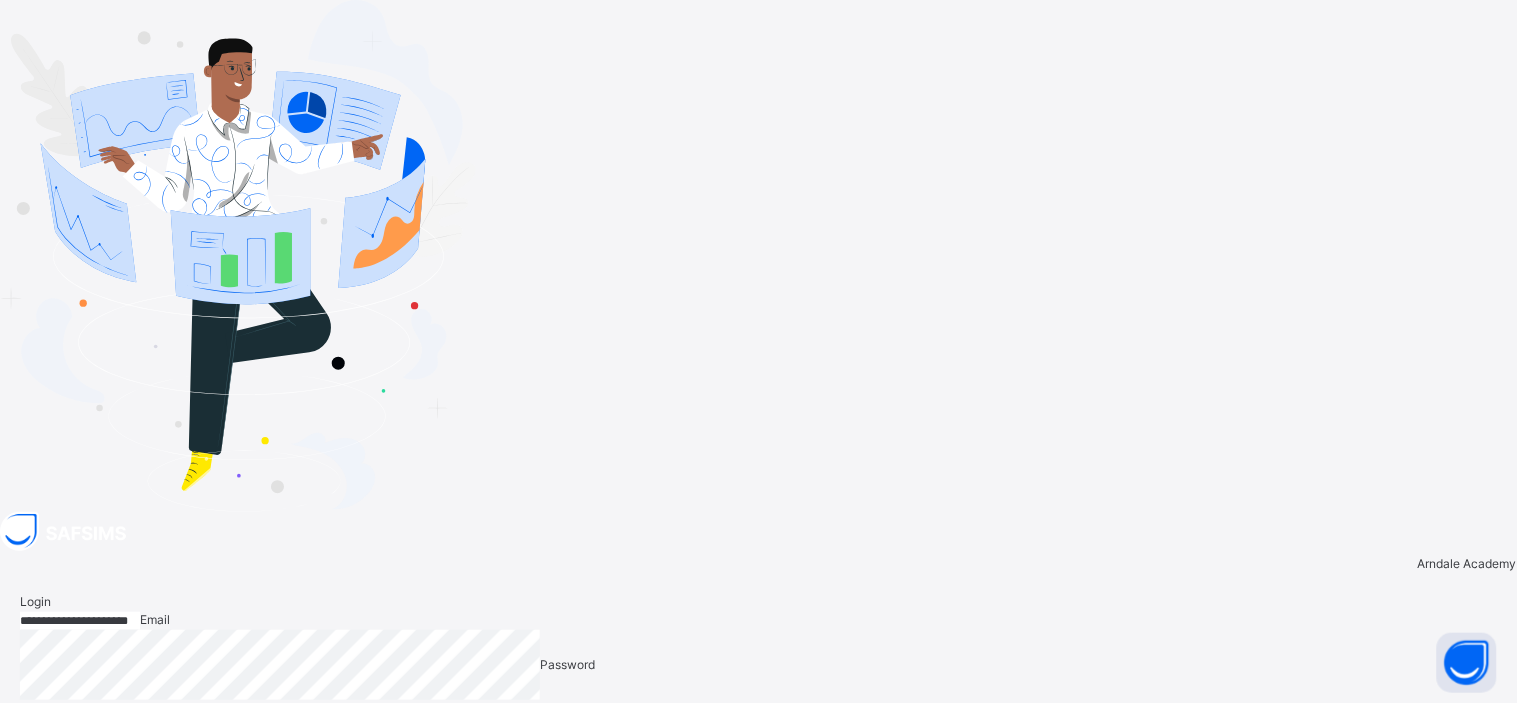click on "Login" at bounding box center (1464, 750) 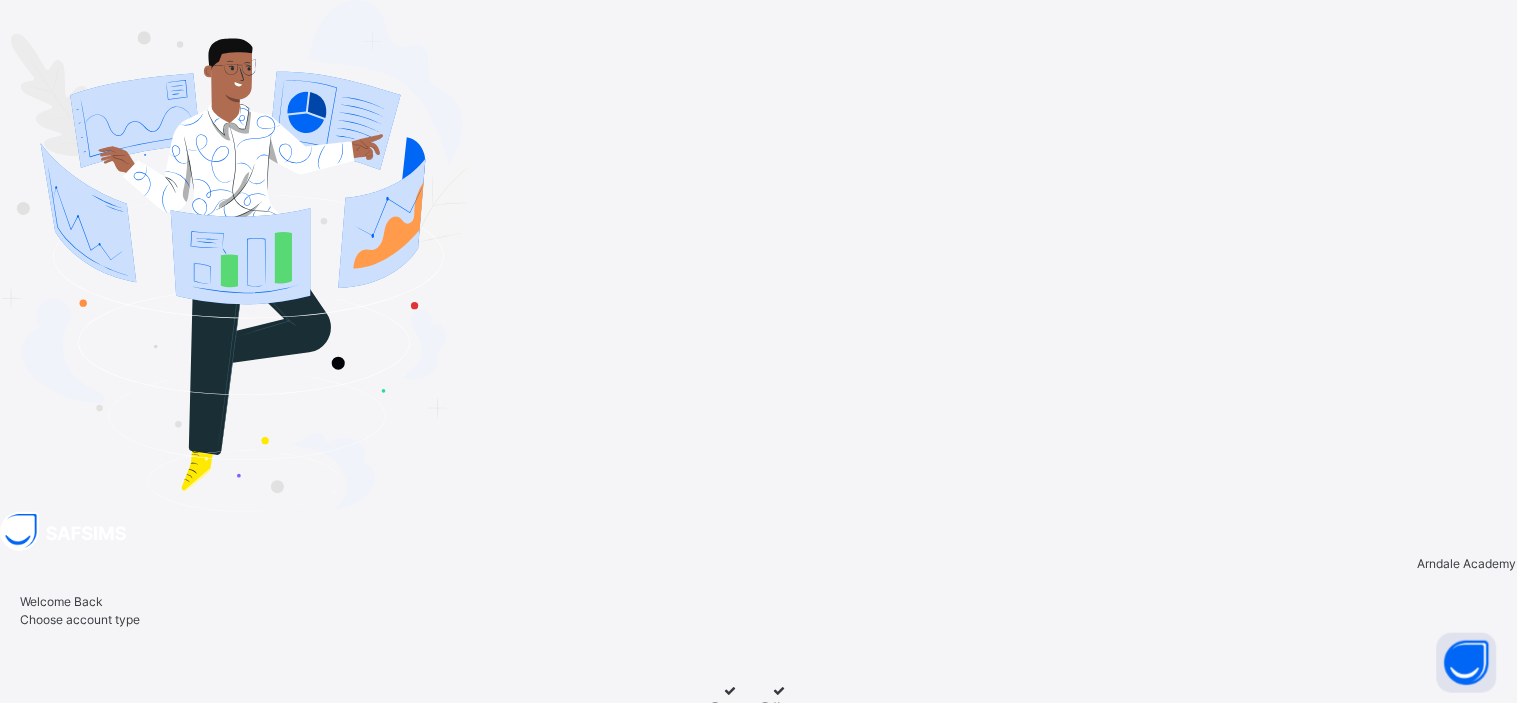 click at bounding box center (730, 708) 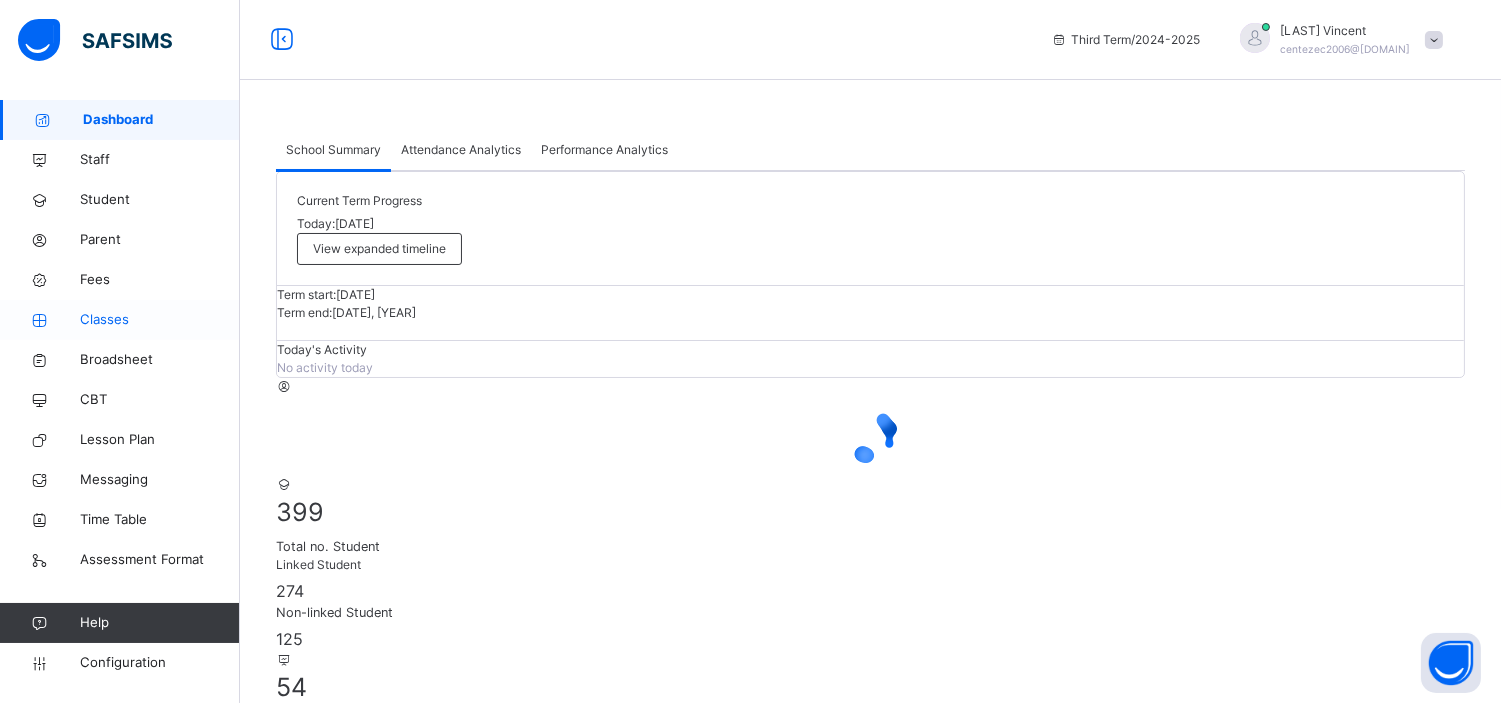 click on "Classes" at bounding box center [160, 320] 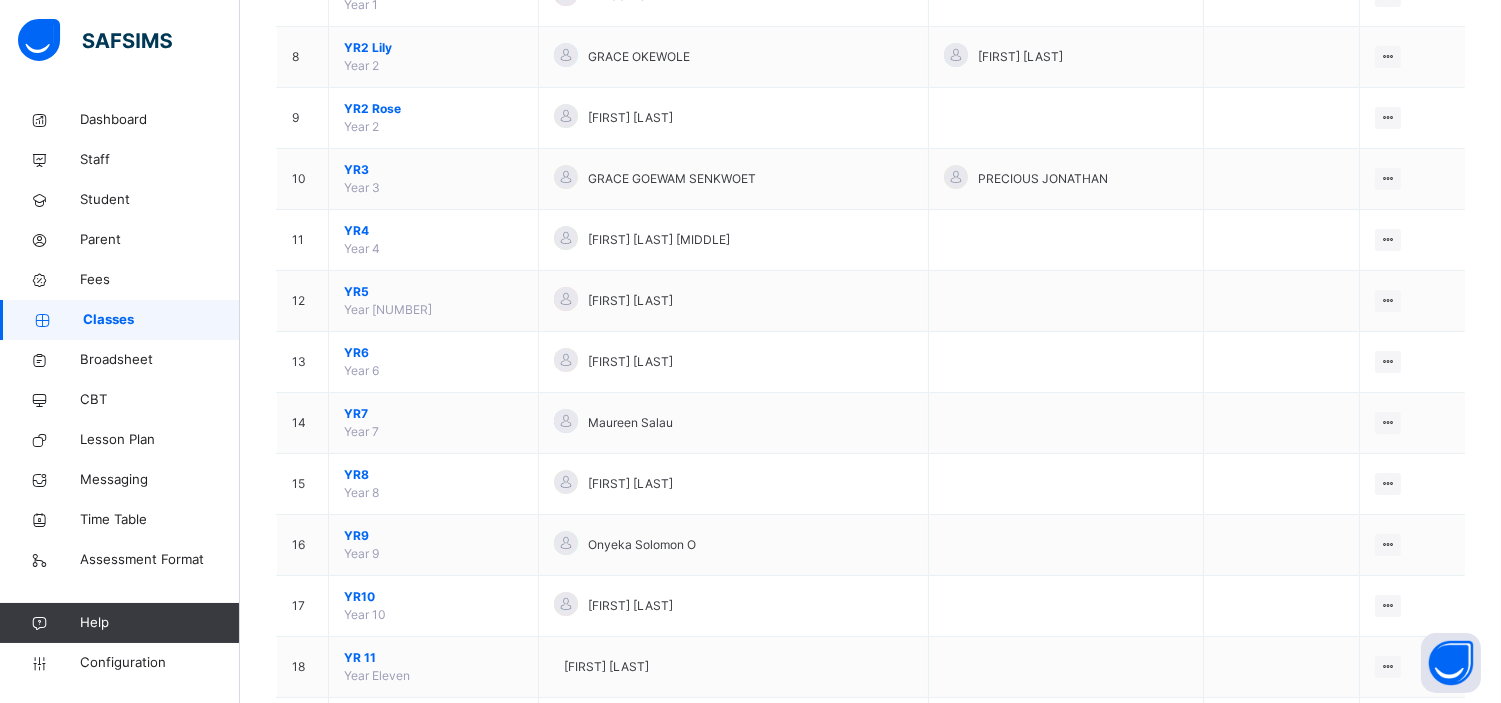 scroll, scrollTop: 634, scrollLeft: 0, axis: vertical 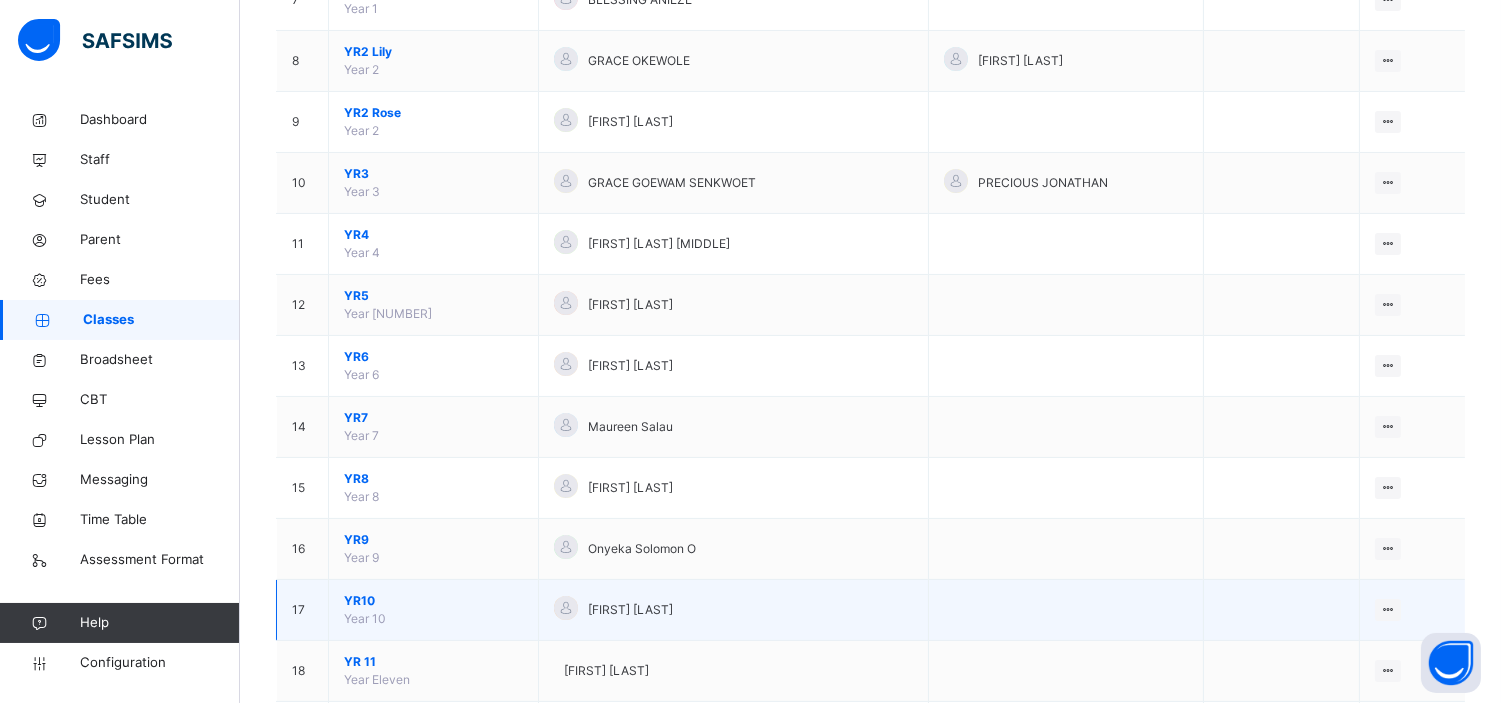 click on "YR10" at bounding box center [433, 601] 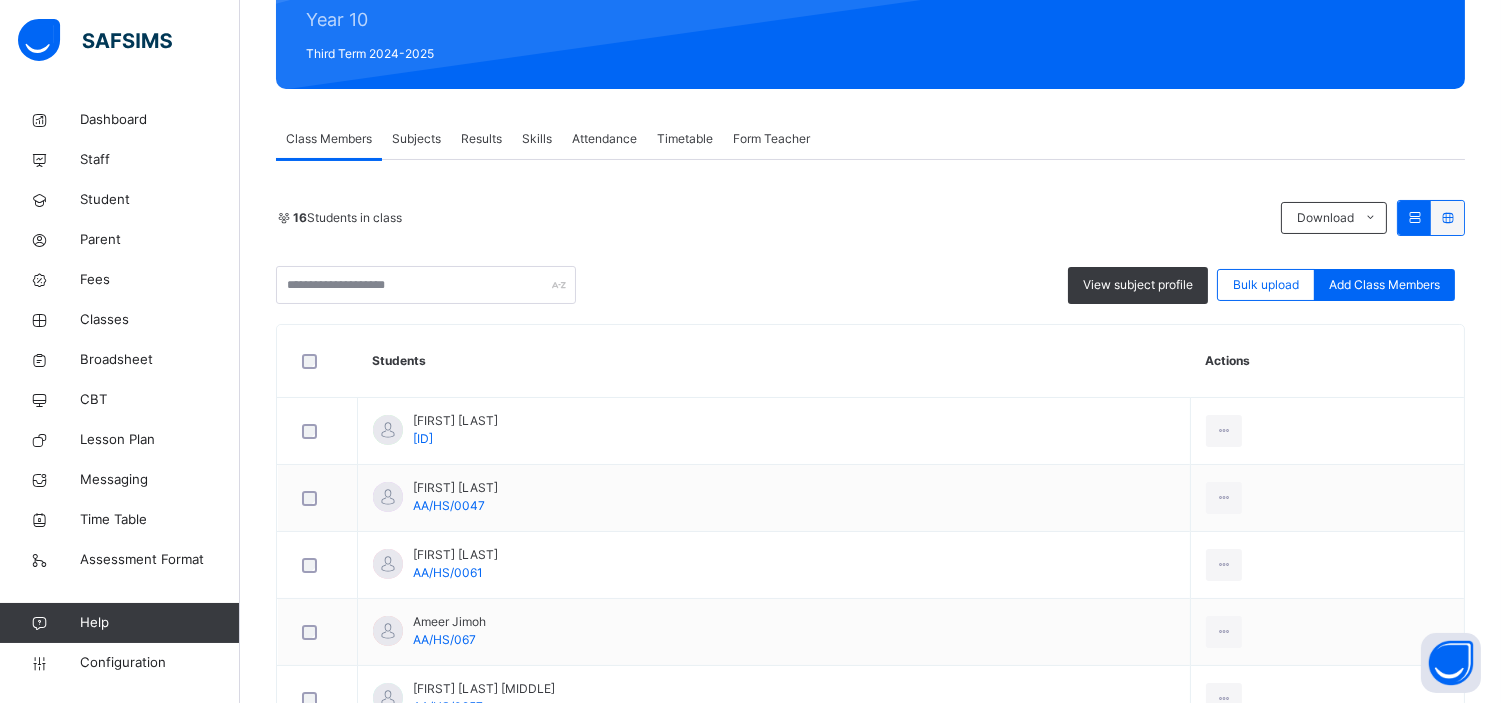 scroll, scrollTop: 262, scrollLeft: 0, axis: vertical 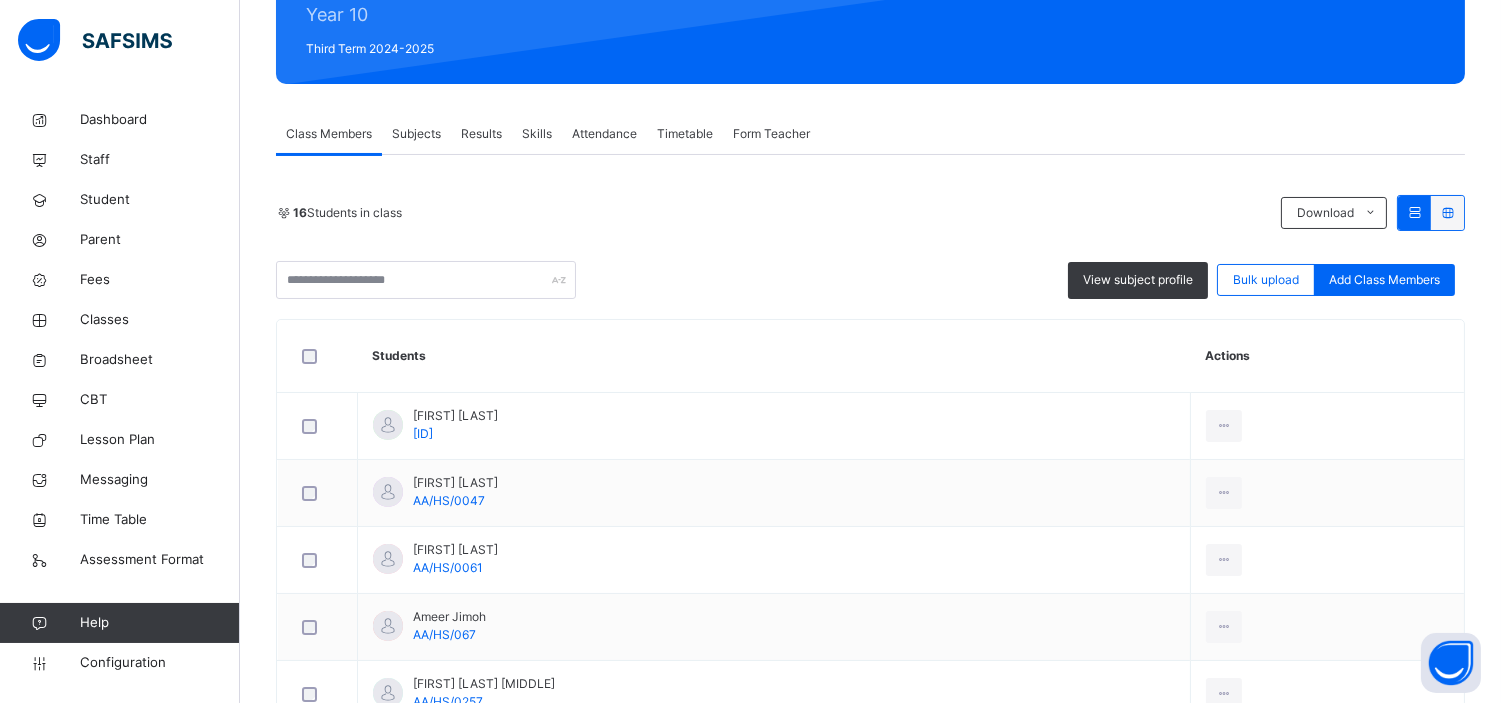 click on "Form Teacher" at bounding box center [771, 134] 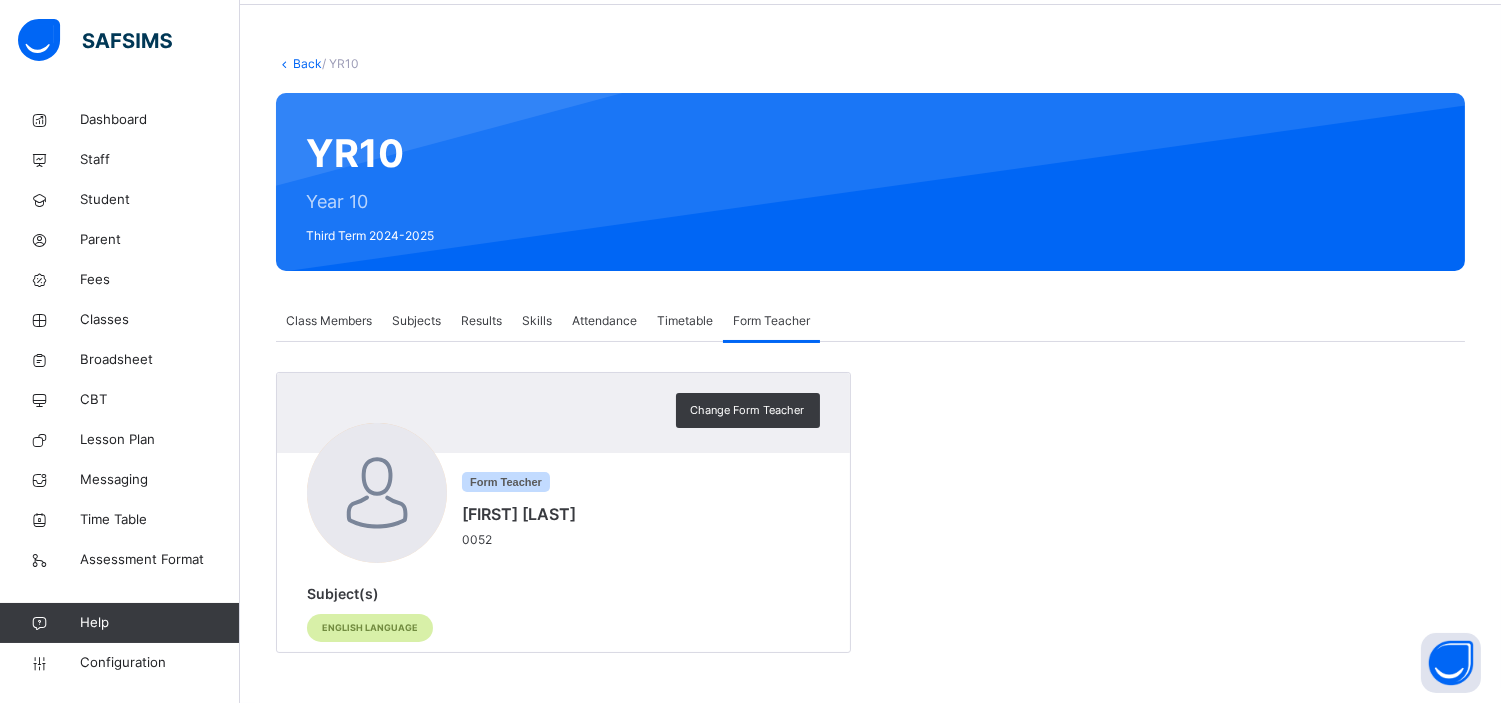 scroll, scrollTop: 75, scrollLeft: 0, axis: vertical 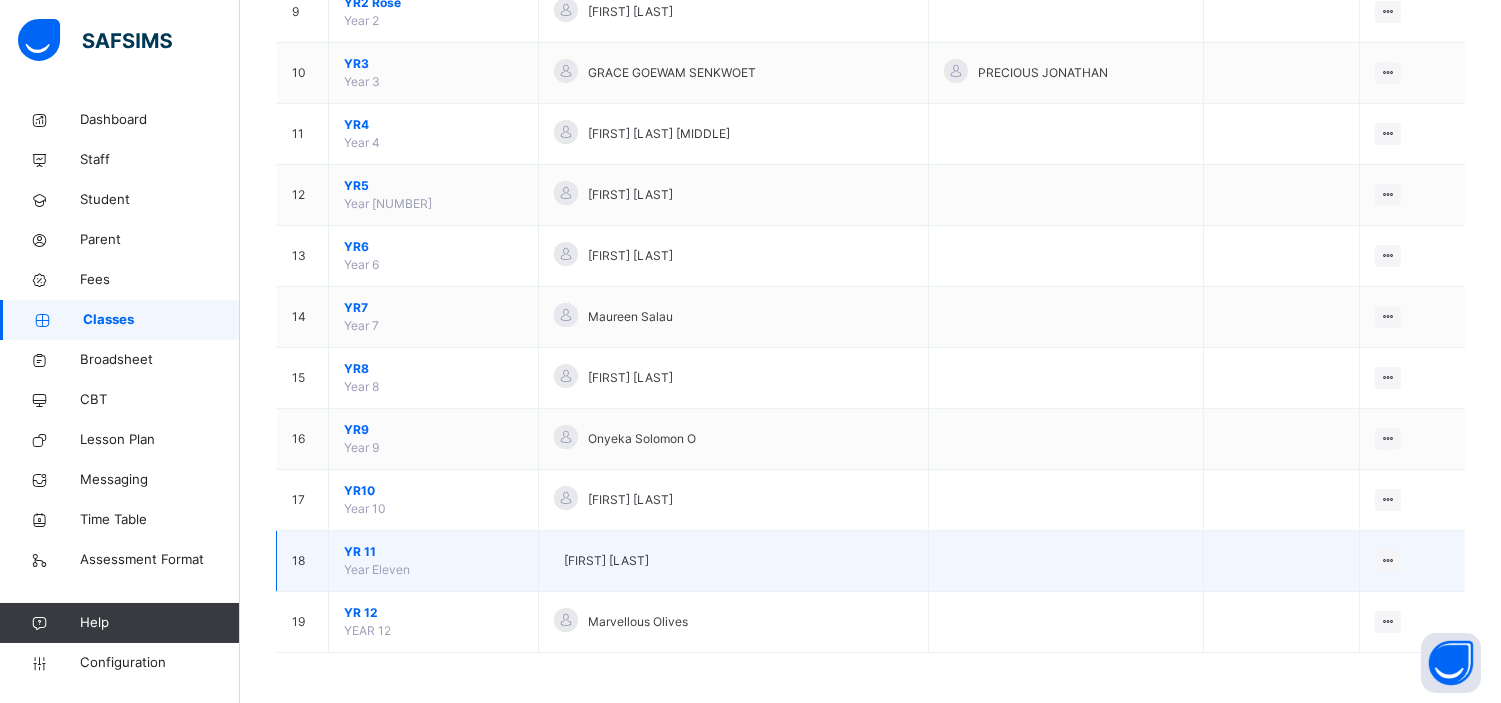 click on "YR 11" at bounding box center (433, 552) 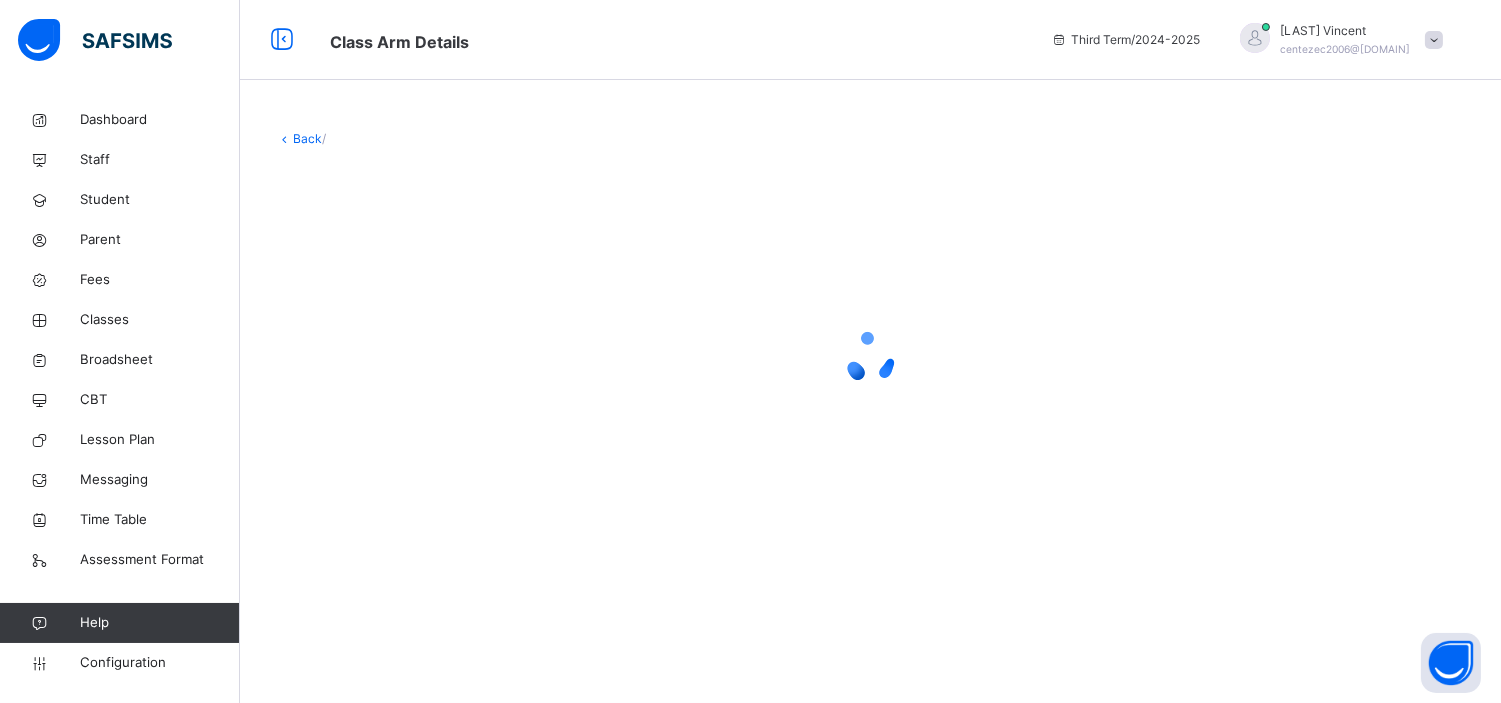 scroll, scrollTop: 0, scrollLeft: 0, axis: both 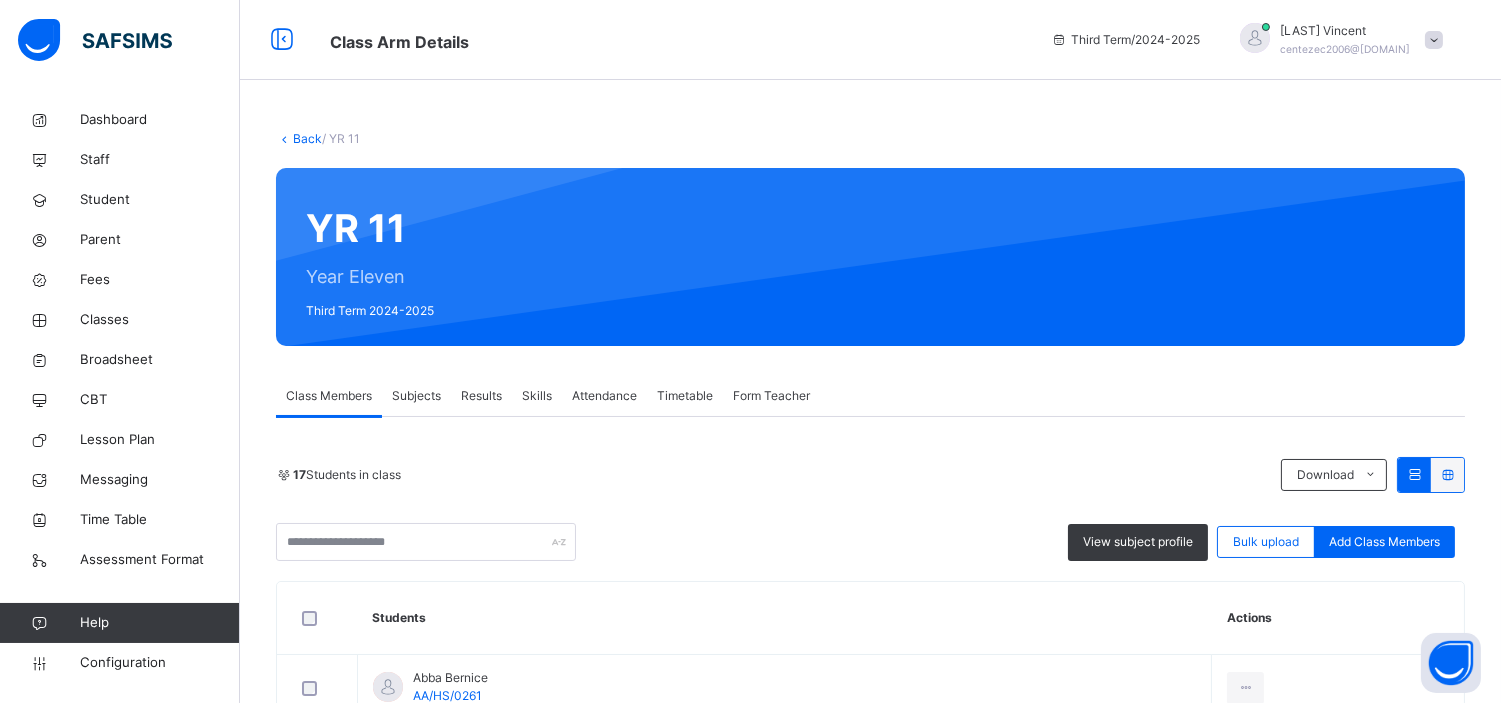 click on "Form Teacher" at bounding box center (771, 396) 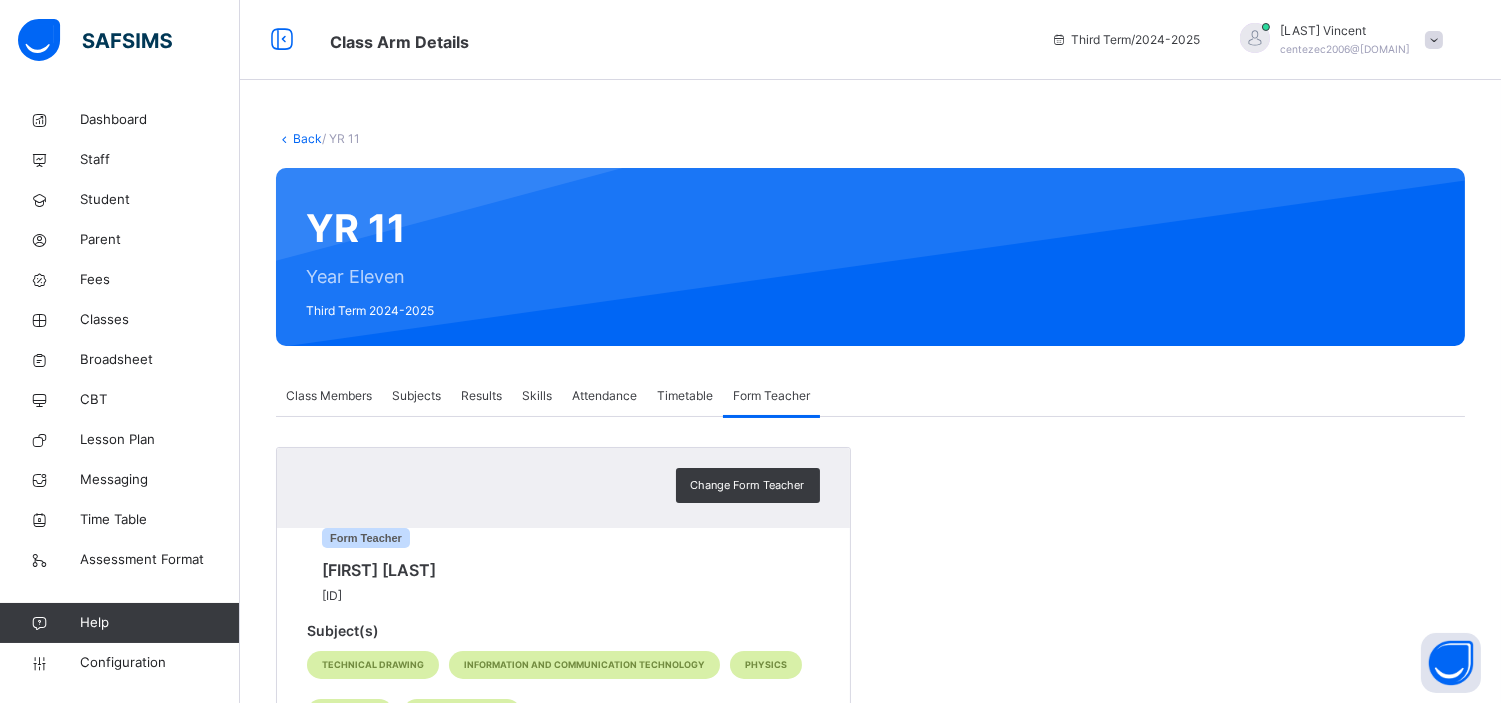 click on "Skills" at bounding box center (537, 396) 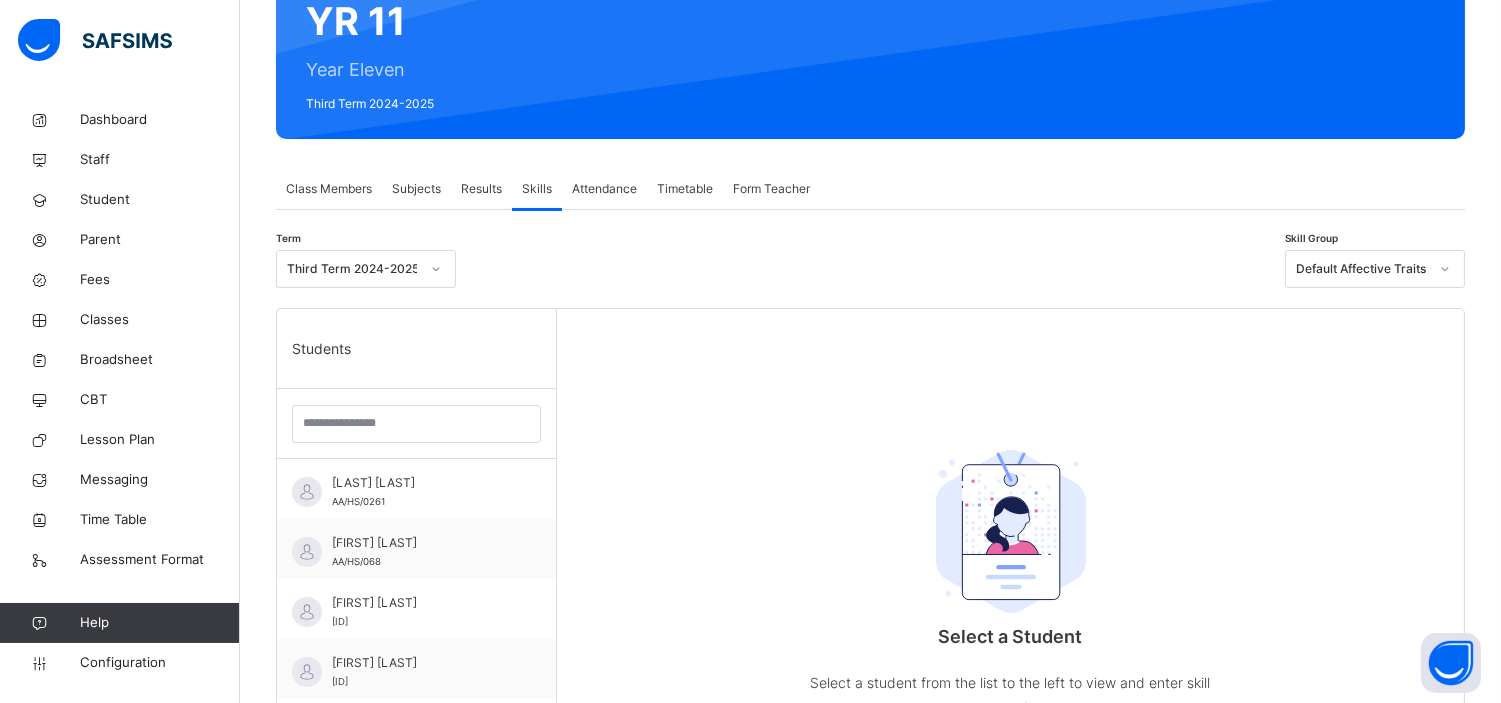 scroll, scrollTop: 208, scrollLeft: 0, axis: vertical 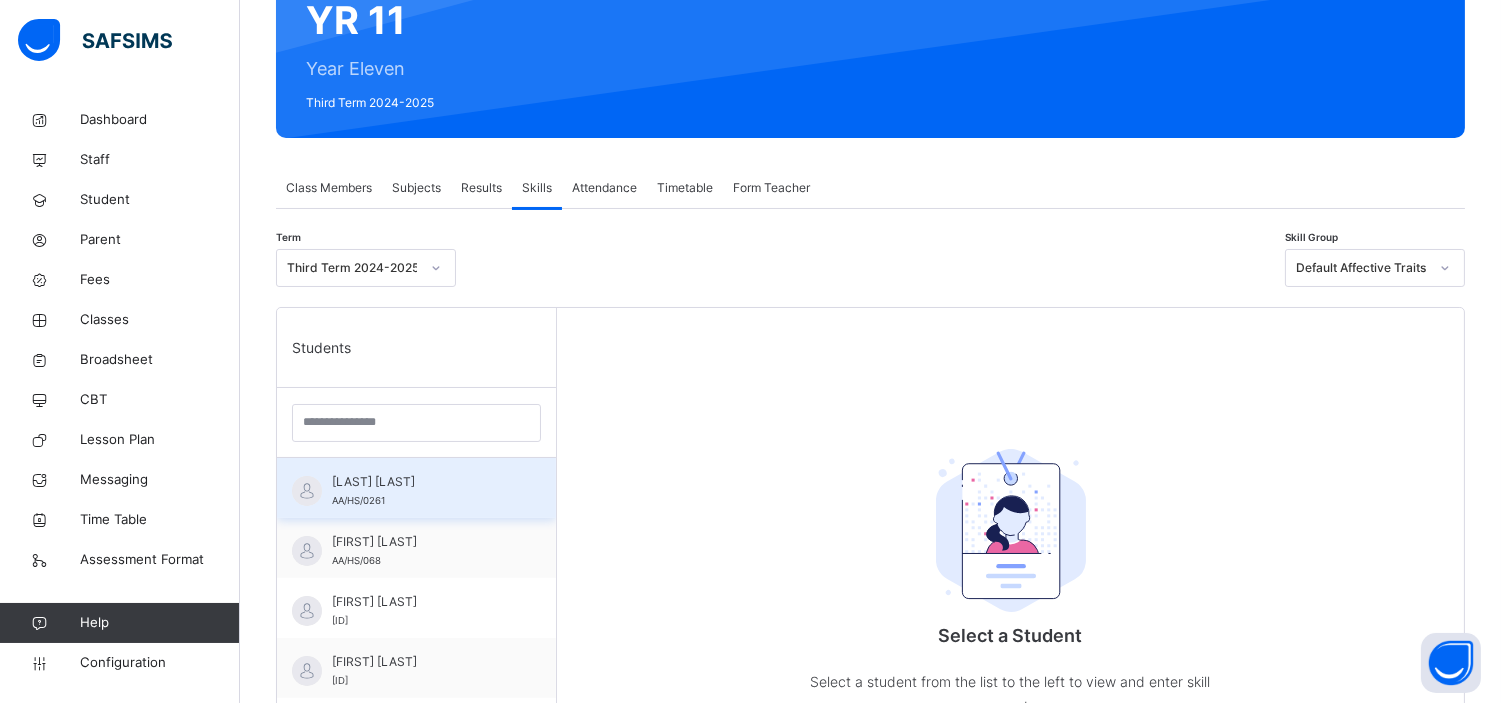 click on "[LAST] [LAST]" at bounding box center [421, 482] 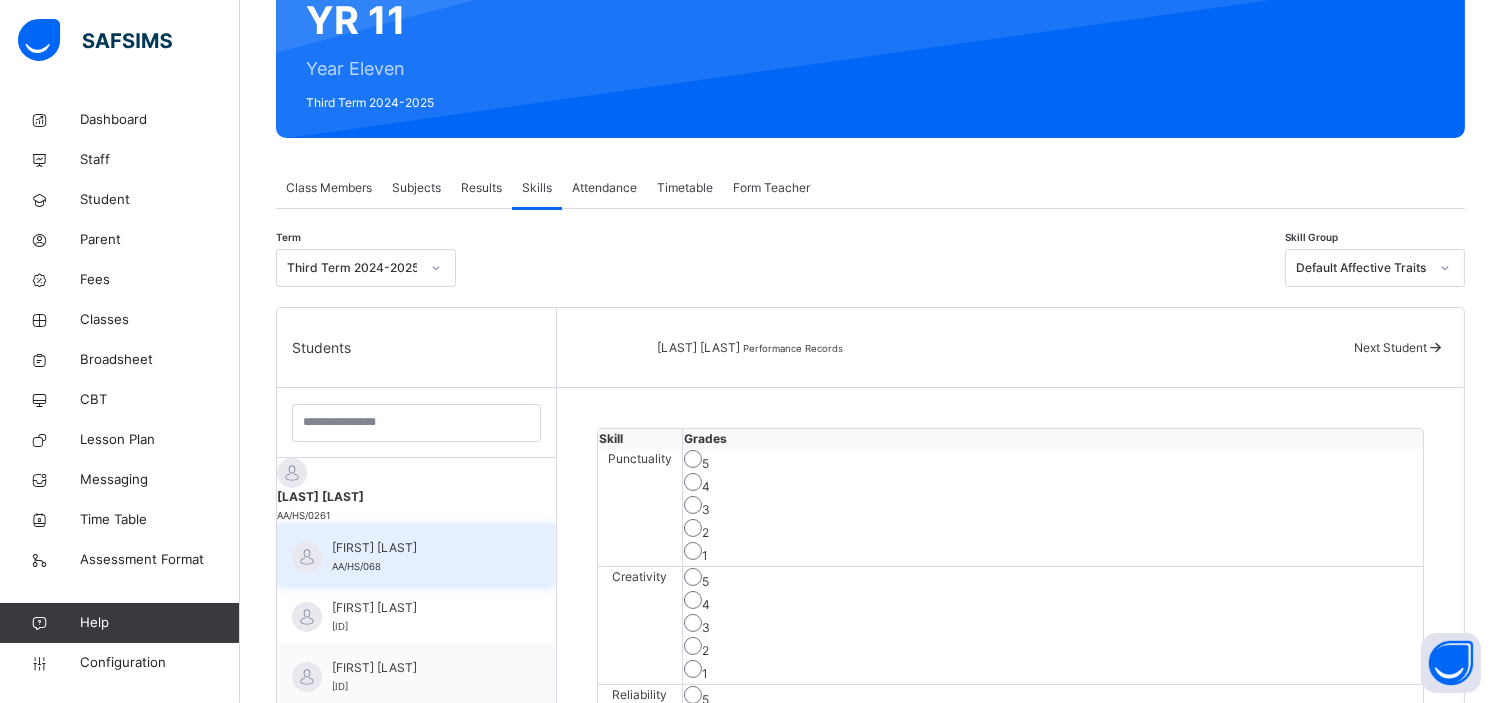 click on "[FIRST] [LAST]" at bounding box center (421, 548) 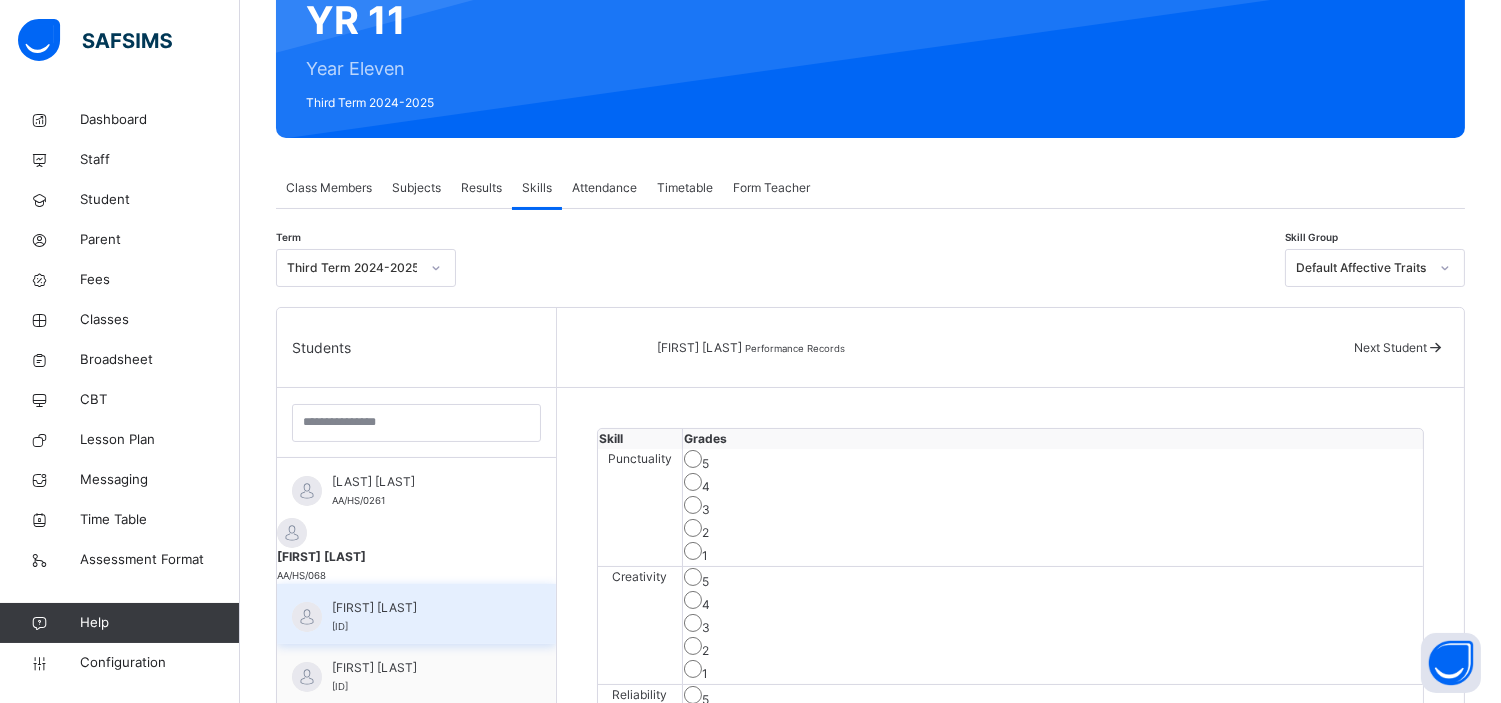 click on "[FIRST] [LAST]" at bounding box center [421, 608] 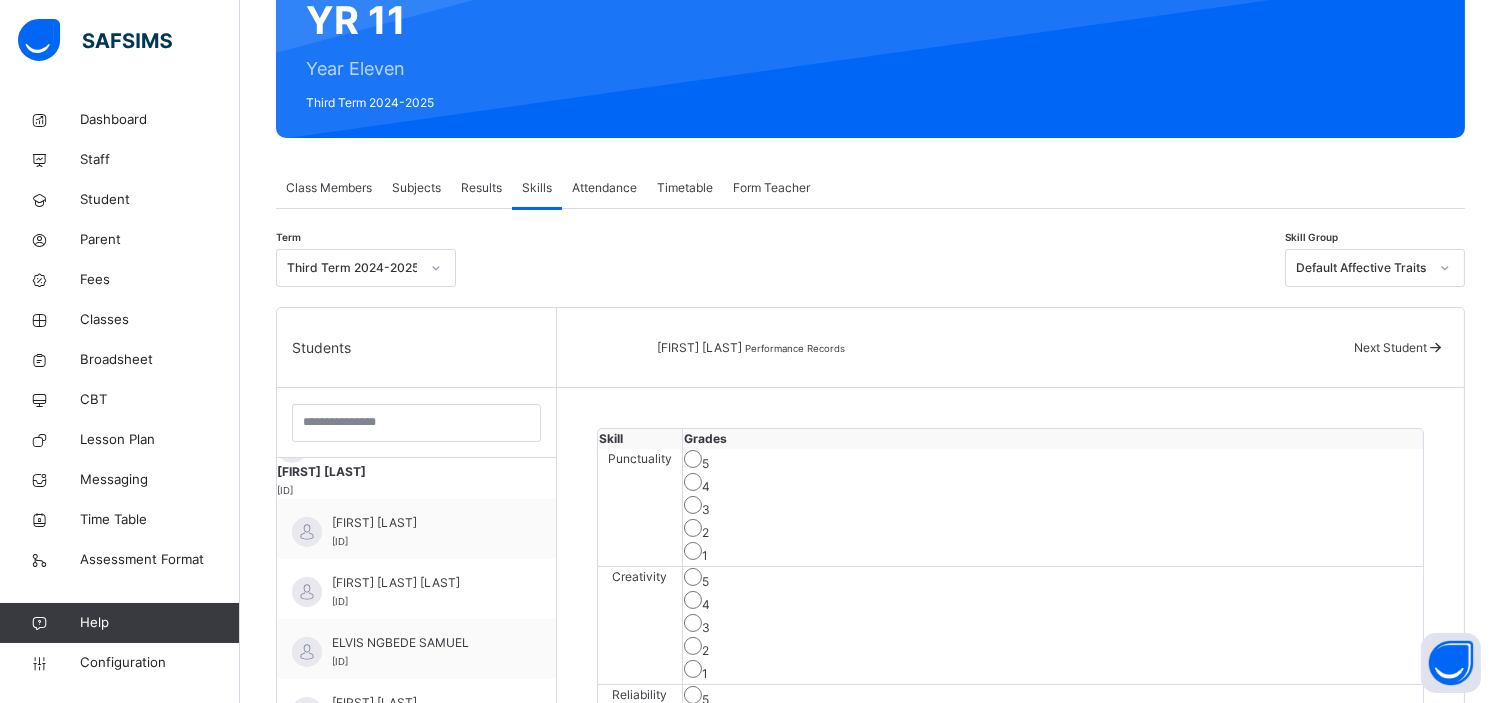 scroll, scrollTop: 153, scrollLeft: 0, axis: vertical 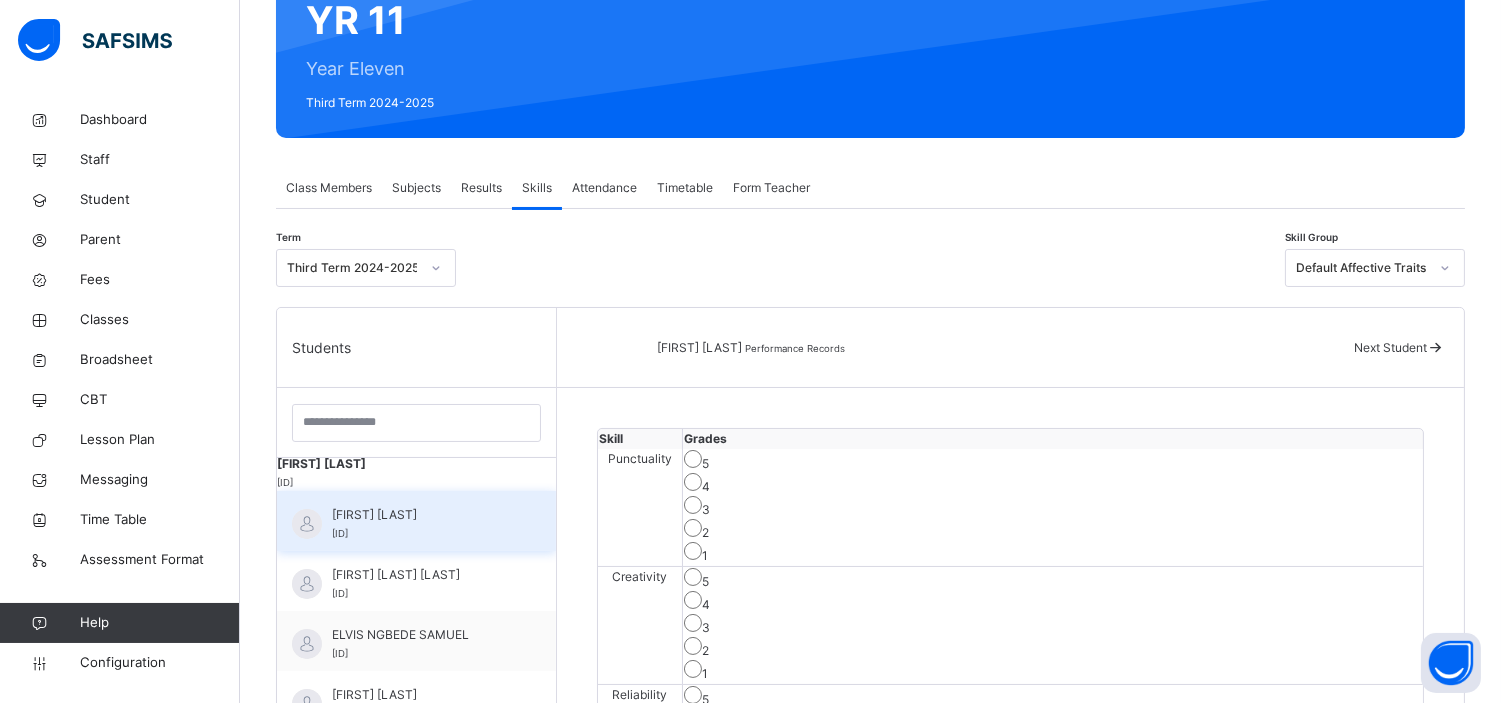 click on "[FIRST] [LAST] [MIDDLE] [ID]" at bounding box center (416, 521) 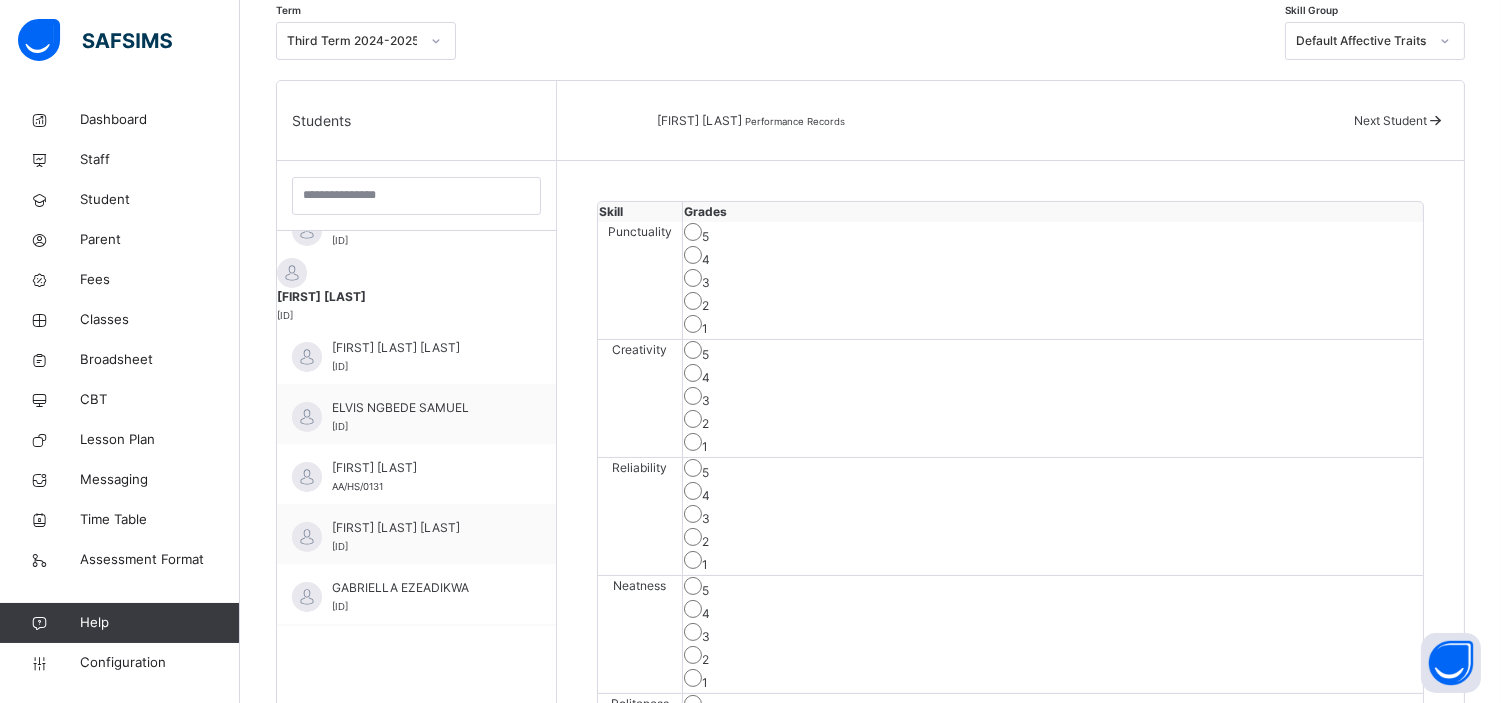 scroll, scrollTop: 445, scrollLeft: 0, axis: vertical 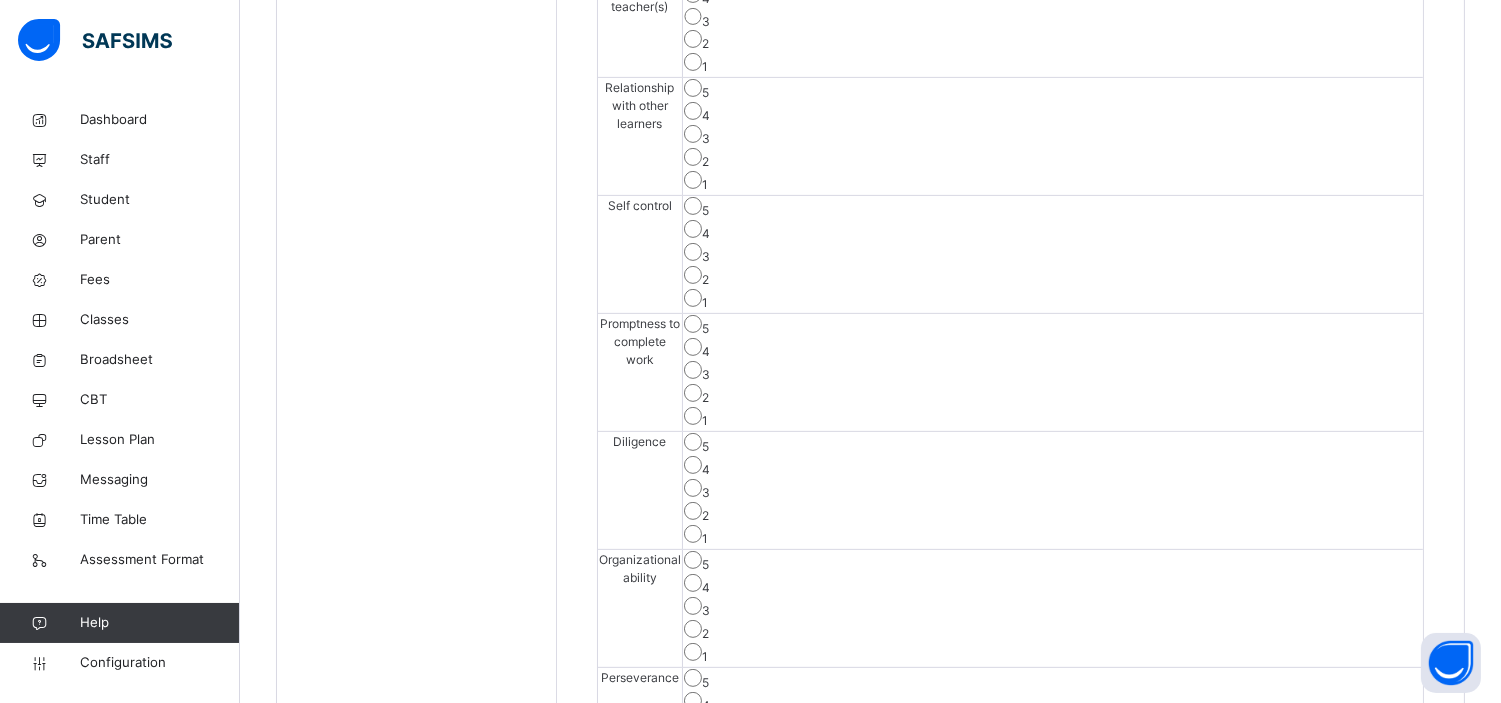 click on "Save Skill" at bounding box center [1350, 822] 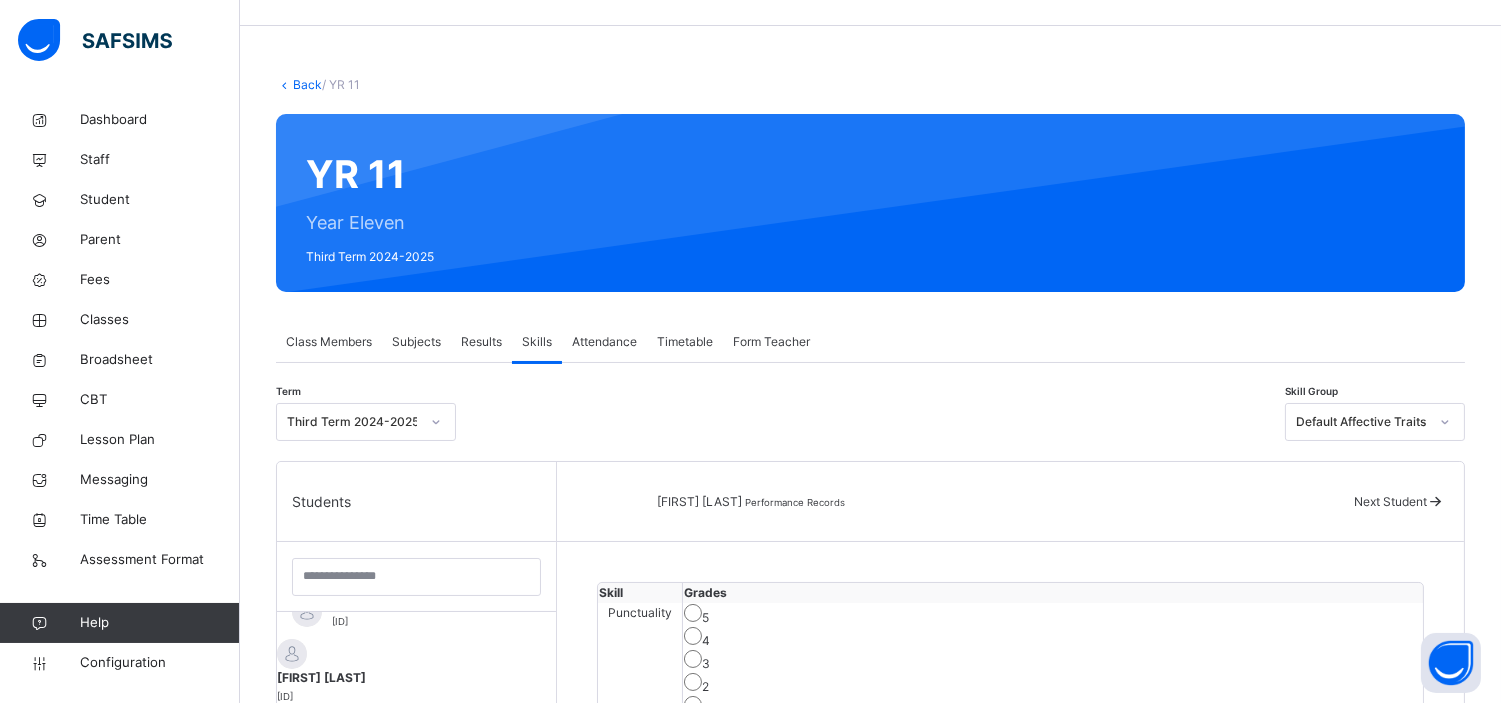 scroll, scrollTop: 73, scrollLeft: 0, axis: vertical 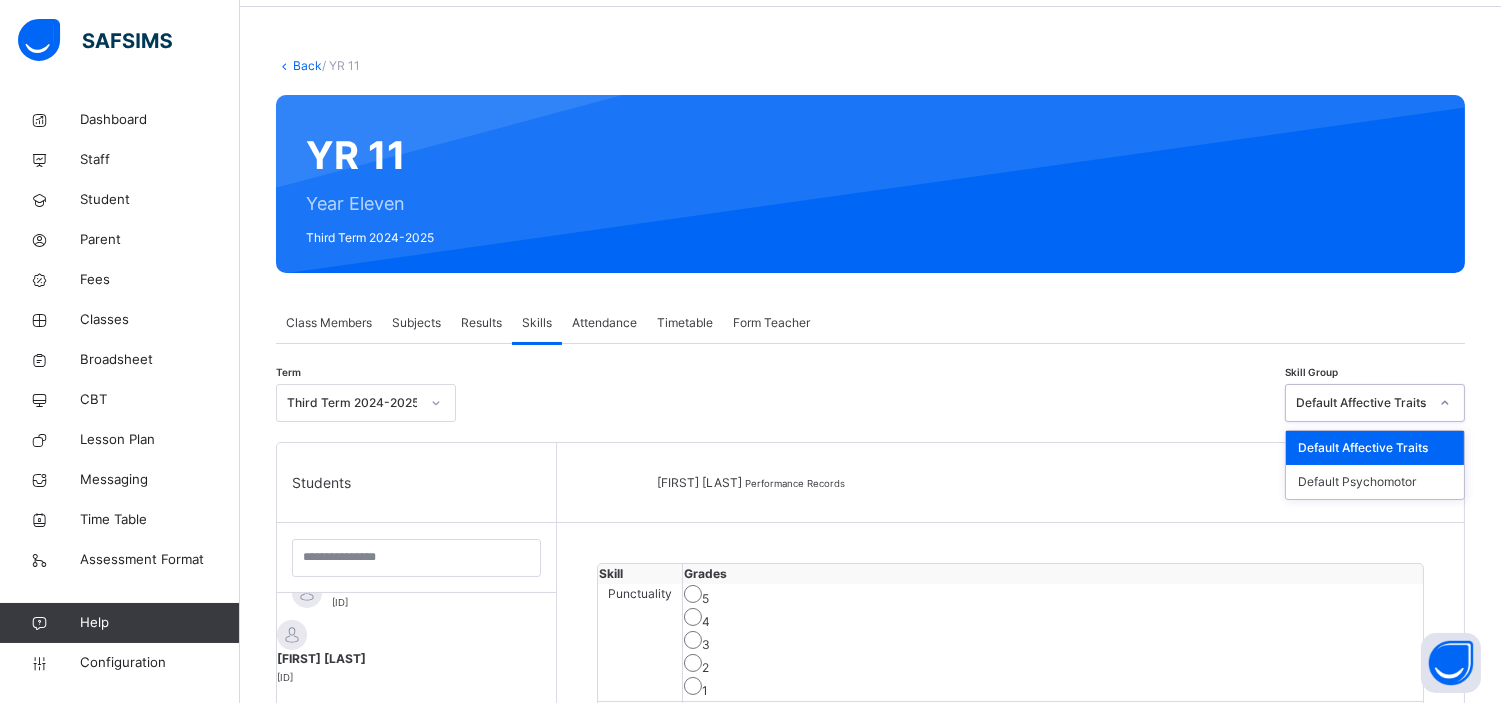 click at bounding box center (1445, 403) 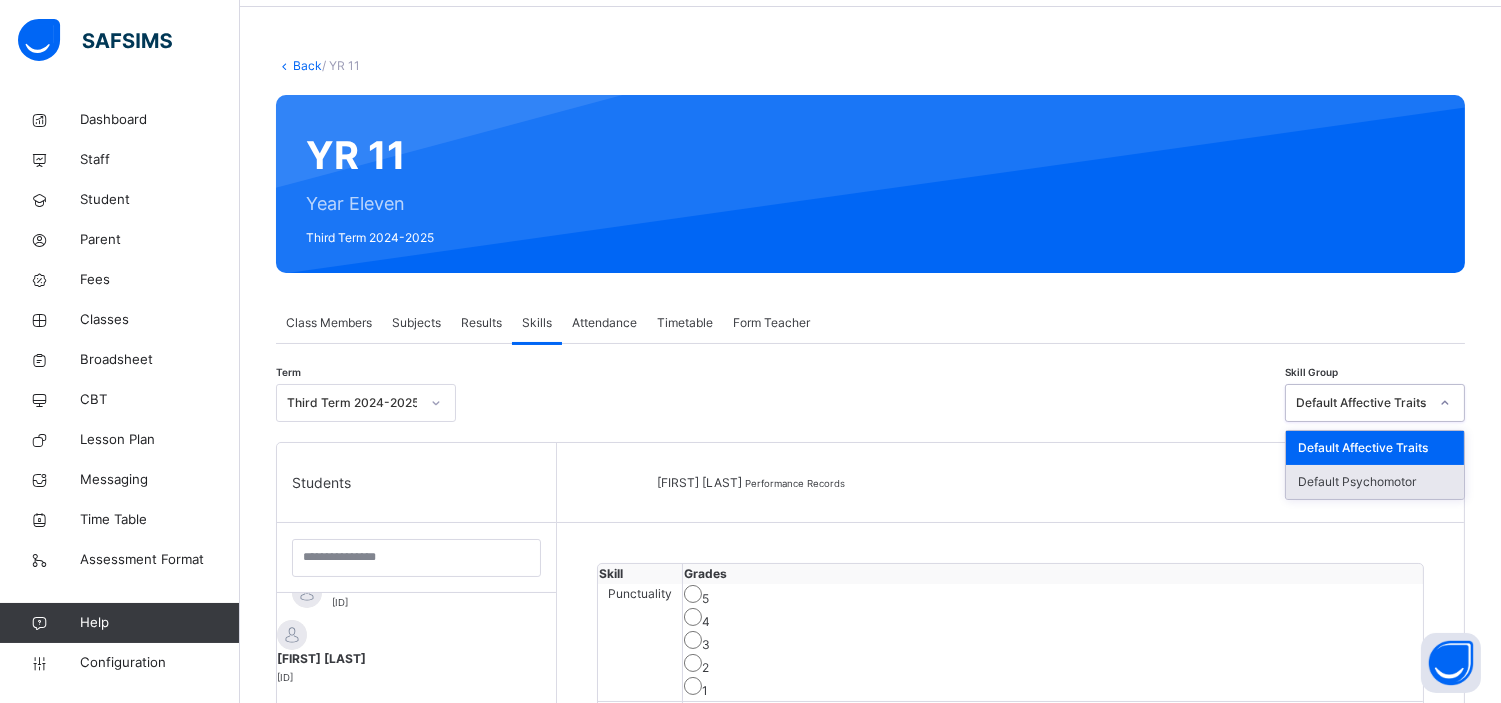 click on "Default Psychomotor" at bounding box center (1375, 482) 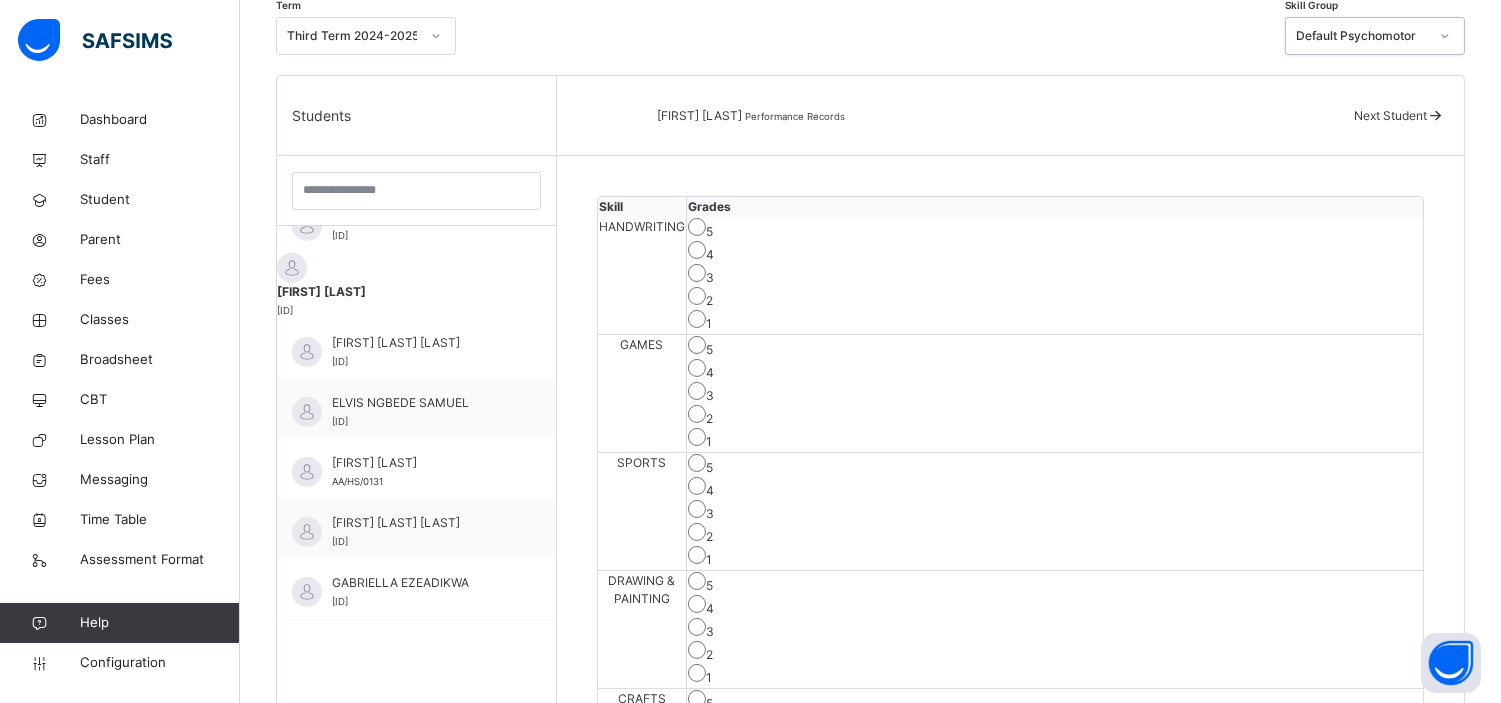 scroll, scrollTop: 441, scrollLeft: 0, axis: vertical 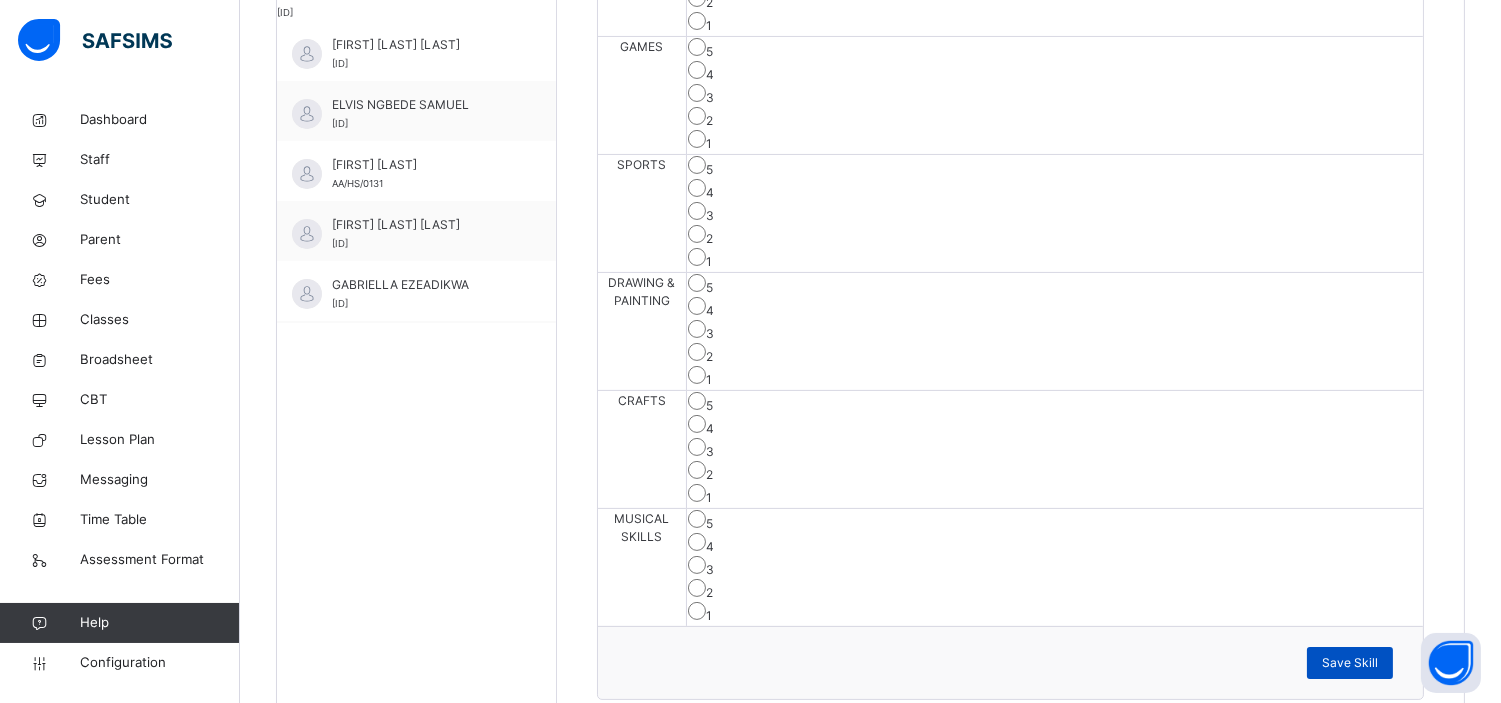 click on "Save Skill" at bounding box center [1350, 663] 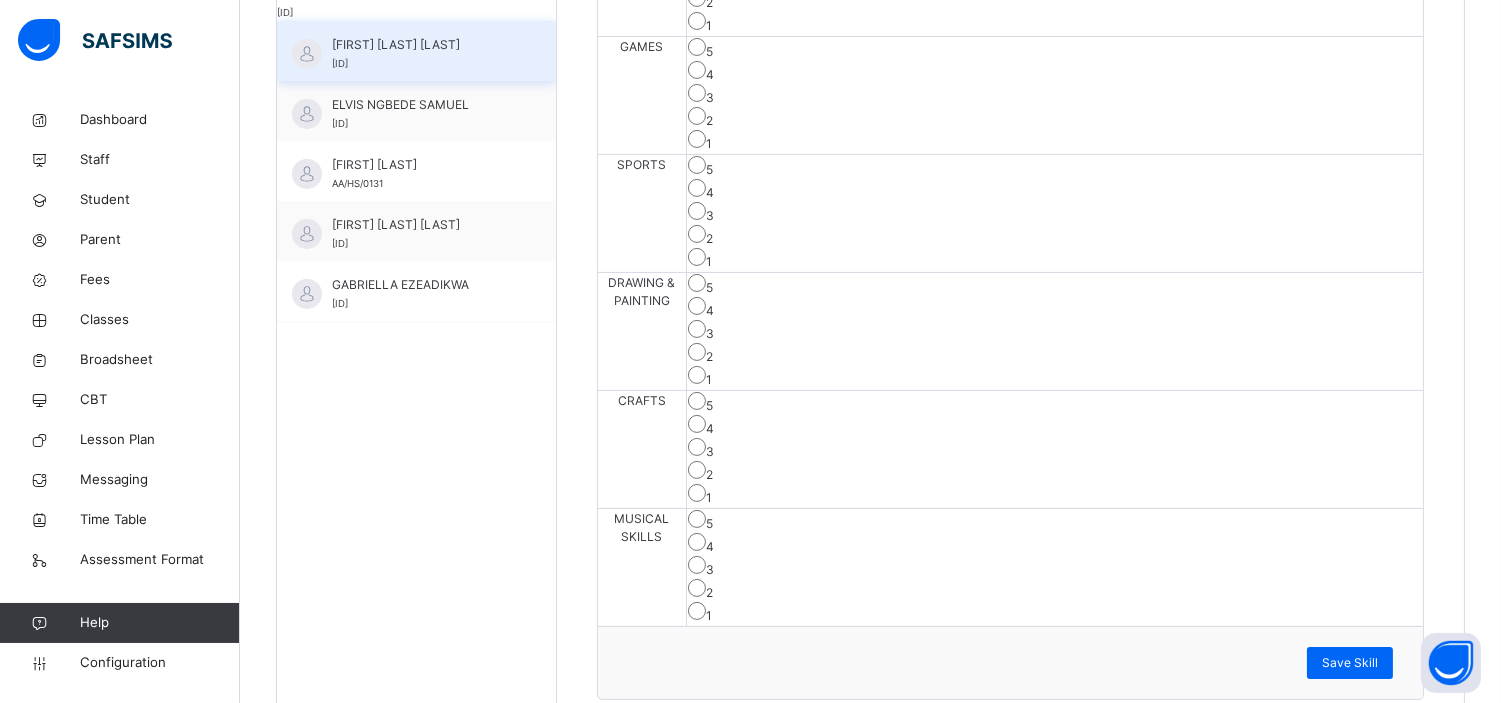 click on "[FIRST] [LAST] AA/HS/0055" at bounding box center [416, 51] 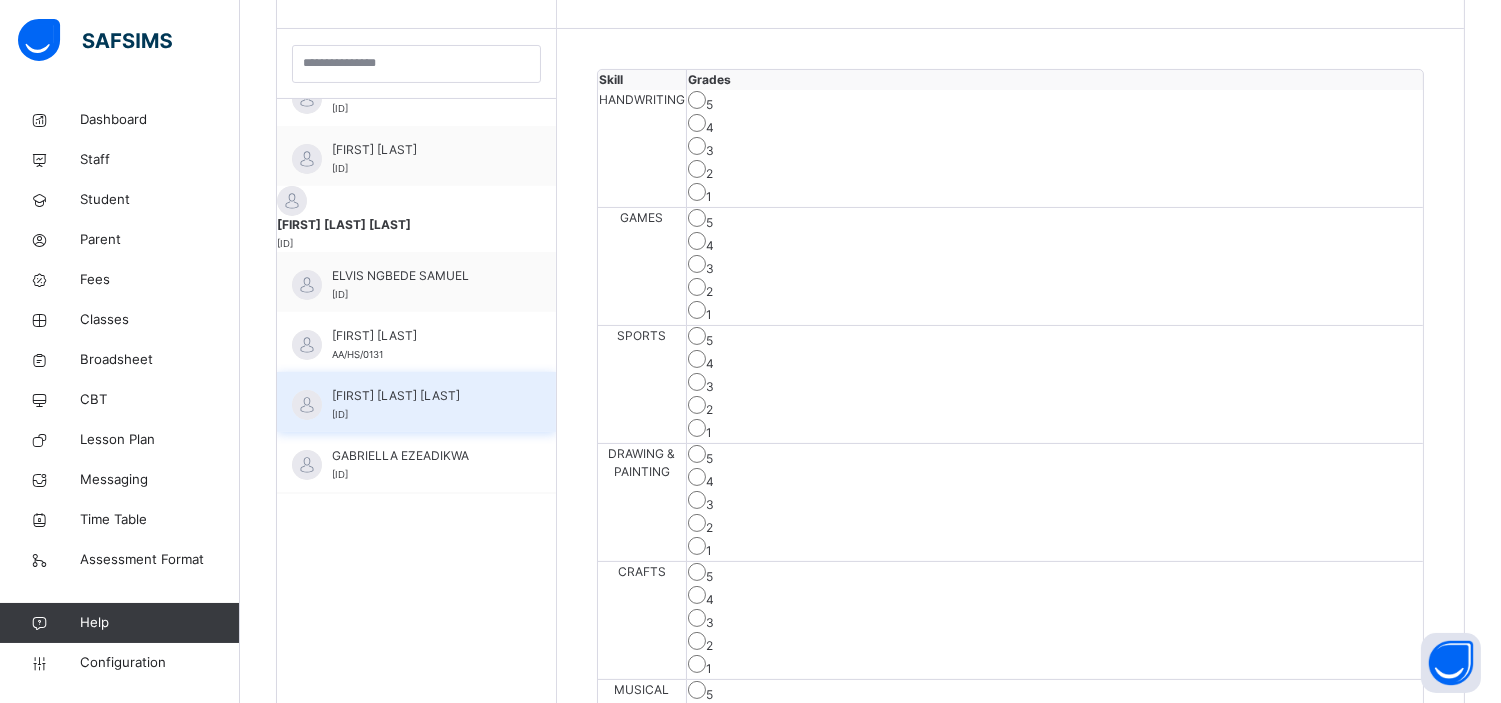 scroll, scrollTop: 738, scrollLeft: 0, axis: vertical 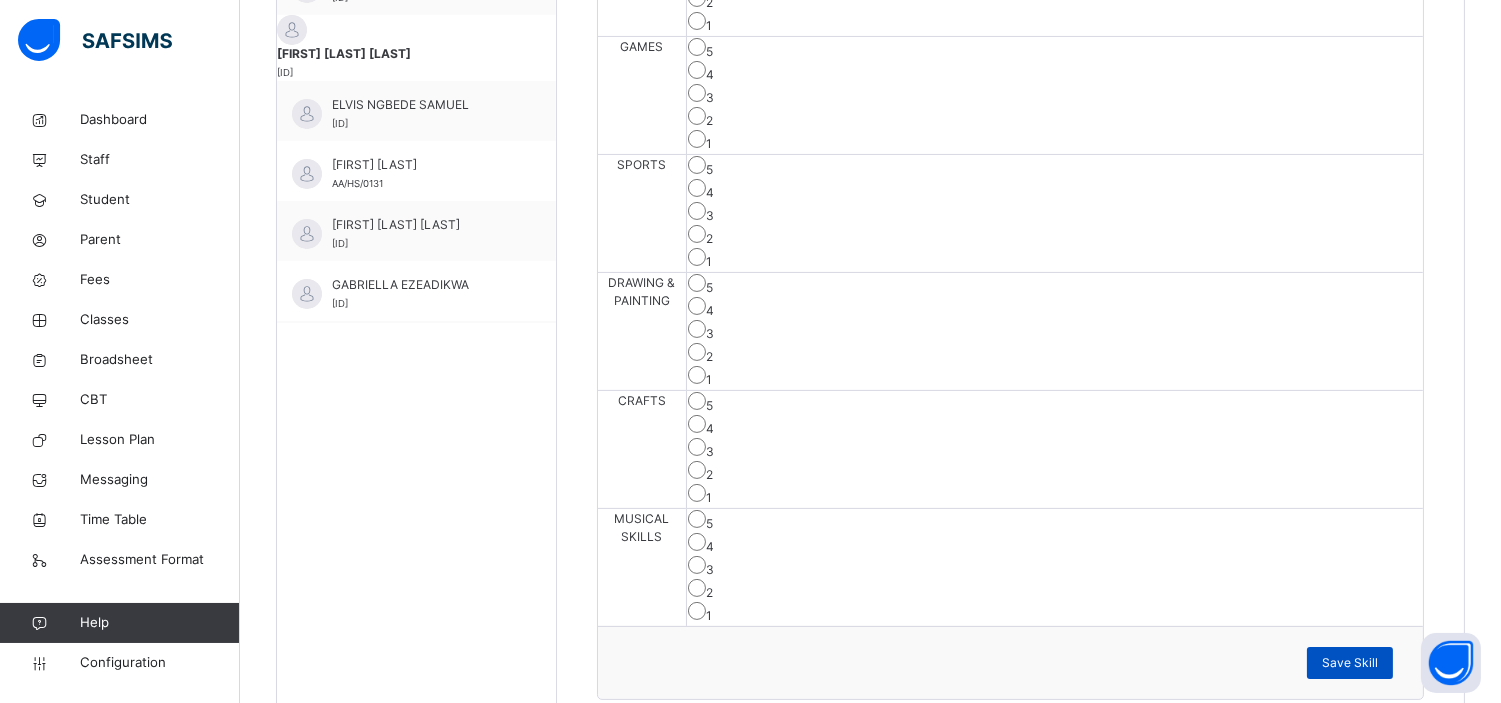 click on "Save Skill" at bounding box center (1350, 663) 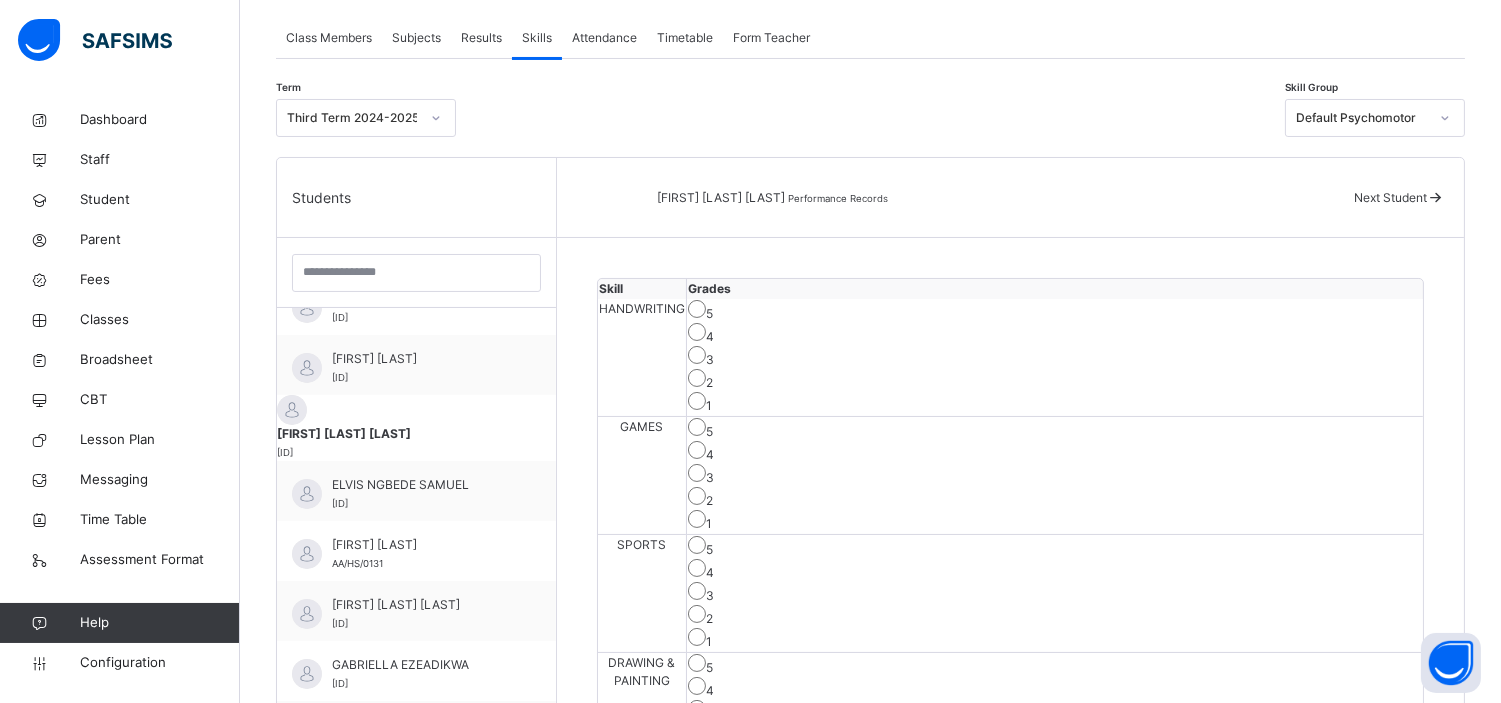 scroll, scrollTop: 357, scrollLeft: 0, axis: vertical 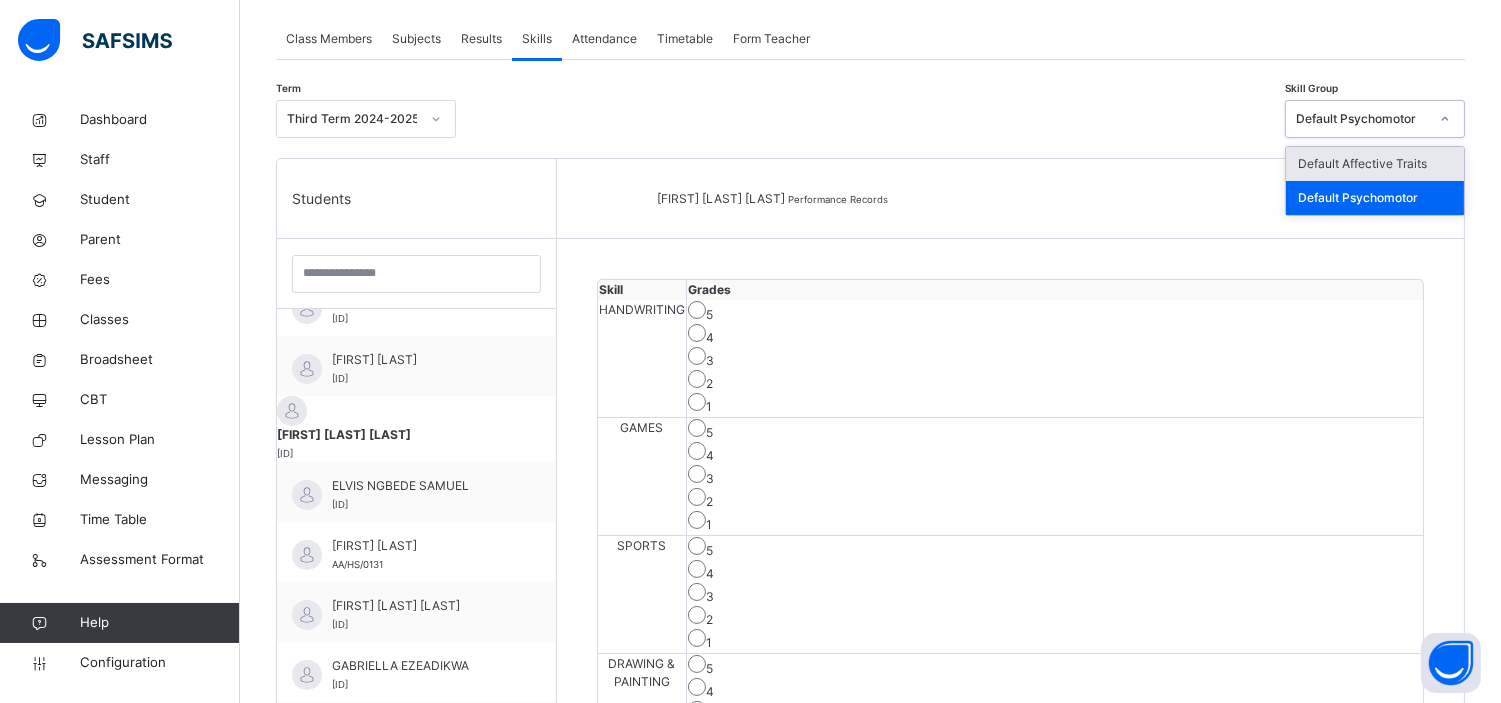click 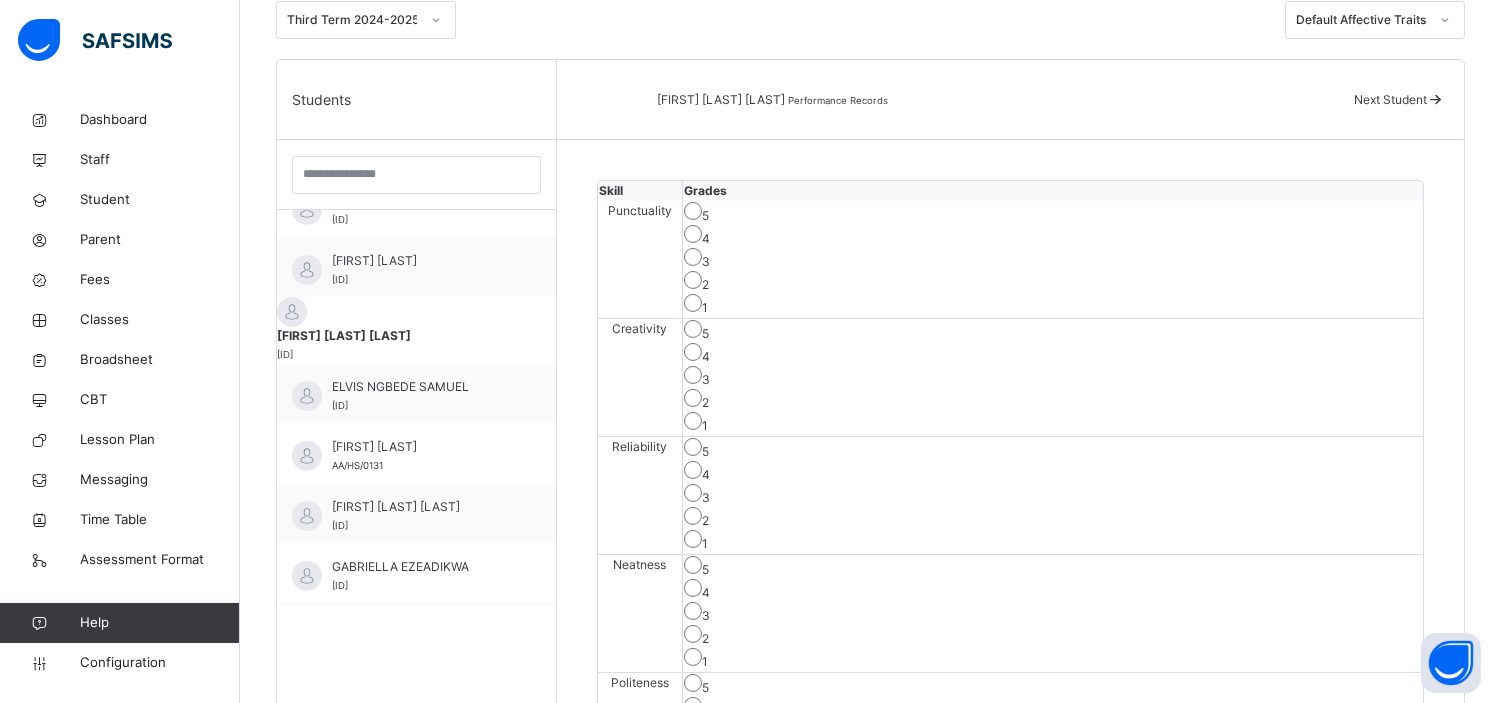 scroll, scrollTop: 494, scrollLeft: 0, axis: vertical 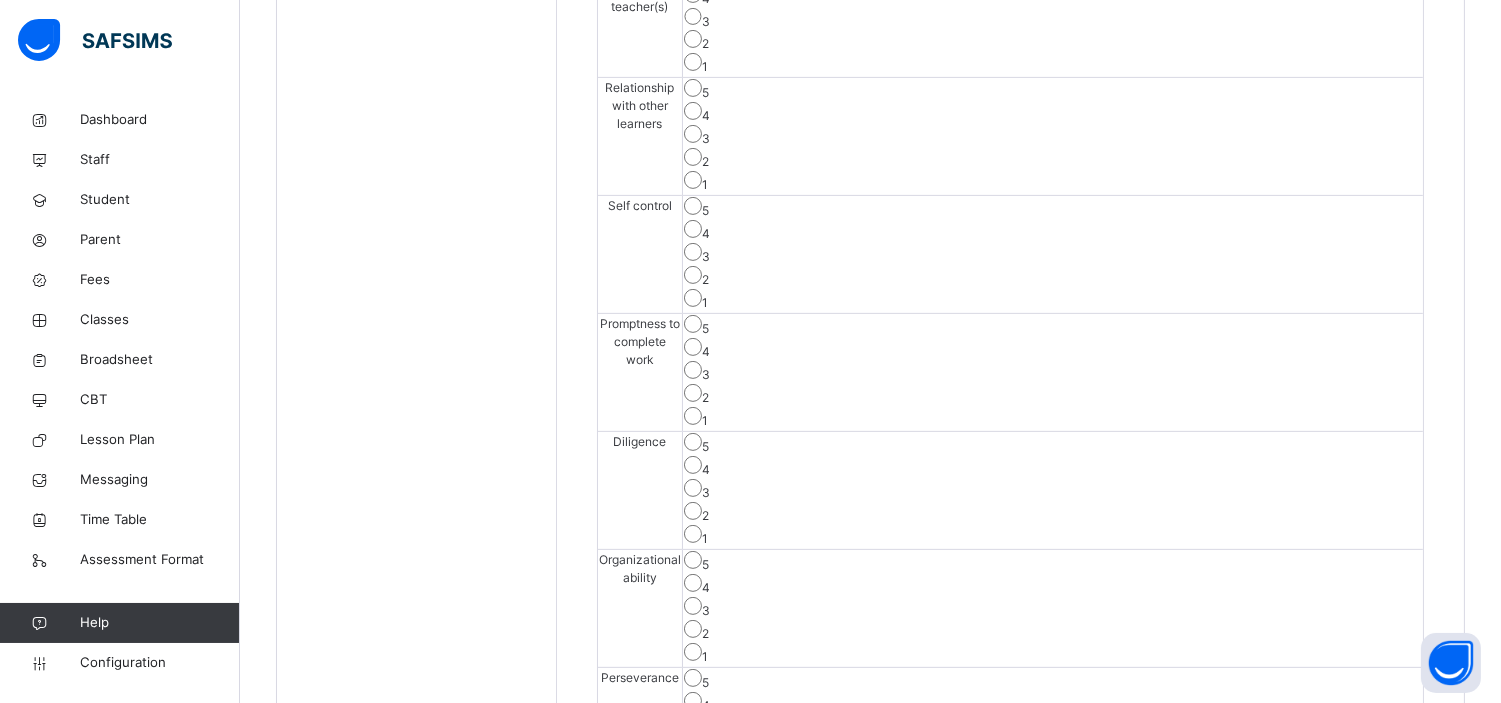 click on "Save Skill" at bounding box center (1350, 822) 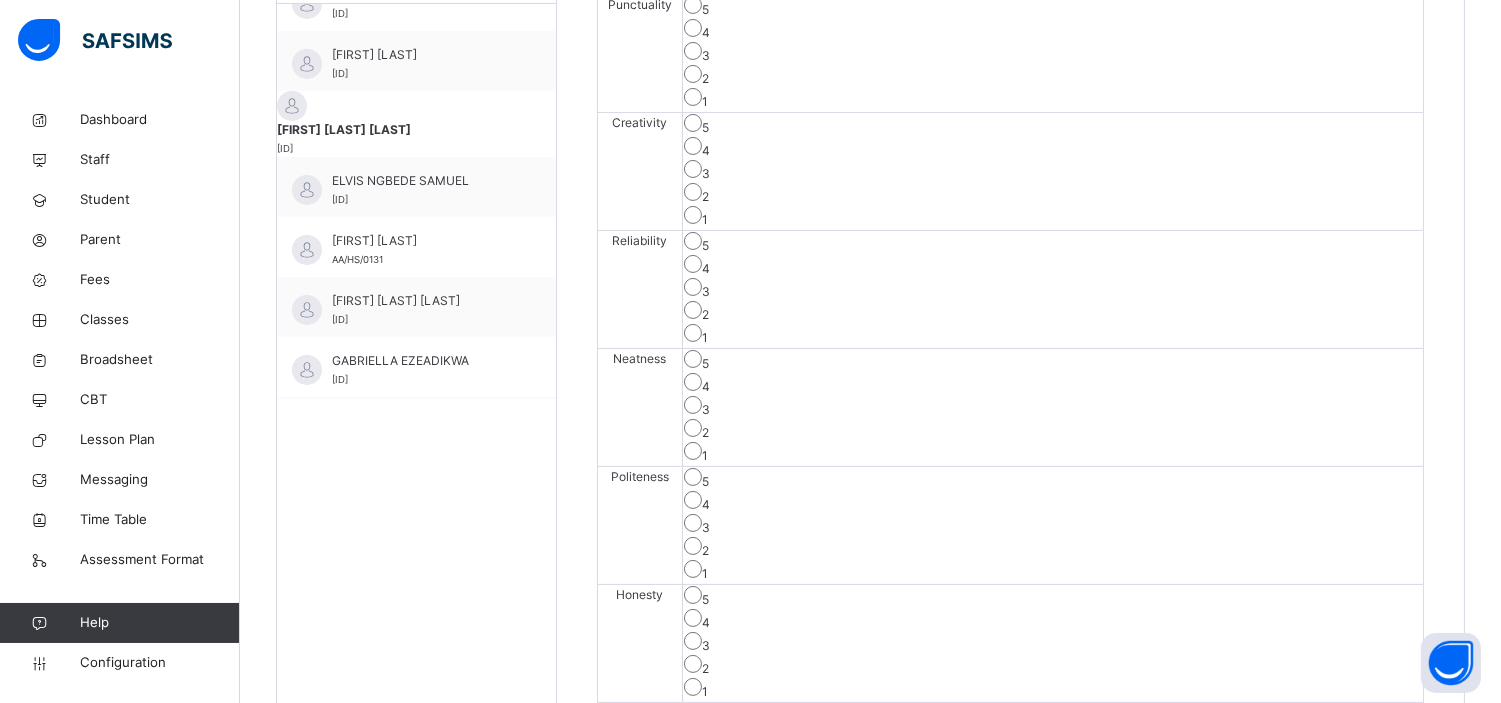 scroll, scrollTop: 660, scrollLeft: 0, axis: vertical 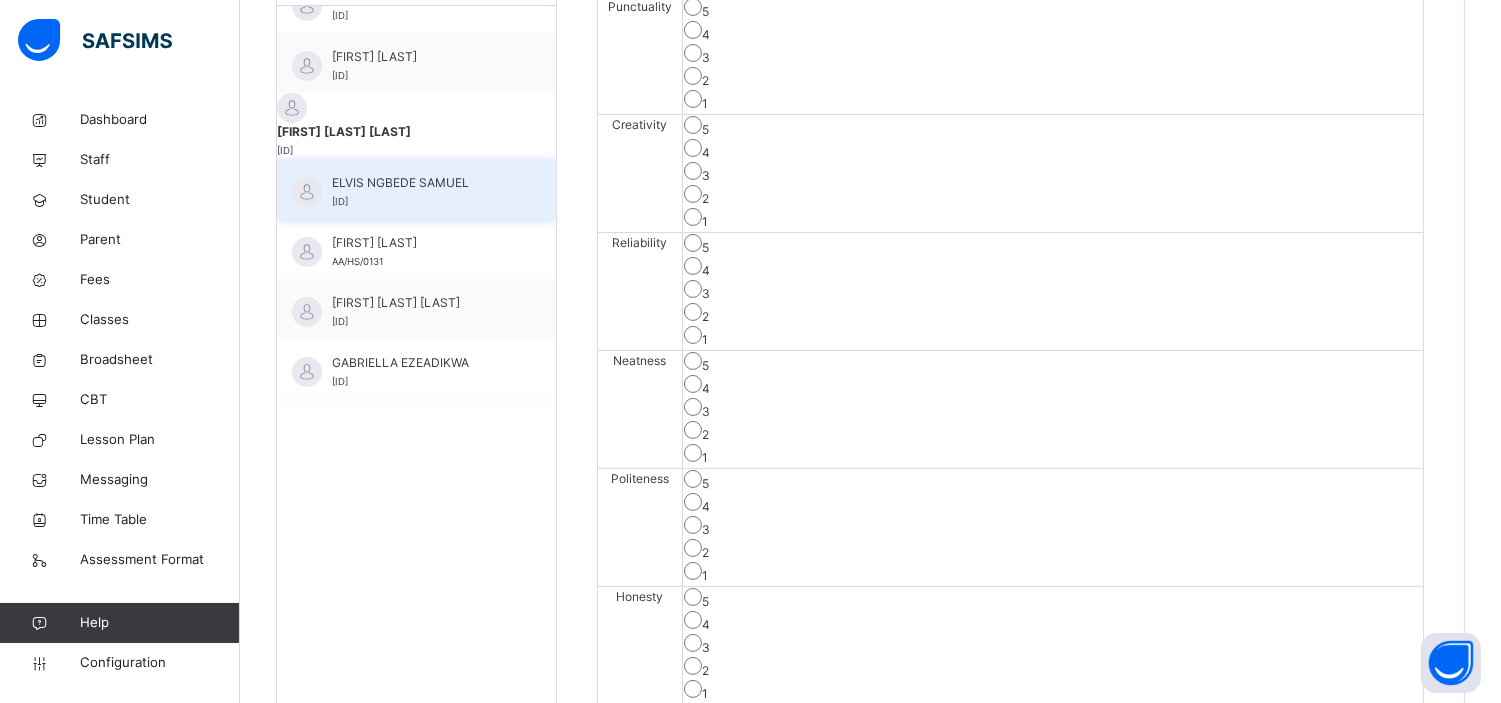 click on "ELVIS NGBEDE SAMUEL" at bounding box center [421, 183] 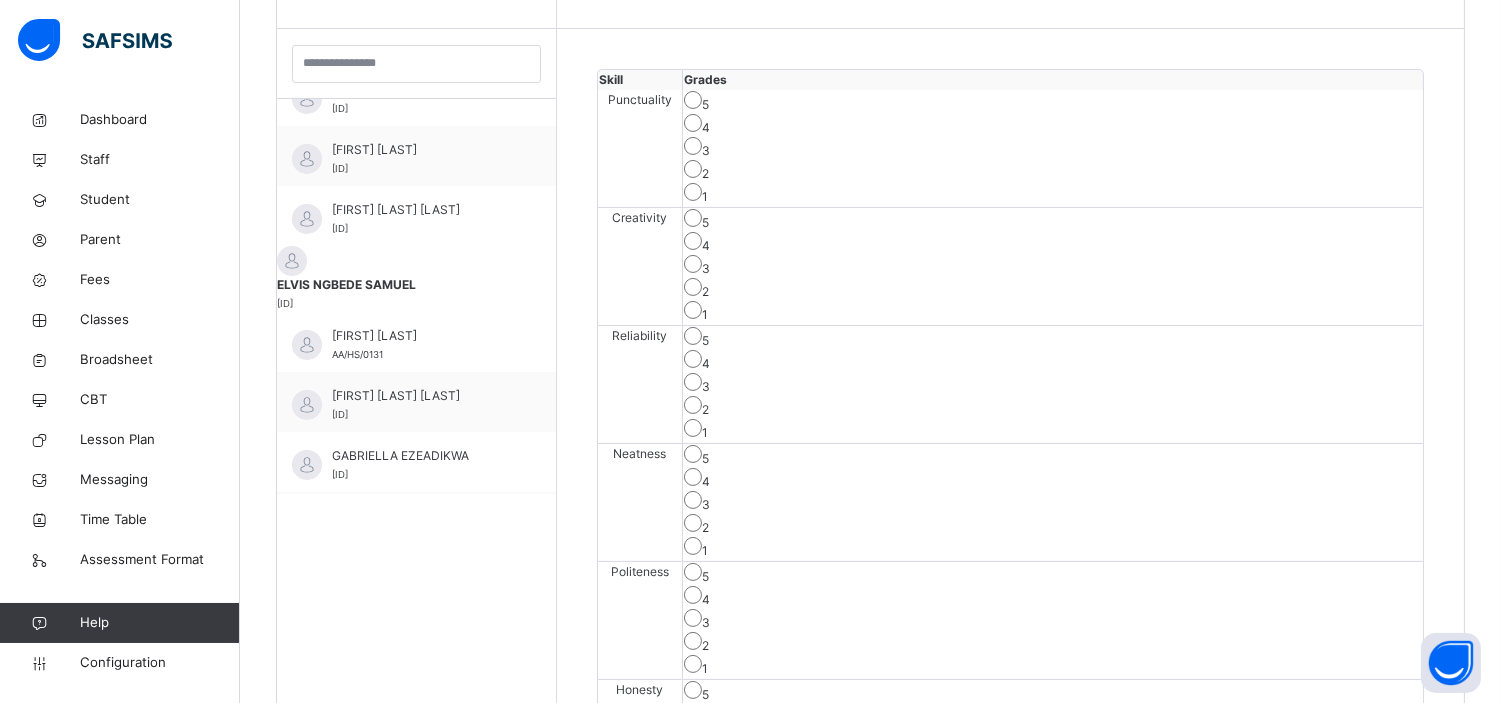 scroll, scrollTop: 660, scrollLeft: 0, axis: vertical 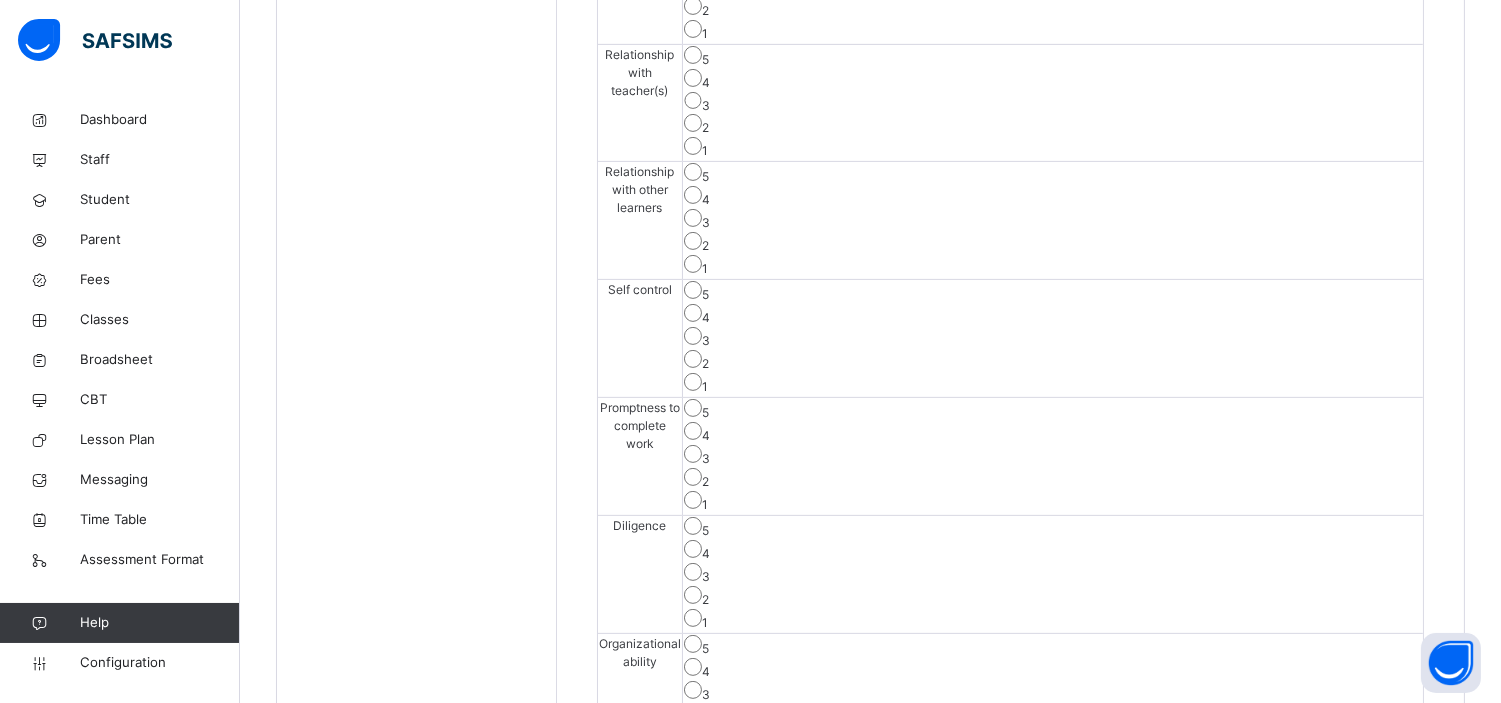 click on "Save Skill" at bounding box center [1350, 906] 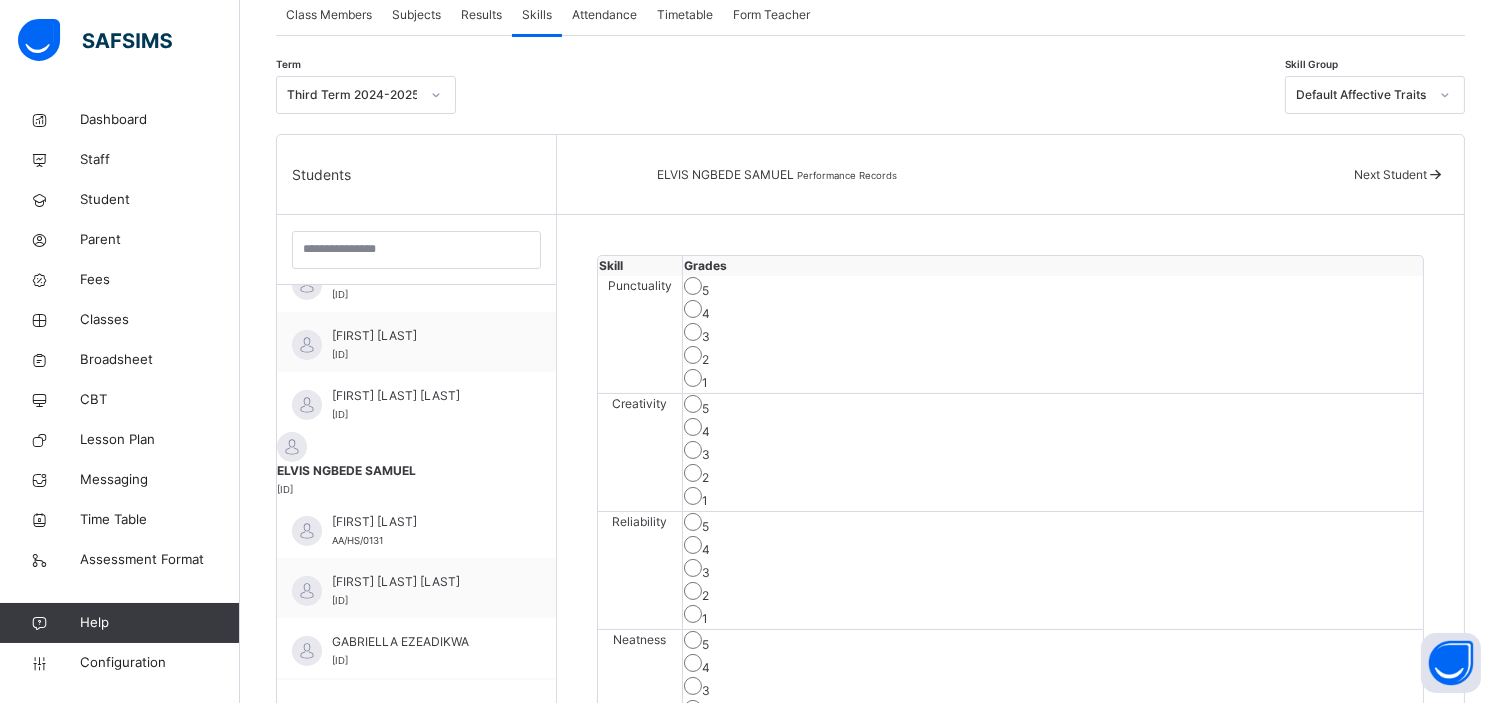 scroll, scrollTop: 378, scrollLeft: 0, axis: vertical 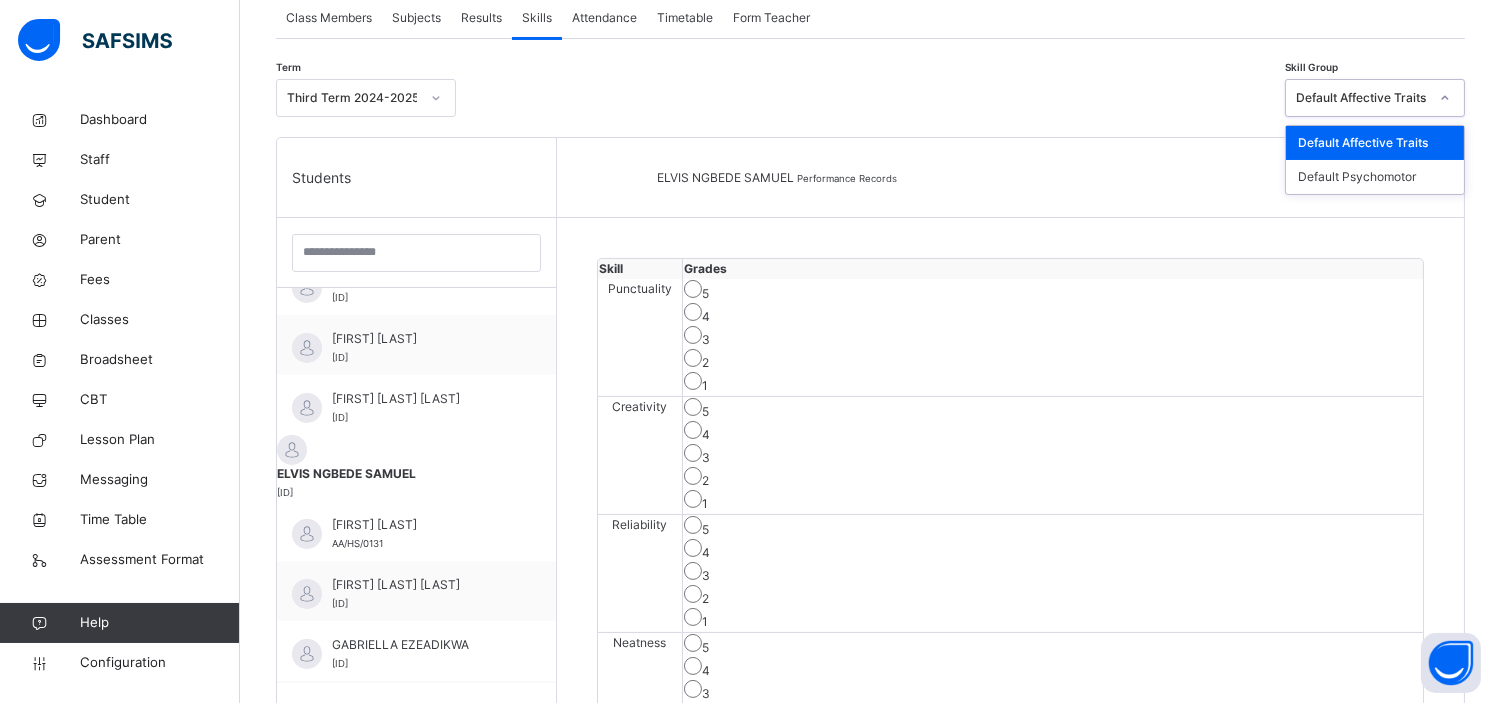click on "Default Affective Traits" at bounding box center (1362, 98) 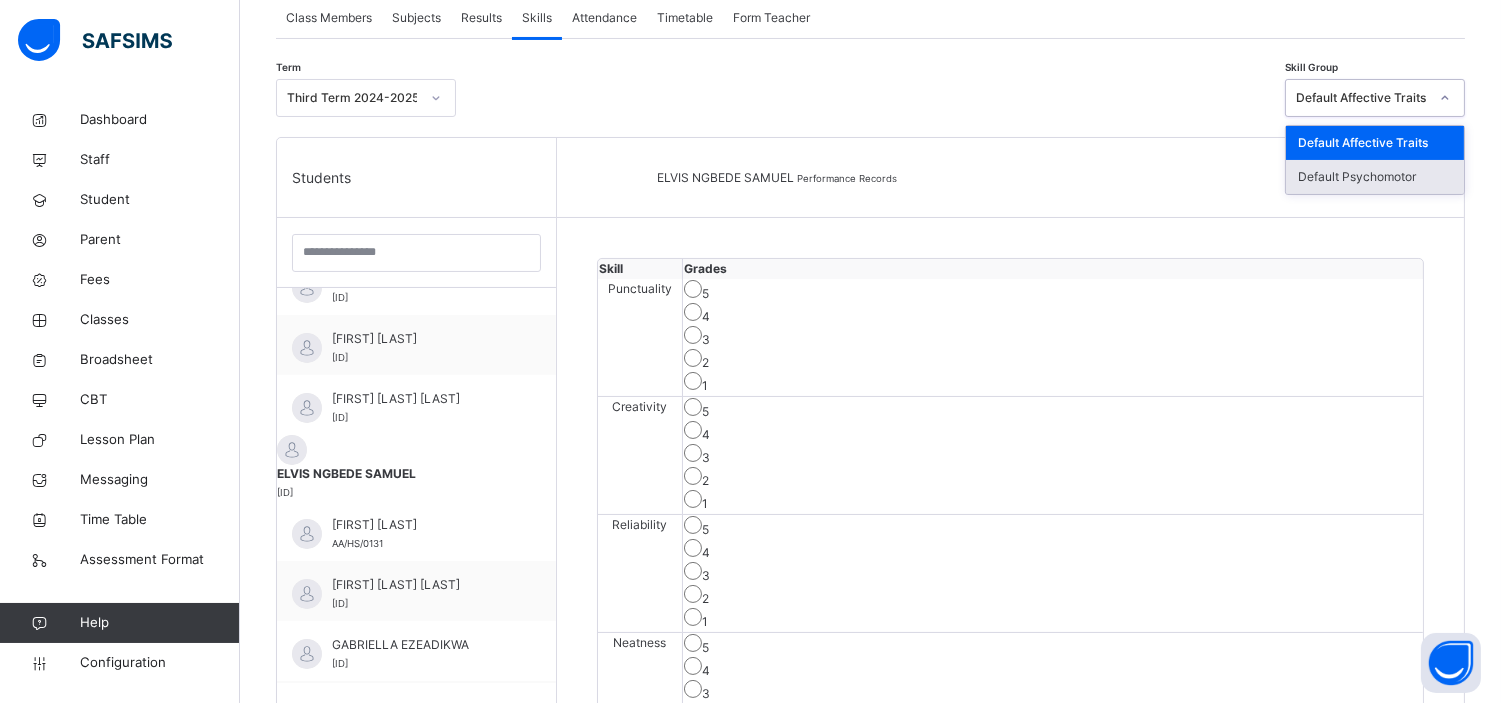 click on "Default Psychomotor" at bounding box center [1375, 177] 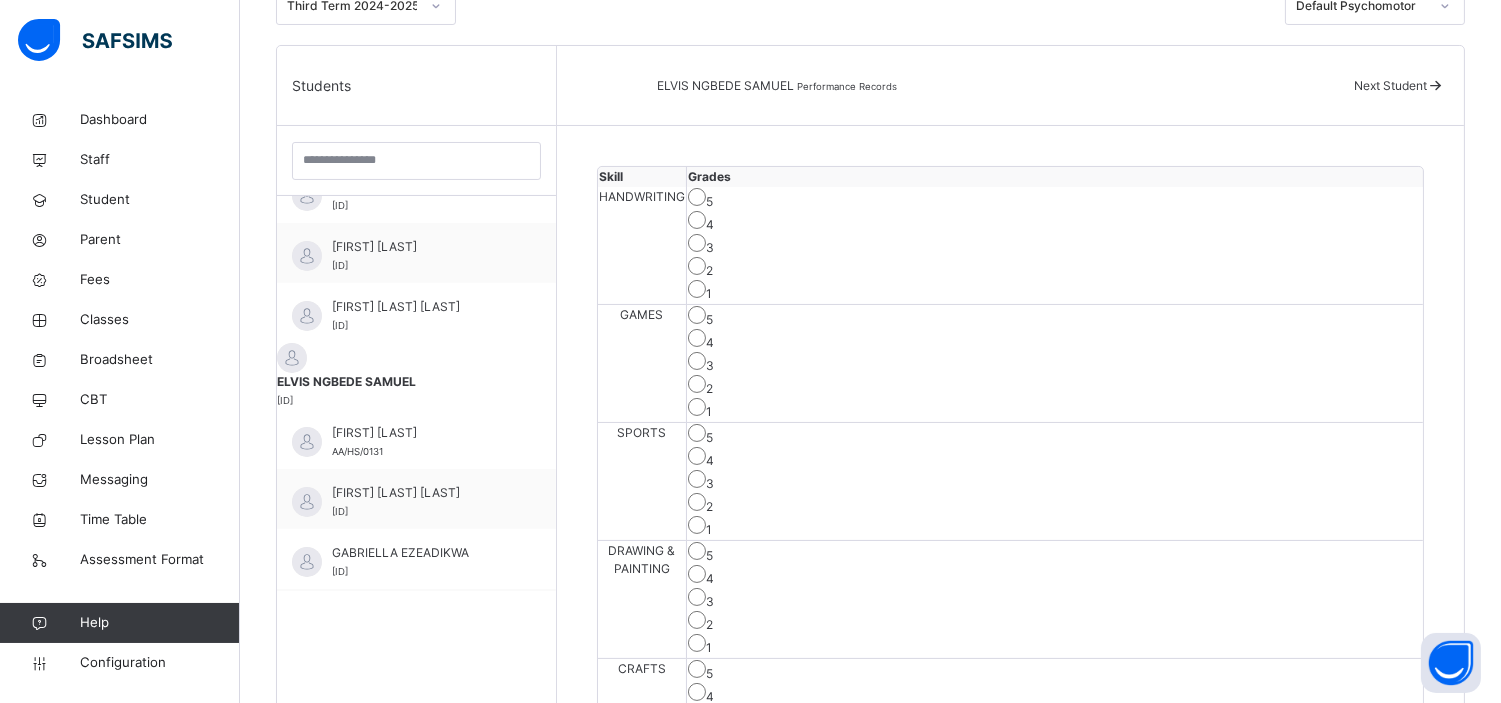 scroll, scrollTop: 500, scrollLeft: 0, axis: vertical 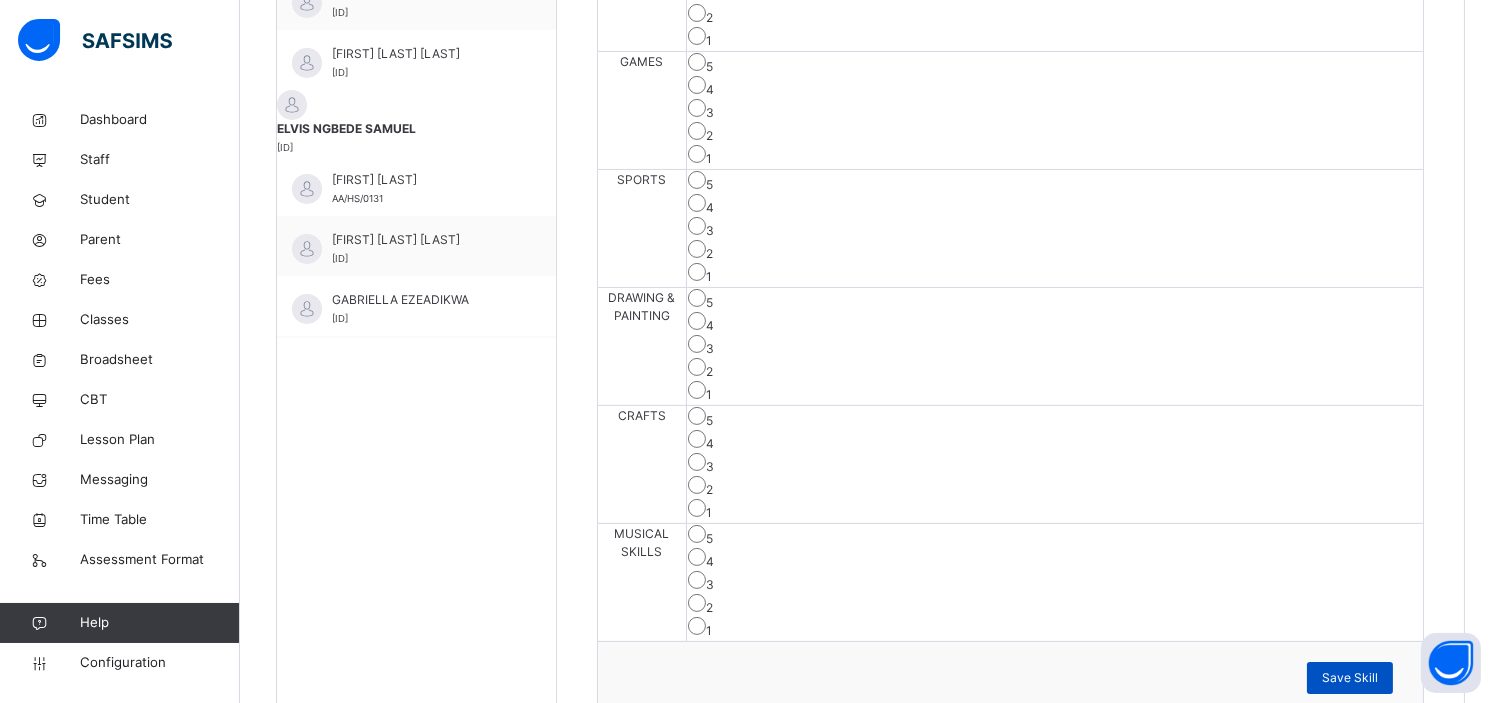 click on "Save Skill" at bounding box center [1350, 678] 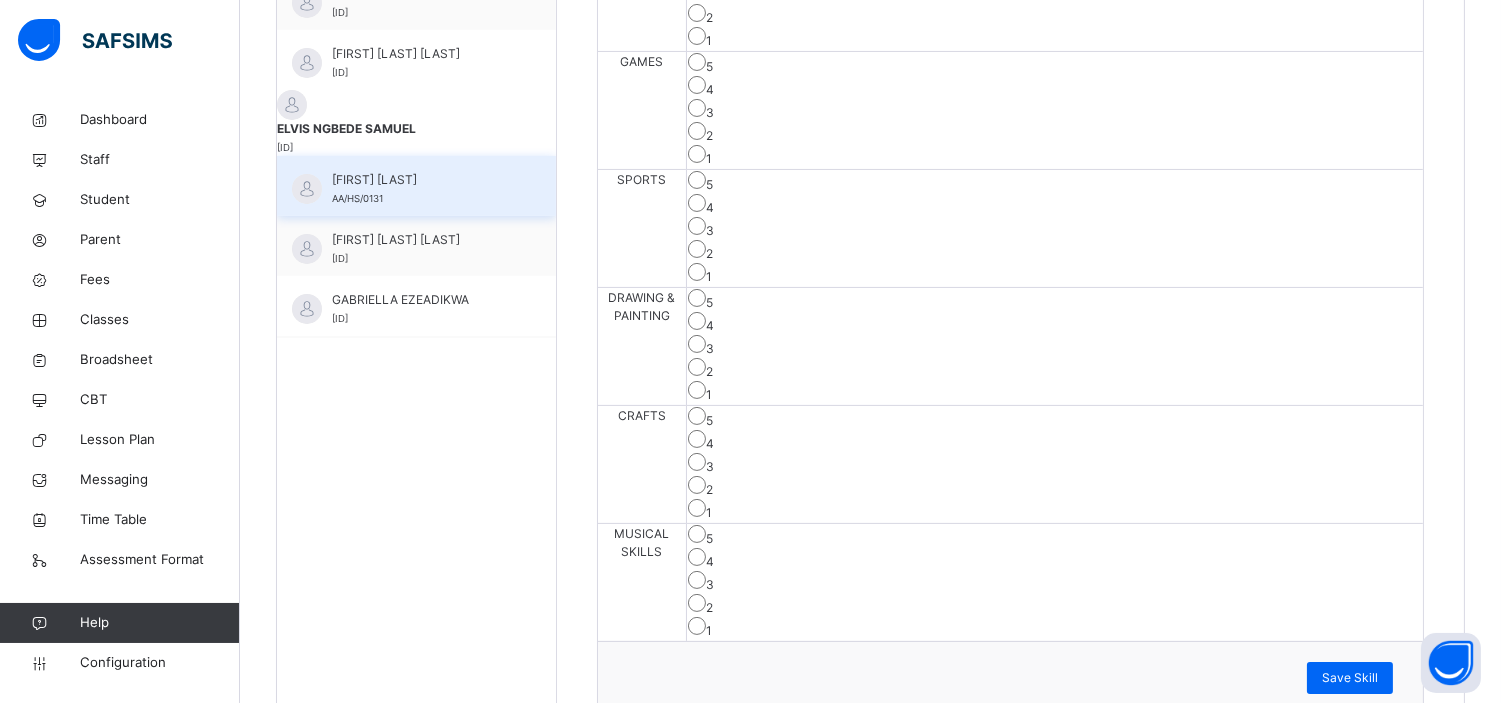 click on "[FIRST] [LAST]" at bounding box center [421, 180] 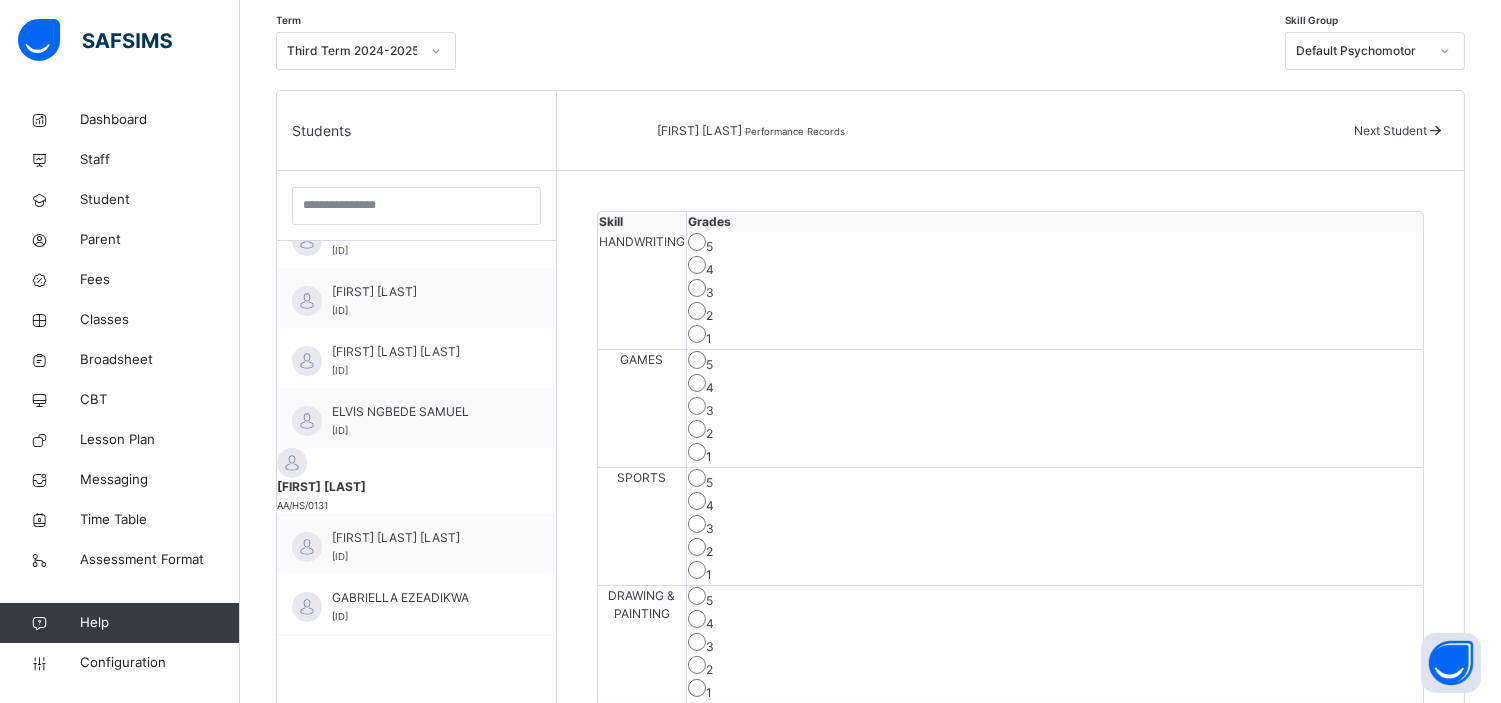 scroll, scrollTop: 417, scrollLeft: 0, axis: vertical 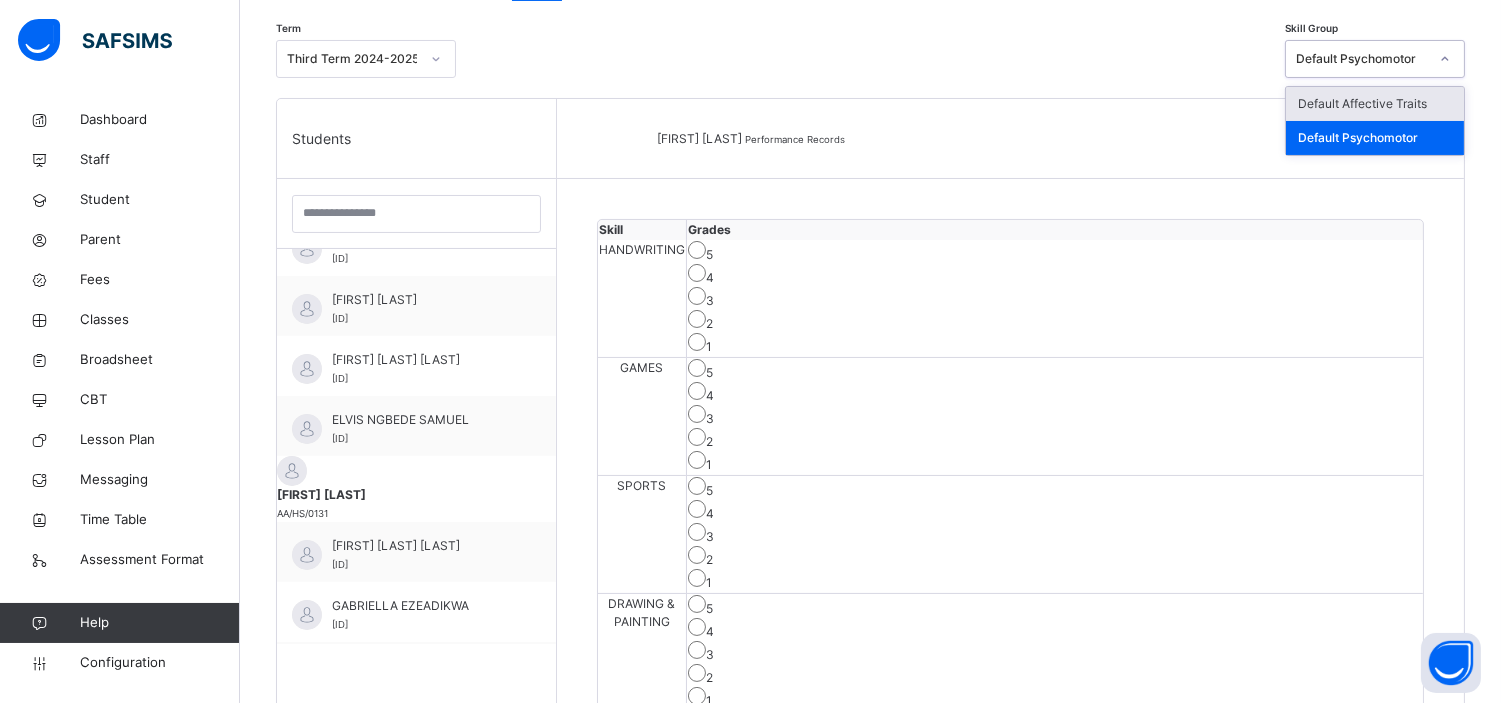 click on "Default Psychomotor" at bounding box center [1362, 59] 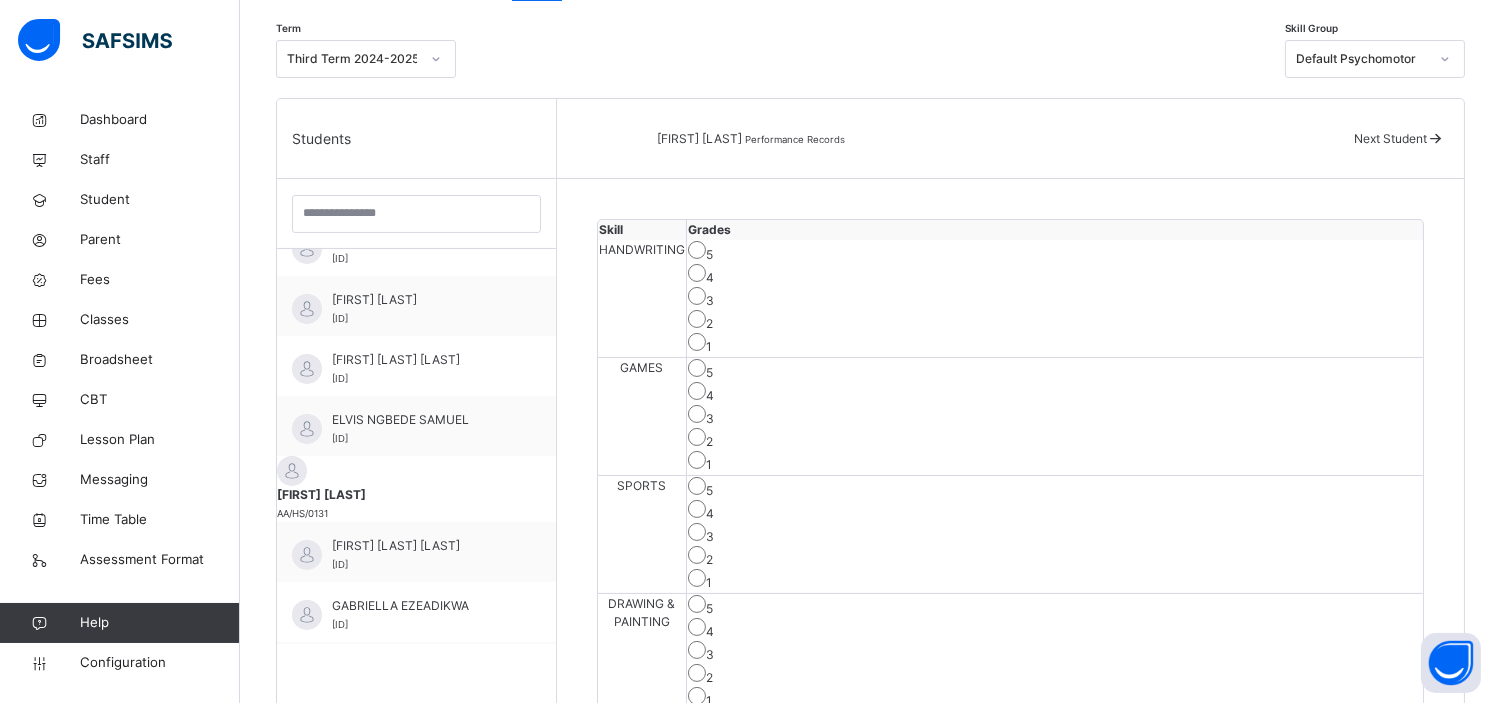 click on "5" at bounding box center [1055, 252] 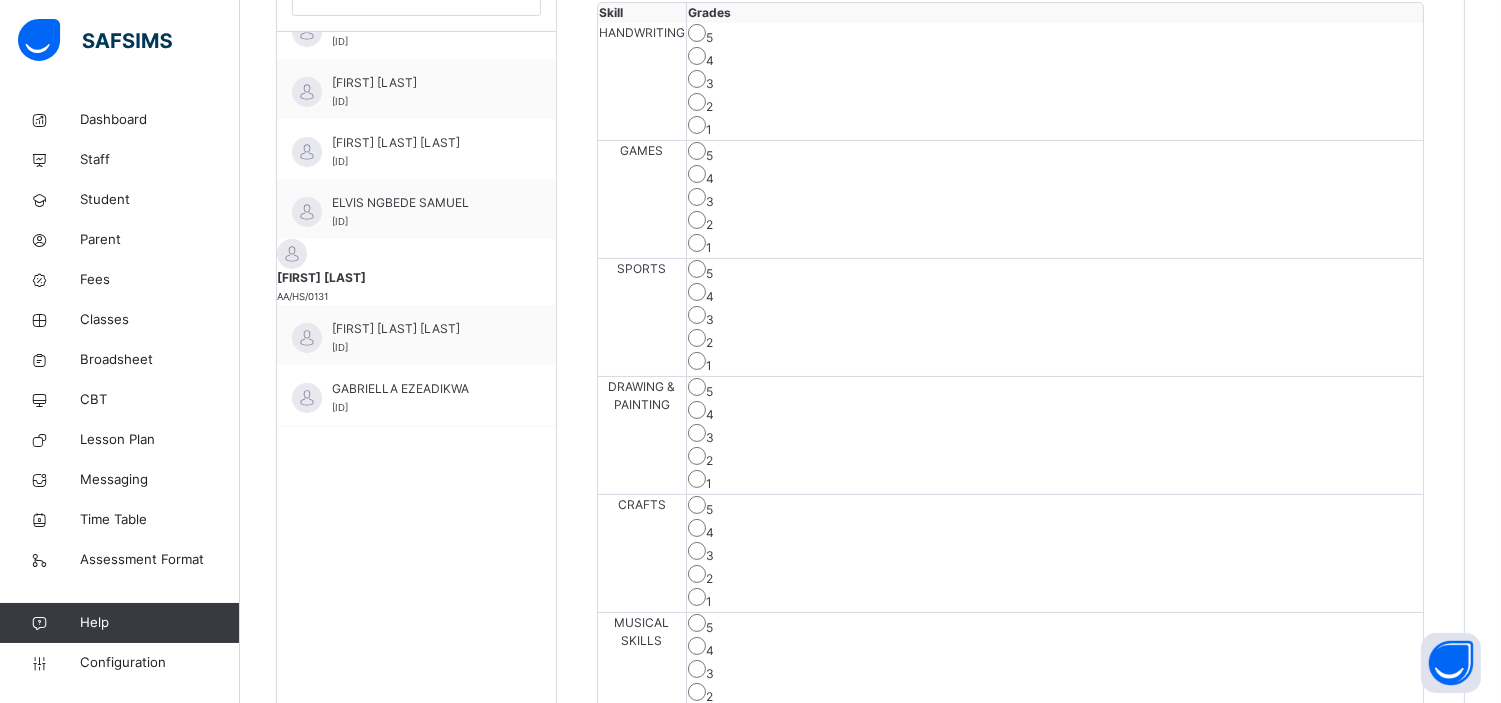 scroll, scrollTop: 635, scrollLeft: 0, axis: vertical 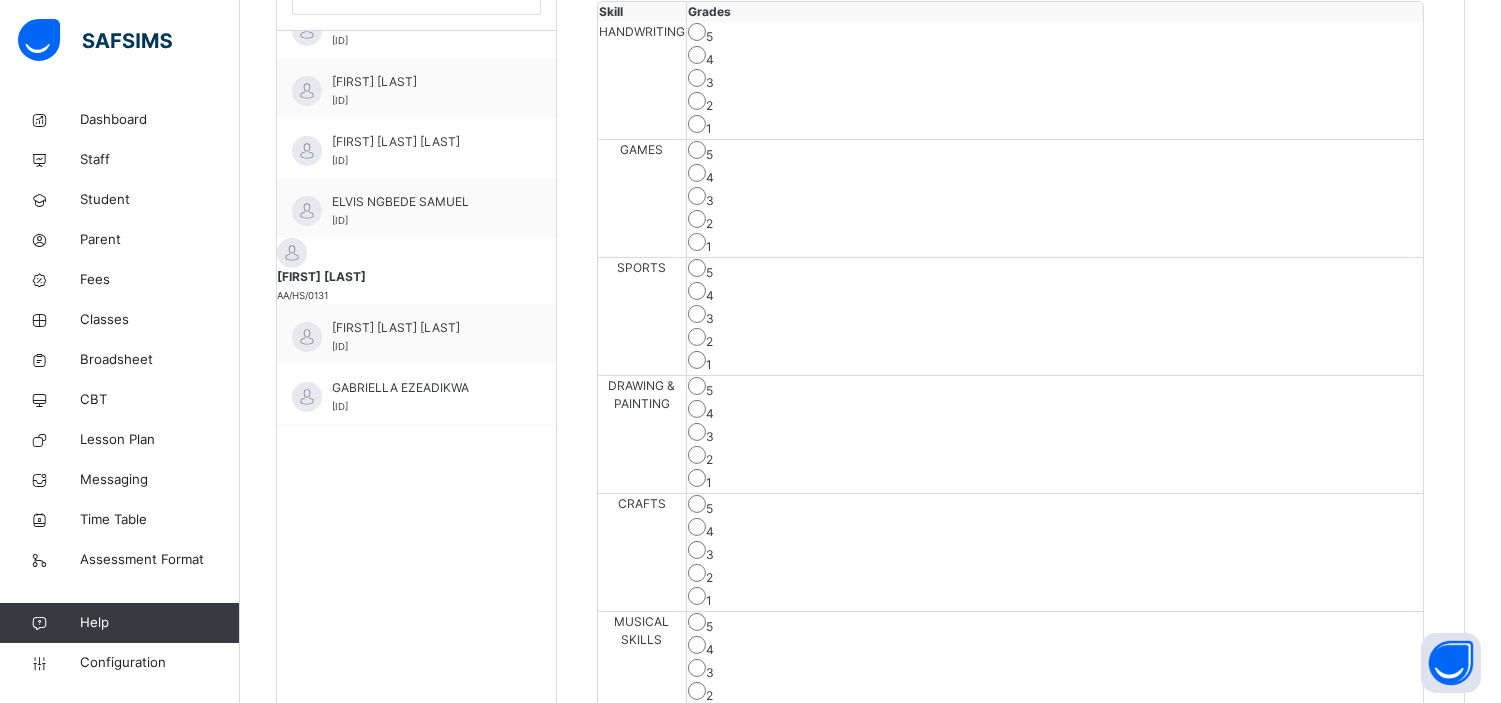 click on "Save Skill" at bounding box center [1350, 766] 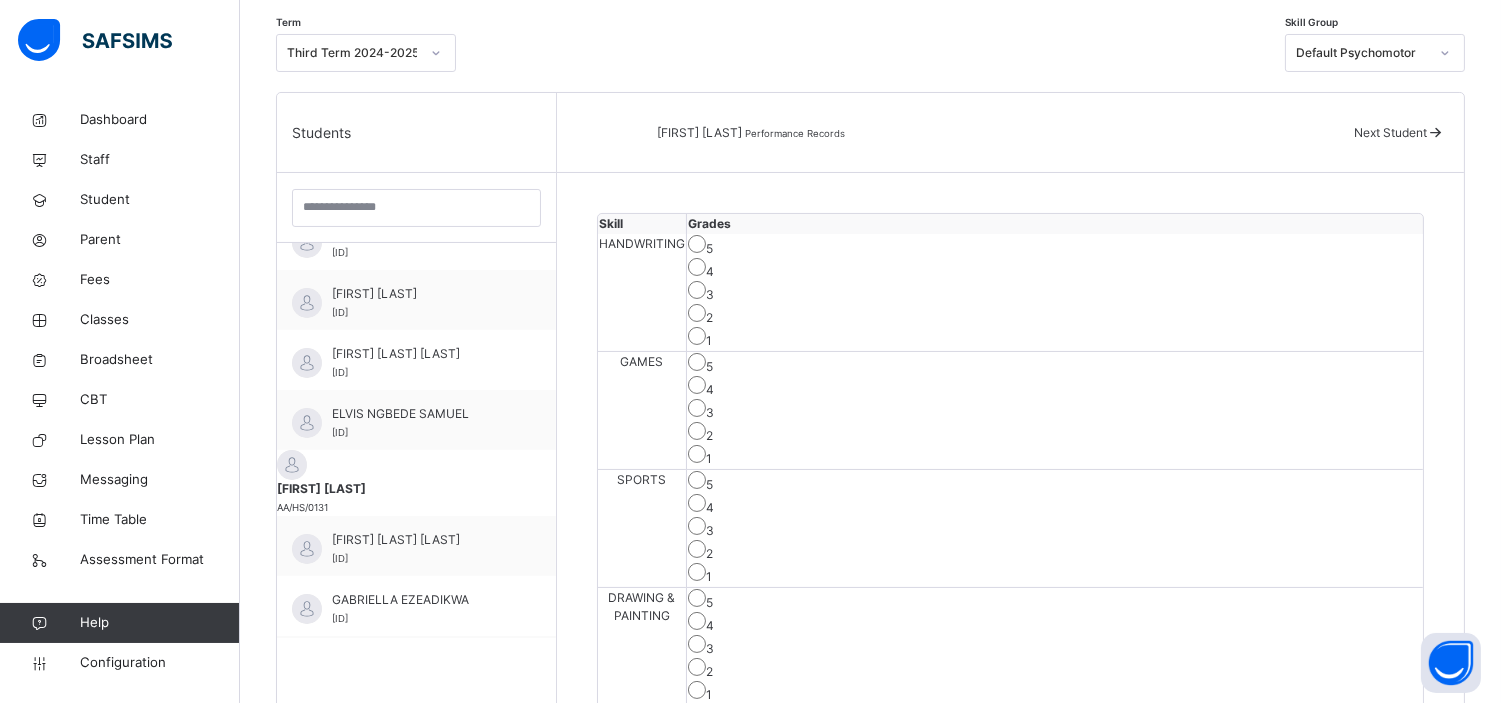 scroll, scrollTop: 422, scrollLeft: 0, axis: vertical 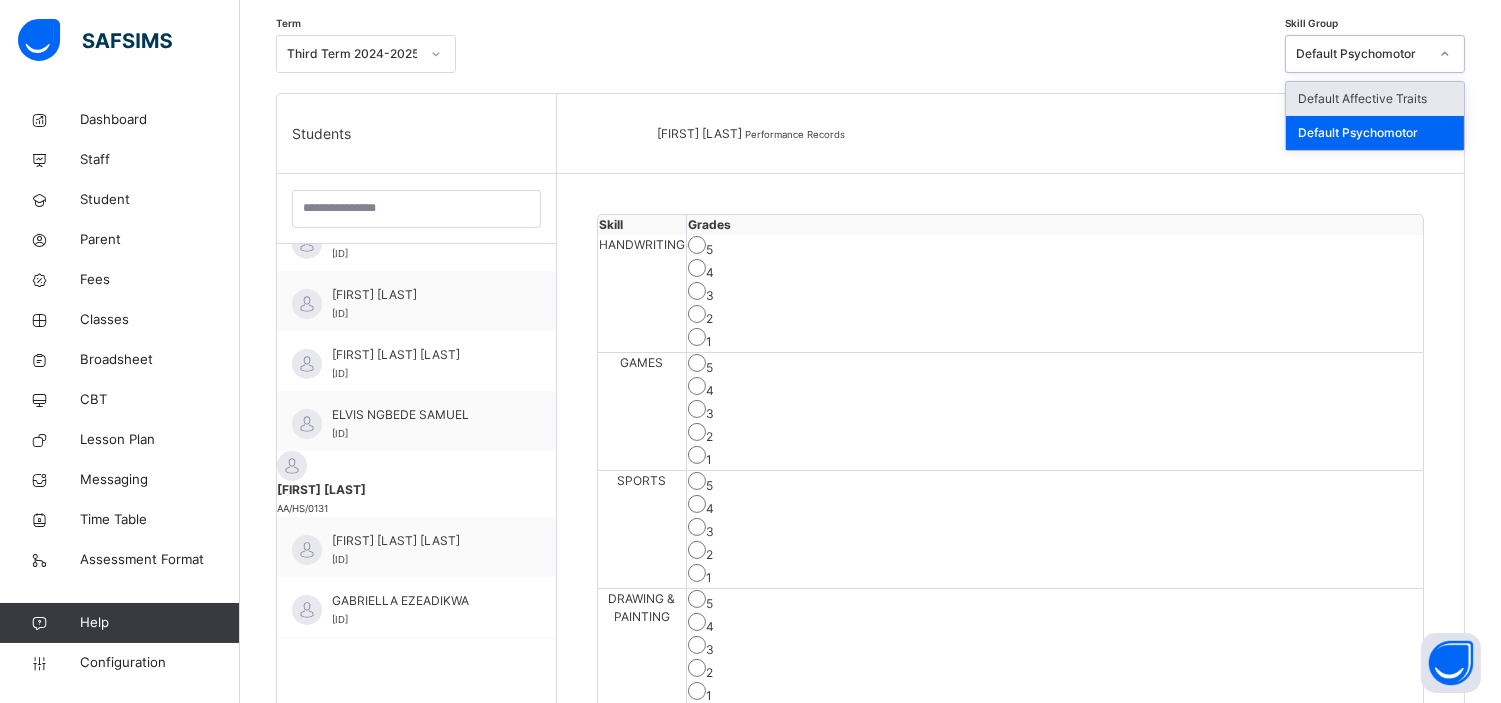 click at bounding box center [1445, 54] 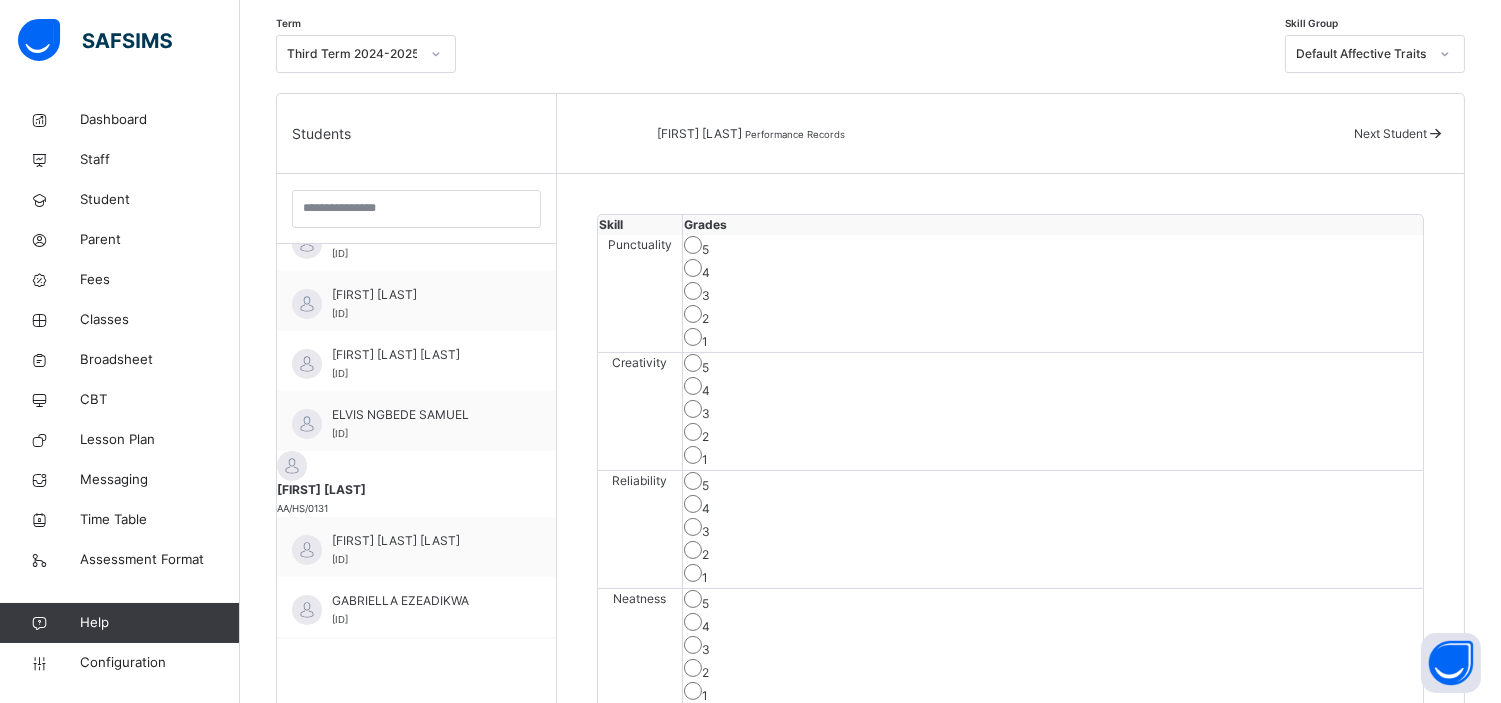 click on "Grades" at bounding box center (1053, 225) 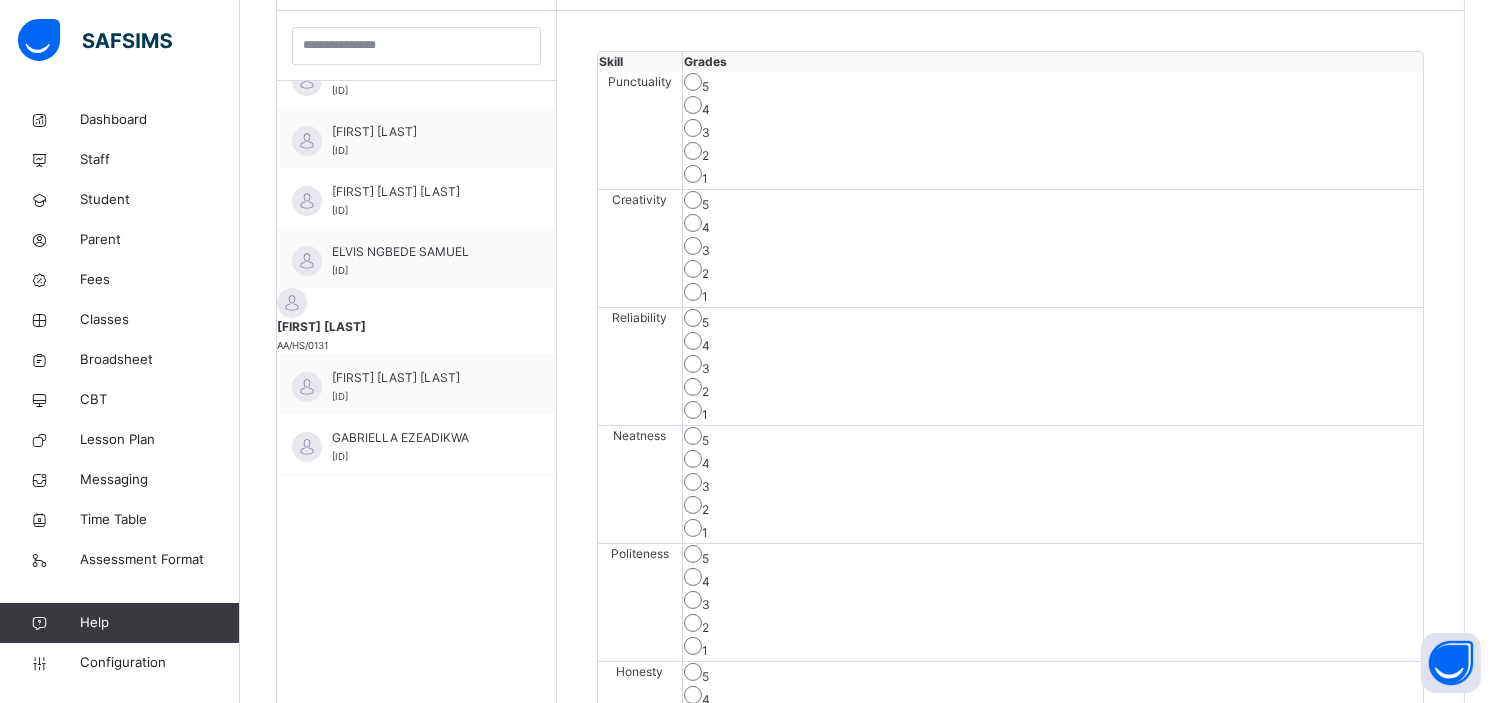scroll, scrollTop: 586, scrollLeft: 0, axis: vertical 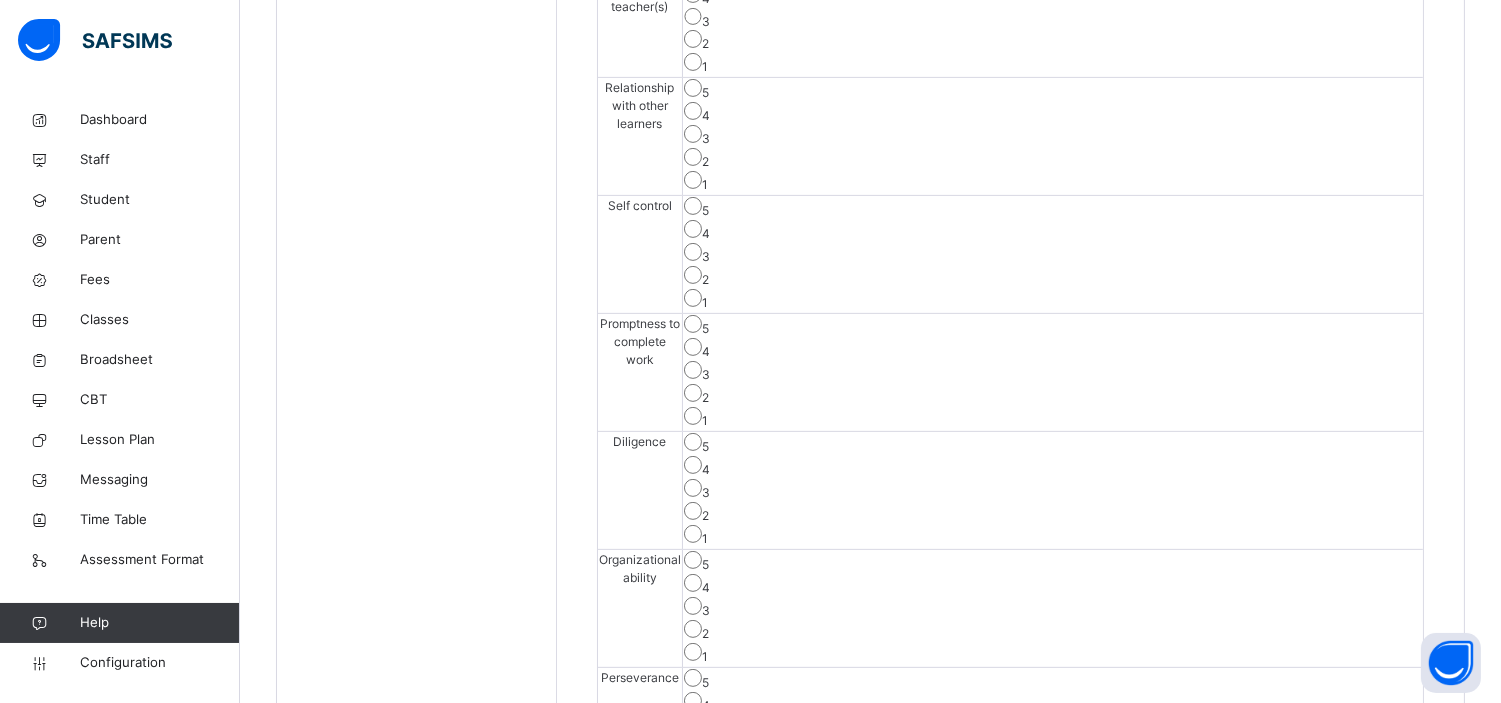 click on "Save Skill" at bounding box center (1350, 822) 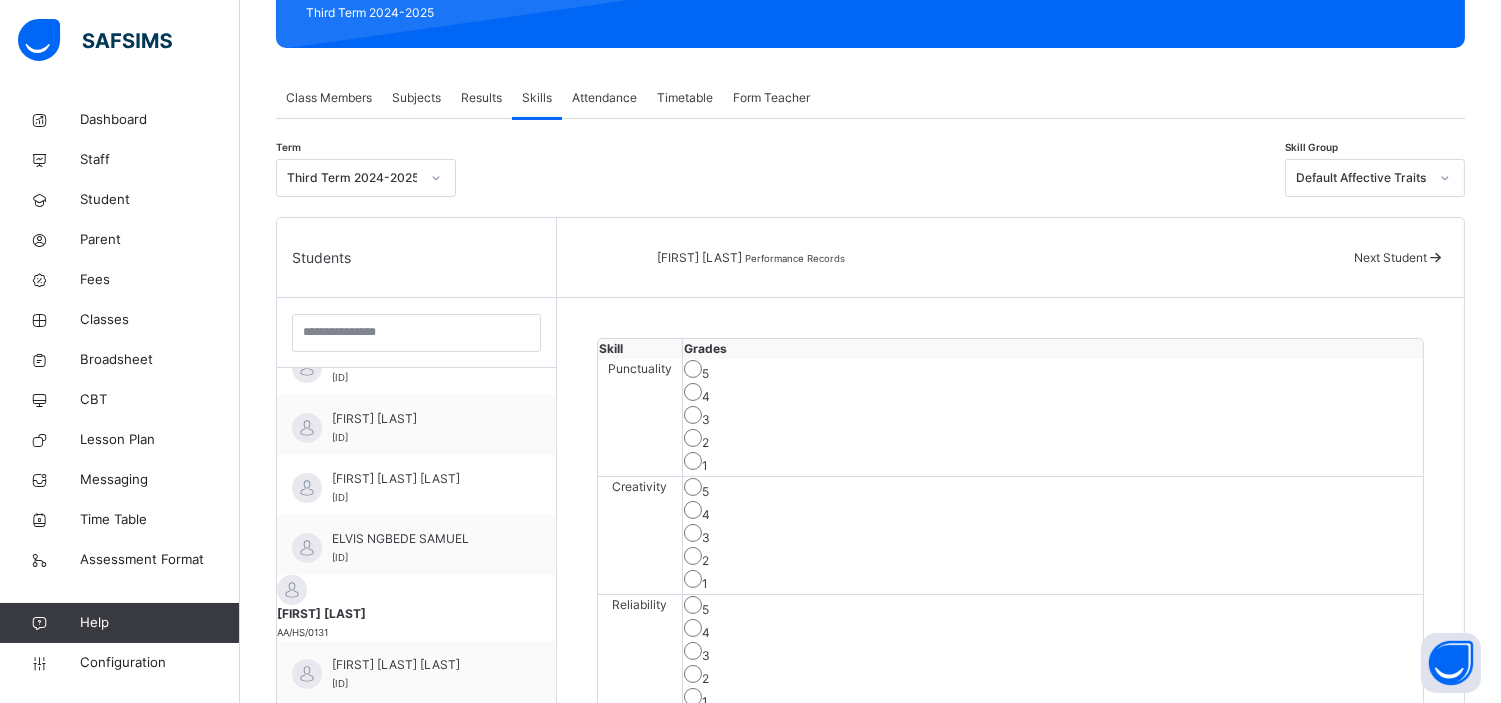 scroll, scrollTop: 297, scrollLeft: 0, axis: vertical 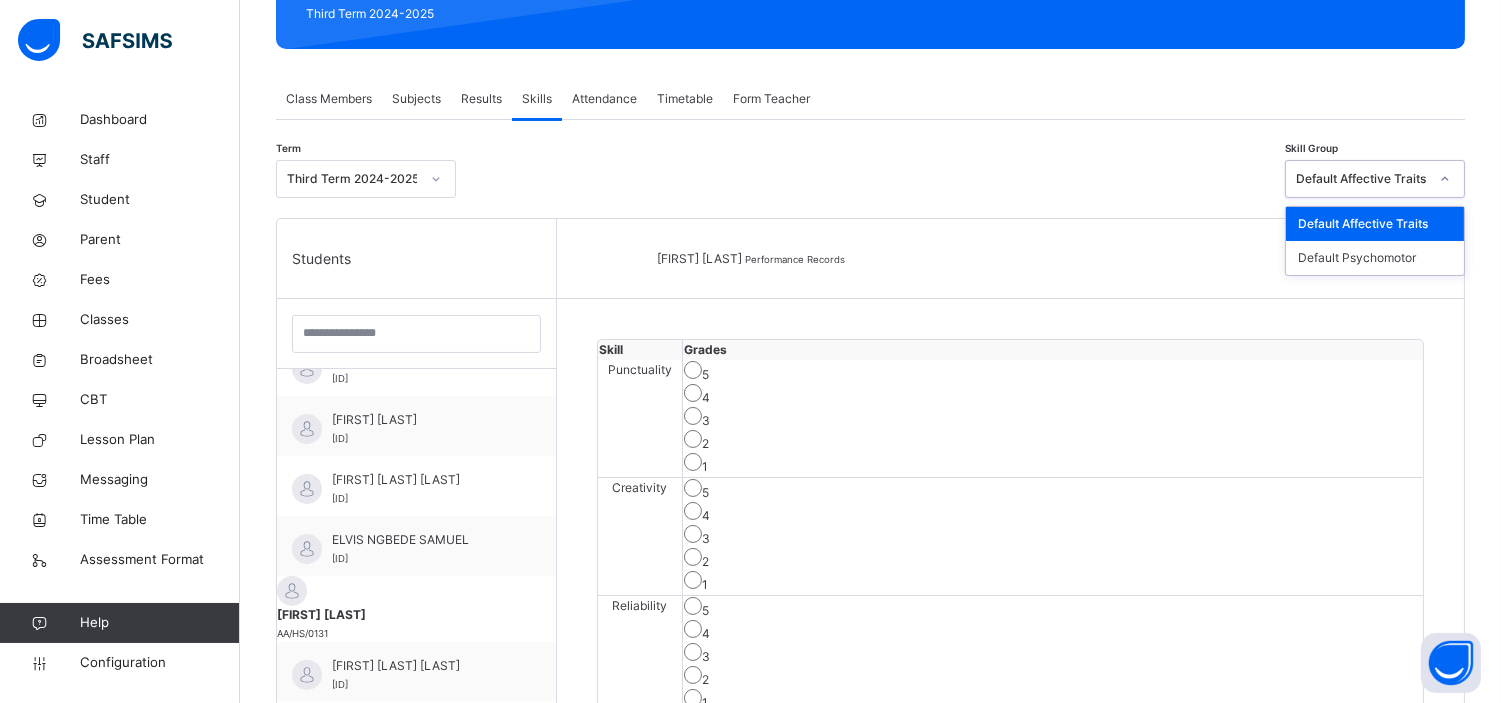 click on "Default Affective Traits" at bounding box center [1356, 179] 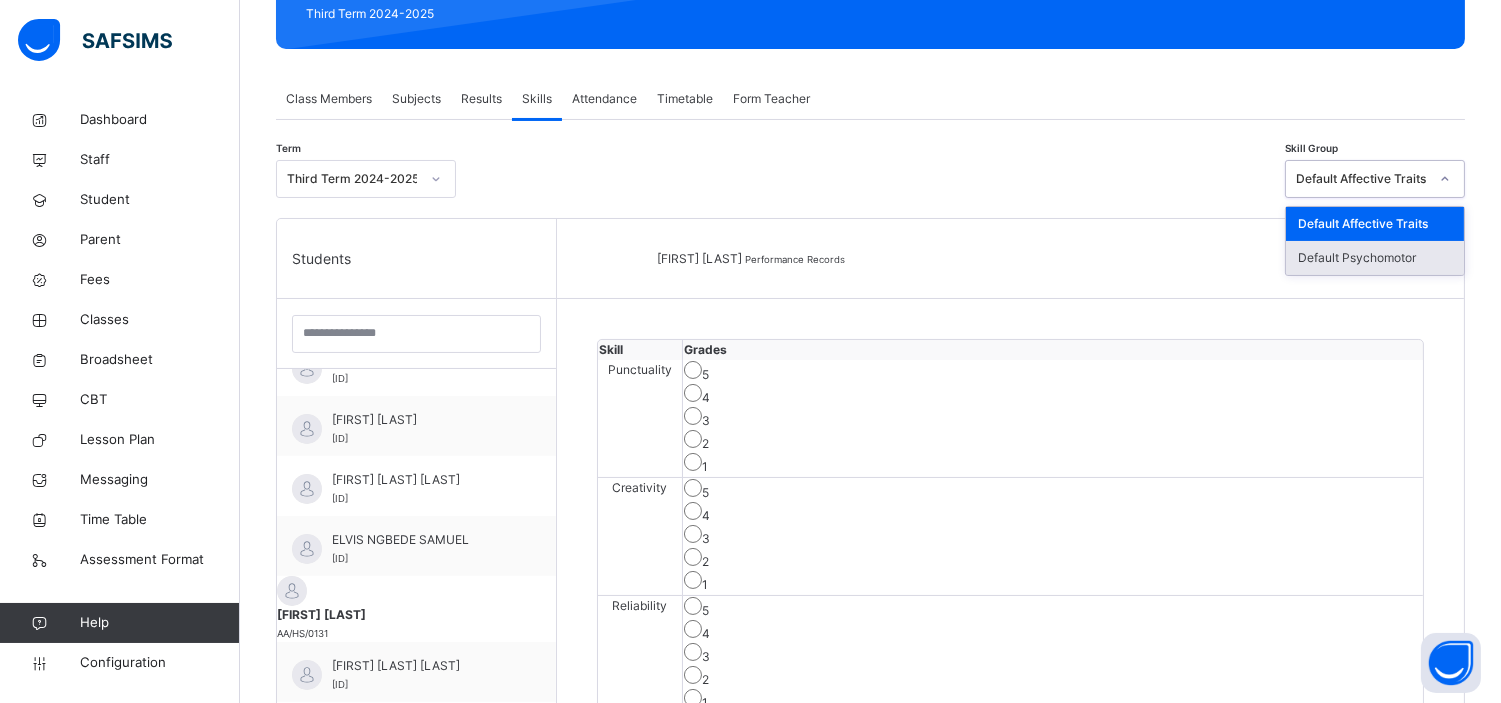 click on "Default Psychomotor" at bounding box center [1375, 258] 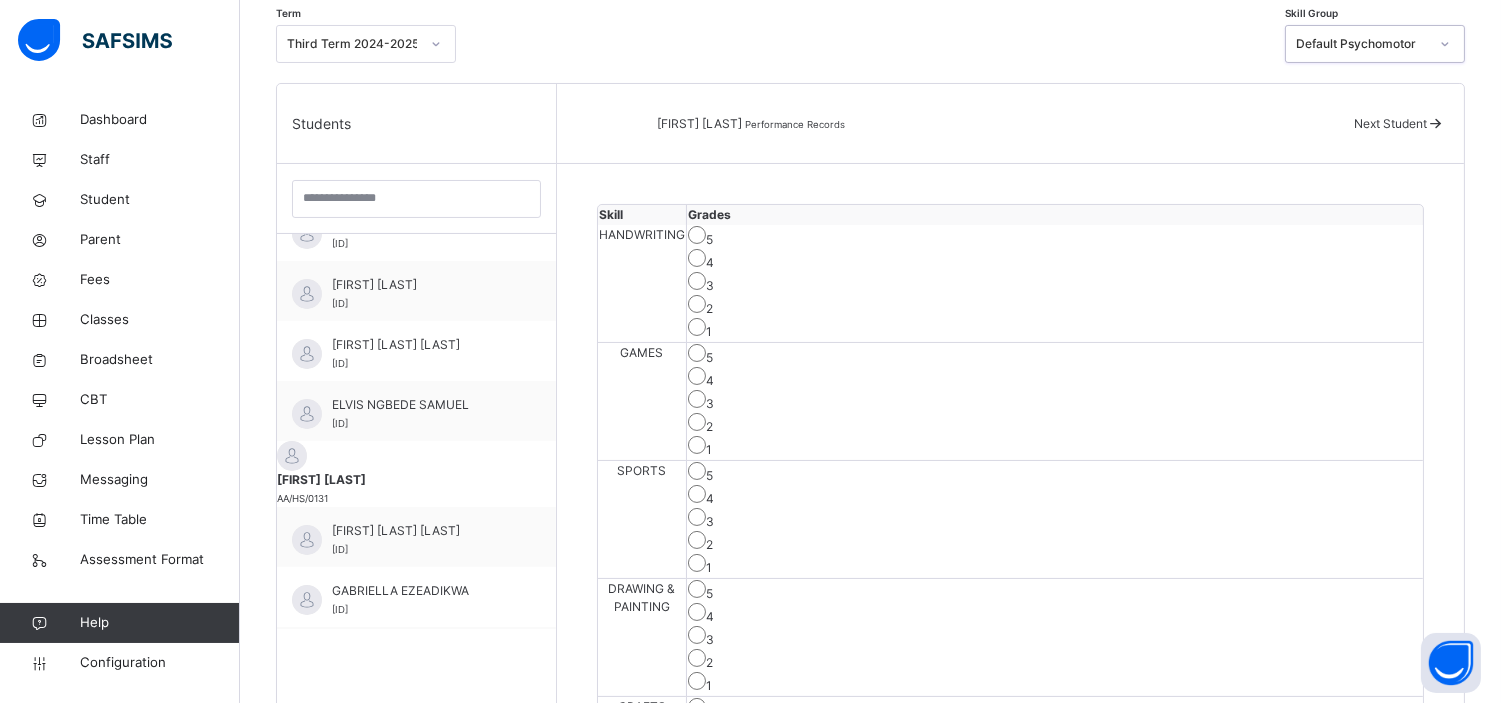 scroll, scrollTop: 434, scrollLeft: 0, axis: vertical 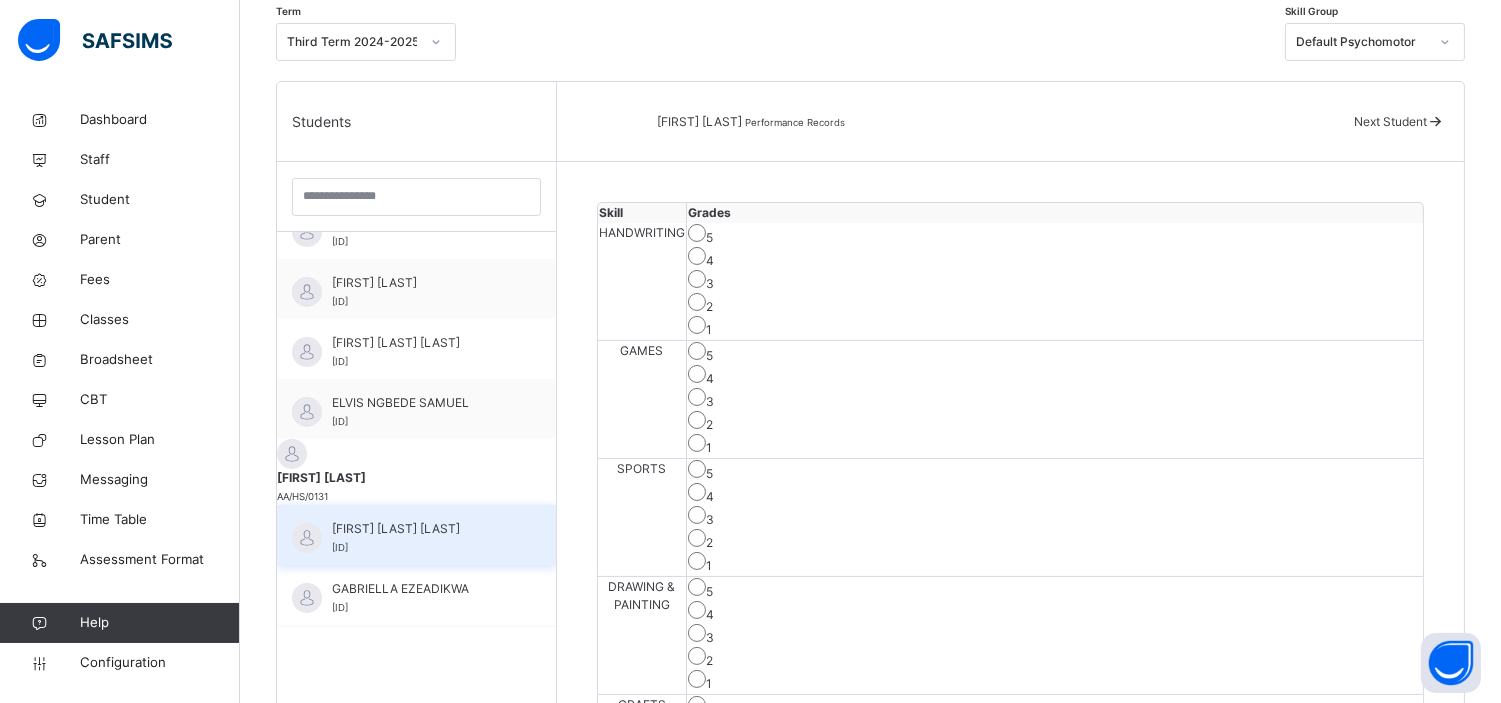 click on "[FIRST] [LAST] [LAST]" at bounding box center [421, 529] 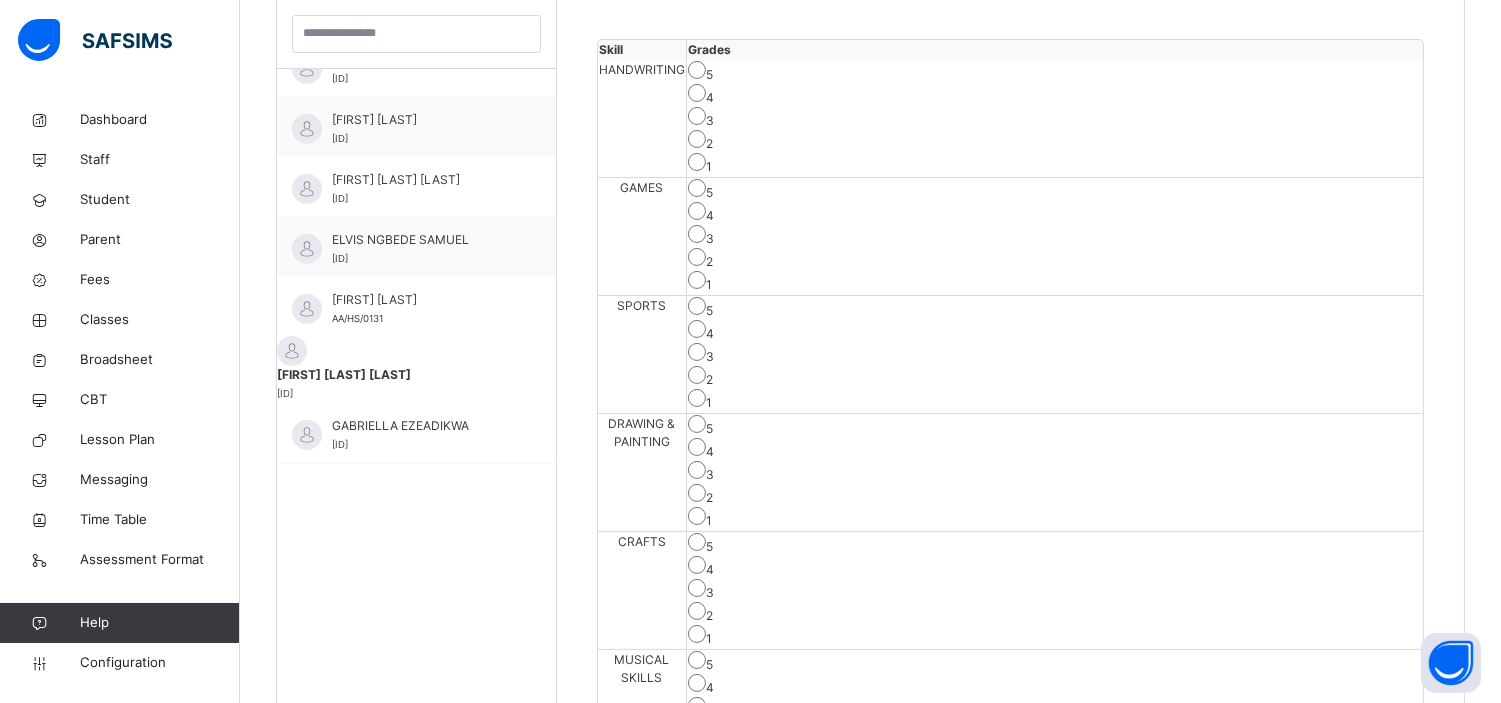 scroll, scrollTop: 612, scrollLeft: 0, axis: vertical 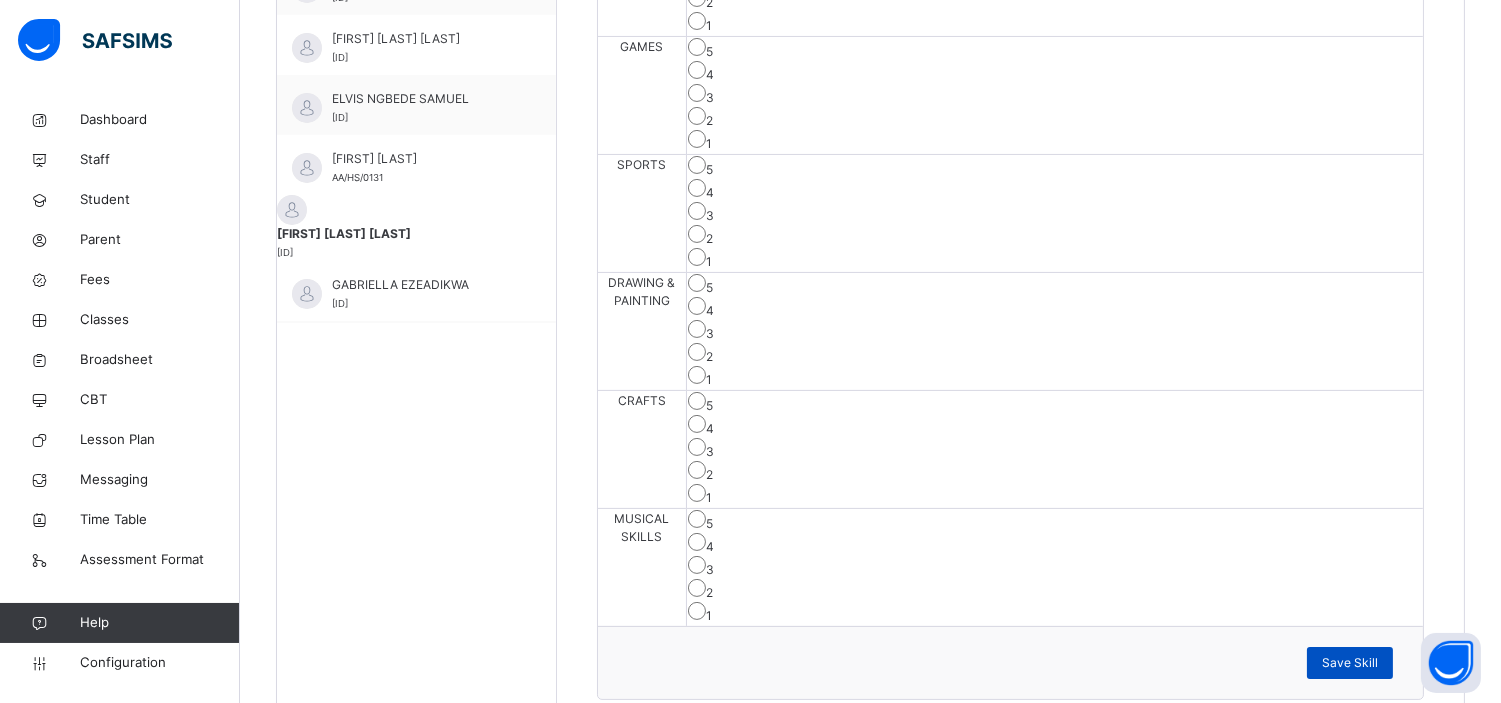 click on "Save Skill" at bounding box center (1350, 663) 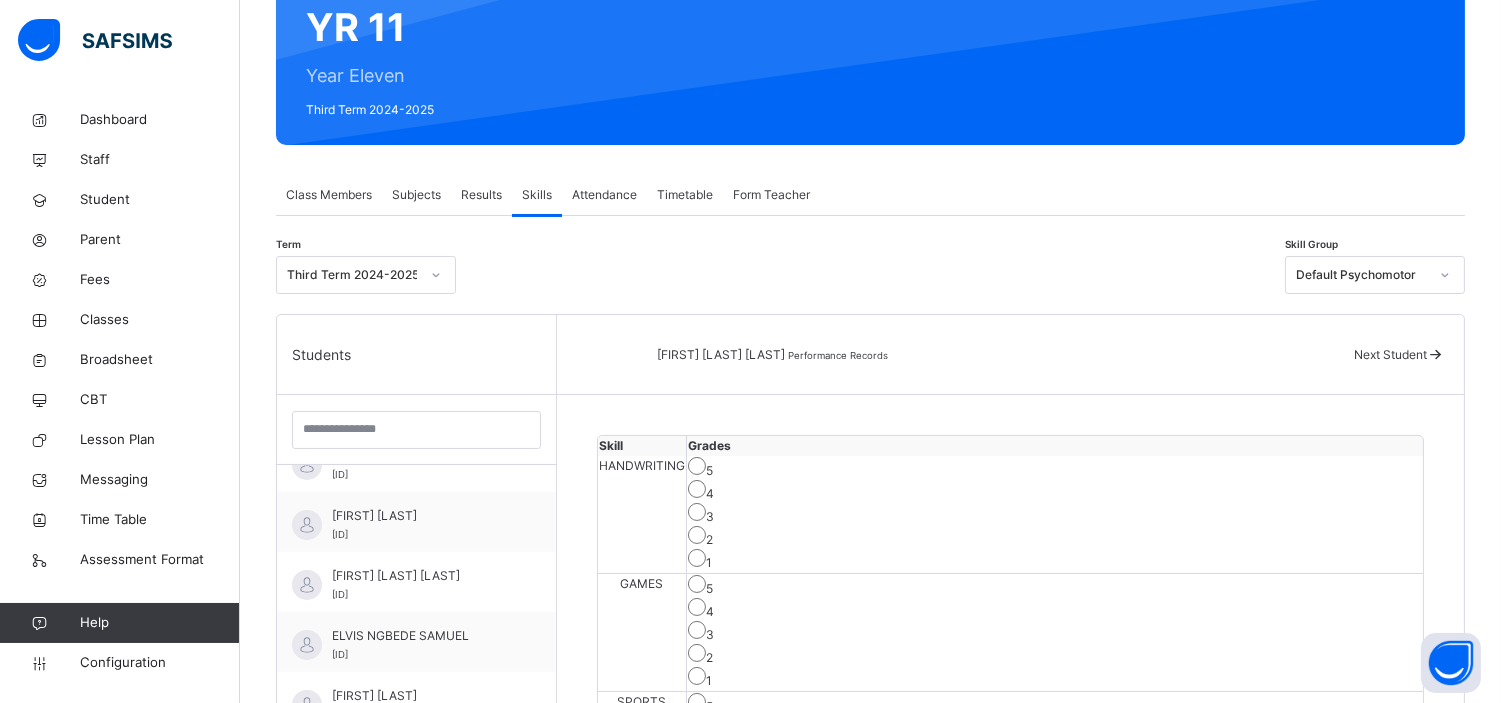 scroll, scrollTop: 200, scrollLeft: 0, axis: vertical 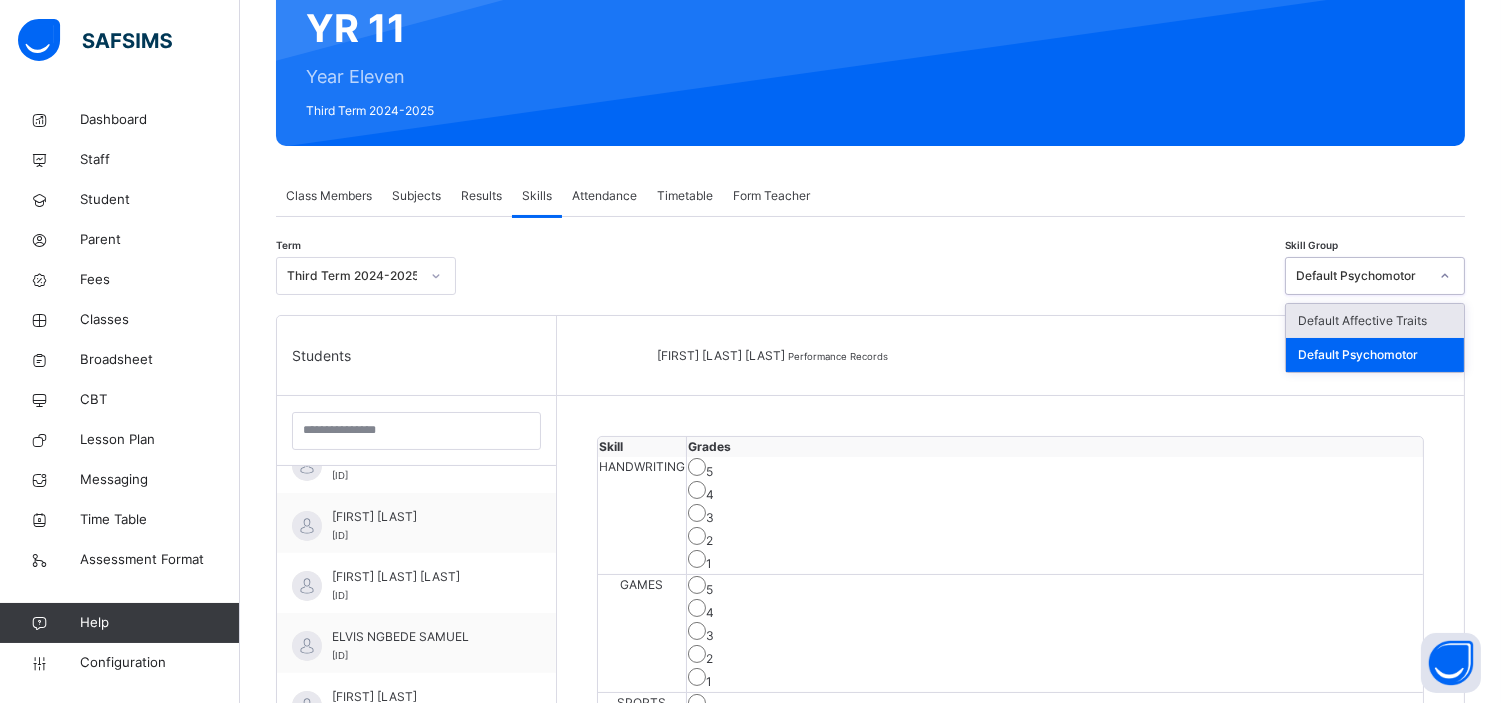 click on "Default Psychomotor" at bounding box center [1362, 276] 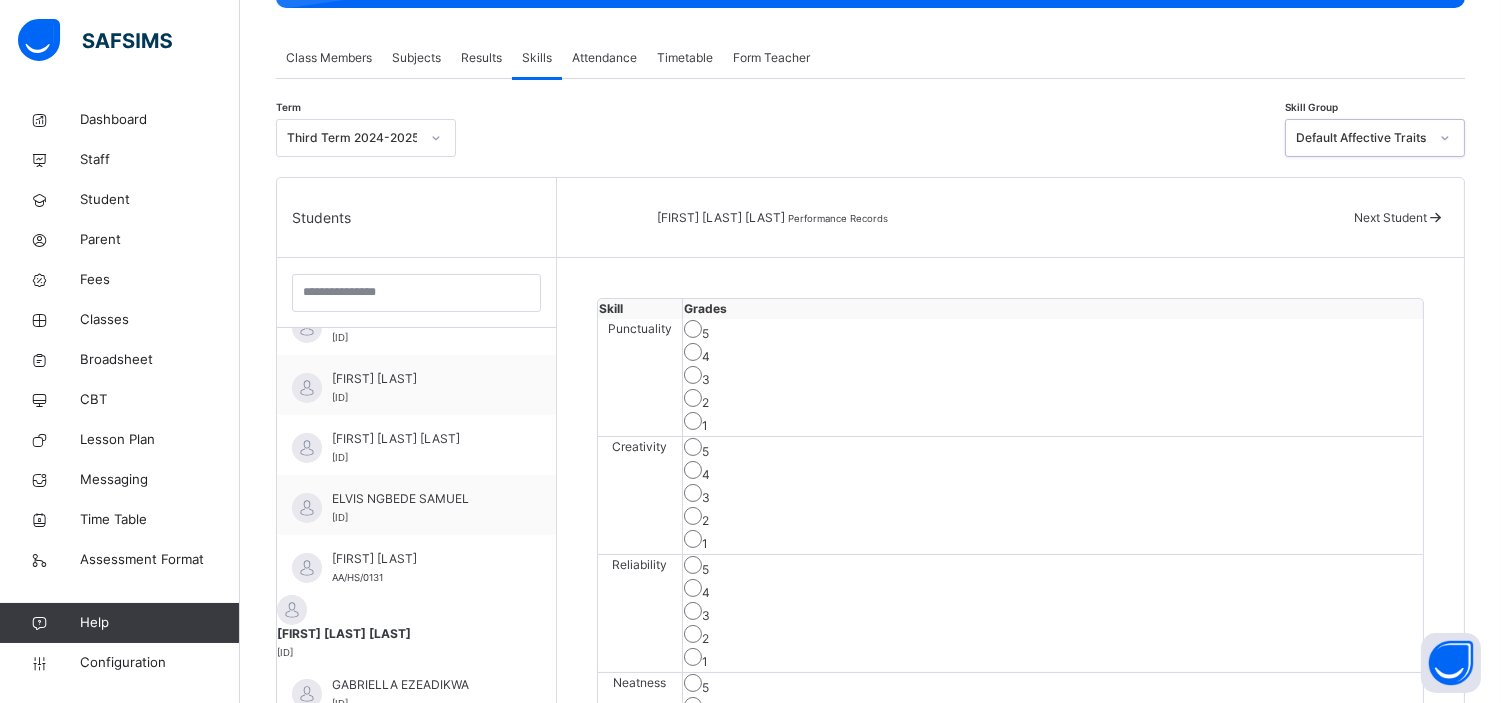 scroll, scrollTop: 373, scrollLeft: 0, axis: vertical 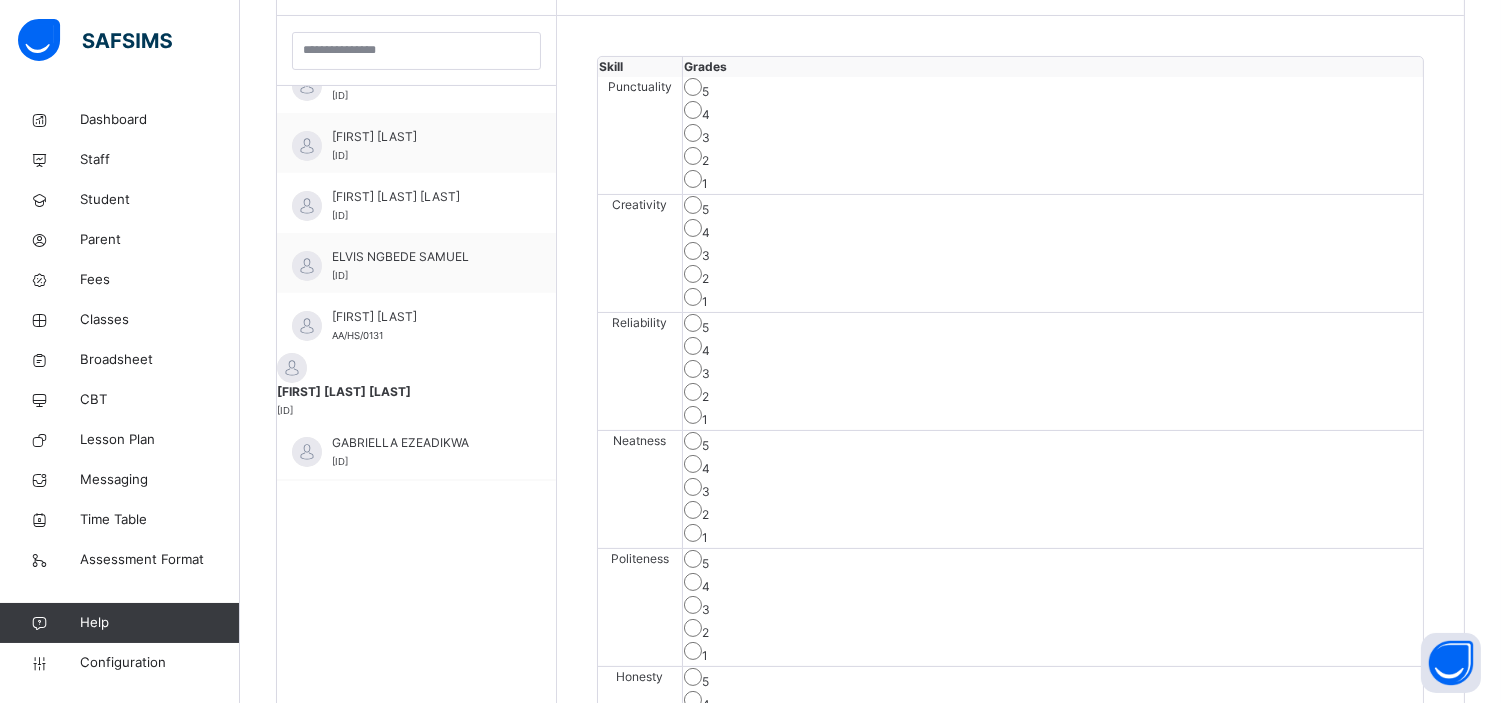 click on "4" at bounding box center [1053, 584] 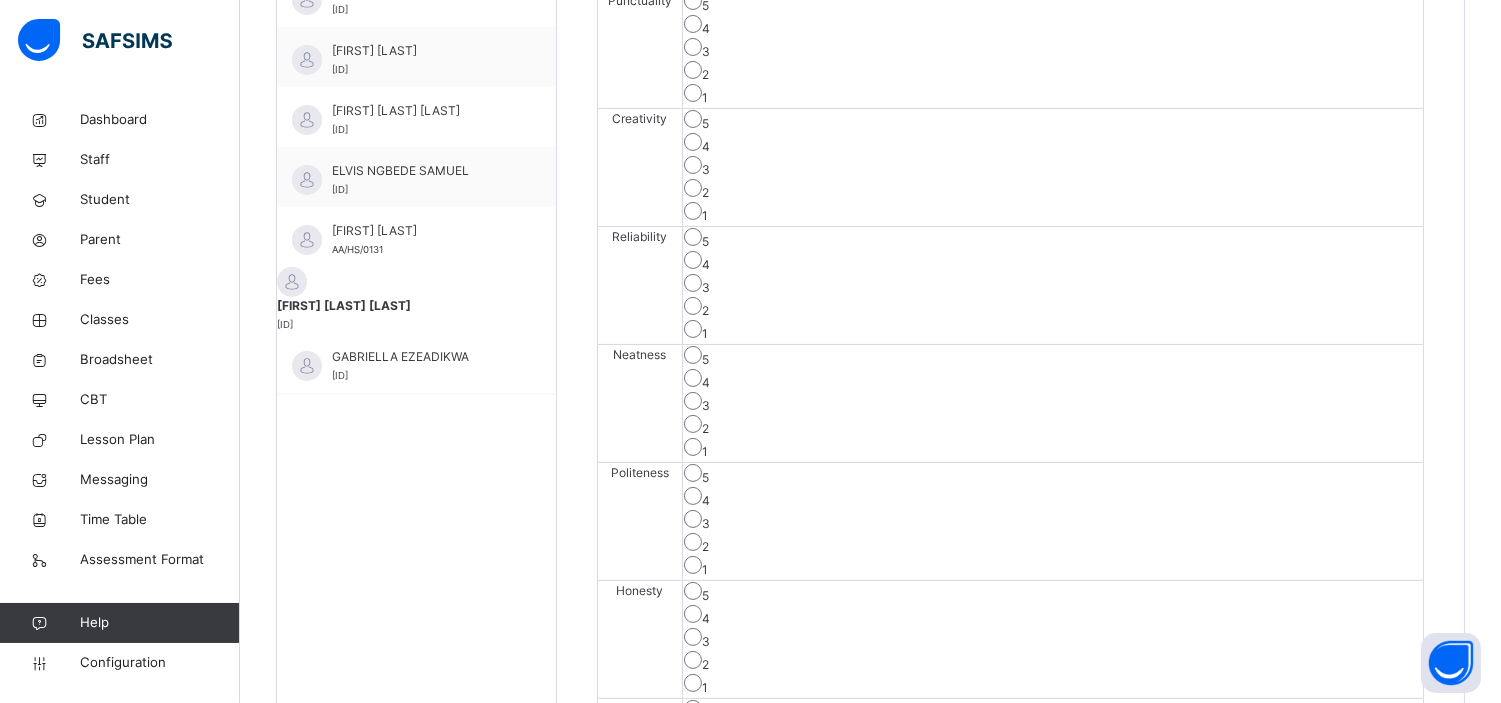 scroll, scrollTop: 667, scrollLeft: 0, axis: vertical 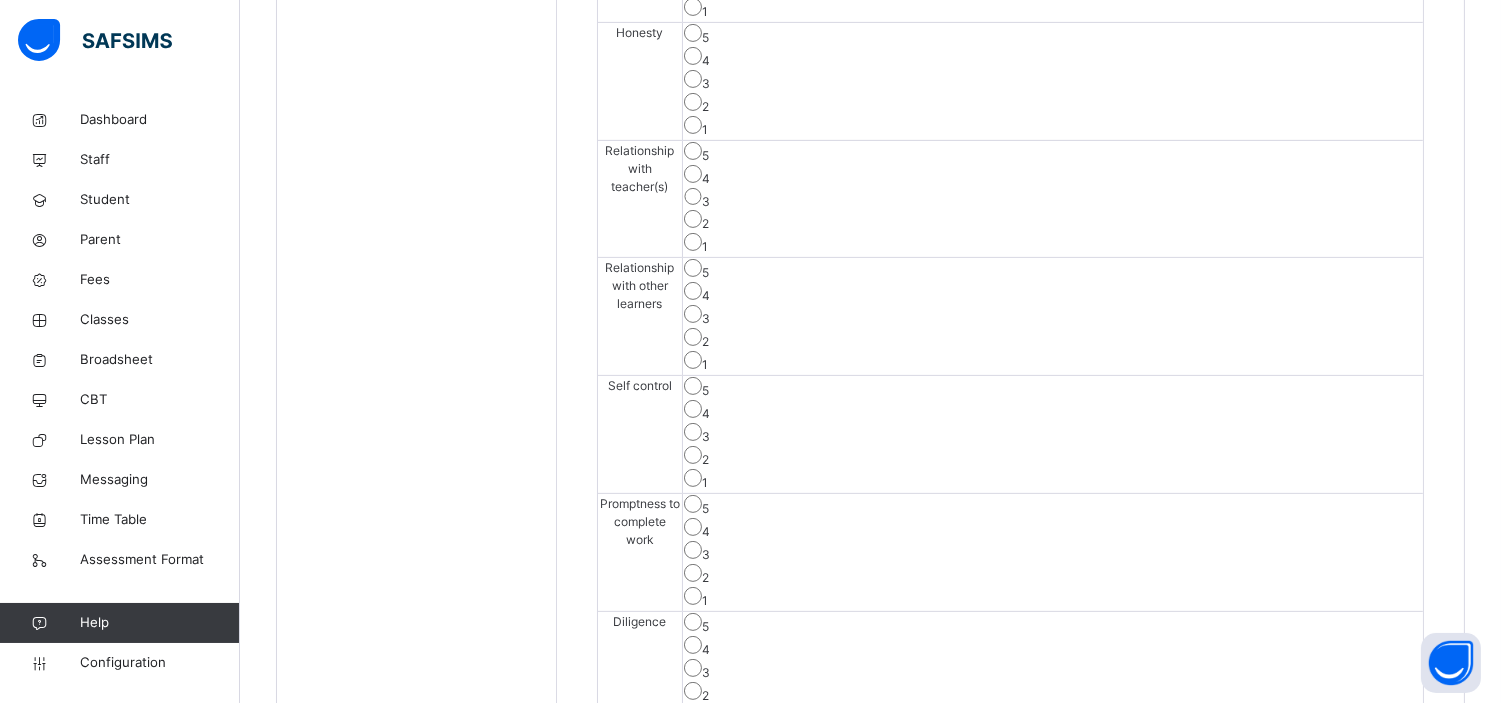 click on "4" at bounding box center (1053, 765) 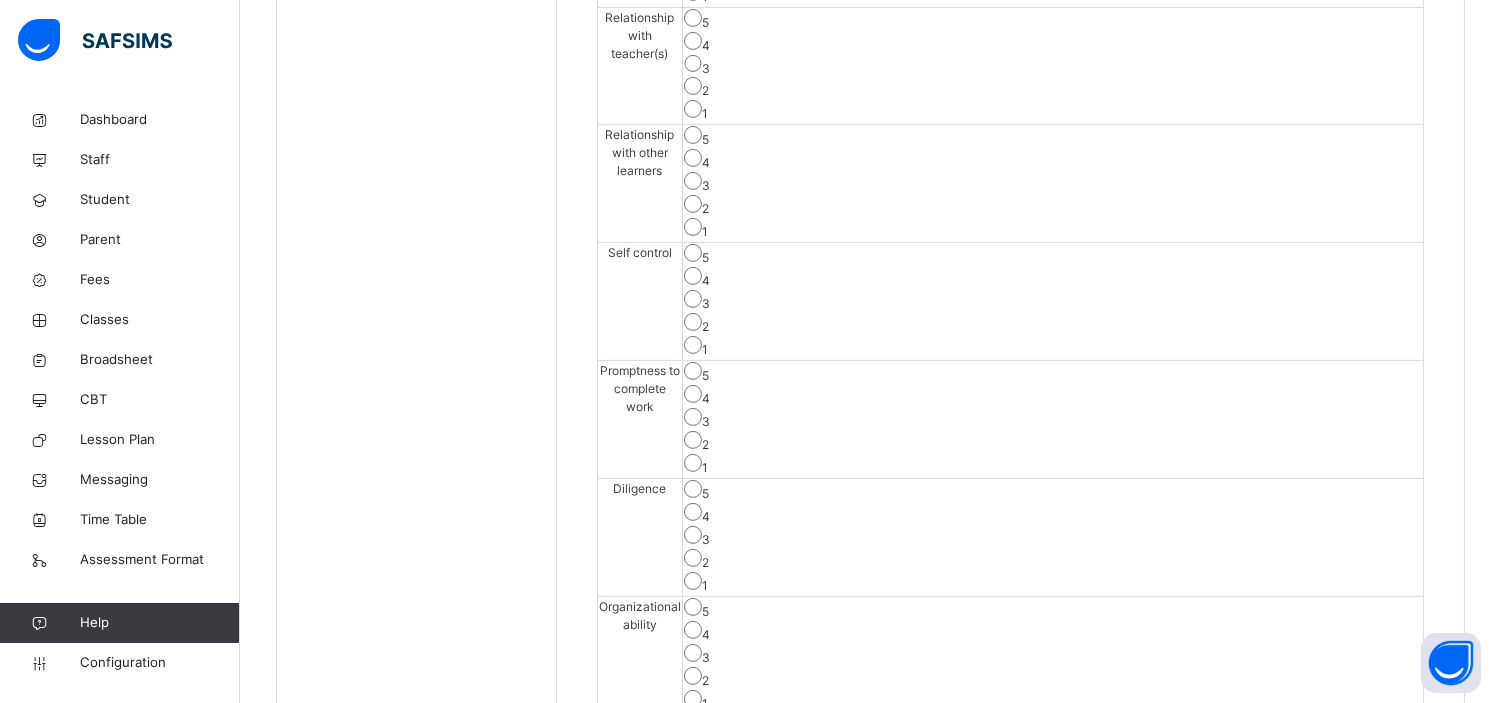 scroll, scrollTop: 1358, scrollLeft: 0, axis: vertical 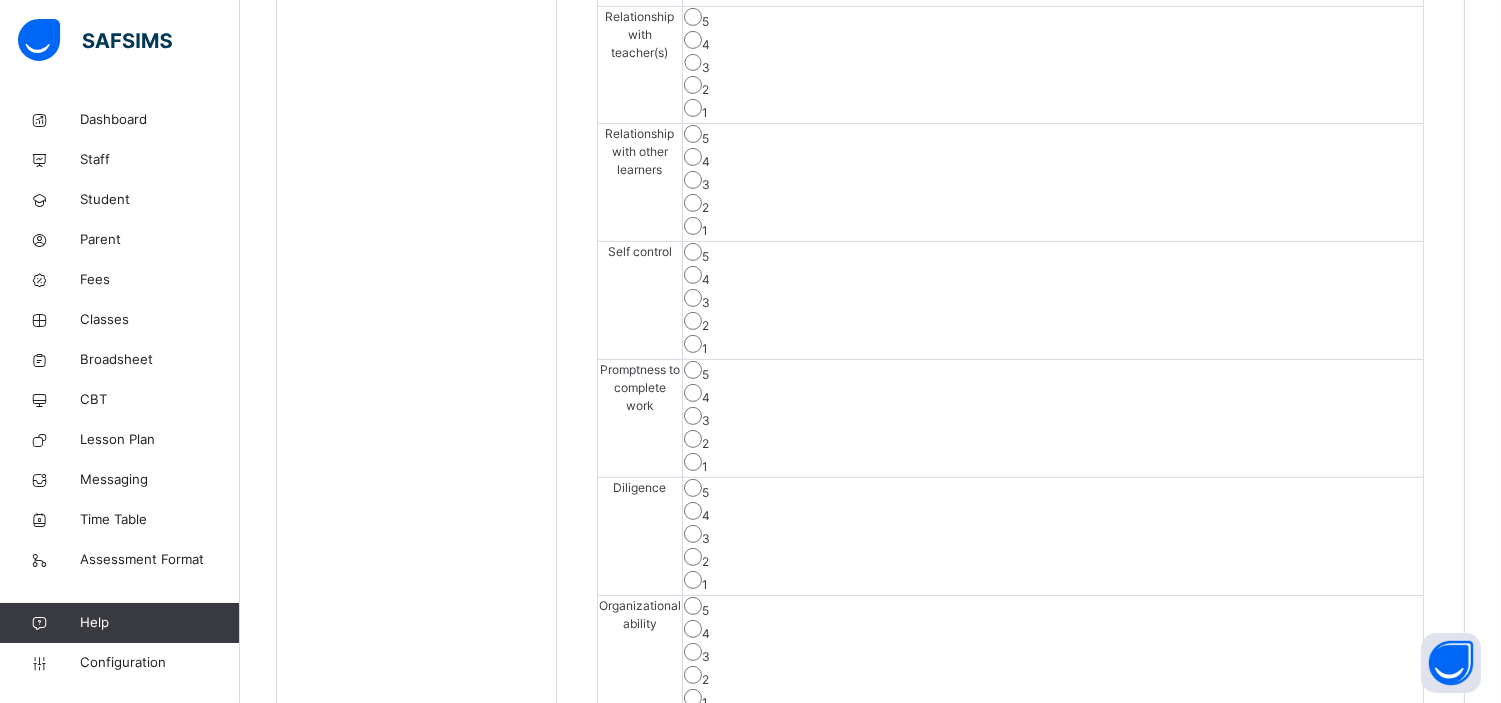 click on "Save Skill" at bounding box center [1350, 868] 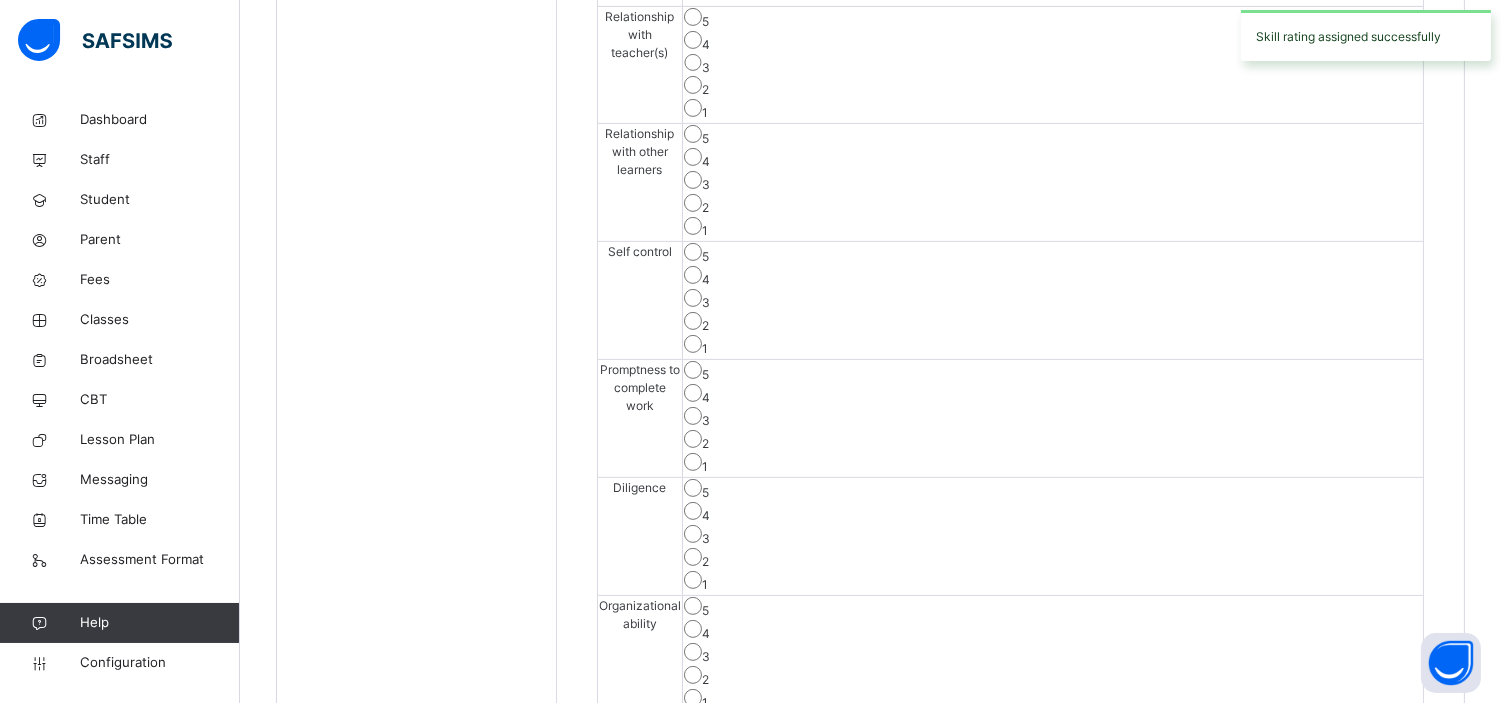 click on "Save Skill" at bounding box center [1350, 868] 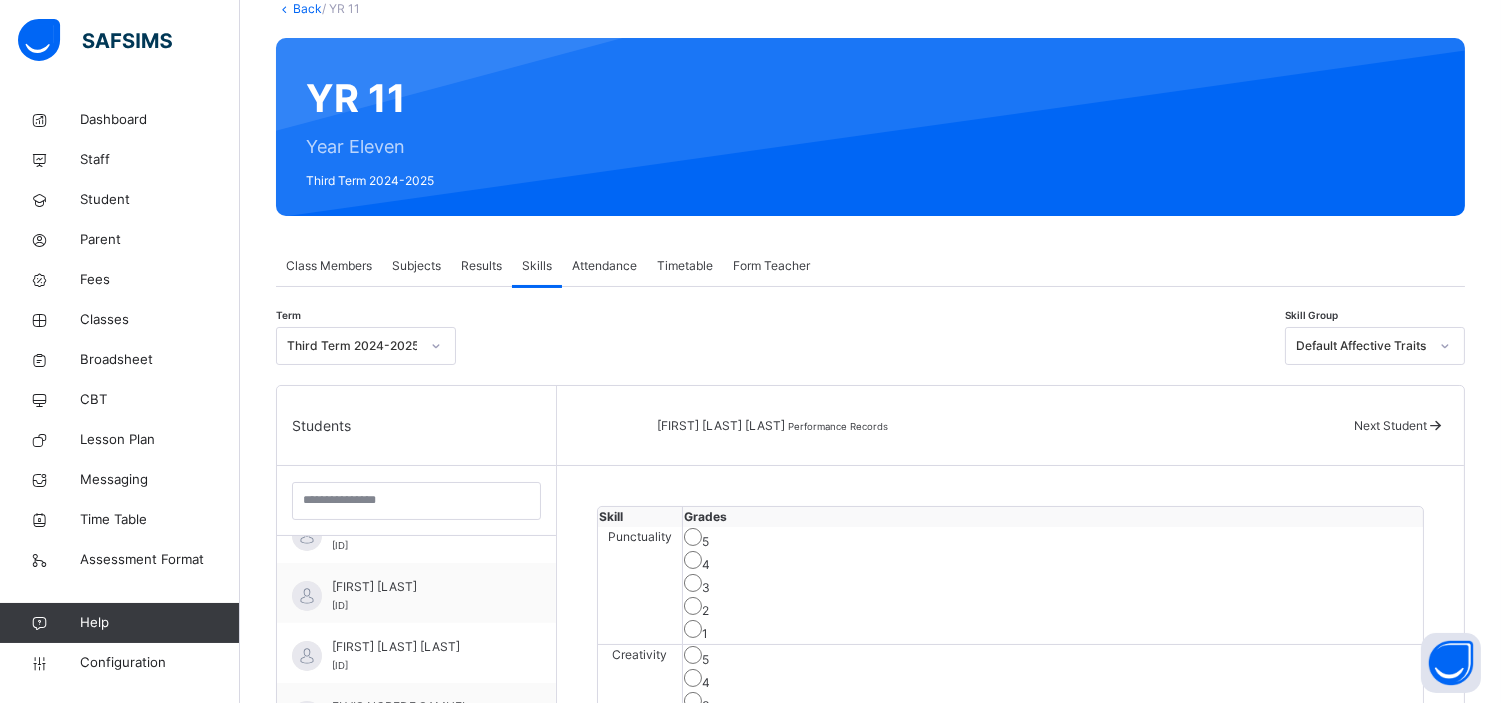 scroll, scrollTop: 0, scrollLeft: 0, axis: both 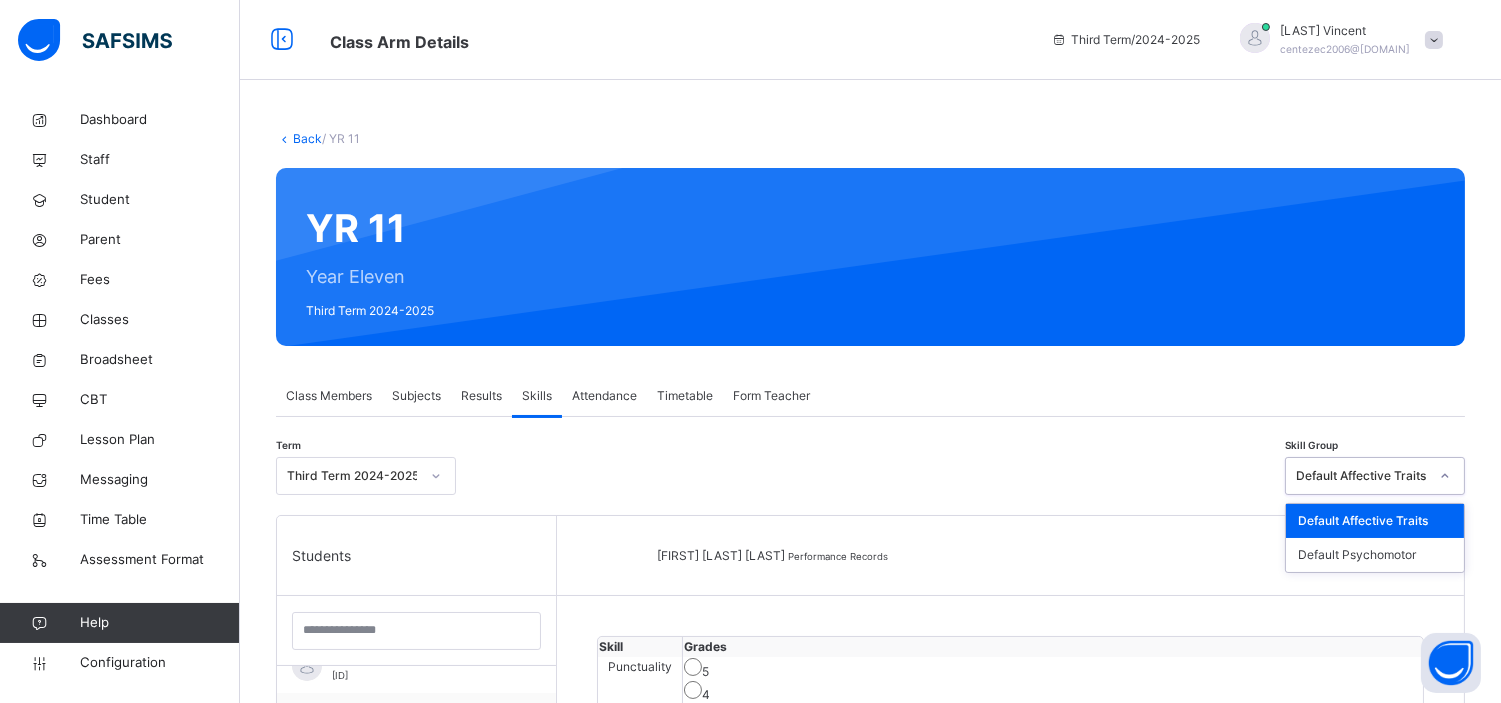 click on "Default Affective Traits" at bounding box center (1362, 476) 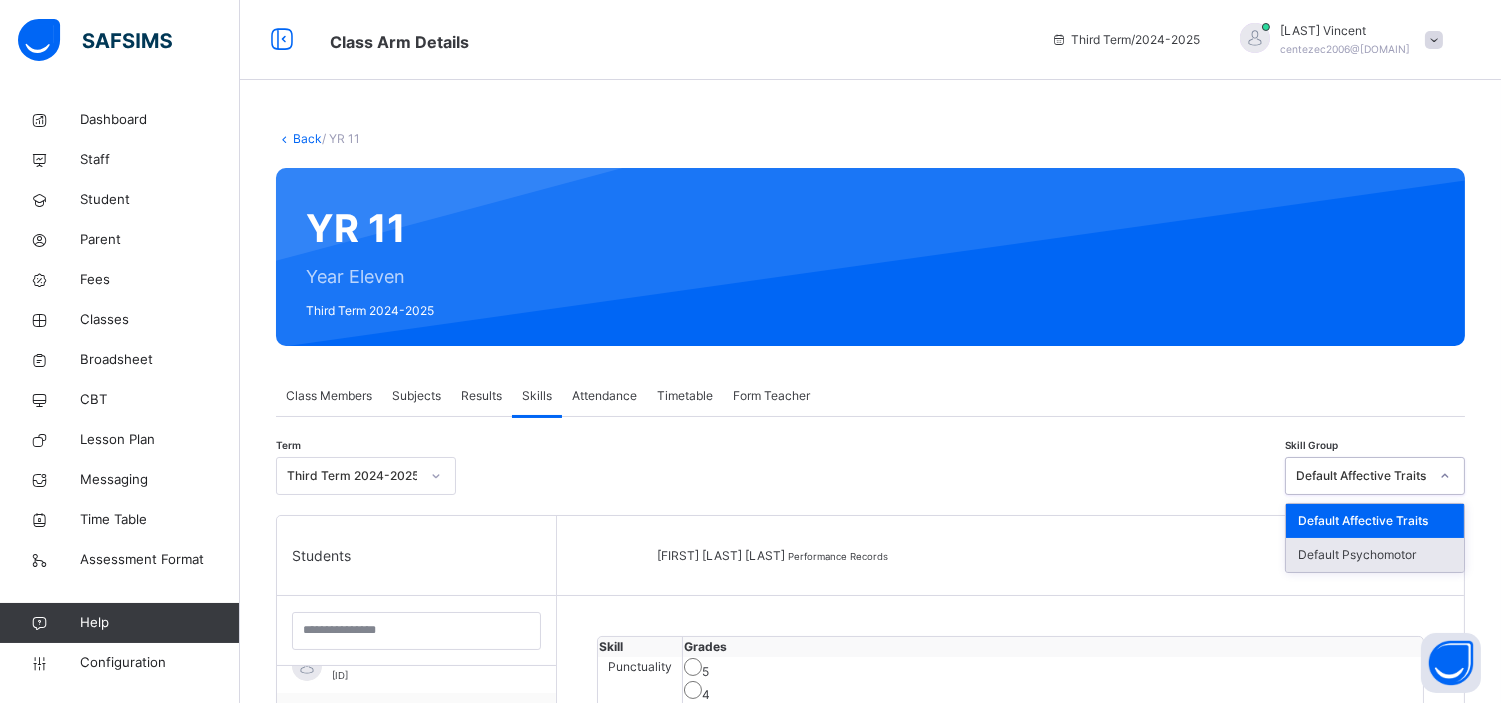 click on "Default Psychomotor" at bounding box center (1375, 555) 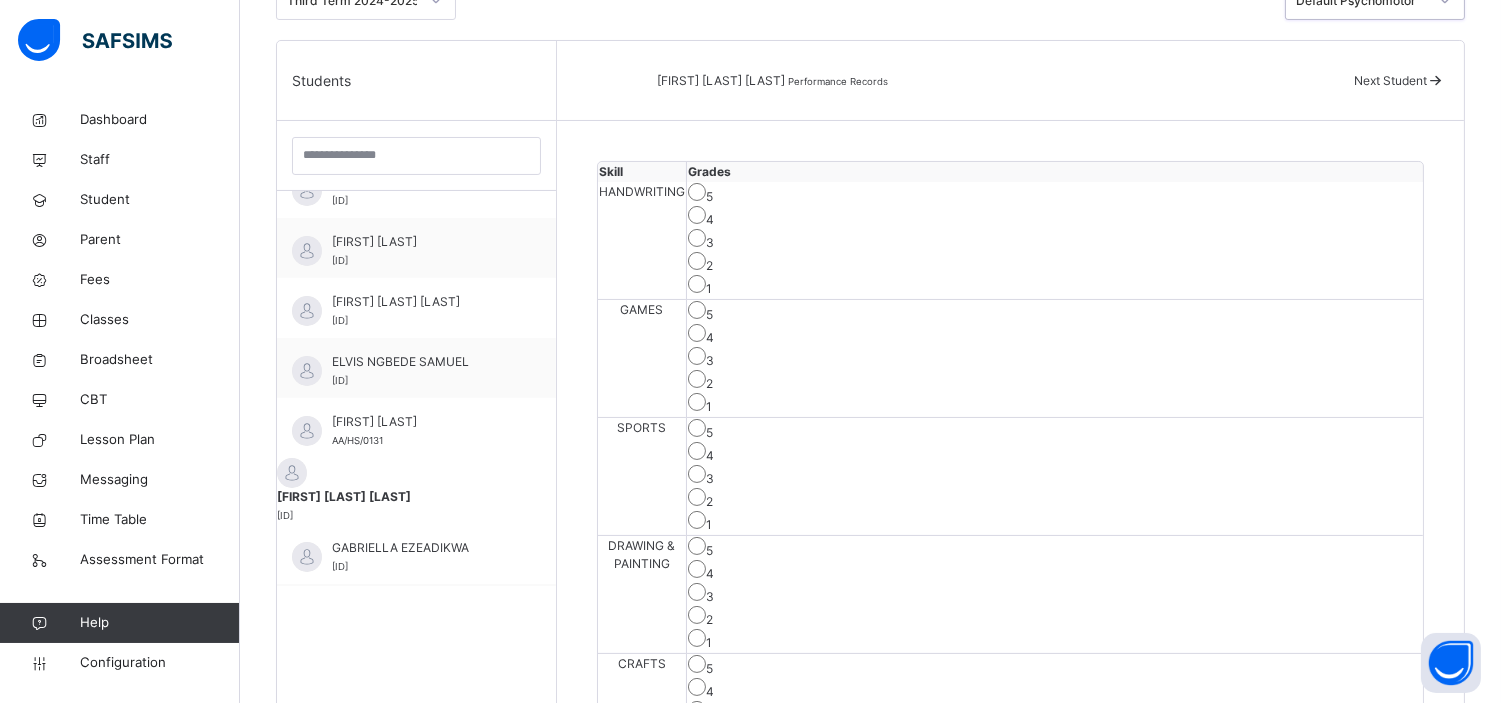 scroll, scrollTop: 476, scrollLeft: 0, axis: vertical 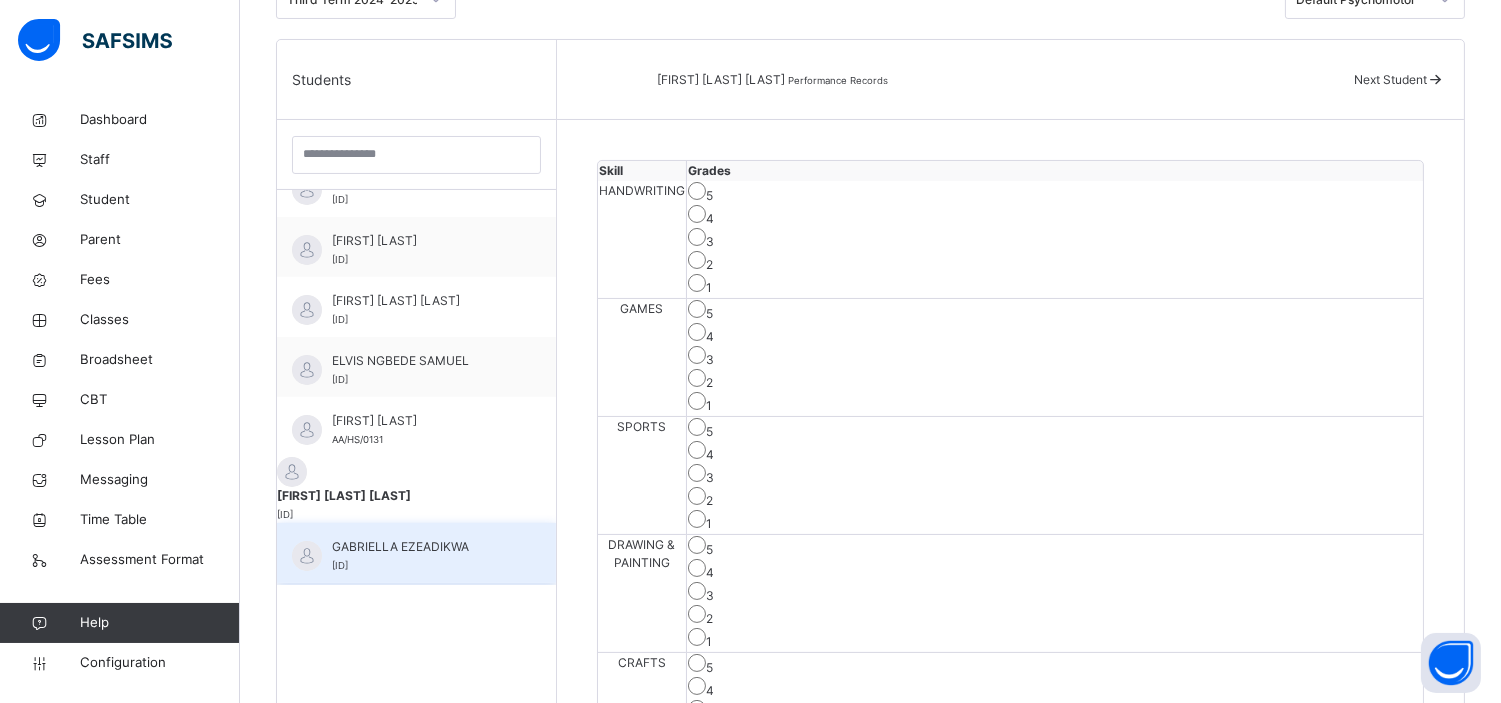 click on "[FIRST] [LAST] [ID]" at bounding box center (421, 556) 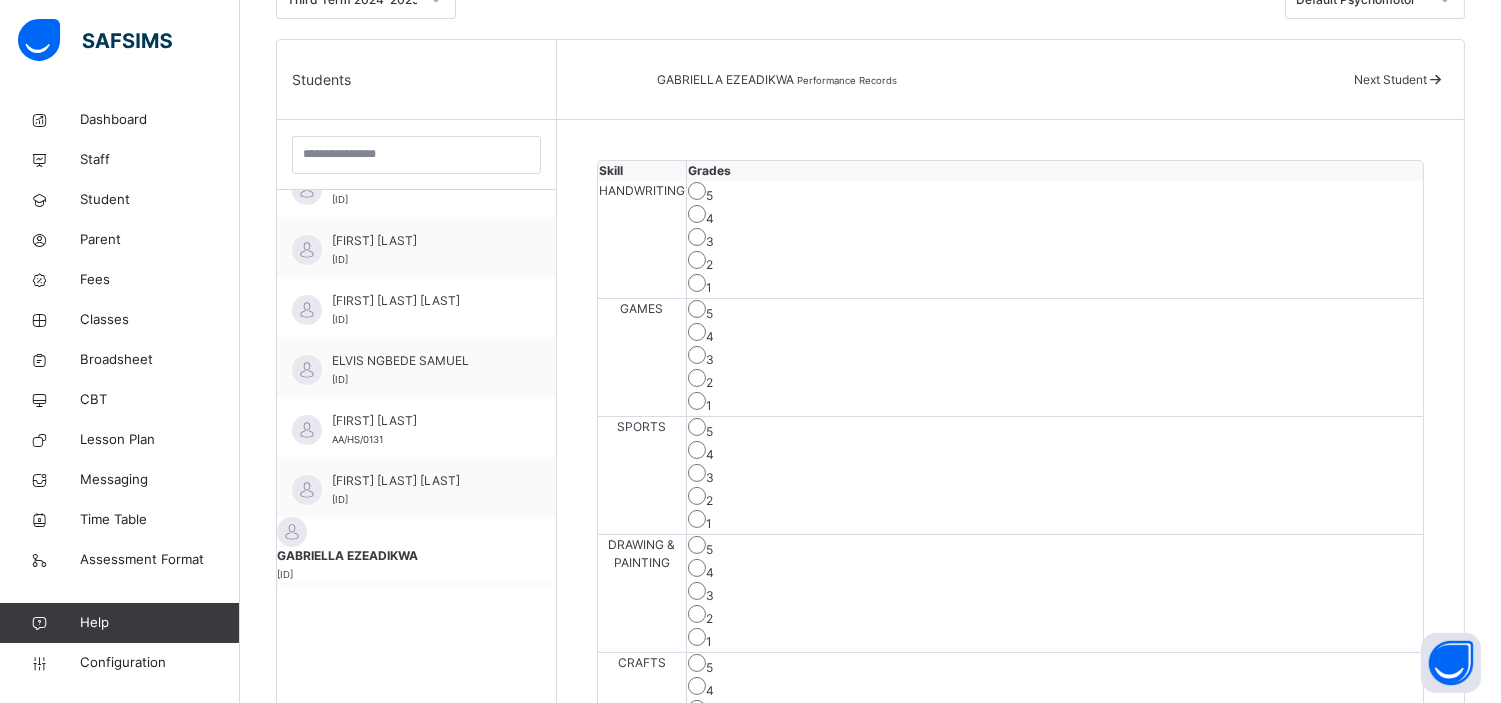 click on "4" at bounding box center [1055, 216] 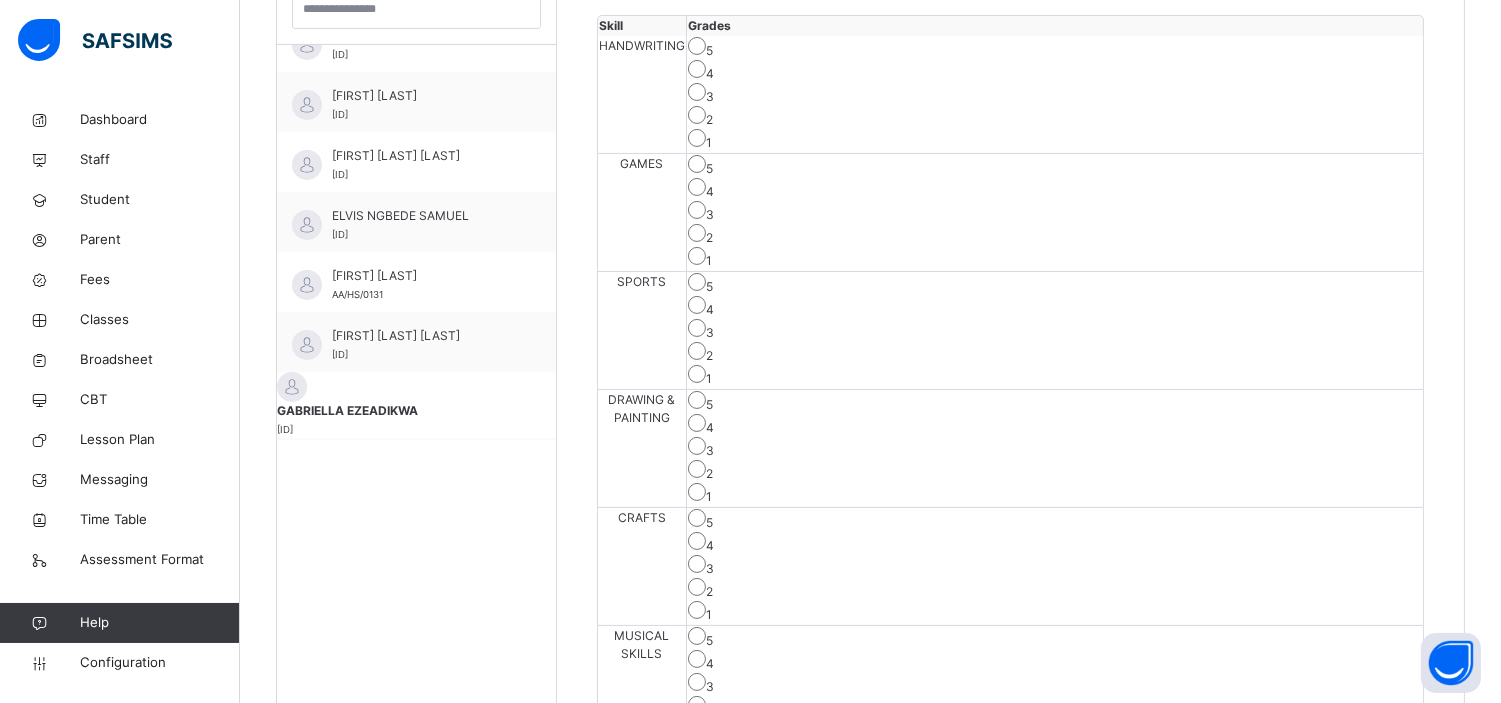 scroll, scrollTop: 627, scrollLeft: 0, axis: vertical 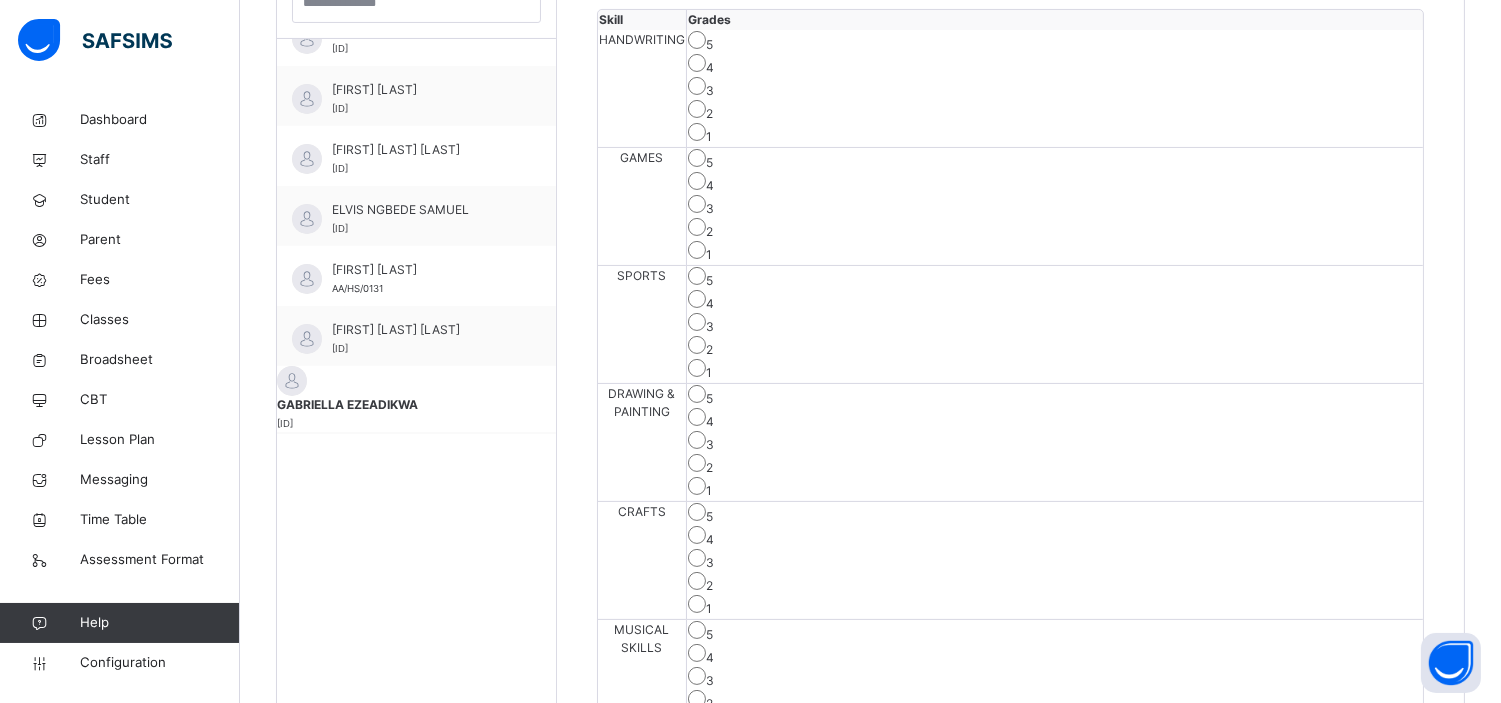 click on "4" at bounding box center [1055, 537] 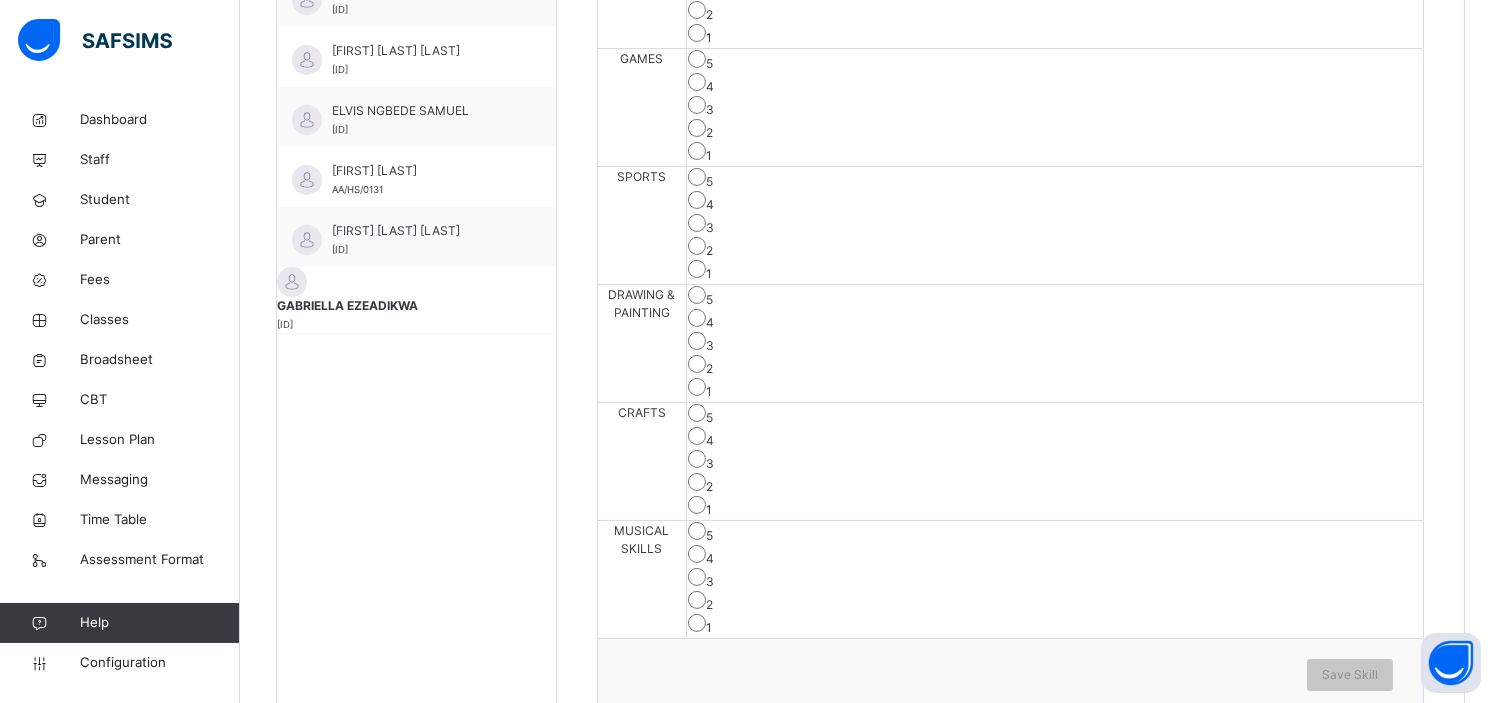 scroll, scrollTop: 738, scrollLeft: 0, axis: vertical 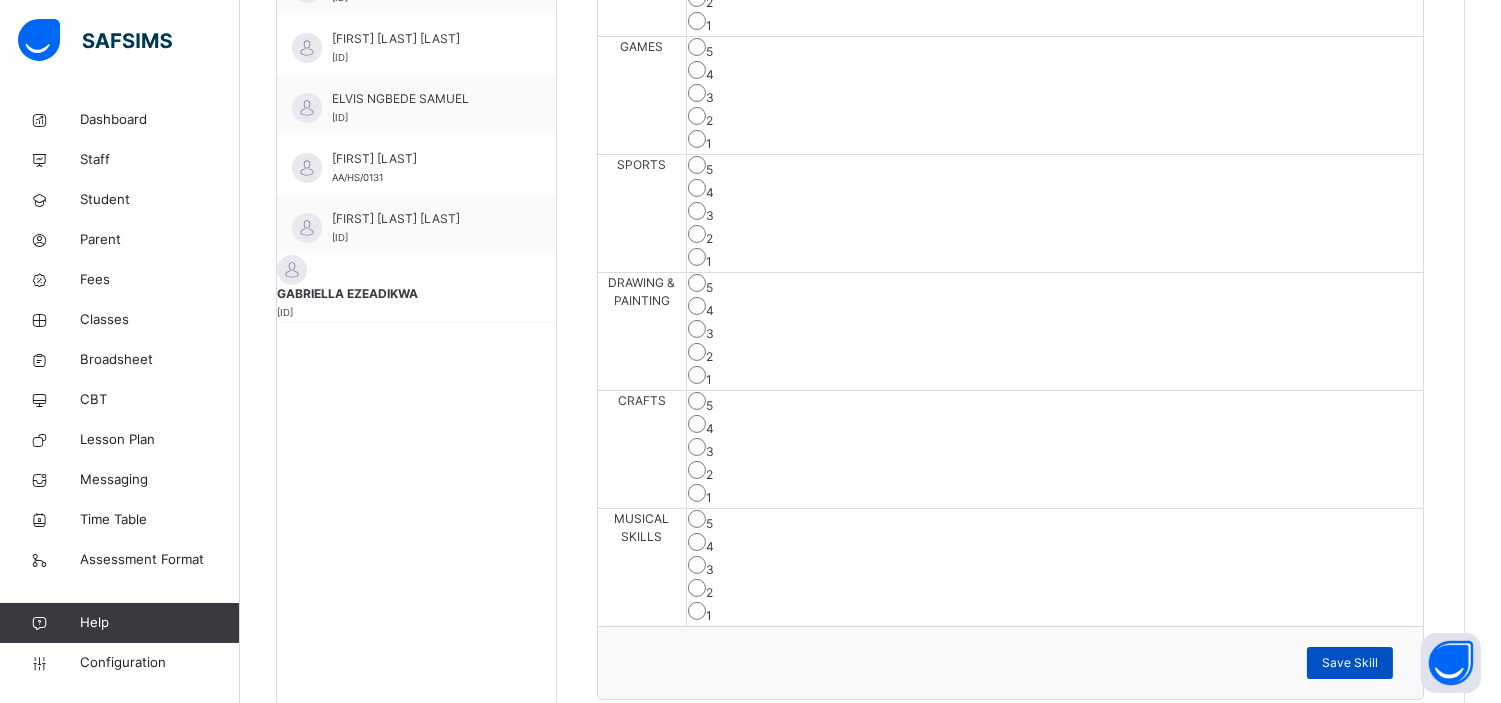 click on "Save Skill" at bounding box center [1350, 663] 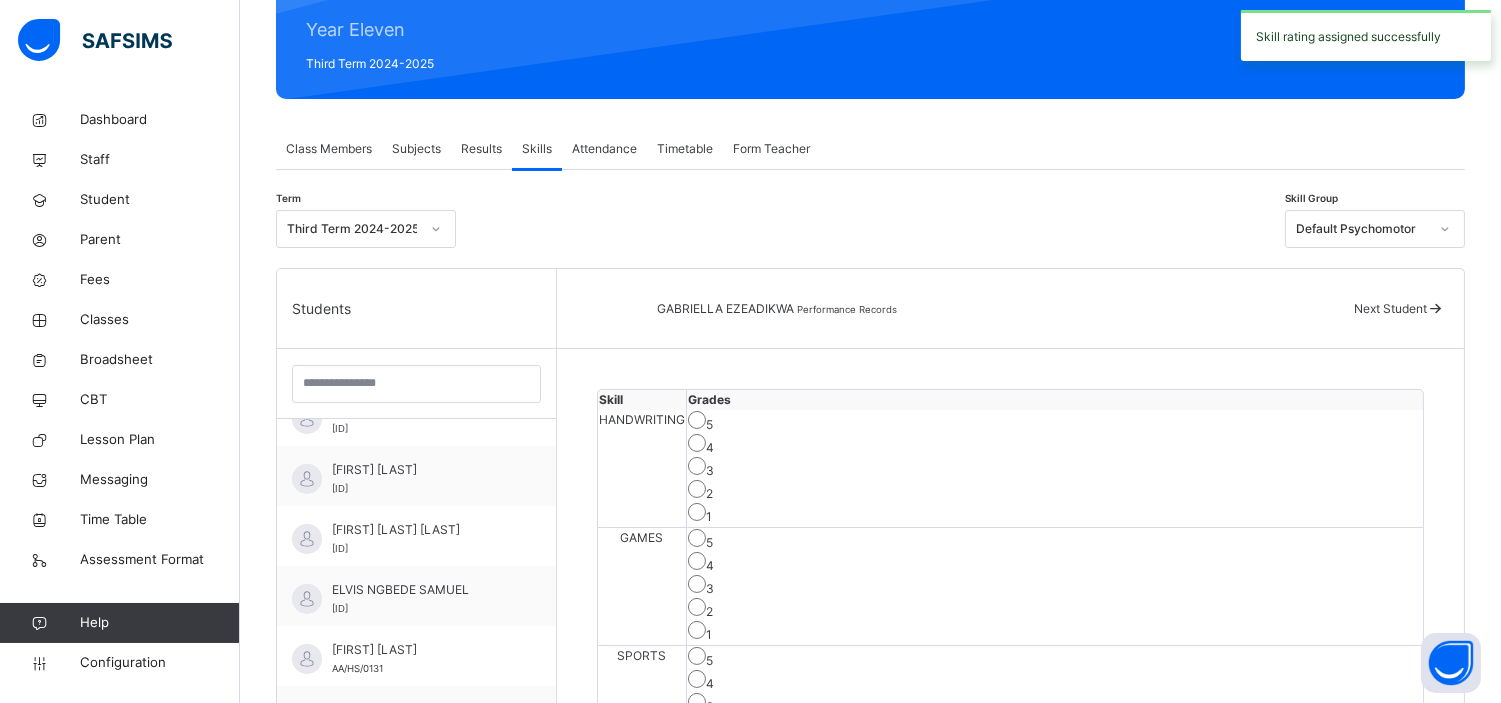 scroll, scrollTop: 246, scrollLeft: 0, axis: vertical 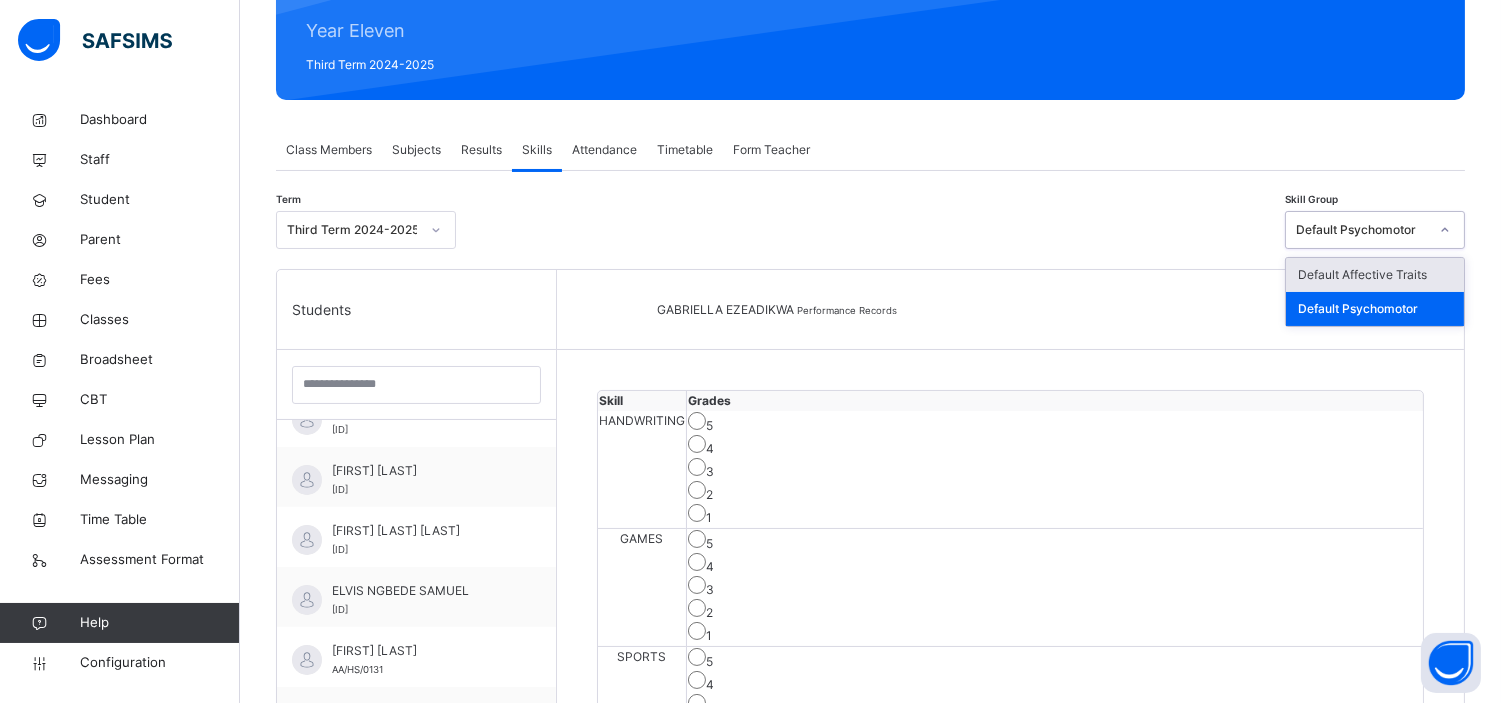 click on "Default Psychomotor" at bounding box center [1362, 230] 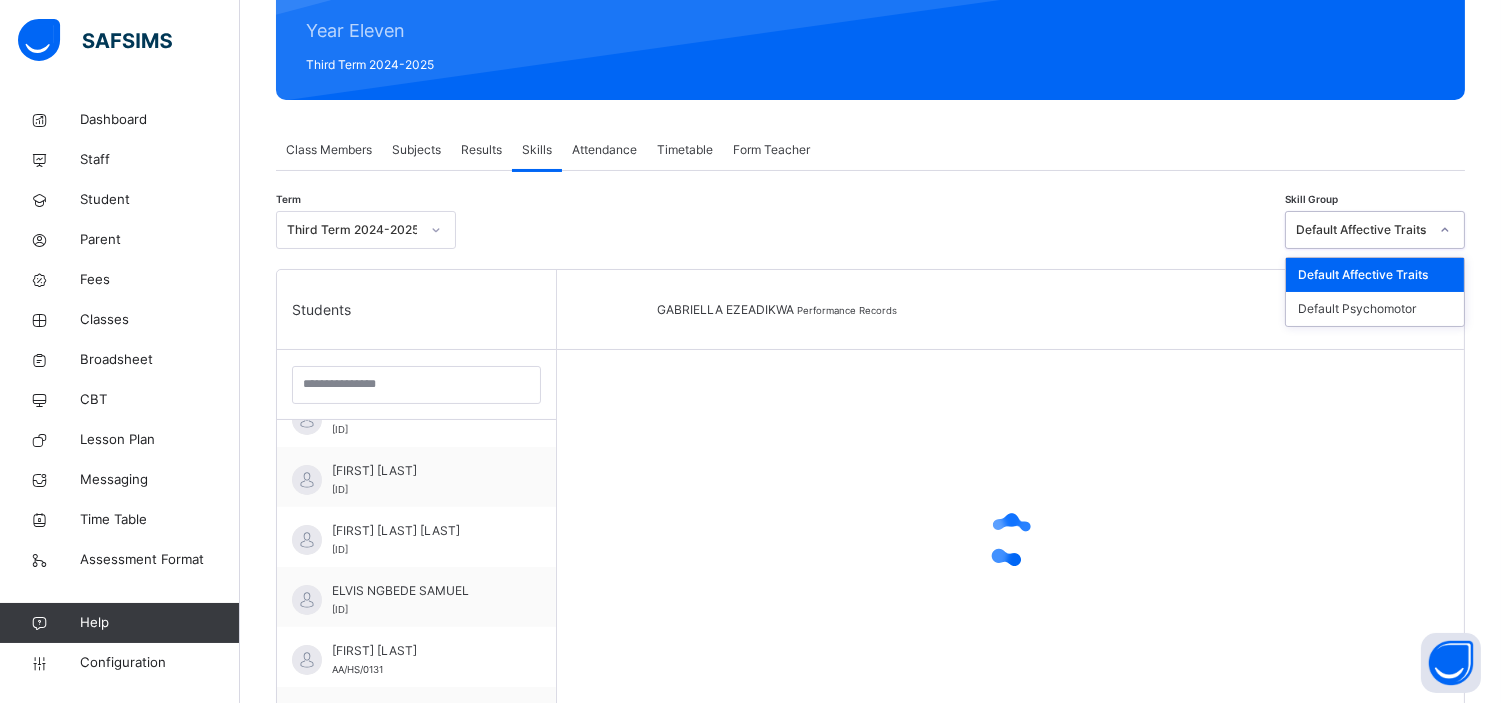 click on "Default Affective Traits" at bounding box center [1362, 230] 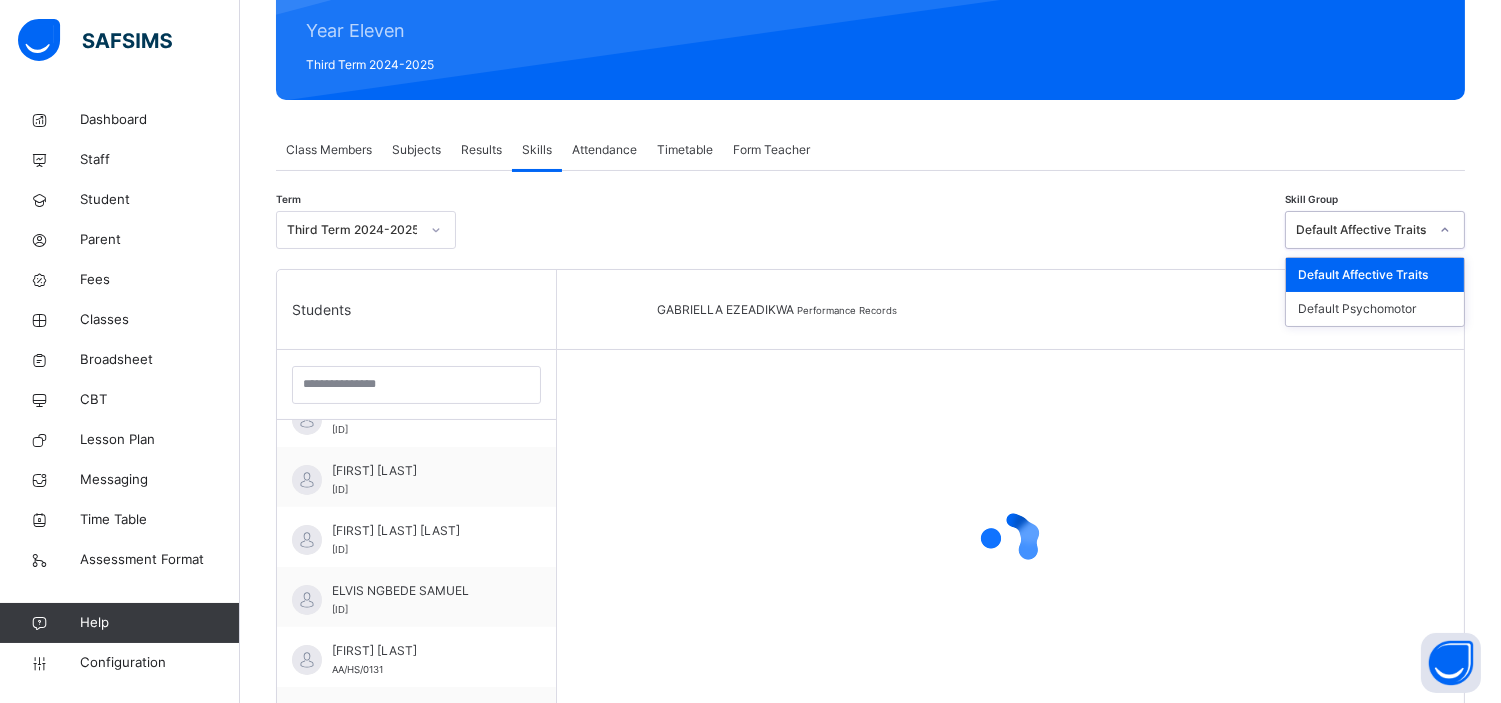 click on "Default Affective Traits" at bounding box center [1375, 275] 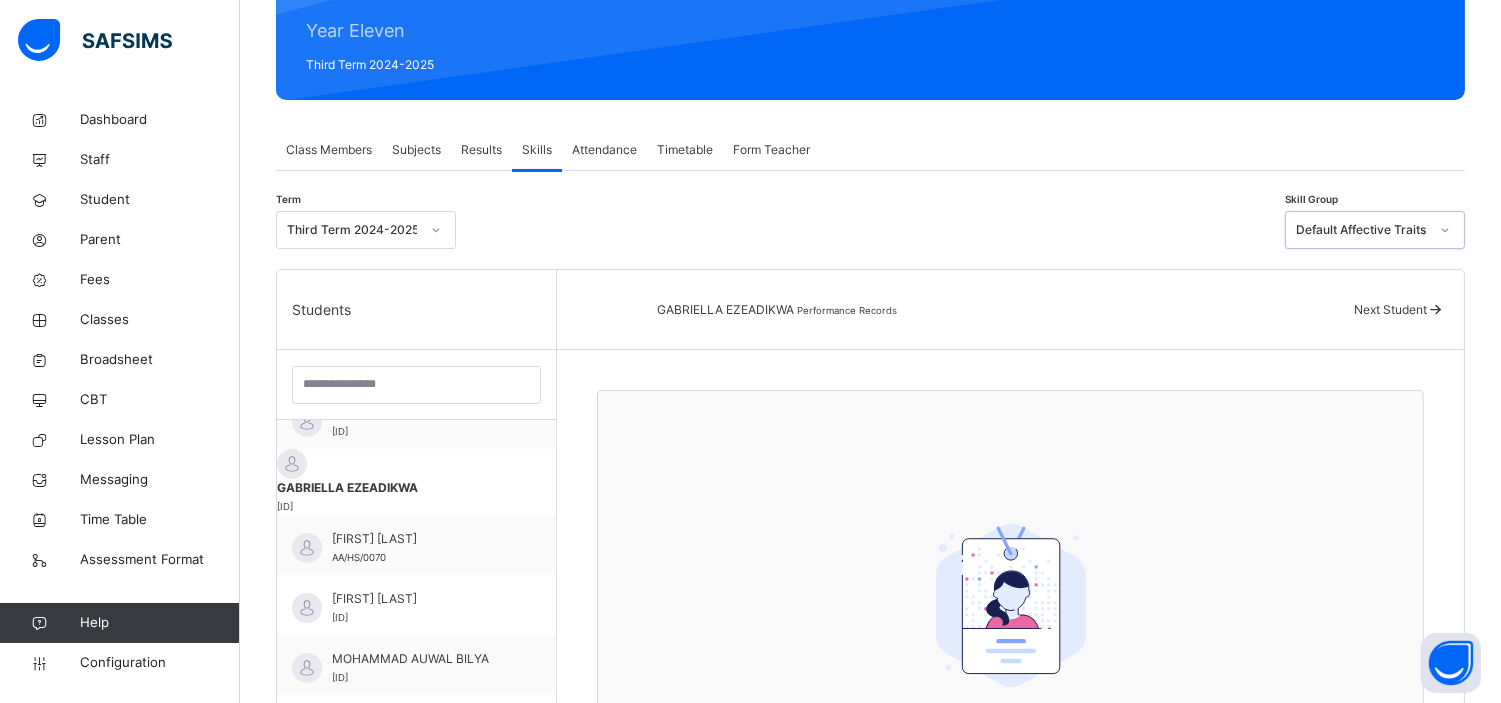 scroll, scrollTop: 452, scrollLeft: 0, axis: vertical 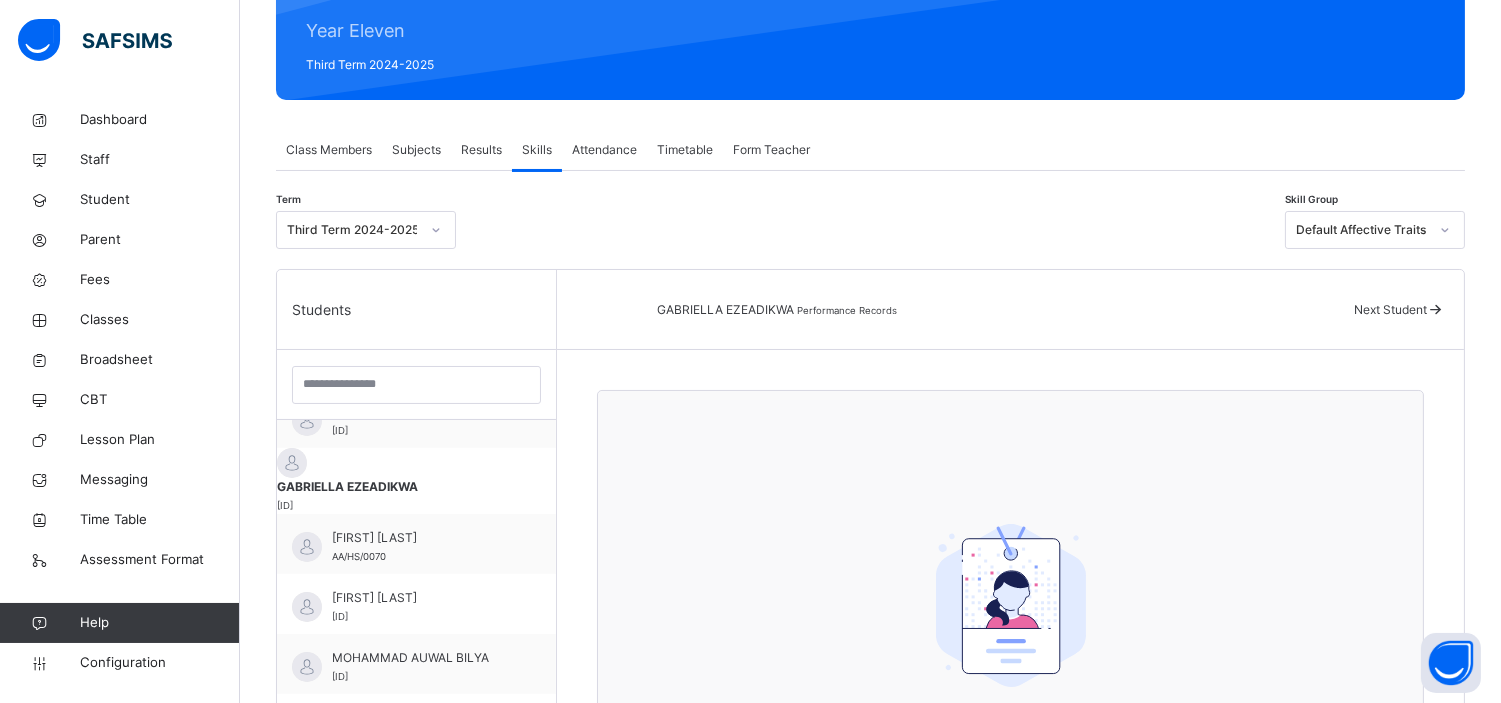 click on "GABRIELLA  EZEADIKWA" at bounding box center (416, 487) 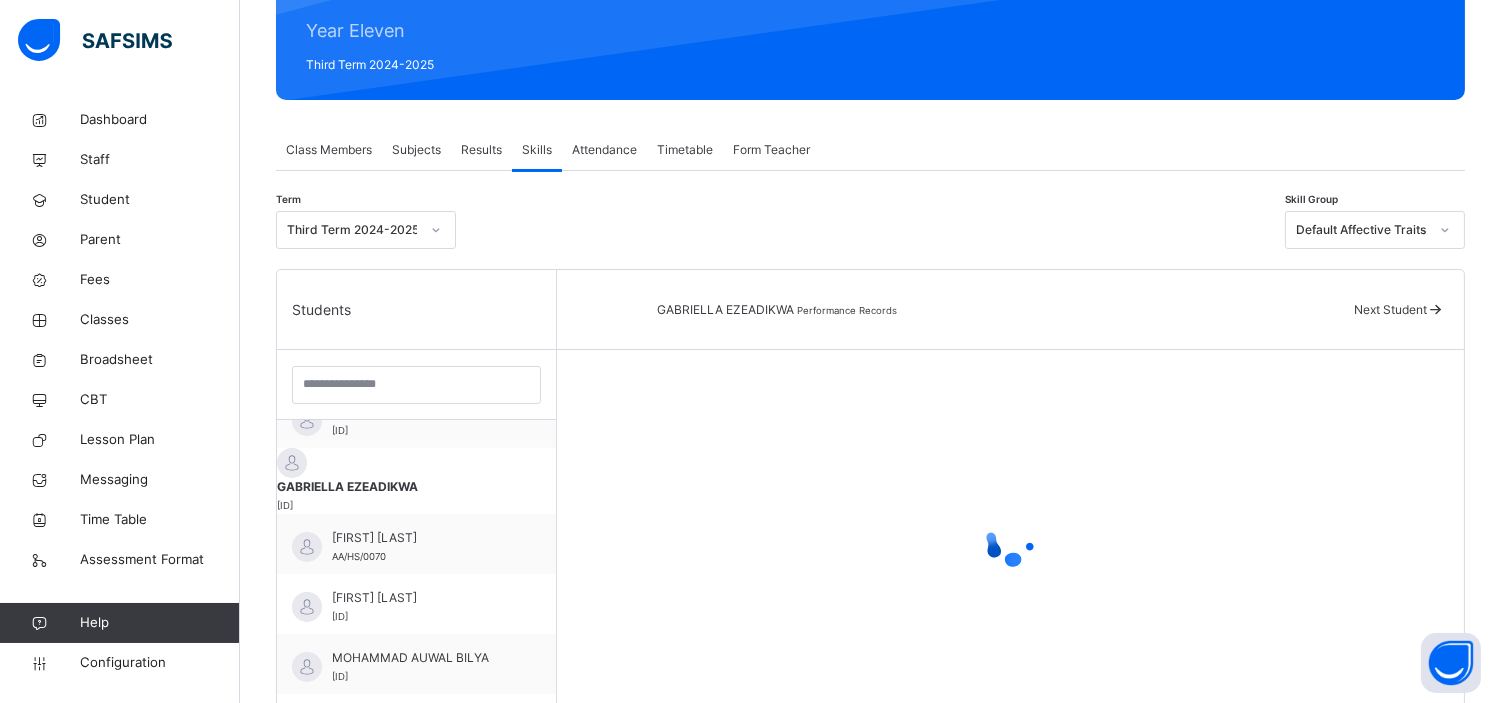 click at bounding box center [1010, 540] 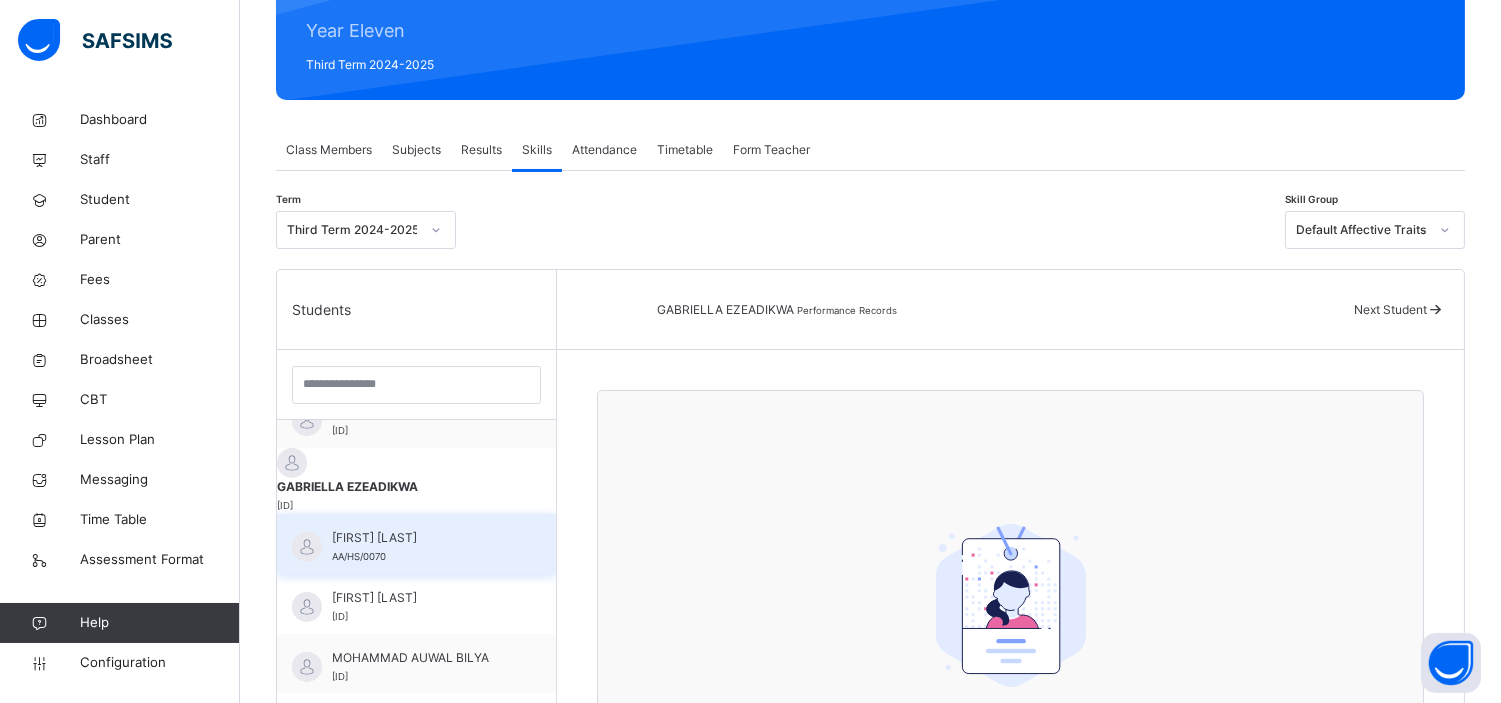 click on "[FIRST] [LAST]   [ID]" at bounding box center (421, 547) 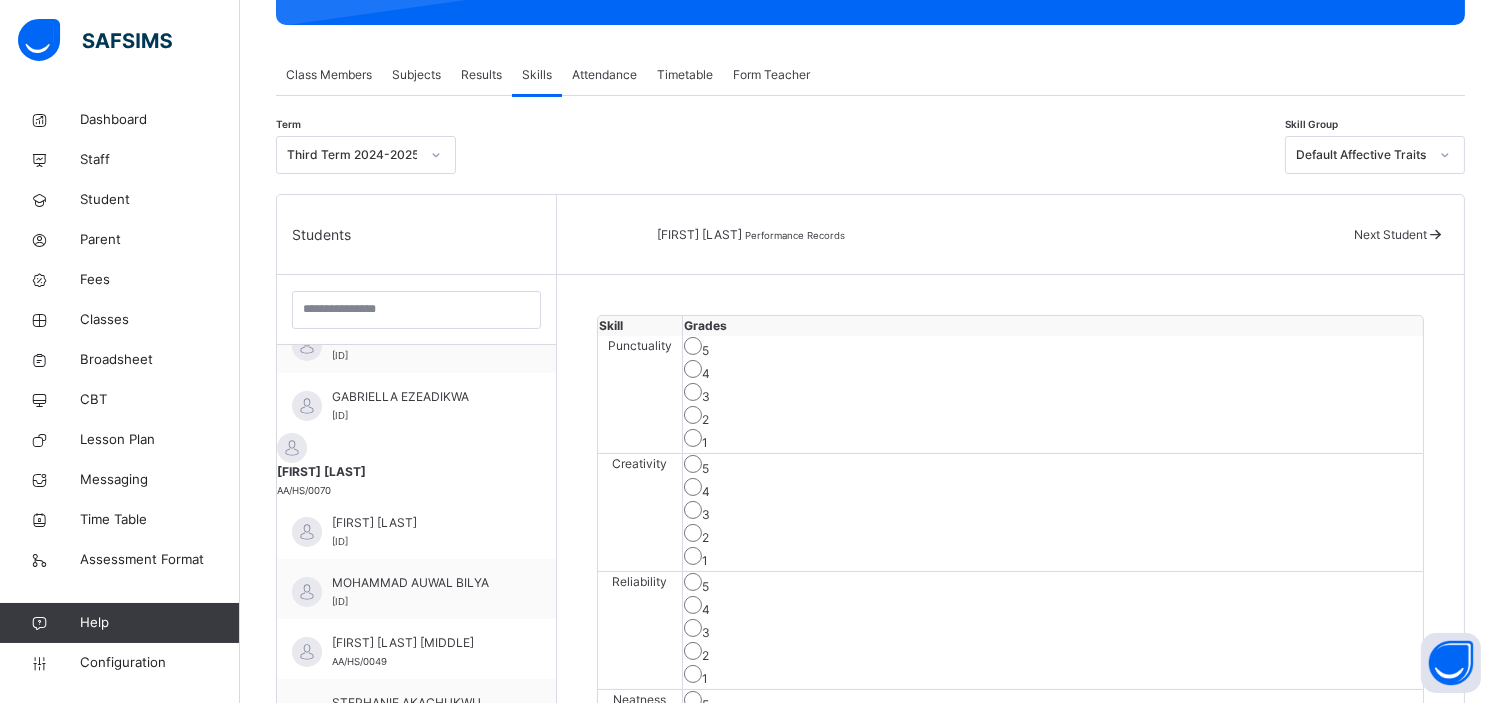 scroll, scrollTop: 332, scrollLeft: 0, axis: vertical 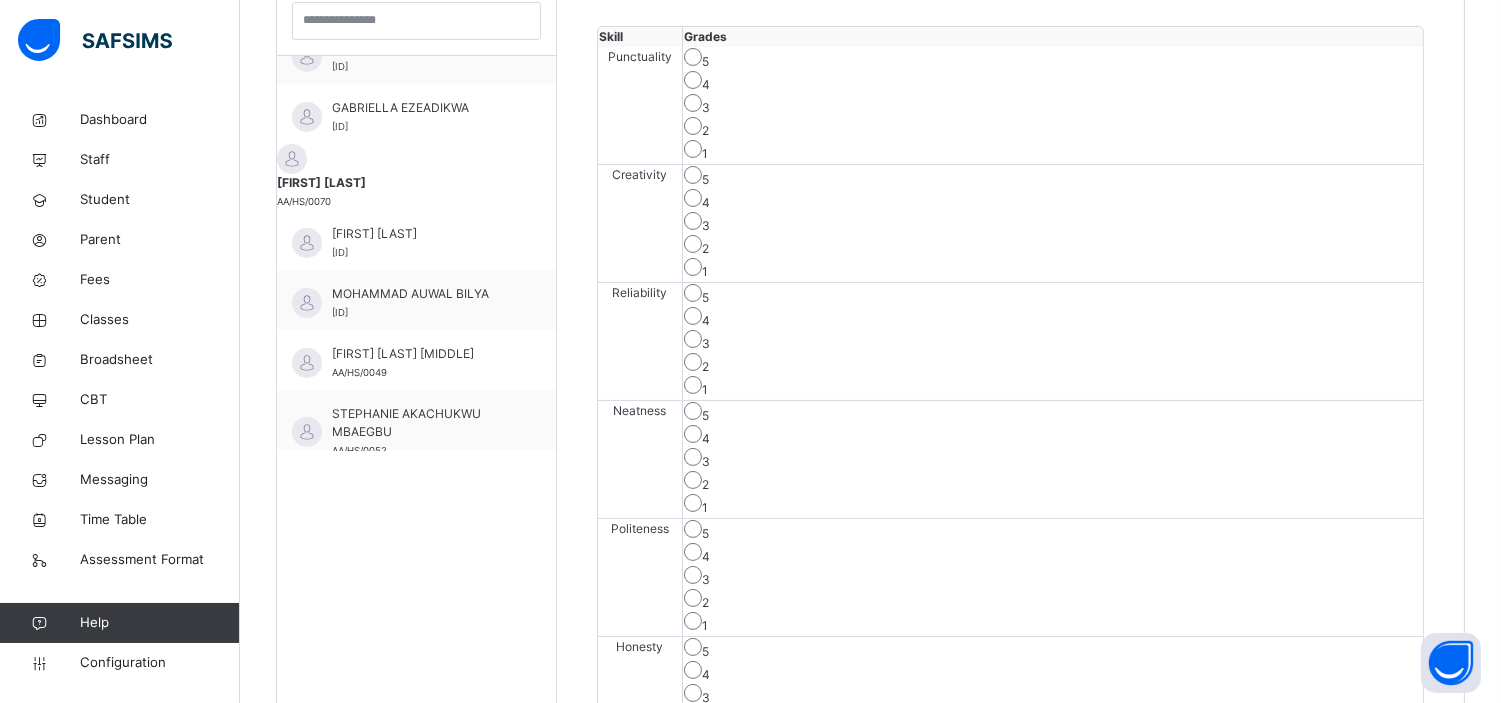 click on "5" at bounding box center (1053, 531) 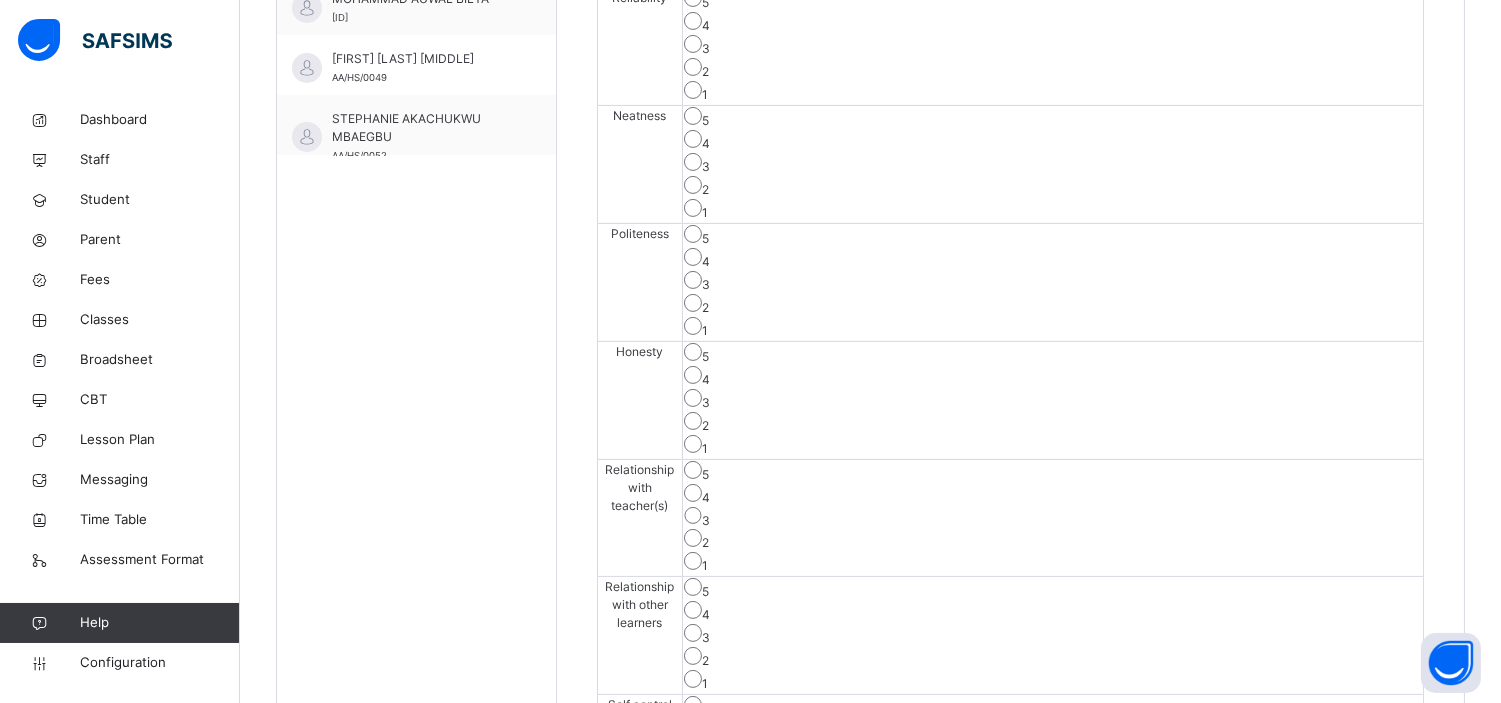 scroll, scrollTop: 907, scrollLeft: 0, axis: vertical 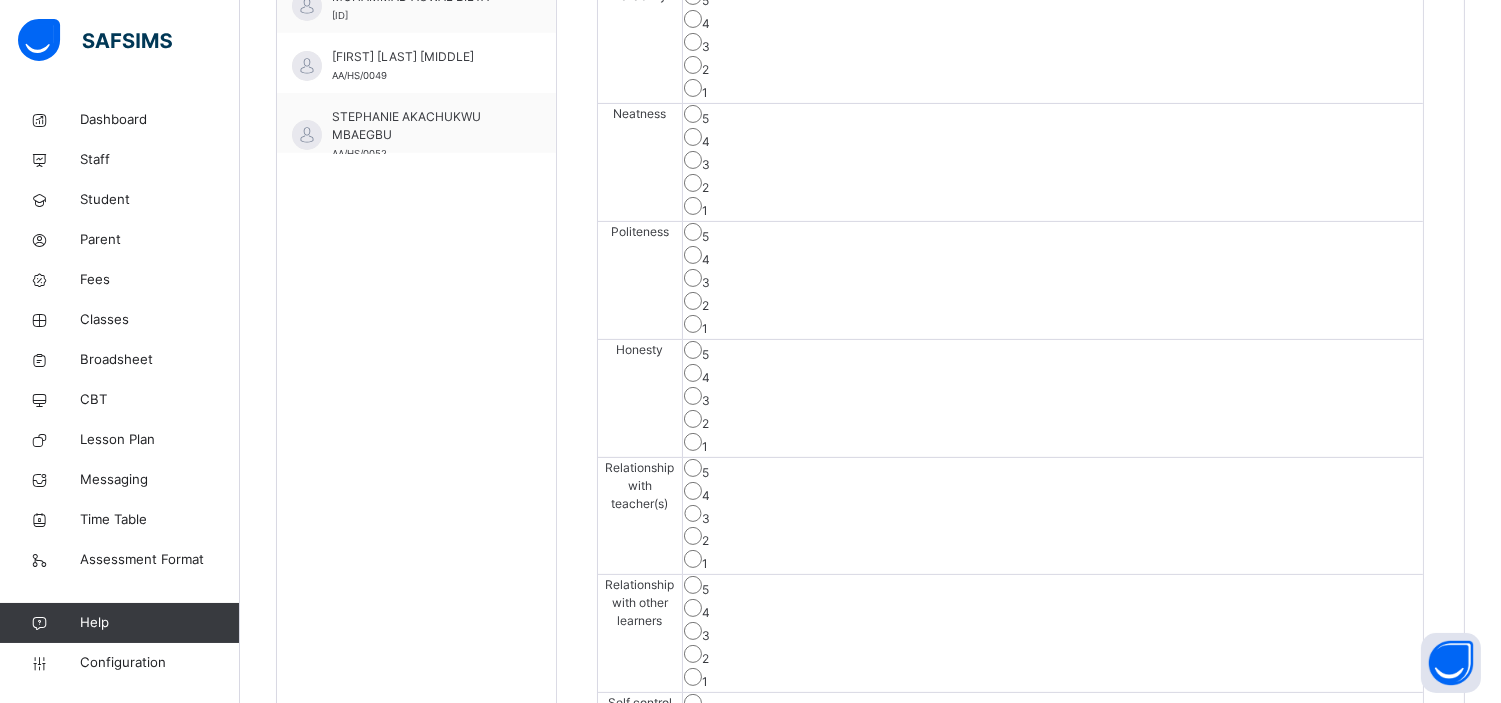 click on "5" at bounding box center (1053, 587) 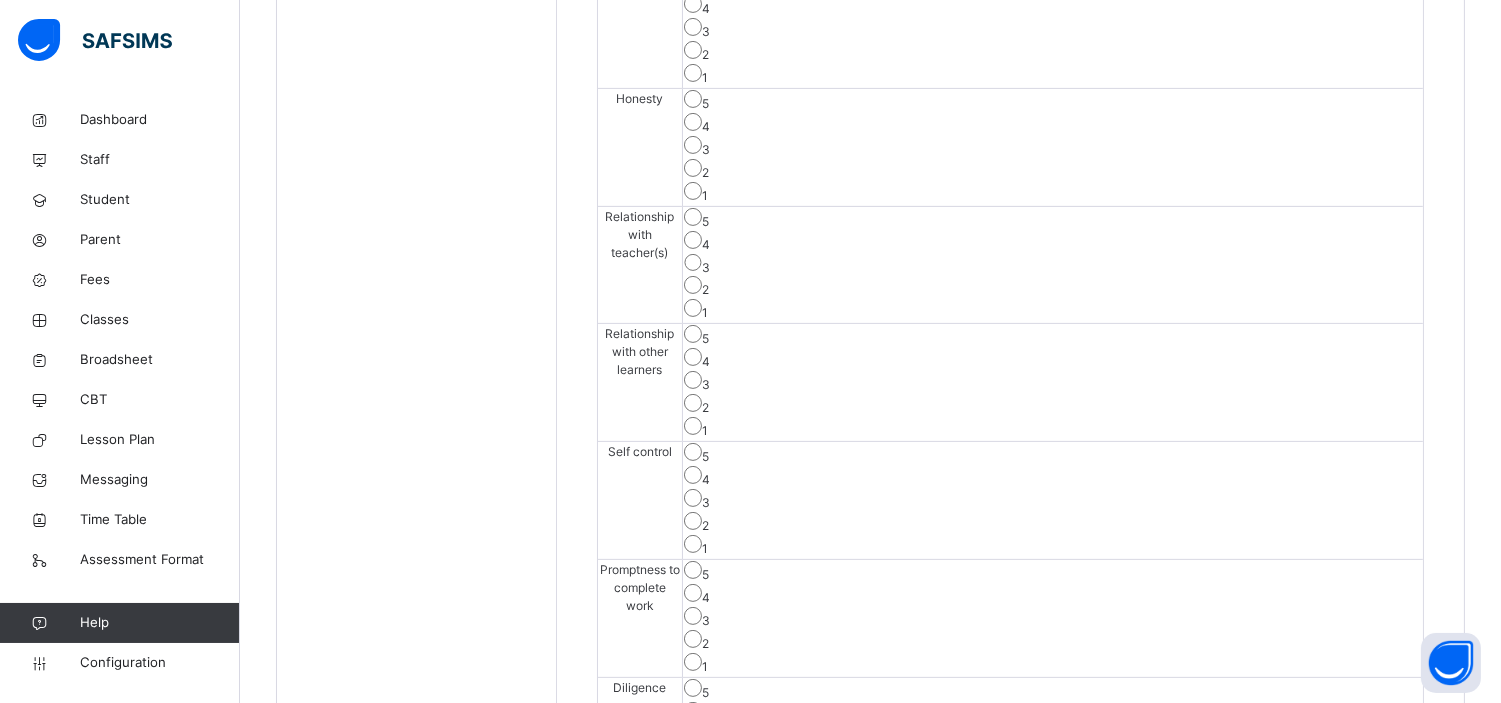 scroll, scrollTop: 1160, scrollLeft: 0, axis: vertical 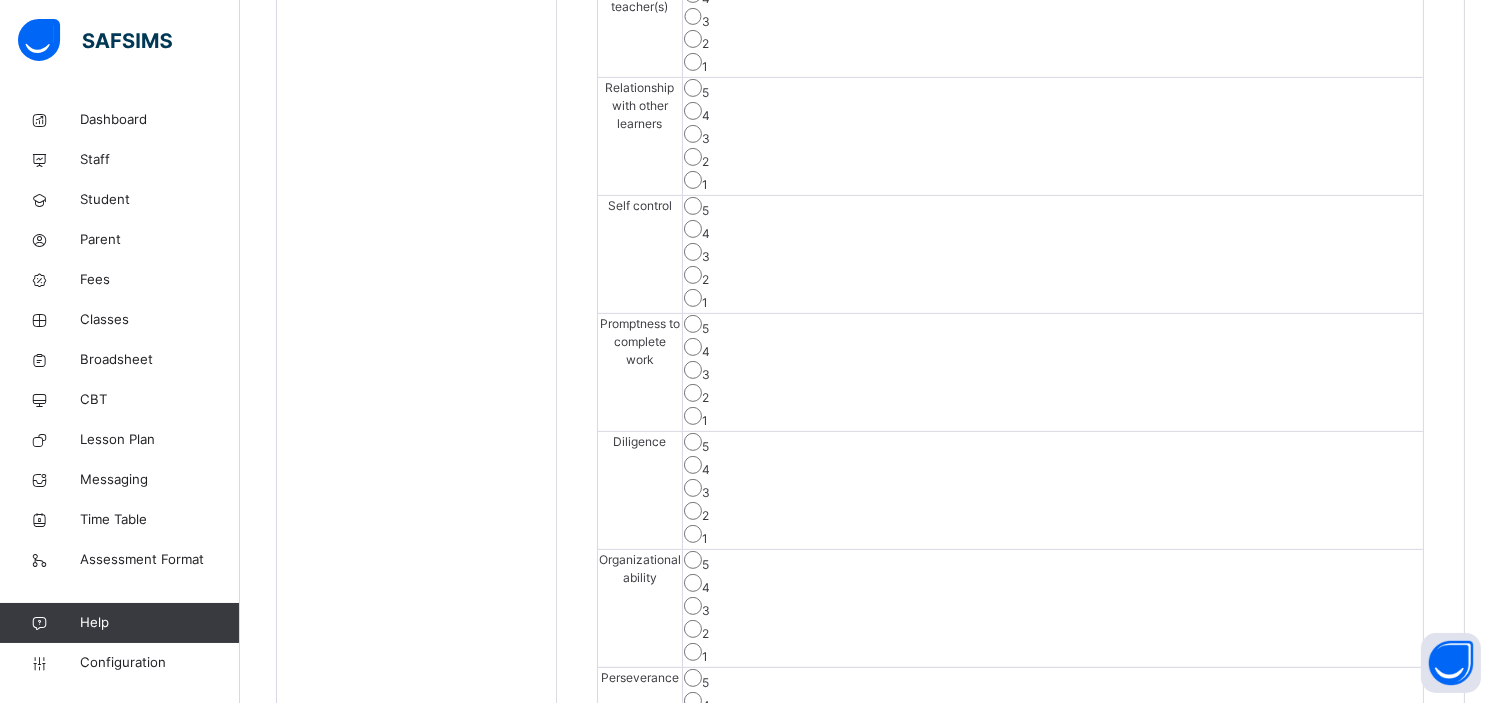 click on "Save Skill" at bounding box center (1350, 822) 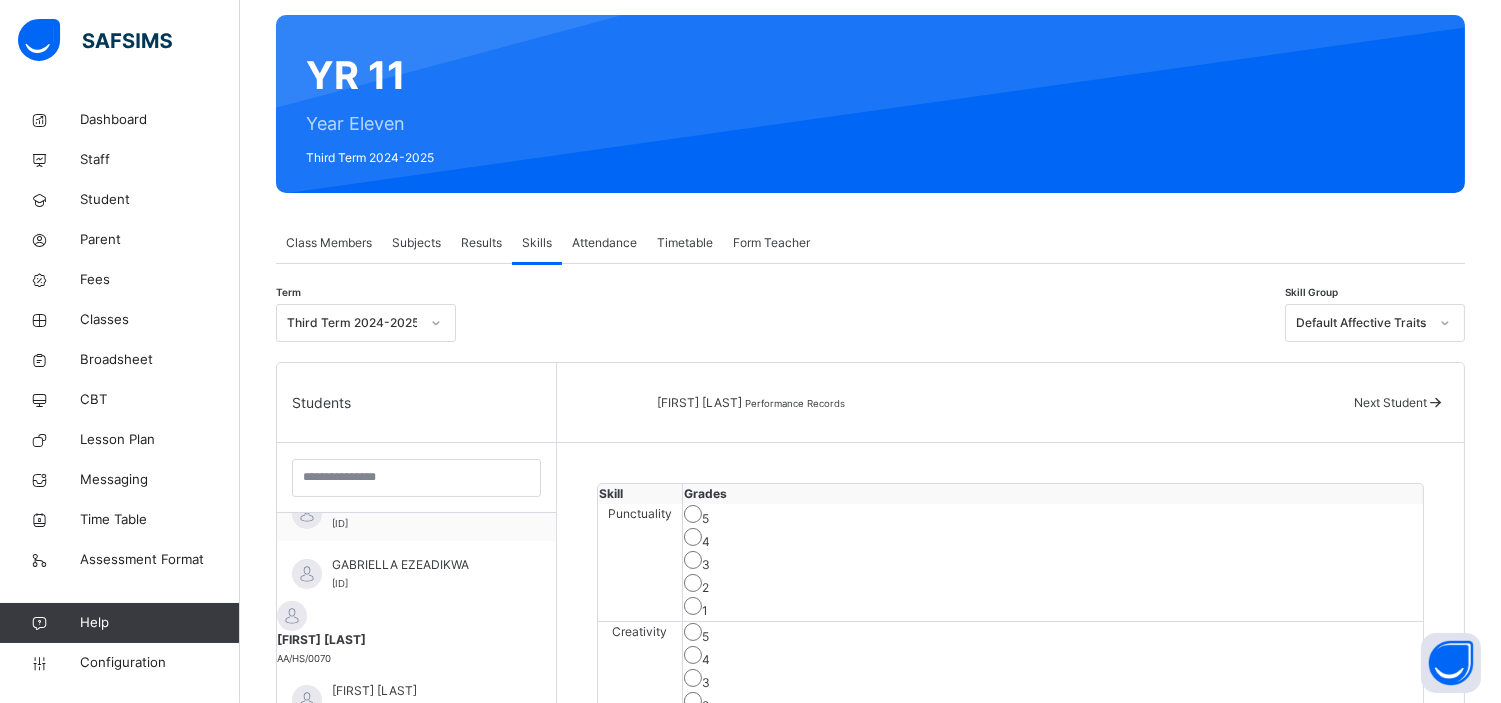 scroll, scrollTop: 152, scrollLeft: 0, axis: vertical 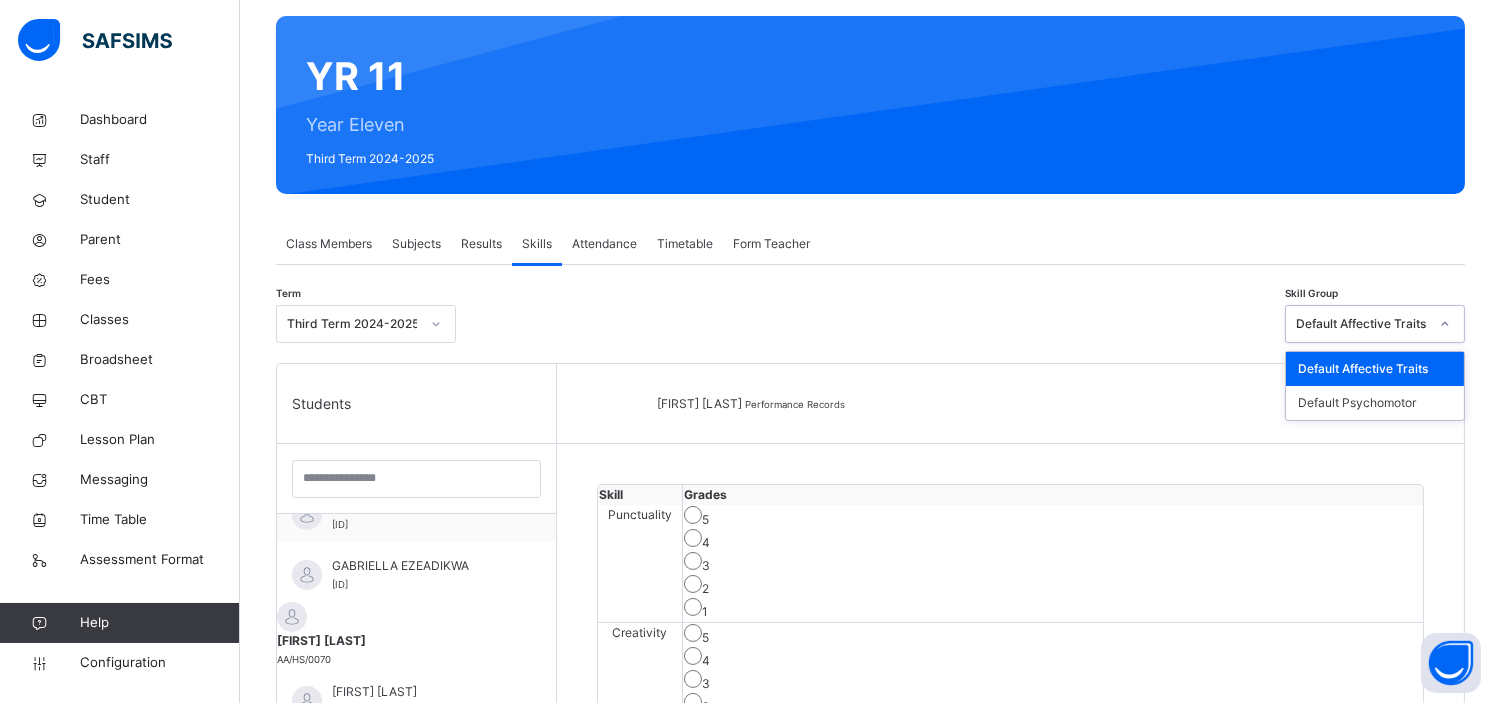 click on "Default Affective Traits" at bounding box center (1362, 324) 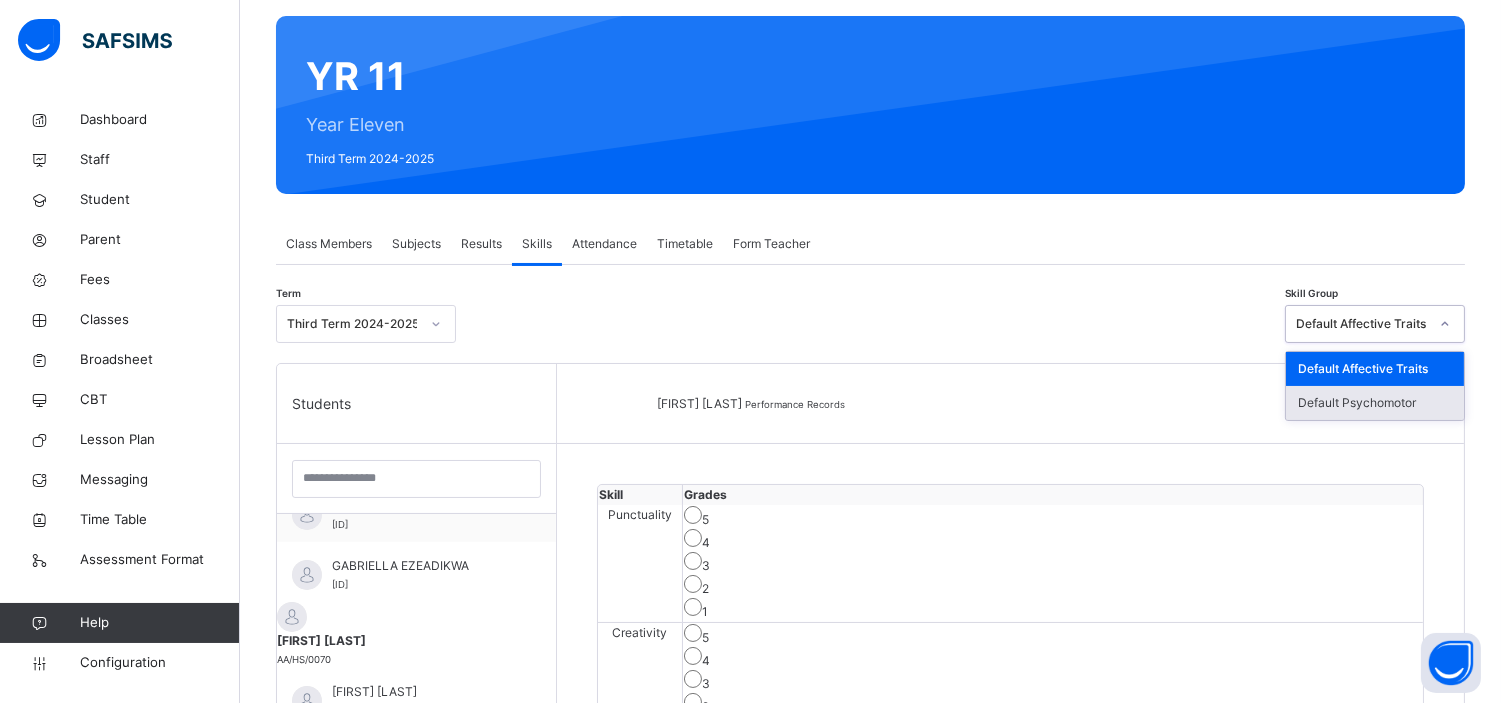 click on "Default Psychomotor" at bounding box center [1375, 403] 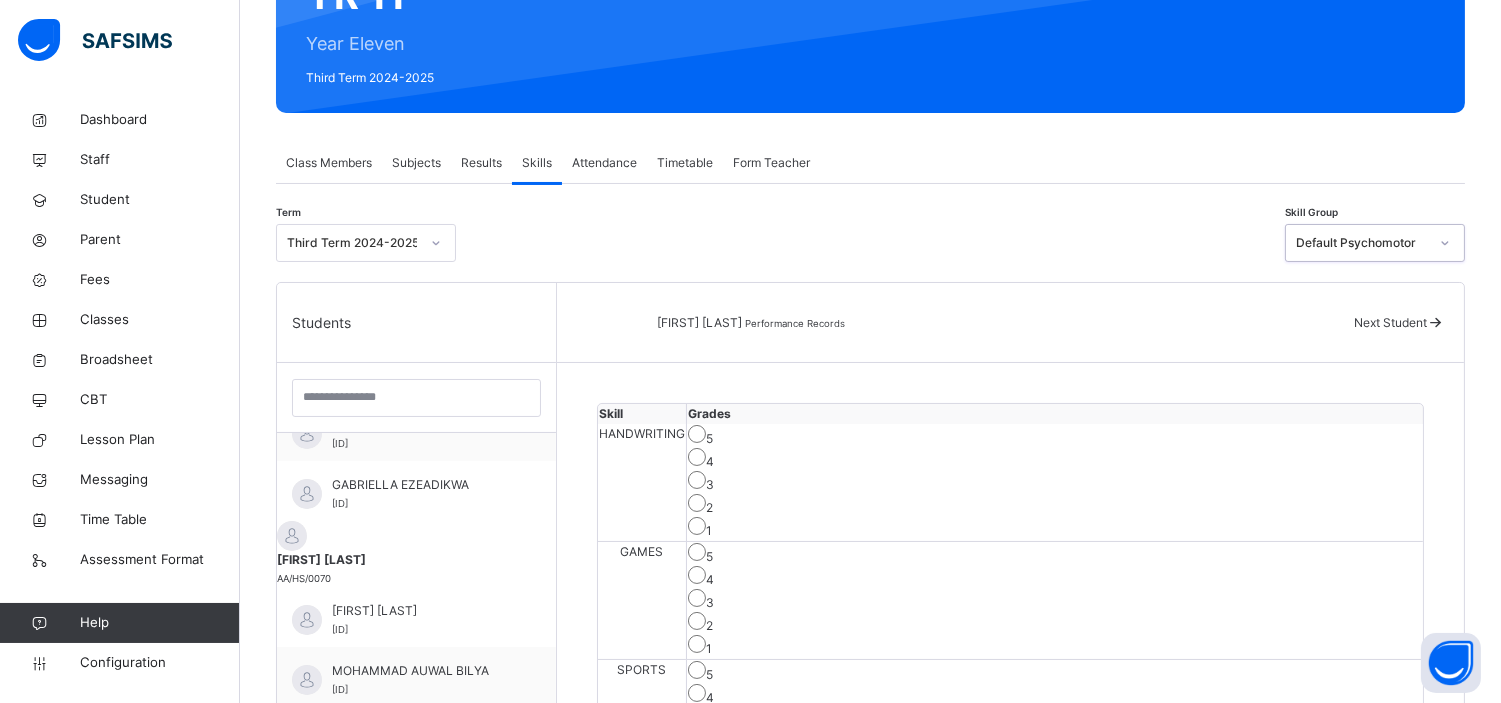 scroll, scrollTop: 232, scrollLeft: 0, axis: vertical 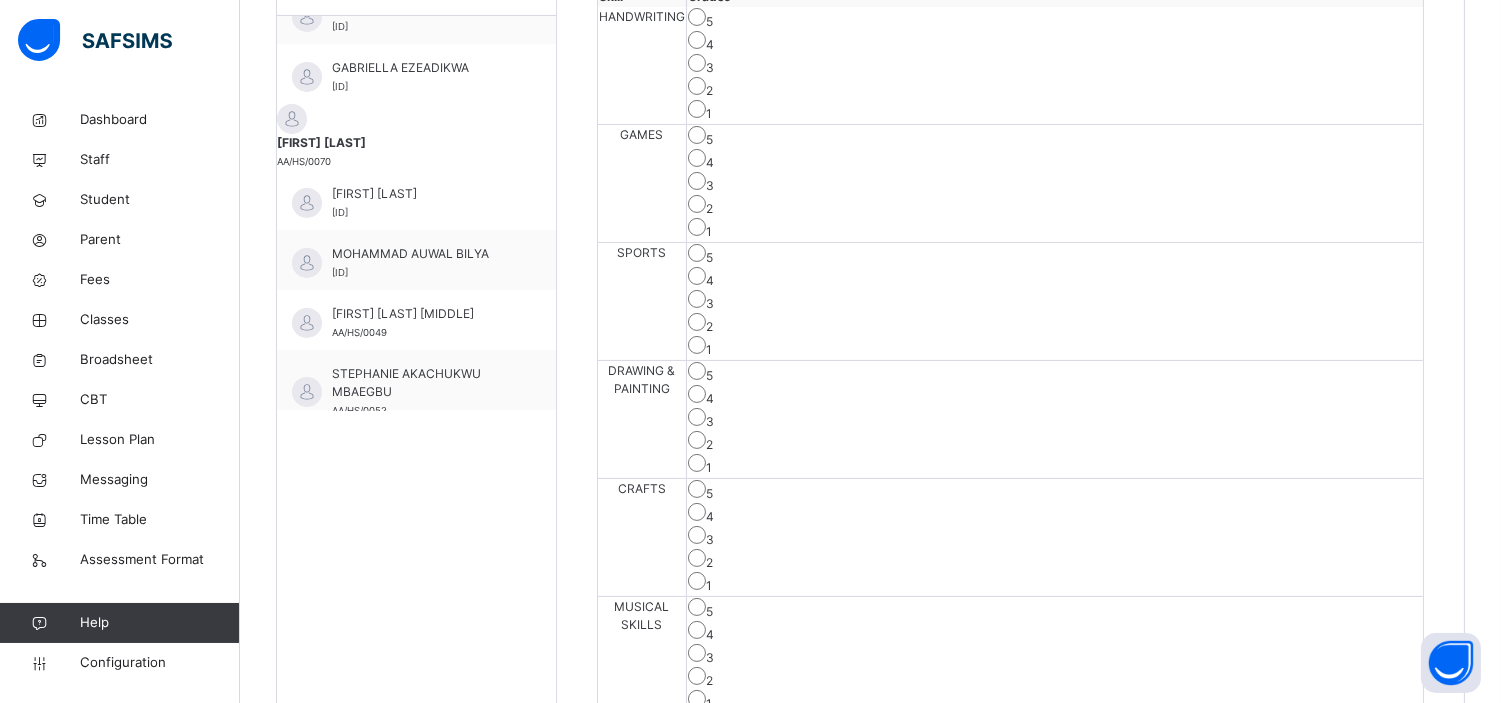 drag, startPoint x: 815, startPoint y: 593, endPoint x: 1346, endPoint y: 658, distance: 534.96356 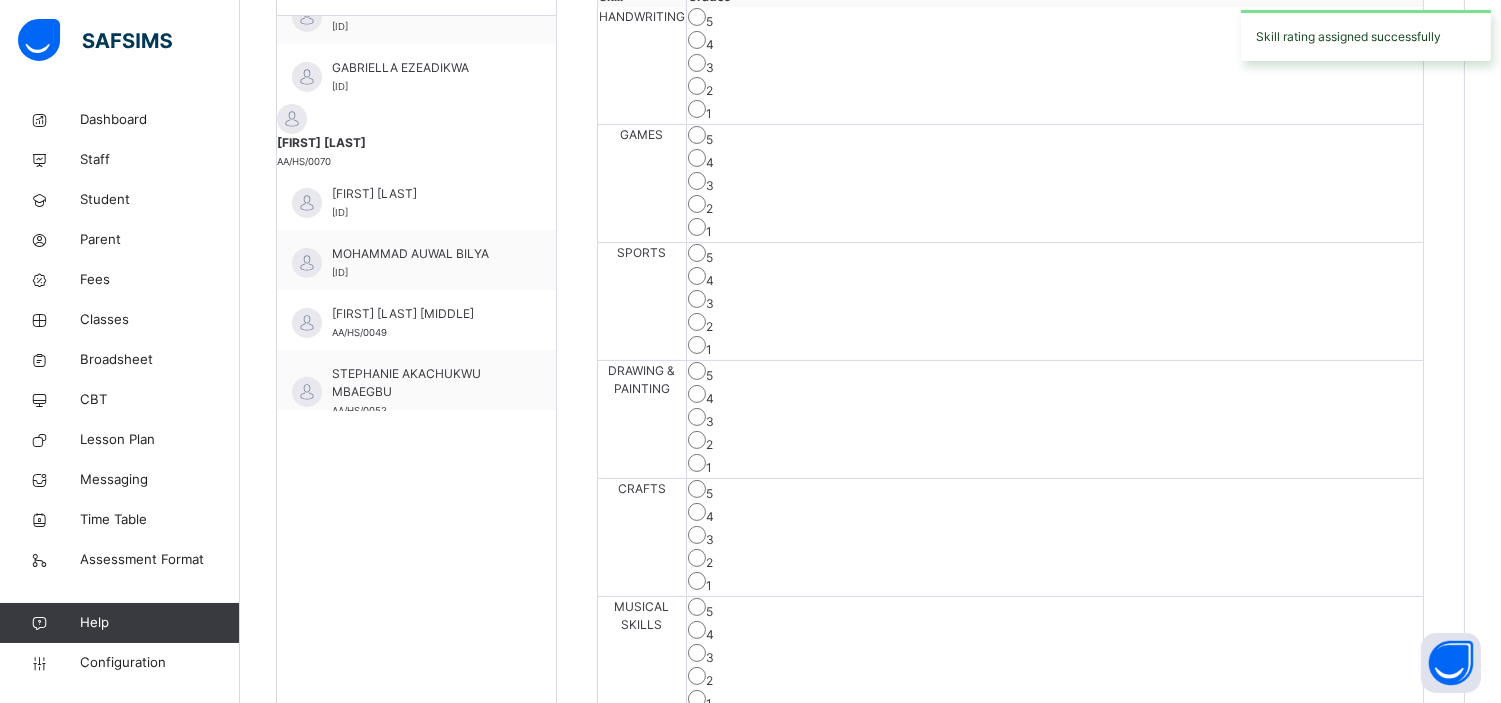 click on "Save Skill" at bounding box center (1350, 751) 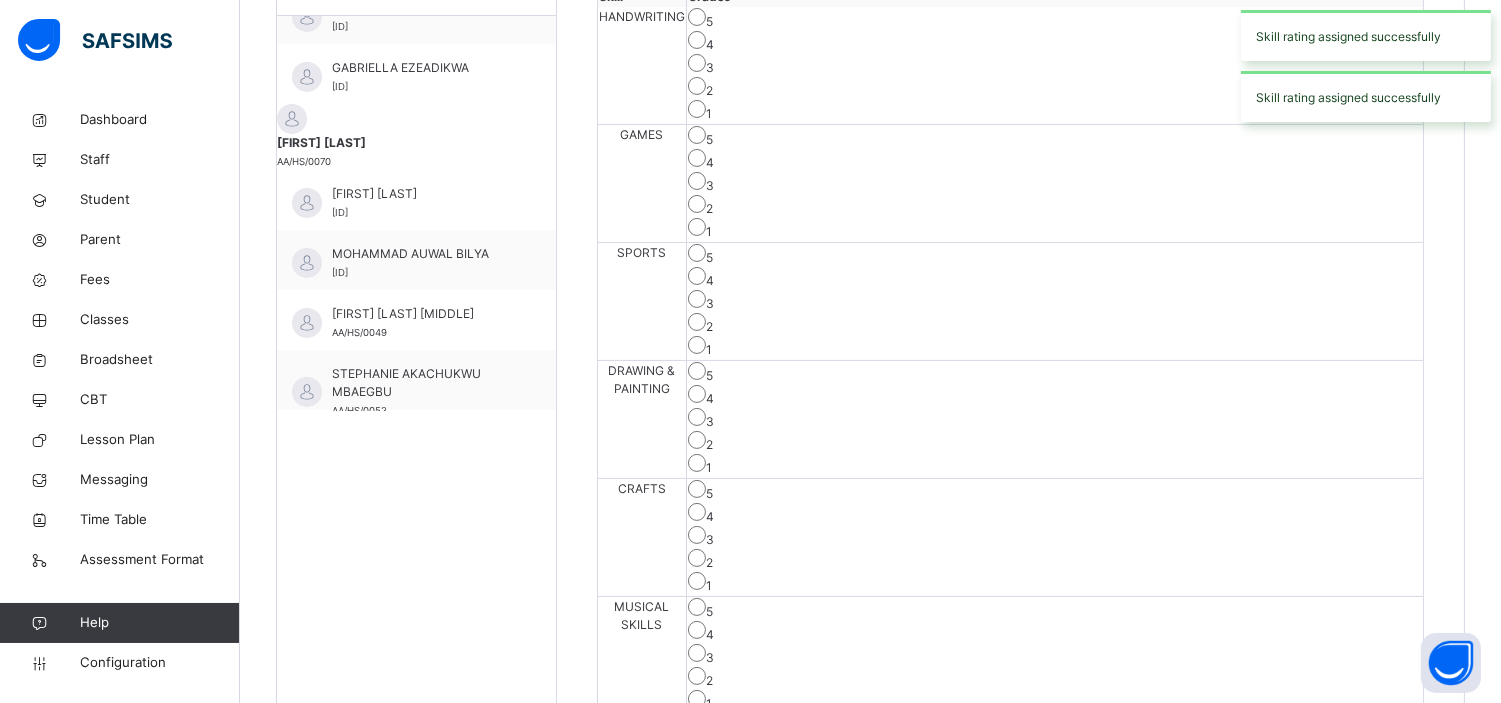 click on "Save Skill" at bounding box center (1350, 751) 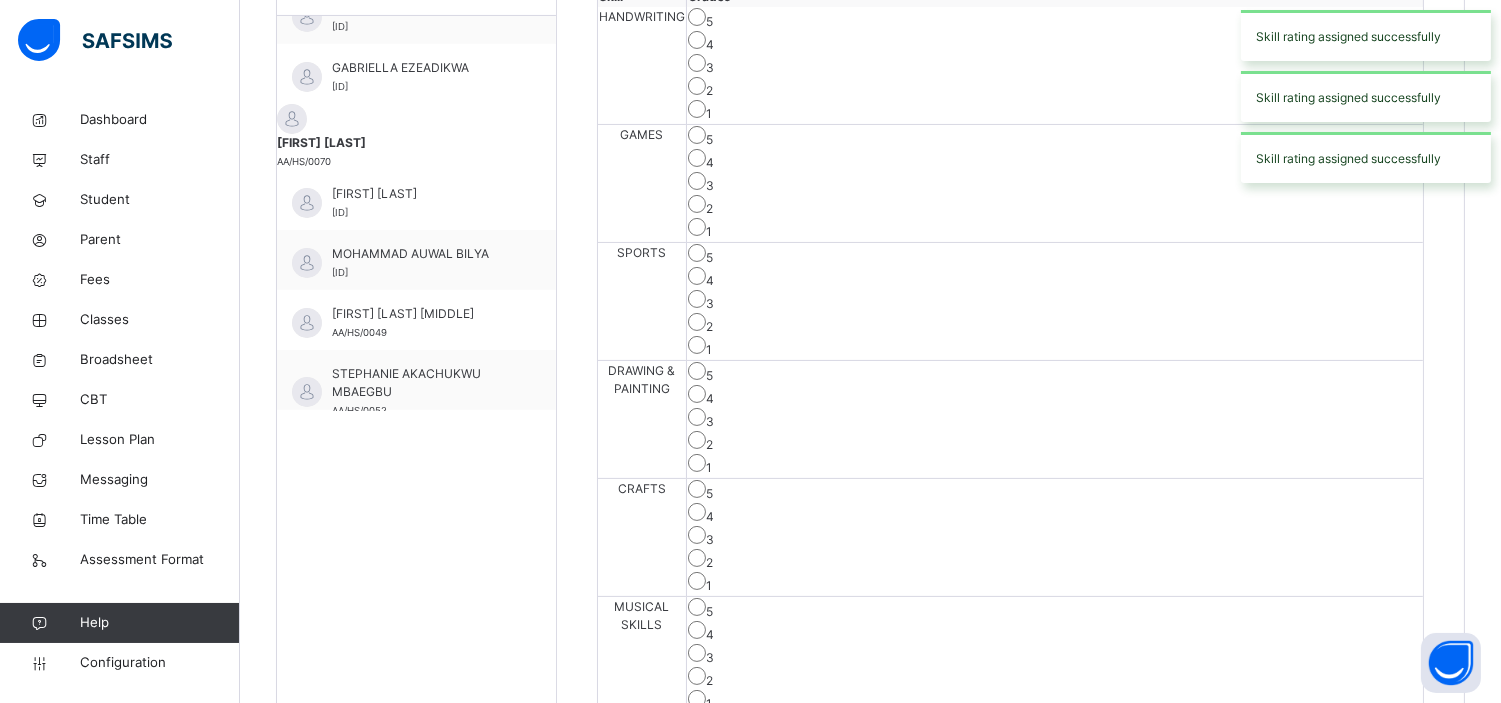 click on "Save Skill" at bounding box center [1350, 751] 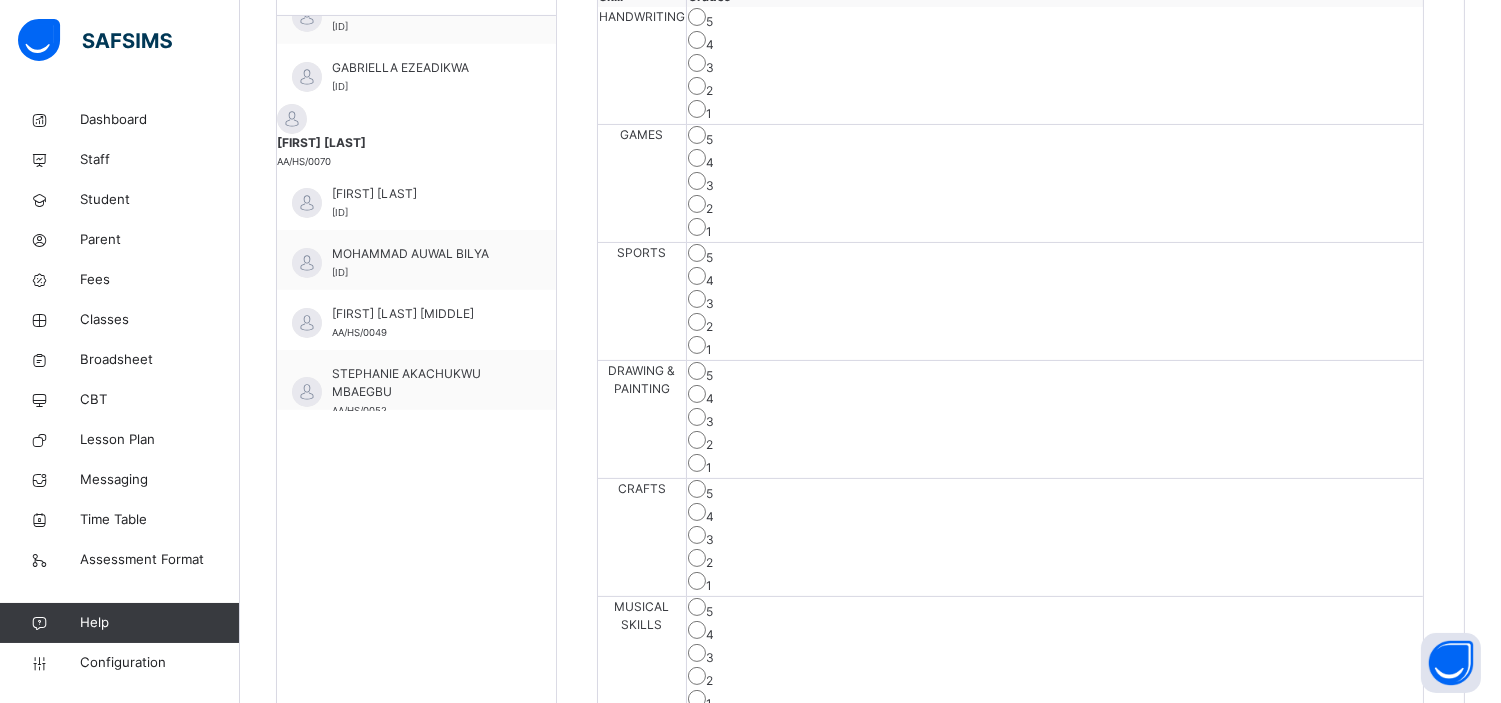 click on "Save Skill" at bounding box center [1350, 751] 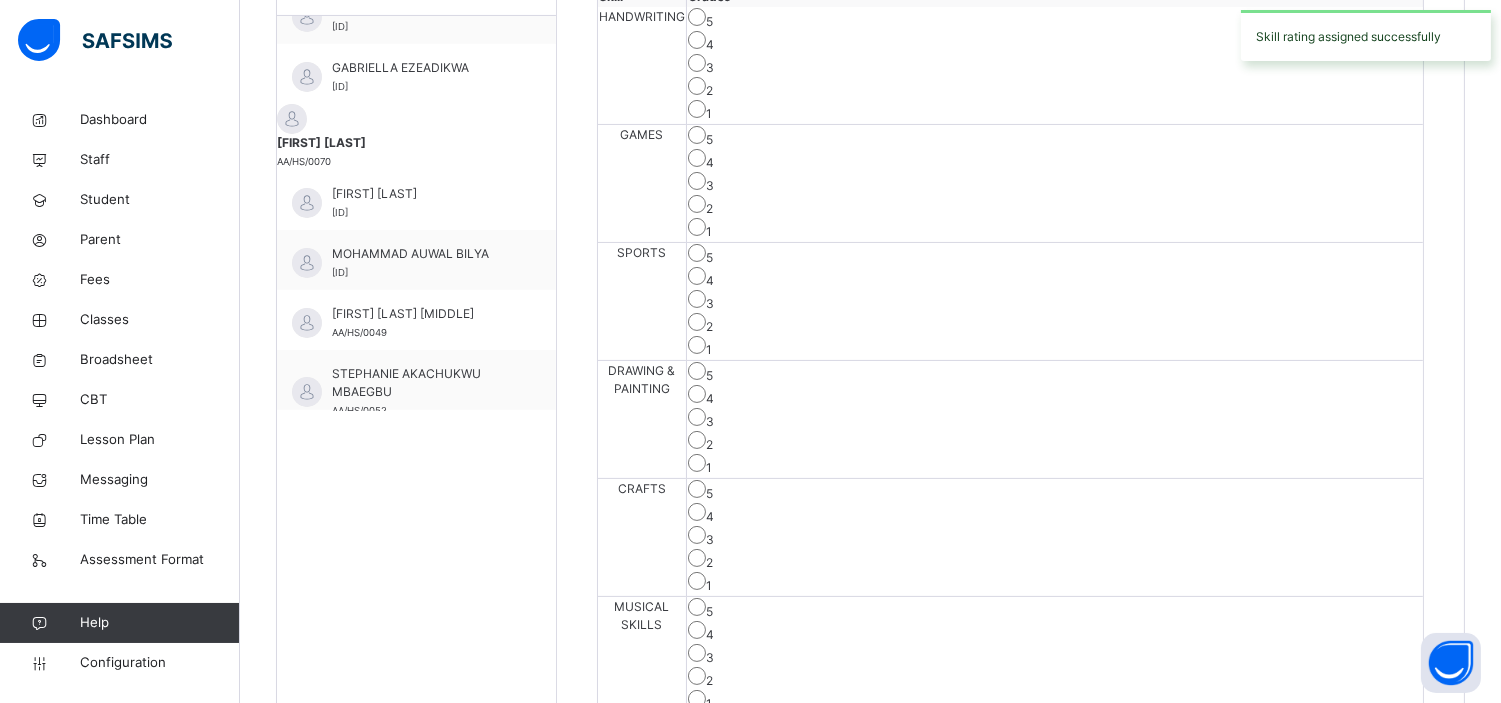 click on "Save Skill" at bounding box center (1350, 751) 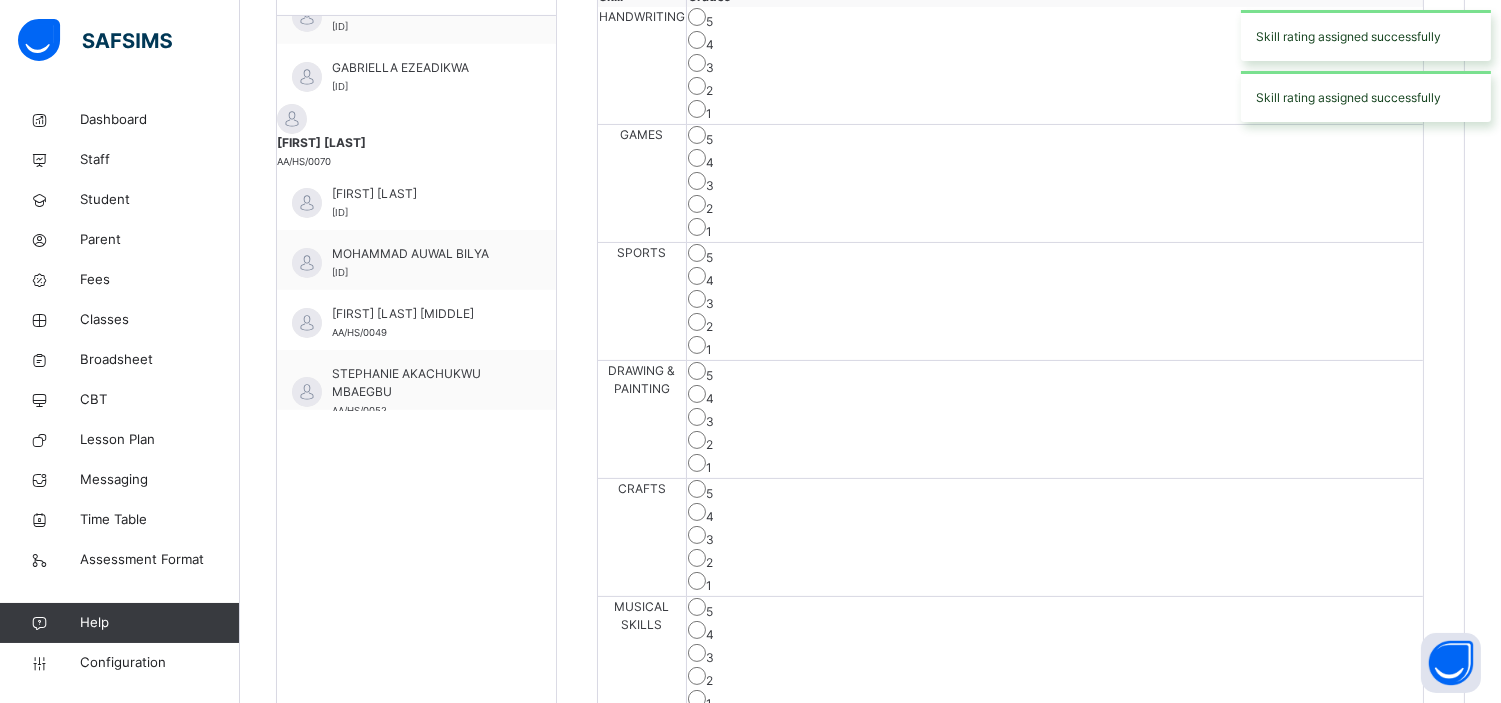 click on "Save Skill" at bounding box center [1350, 751] 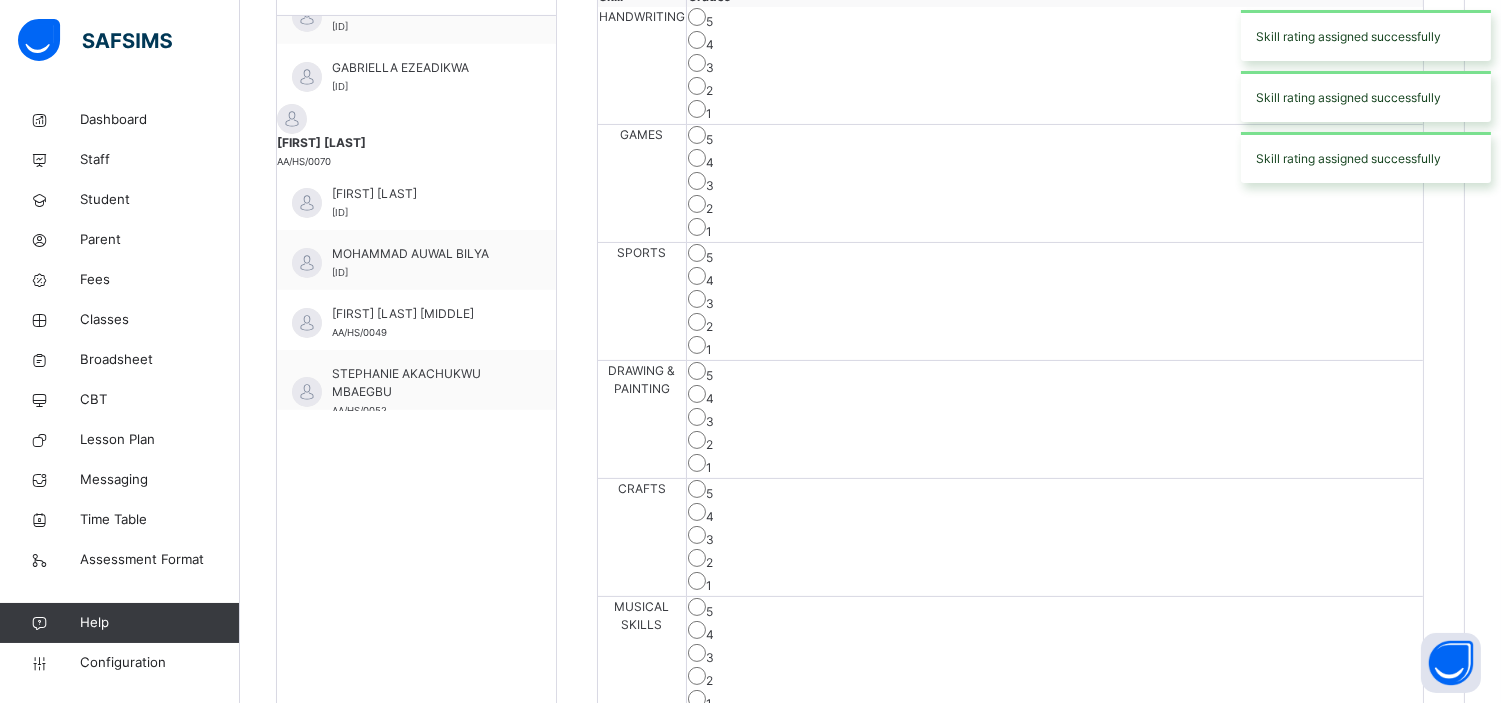 click on "Save Skill" at bounding box center (1350, 751) 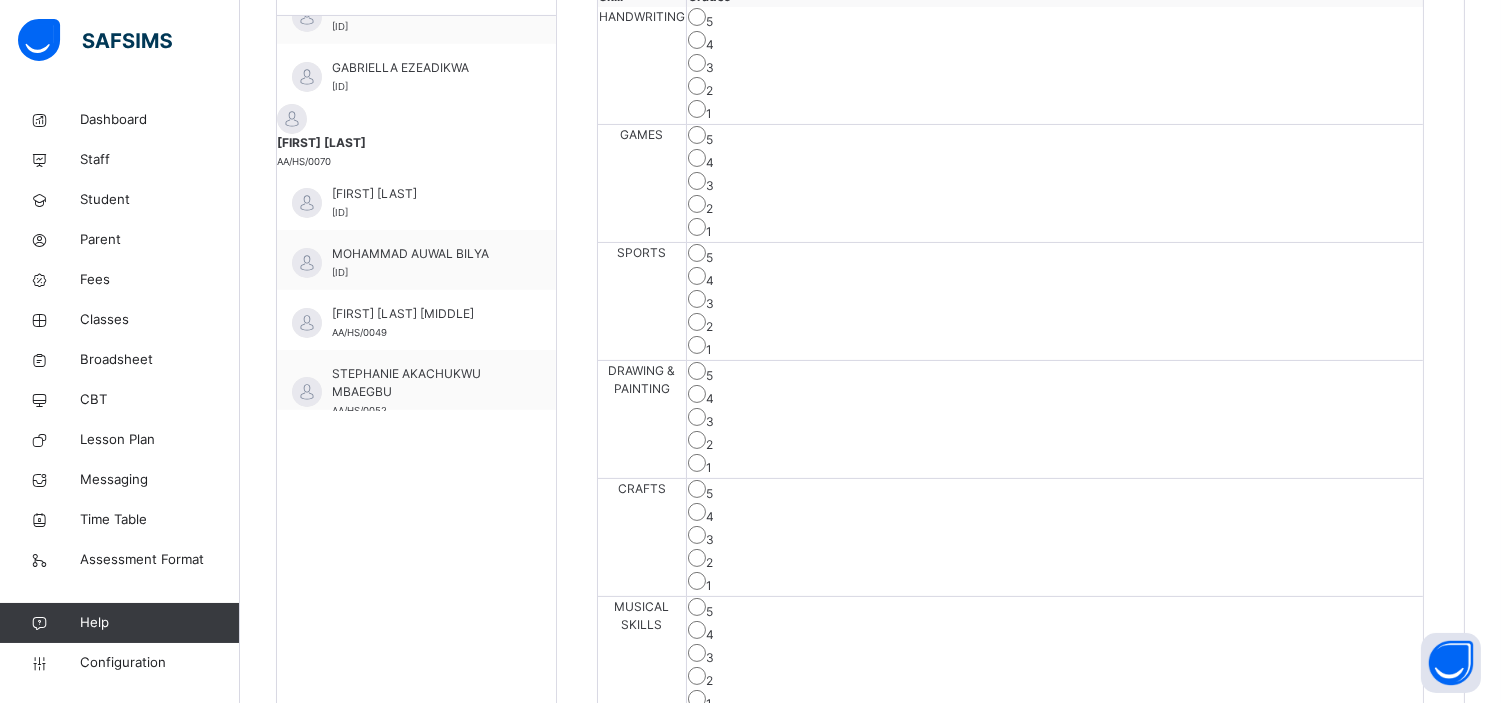click on "Save Skill" at bounding box center [1350, 751] 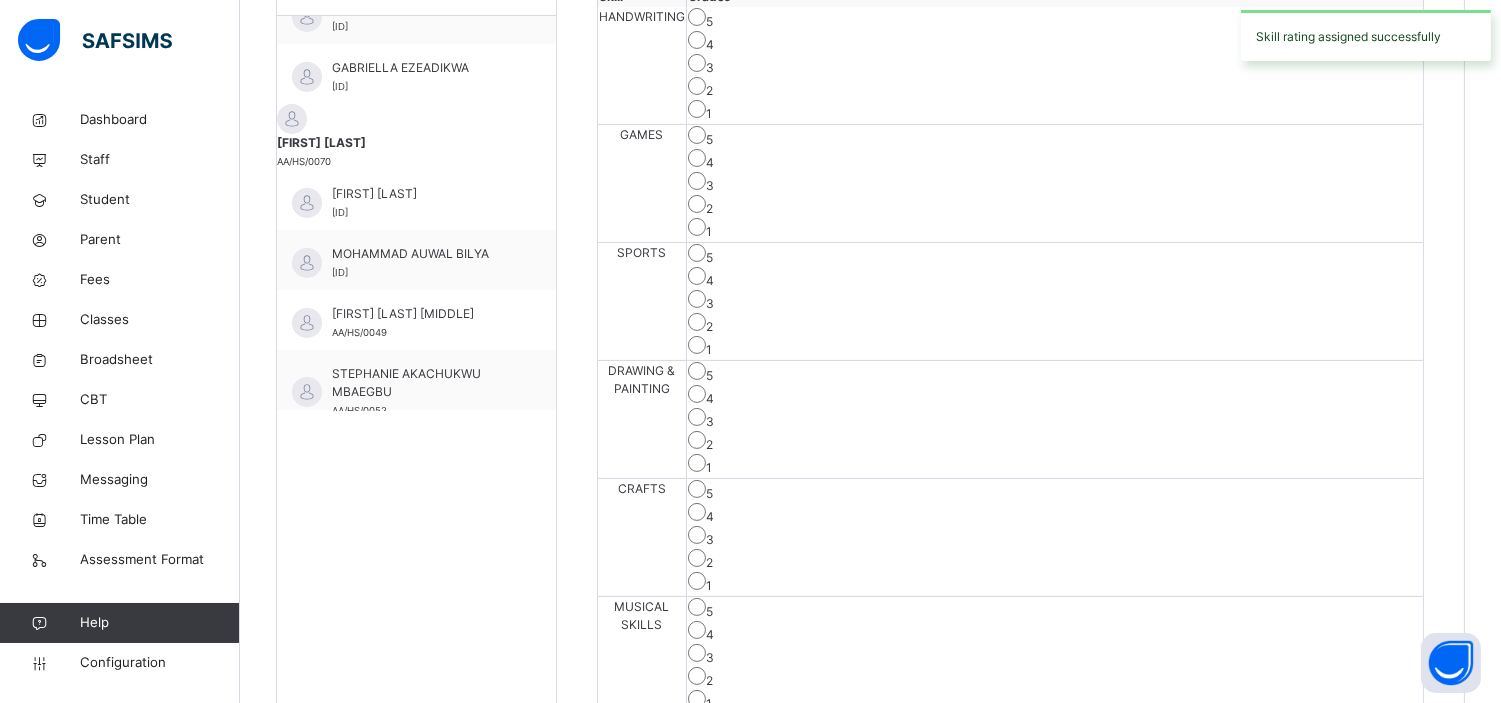 click on "Save Skill" at bounding box center (1350, 751) 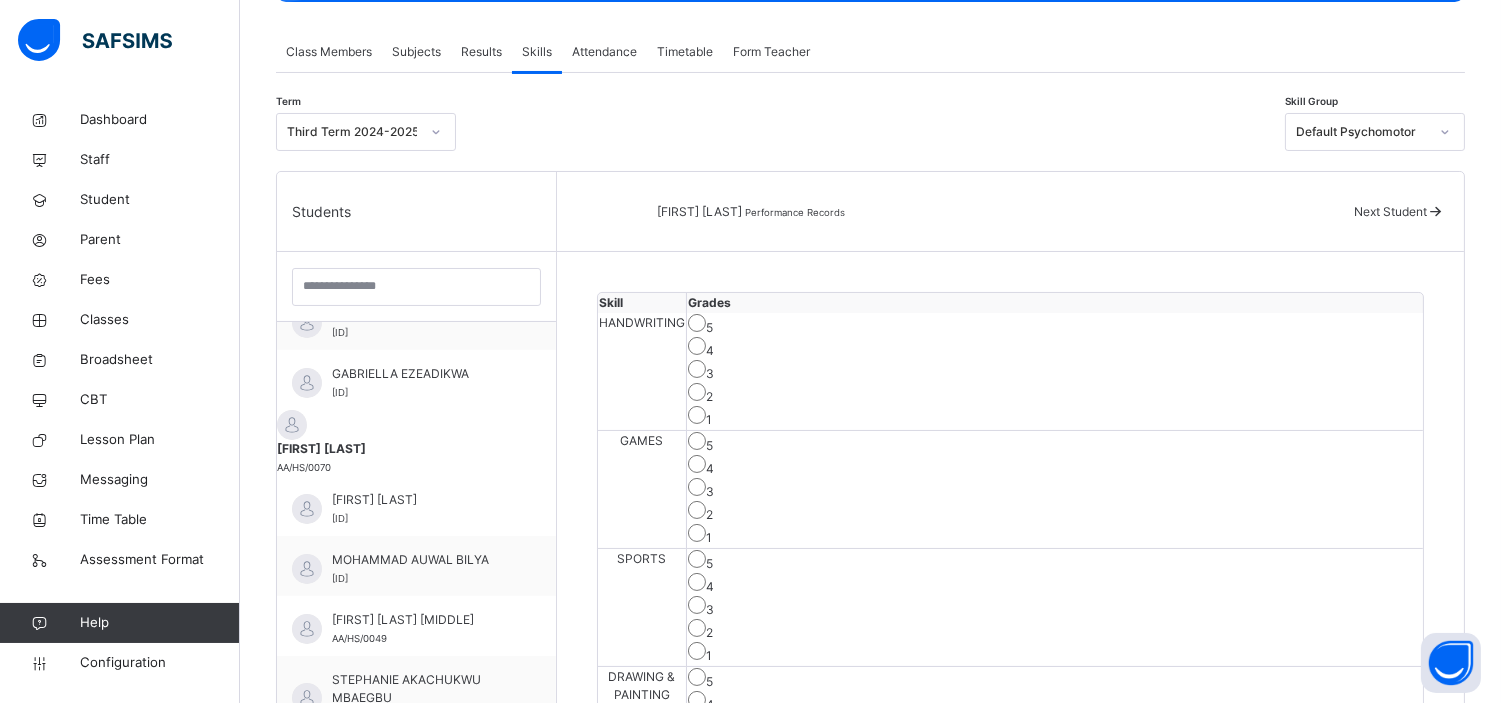 scroll, scrollTop: 302, scrollLeft: 0, axis: vertical 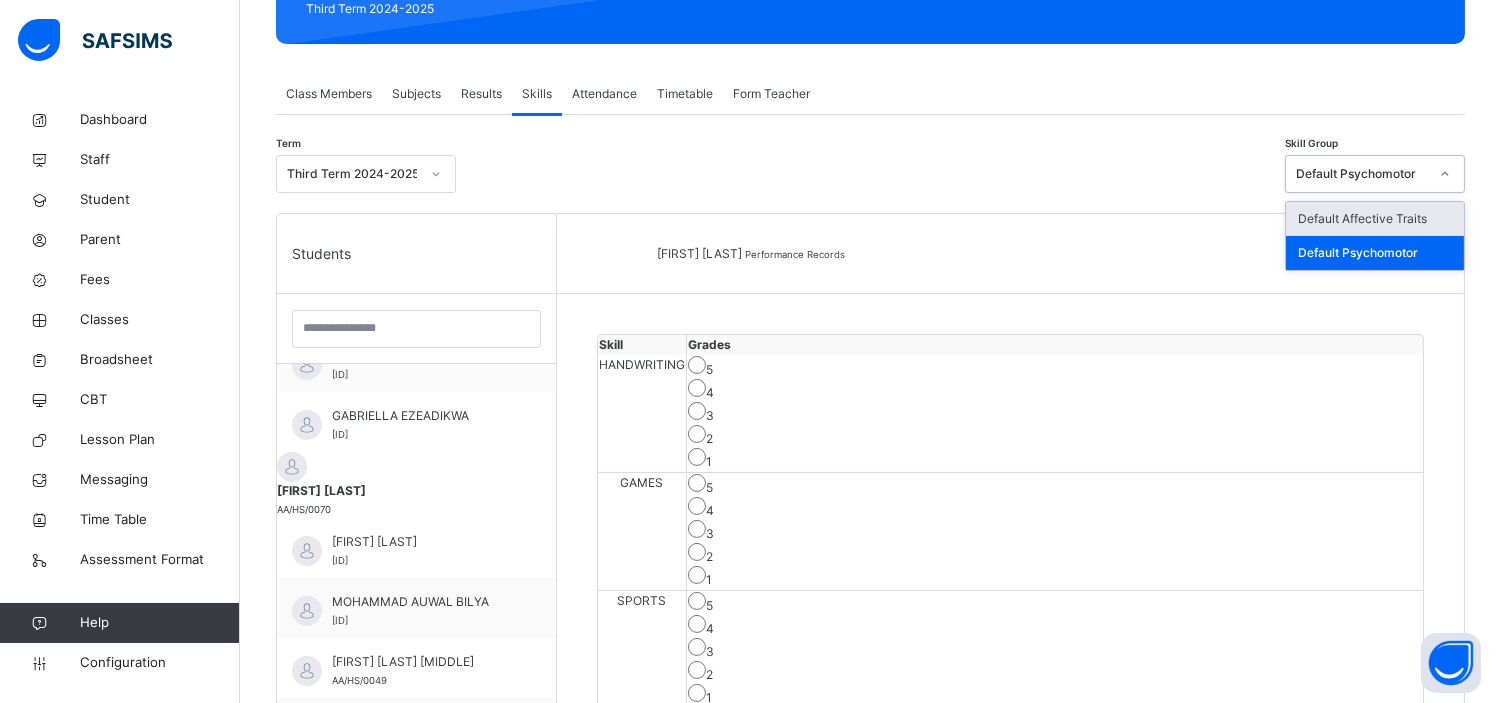 click on "Default Psychomotor" at bounding box center (1362, 174) 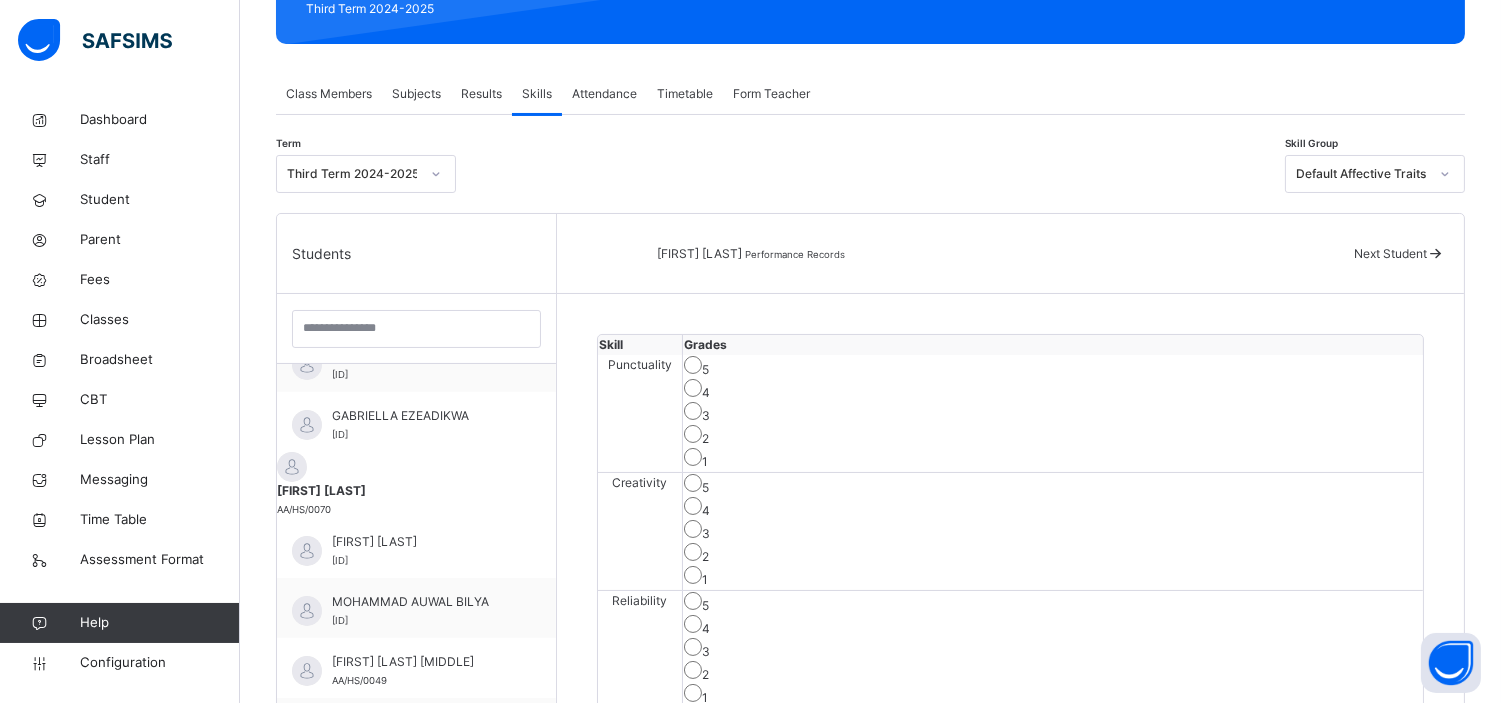 click on "[FIRST] [LAST]   Performance Records   Next Student" at bounding box center (1010, 254) 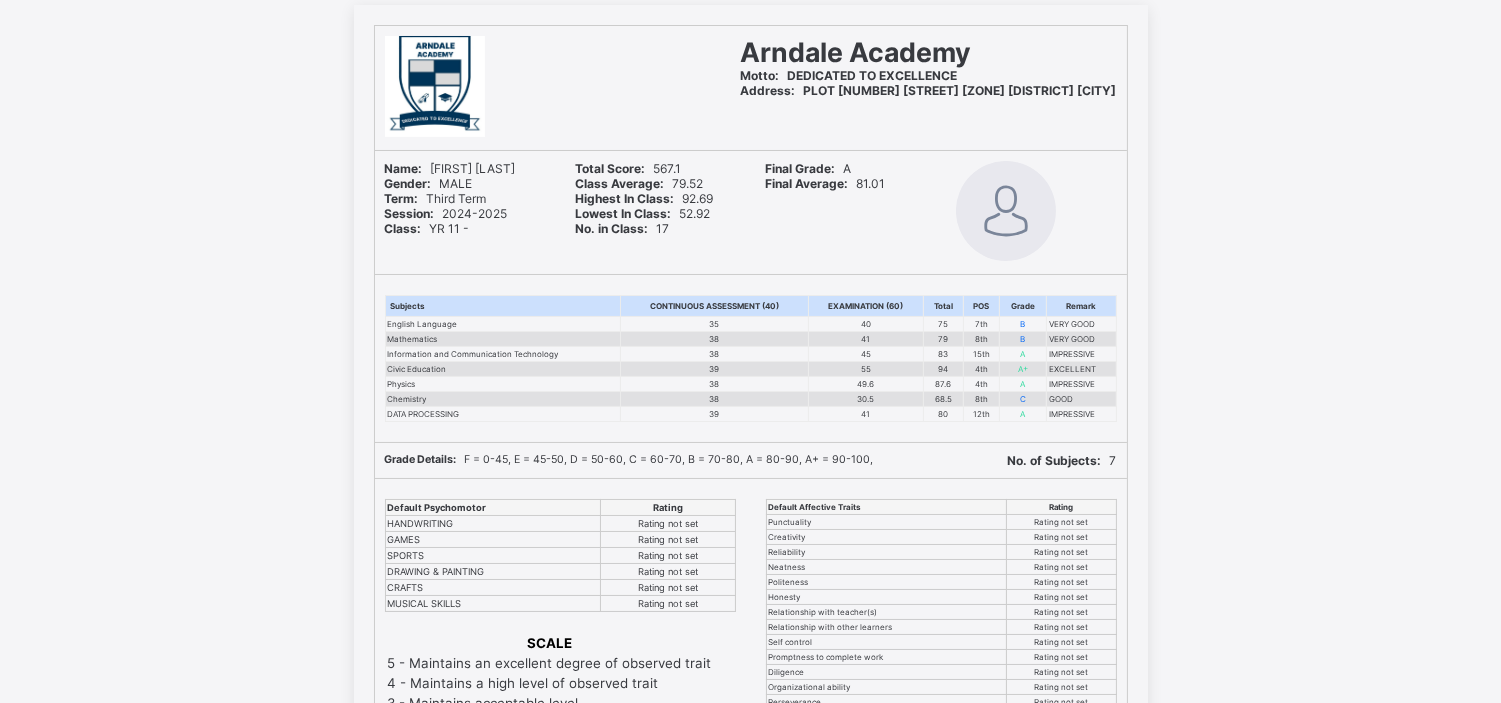 scroll, scrollTop: 124, scrollLeft: 0, axis: vertical 